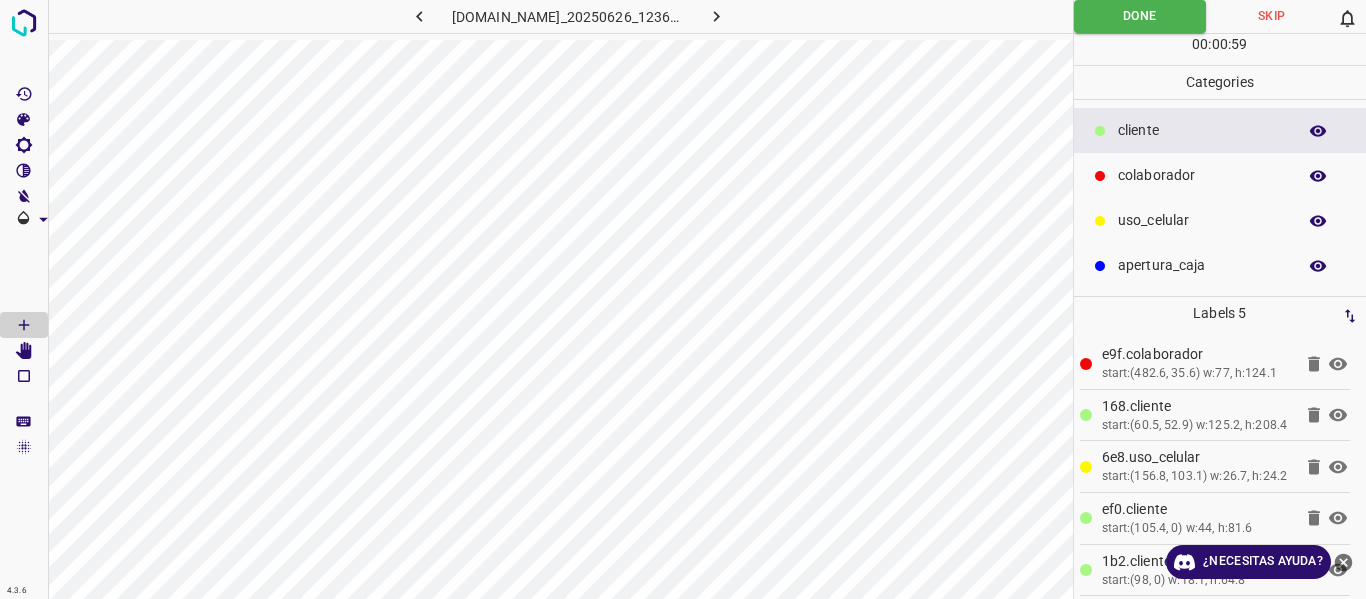 scroll, scrollTop: 0, scrollLeft: 0, axis: both 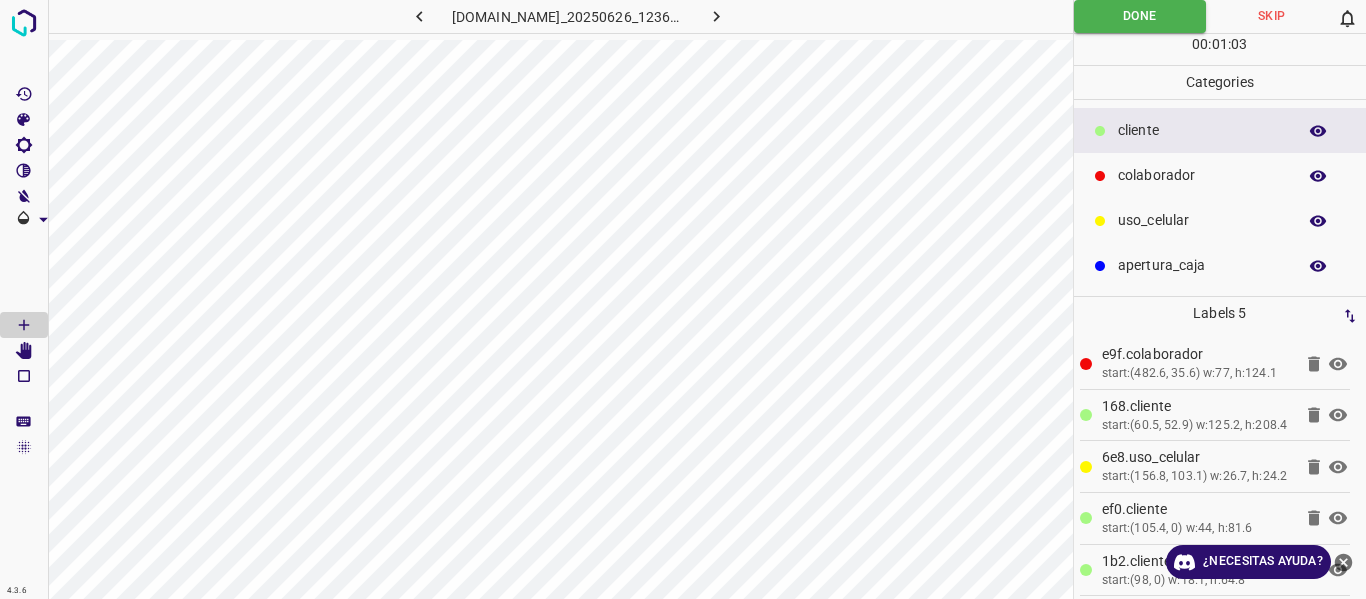 click at bounding box center (717, 16) 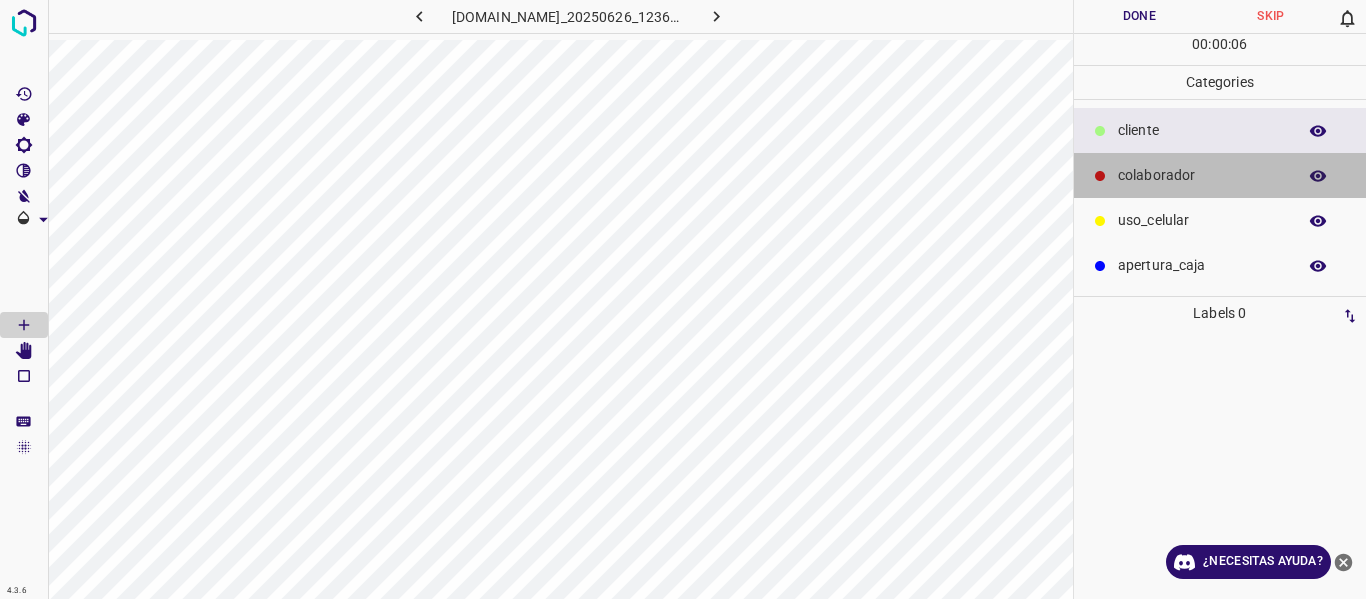 click on "colaborador" at bounding box center (1202, 175) 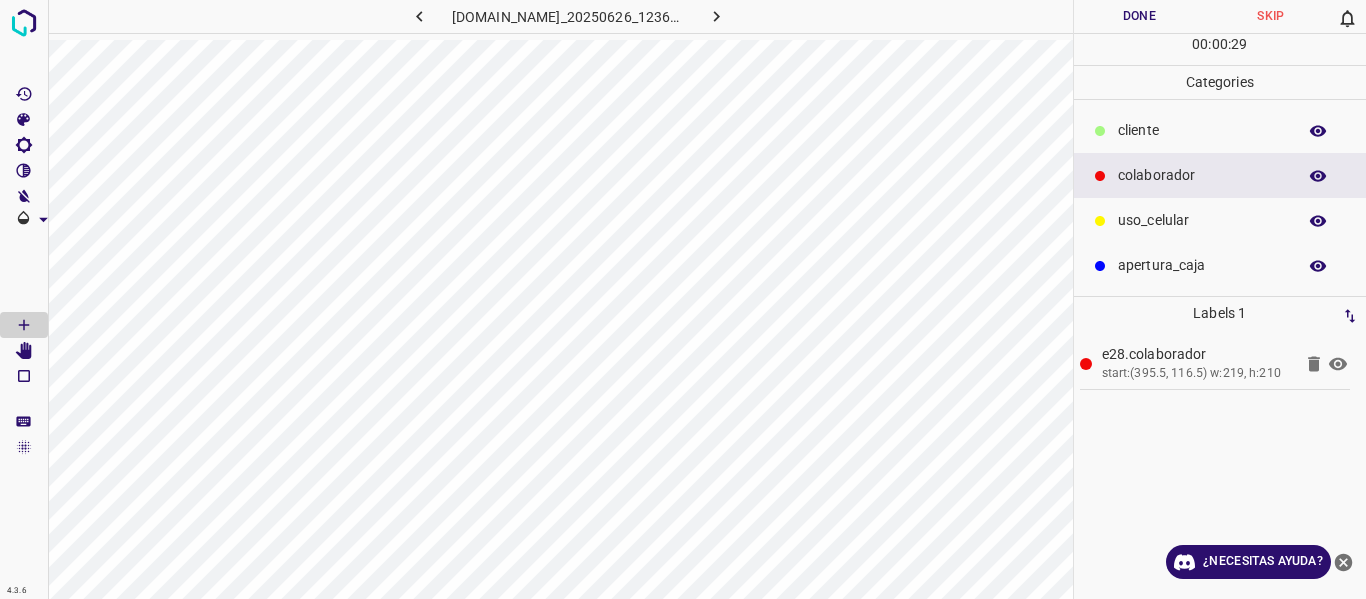 click on "Done" at bounding box center [1140, 16] 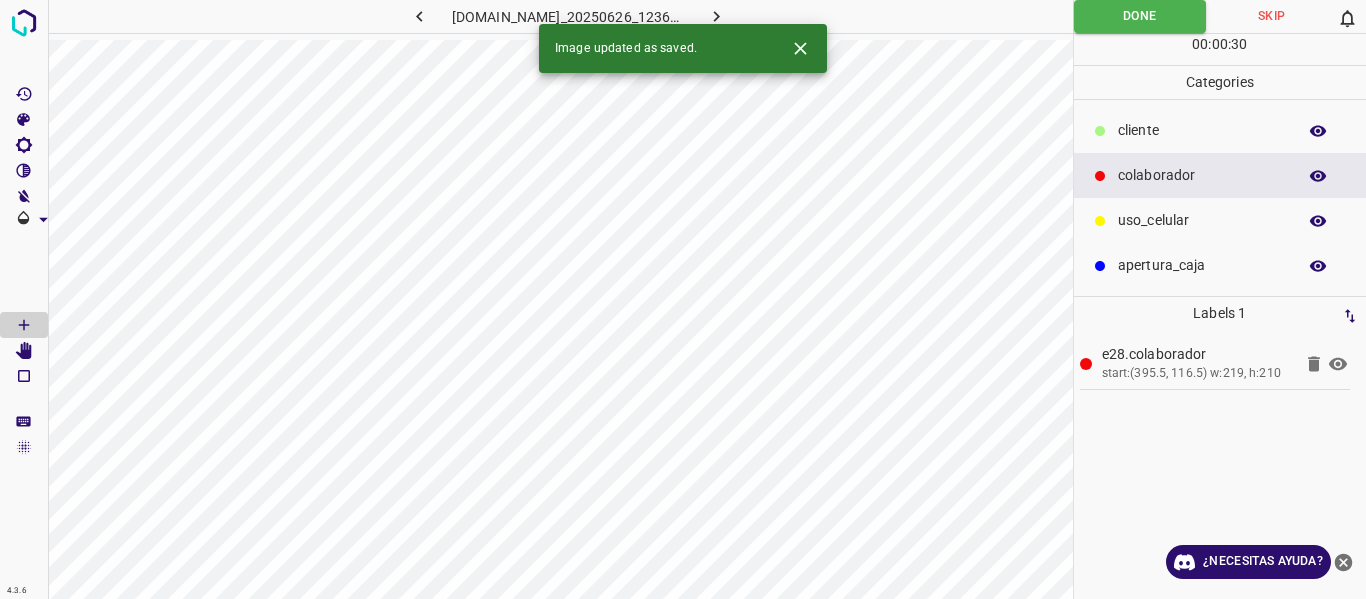 click 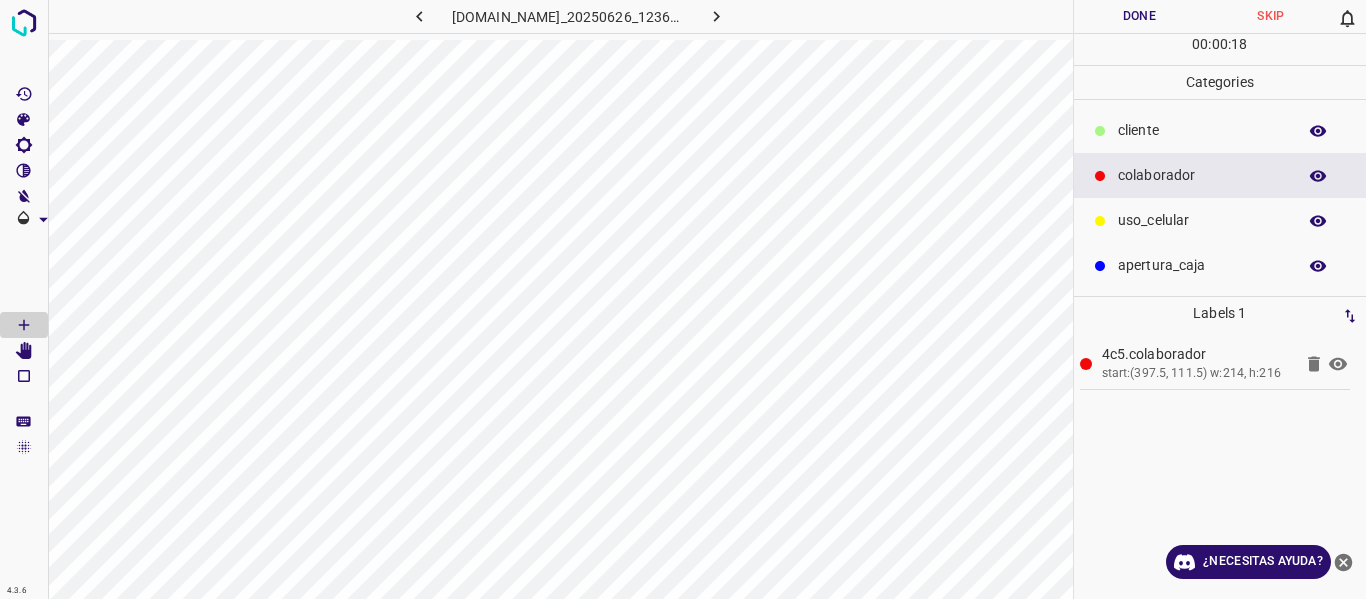click on "​​cliente" at bounding box center [1220, 130] 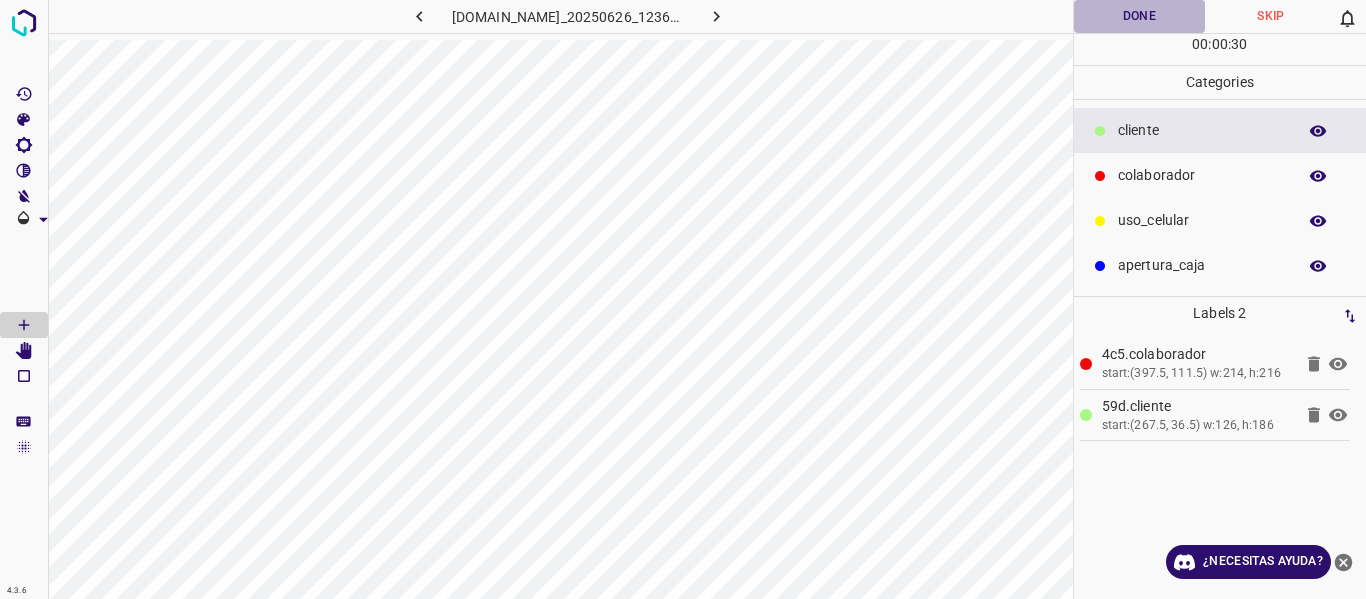 click on "Done" at bounding box center [1140, 16] 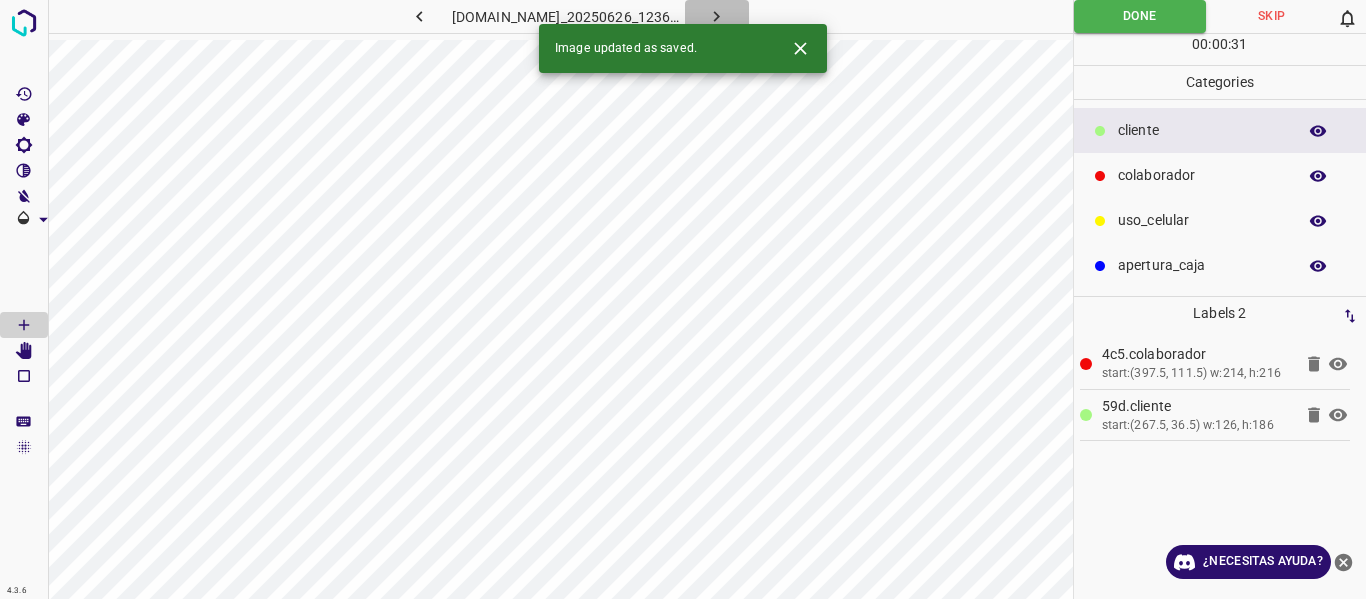 click 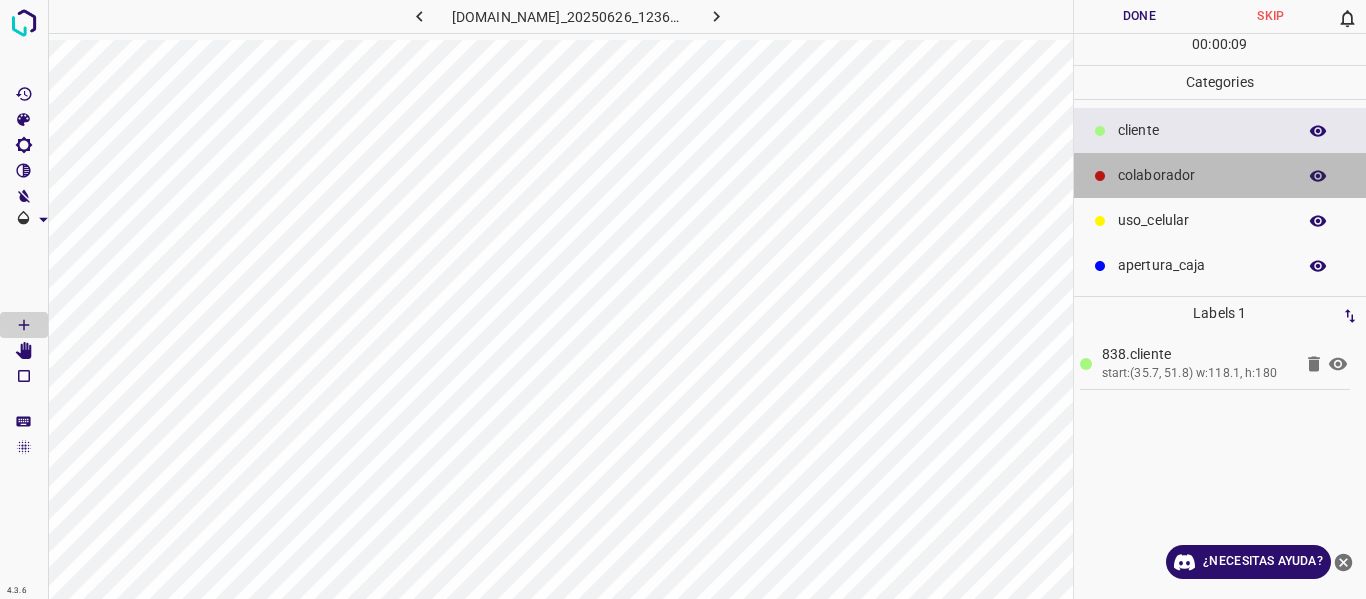 click 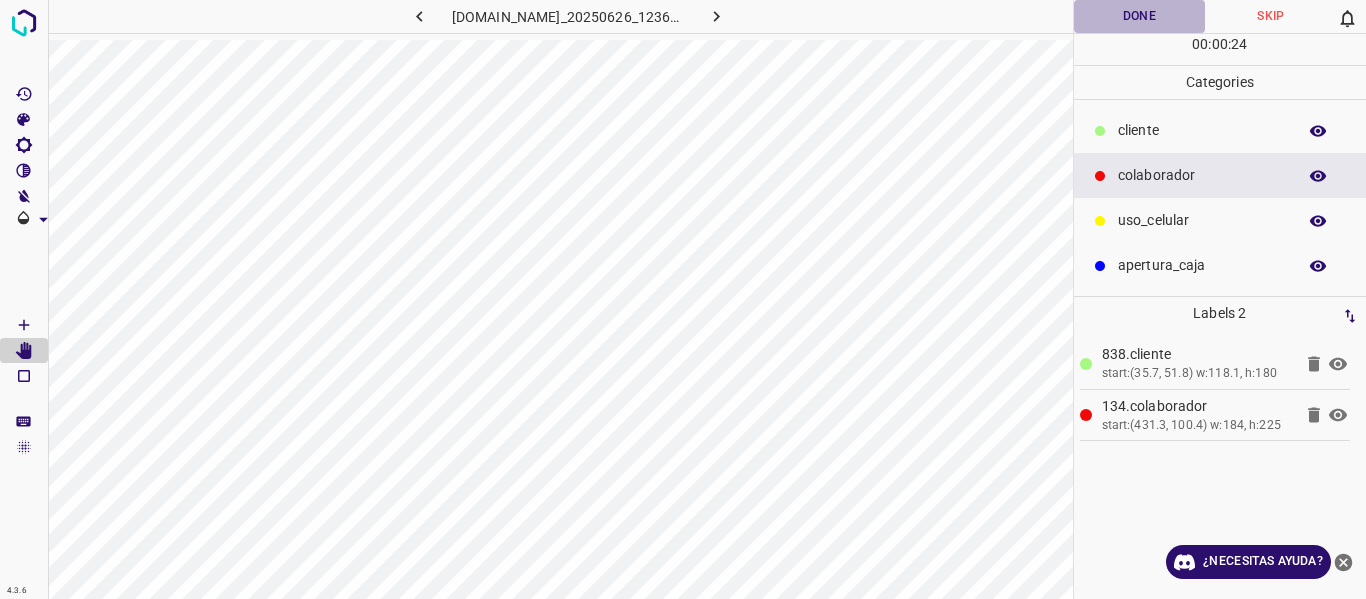 click on "Done" at bounding box center (1140, 16) 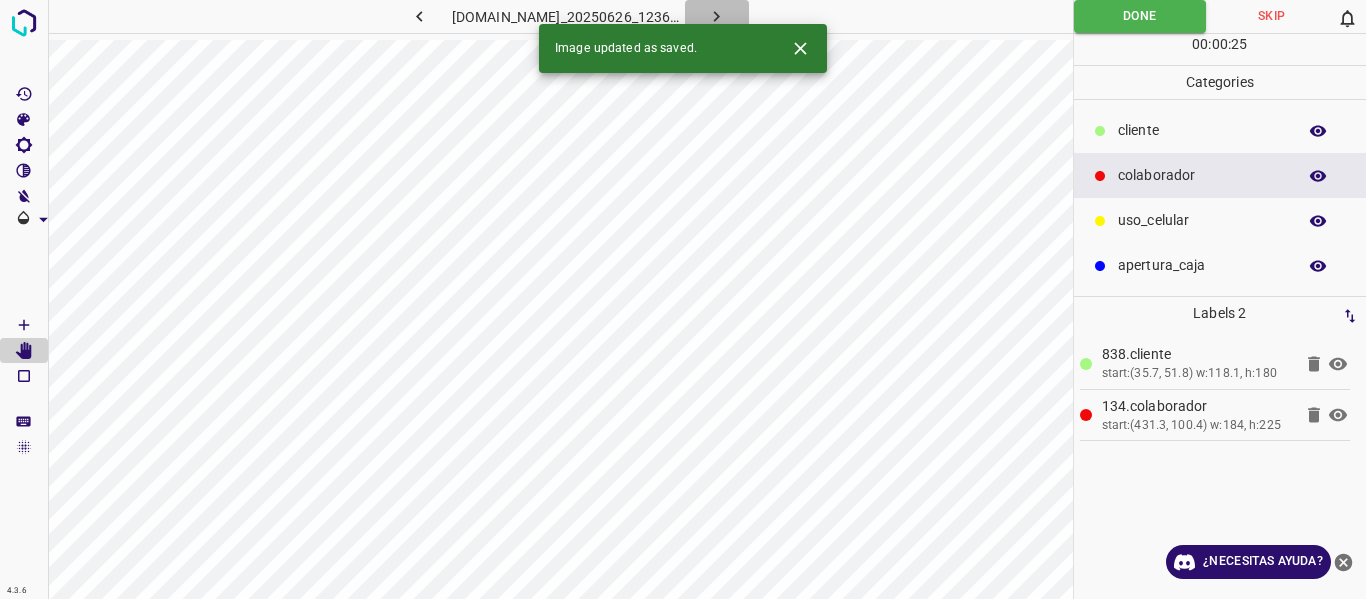 click 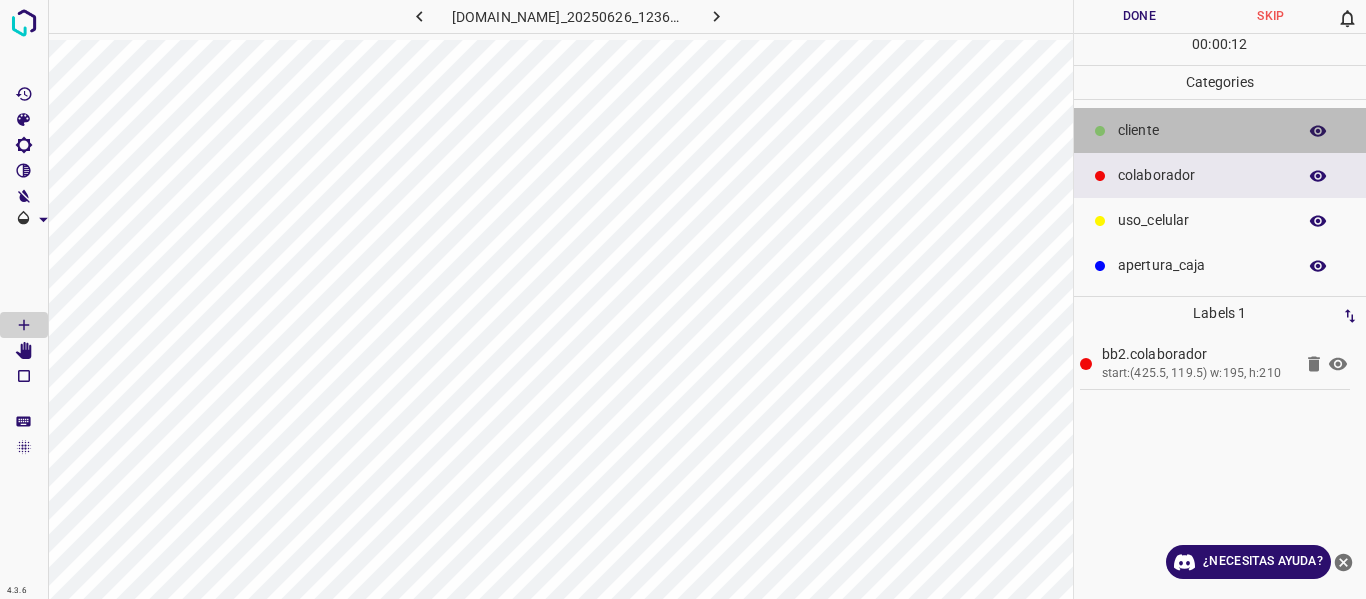 click on "​​cliente" at bounding box center [1202, 130] 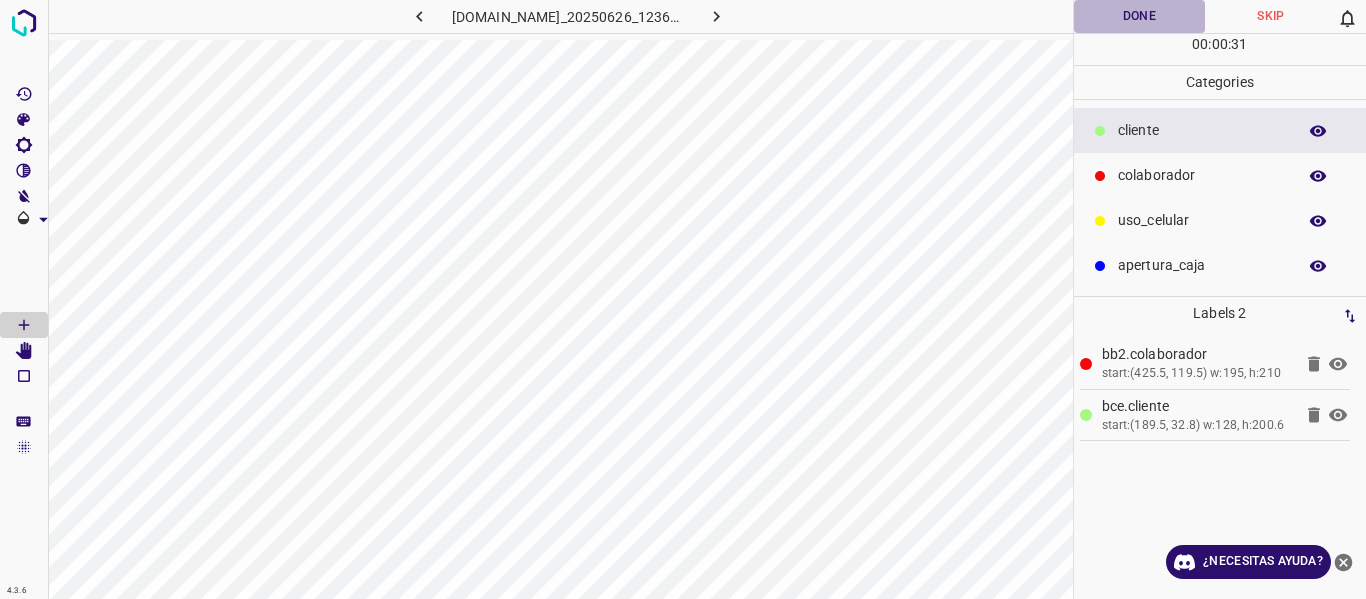 click on "Done" at bounding box center [1140, 16] 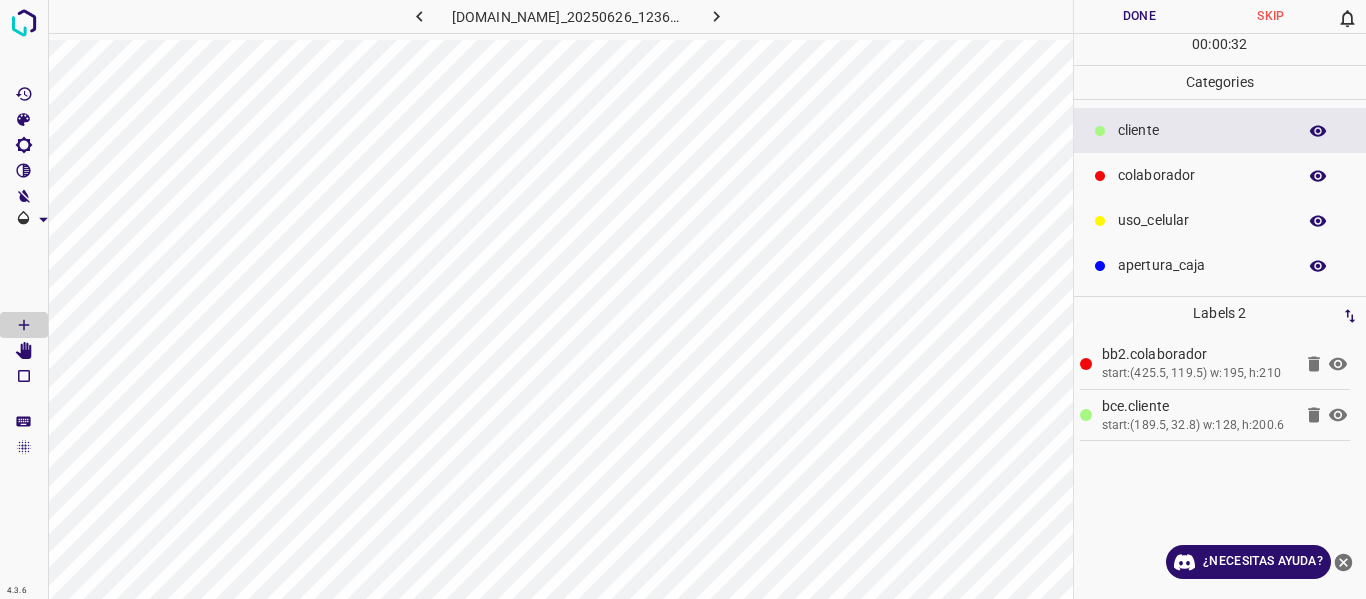 click 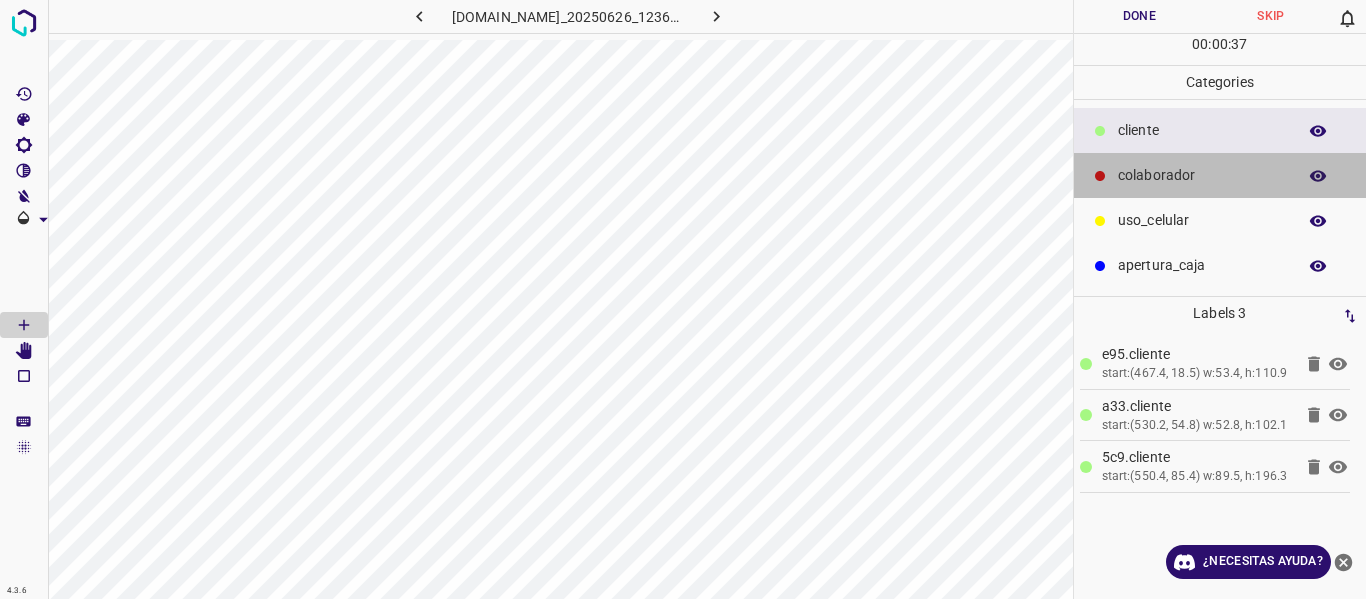 click on "colaborador" at bounding box center (1202, 175) 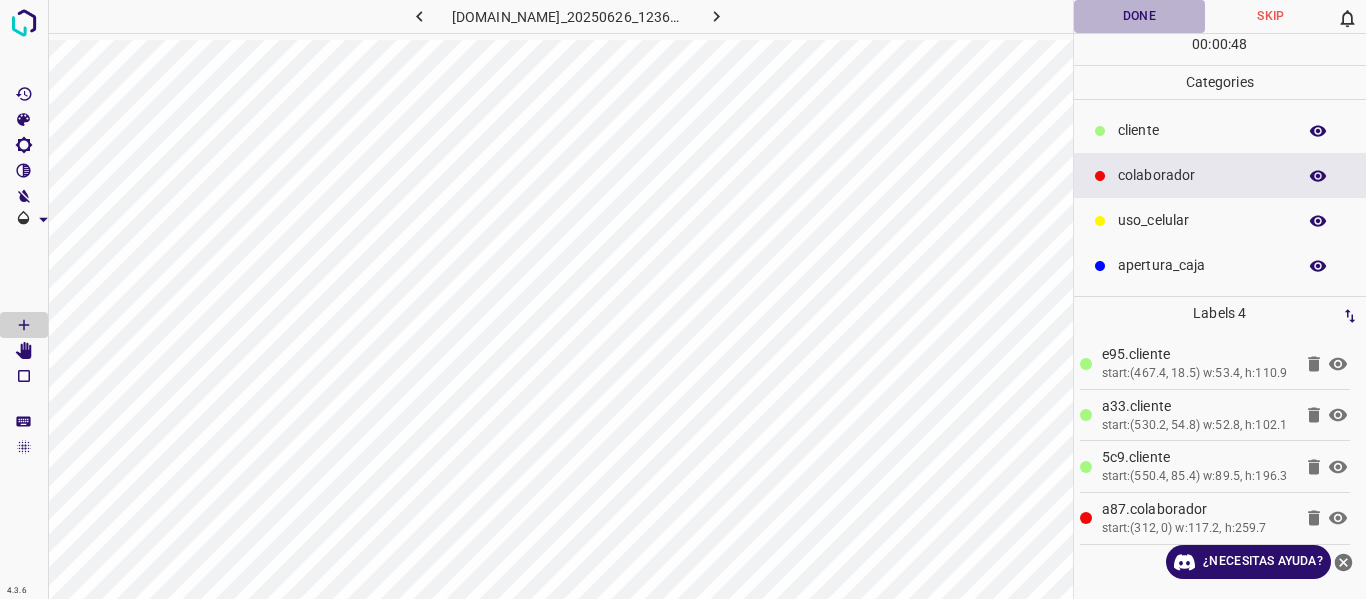 click on "Done" at bounding box center [1140, 16] 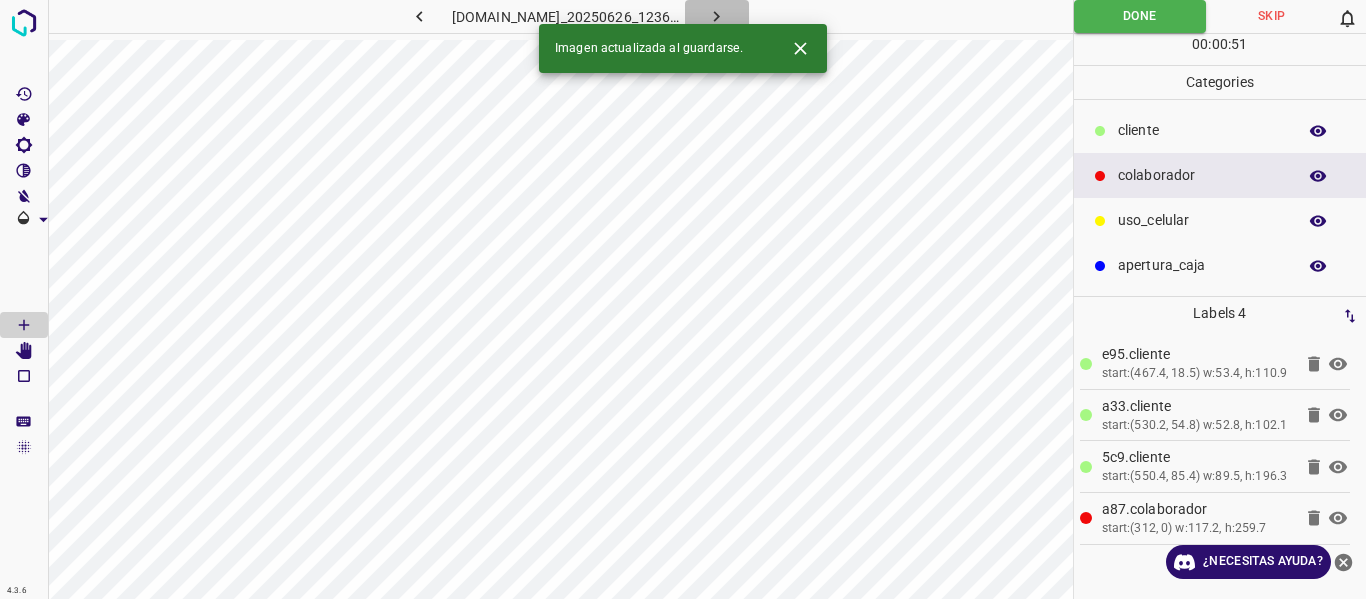 click 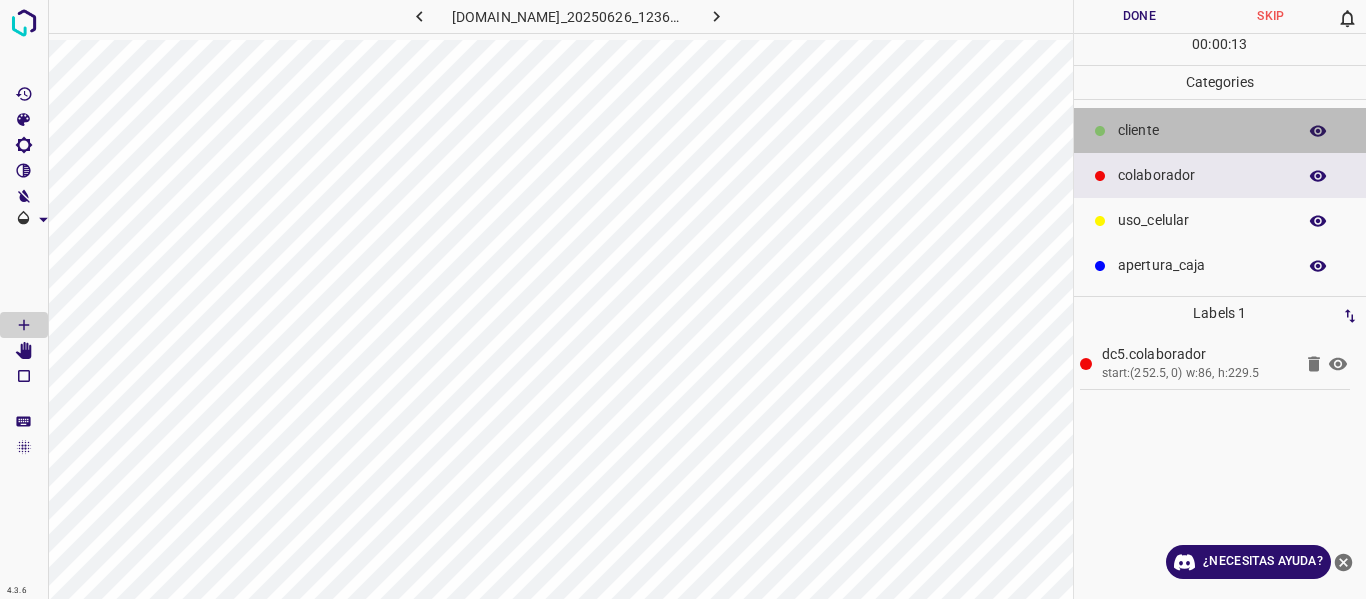 click on "​​cliente" at bounding box center [1202, 130] 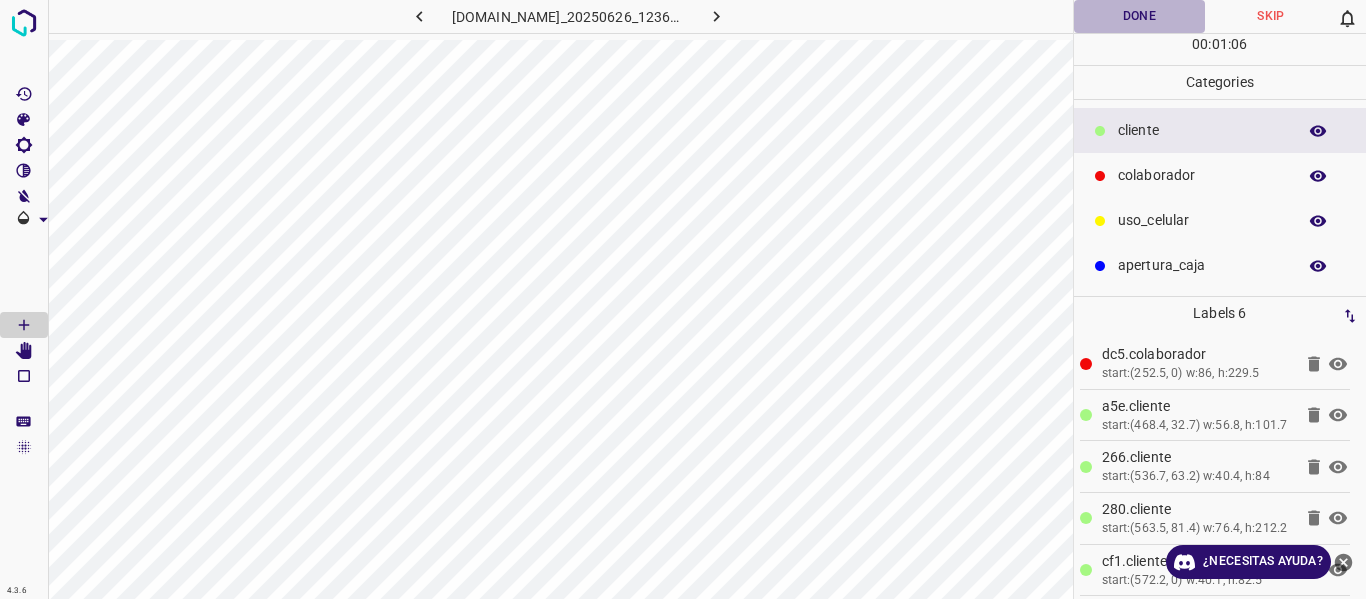 click on "Done" at bounding box center (1140, 16) 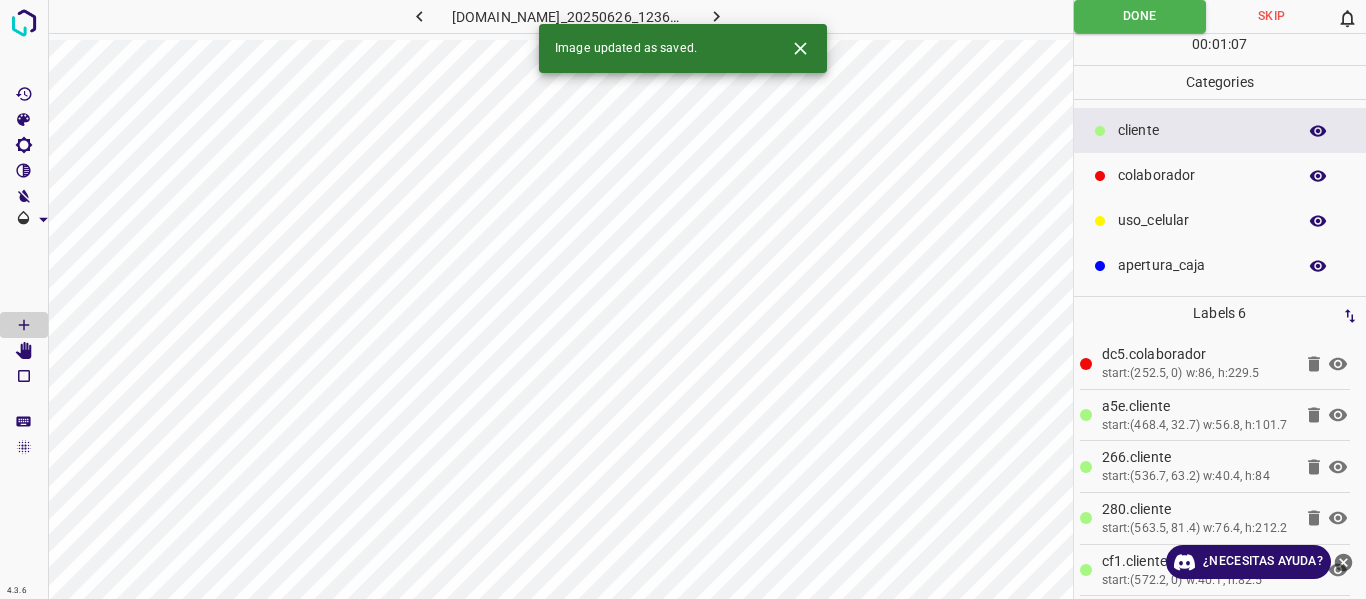 click at bounding box center (717, 16) 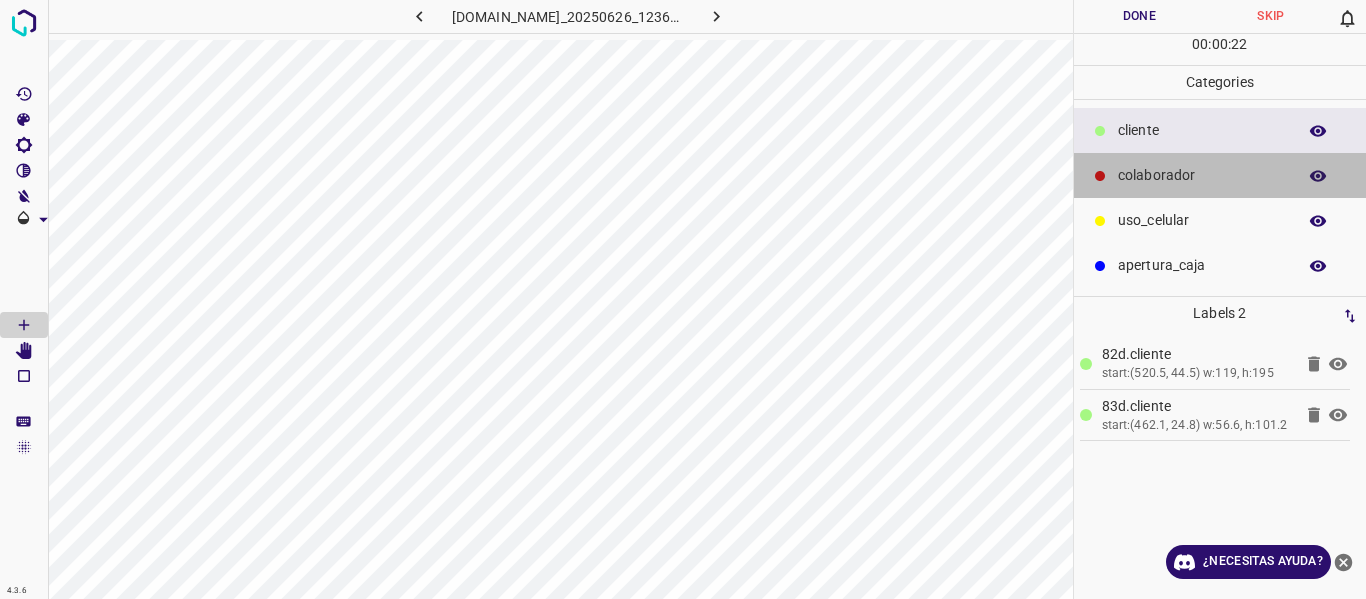 click on "colaborador" at bounding box center [1202, 175] 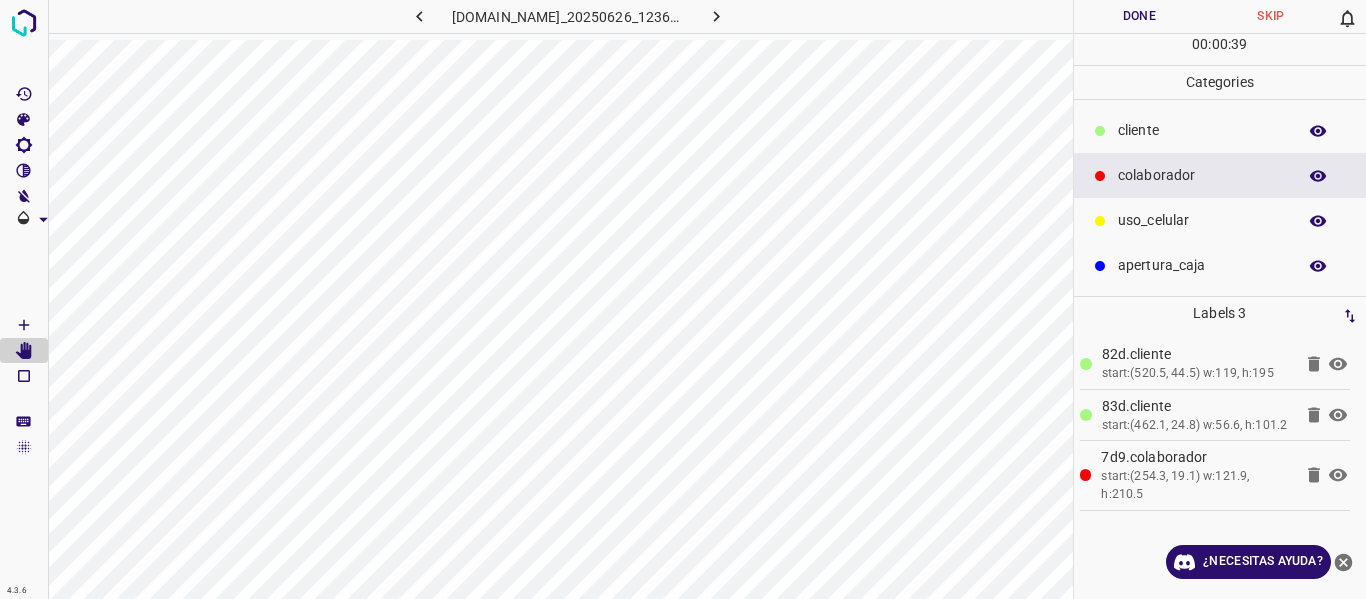 click on "Done" at bounding box center (1140, 16) 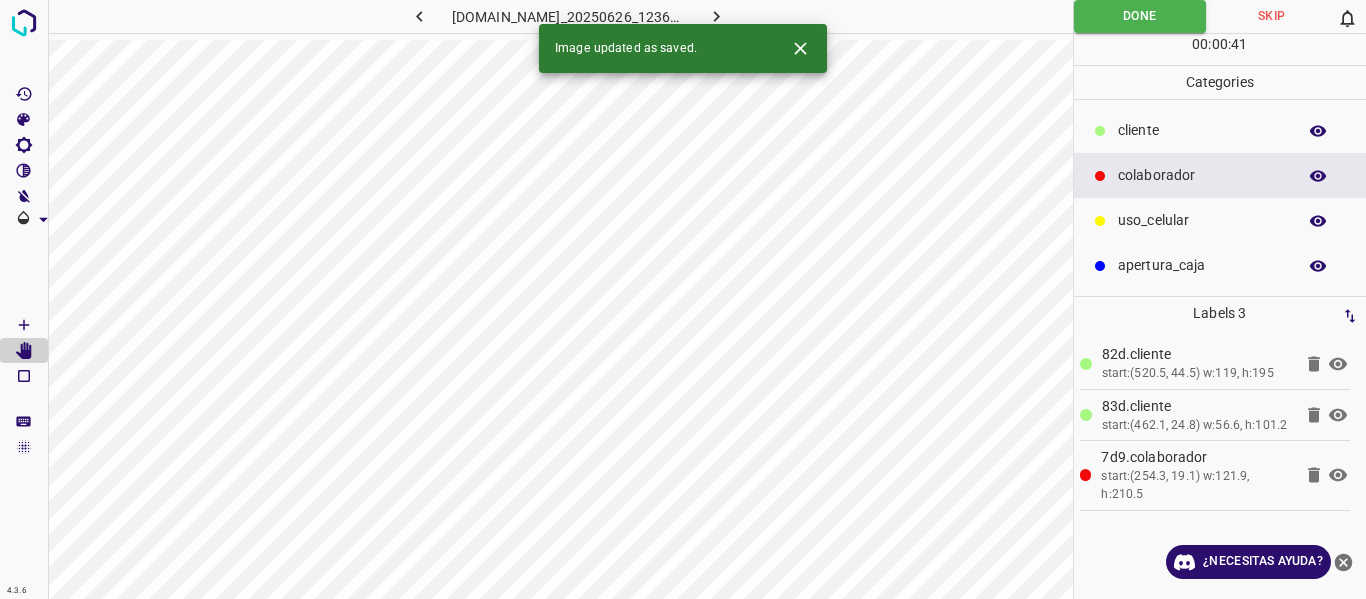 click at bounding box center (717, 16) 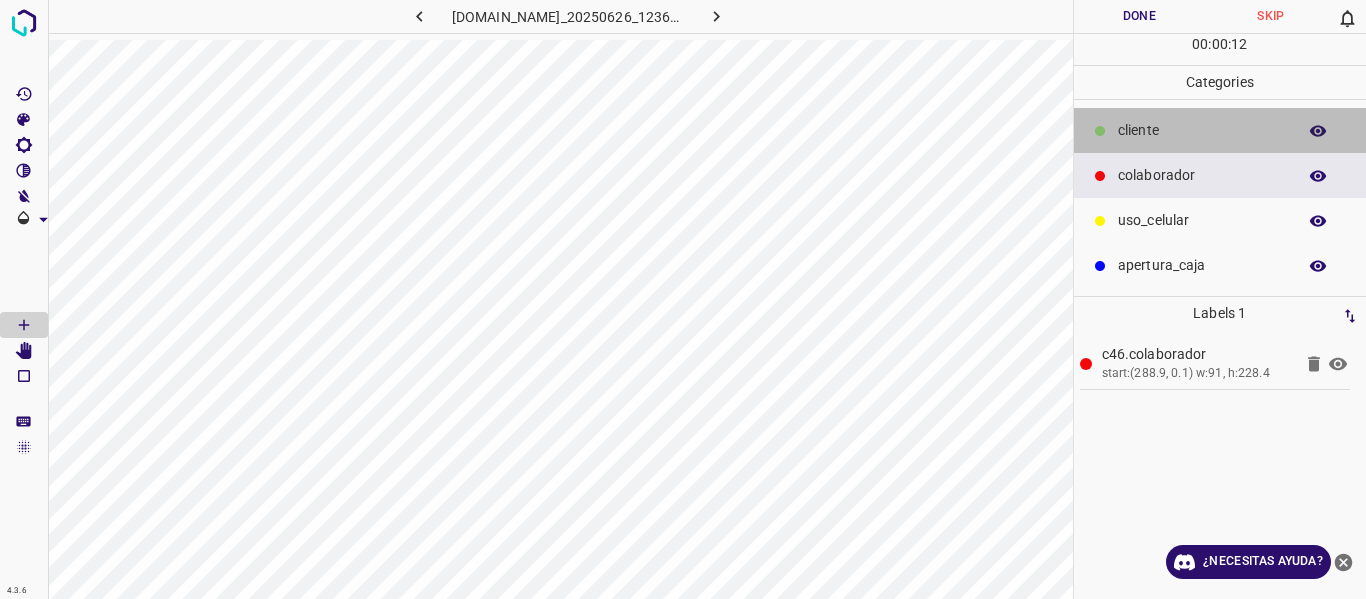 click on "​​cliente" at bounding box center (1202, 130) 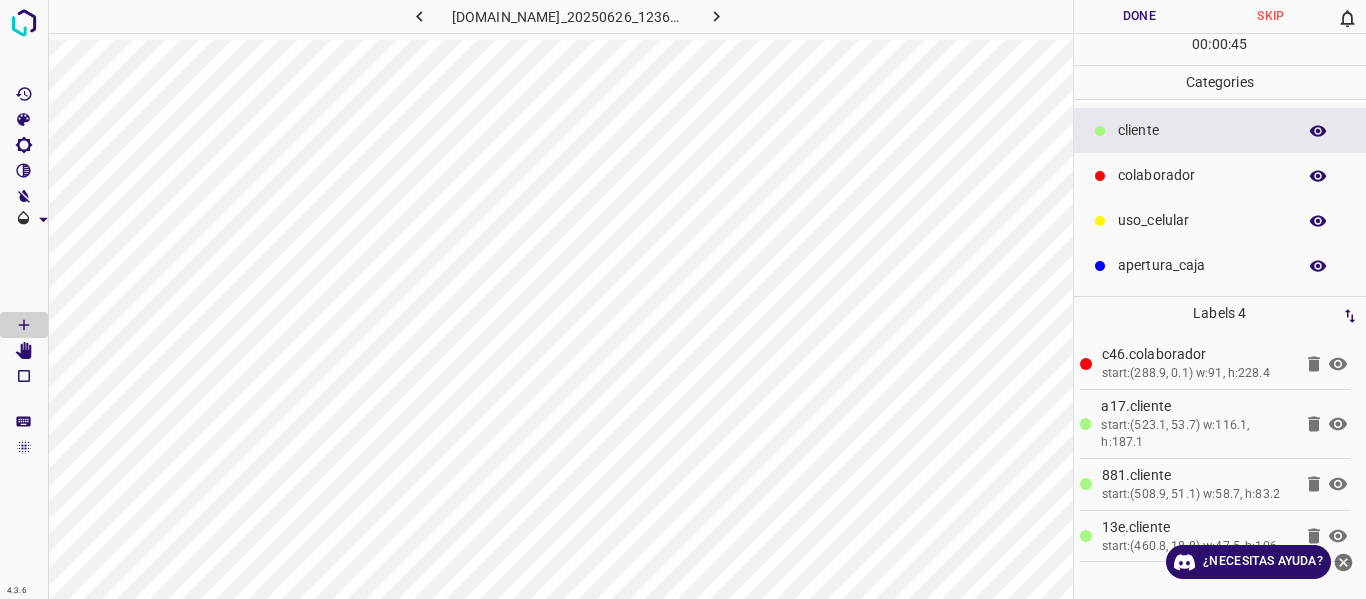 click on "Done" at bounding box center (1140, 16) 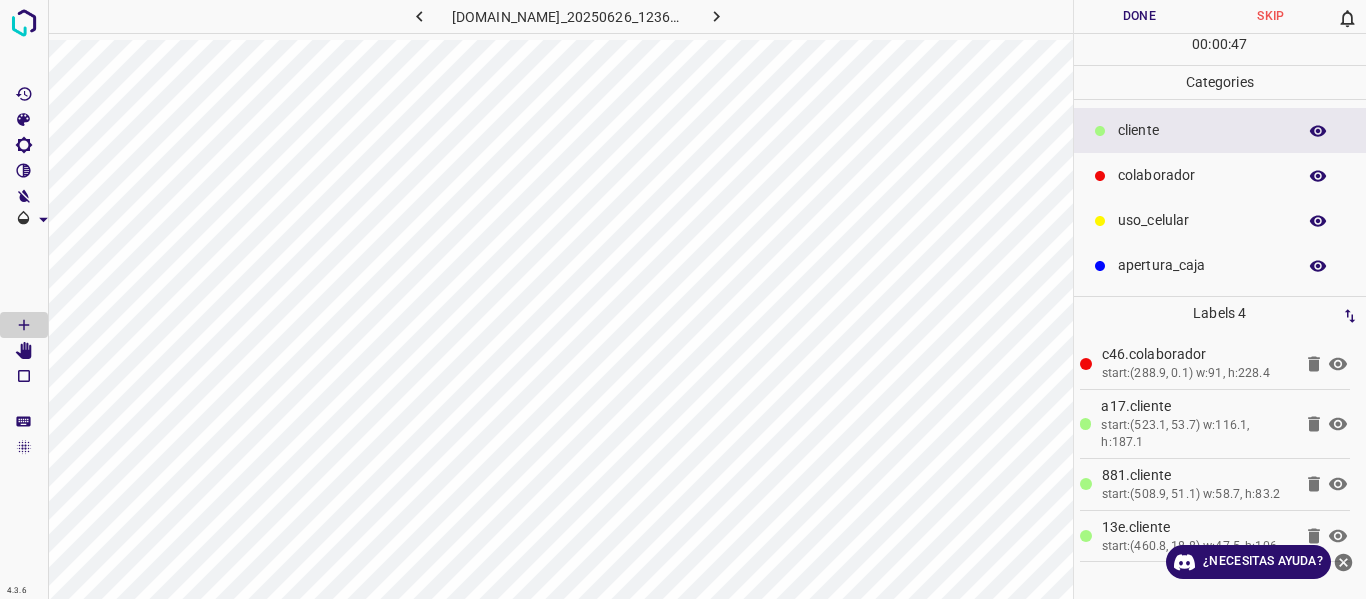 click at bounding box center (717, 16) 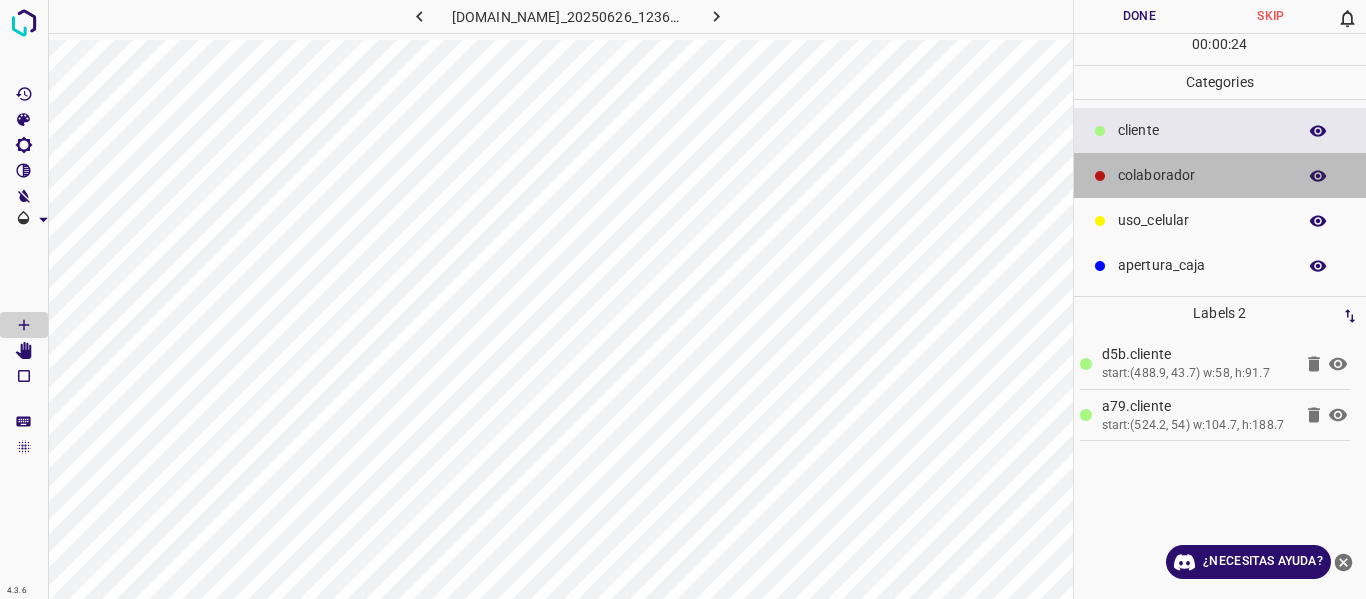 click on "colaborador" at bounding box center [1202, 175] 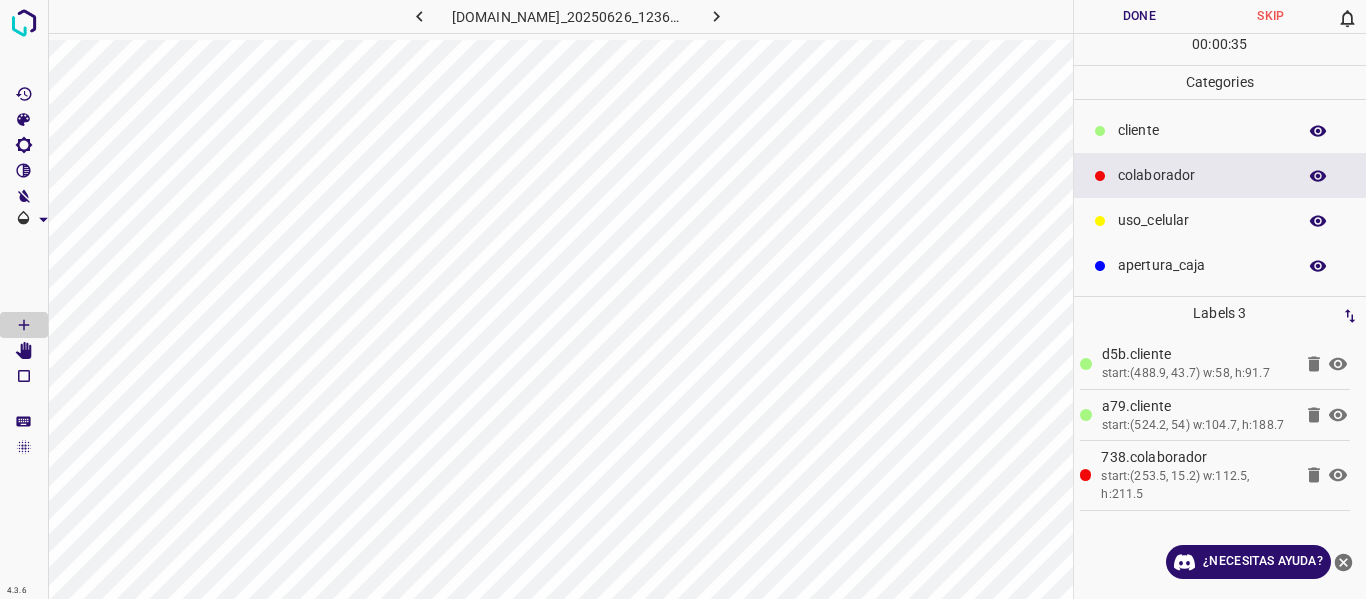 click on "Done" at bounding box center (1140, 16) 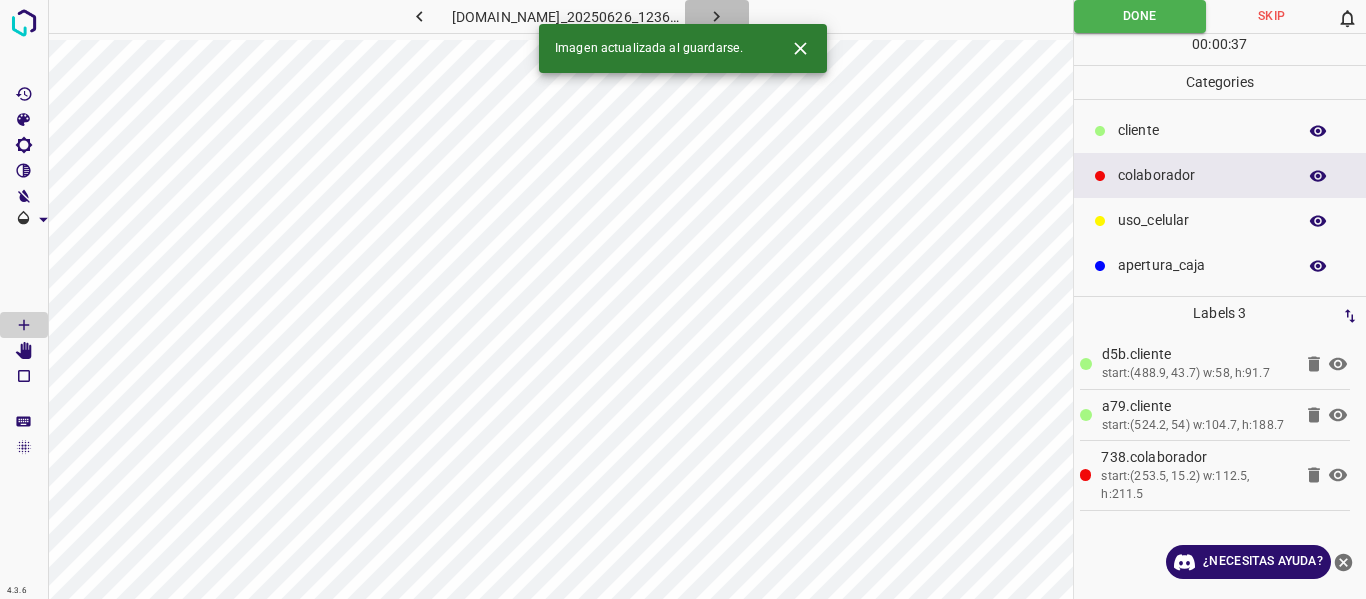 click 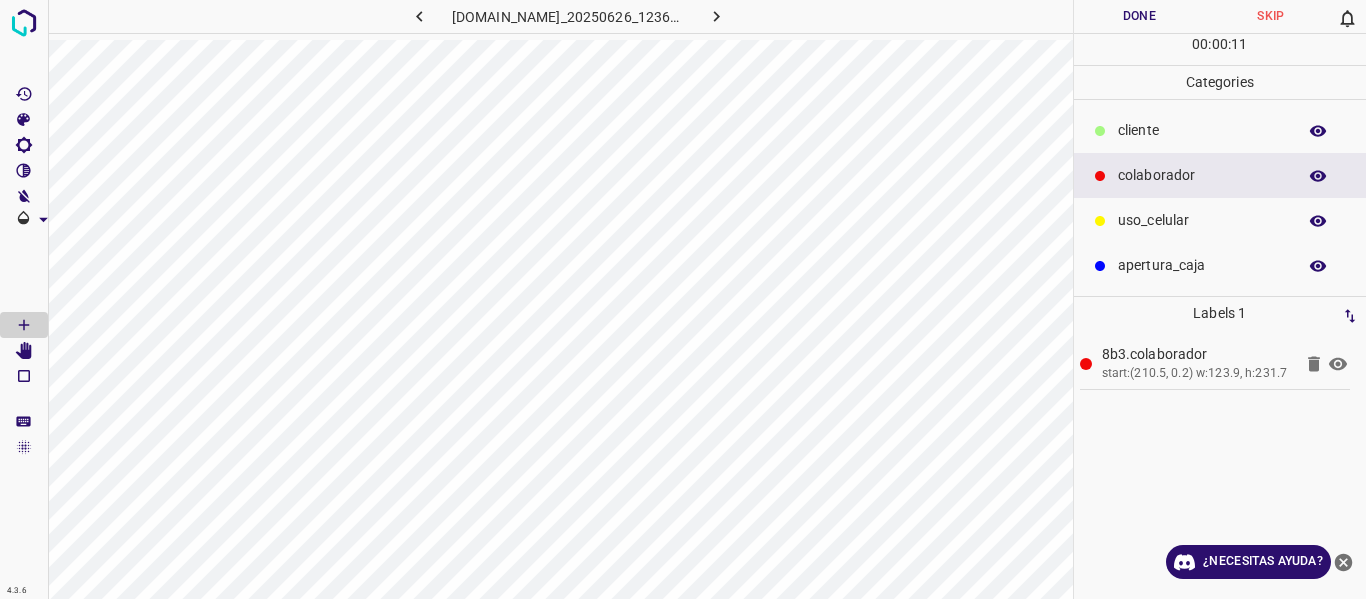 click on "​​cliente" at bounding box center (1220, 130) 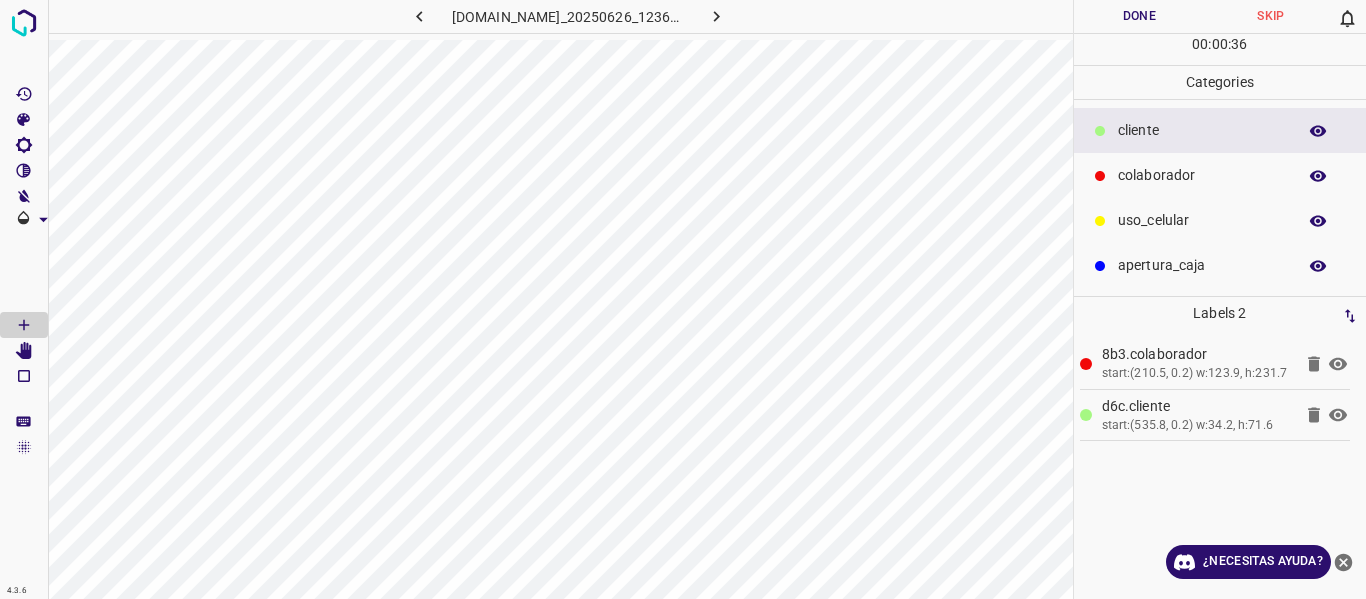 click on "Labels   2 8b3.colaborador
start:(210.5, 0.2)
w:123.9, h:231.7
d6c.​​cliente
start:(535.8, 0.2)
w:34.2, h:71.6" at bounding box center [1220, 448] 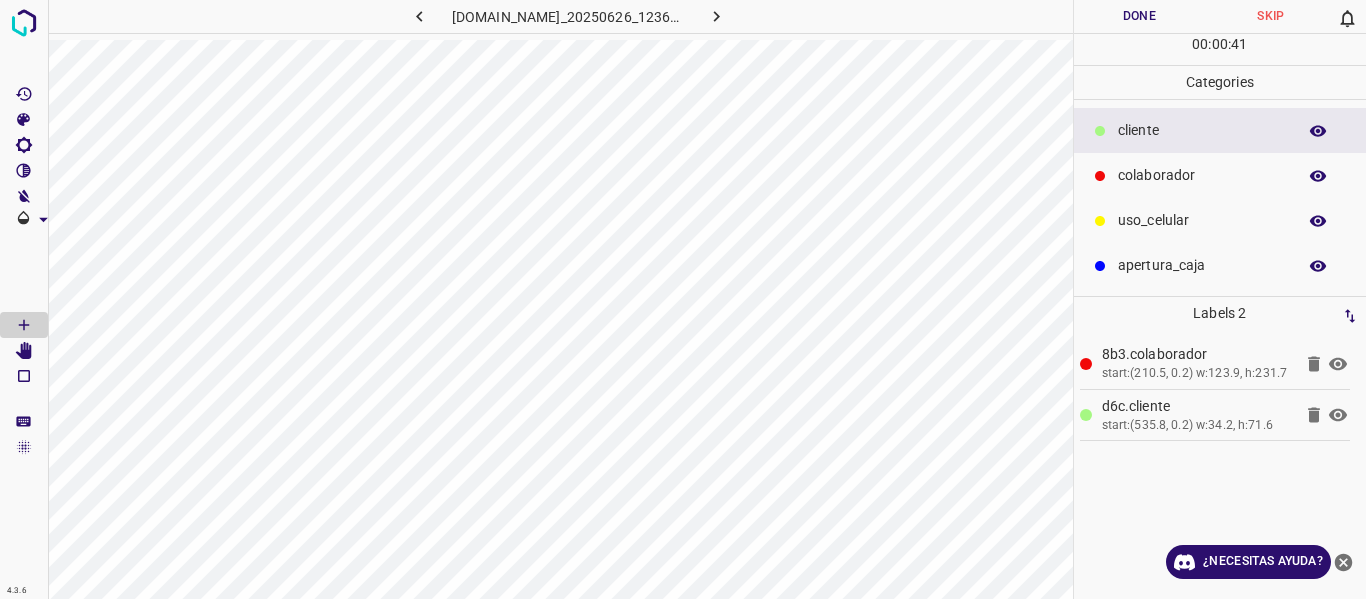 click on "Labels   2 8b3.colaborador
start:(210.5, 0.2)
w:123.9, h:231.7
d6c.​​cliente
start:(535.8, 0.2)
w:34.2, h:71.6" at bounding box center [1220, 448] 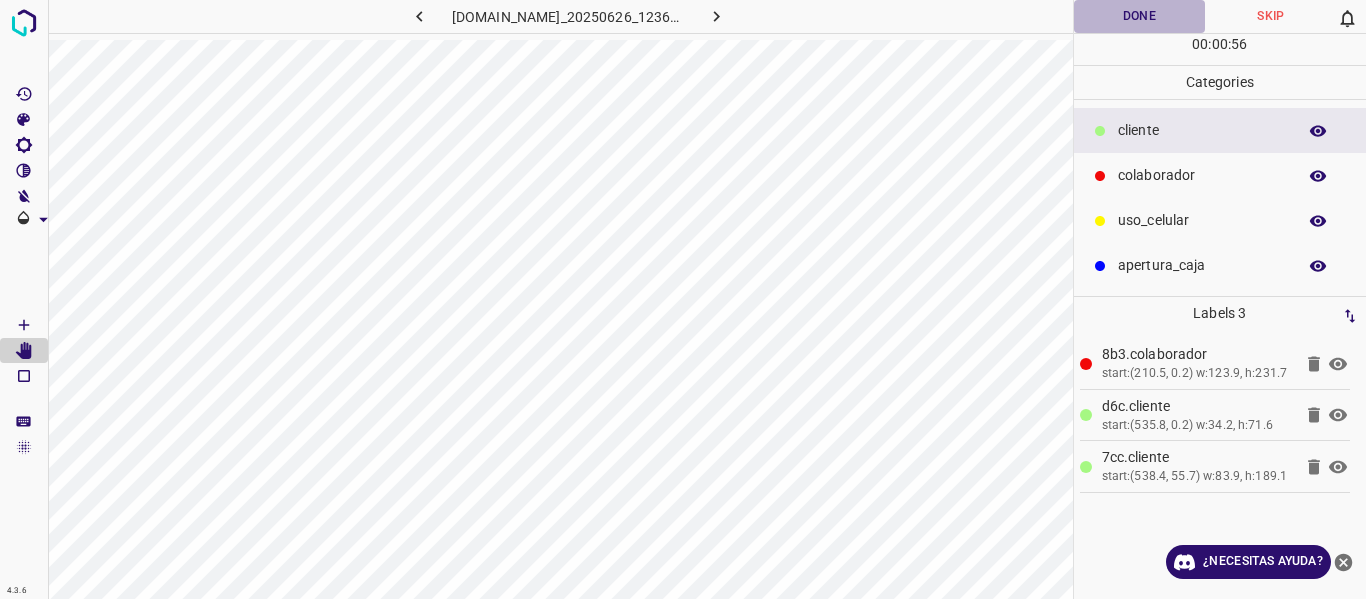 click on "Done" at bounding box center (1140, 16) 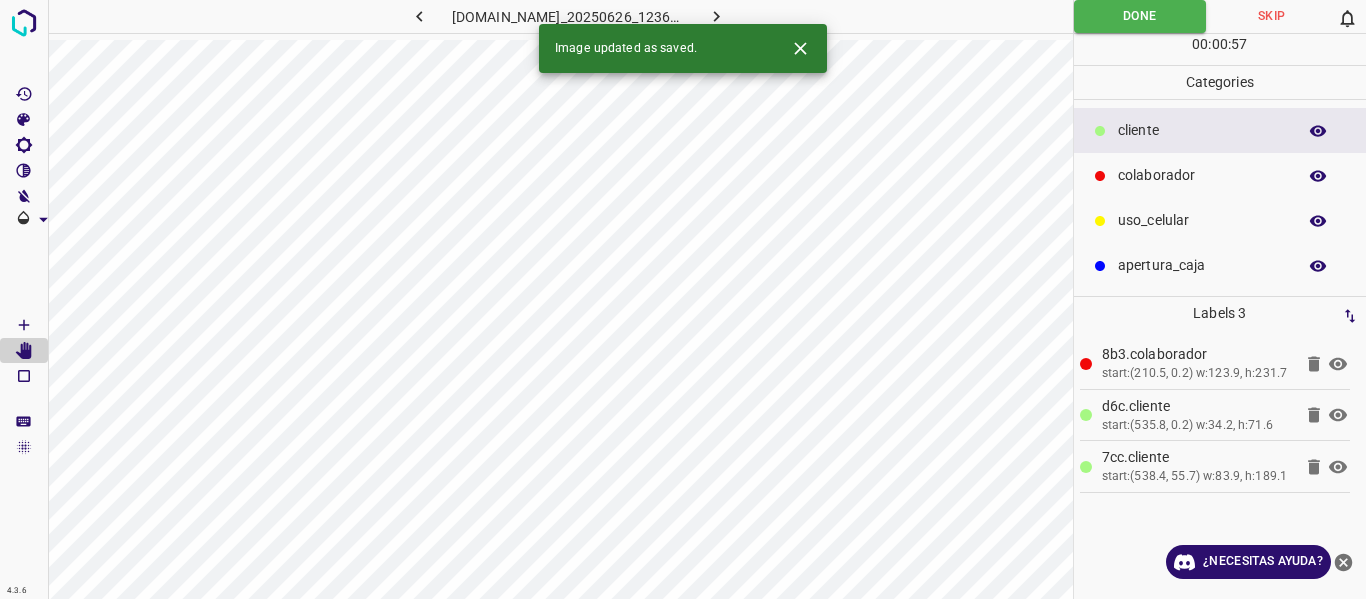 click on "Image updated as saved." at bounding box center [683, 48] 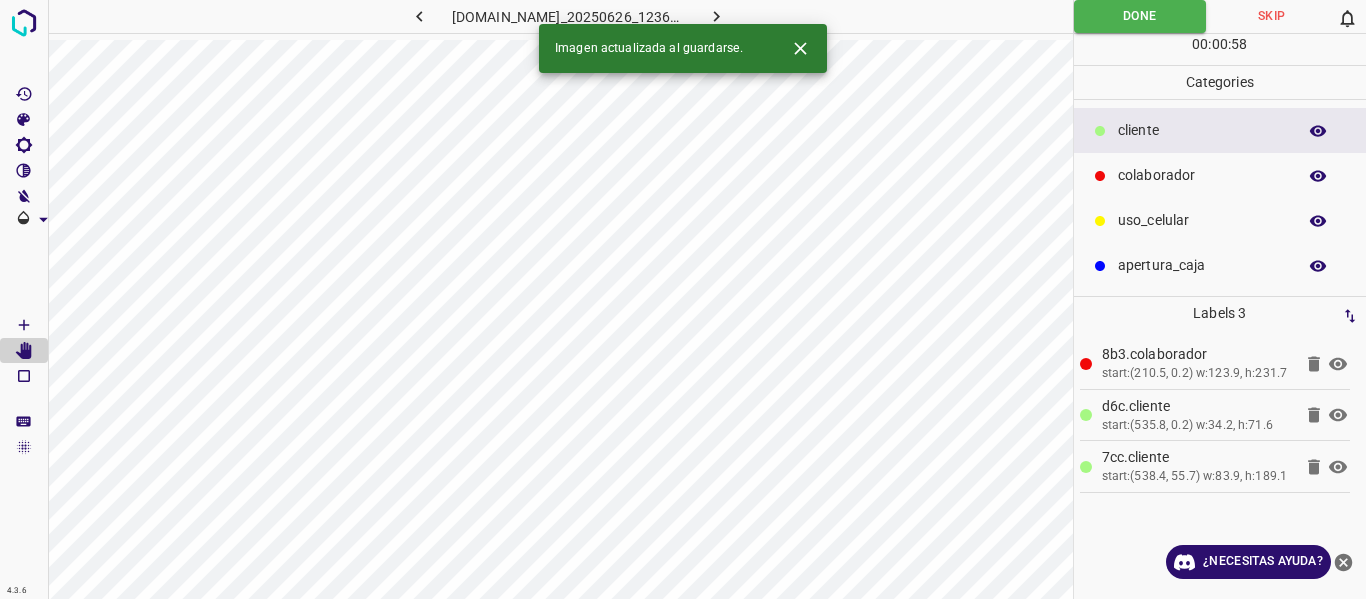 click 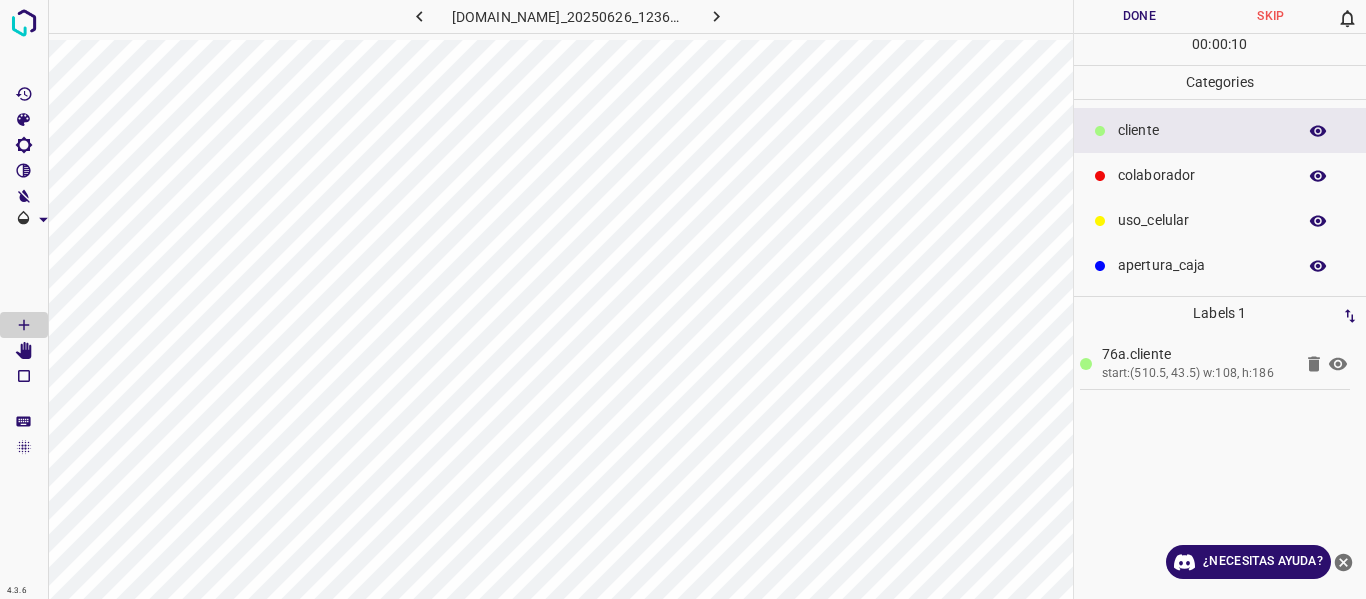 click on "colaborador" at bounding box center (1202, 175) 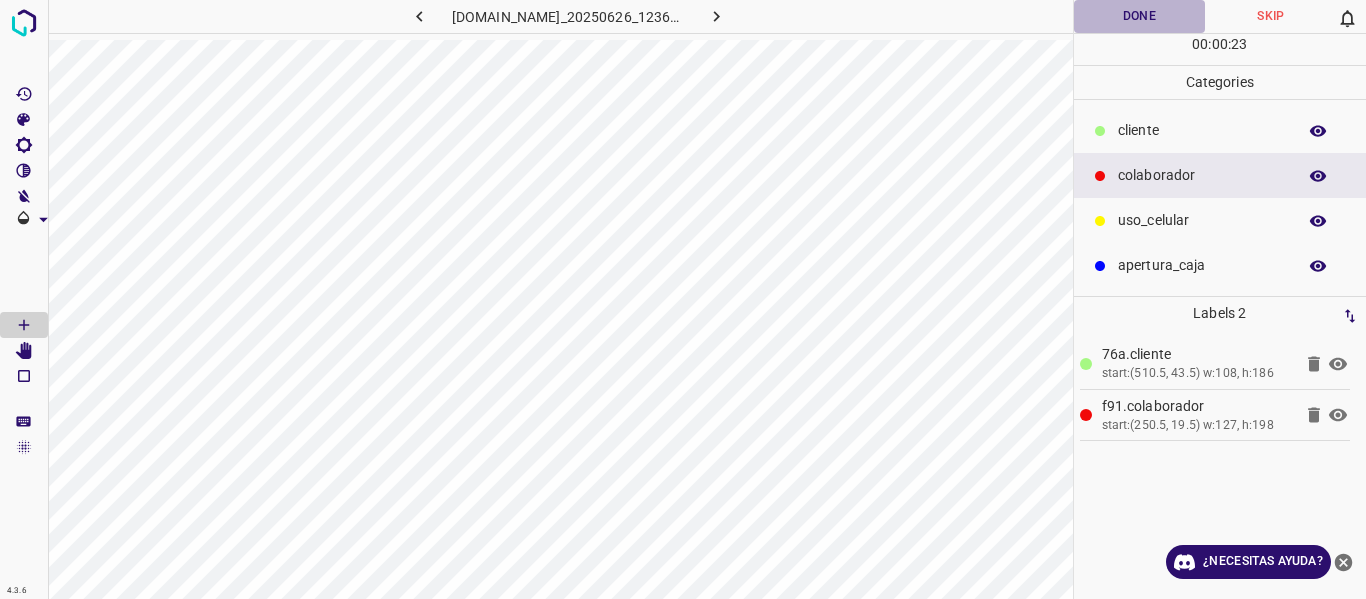 click on "Done" at bounding box center (1140, 16) 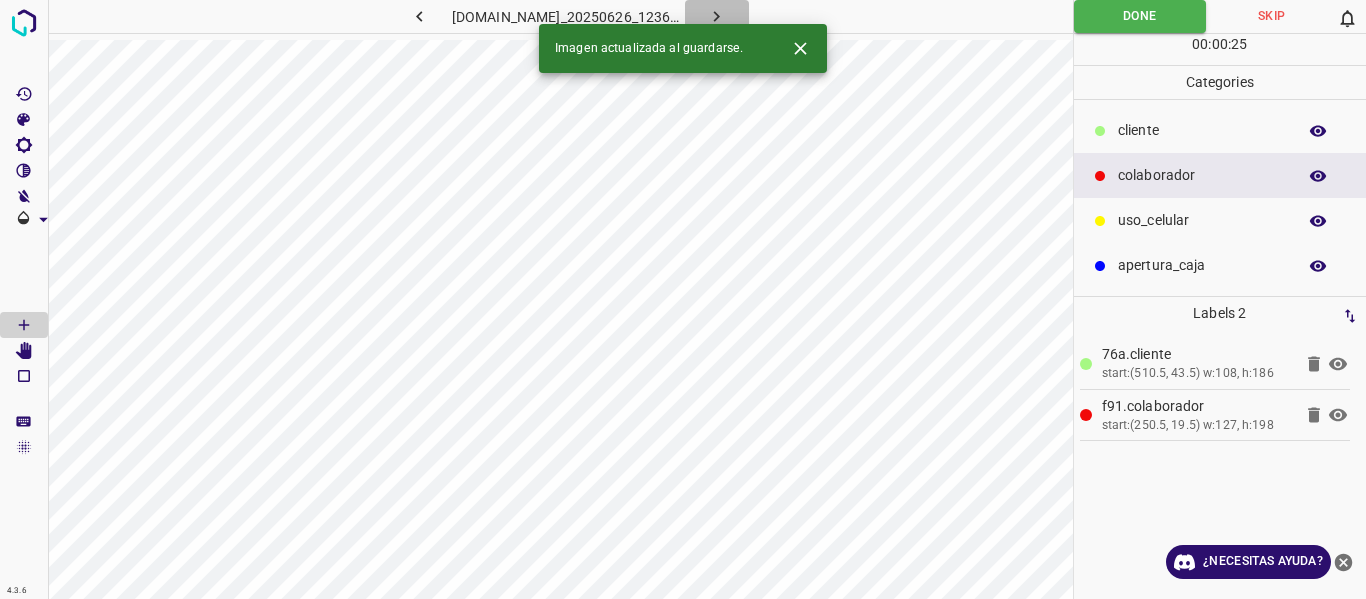 click at bounding box center [717, 16] 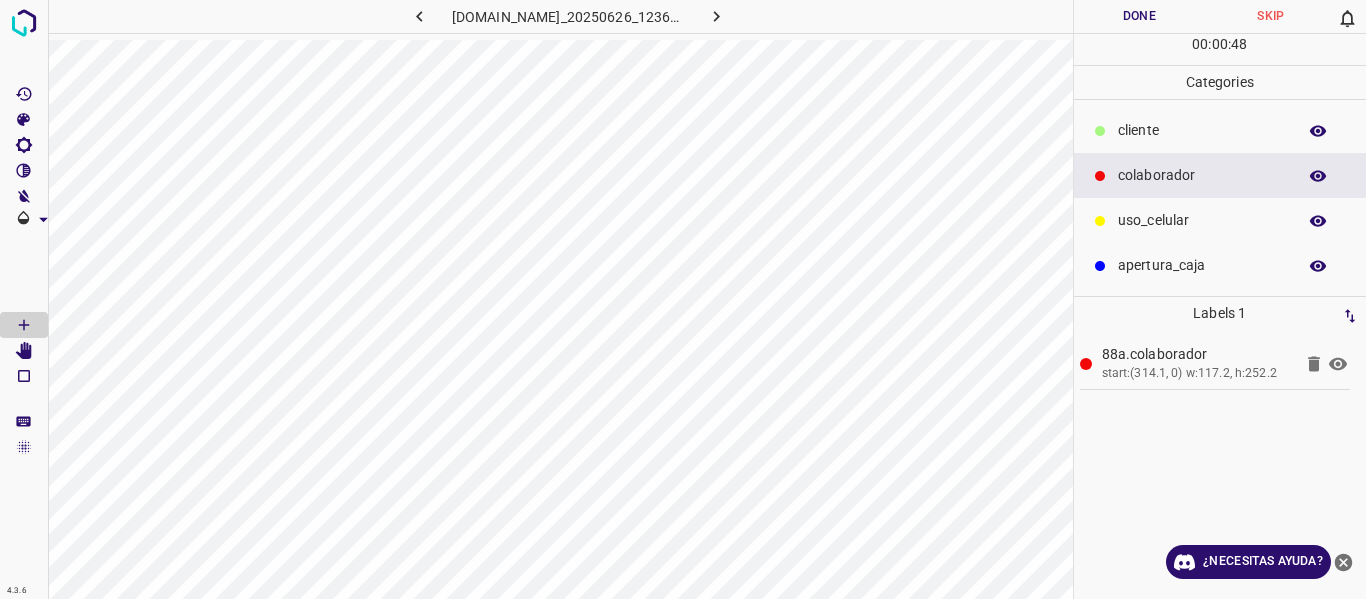 click on "​​cliente" at bounding box center [1202, 130] 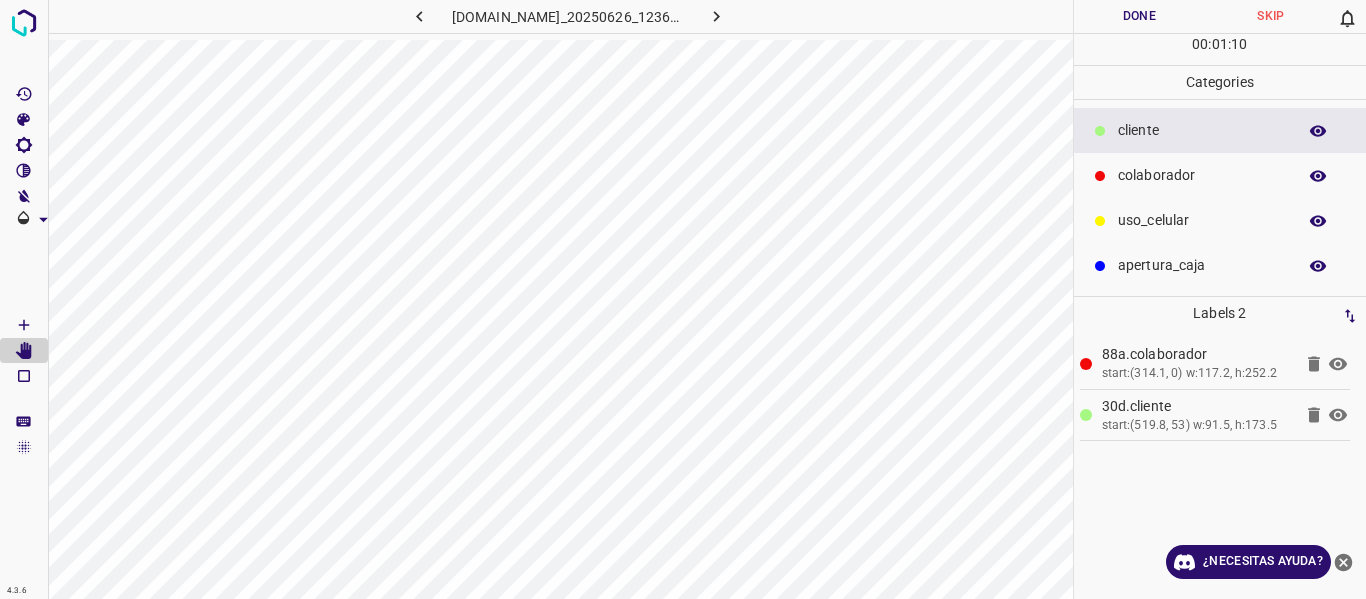 click on "Done" at bounding box center (1140, 16) 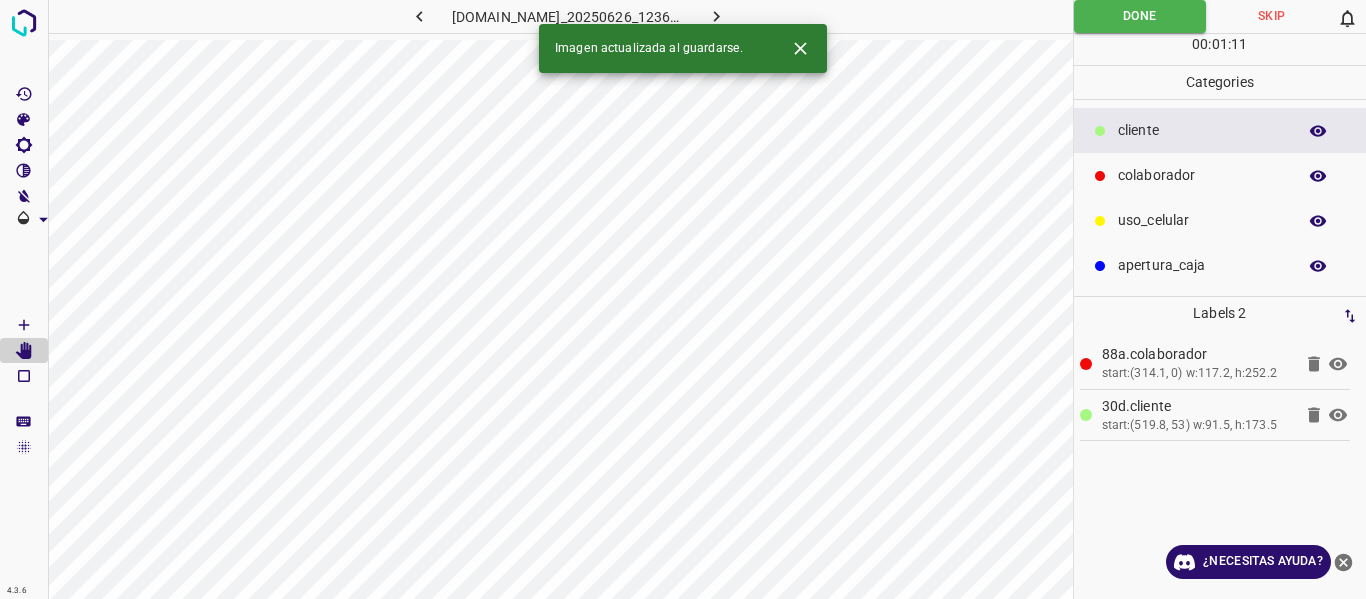 click at bounding box center [717, 16] 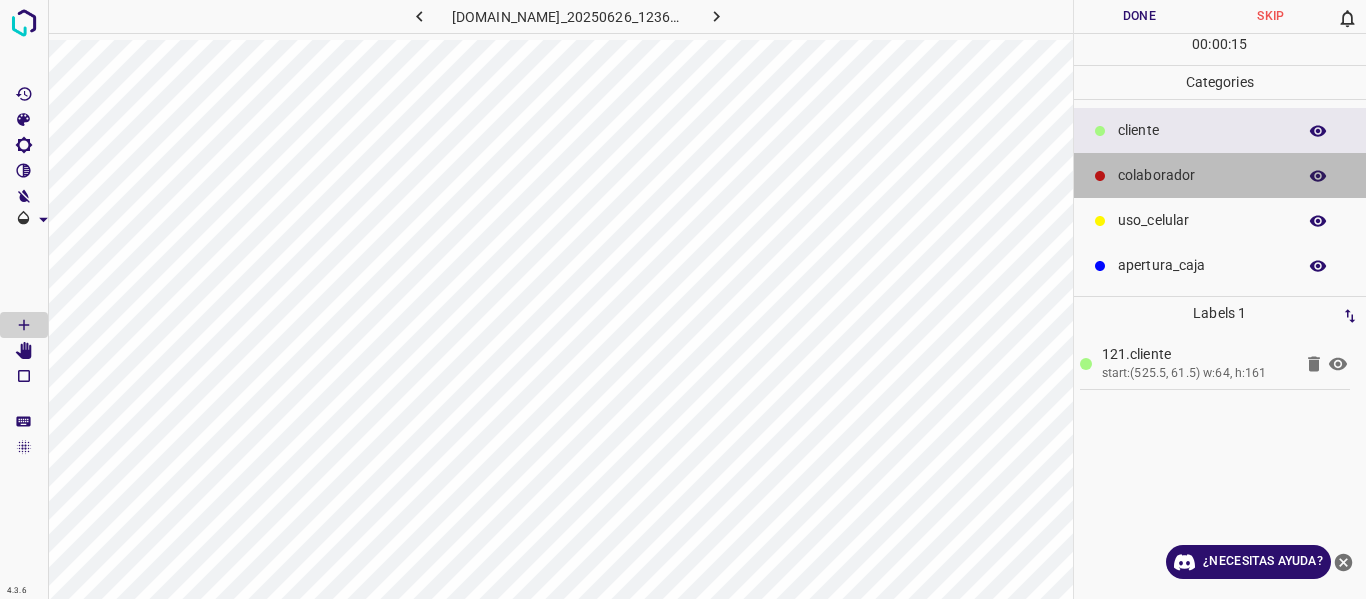 drag, startPoint x: 1169, startPoint y: 182, endPoint x: 1111, endPoint y: 190, distance: 58.549126 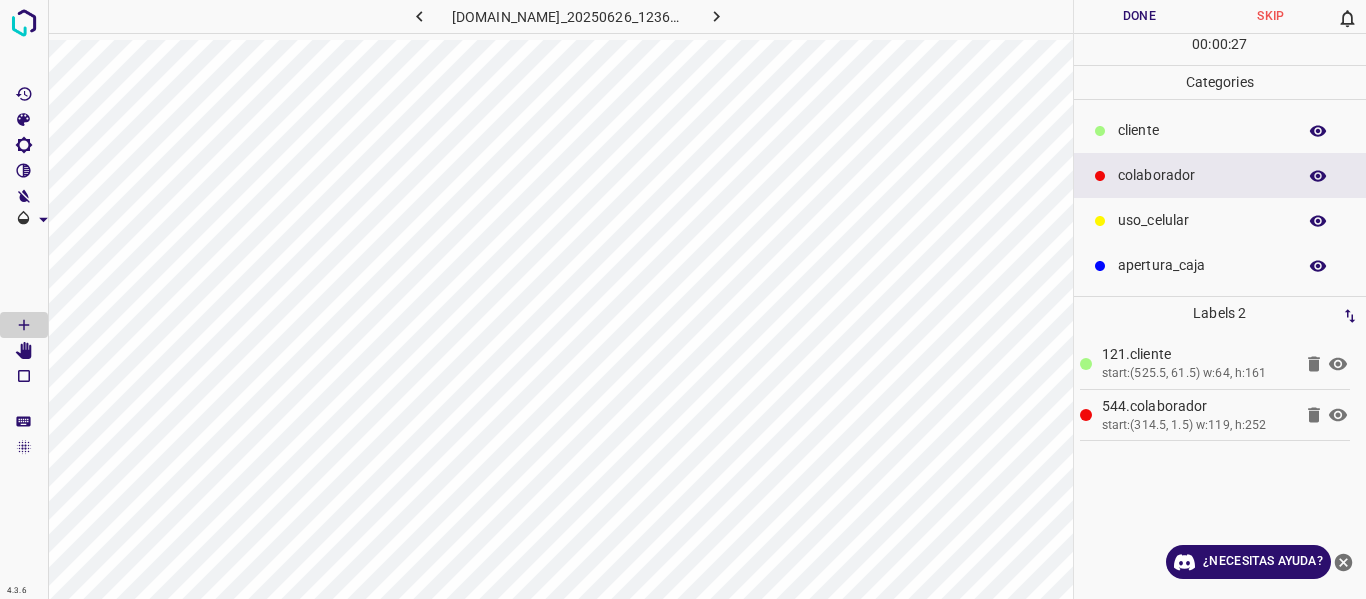 click on "​​cliente" at bounding box center (1202, 130) 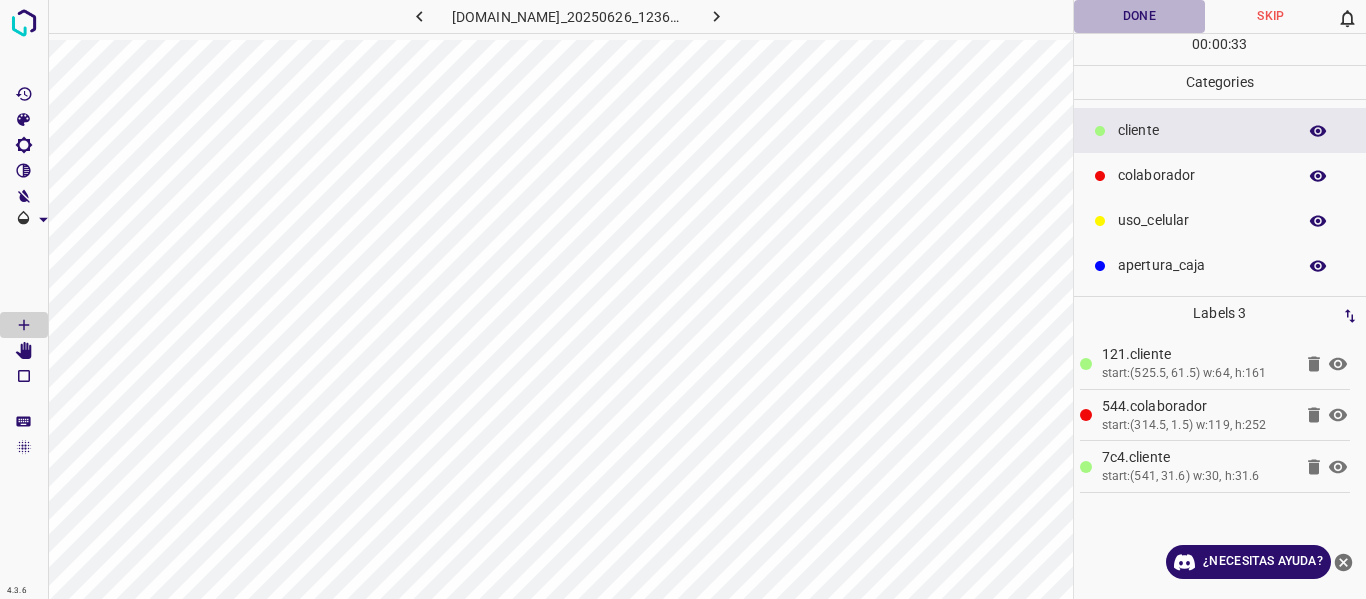 click on "Done" at bounding box center [1140, 16] 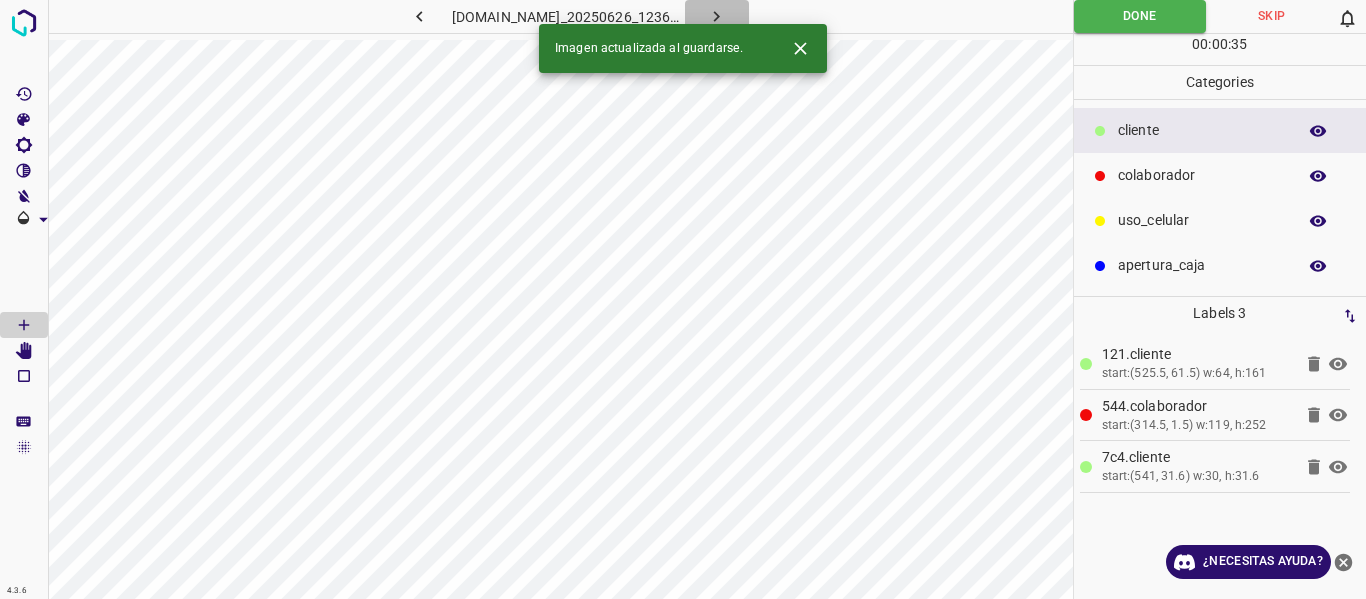 click 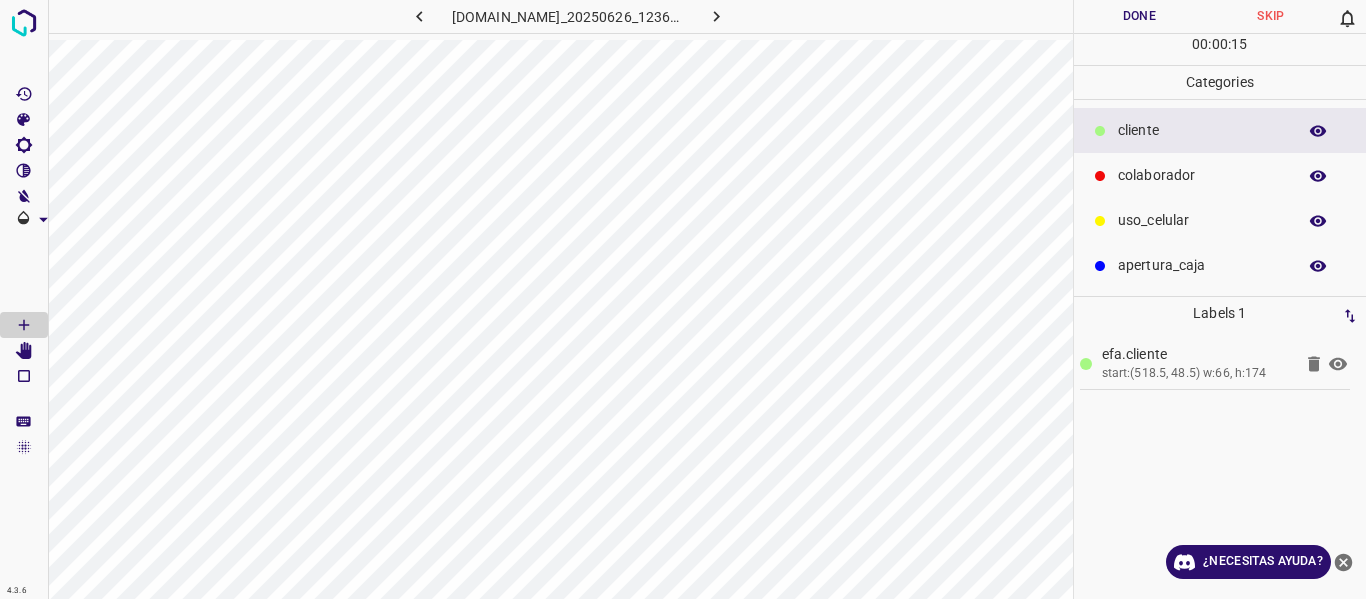 click on "colaborador" at bounding box center [1220, 175] 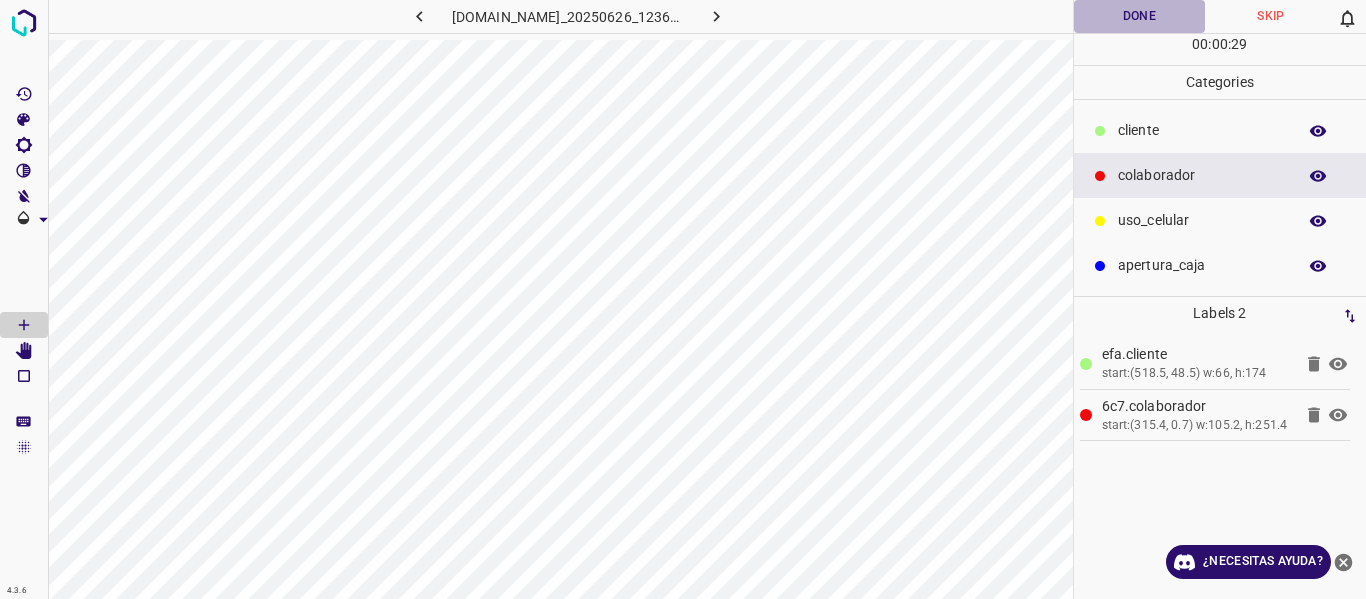 click on "Done" at bounding box center (1140, 16) 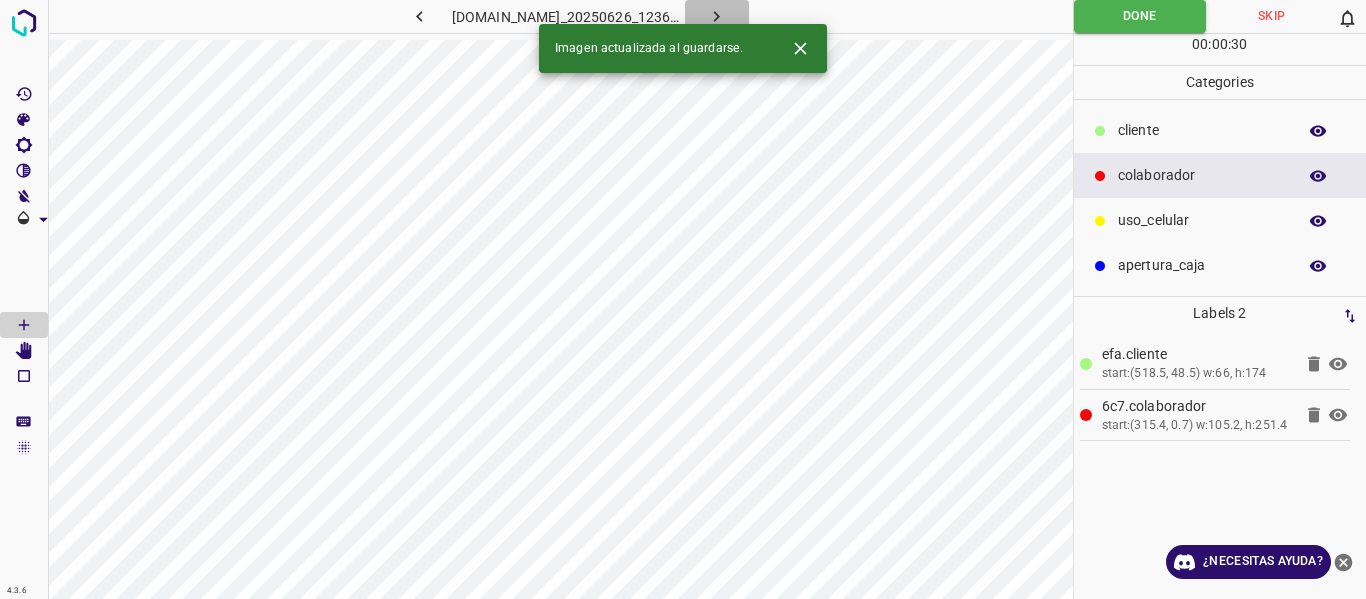click at bounding box center (717, 16) 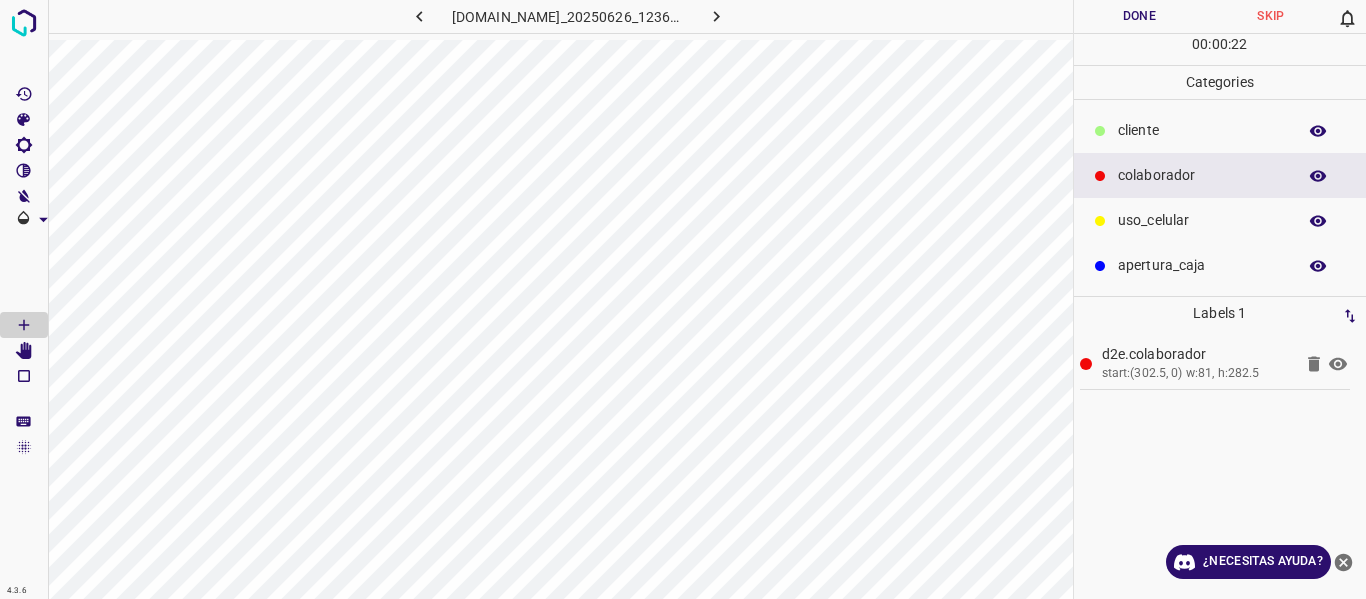 click on "​​cliente" at bounding box center (1202, 130) 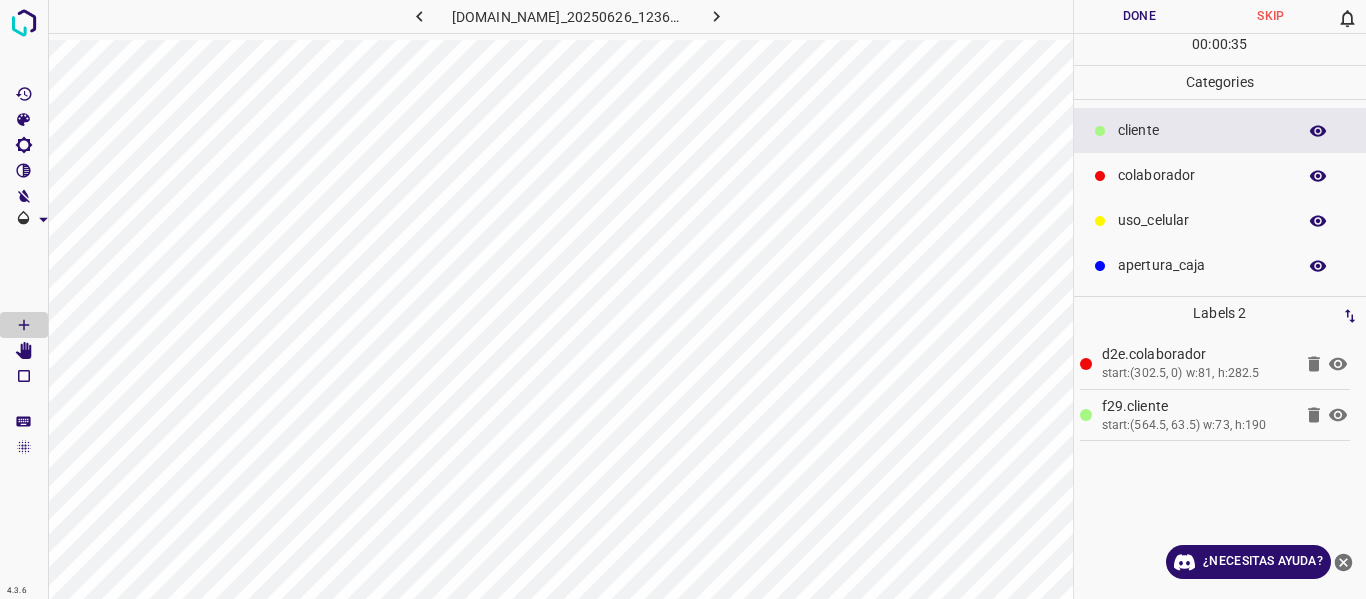click on "Done" at bounding box center (1140, 16) 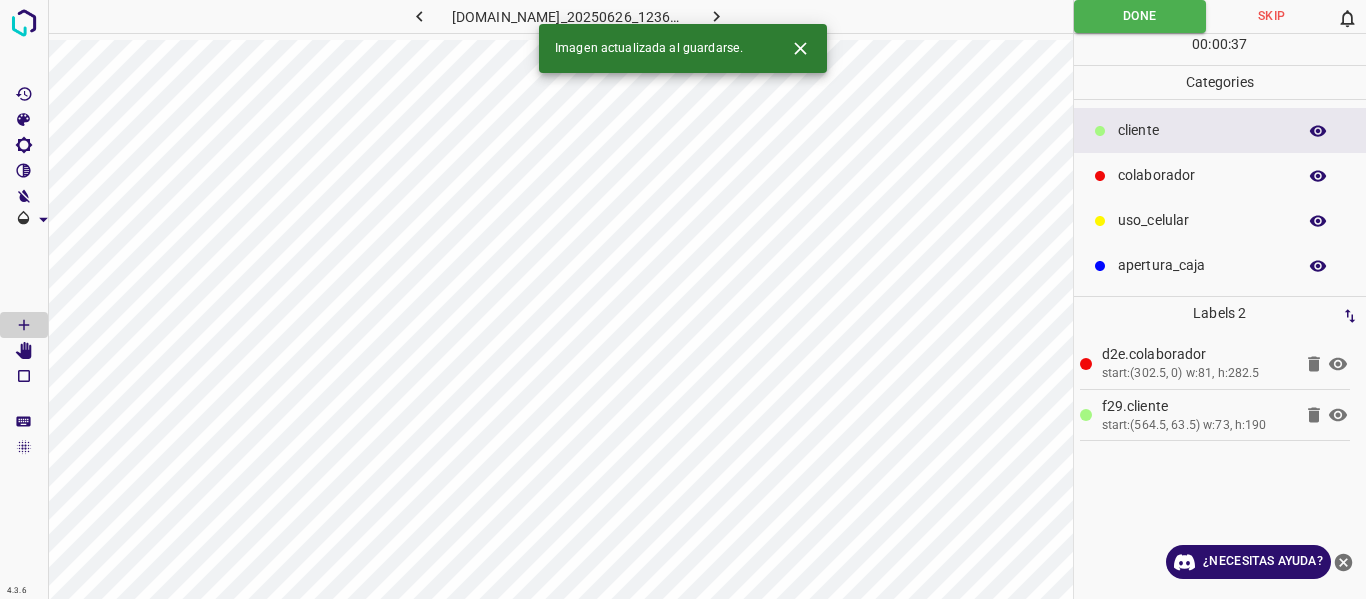 click 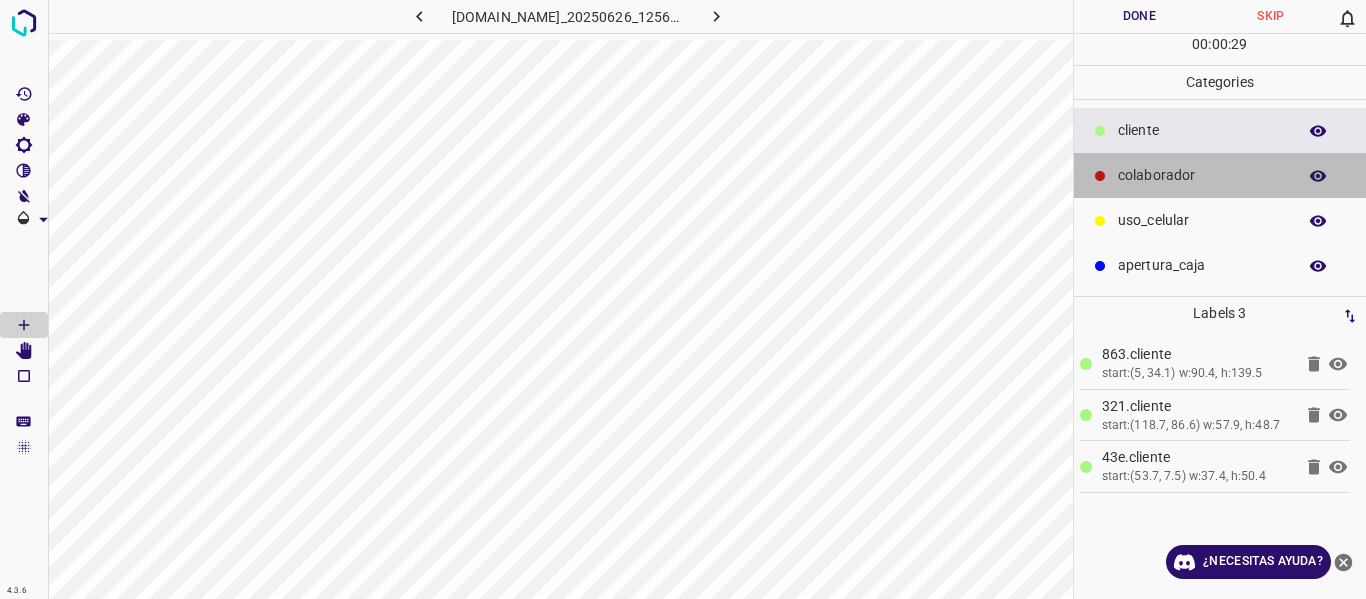 click on "colaborador" at bounding box center (1202, 175) 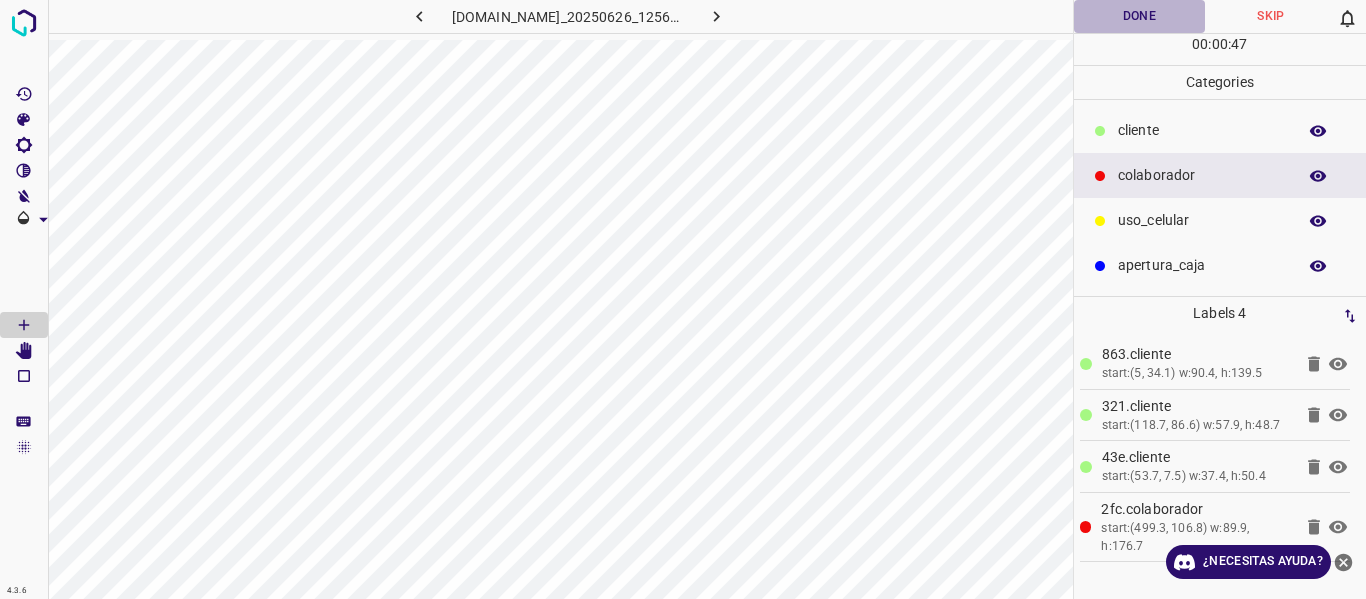 click on "Done" at bounding box center (1140, 16) 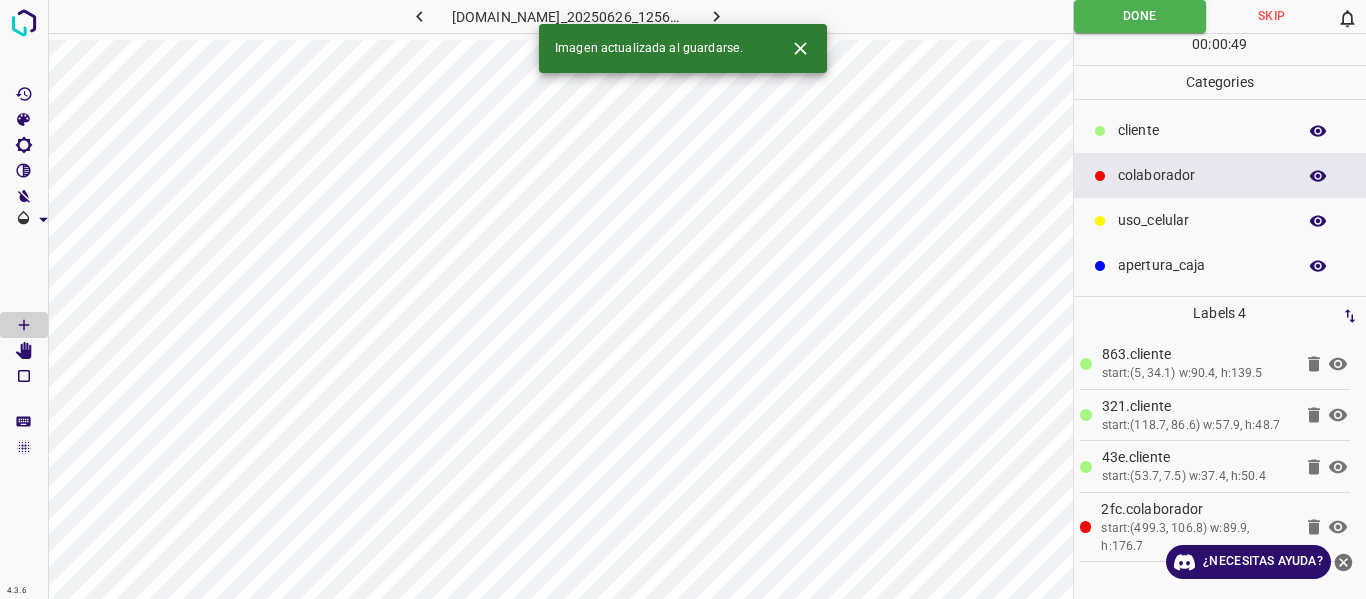 click on "Imagen actualizada al guardarse." at bounding box center (683, 48) 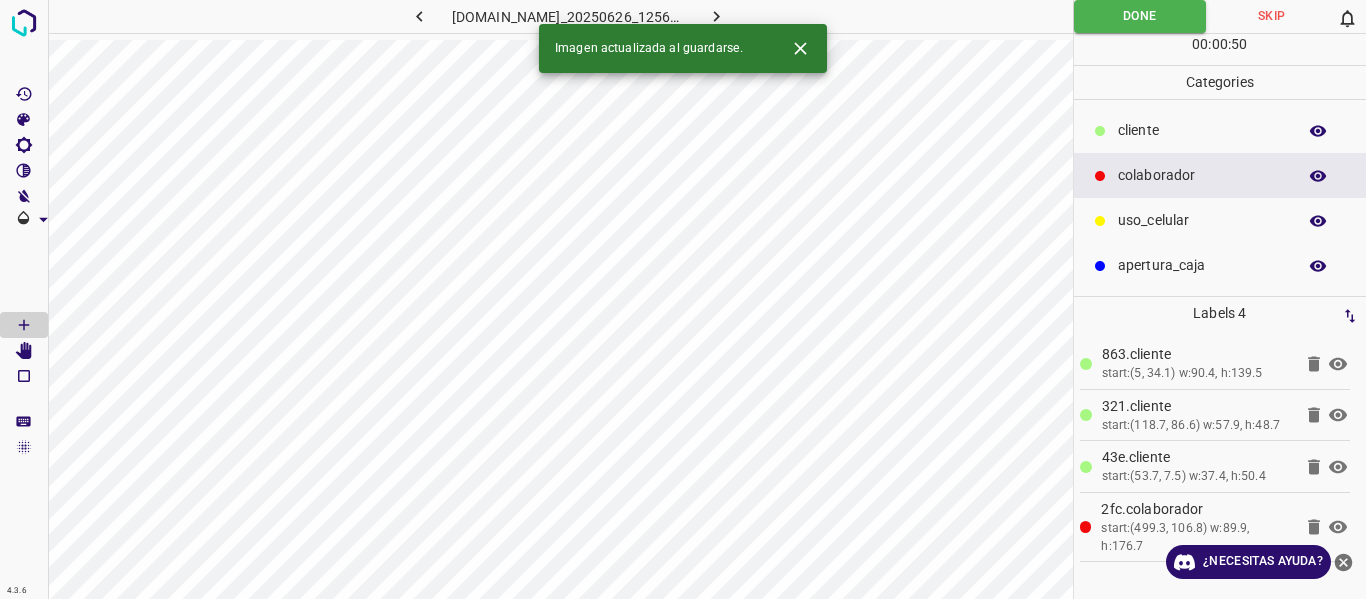 click 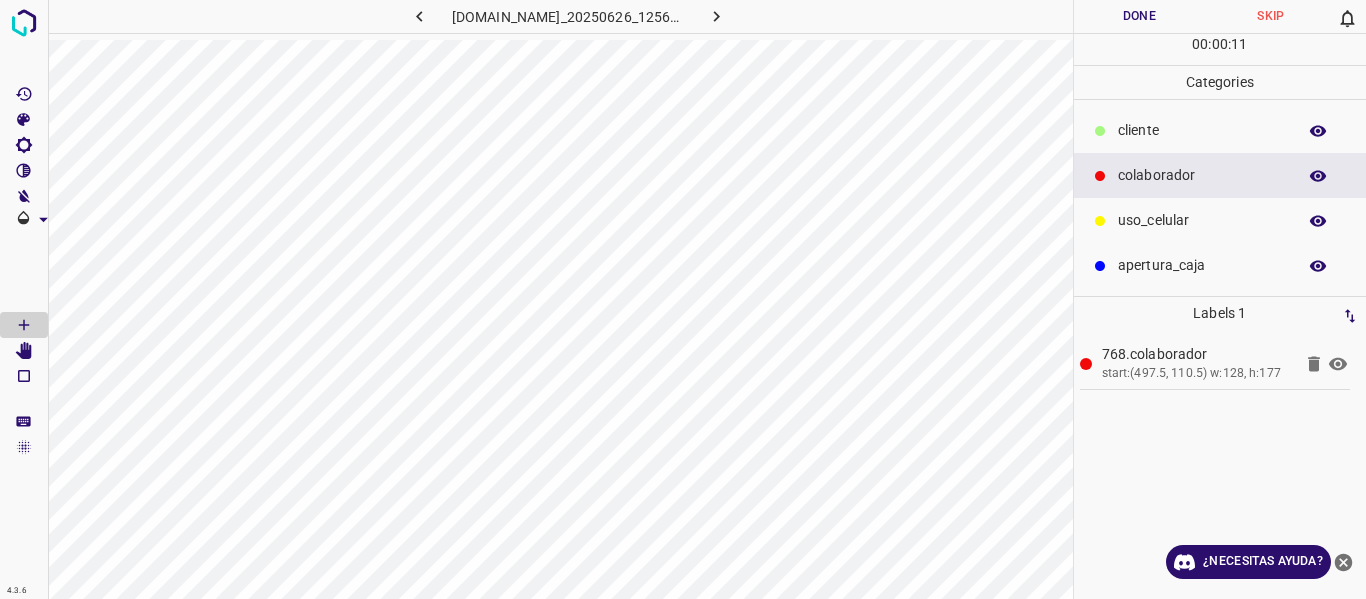 click on "​​cliente" at bounding box center [1202, 130] 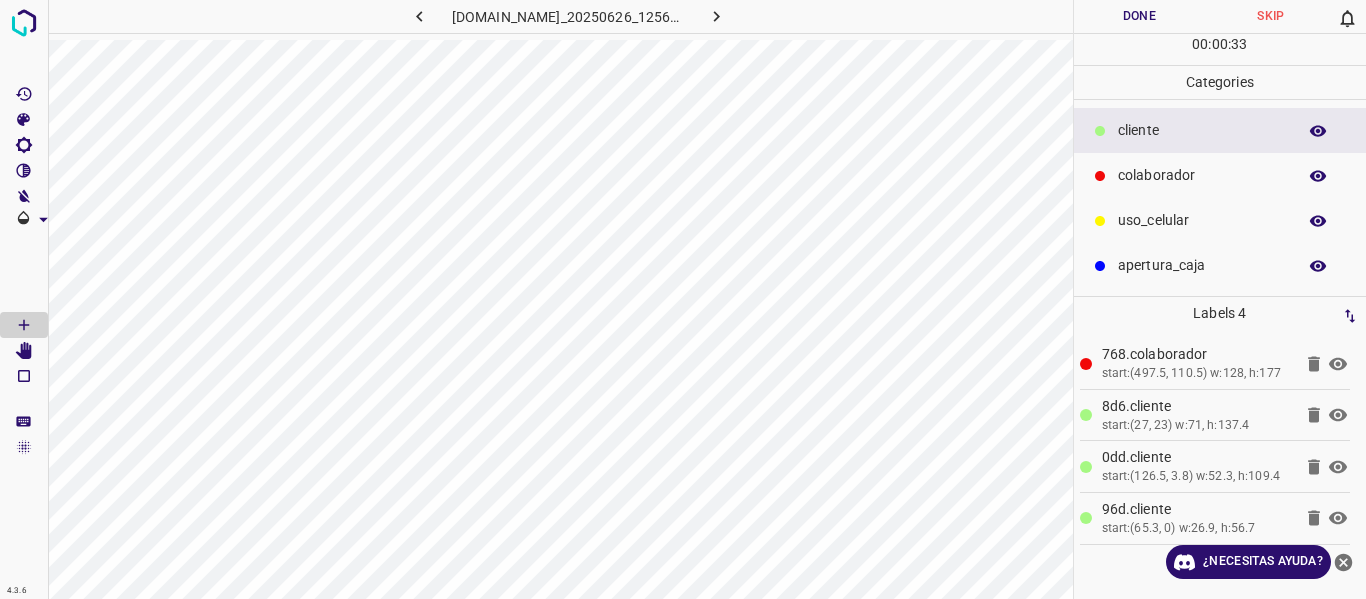 click on "Done" at bounding box center [1140, 16] 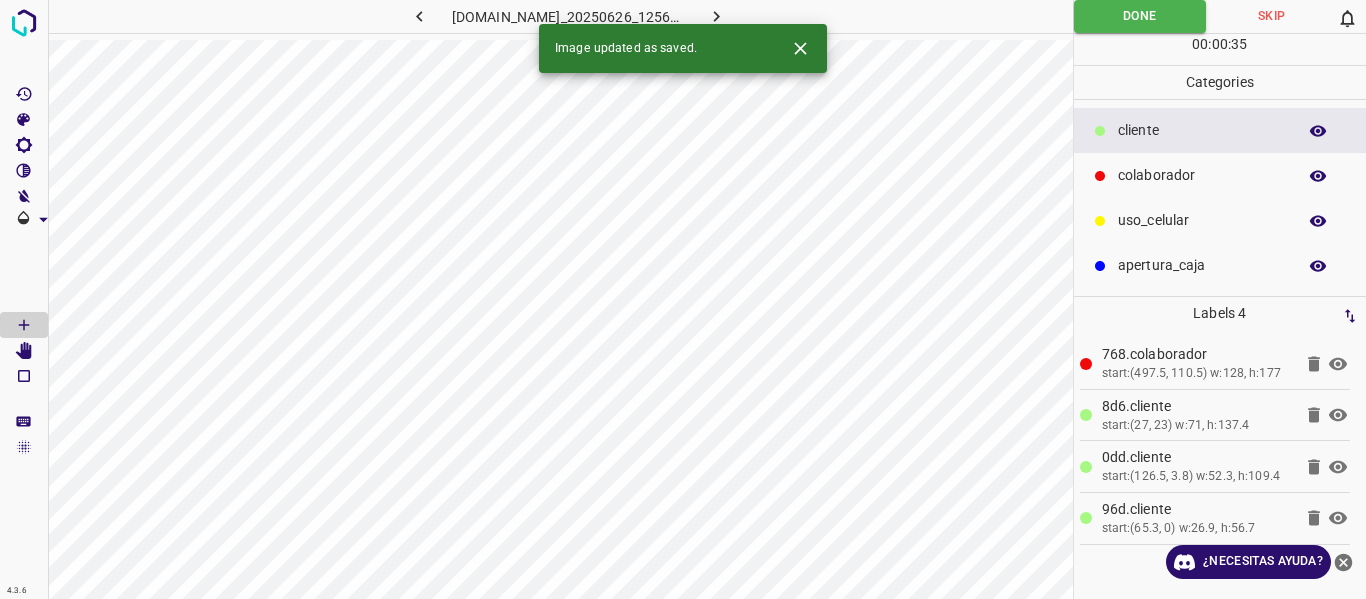 click at bounding box center [717, 16] 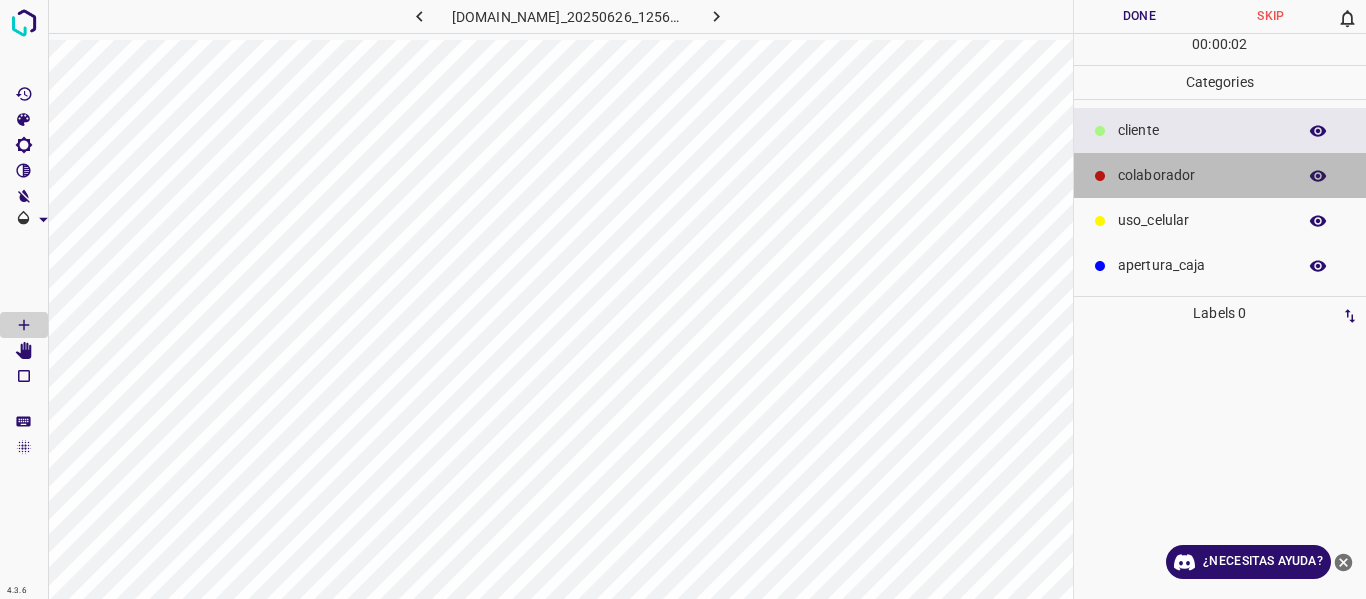 click on "colaborador" at bounding box center [1202, 175] 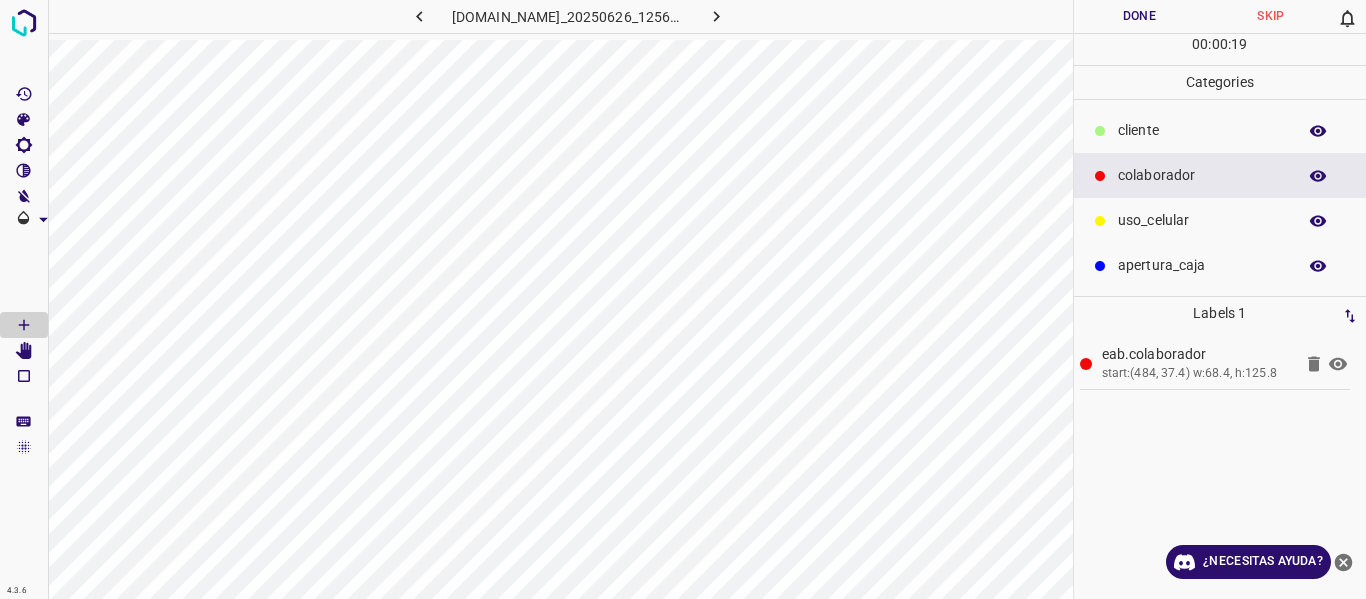 click on "uso_celular" at bounding box center (1220, 220) 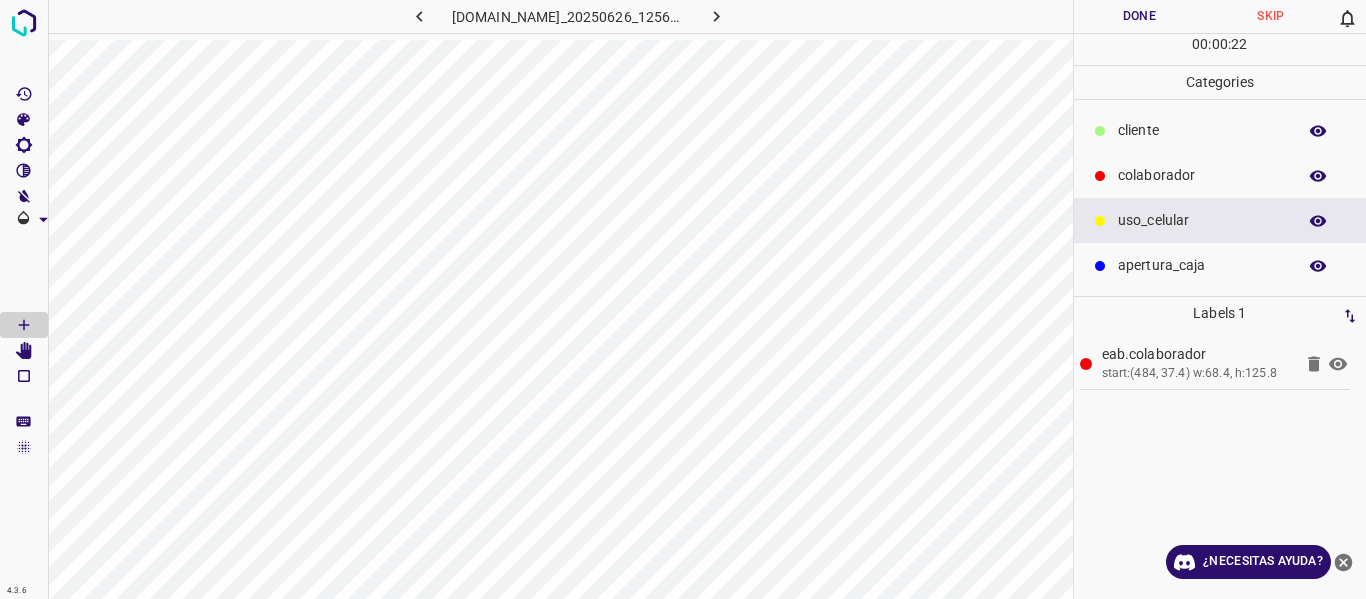 click 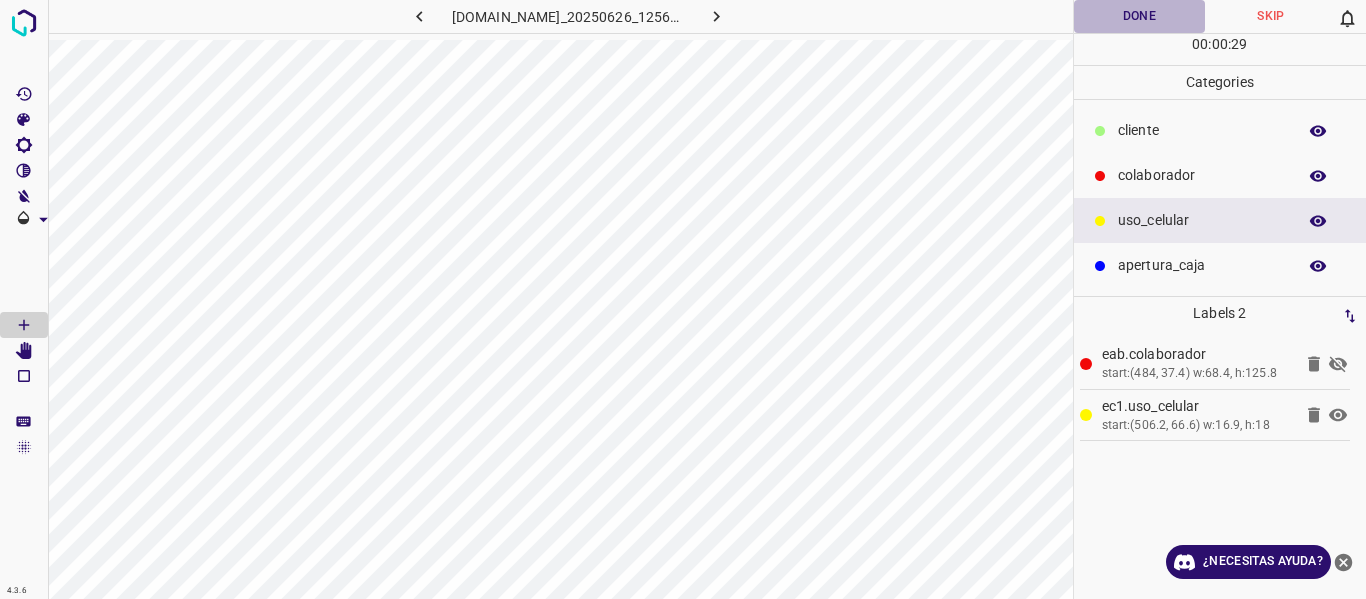 click on "Done" at bounding box center (1140, 16) 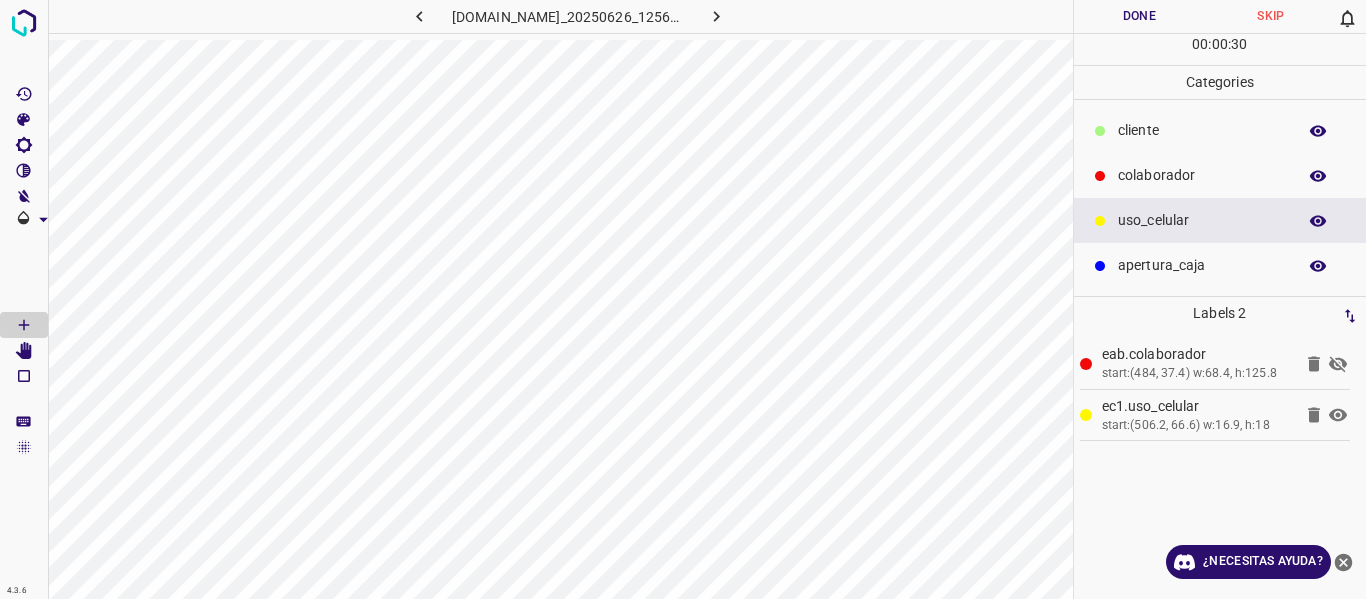 click 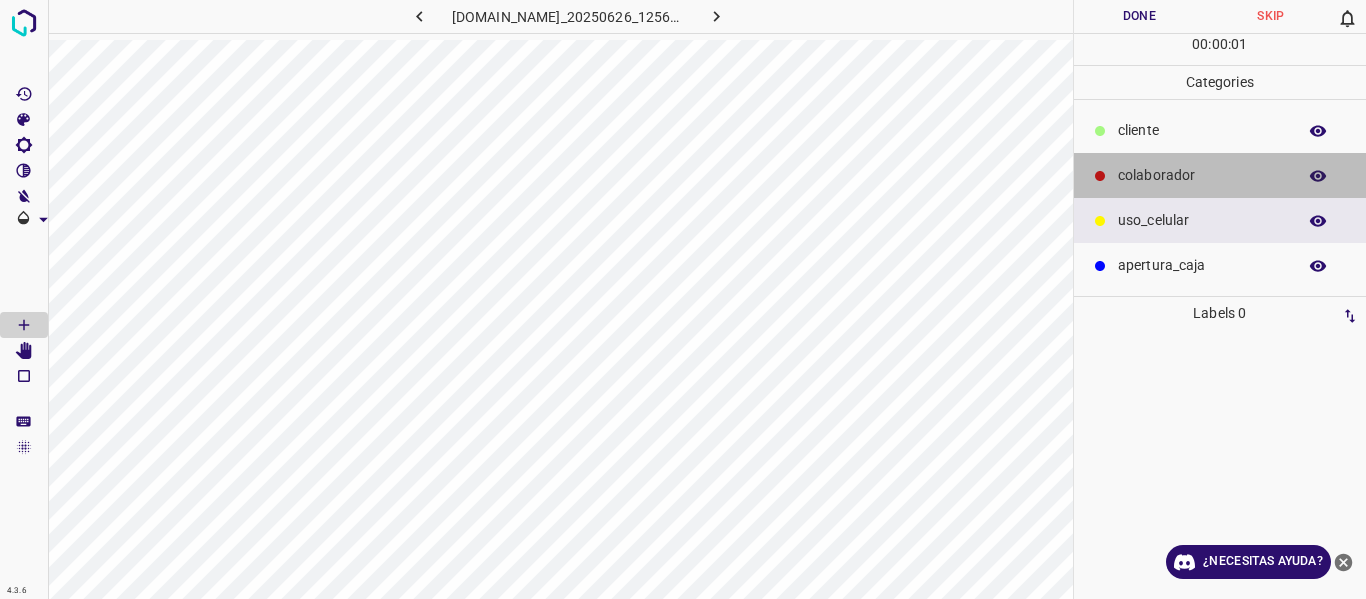 click on "colaborador" at bounding box center (1202, 175) 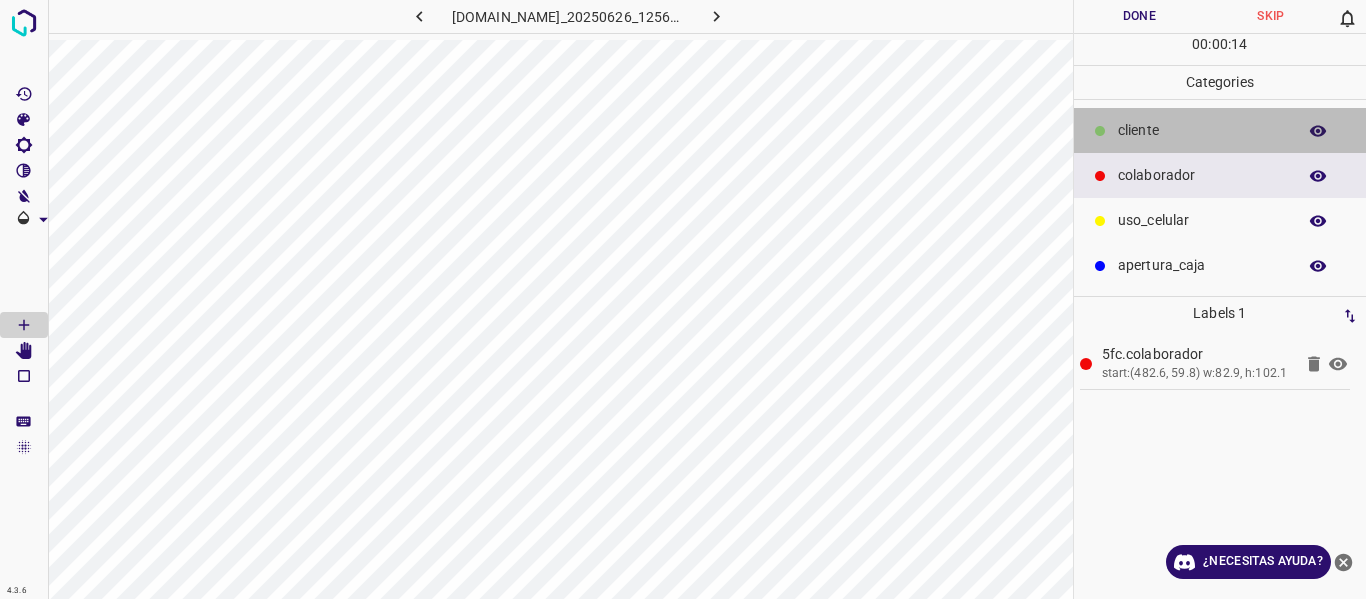 click on "​​cliente" at bounding box center [1202, 130] 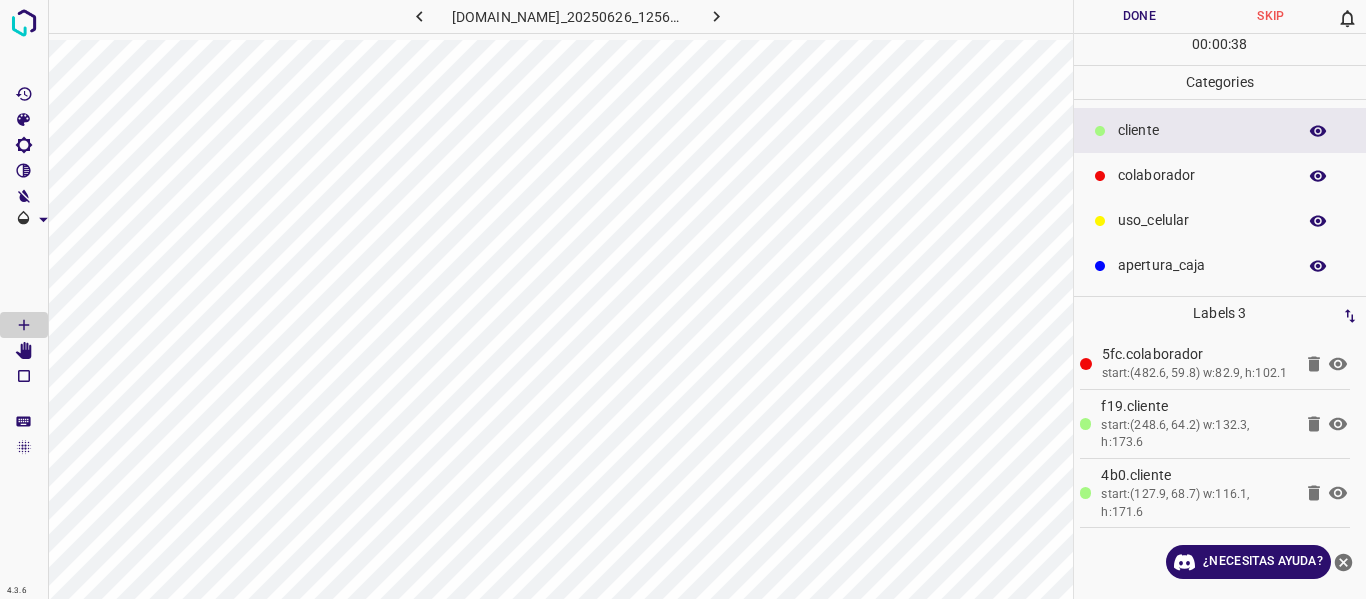click on "Done" at bounding box center [1140, 16] 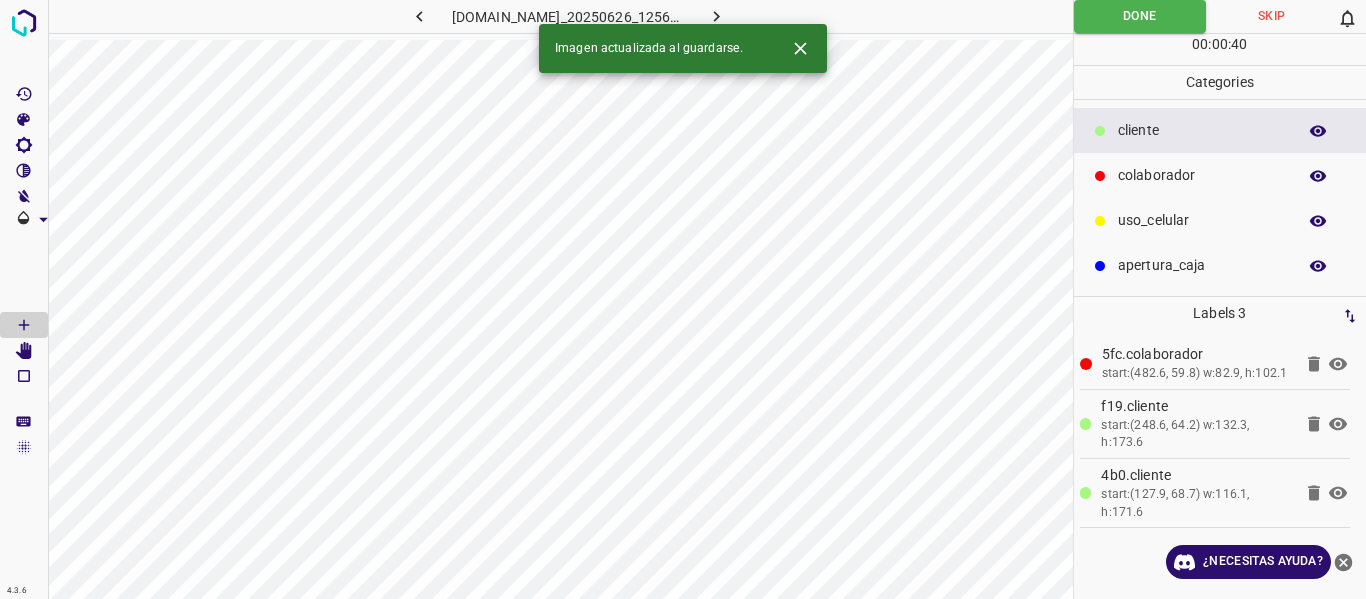 click 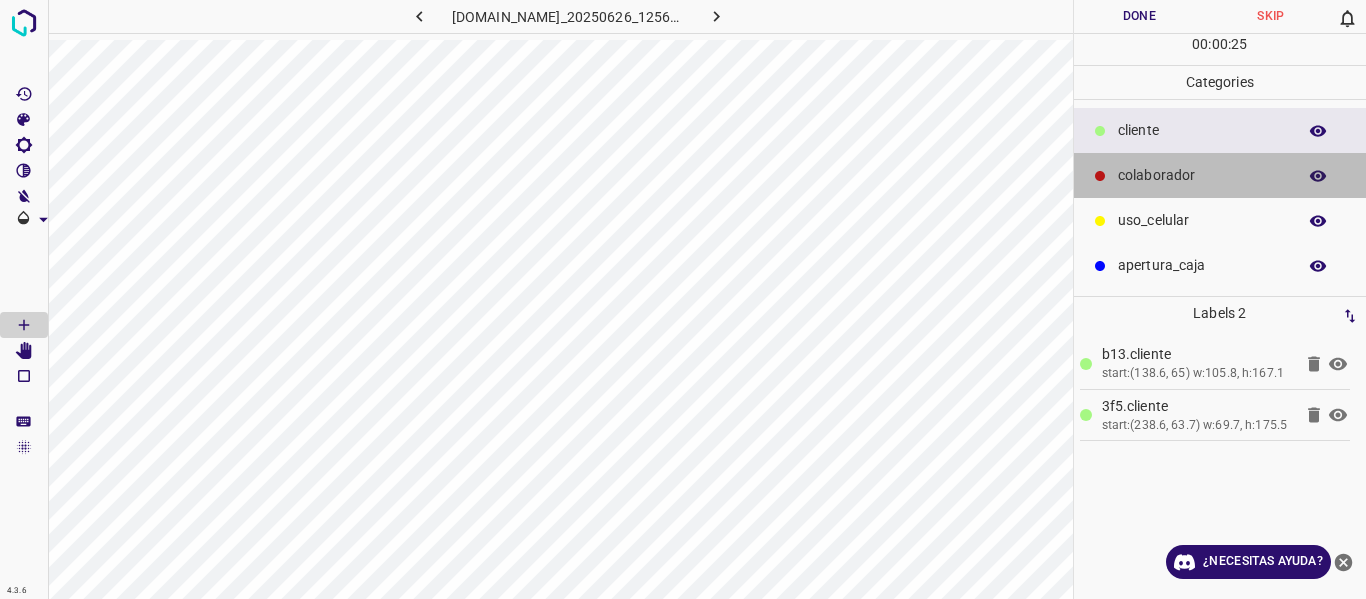 click on "colaborador" at bounding box center [1202, 175] 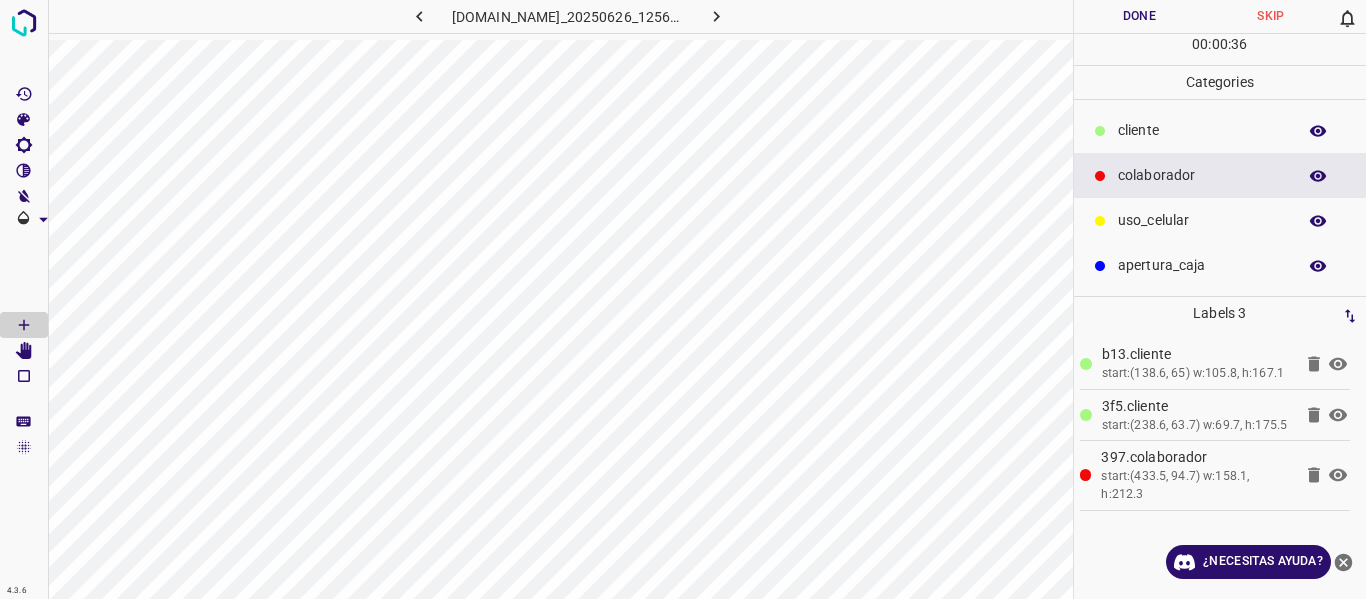 click on "Done" at bounding box center [1140, 16] 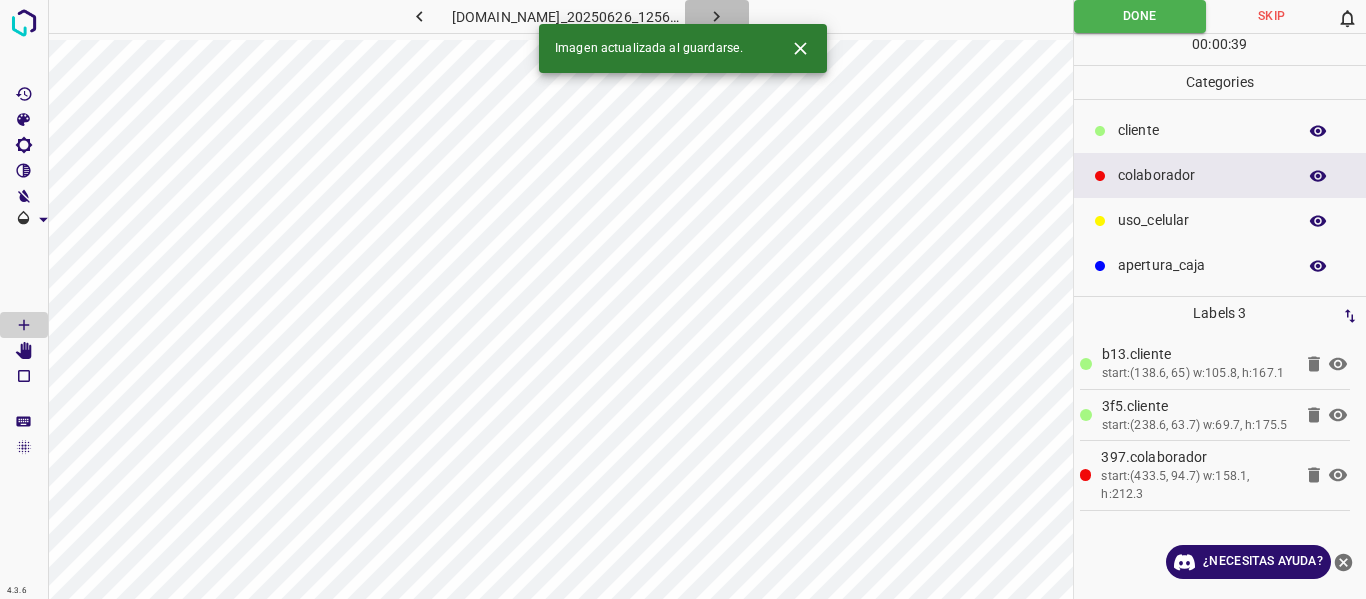 click 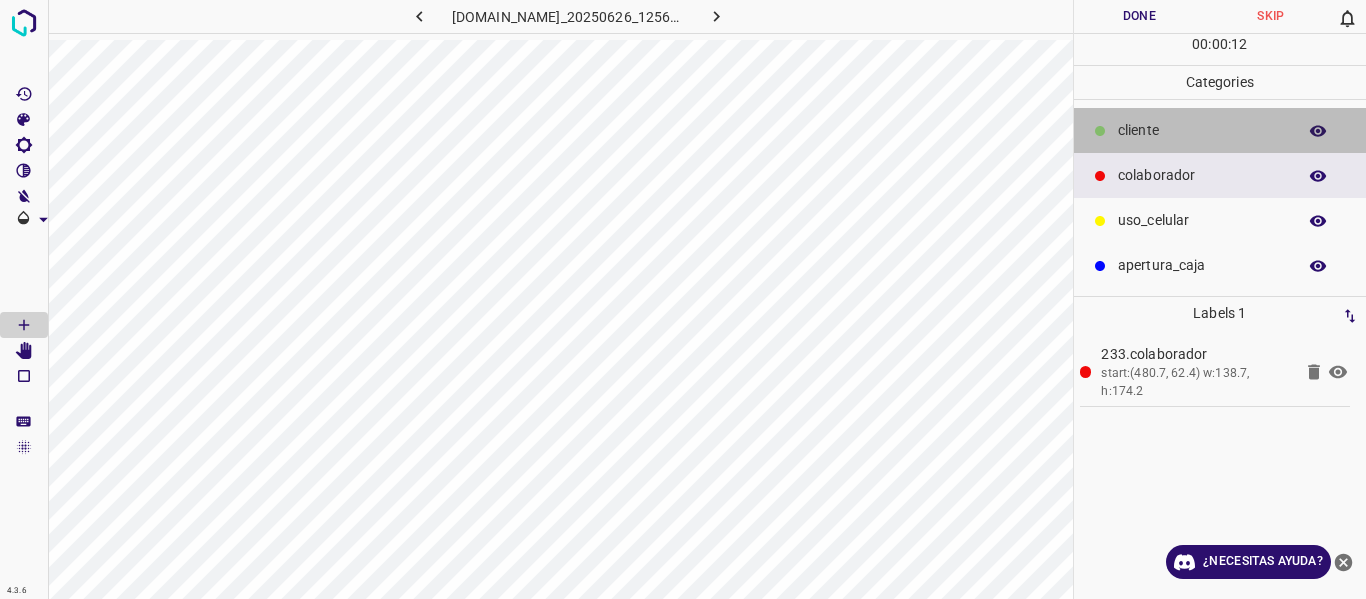 click on "​​cliente" at bounding box center [1202, 130] 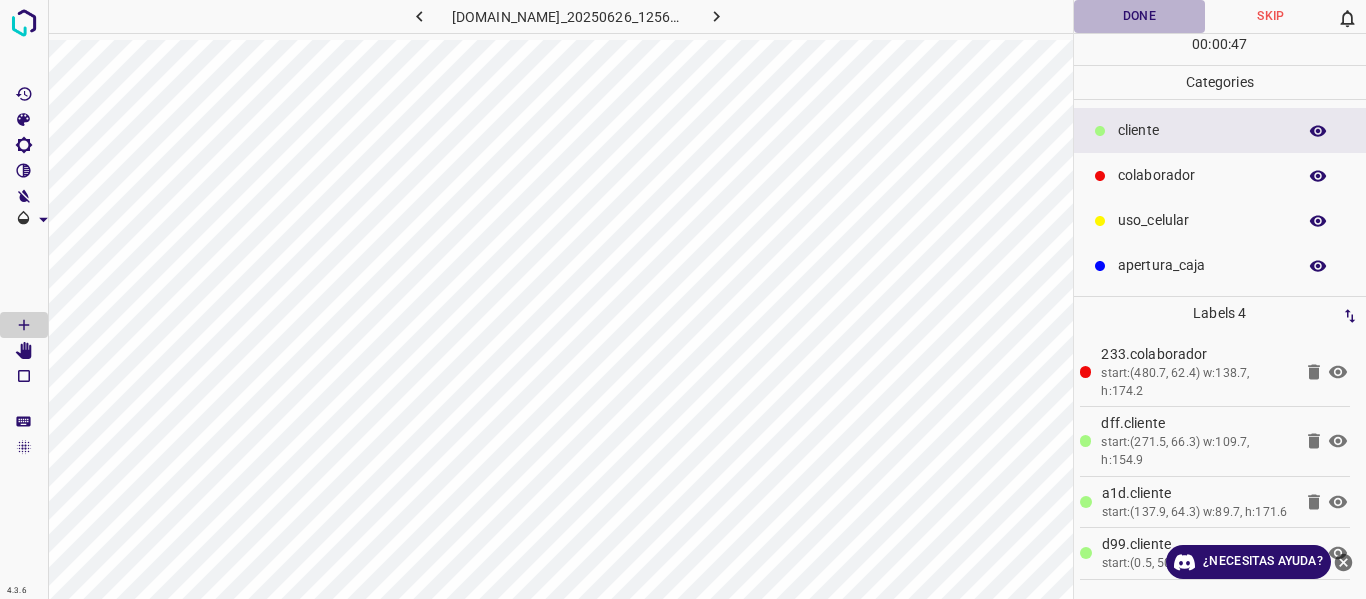 click on "Done" at bounding box center (1140, 16) 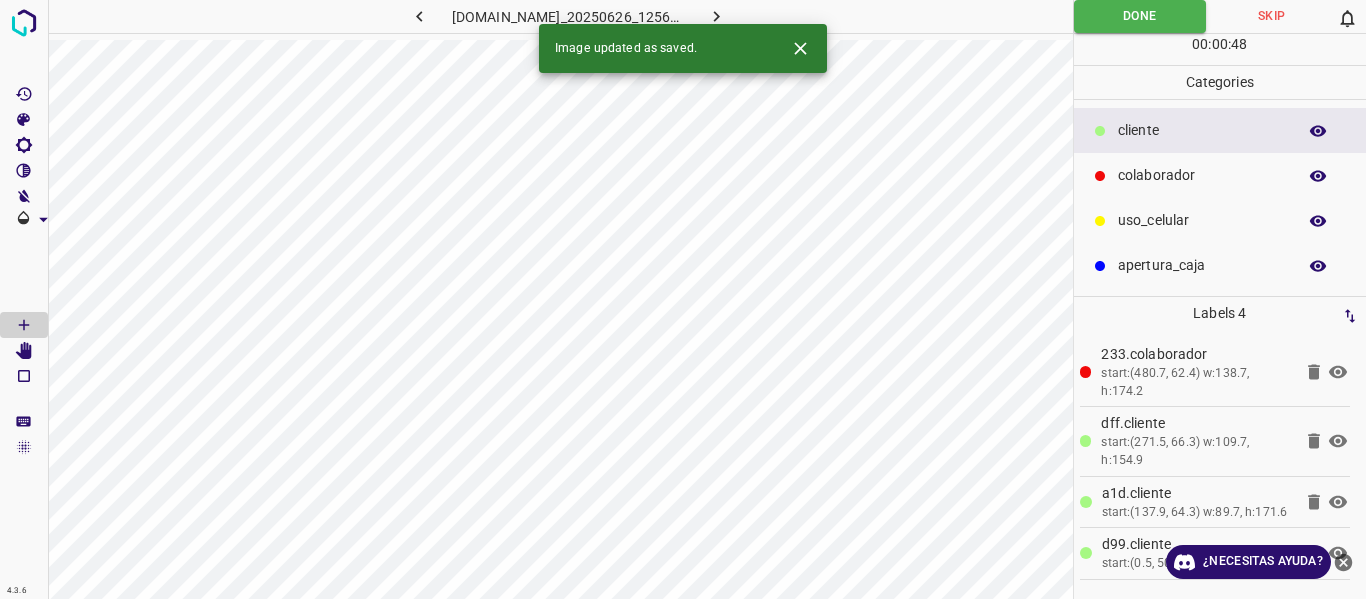 click 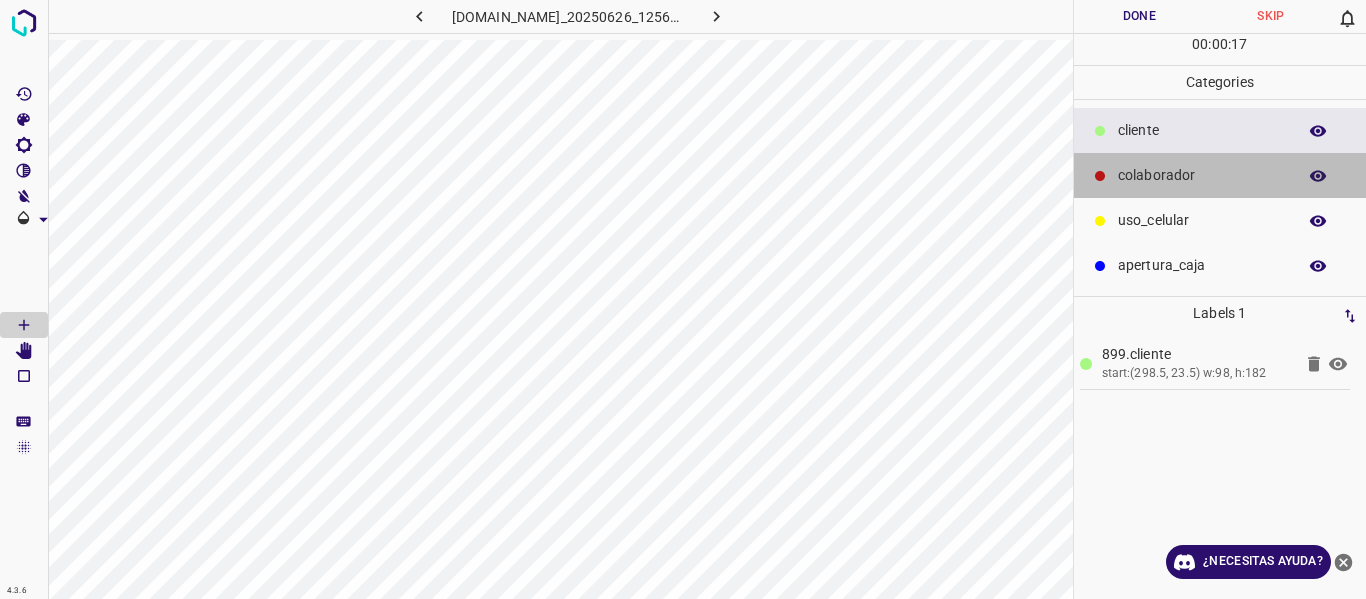 click on "colaborador" at bounding box center (1202, 175) 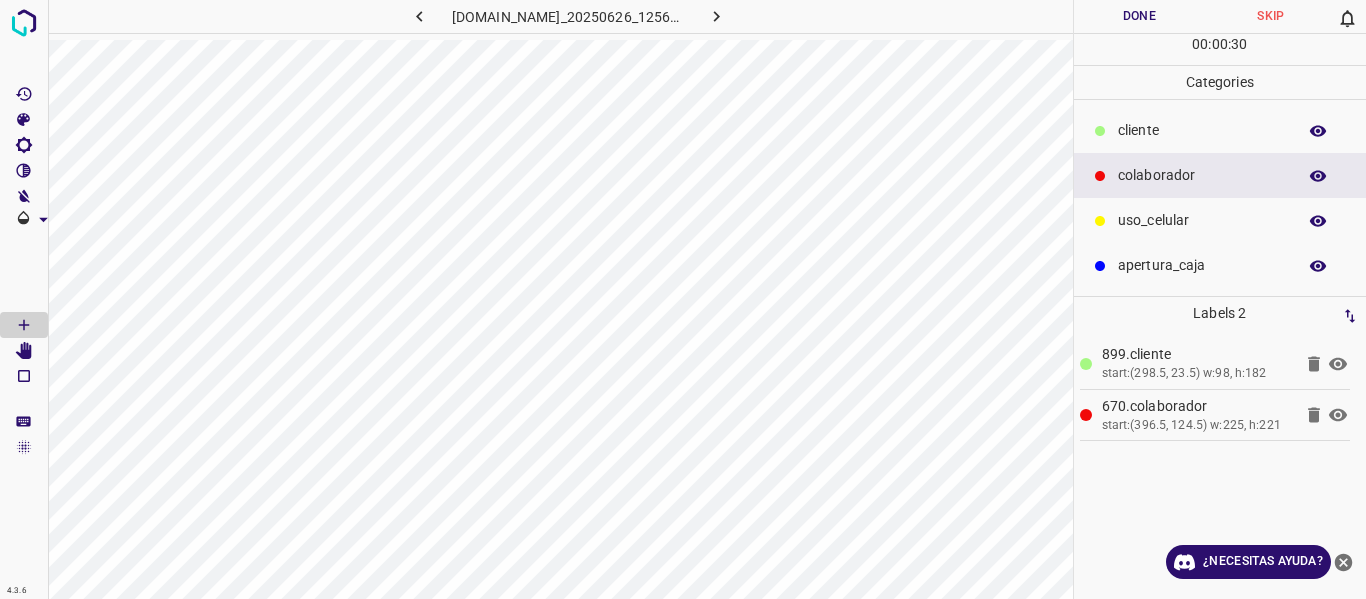click on "Done" at bounding box center [1140, 16] 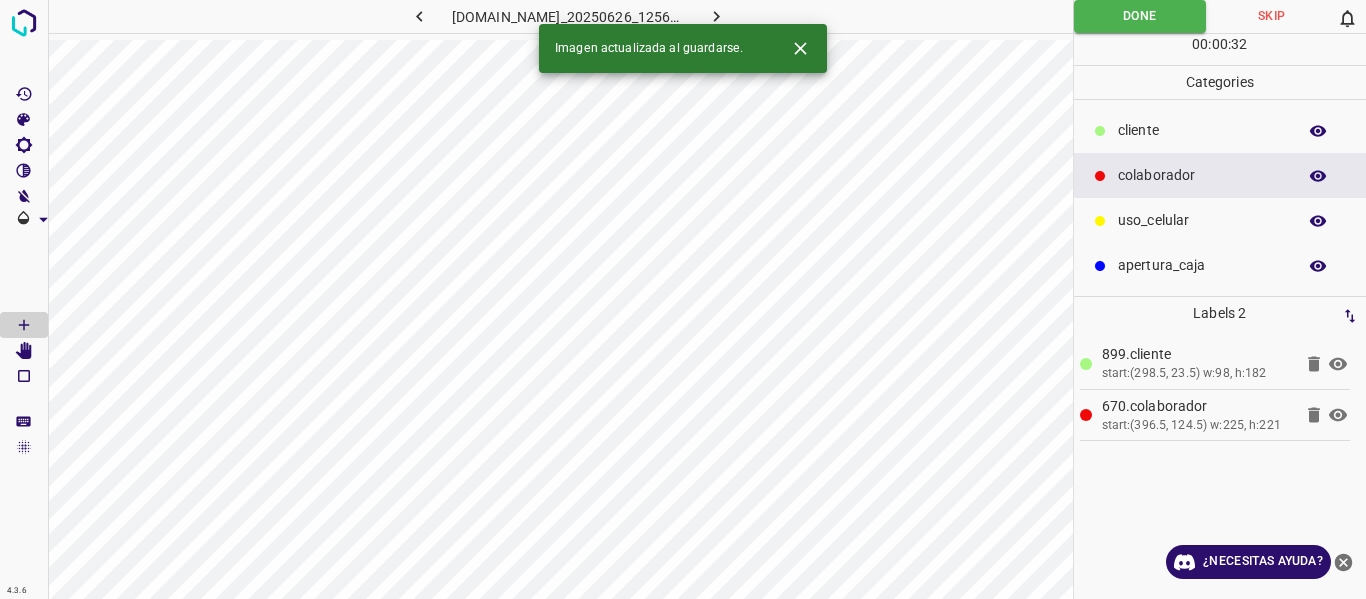 click at bounding box center [717, 16] 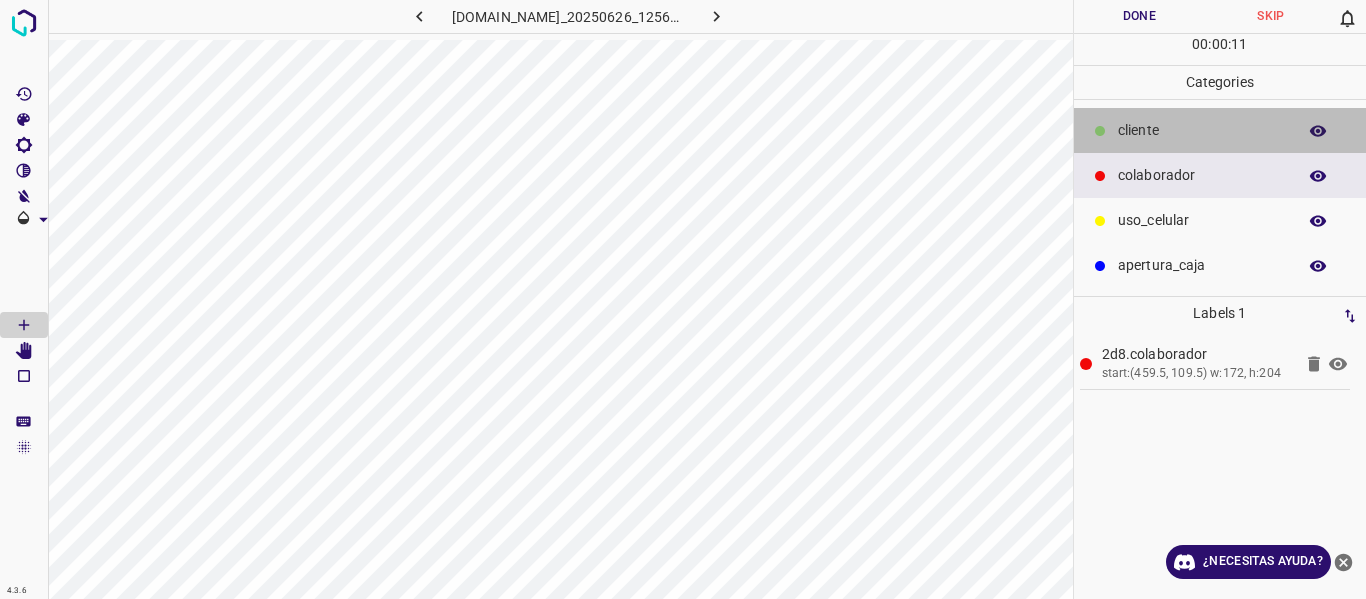 click on "​​cliente" at bounding box center [1202, 130] 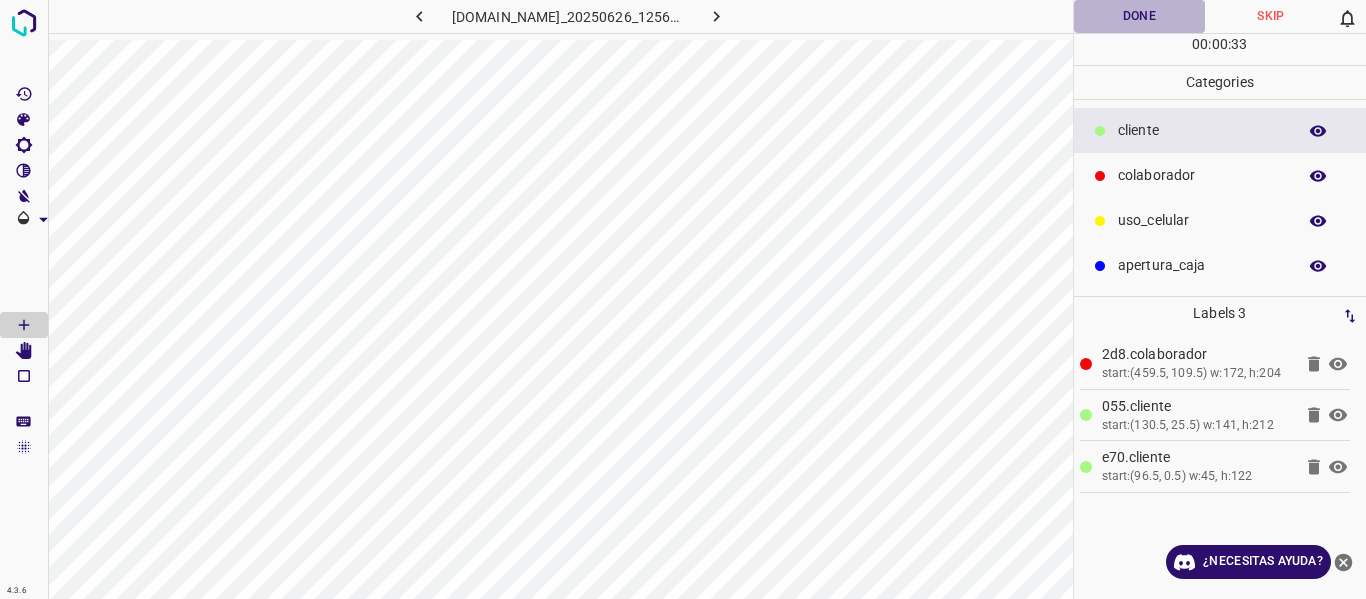 click on "Done" at bounding box center (1140, 16) 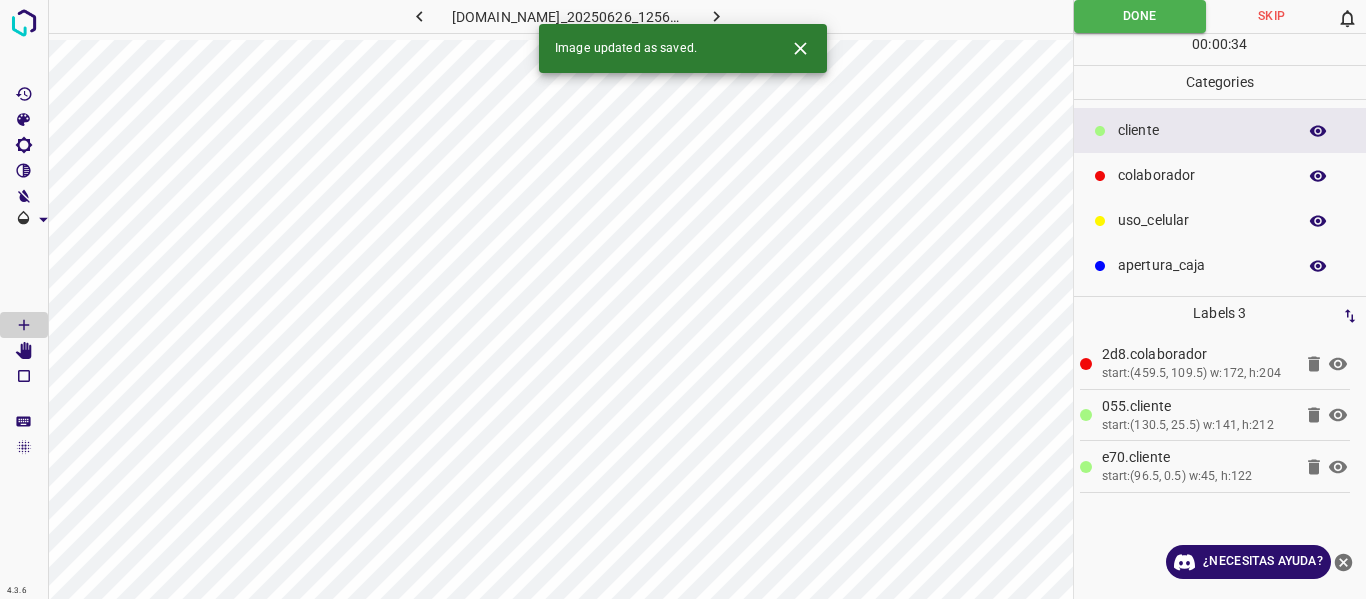 click at bounding box center [717, 16] 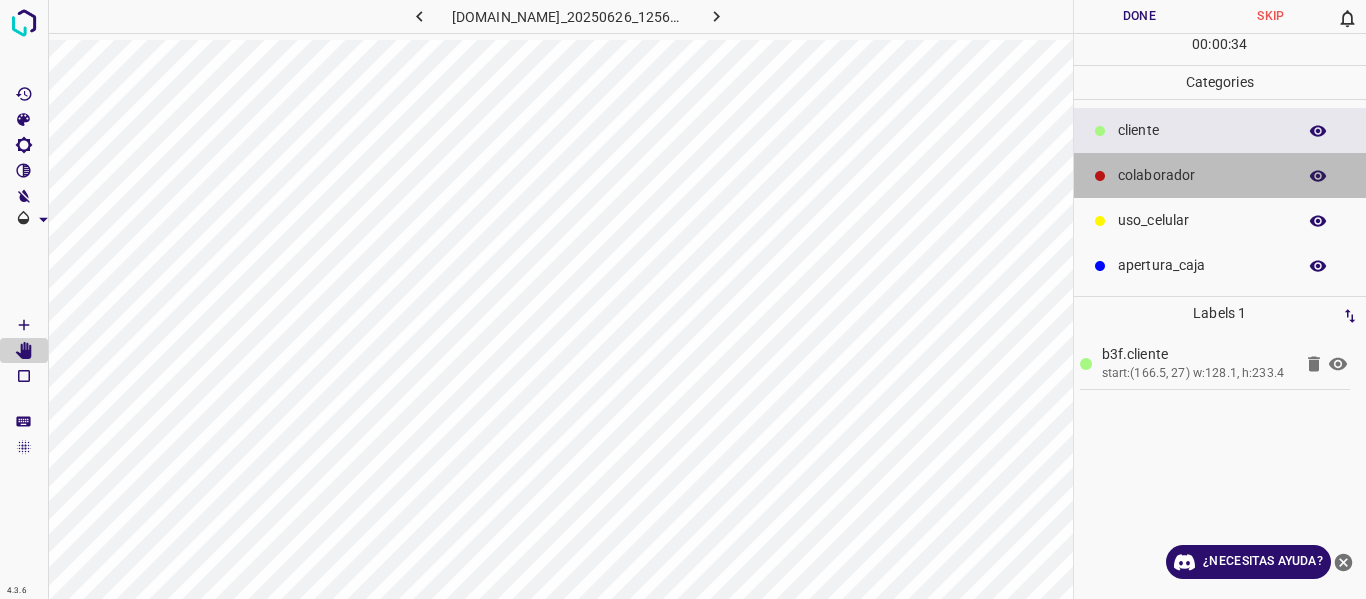click on "colaborador" at bounding box center (1202, 175) 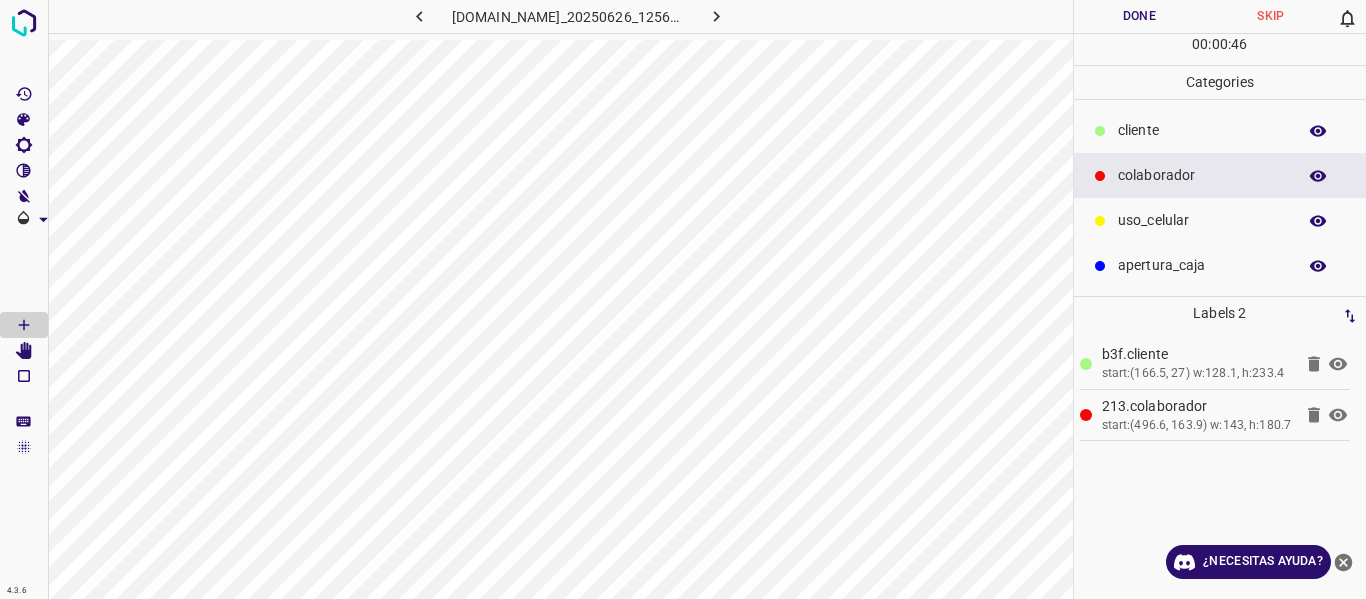 click on "Done" at bounding box center [1140, 16] 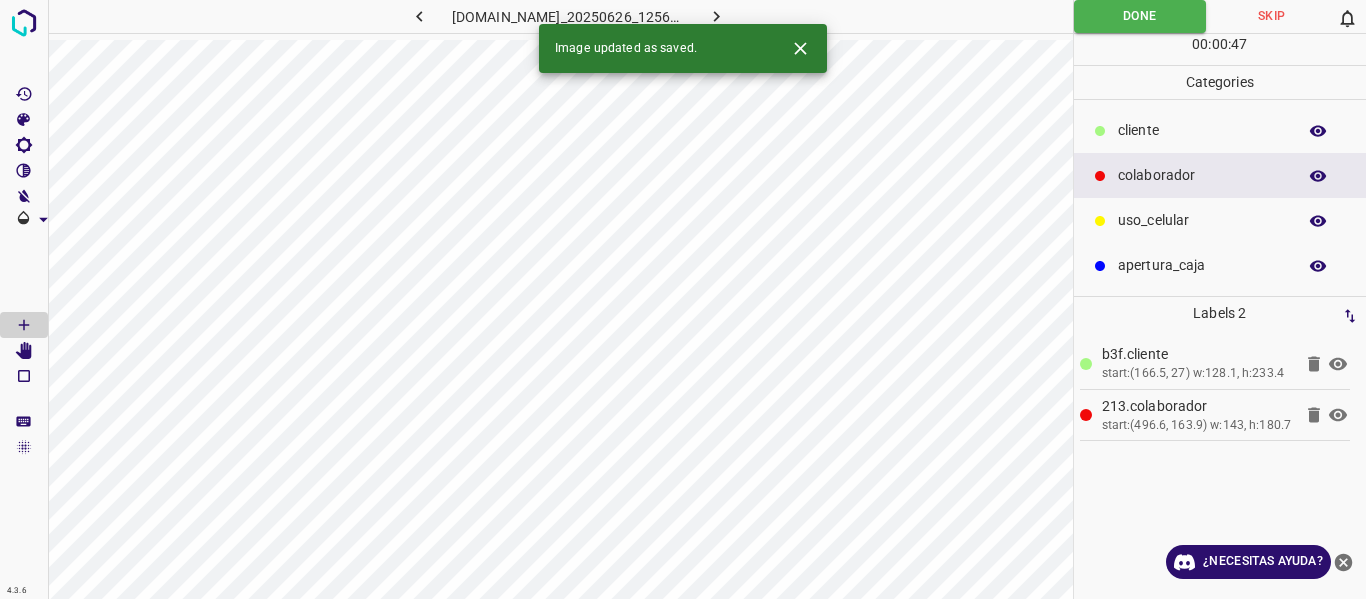 click 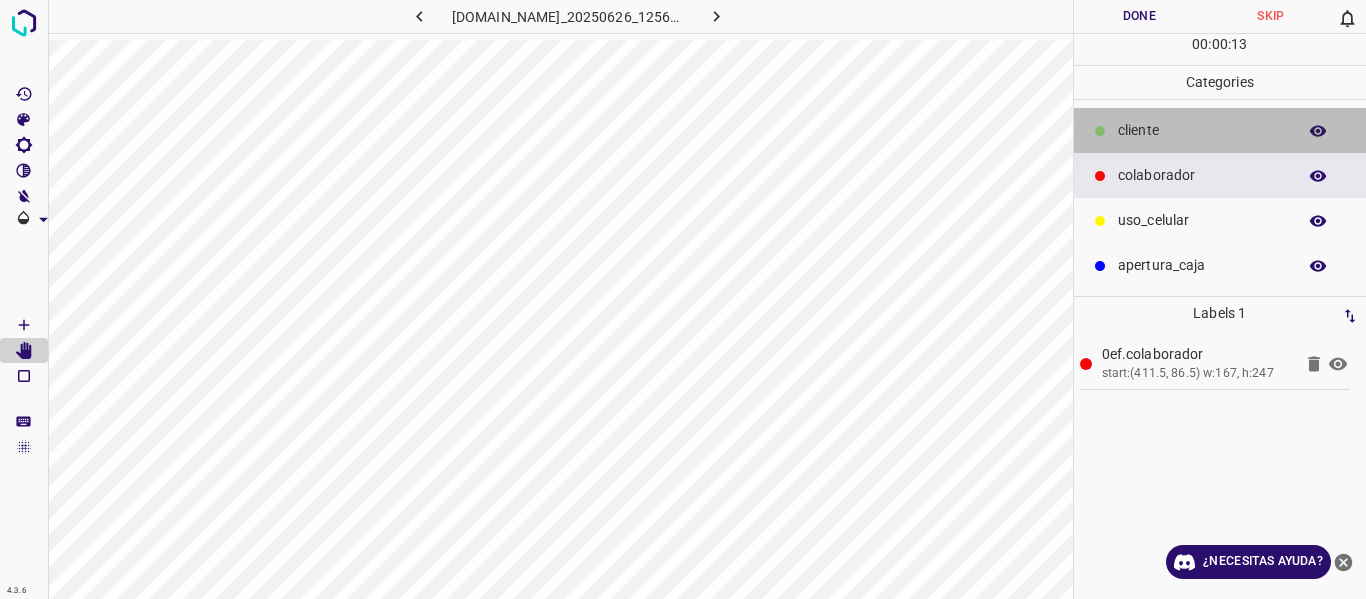 click on "​​cliente" at bounding box center [1220, 130] 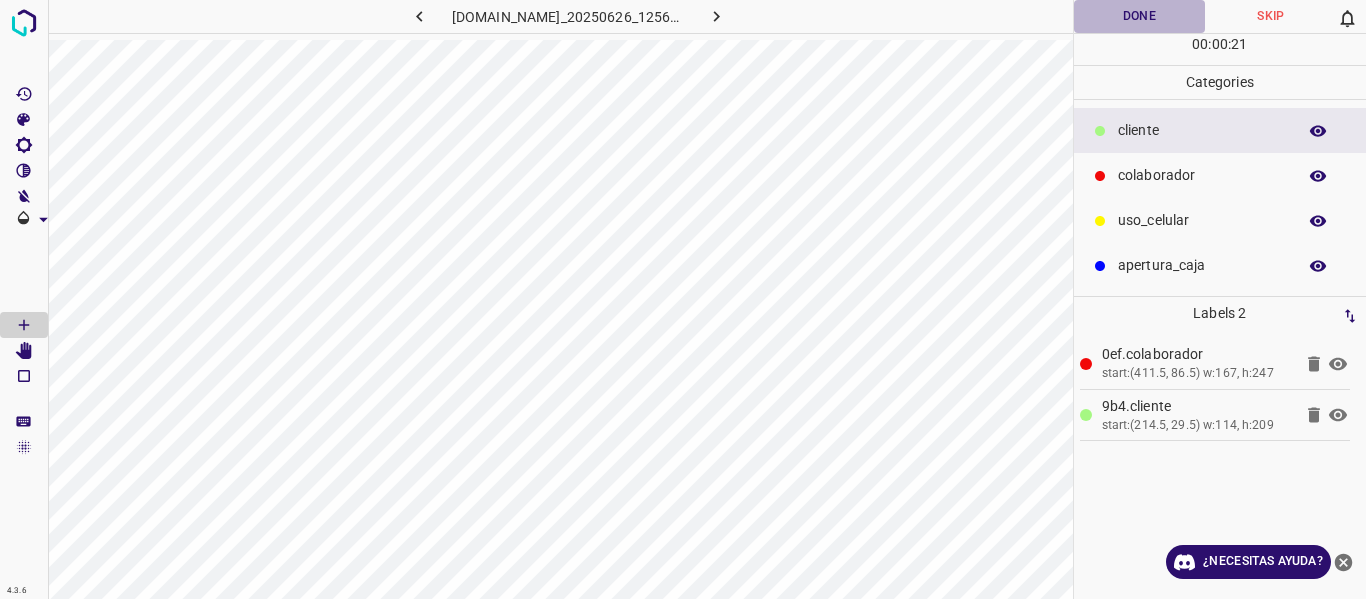 click on "Done" at bounding box center (1140, 16) 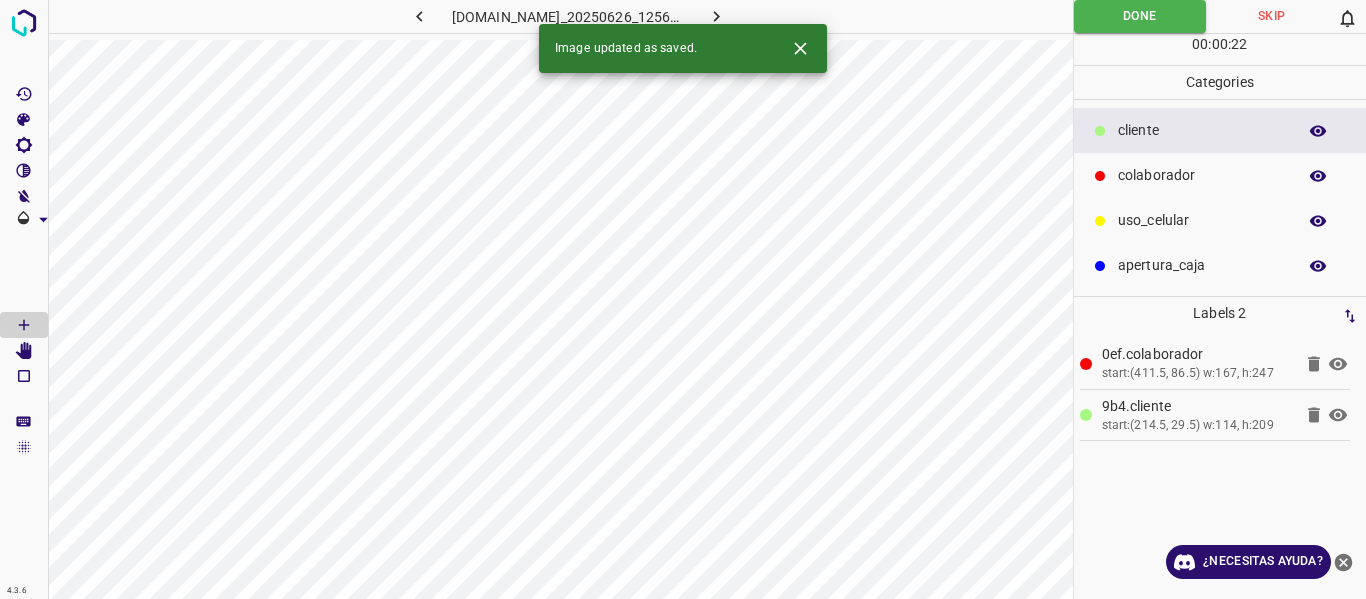 click 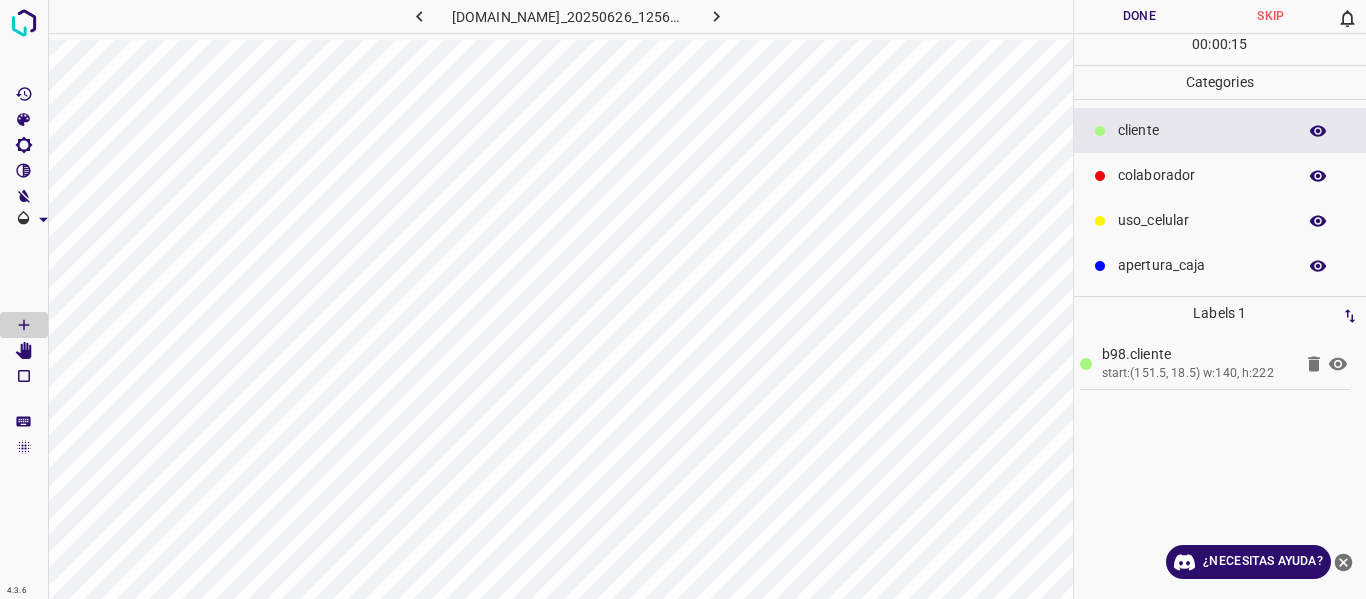 click on "colaborador" at bounding box center [1202, 175] 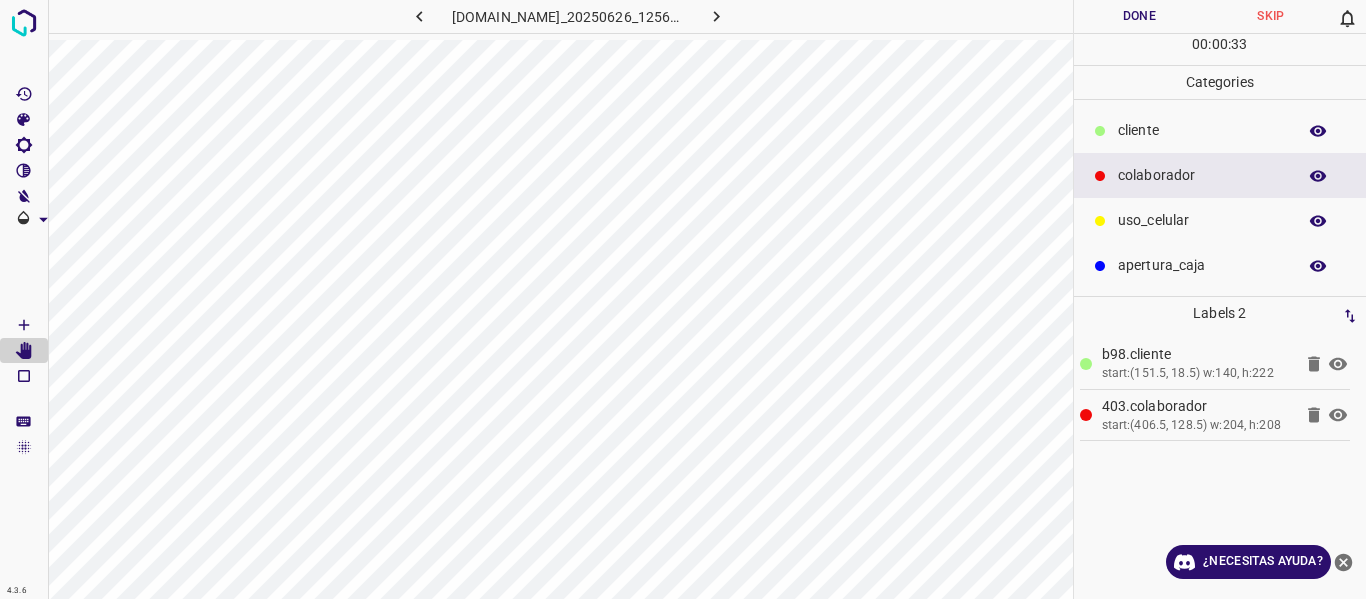 click on "Done" at bounding box center (1140, 16) 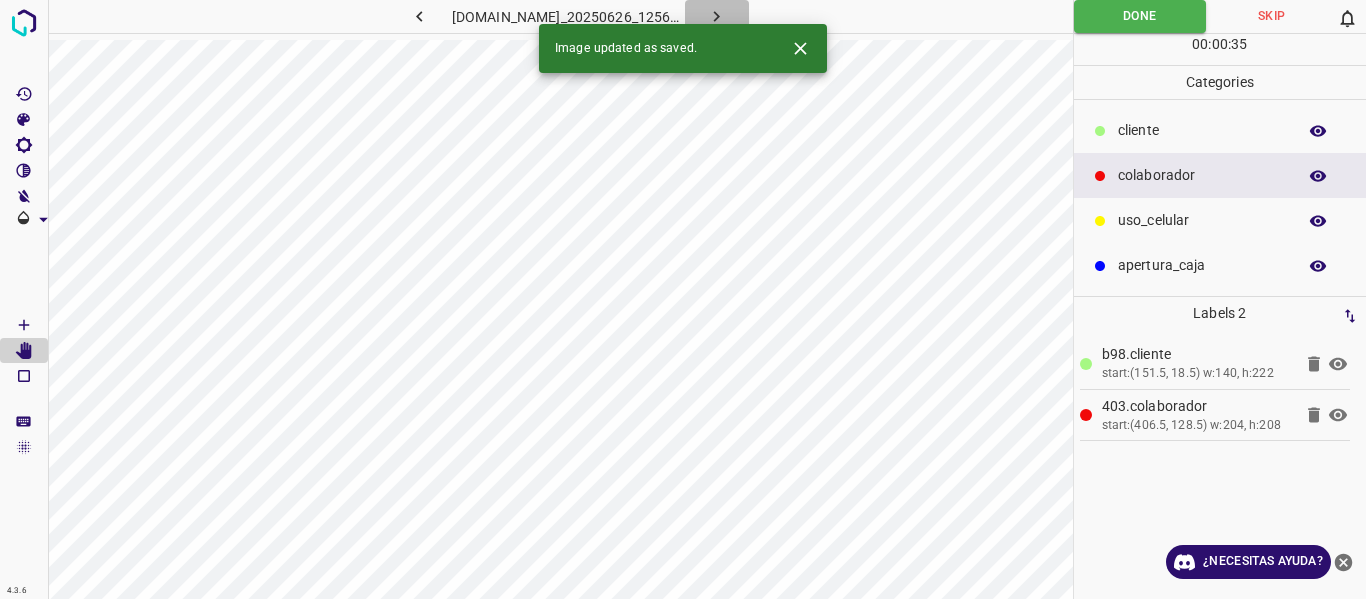 click at bounding box center [717, 16] 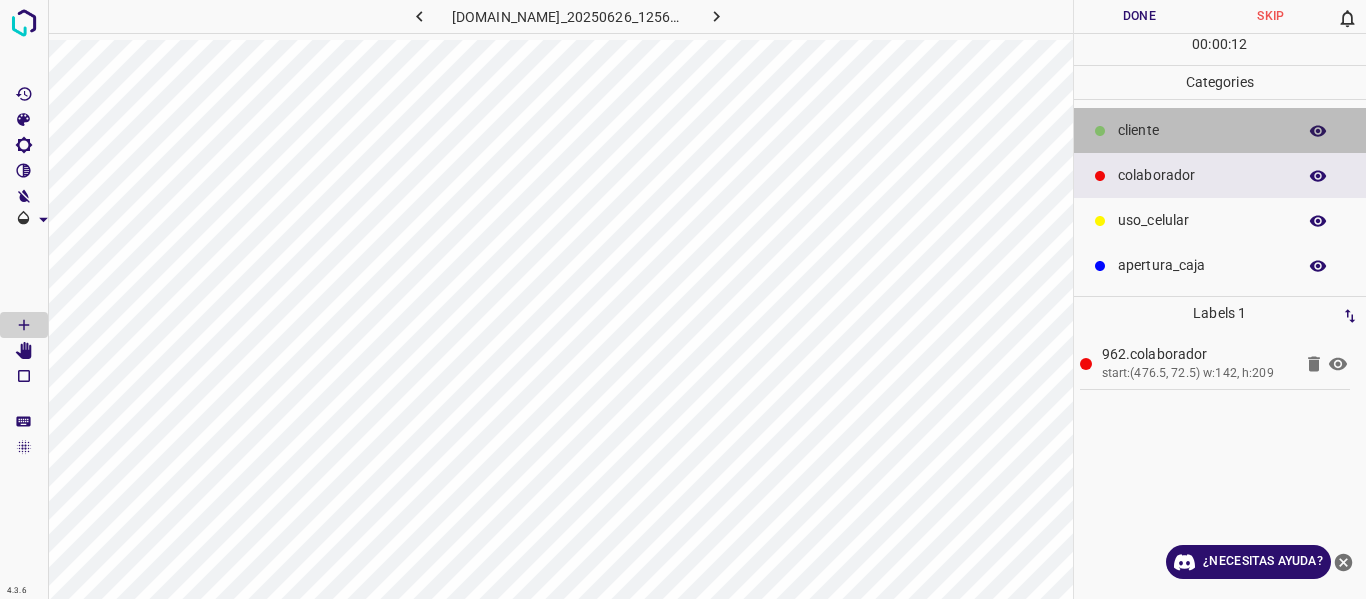 click on "​​cliente" at bounding box center [1202, 130] 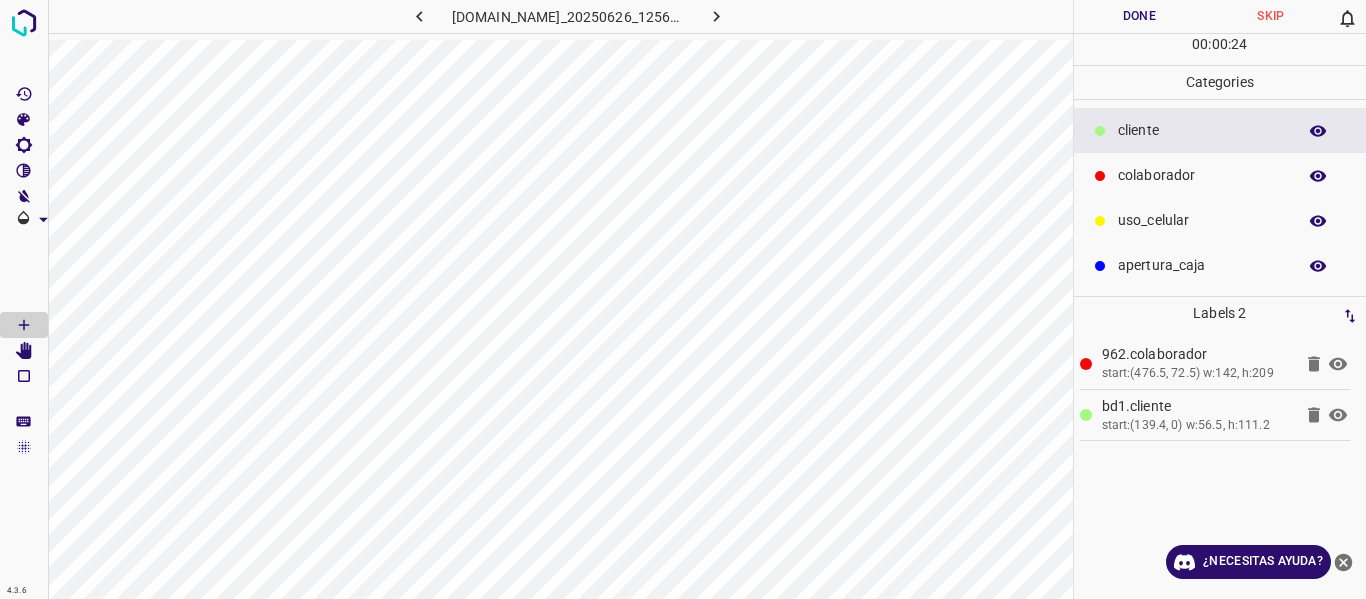 click on "Done" at bounding box center (1140, 16) 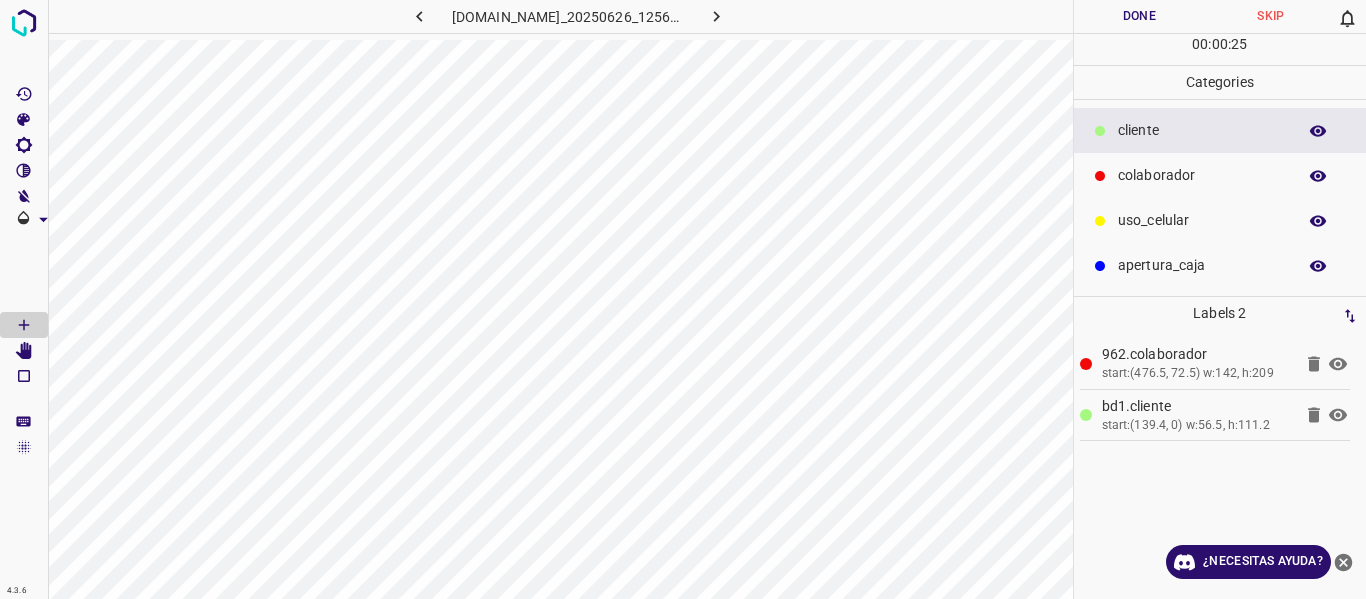click 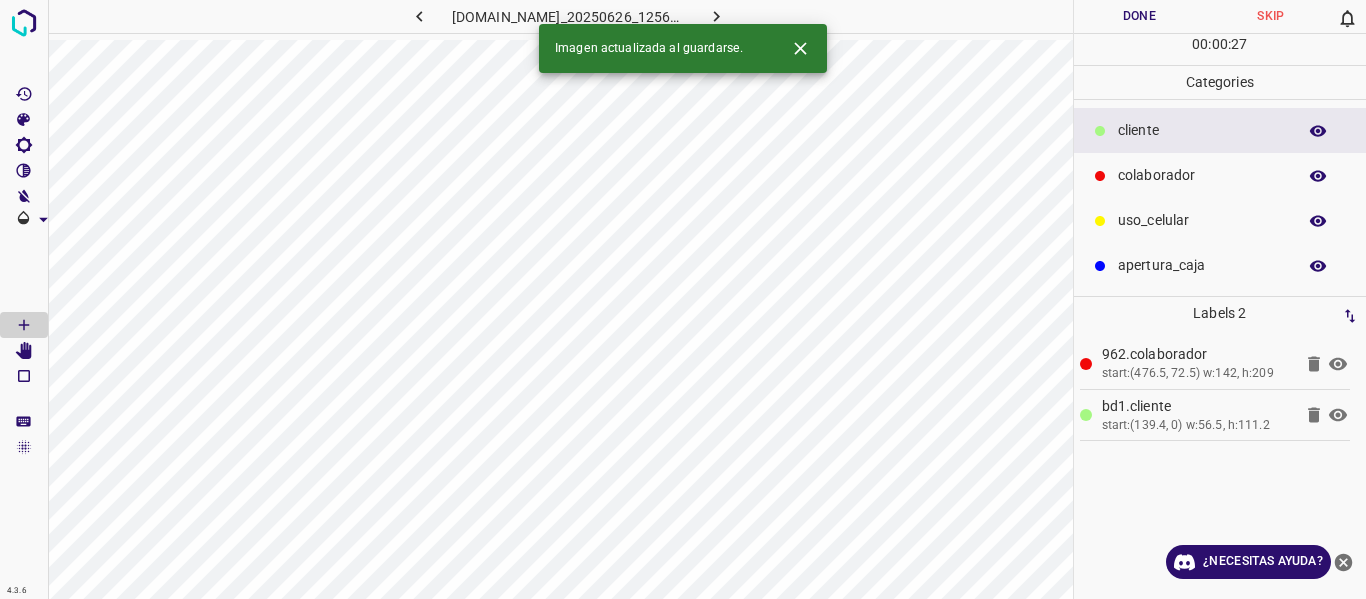 drag, startPoint x: 715, startPoint y: 5, endPoint x: 723, endPoint y: 21, distance: 17.888544 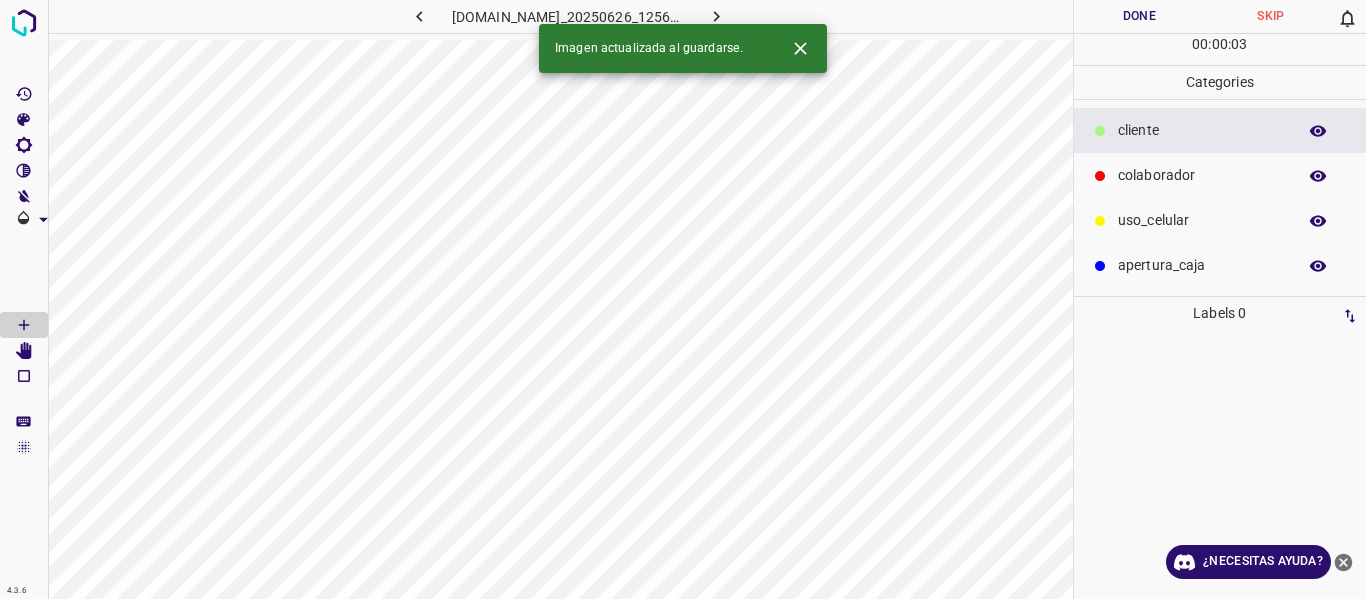 click on "colaborador" at bounding box center [1202, 175] 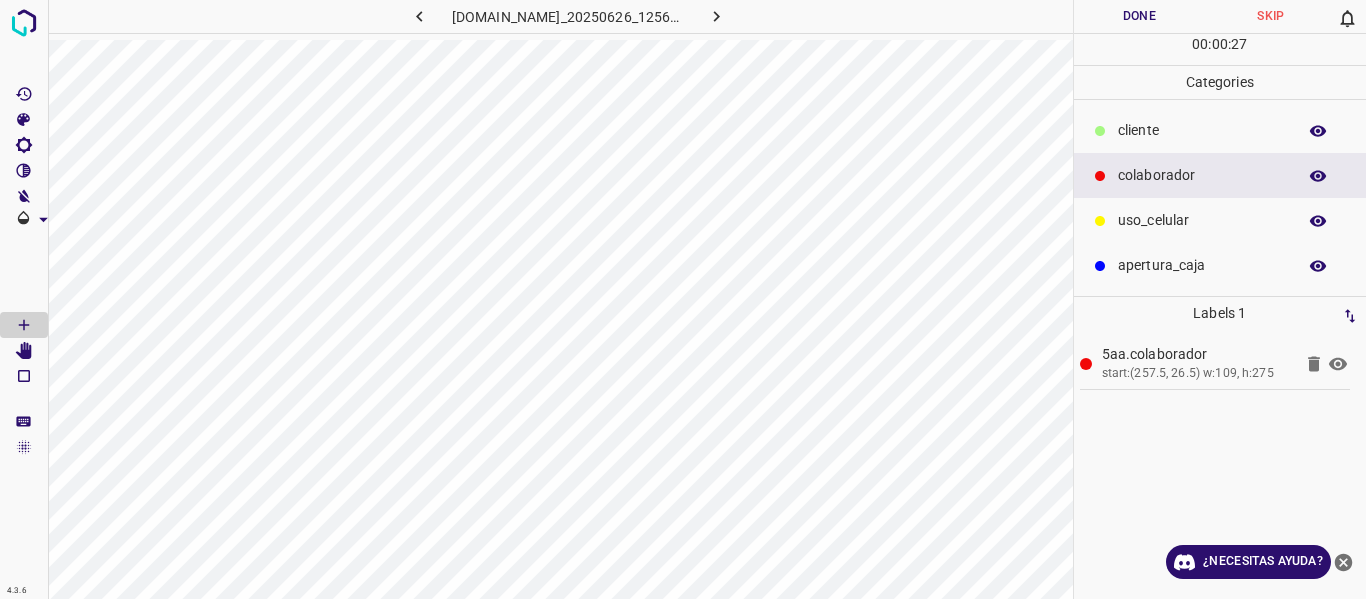 click on "​​cliente" at bounding box center [1220, 130] 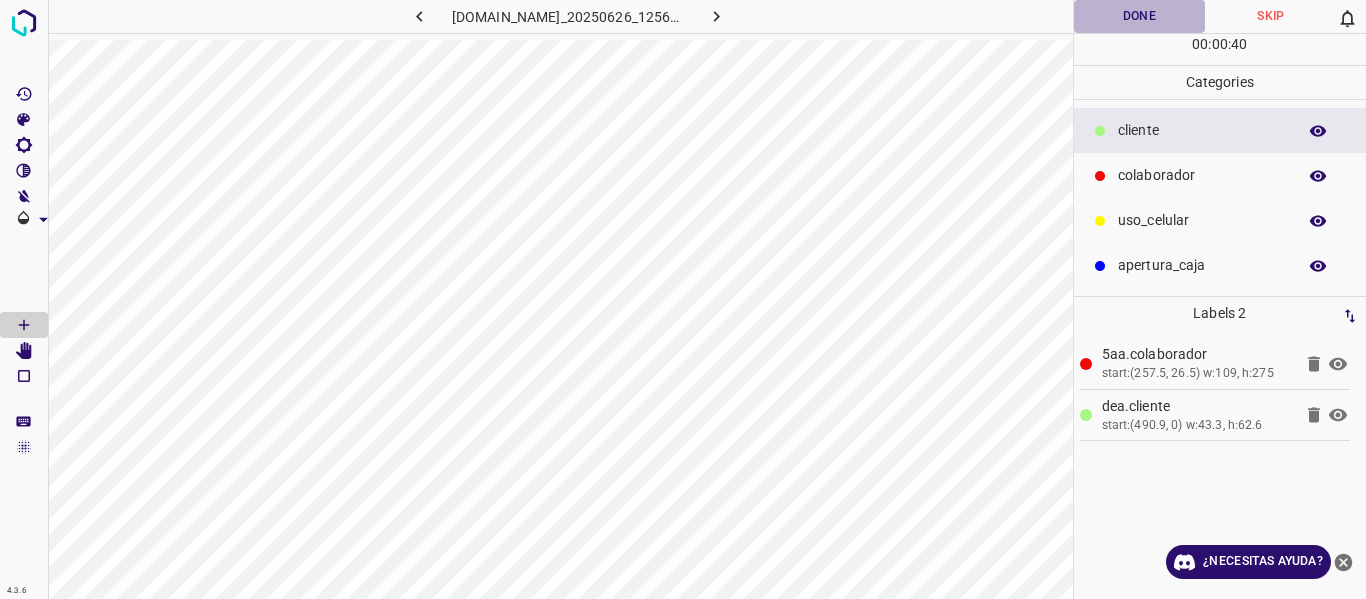 click on "Done" at bounding box center [1140, 16] 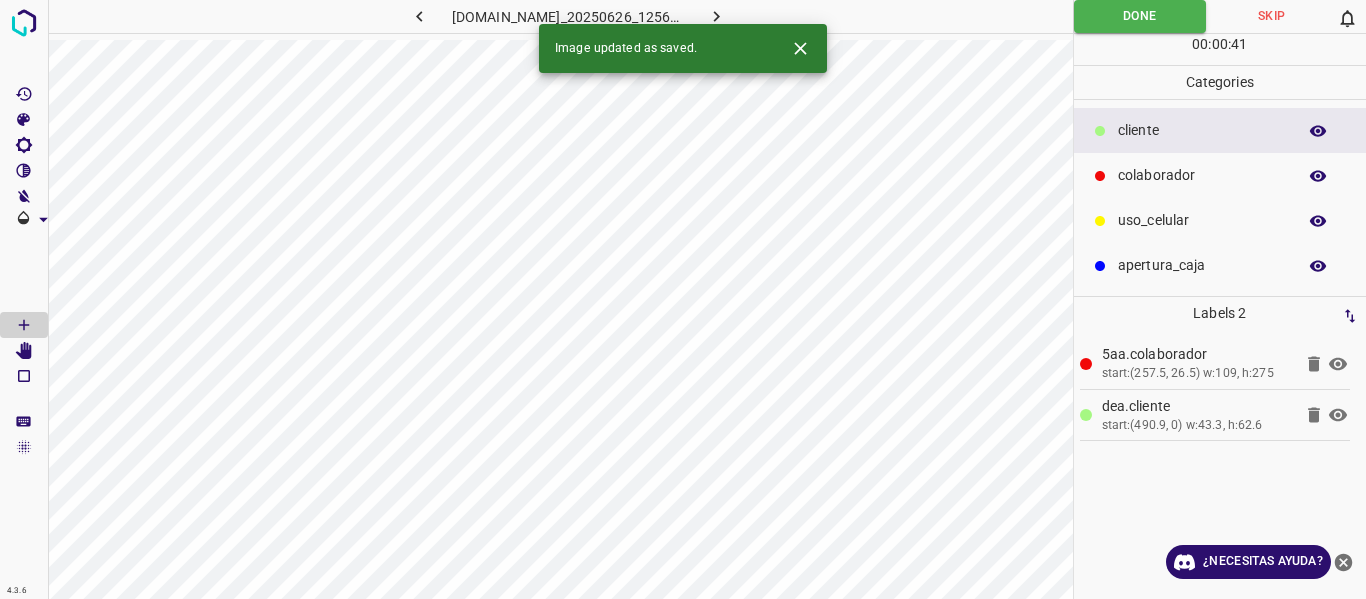 click at bounding box center (717, 16) 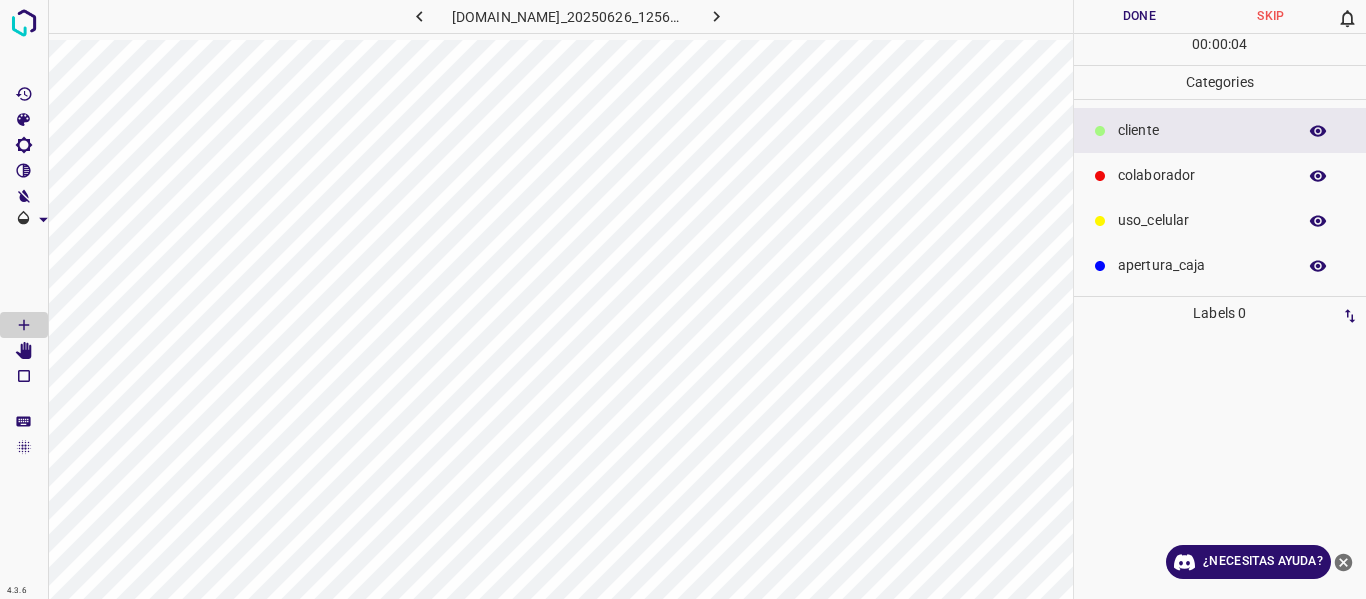 click on "uso_celular" at bounding box center (1220, 220) 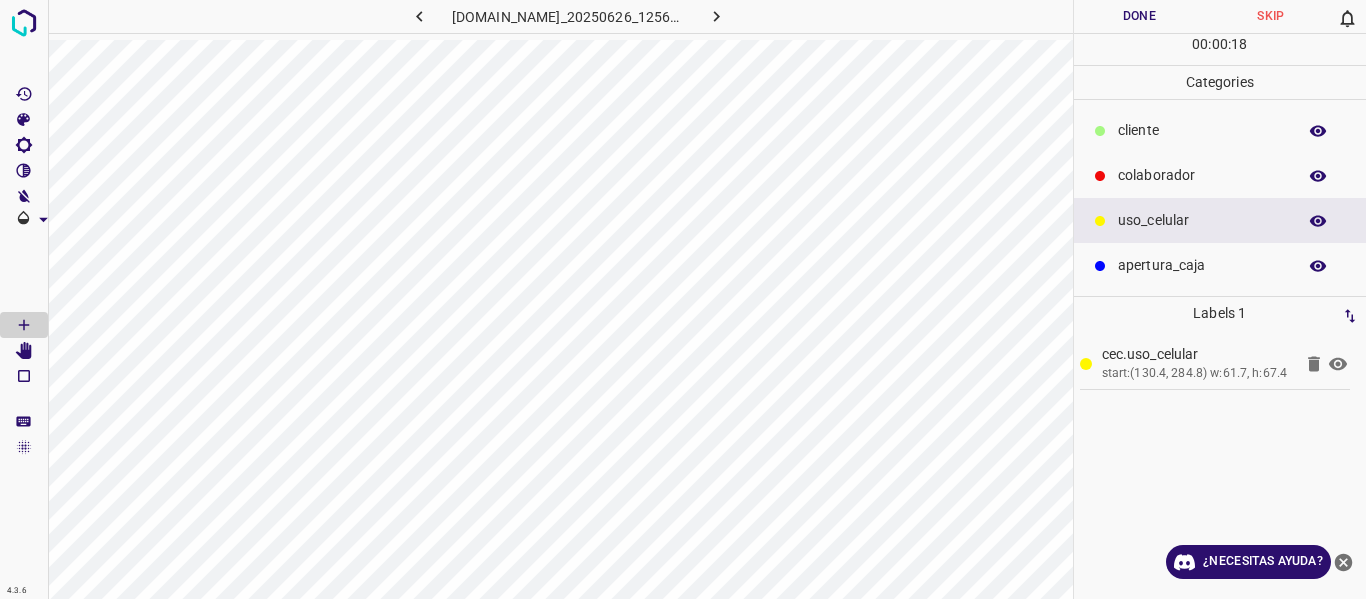 click on "​​cliente" at bounding box center [1220, 130] 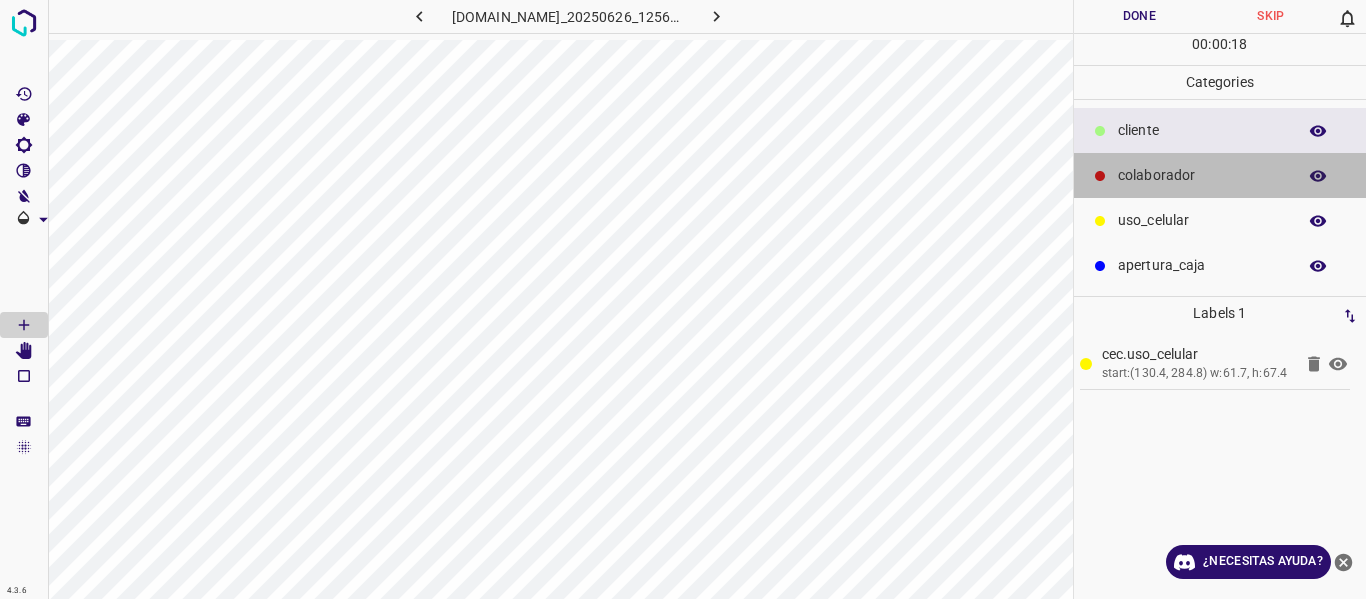 click on "colaborador" at bounding box center [1202, 175] 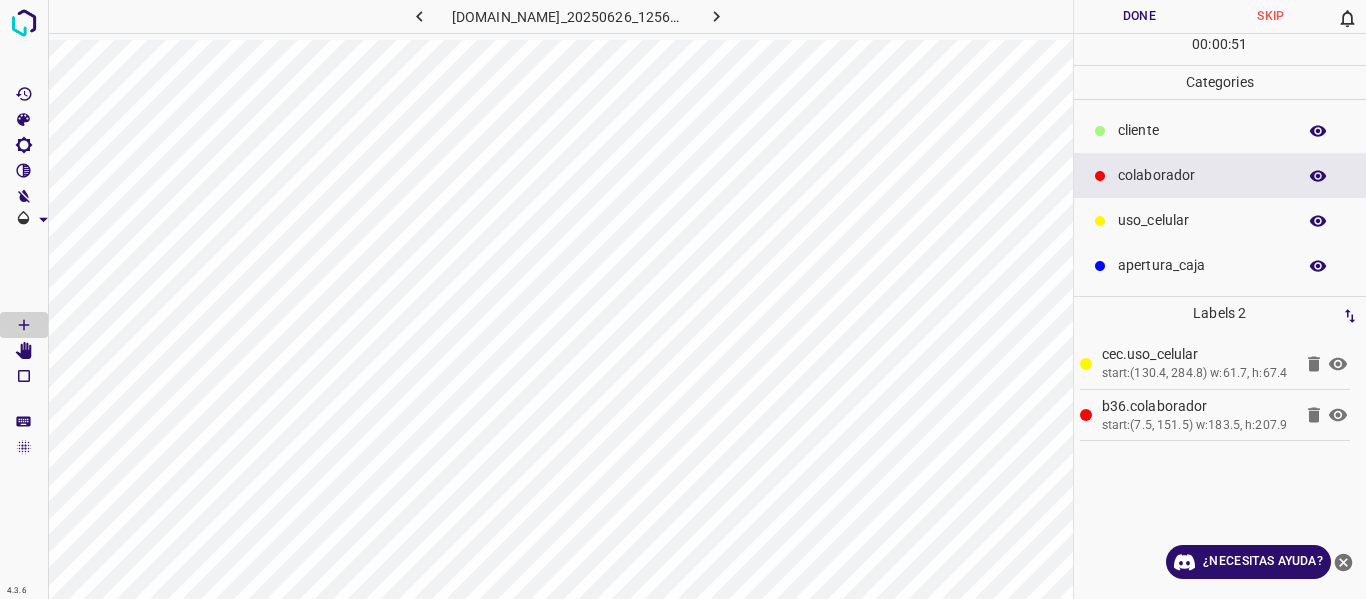 click on "​​cliente" at bounding box center [1220, 130] 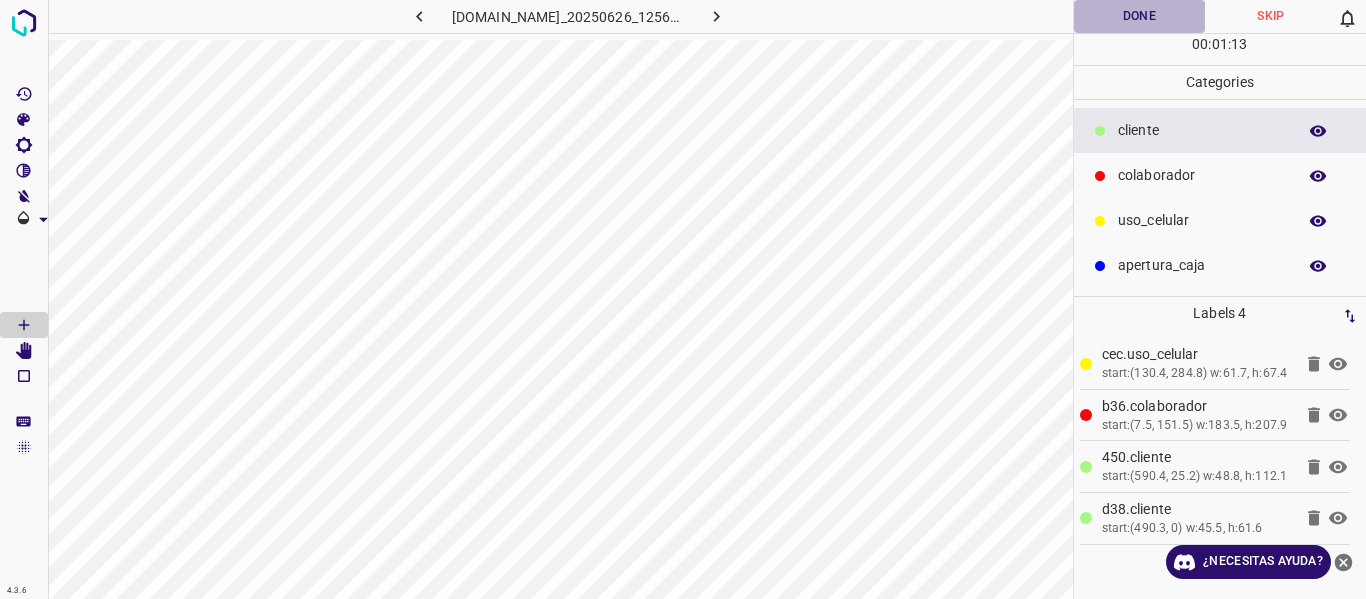 click on "Done" at bounding box center [1140, 16] 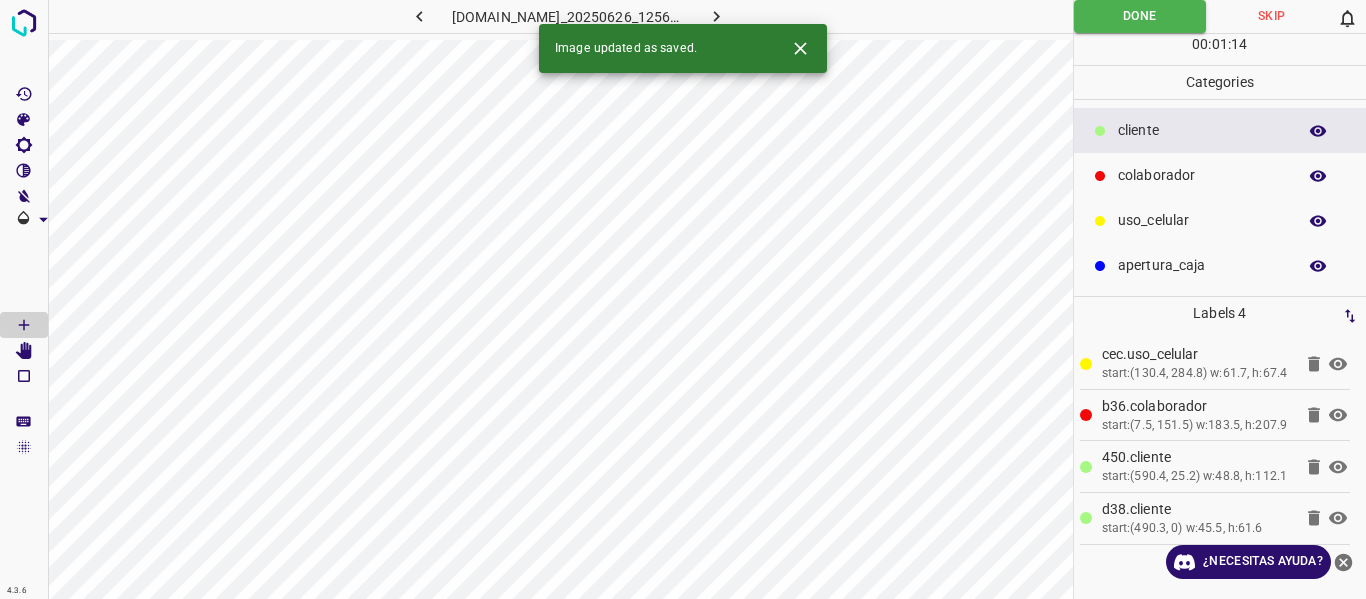 click 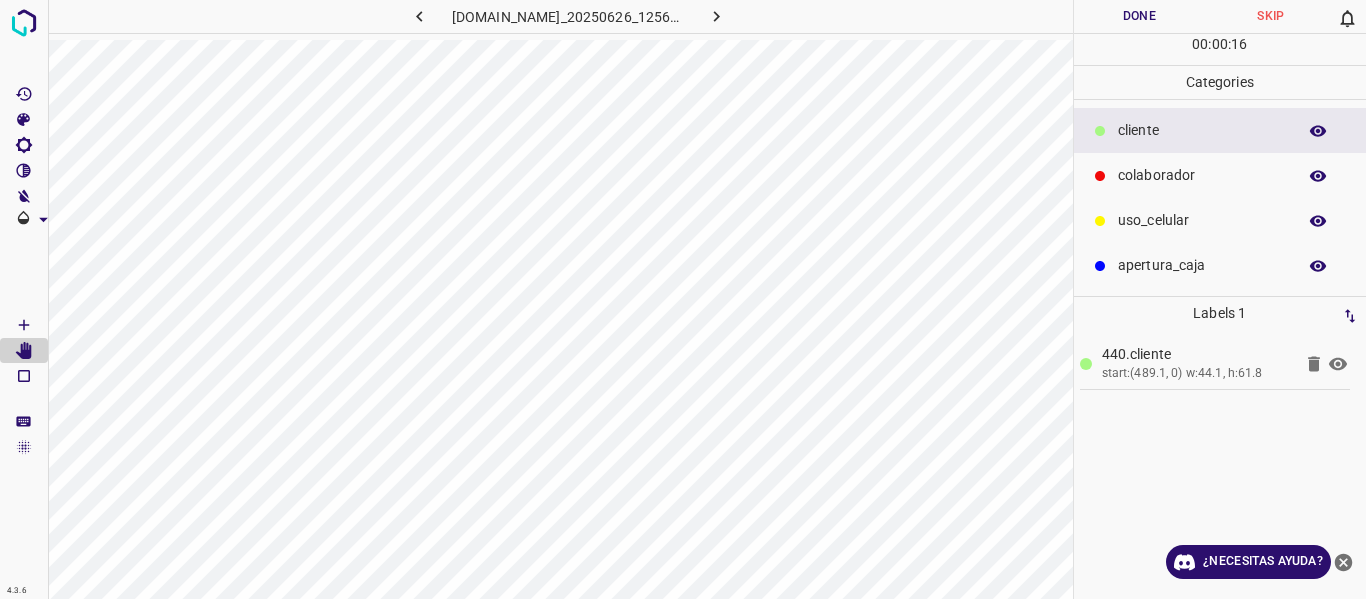 click on "Done" at bounding box center (1140, 16) 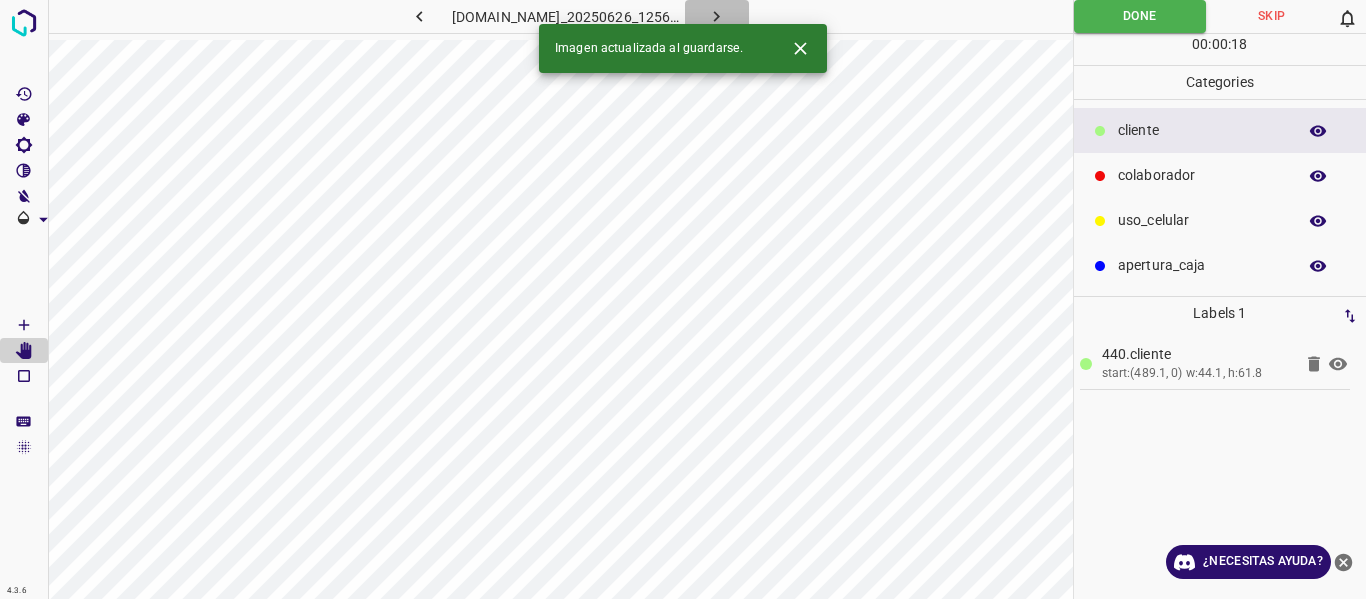 click at bounding box center [717, 16] 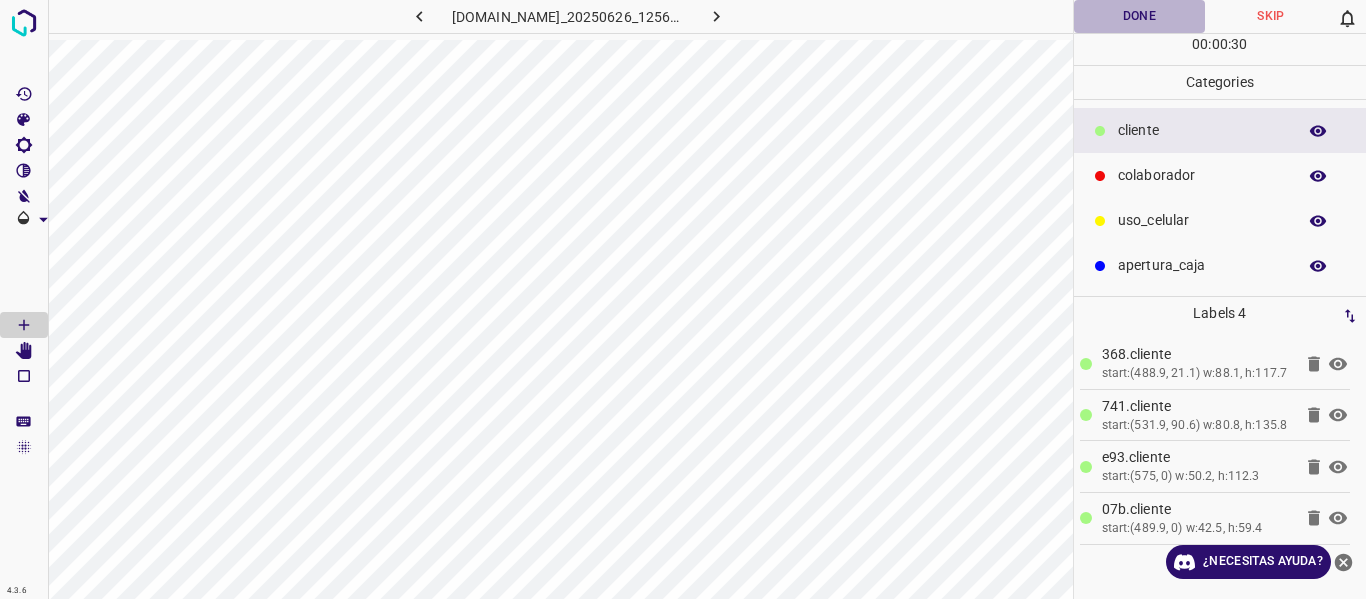 click on "Done" at bounding box center (1140, 16) 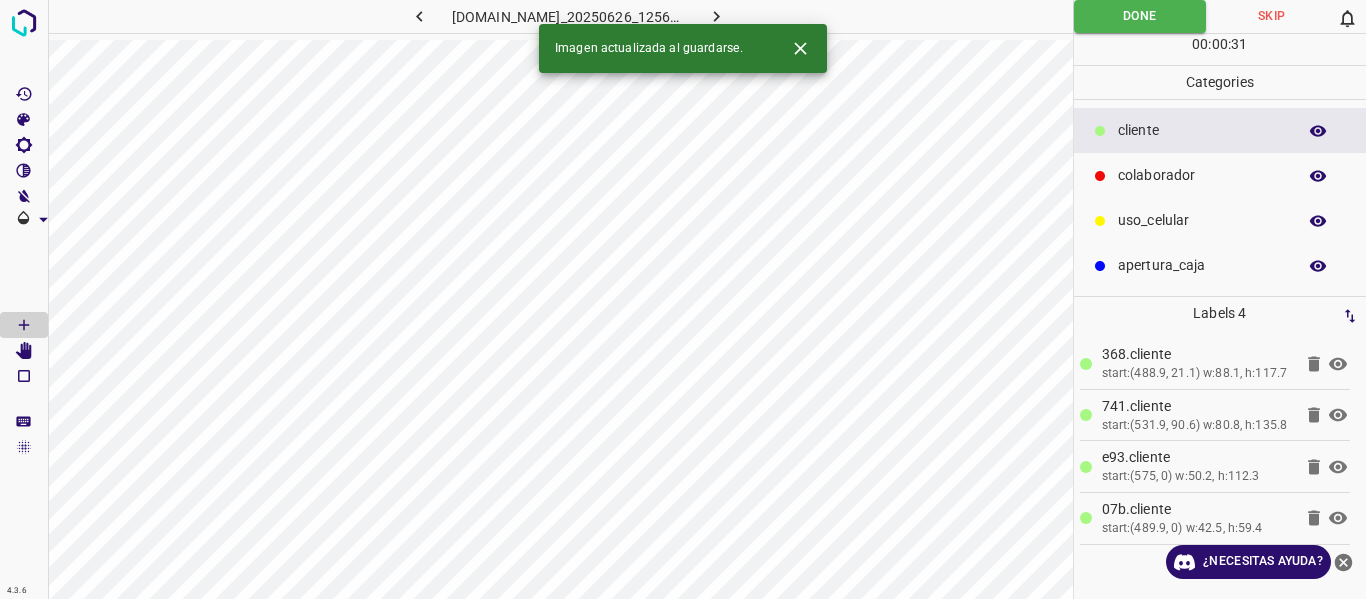 click on "Imagen actualizada al guardarse." at bounding box center [683, 48] 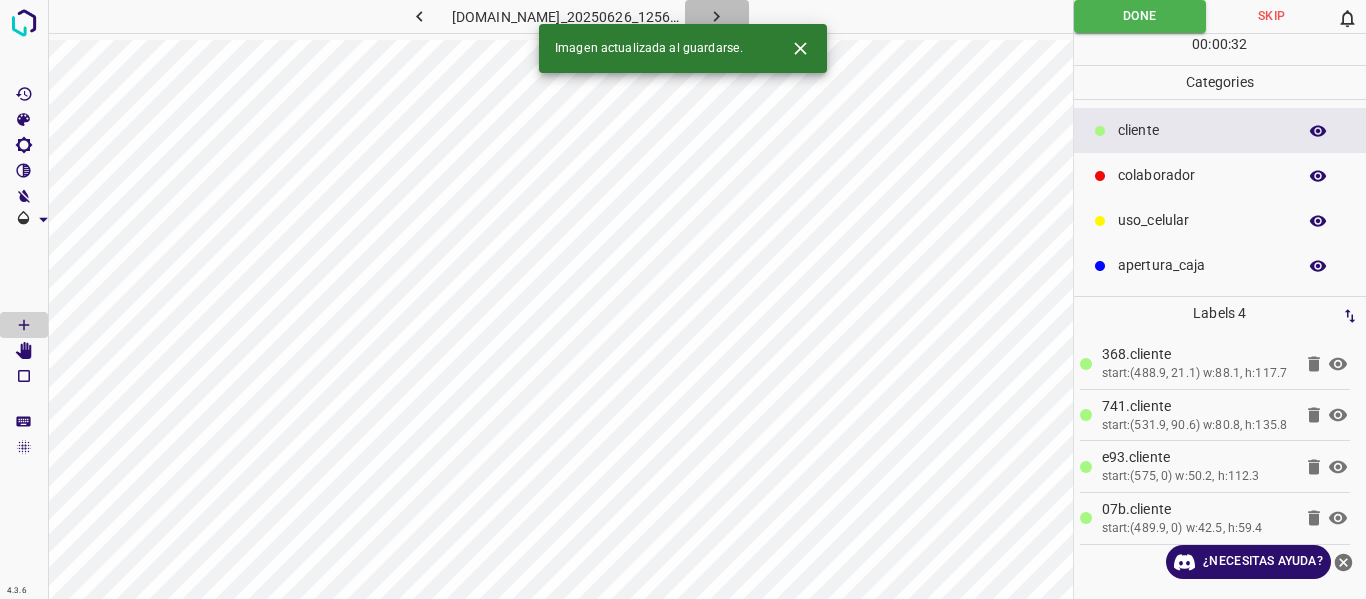 click 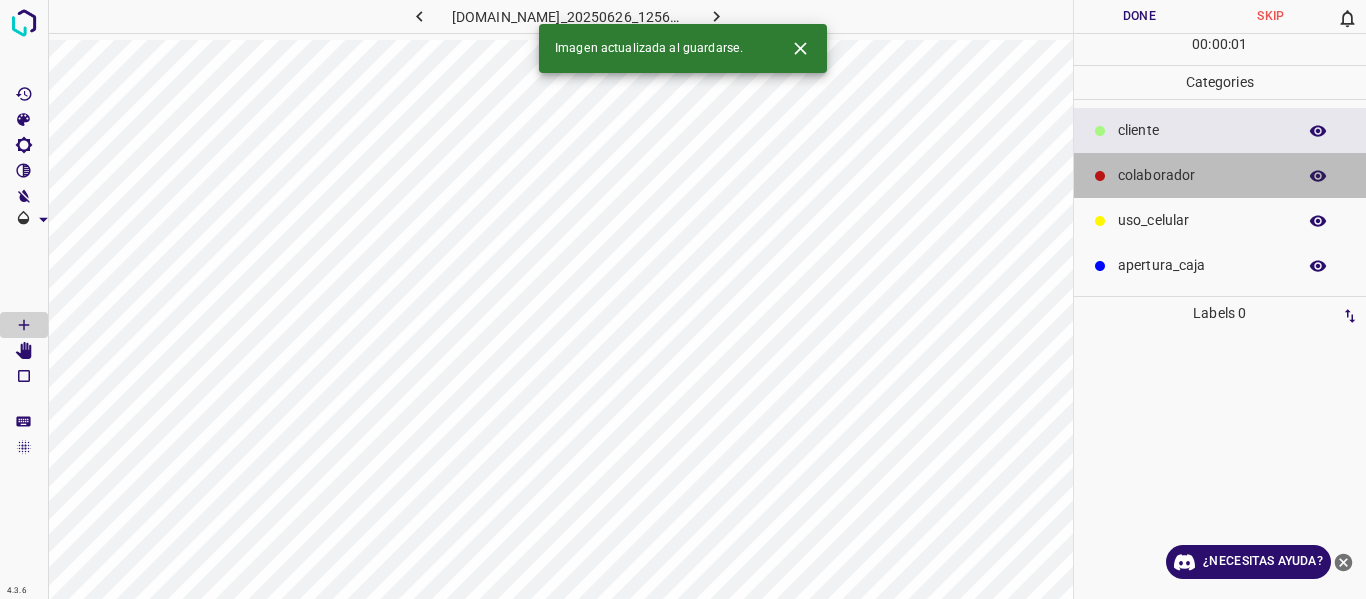 click on "colaborador" at bounding box center (1220, 175) 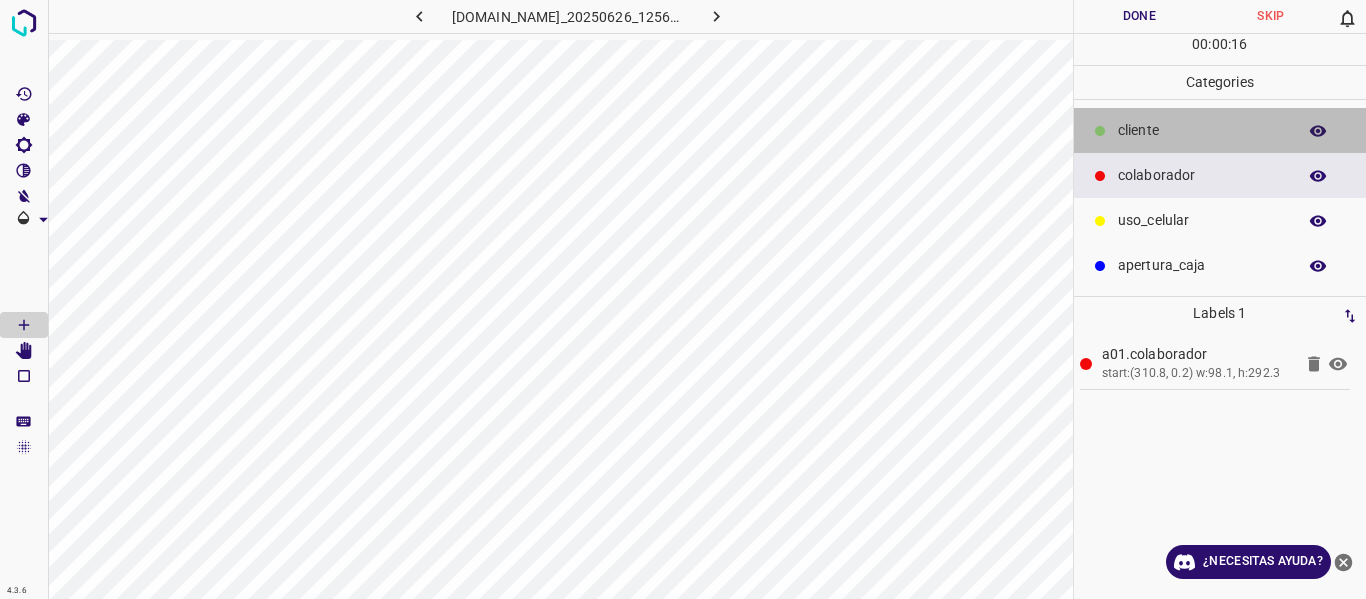 click on "​​cliente" at bounding box center (1220, 130) 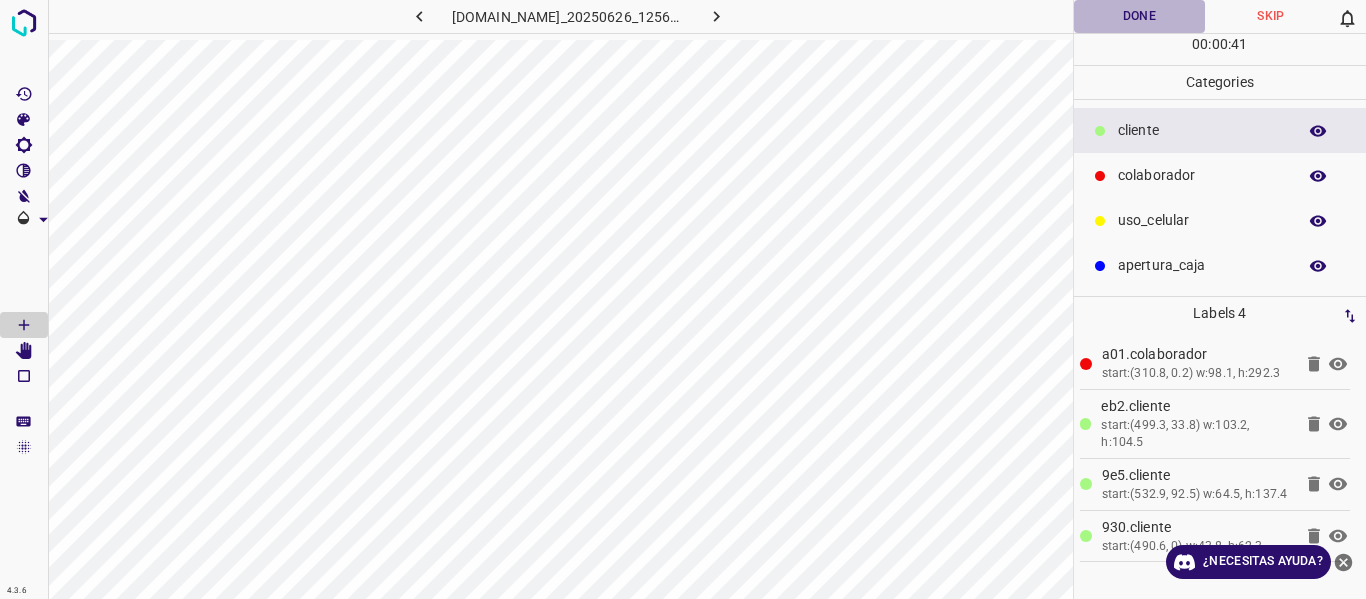 click on "Done" at bounding box center (1140, 16) 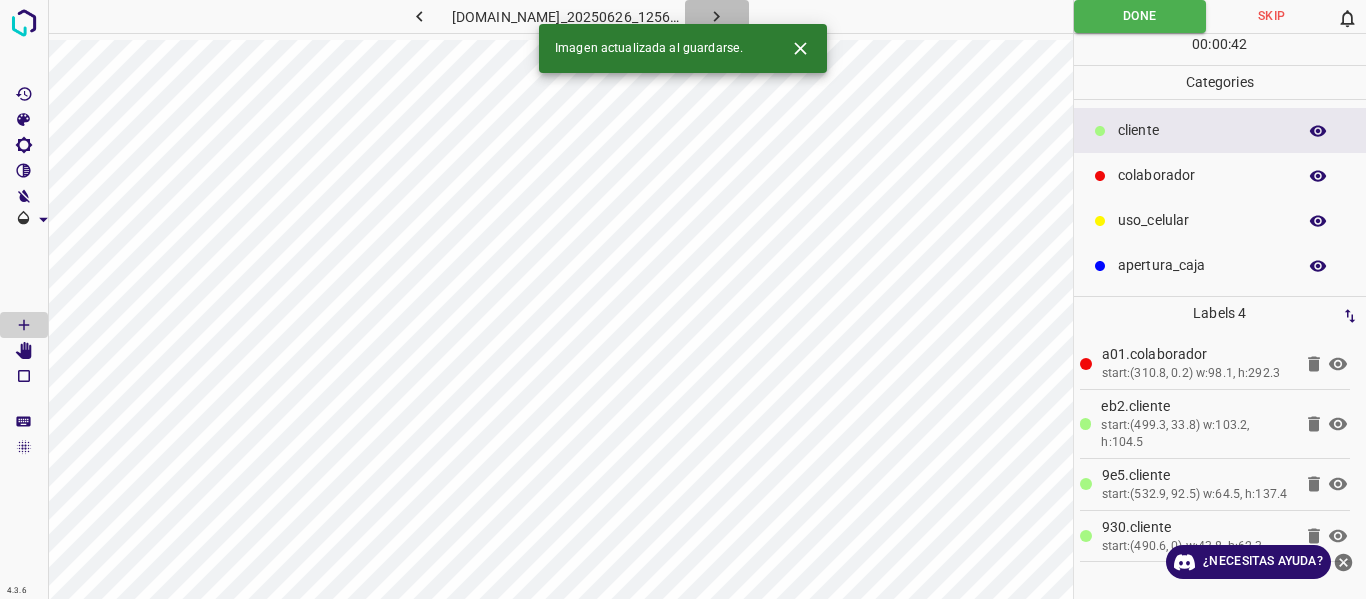 click at bounding box center [717, 16] 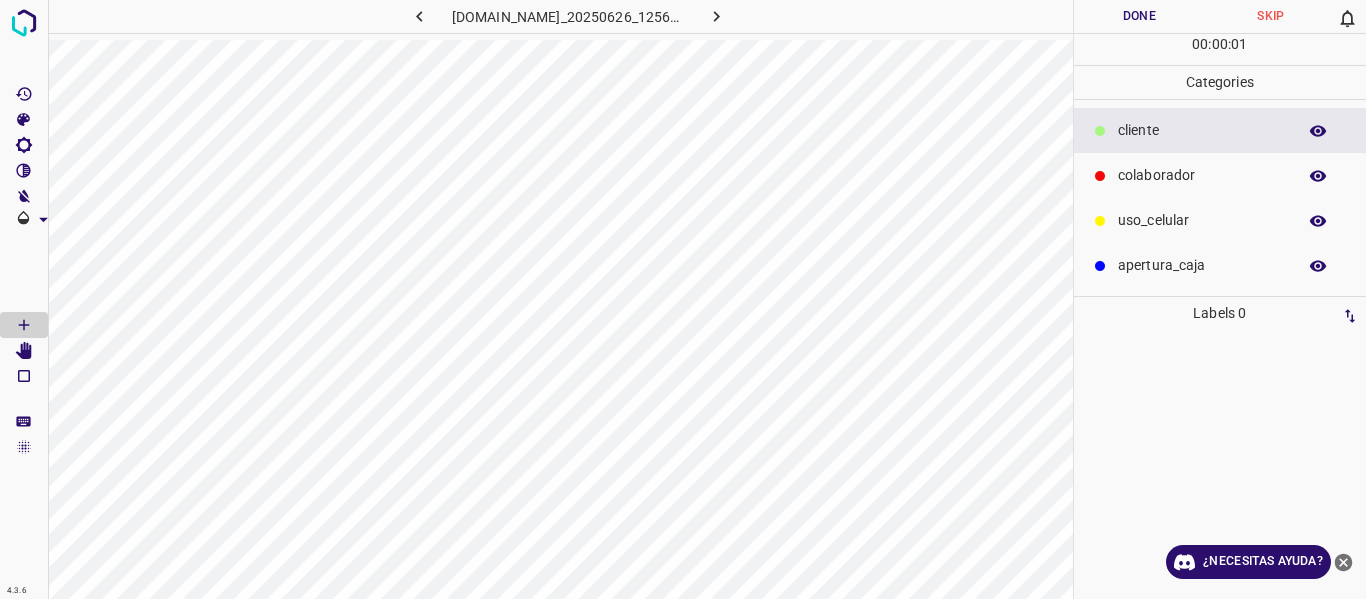 click on "colaborador" at bounding box center (1220, 175) 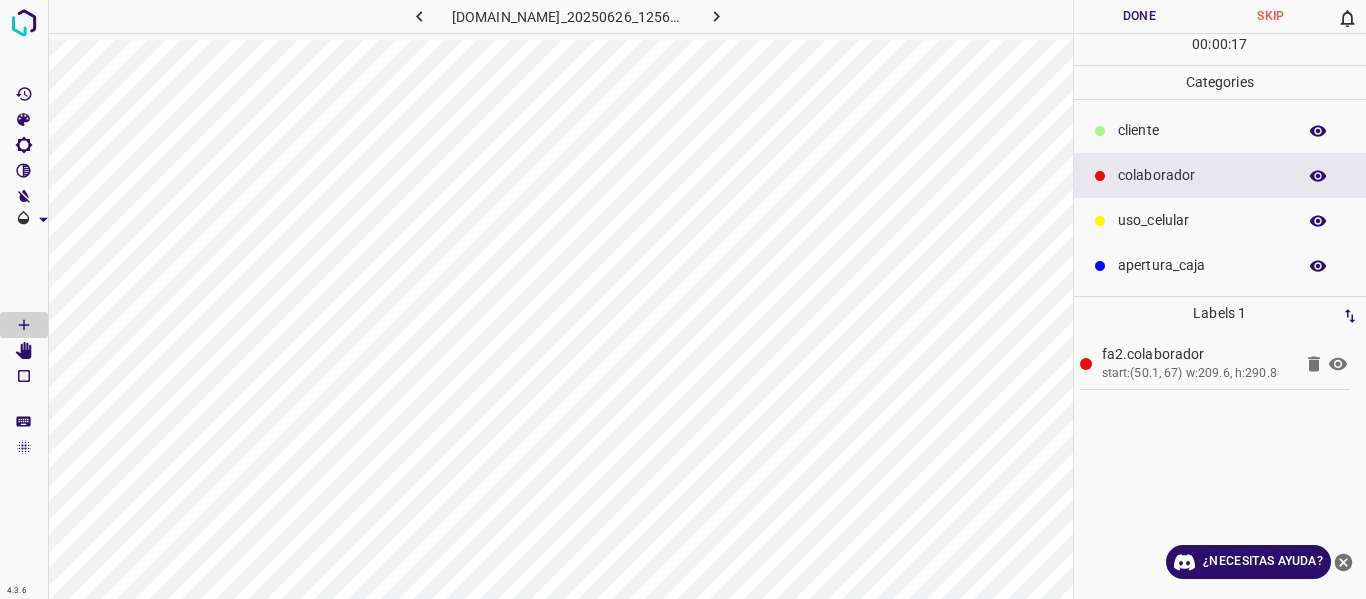 drag, startPoint x: 1167, startPoint y: 133, endPoint x: 1095, endPoint y: 154, distance: 75 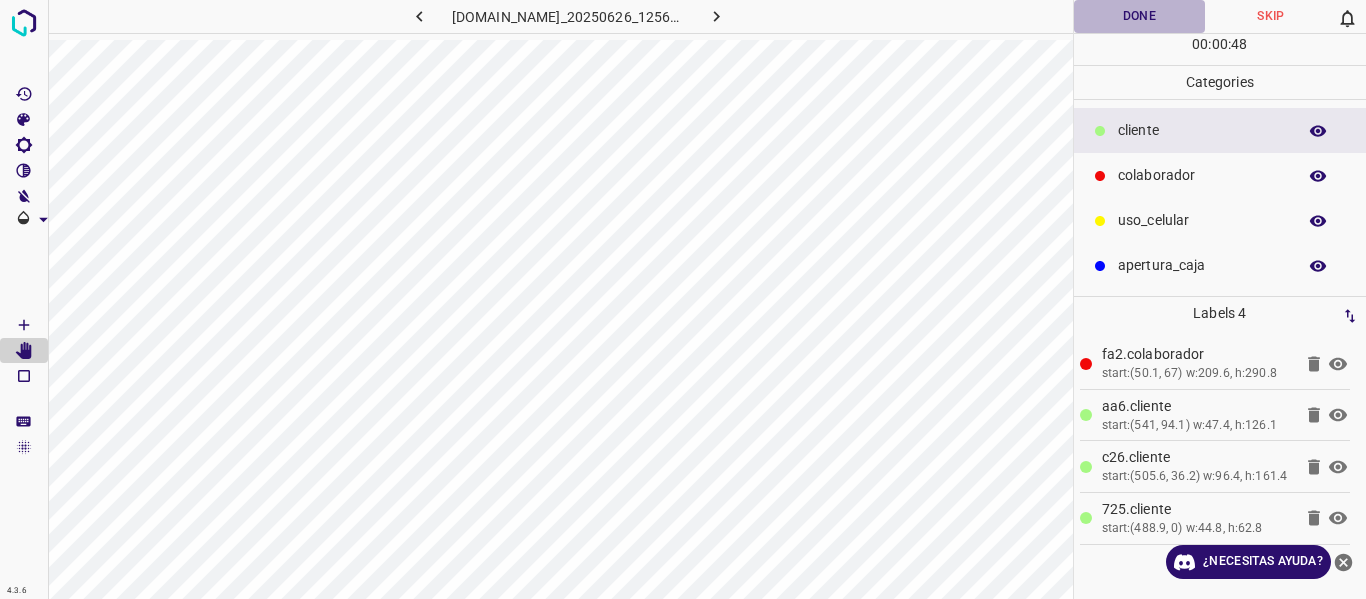 click on "Done" at bounding box center [1140, 16] 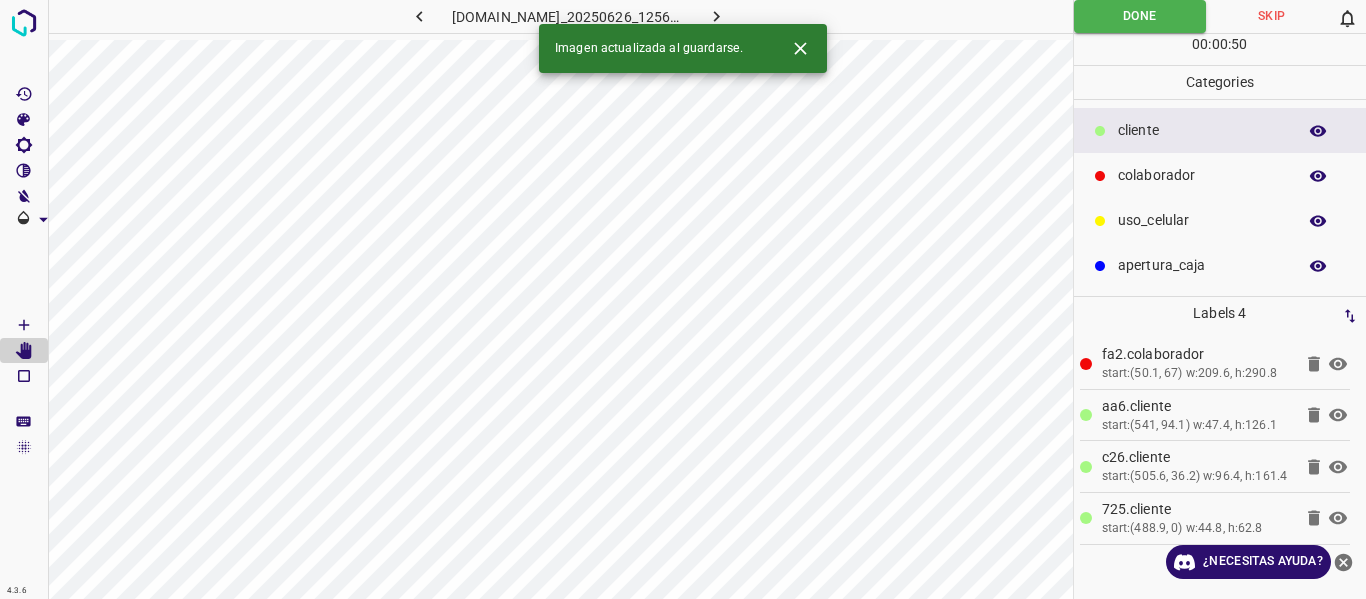 click on "Imagen actualizada al guardarse." at bounding box center [683, 48] 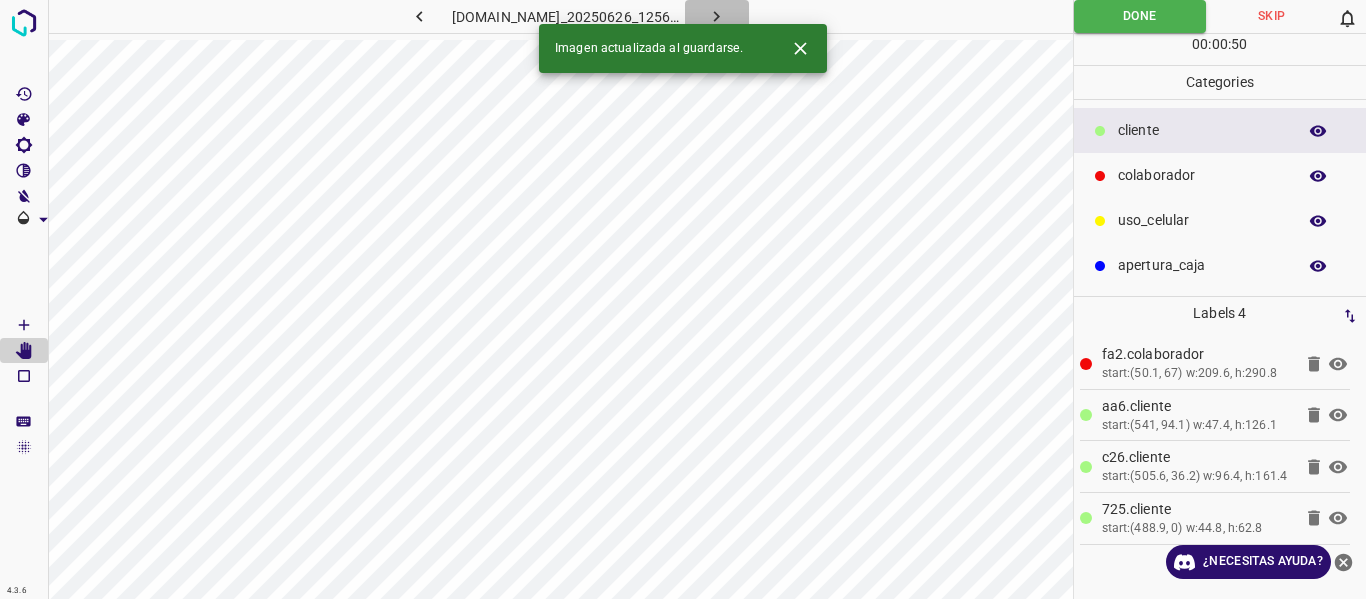 click 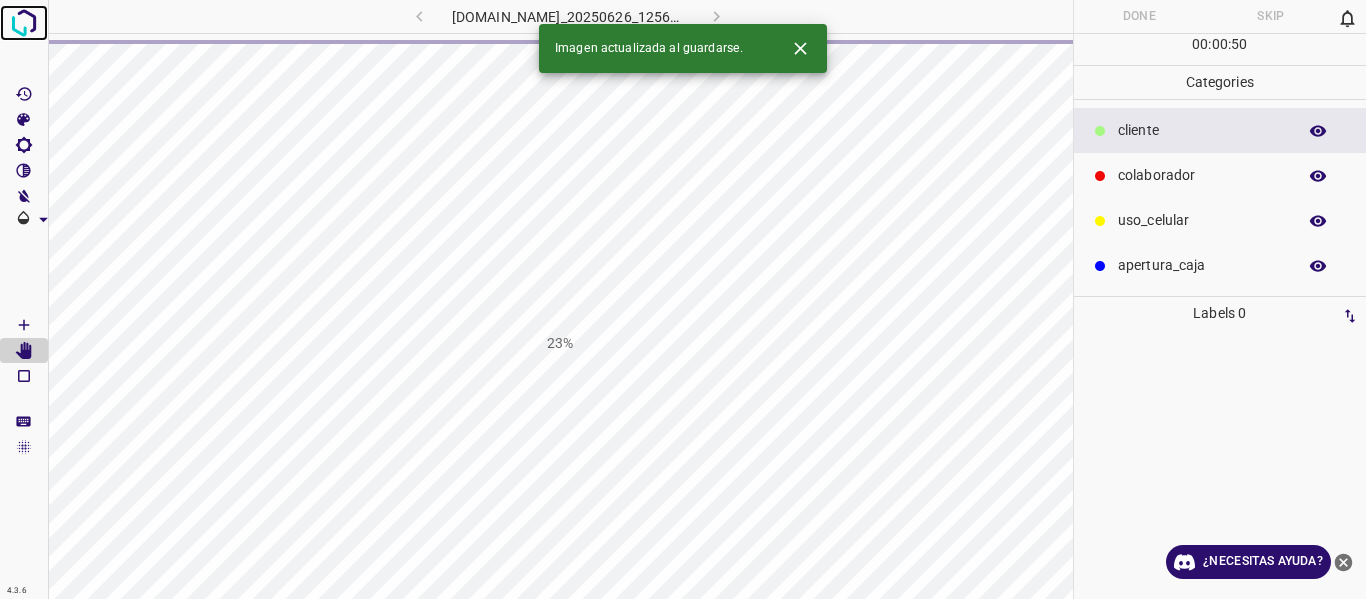 click at bounding box center [24, 23] 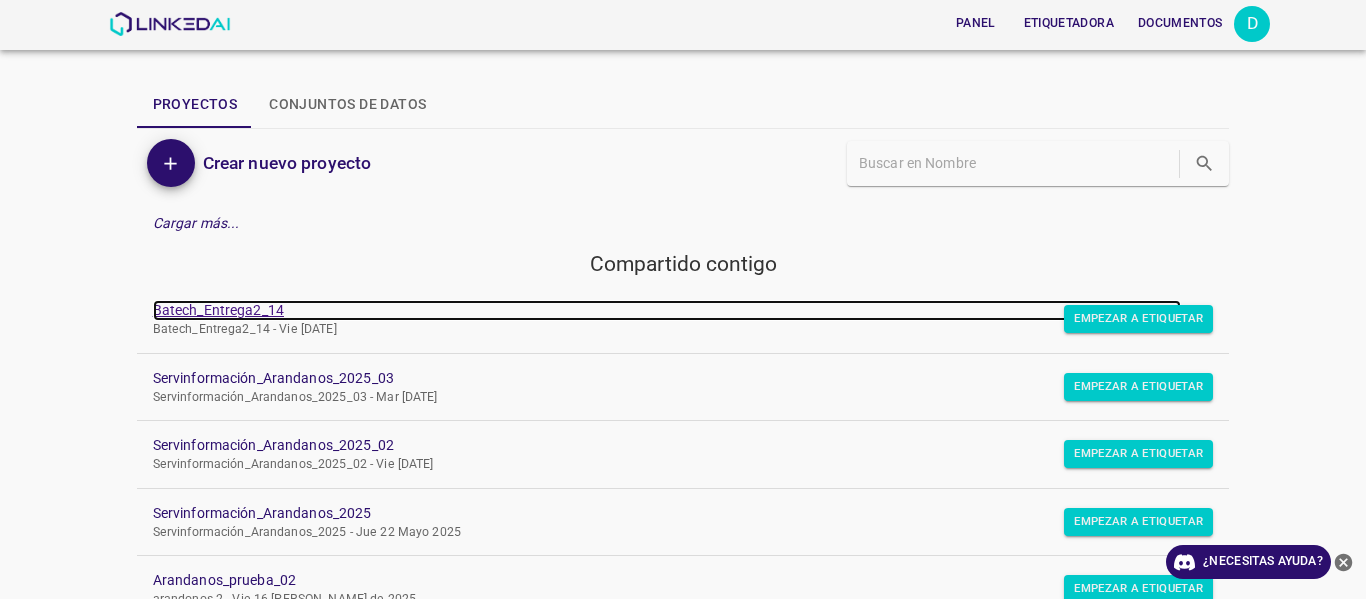 click on "Batech_Entrega2_14" at bounding box center [218, 310] 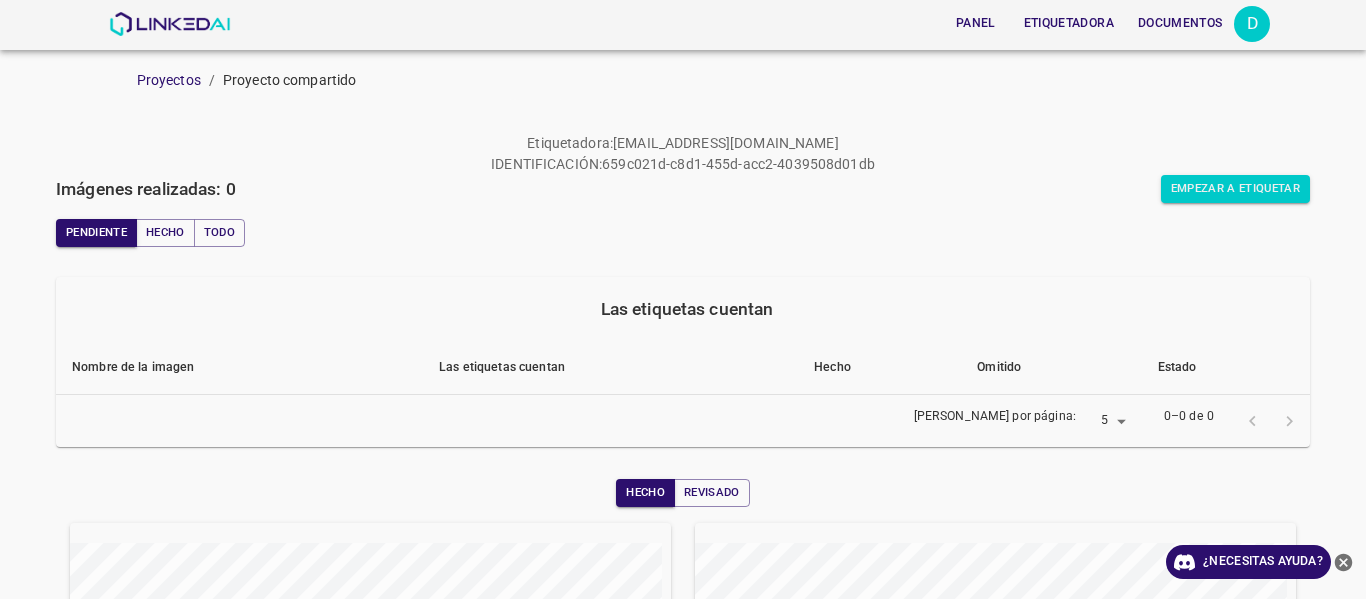scroll, scrollTop: 0, scrollLeft: 0, axis: both 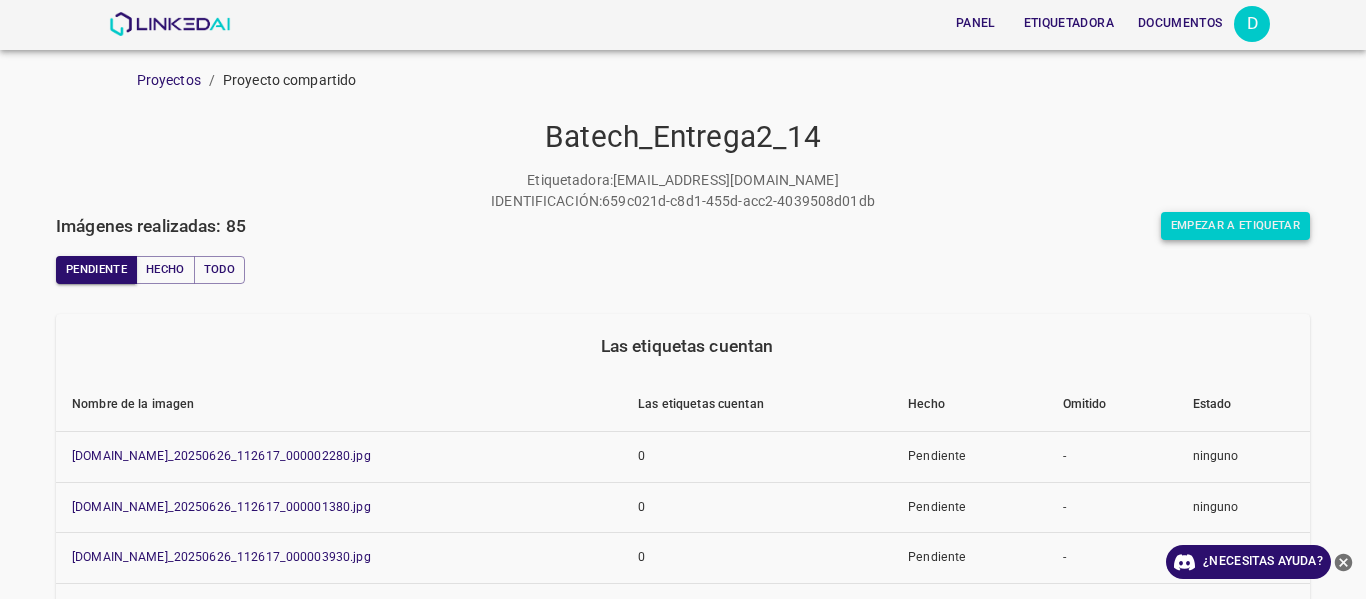 click on "Empezar a etiquetar" at bounding box center (1235, 225) 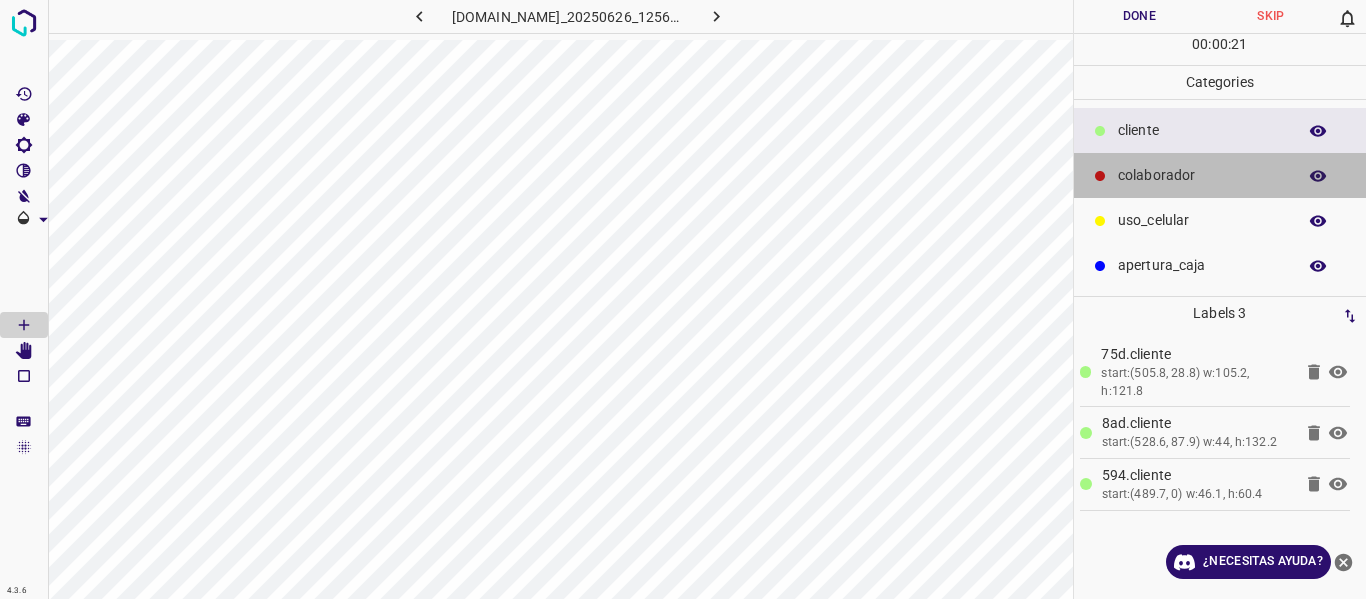 click on "colaborador" at bounding box center (1220, 175) 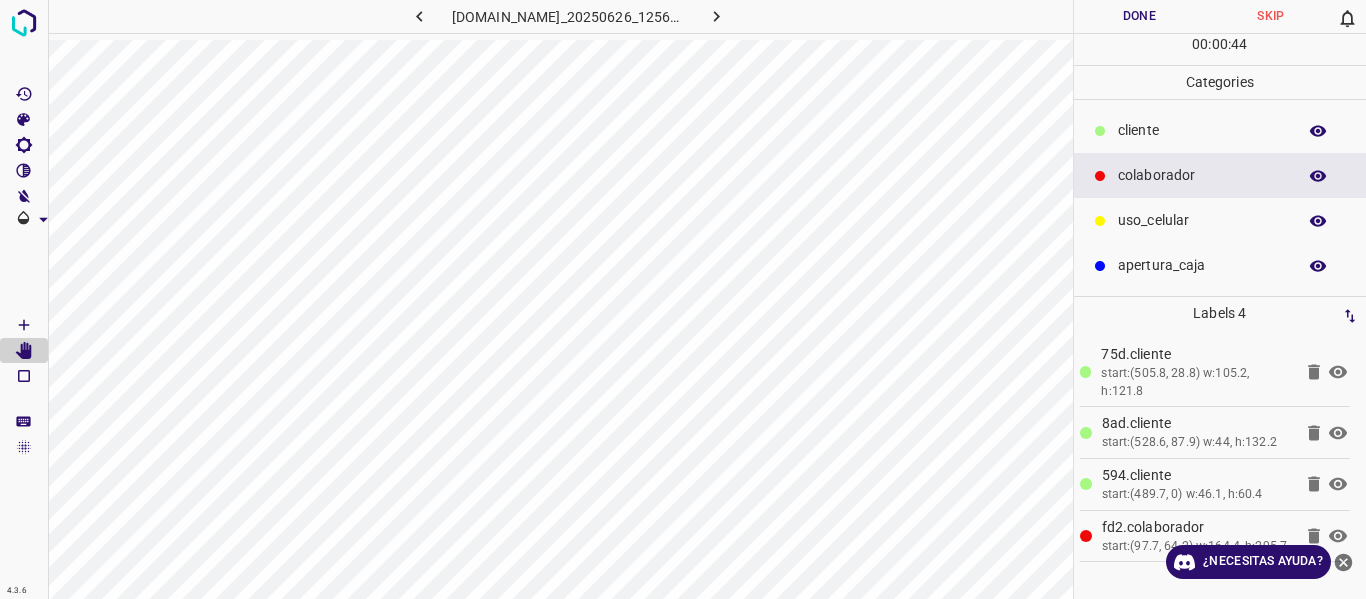 click on "00   : 00   : 44" at bounding box center (1220, 49) 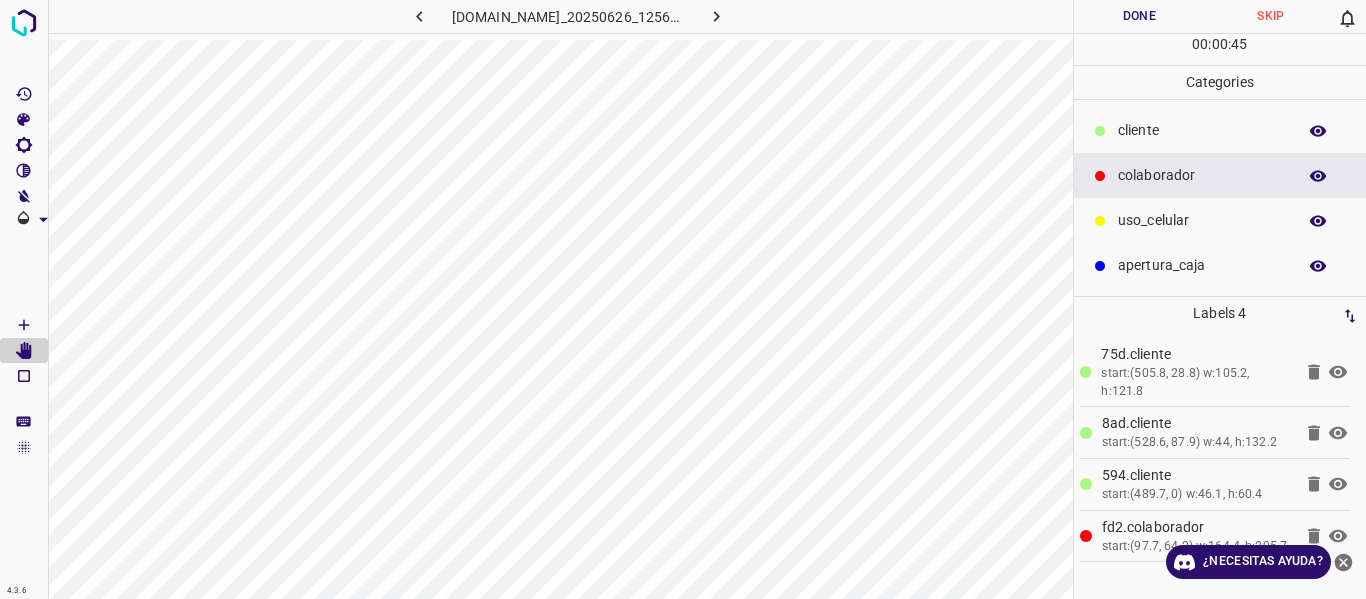 click on "Done" at bounding box center [1140, 16] 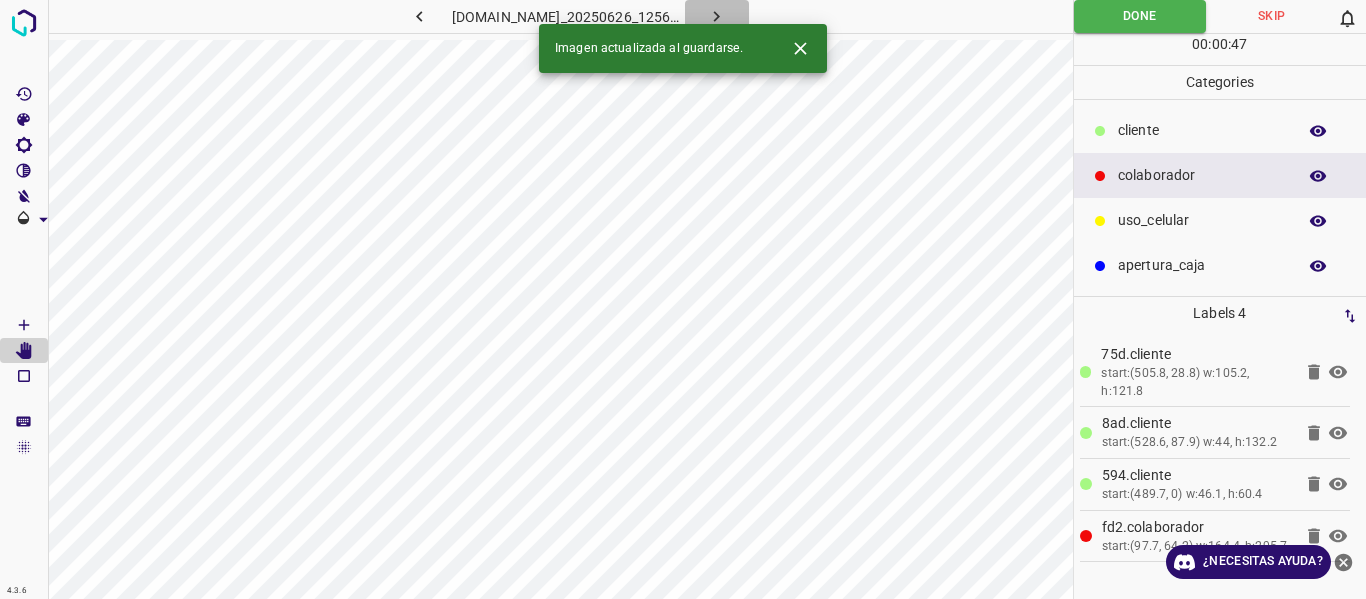 click at bounding box center [717, 16] 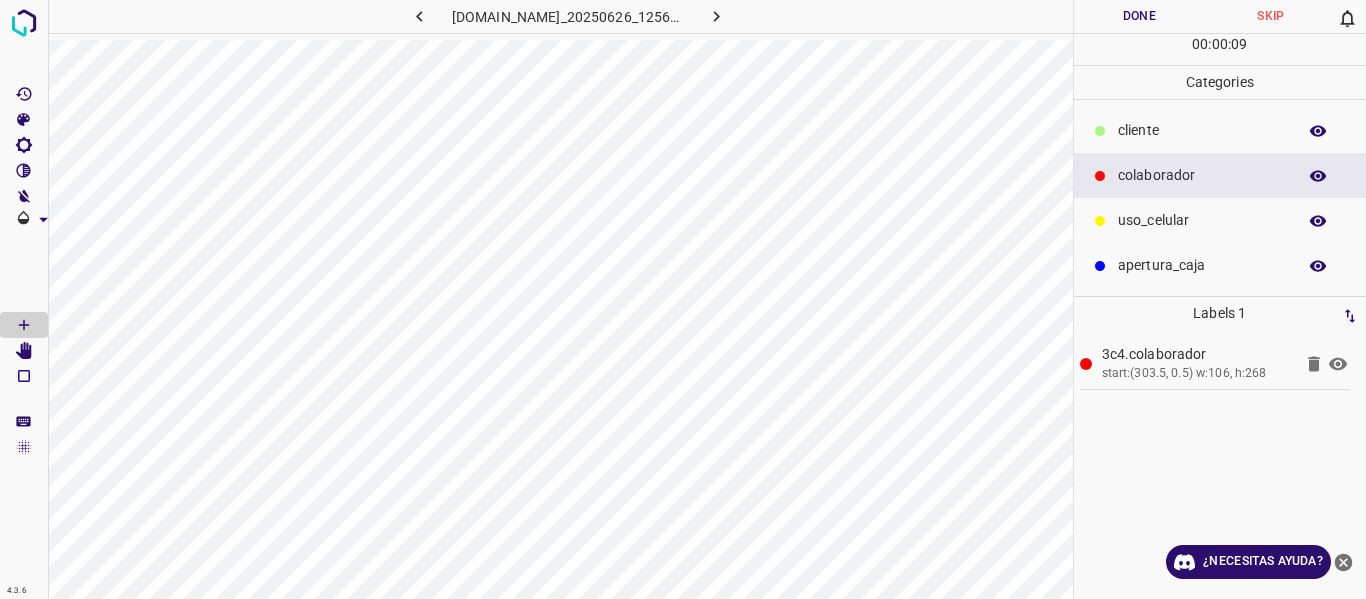 click on "​​cliente" at bounding box center (1202, 130) 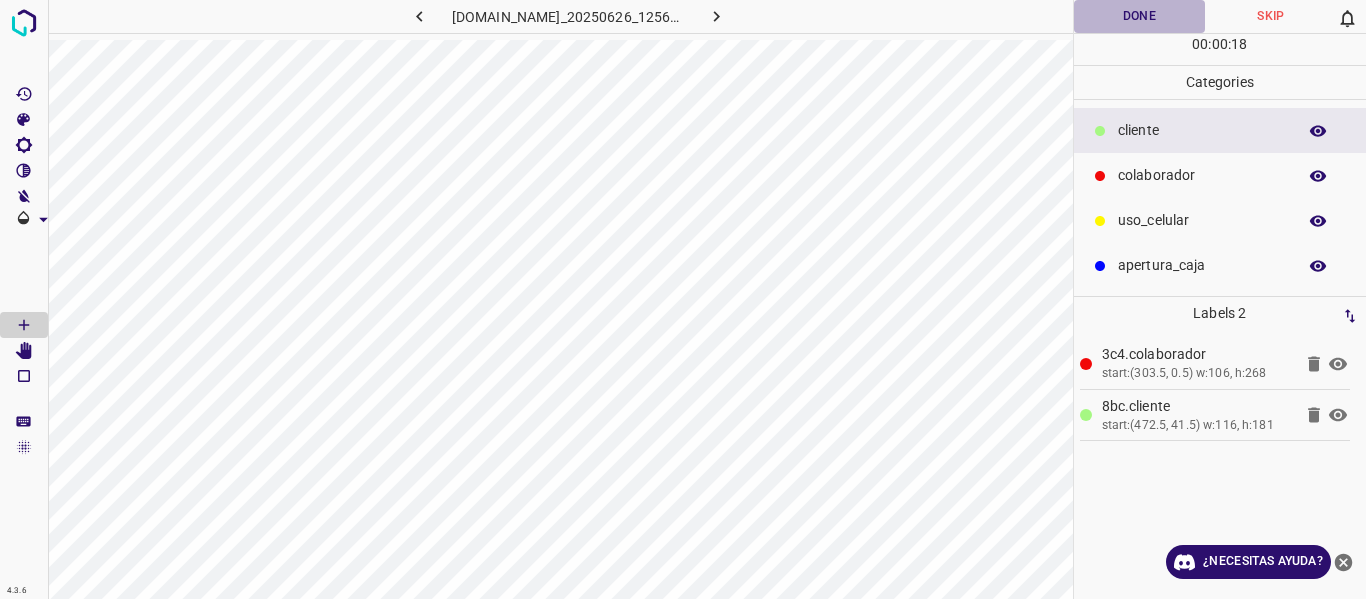 click on "Done" at bounding box center (1140, 16) 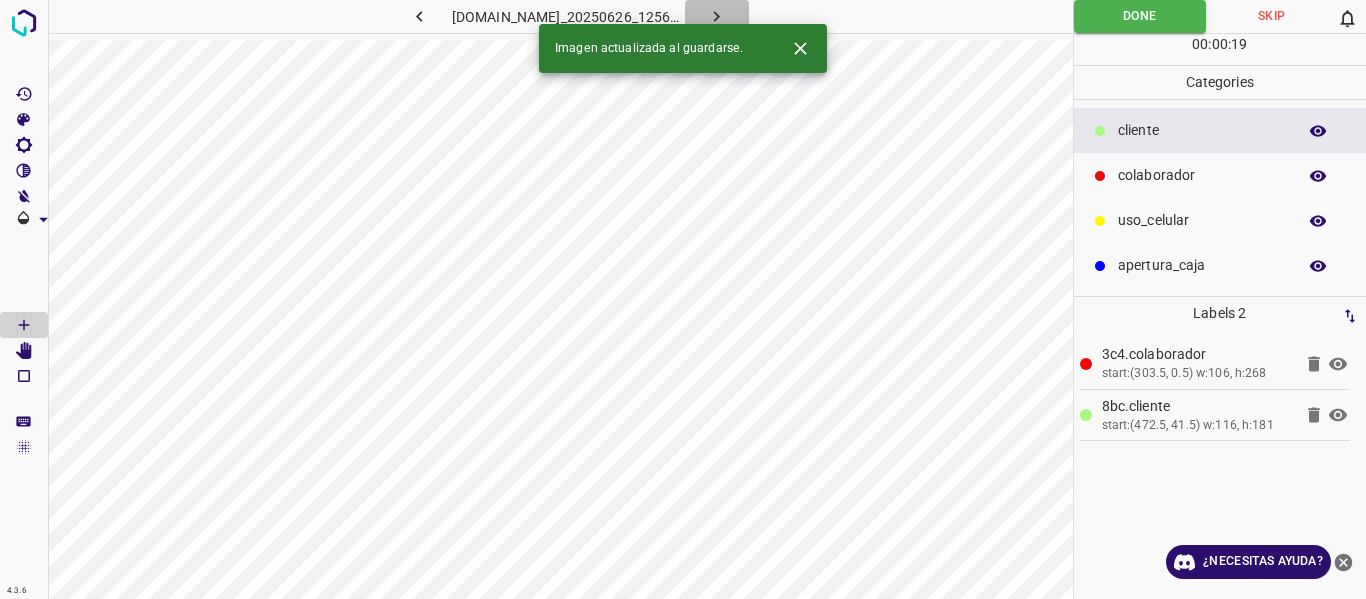 click 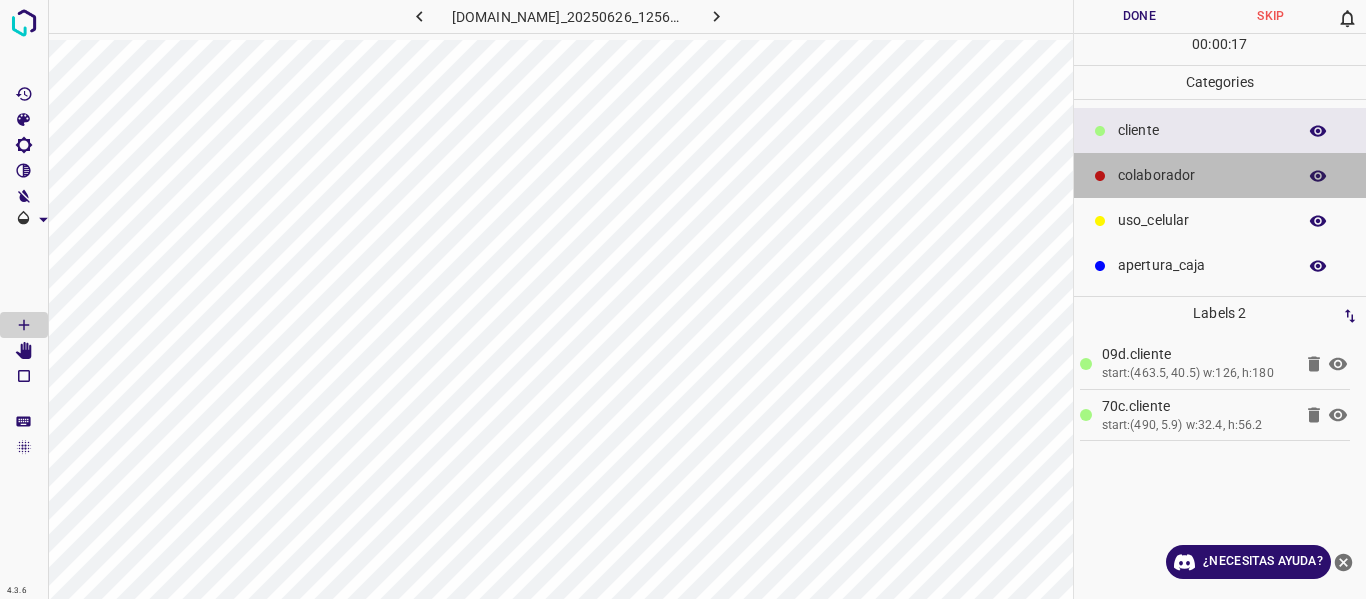 click on "colaborador" at bounding box center (1220, 175) 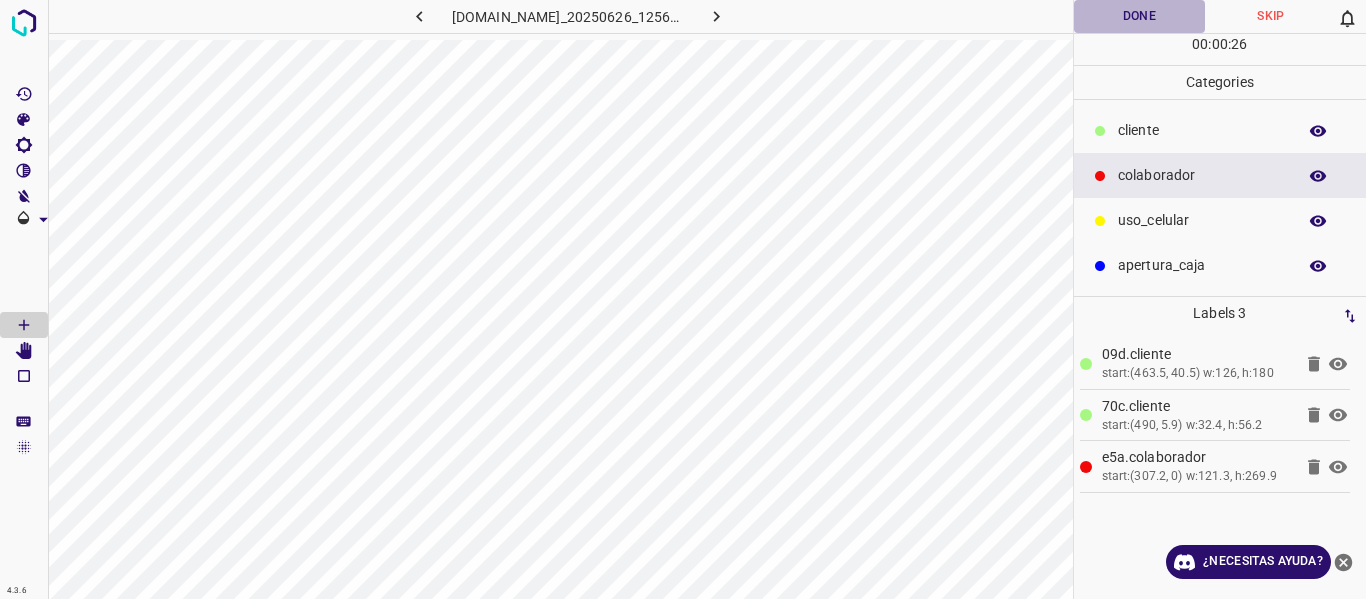 click on "Done" at bounding box center (1140, 16) 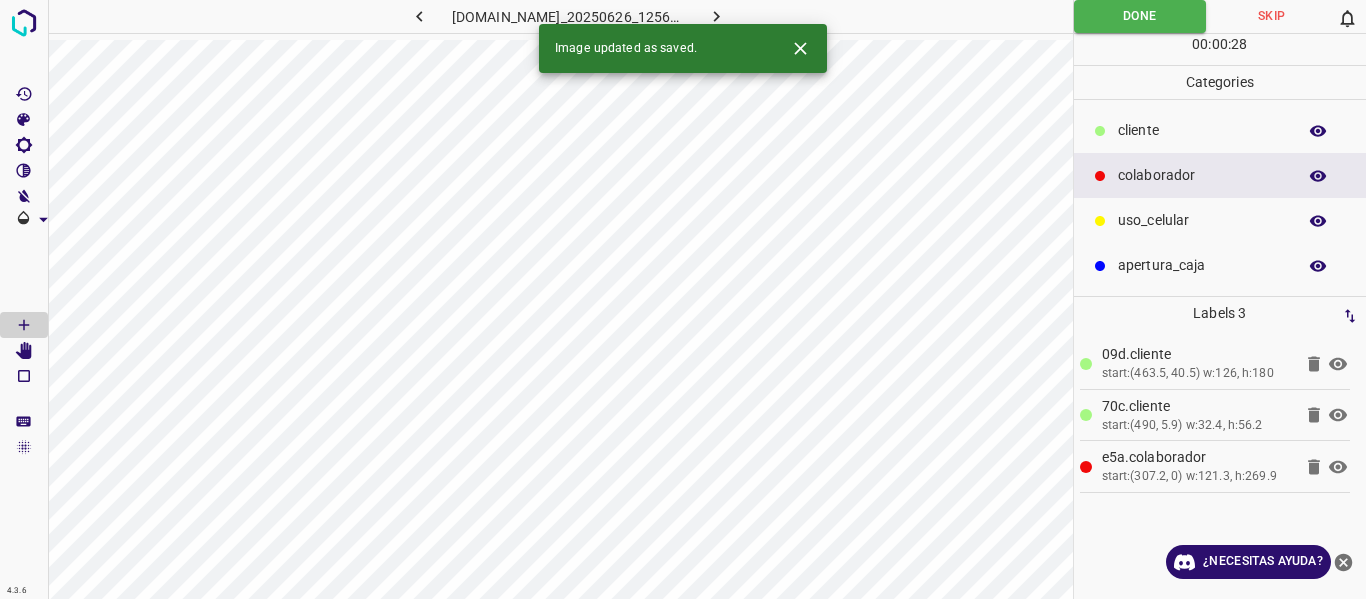 click on "Image updated as saved." at bounding box center (683, 48) 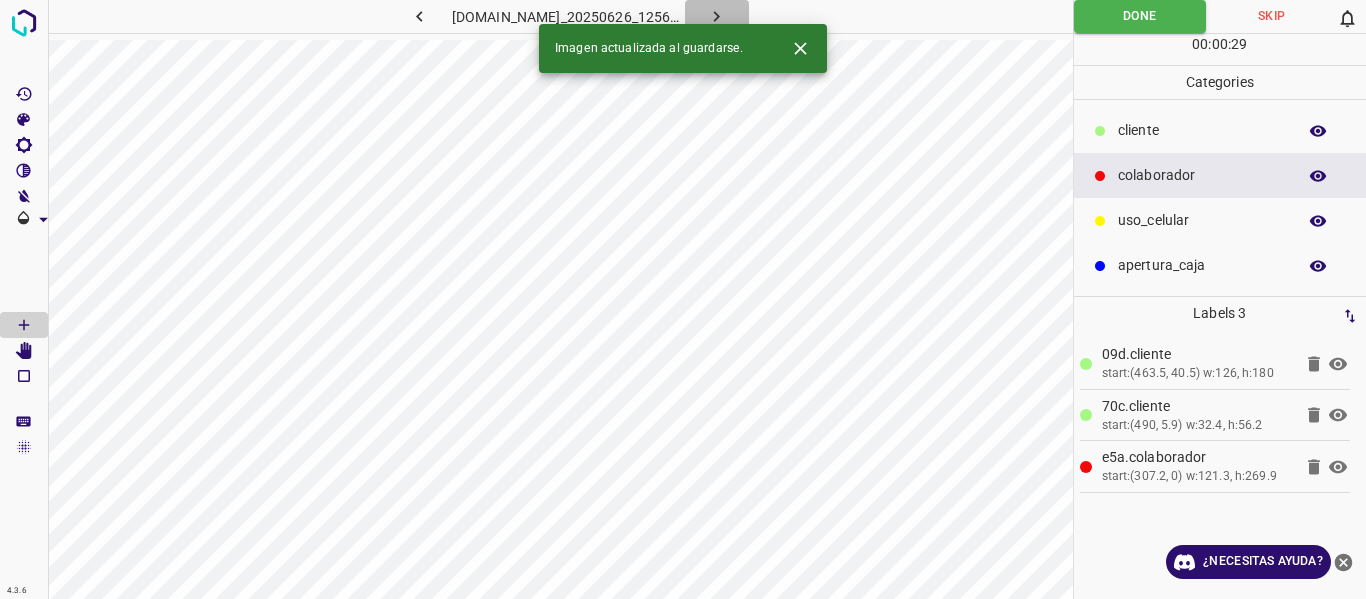 click 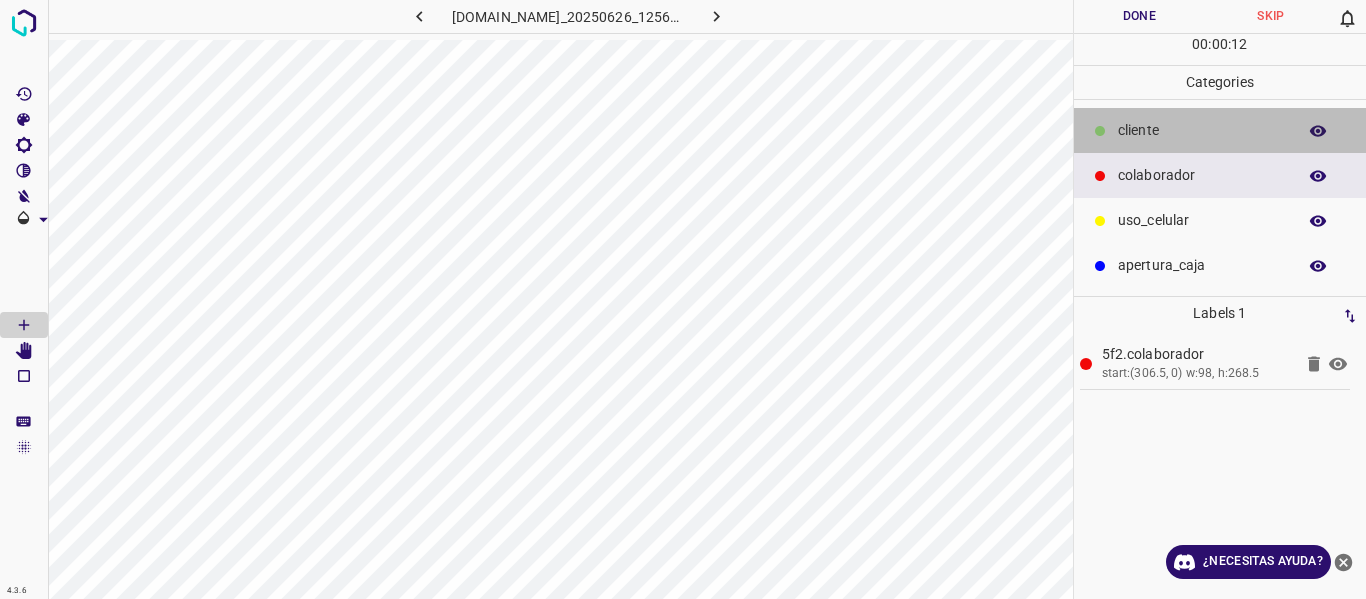 drag, startPoint x: 1126, startPoint y: 133, endPoint x: 1084, endPoint y: 139, distance: 42.426407 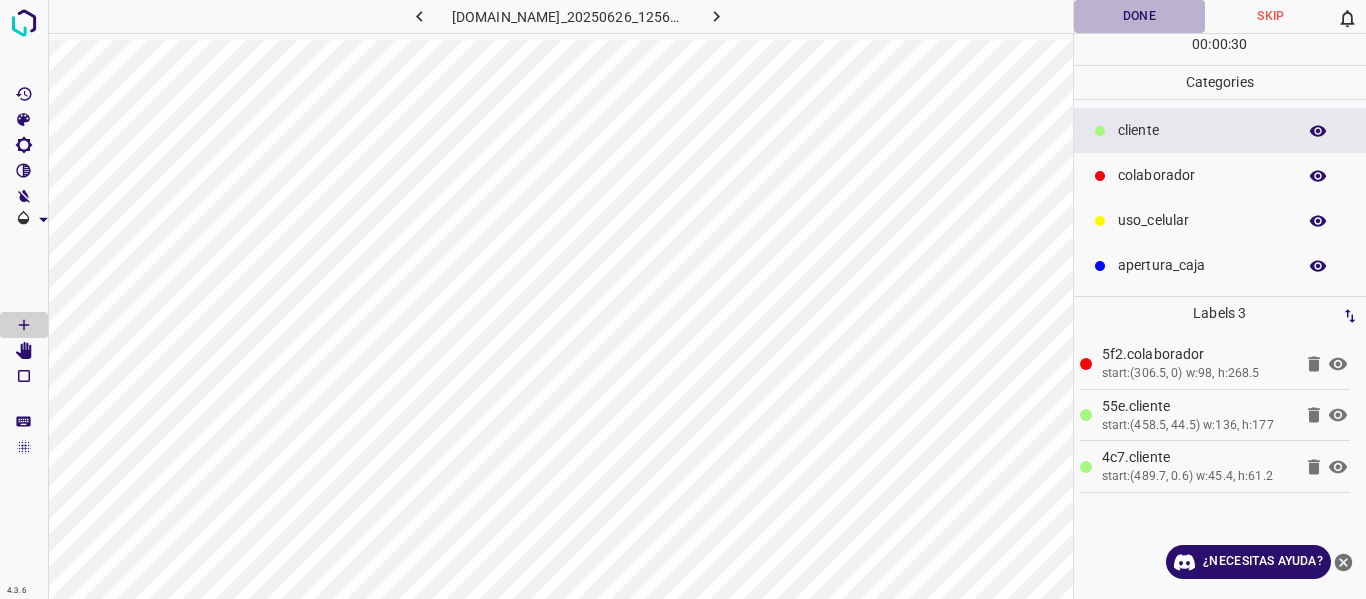 click on "Done" at bounding box center [1140, 16] 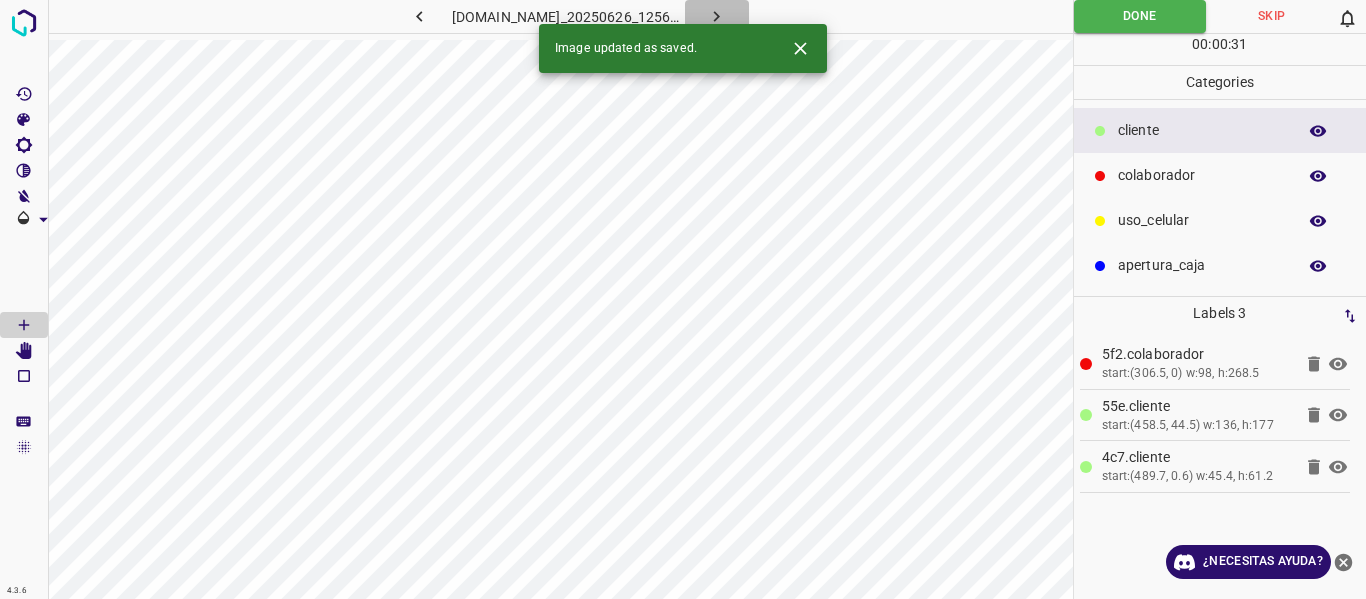 click 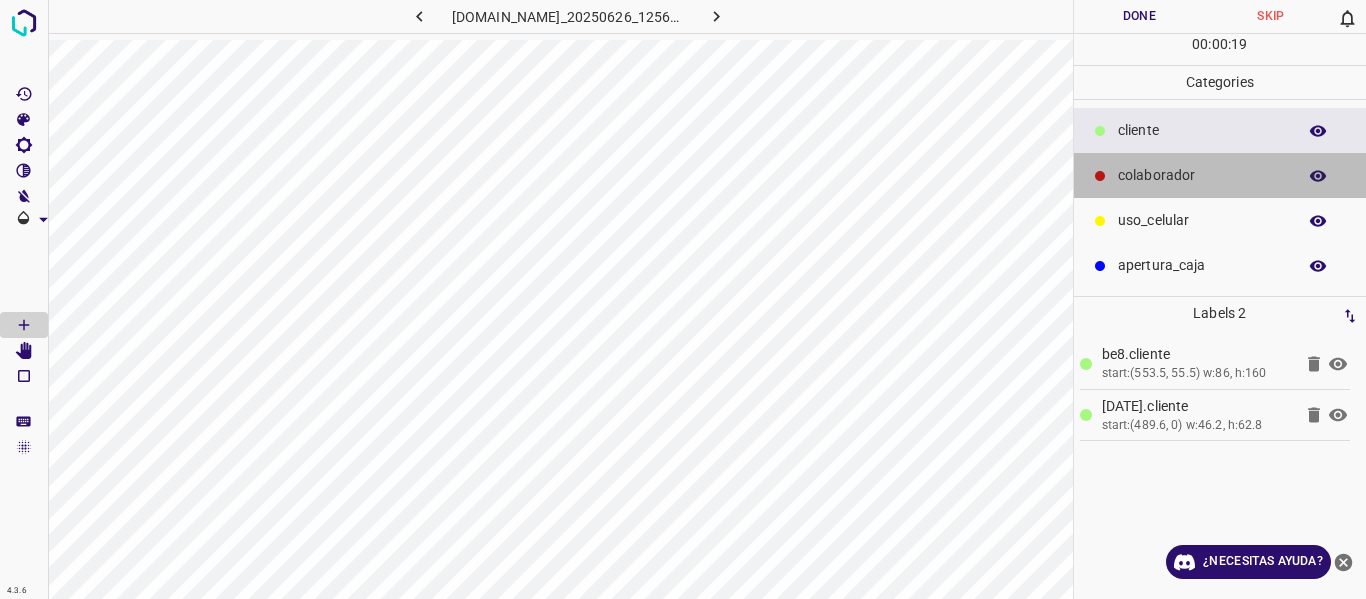 drag, startPoint x: 1178, startPoint y: 178, endPoint x: 1154, endPoint y: 178, distance: 24 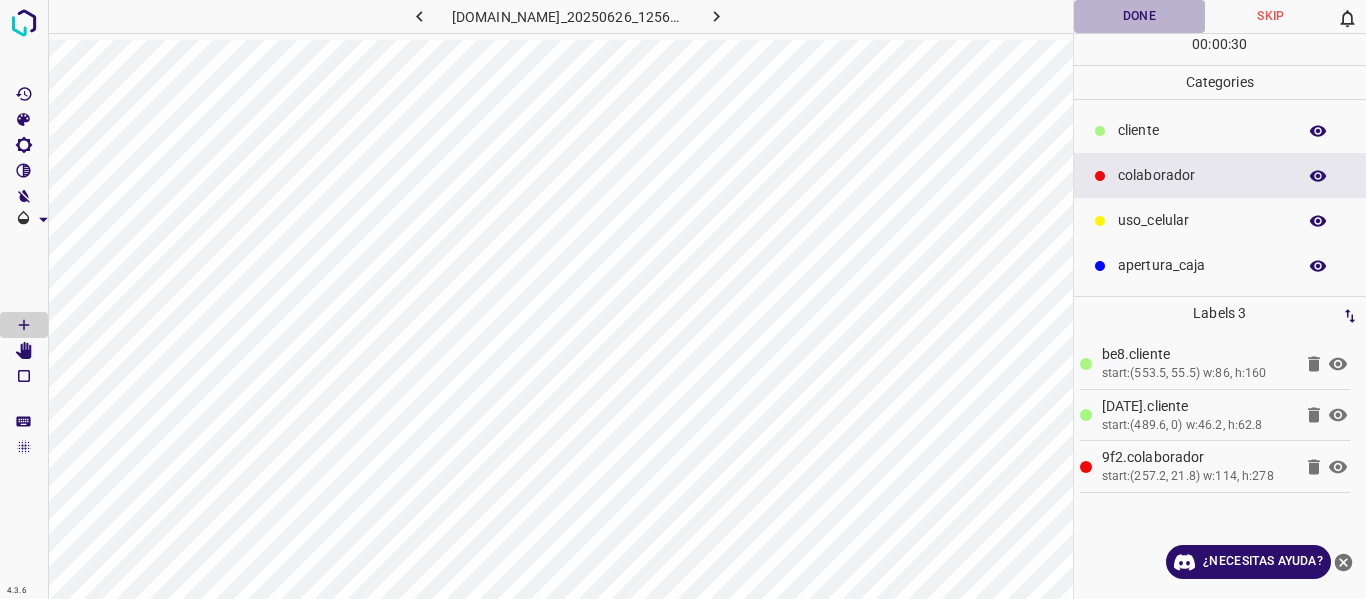 click on "Done" at bounding box center (1140, 16) 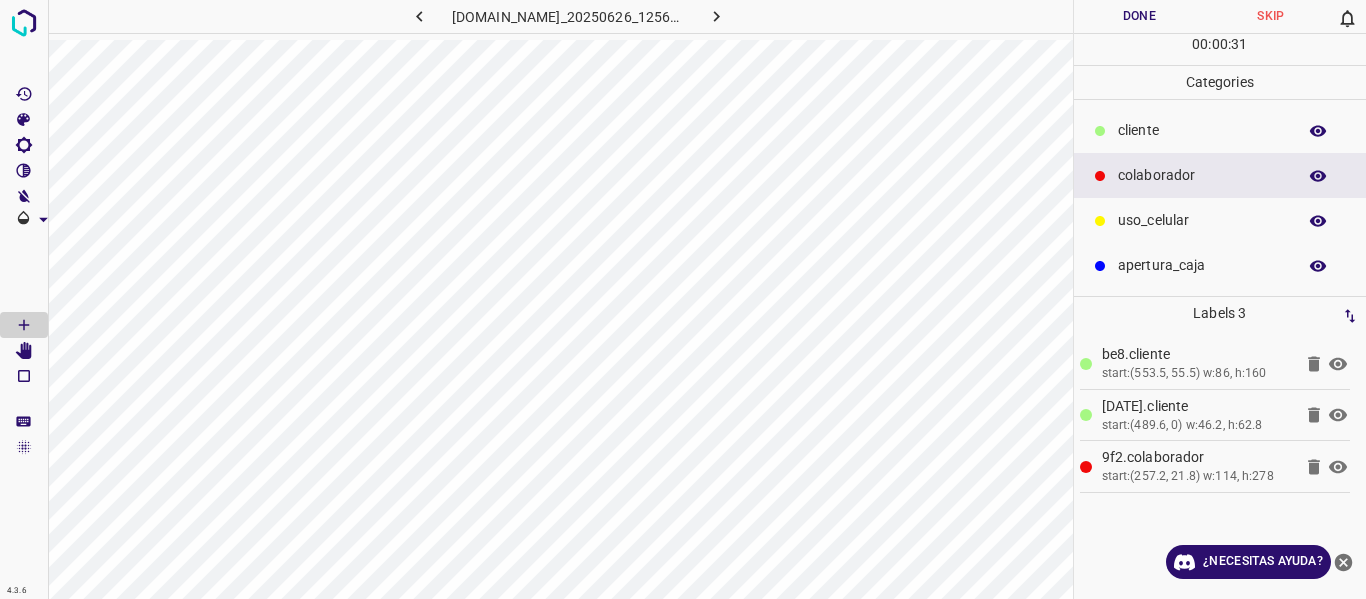 click 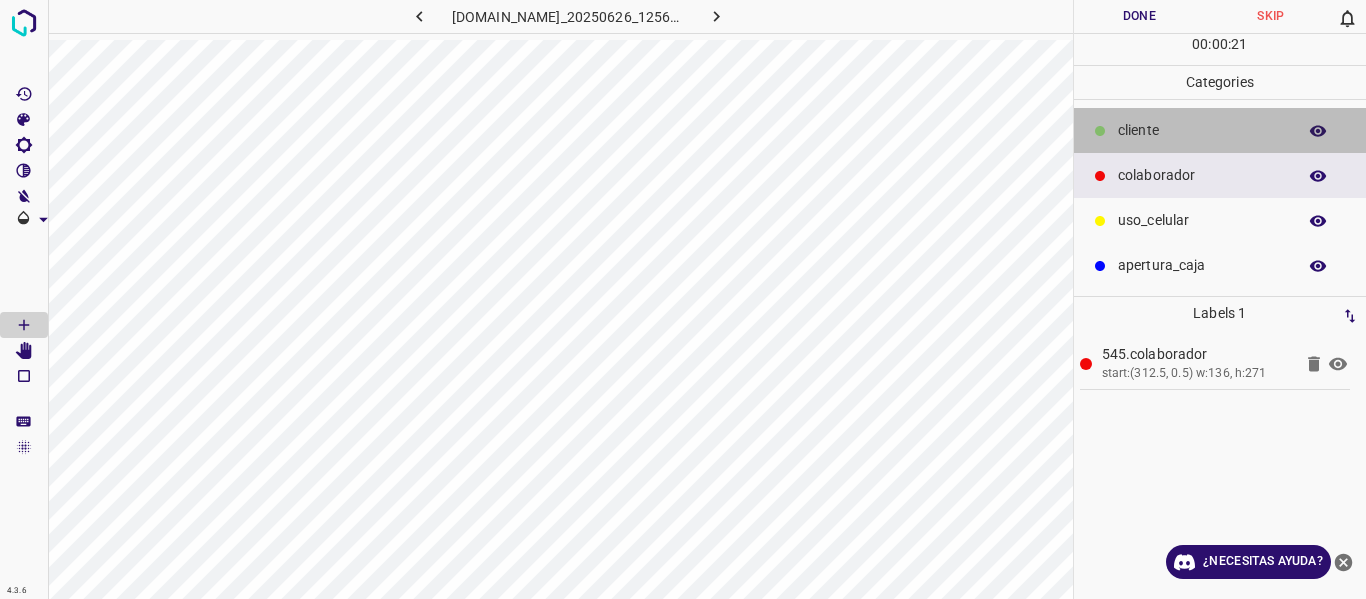 click on "​​cliente" at bounding box center (1220, 130) 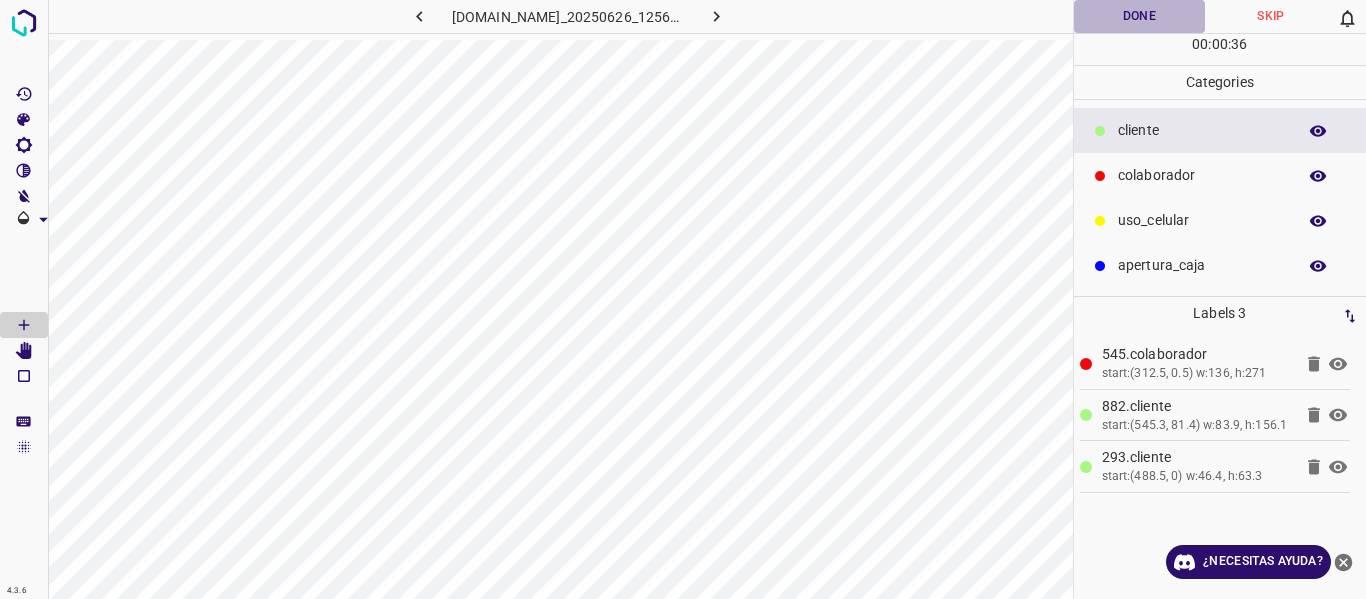 click on "Done" at bounding box center (1140, 16) 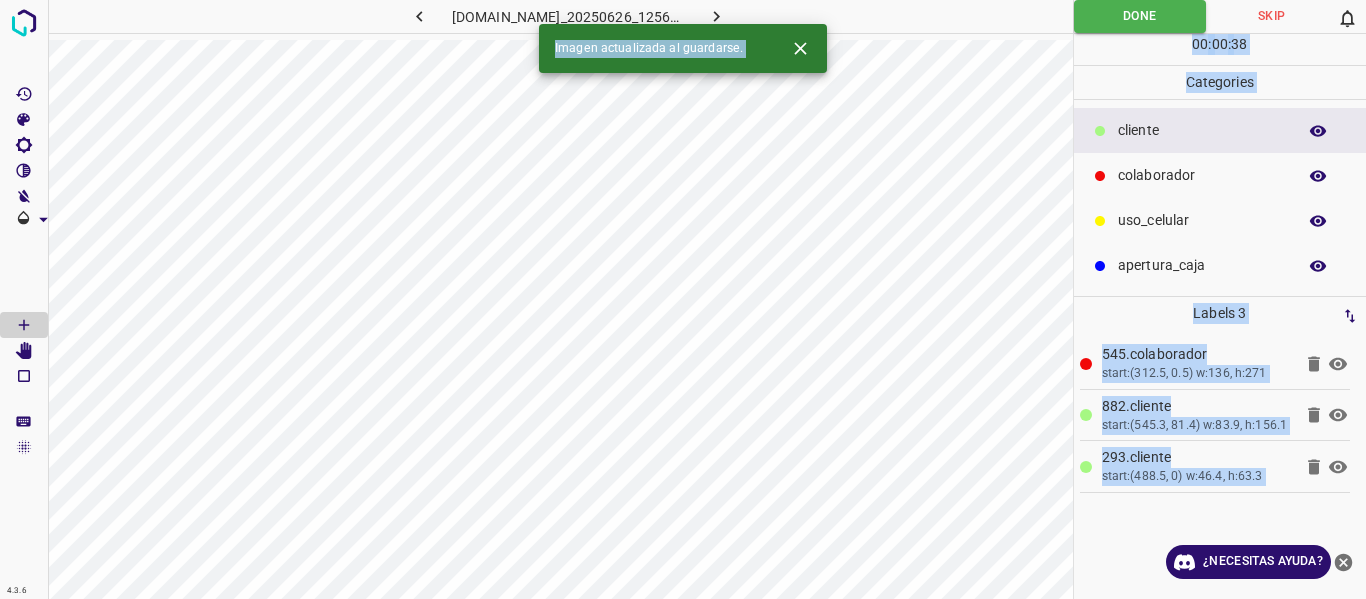 drag, startPoint x: 768, startPoint y: 28, endPoint x: 735, endPoint y: 9, distance: 38.078865 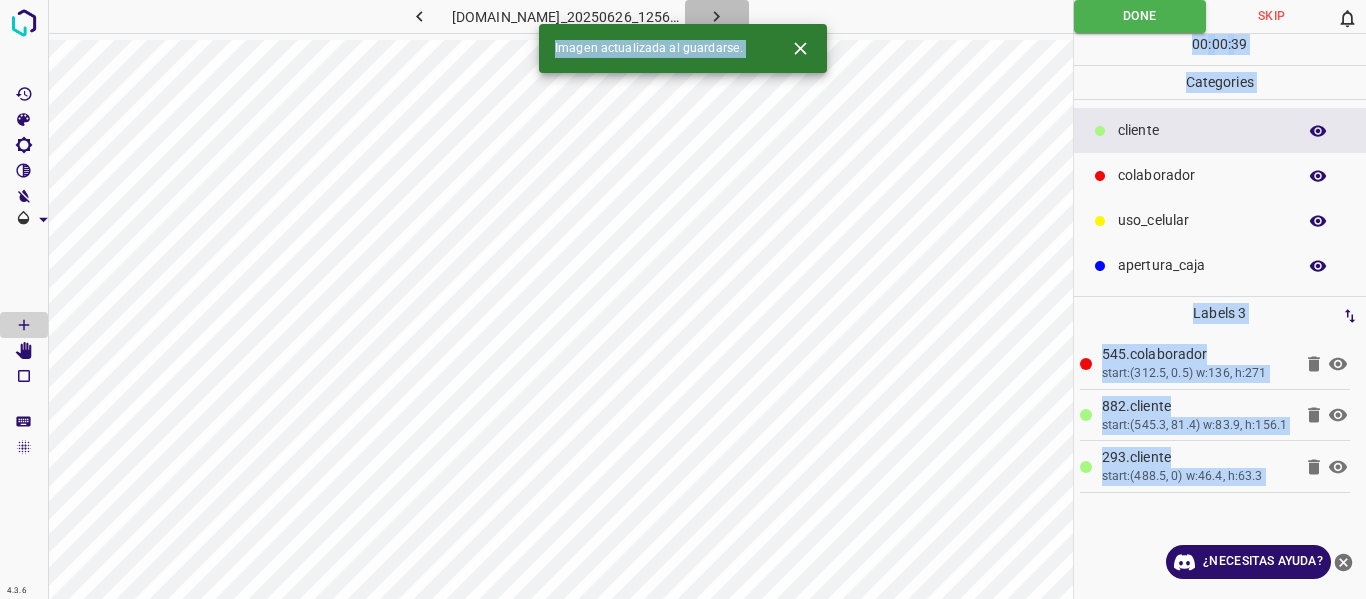 click 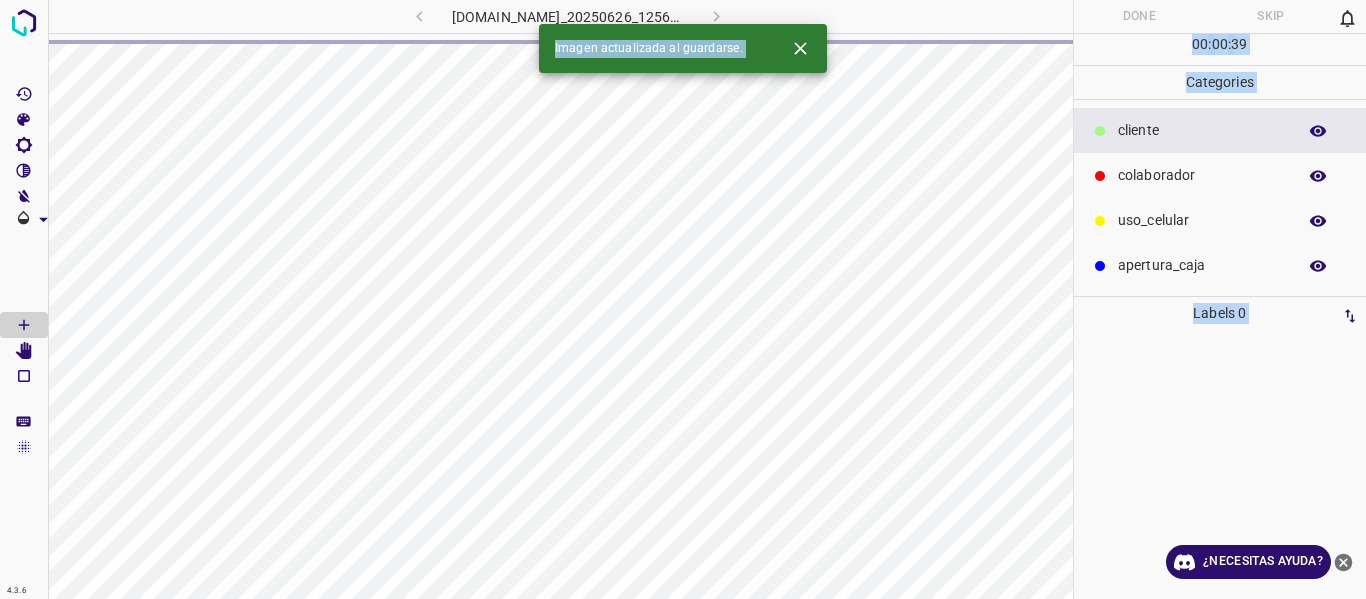 click at bounding box center (936, 16) 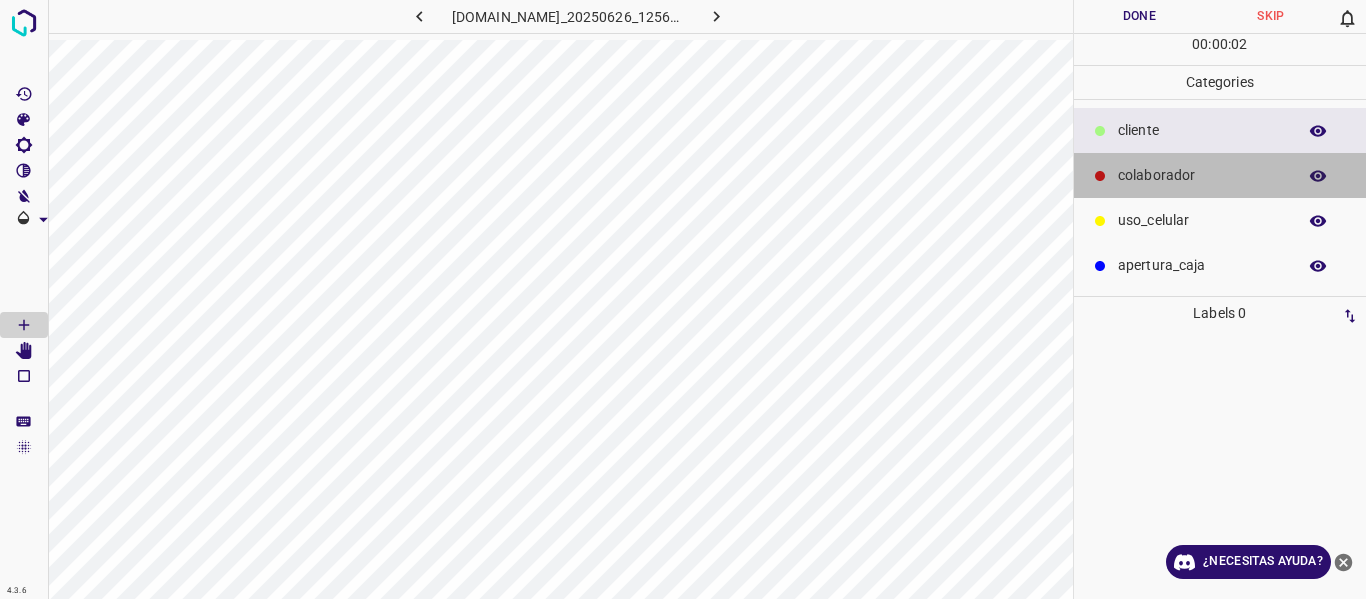 drag, startPoint x: 1164, startPoint y: 177, endPoint x: 1151, endPoint y: 177, distance: 13 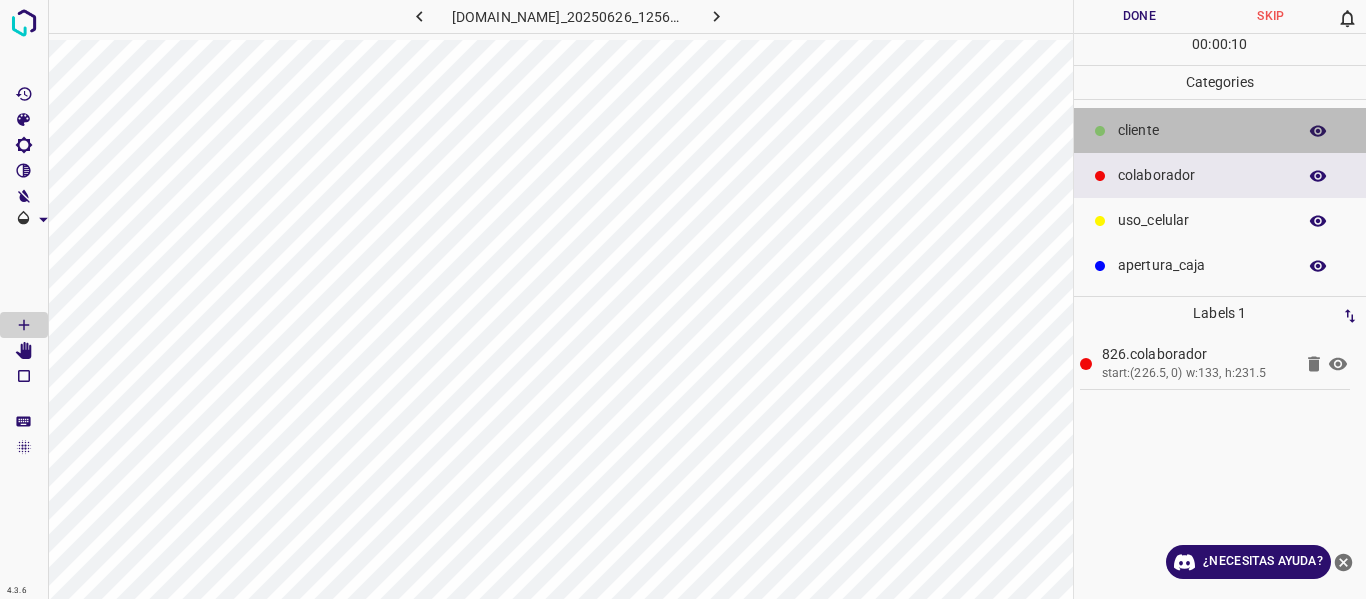 click on "​​cliente" at bounding box center [1202, 130] 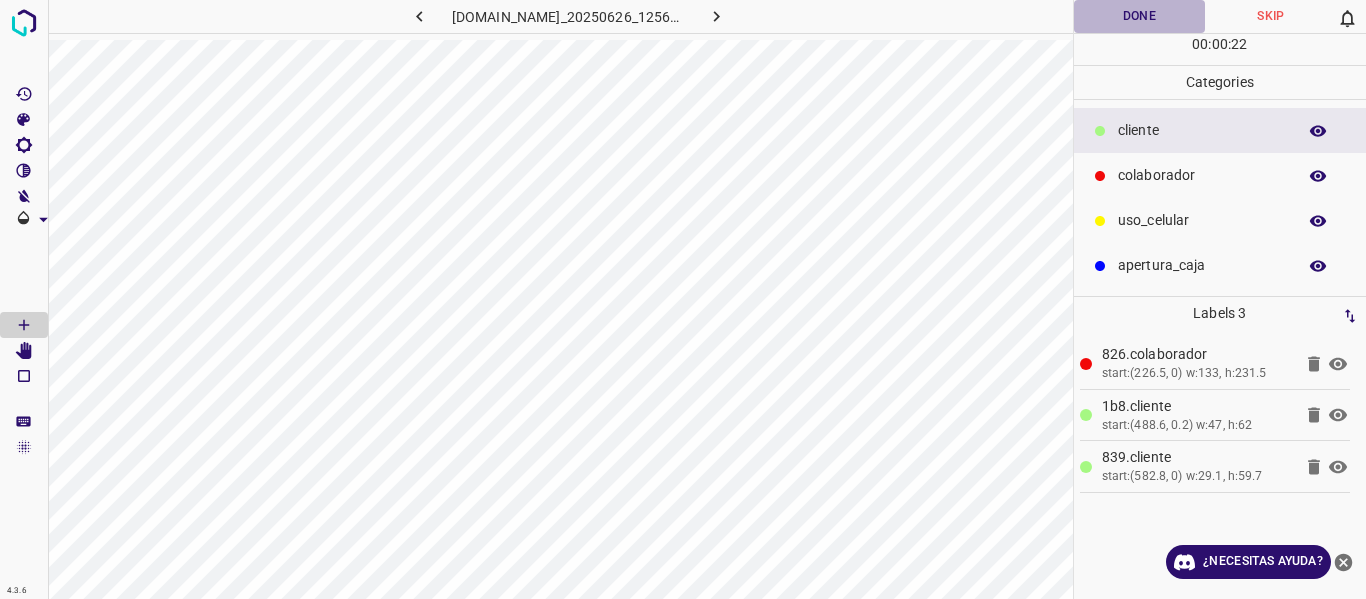 click on "Done" at bounding box center (1140, 16) 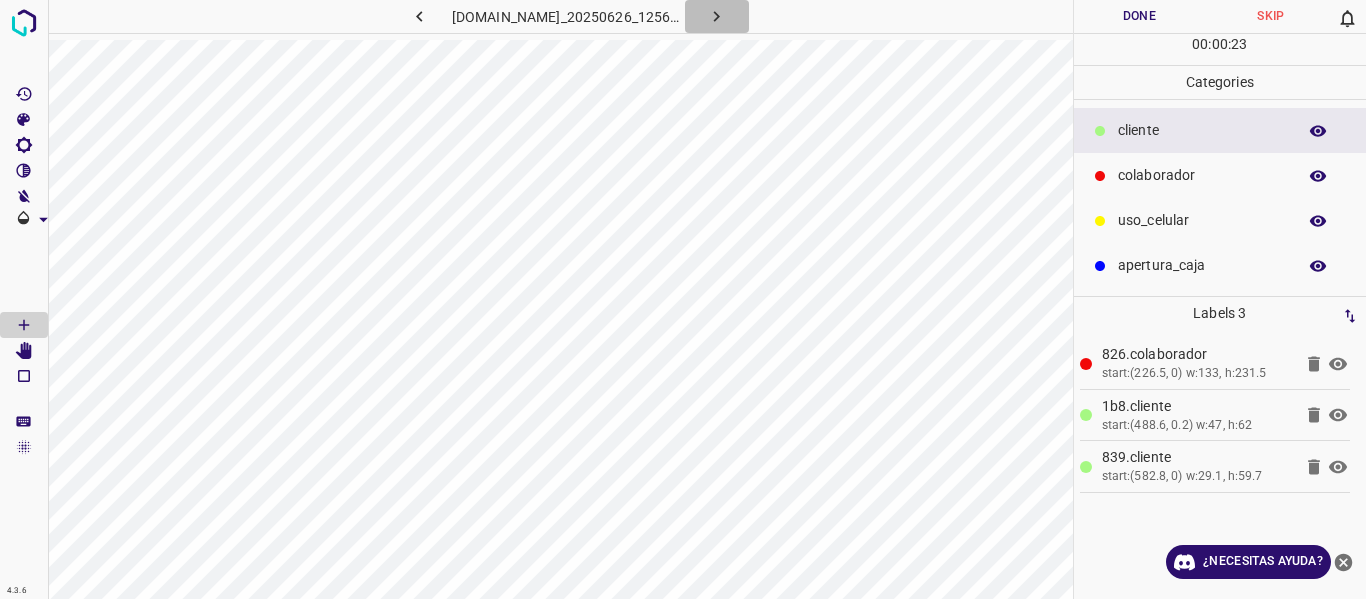 click 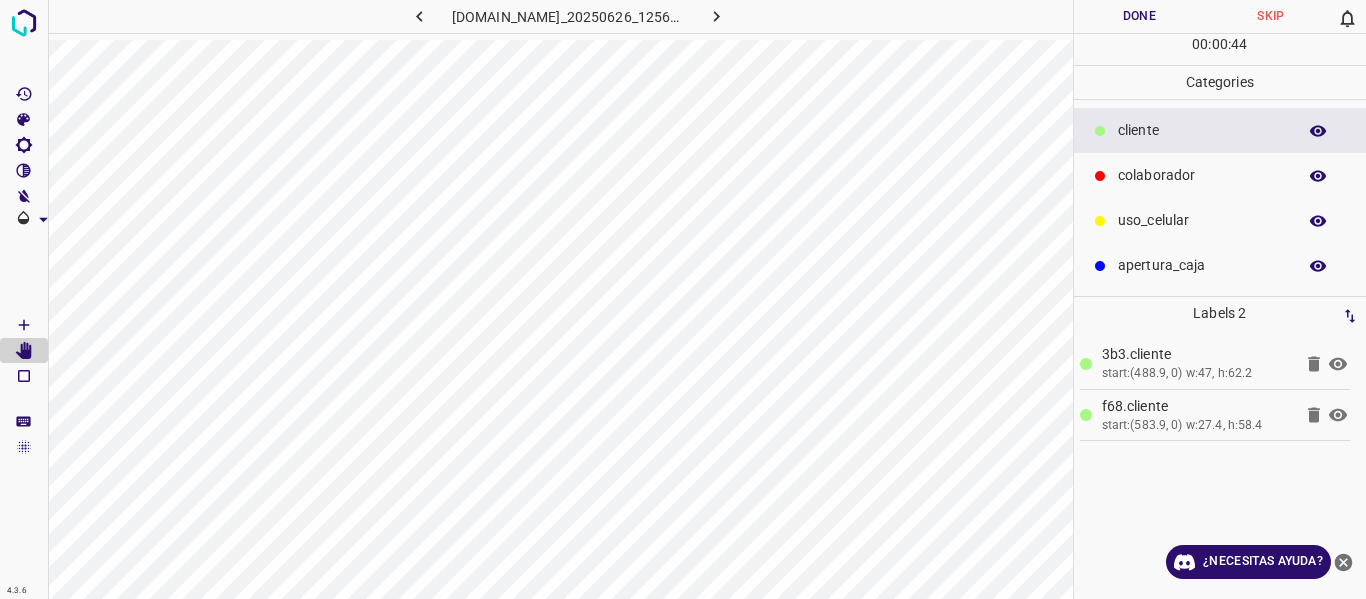 click on "colaborador" at bounding box center [1202, 175] 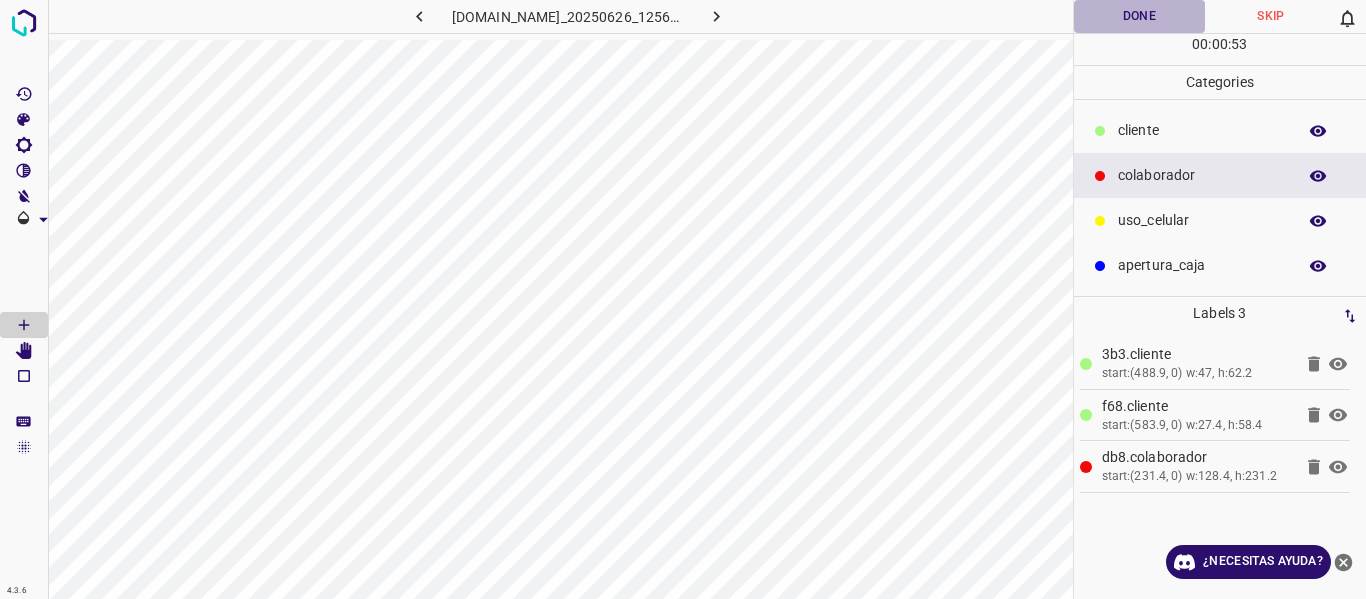 click on "Done" at bounding box center (1140, 16) 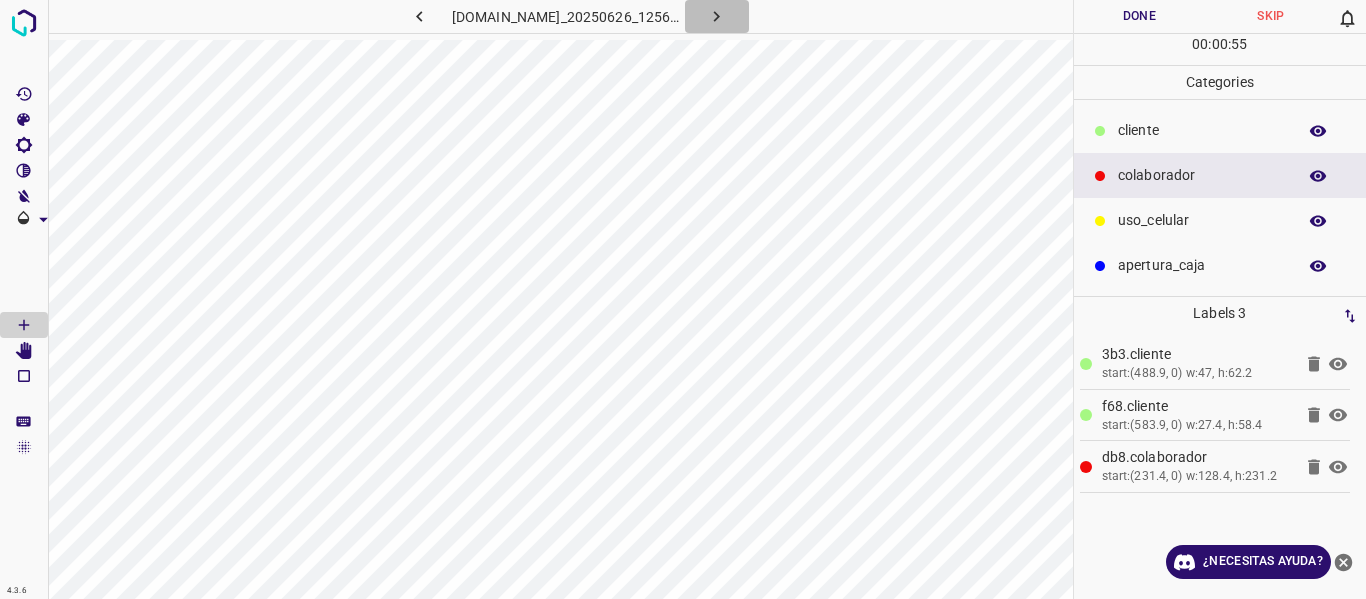 click 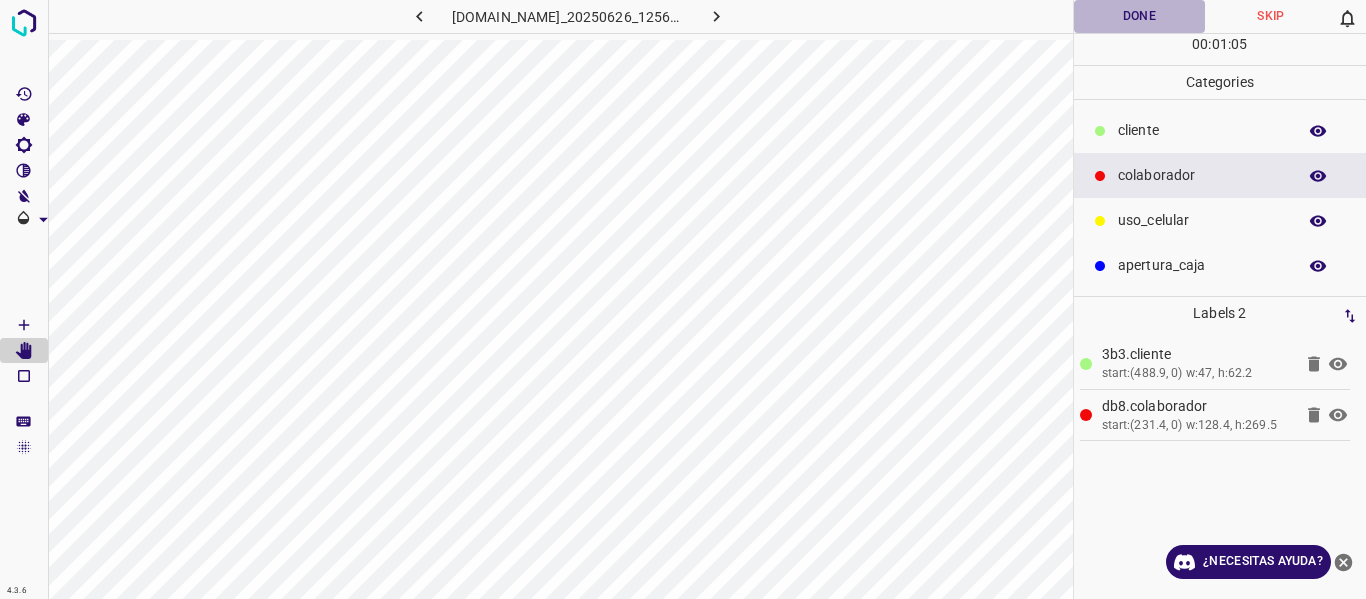 click on "Done" at bounding box center [1140, 16] 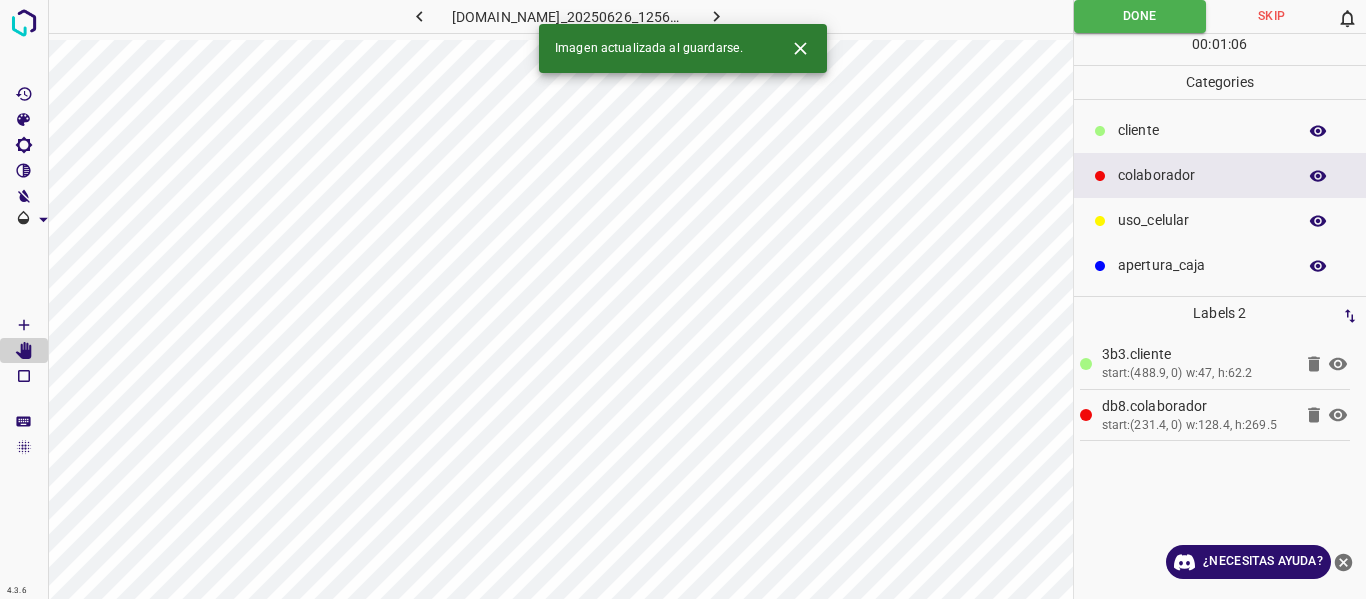 click at bounding box center (717, 16) 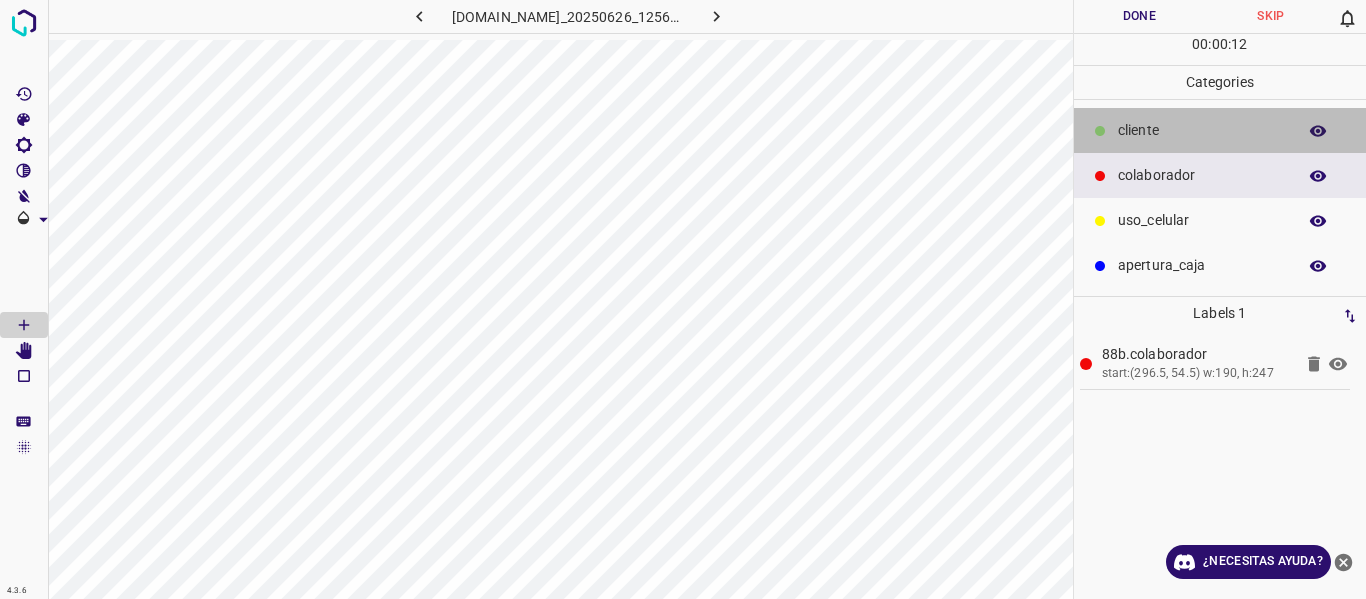 click on "​​cliente" at bounding box center (1220, 130) 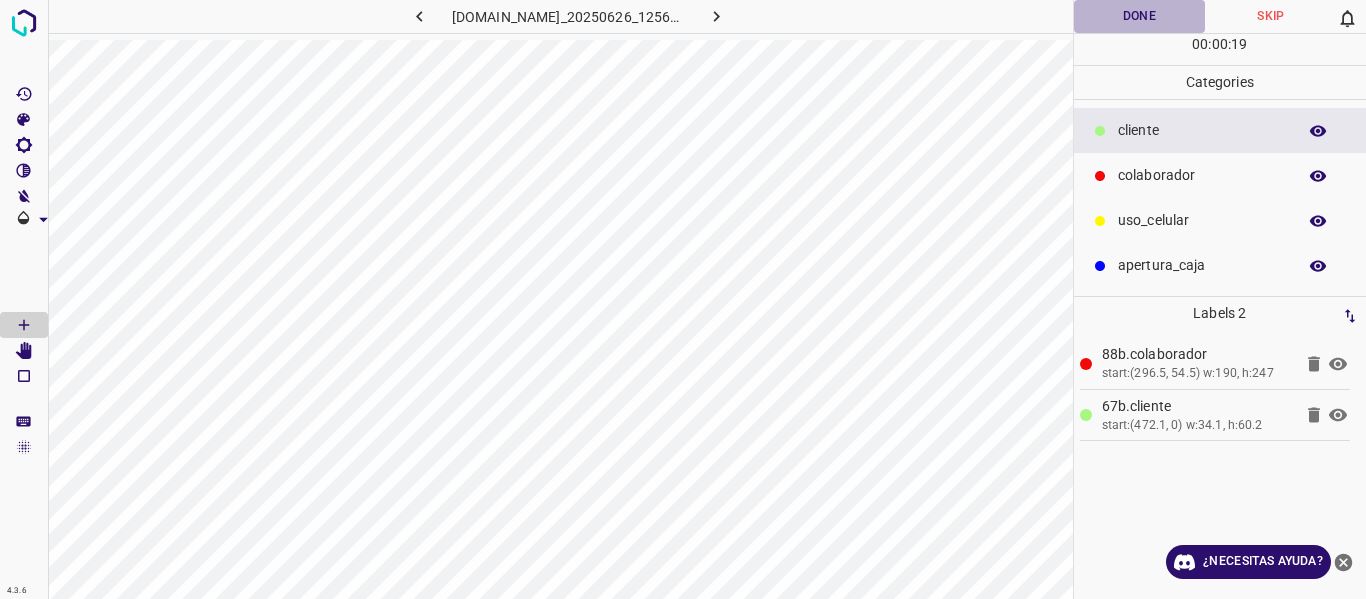 click on "Done" at bounding box center (1140, 16) 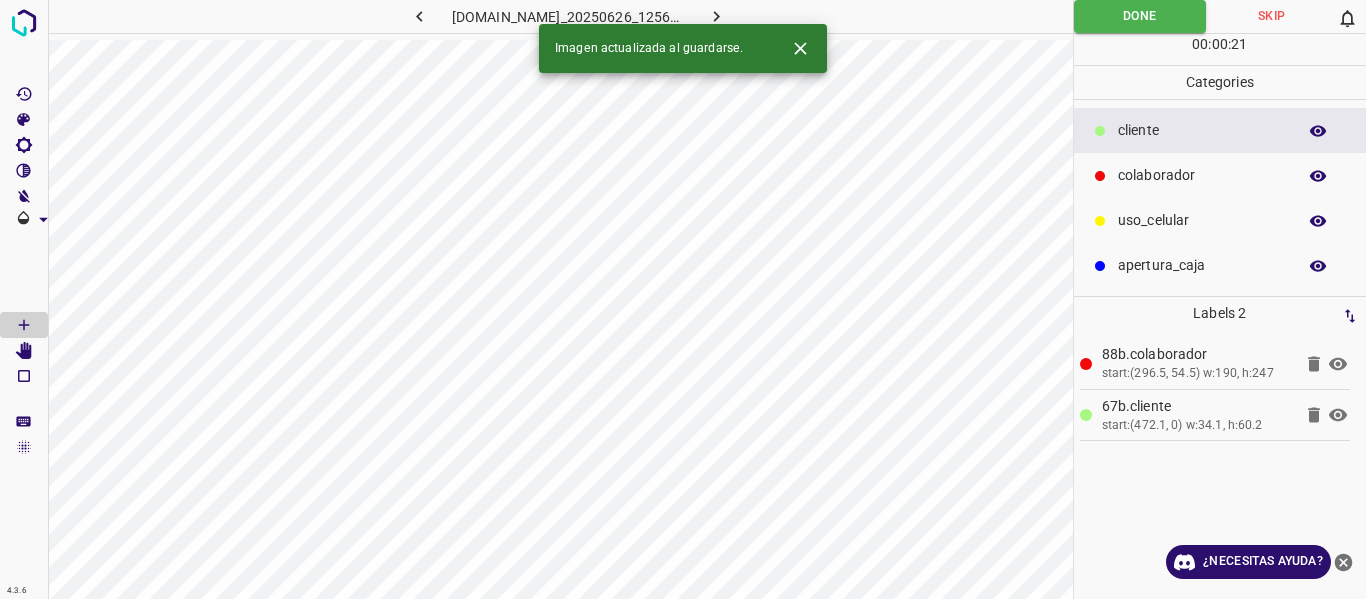 click at bounding box center (717, 16) 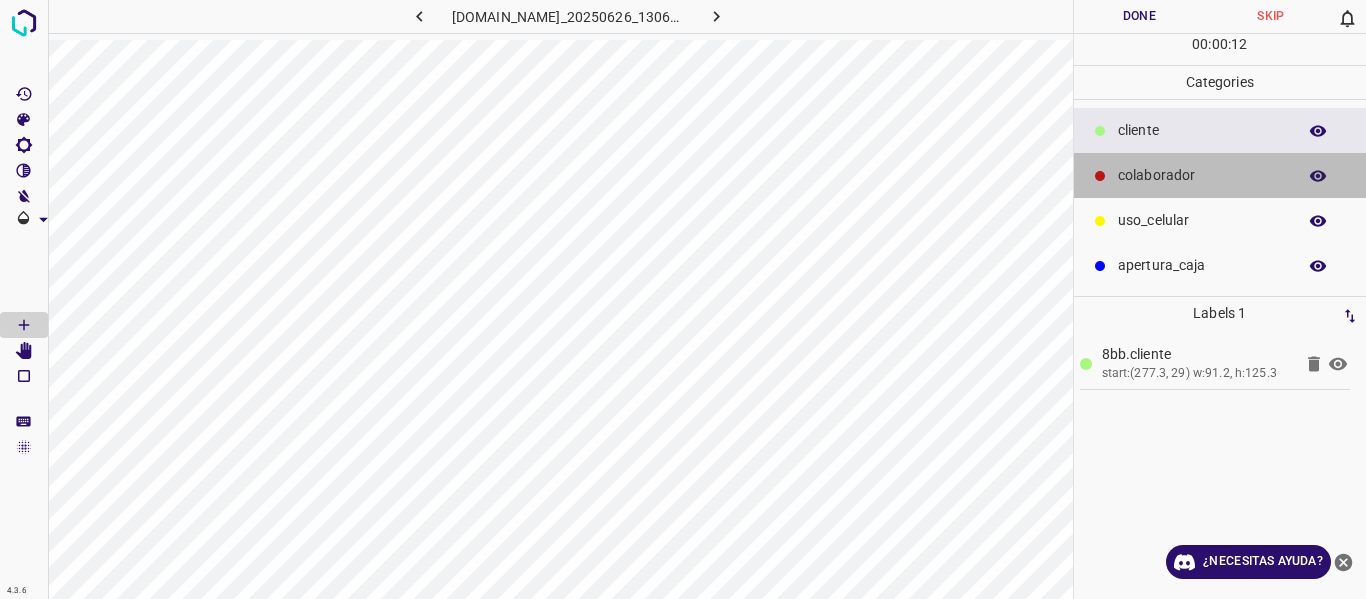 click at bounding box center [1100, 176] 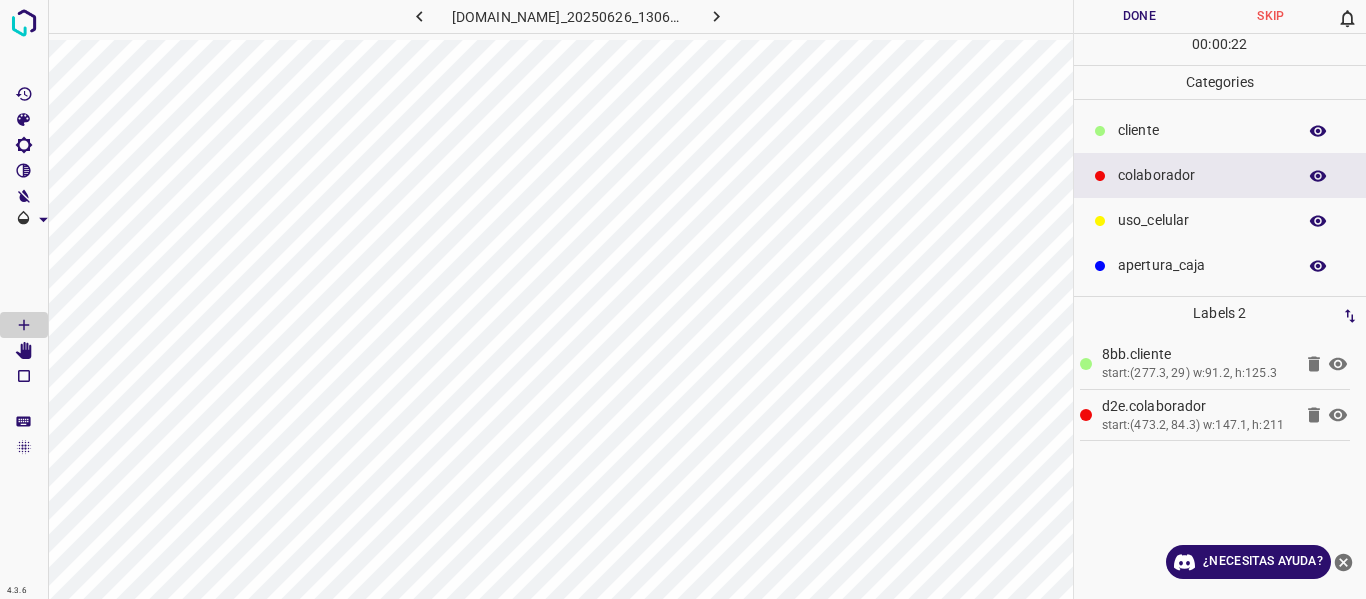 click on "Done" at bounding box center (1140, 16) 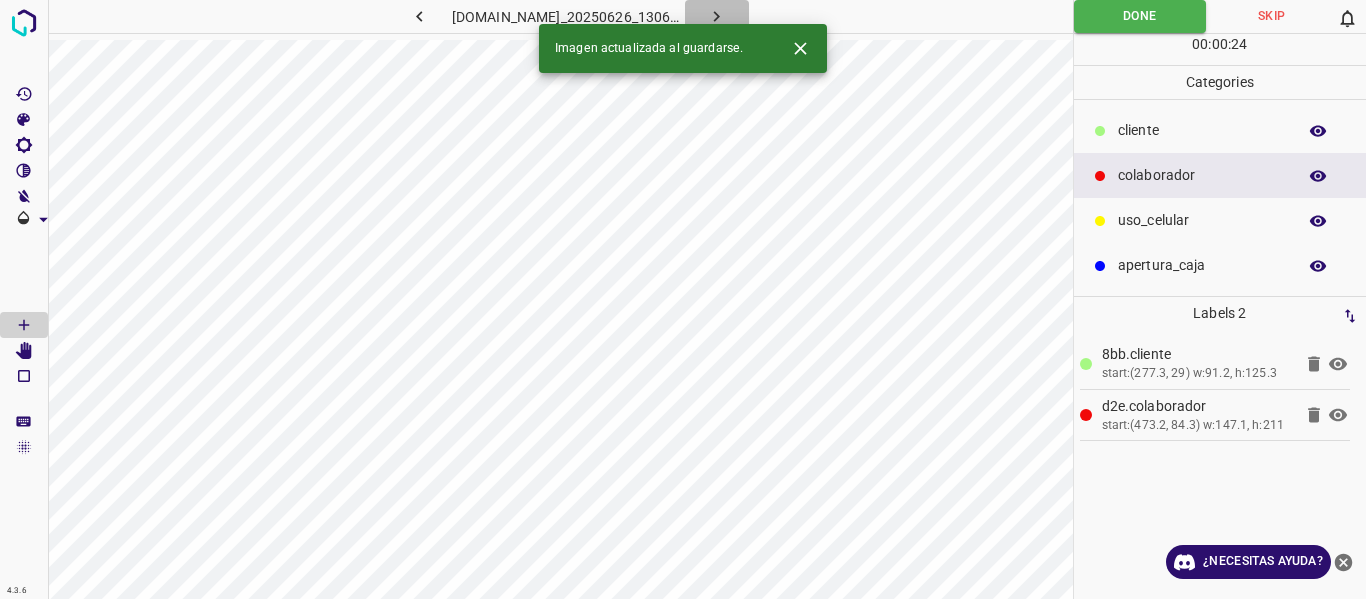 click at bounding box center [717, 16] 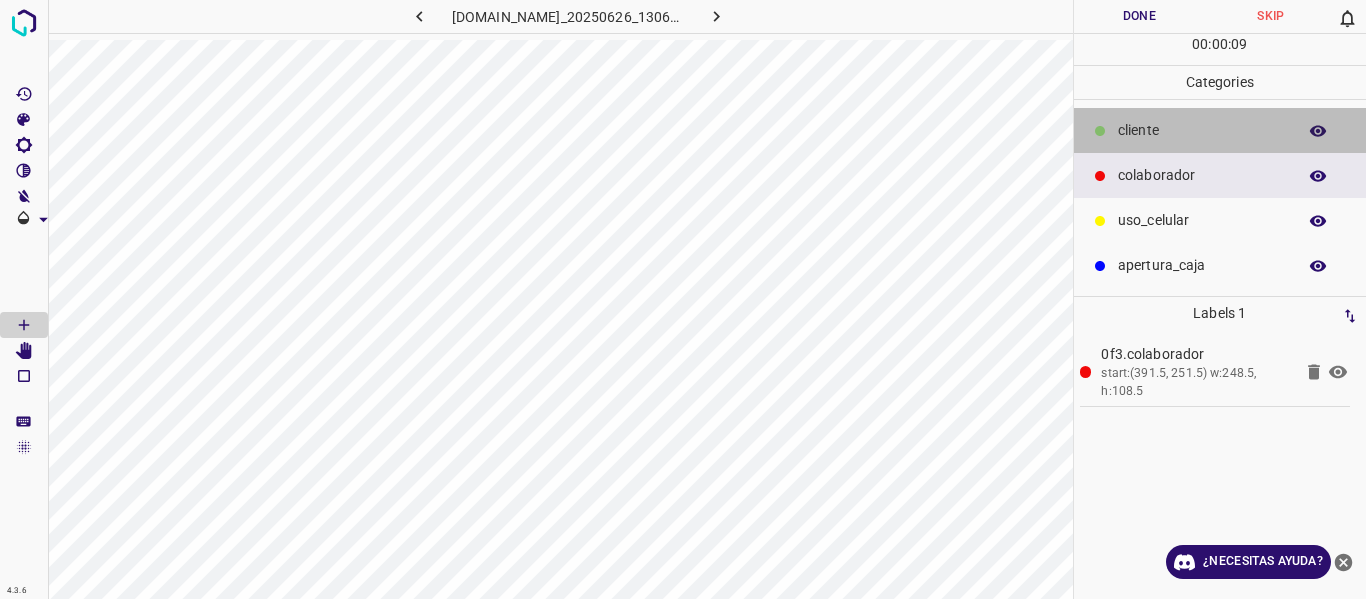 click on "​​cliente" at bounding box center (1220, 130) 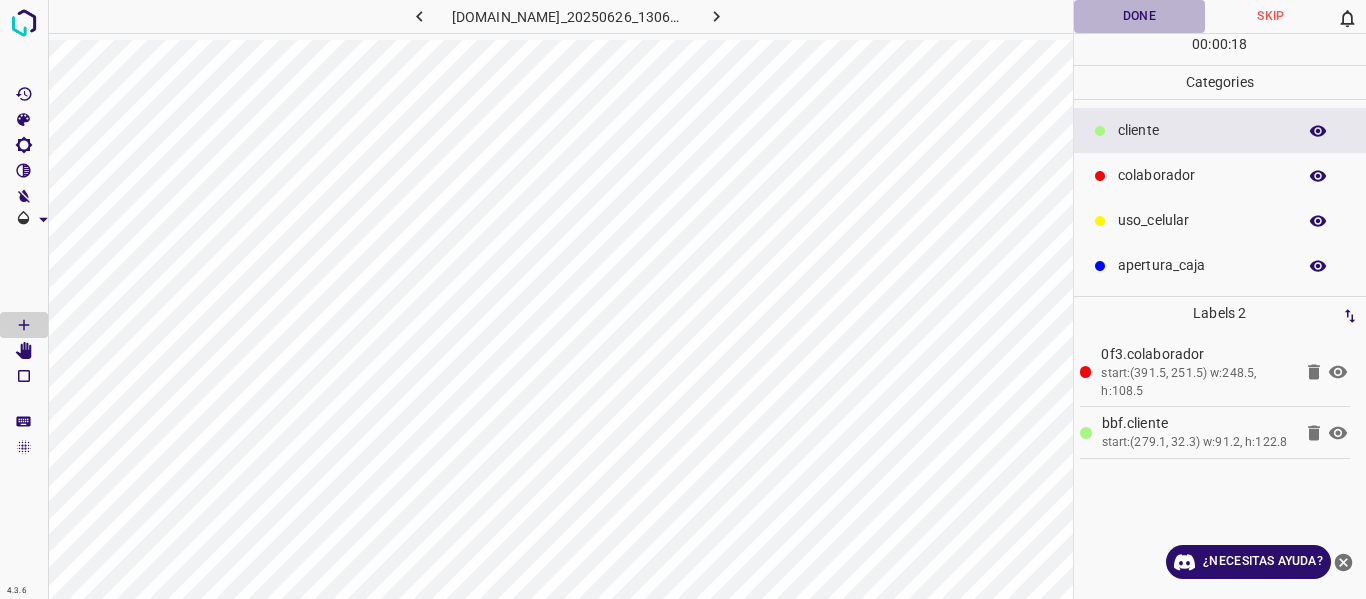 click on "Done" at bounding box center (1140, 16) 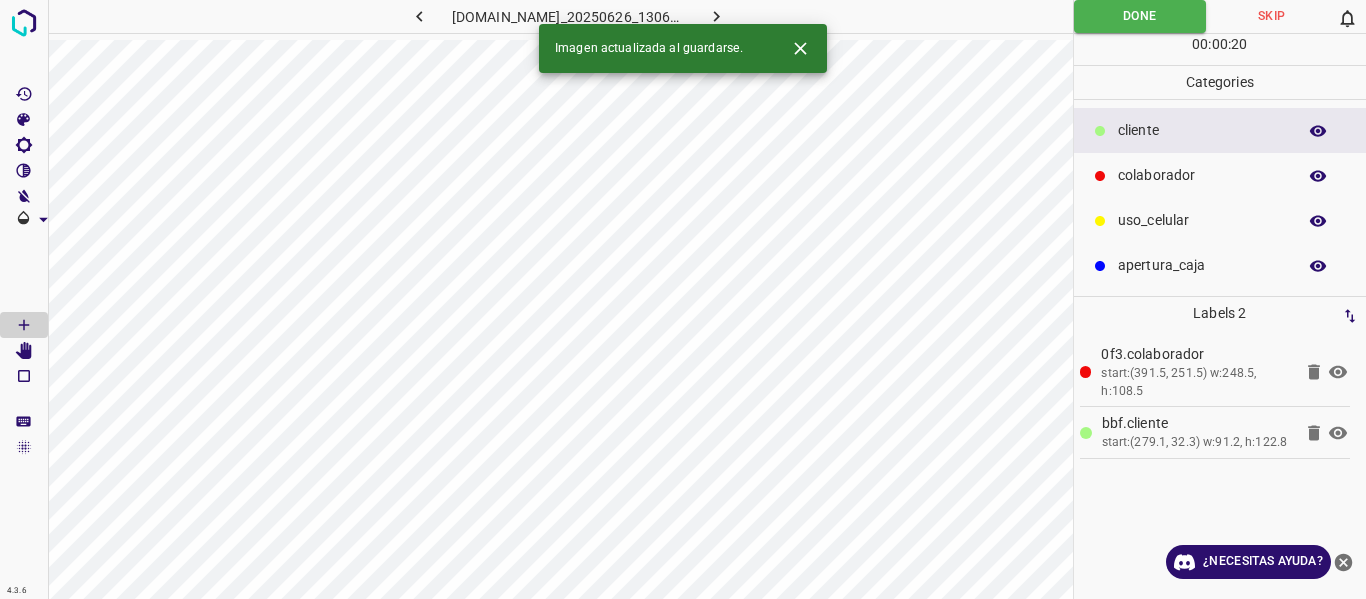 click on "Imagen actualizada al guardarse." at bounding box center [683, 48] 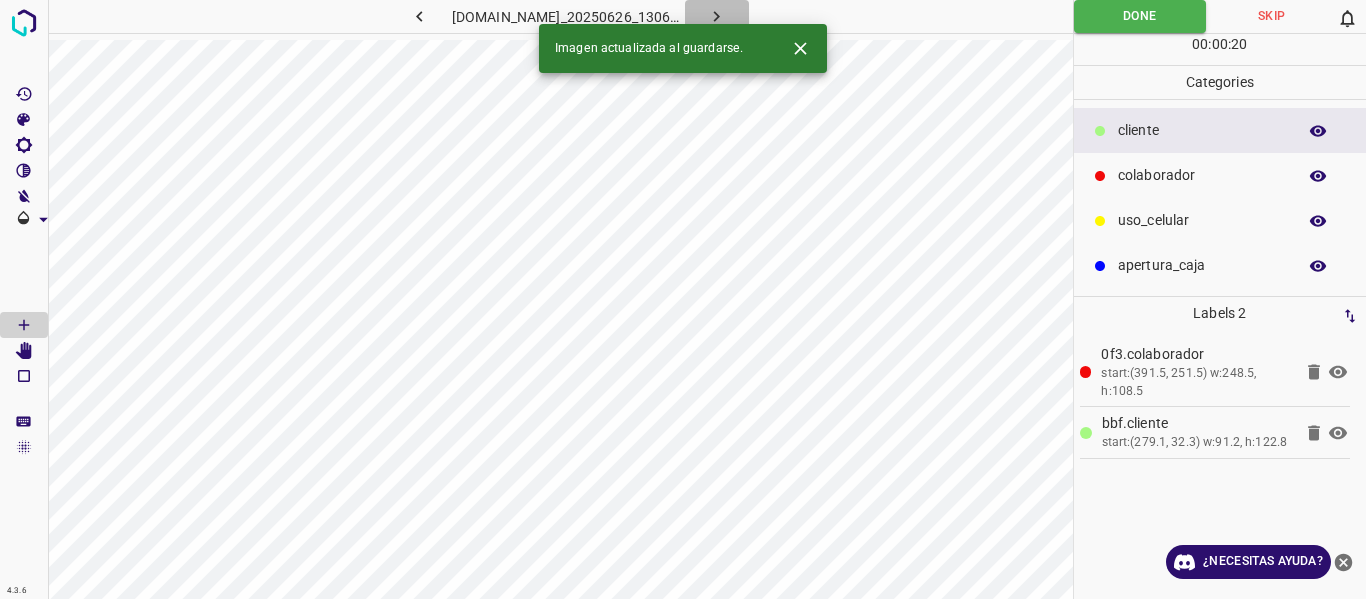 click 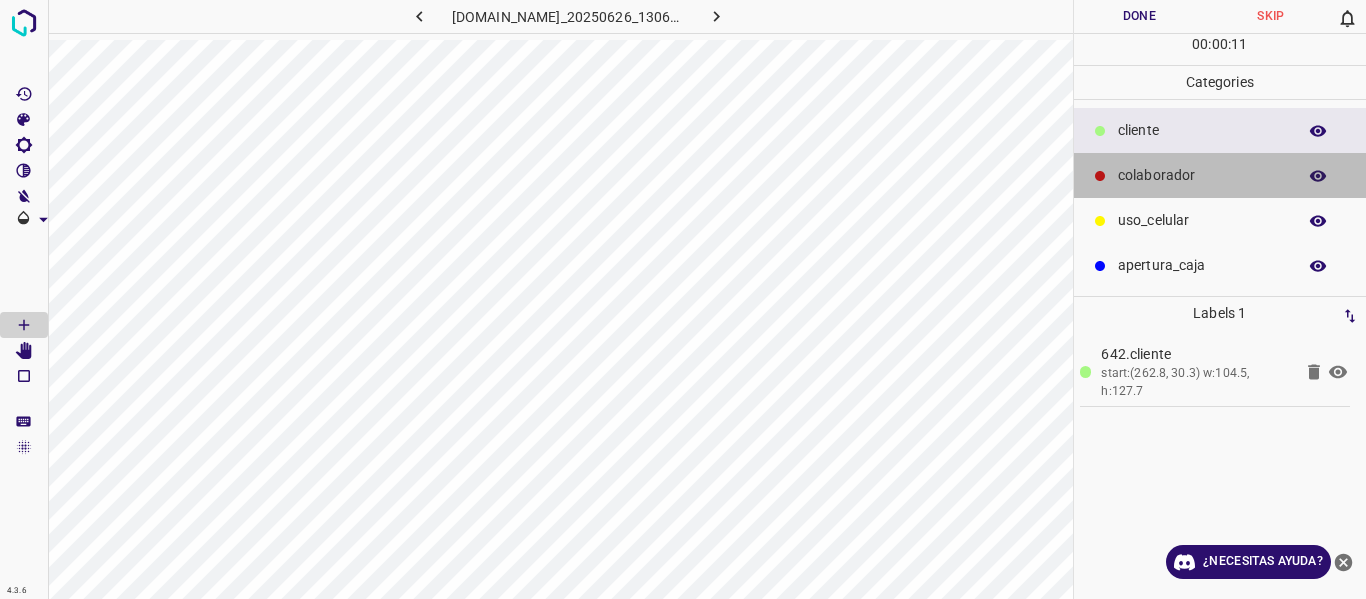 click on "colaborador" at bounding box center (1220, 175) 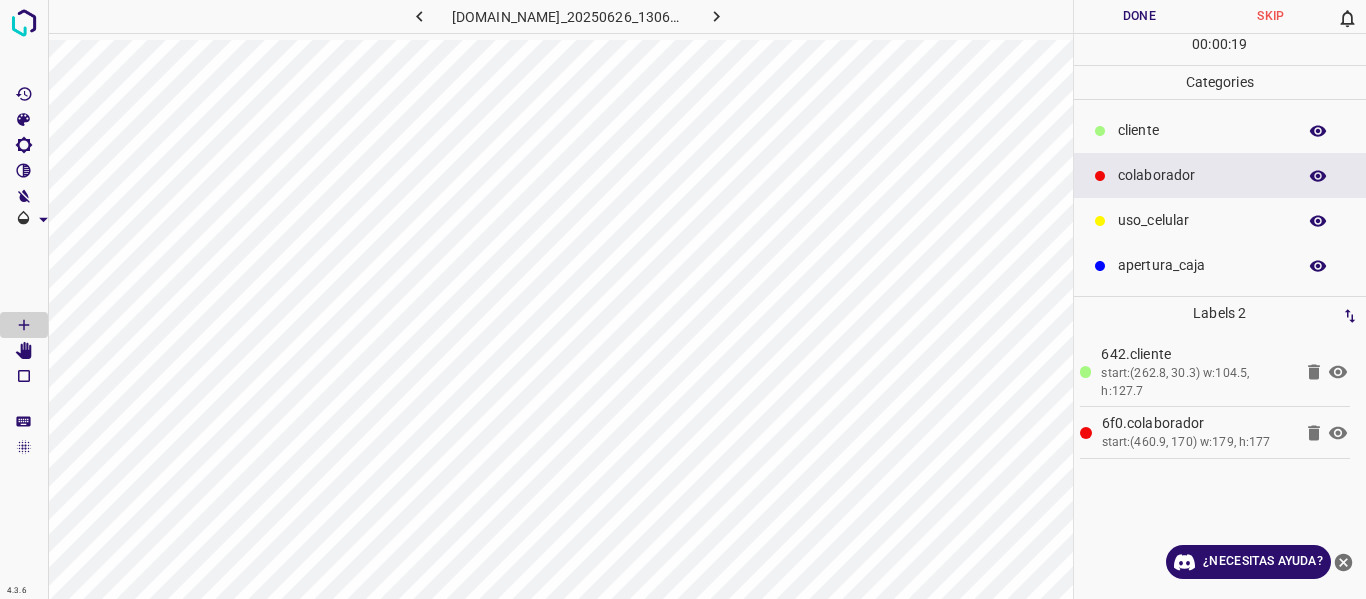 click on "Done" at bounding box center [1140, 16] 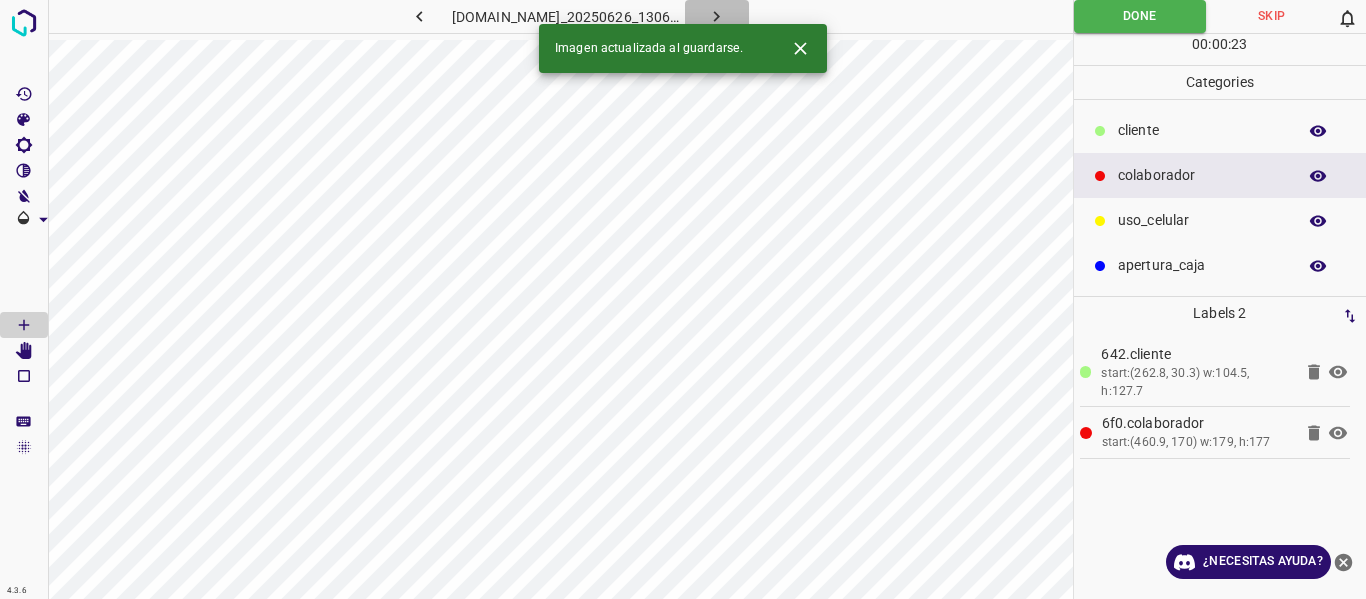 click 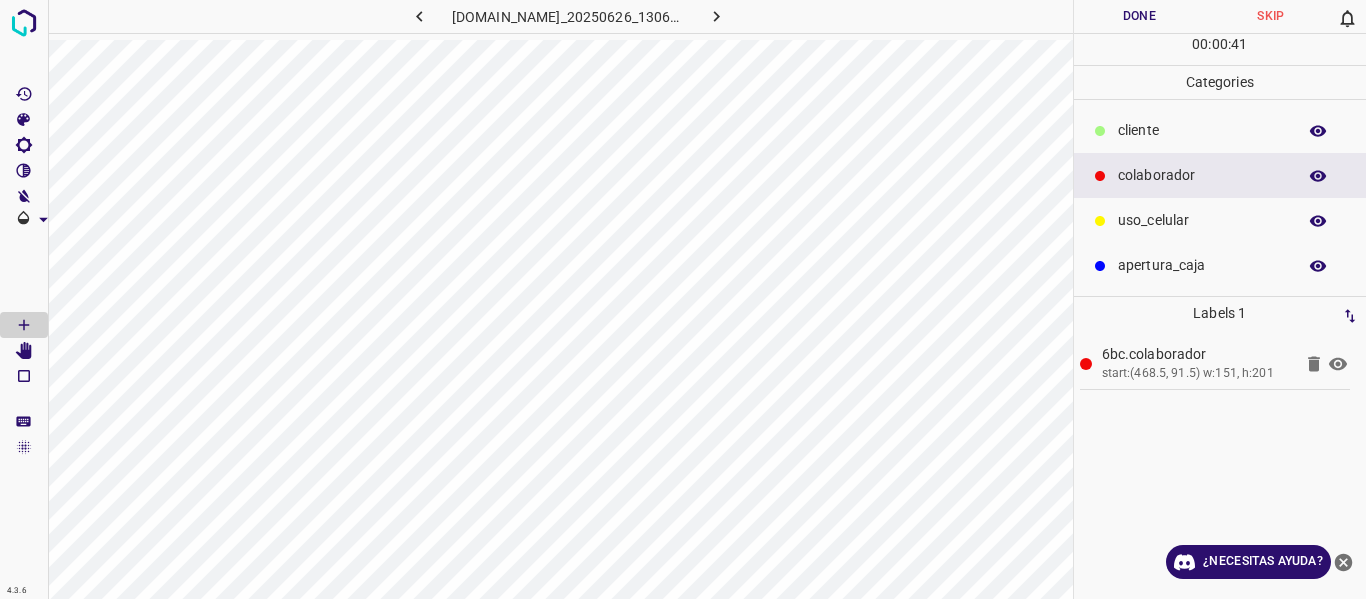 click on "​​cliente" at bounding box center [1220, 130] 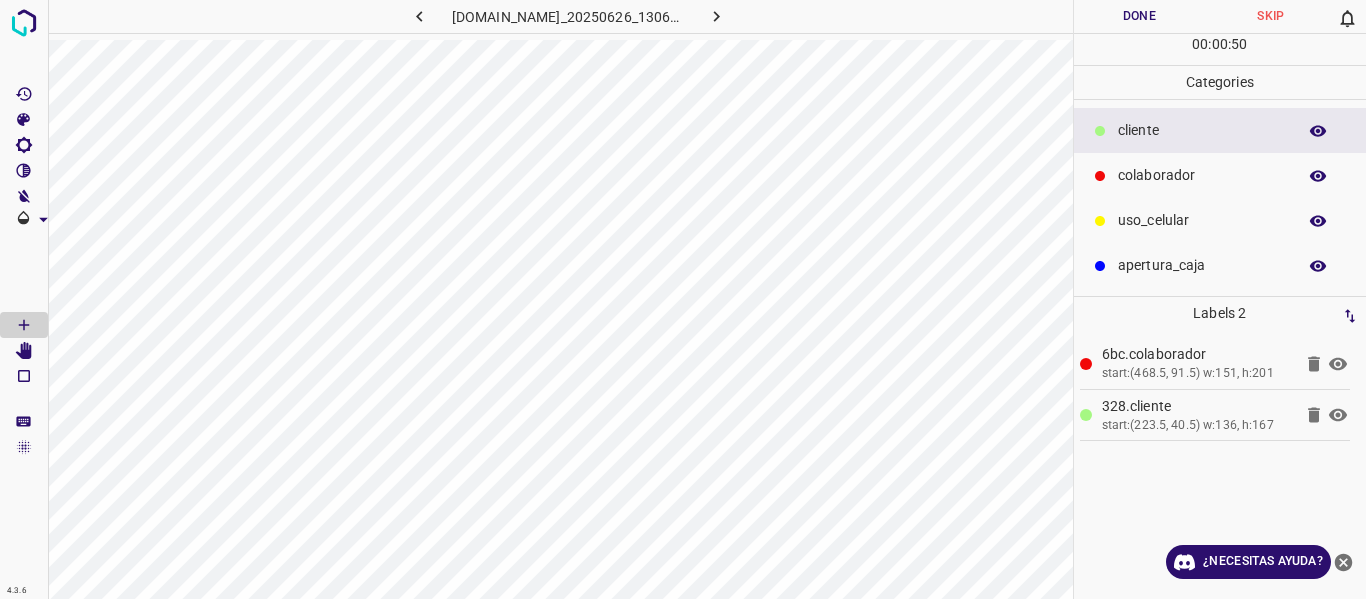 click on "Done" at bounding box center (1140, 16) 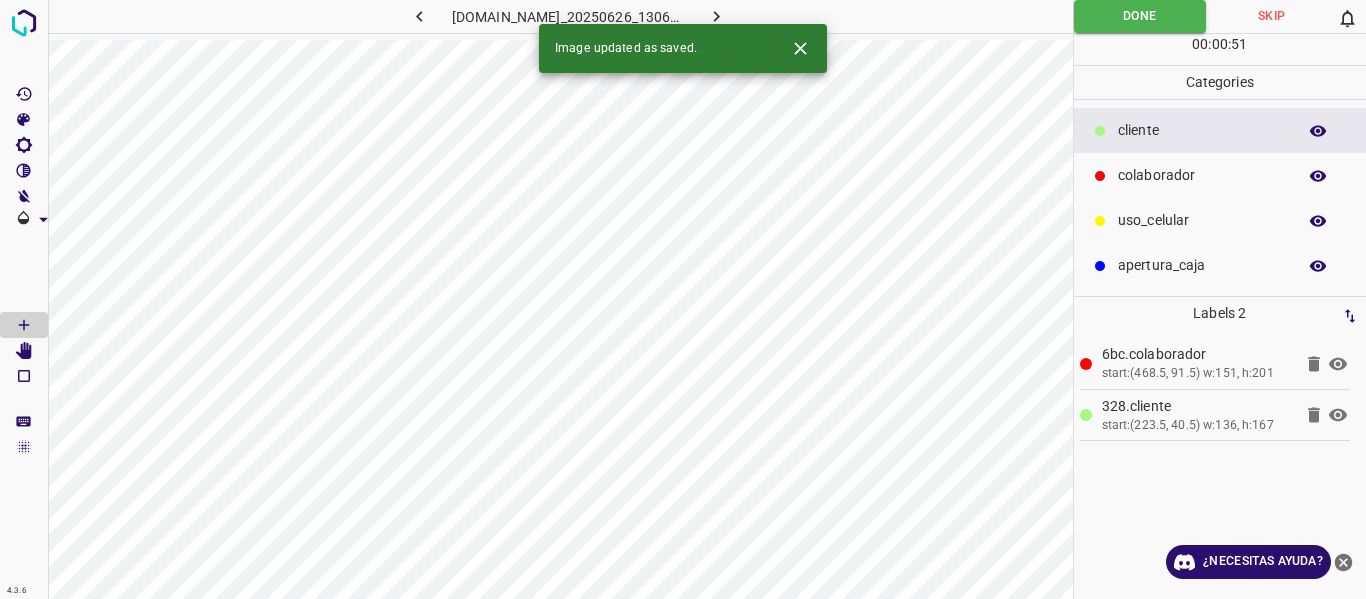 click at bounding box center (717, 16) 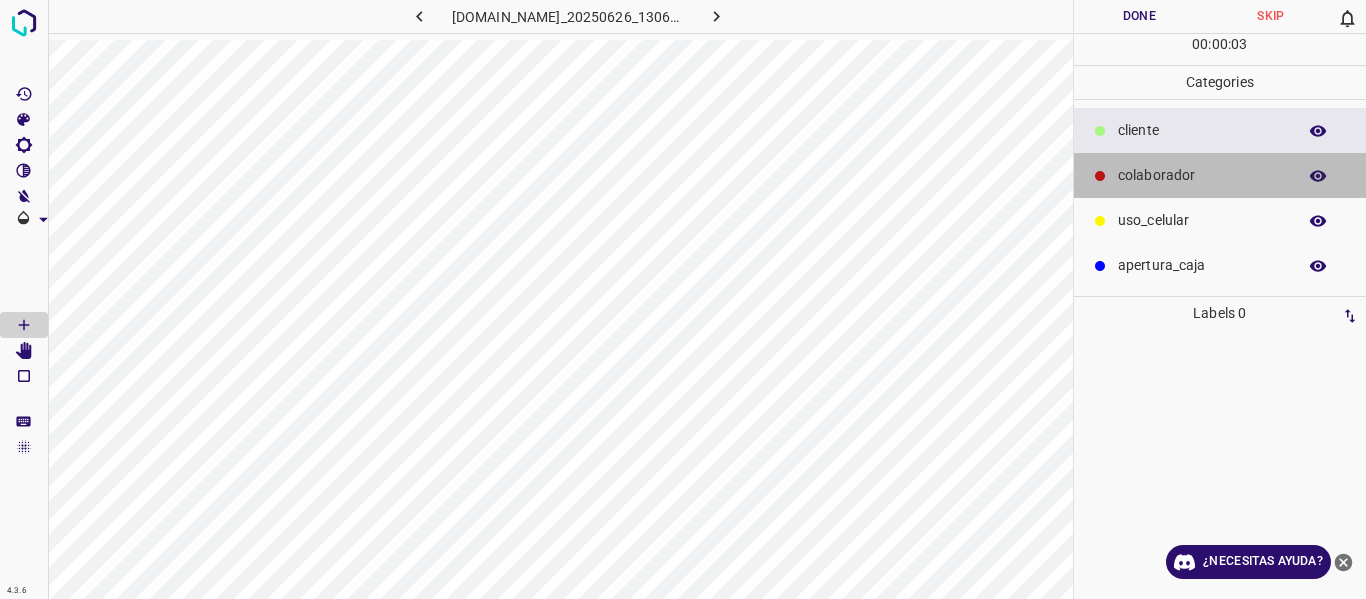 click on "colaborador" at bounding box center [1220, 175] 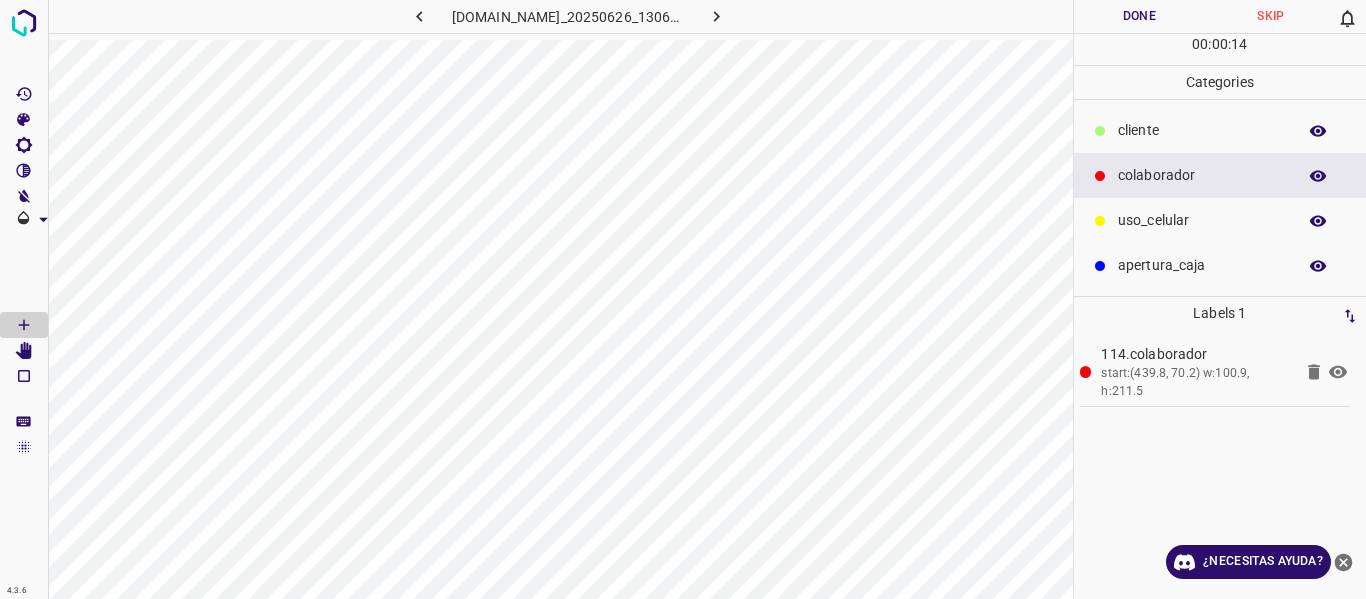 click on "Done" at bounding box center [1140, 16] 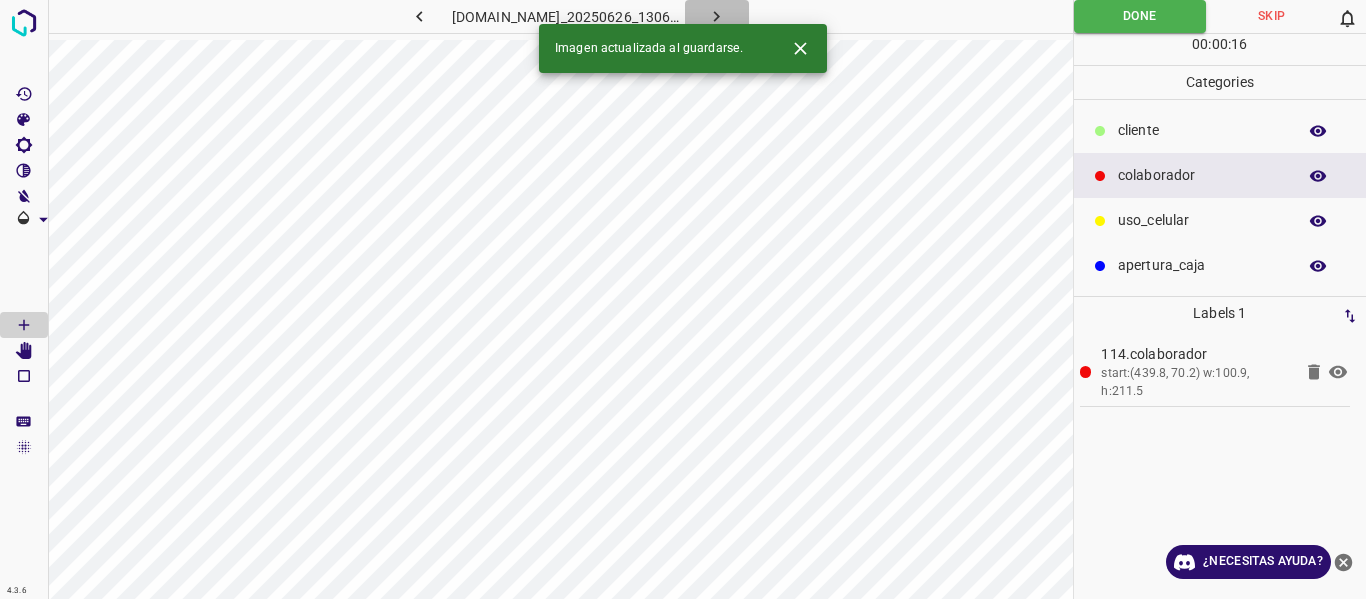 click 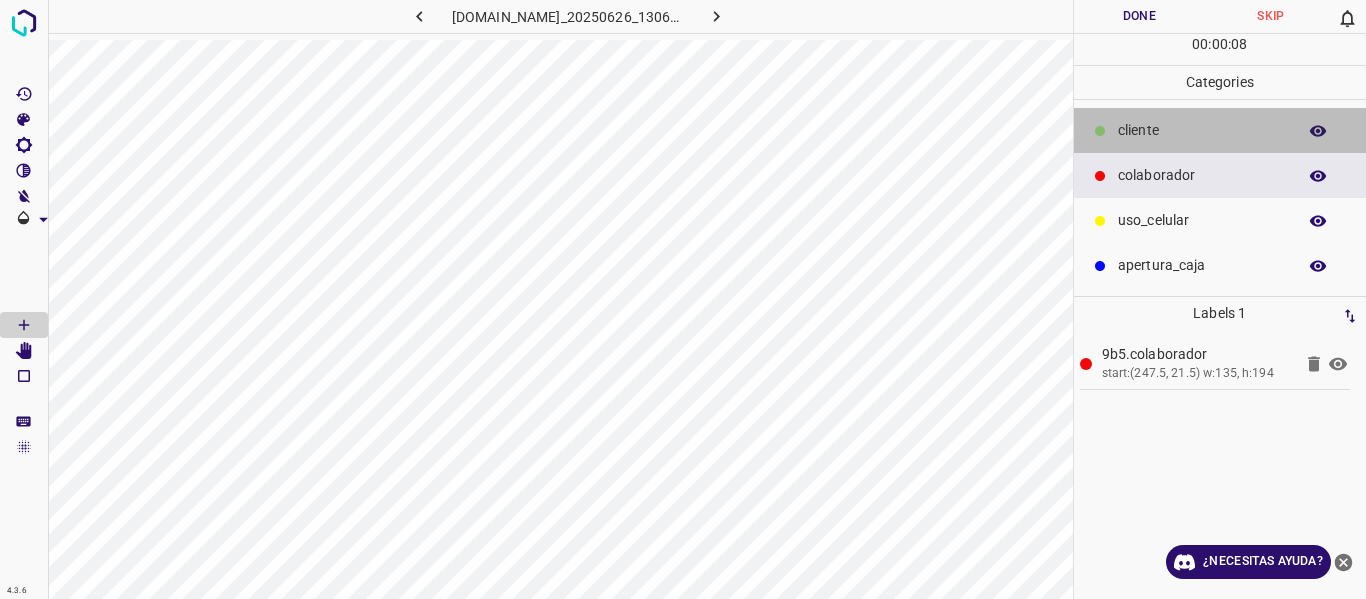 click on "​​cliente" at bounding box center (1202, 130) 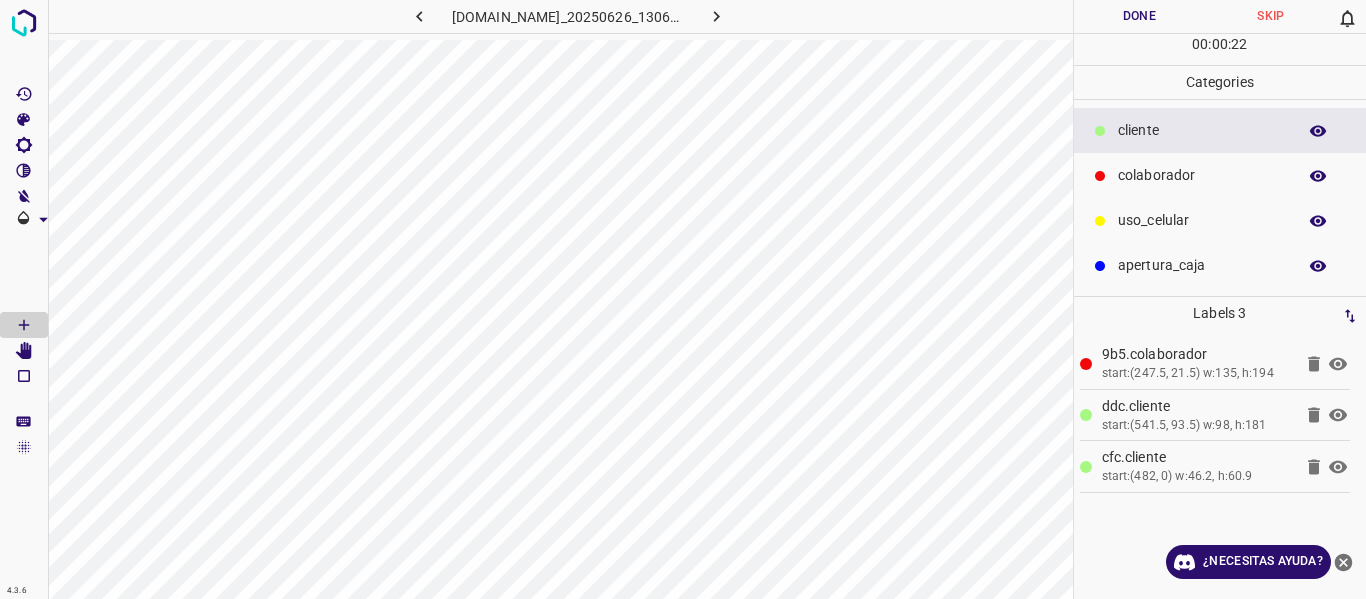 click on "Done" at bounding box center [1140, 16] 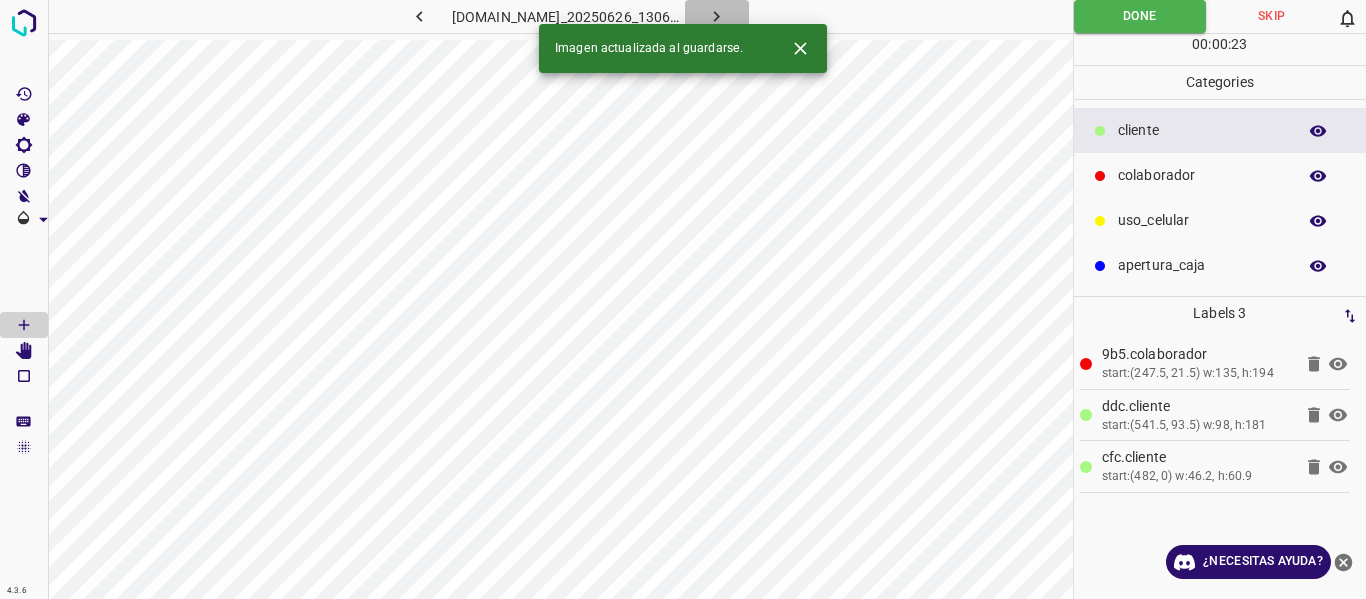 click 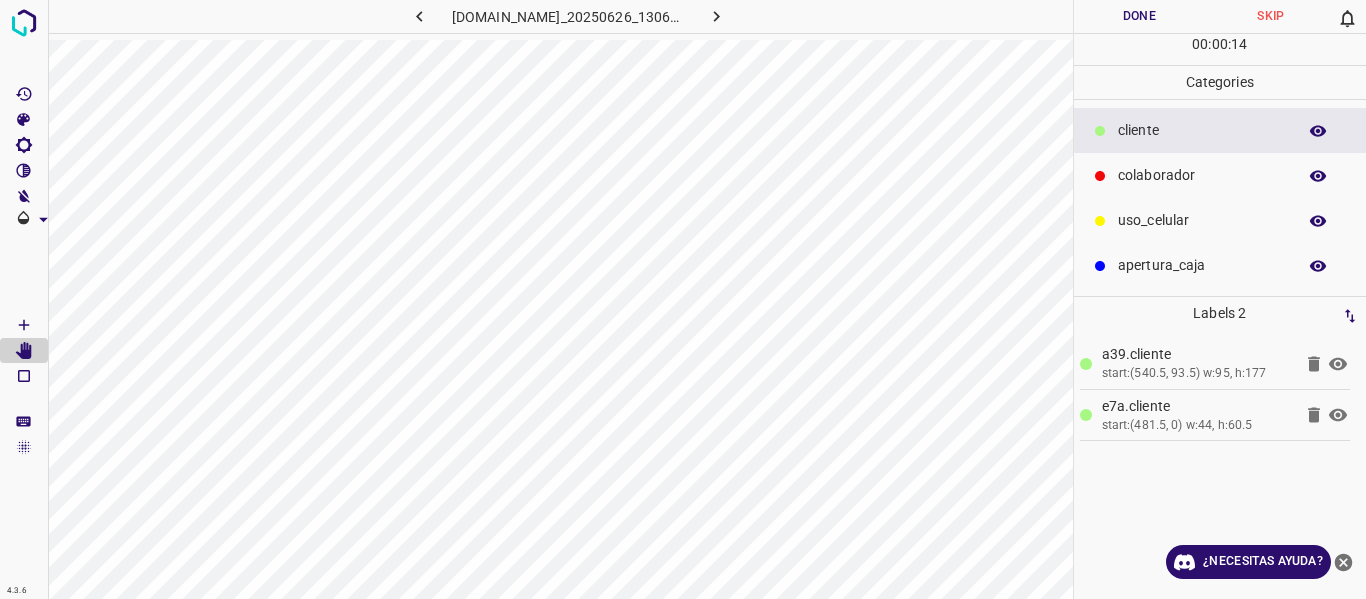 click on "colaborador" at bounding box center (1220, 175) 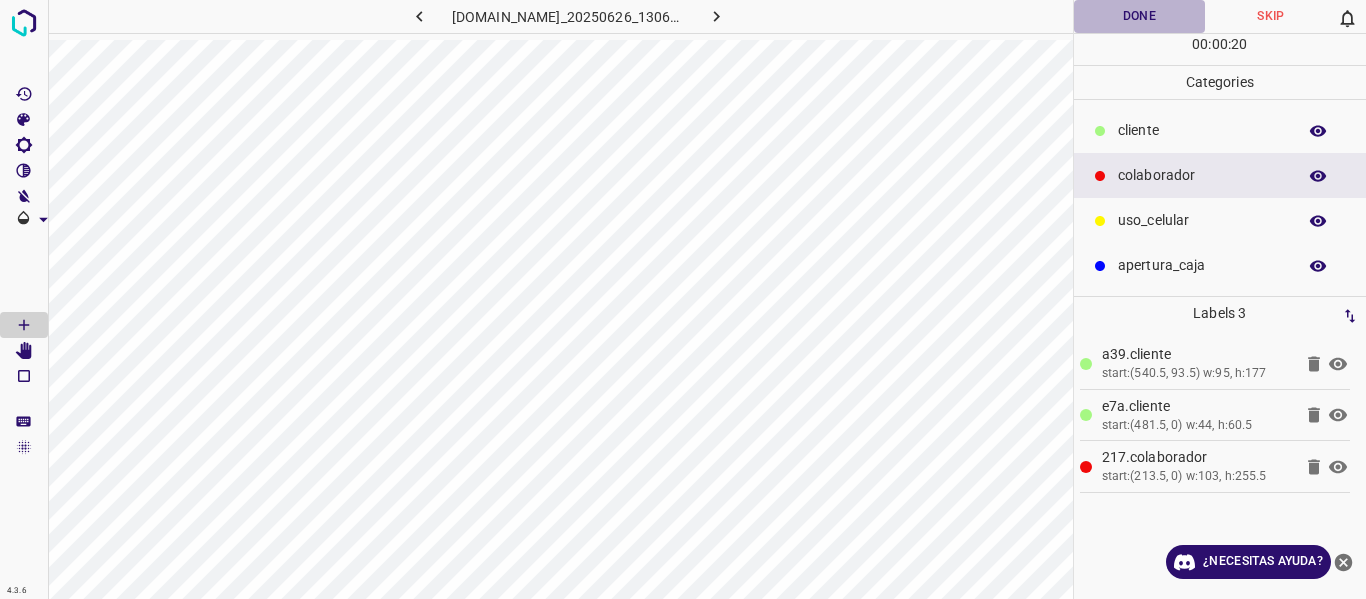 click on "Done" at bounding box center [1140, 16] 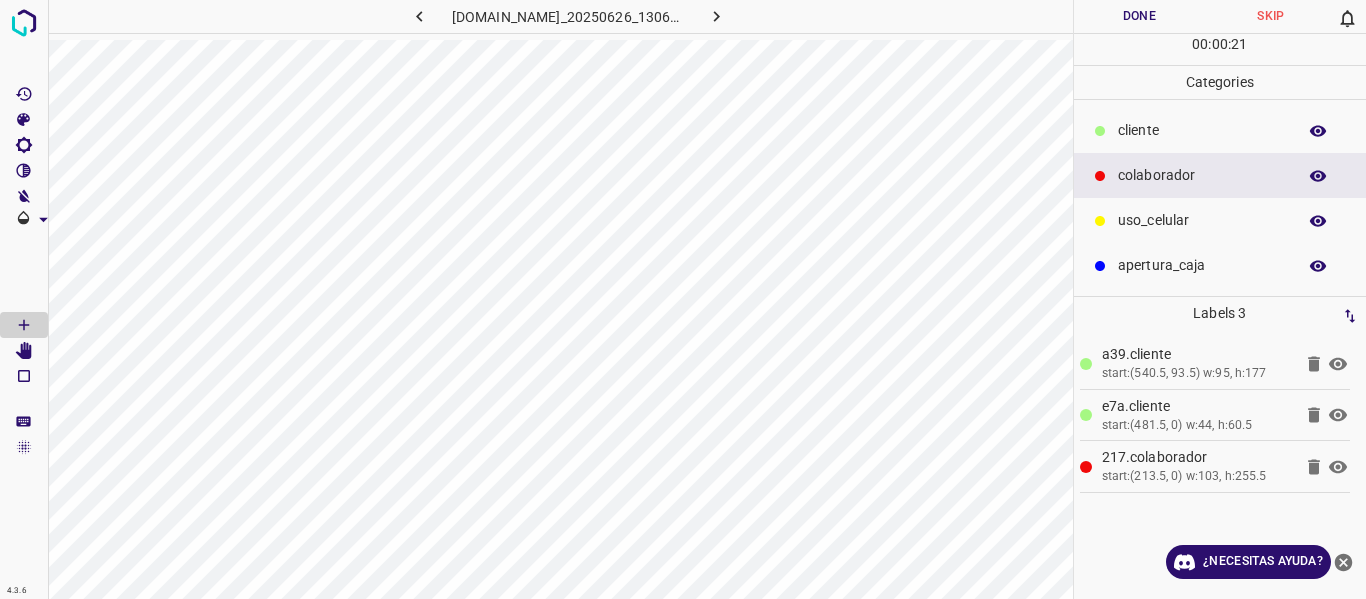 click at bounding box center (717, 16) 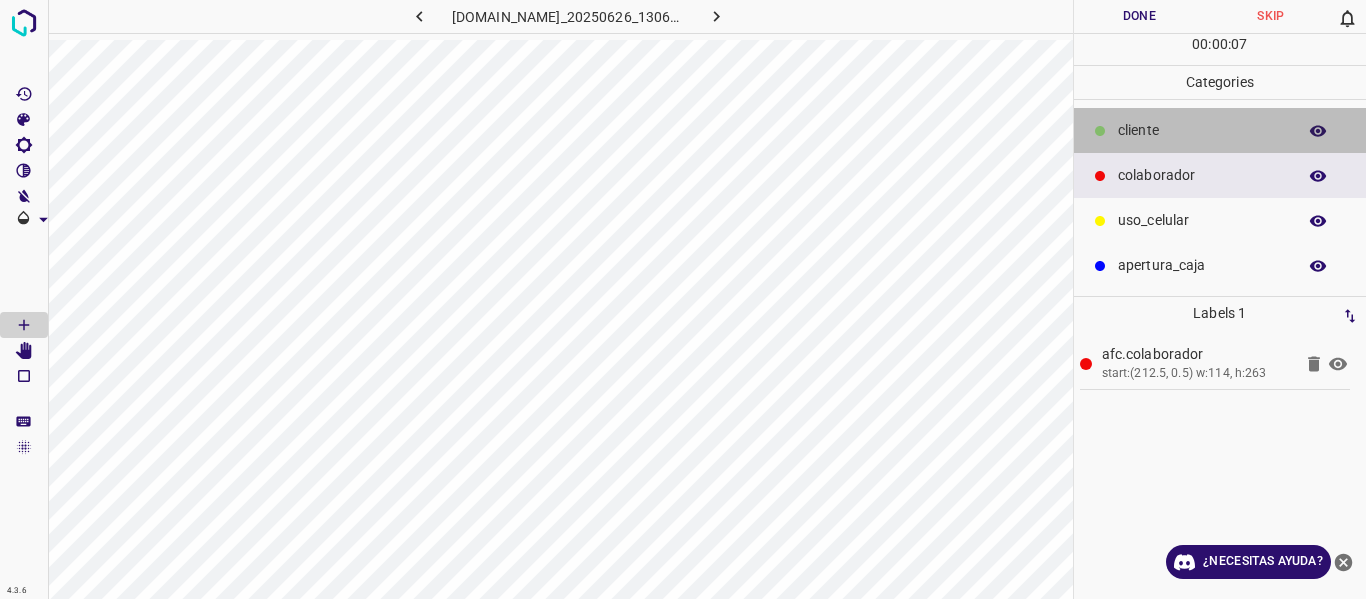 click on "​​cliente" at bounding box center [1220, 130] 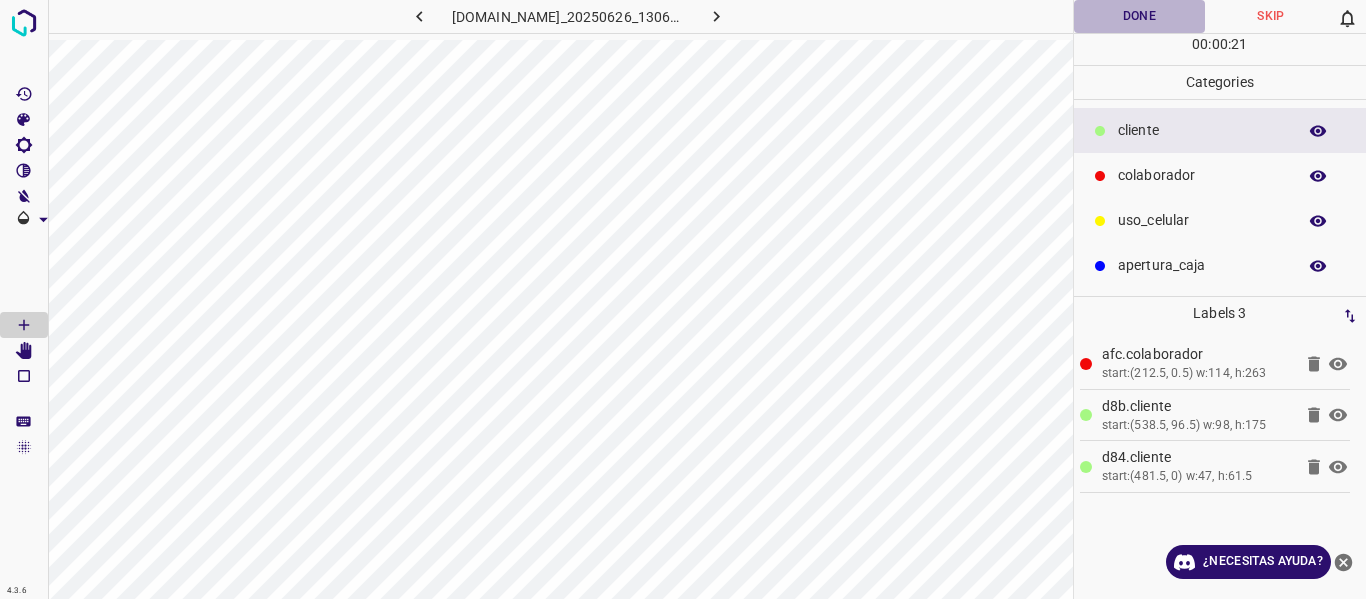click on "Done" at bounding box center [1140, 16] 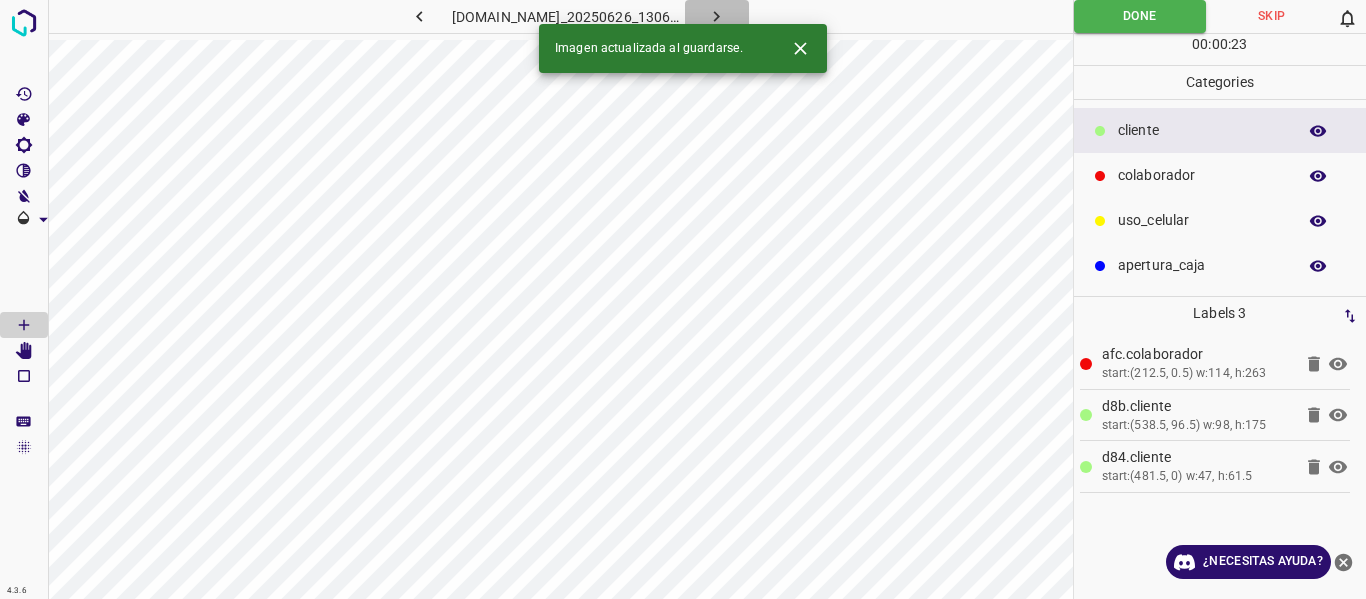 click 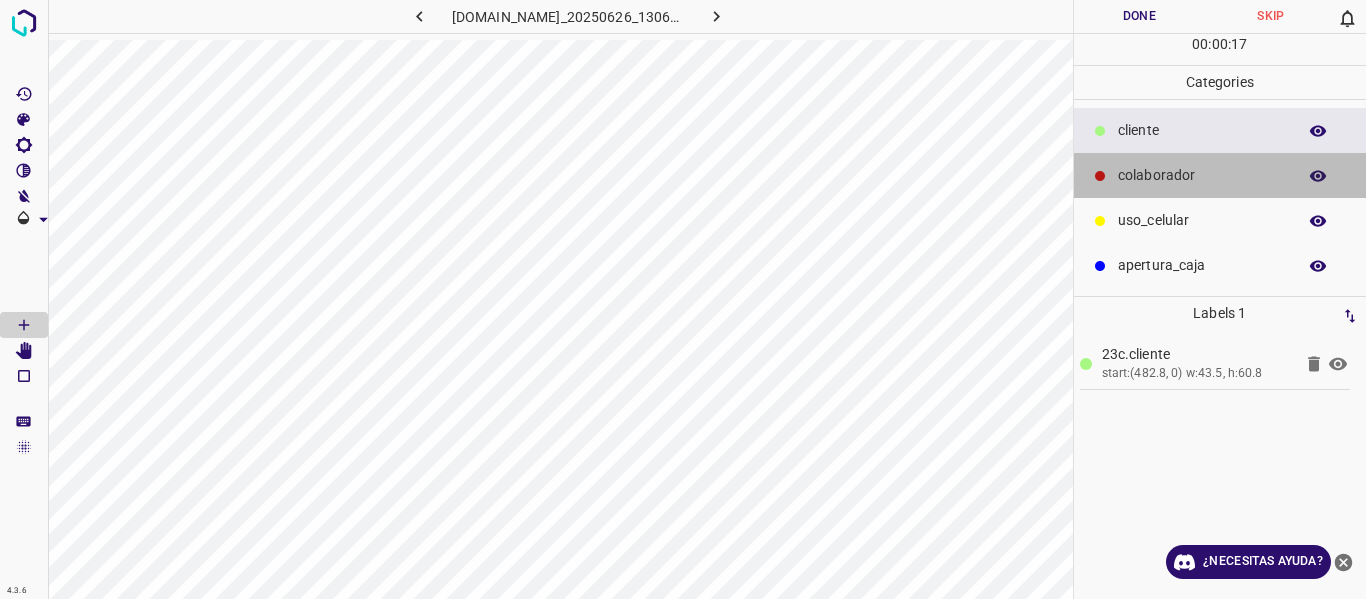 click on "colaborador" at bounding box center (1202, 175) 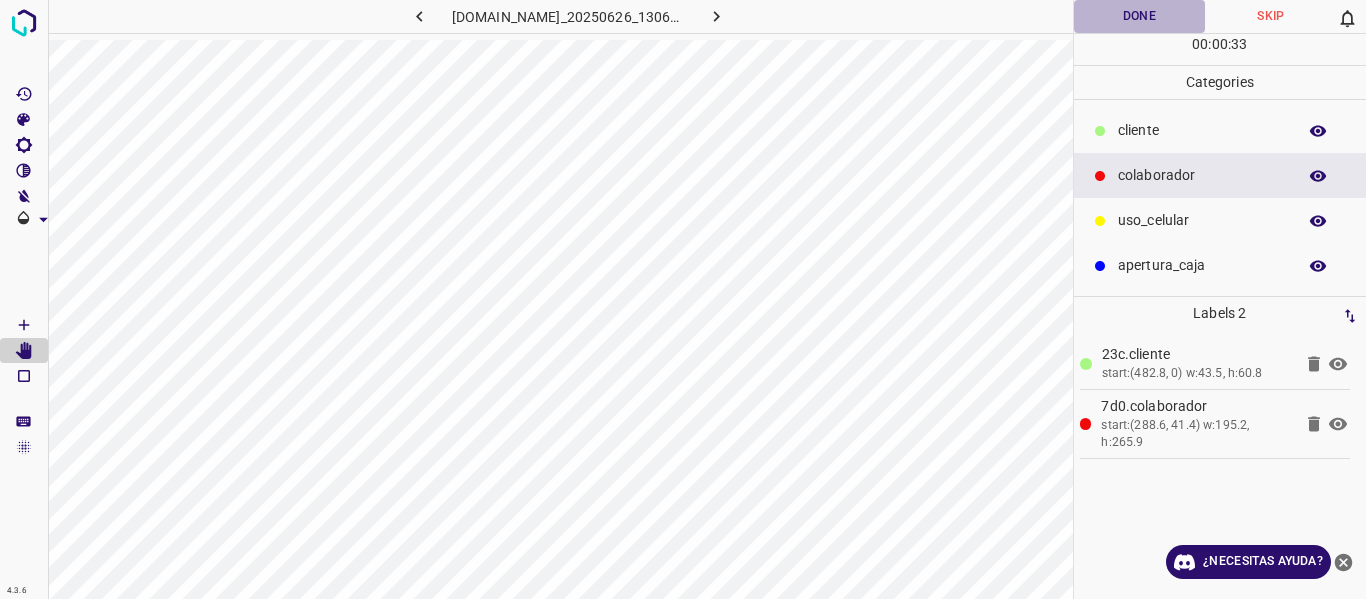 click on "Done" at bounding box center (1140, 16) 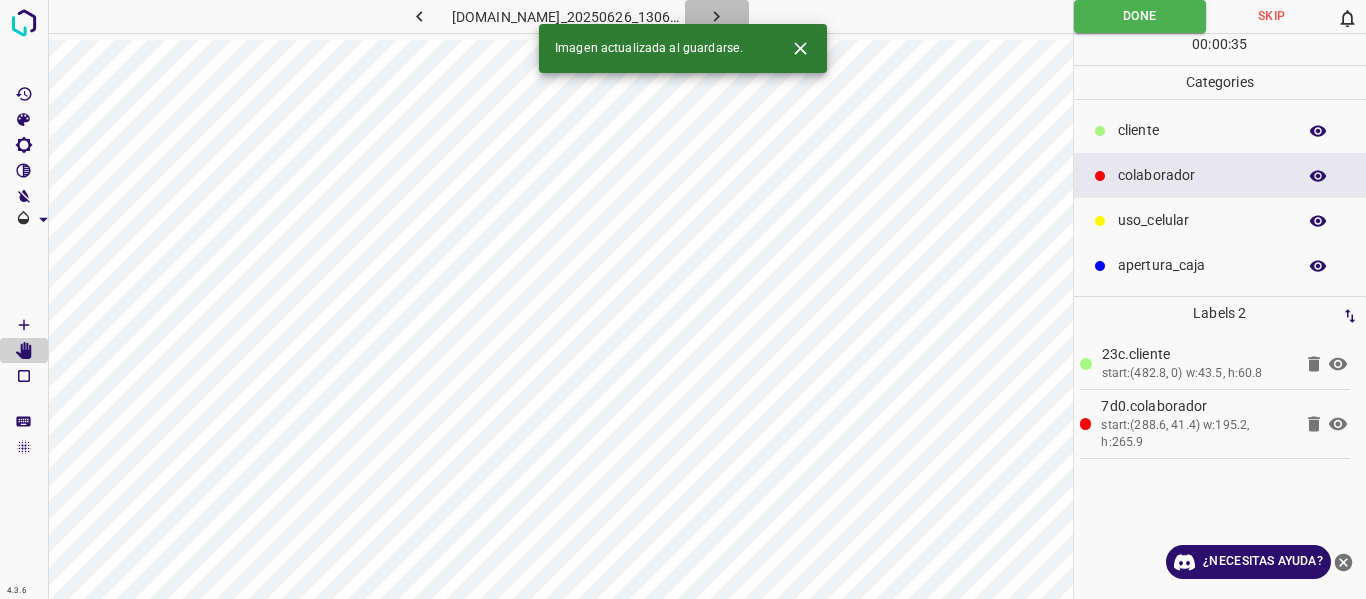 click at bounding box center (717, 16) 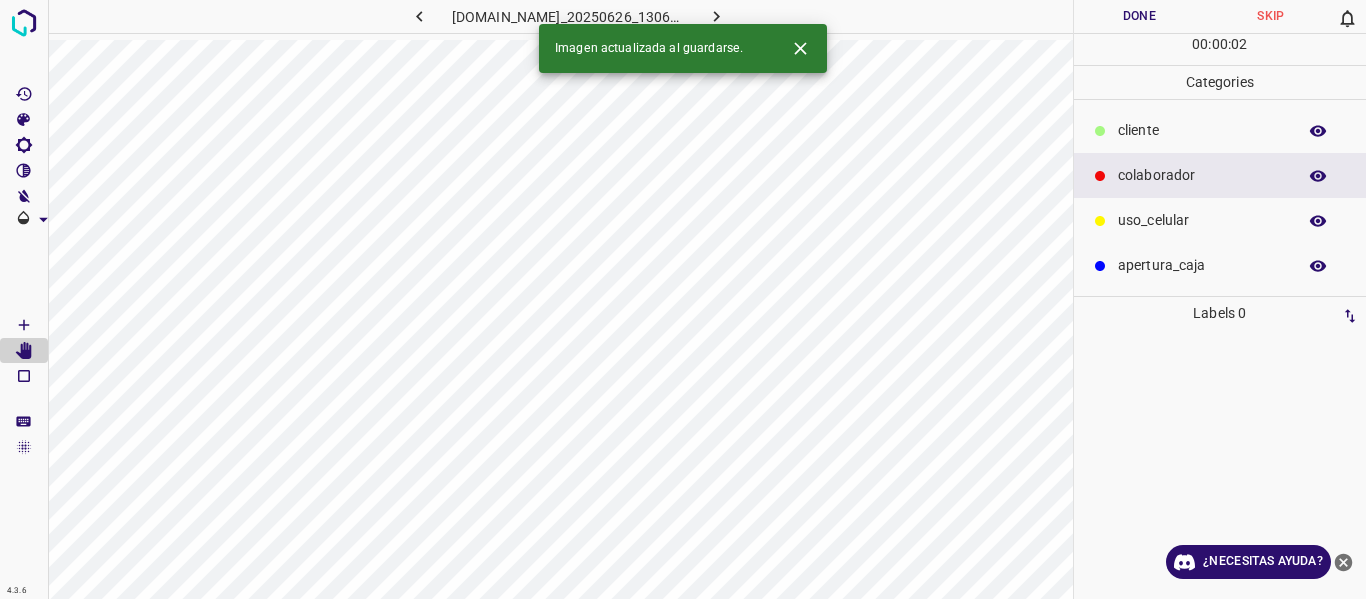 click on "​​cliente" at bounding box center (1202, 130) 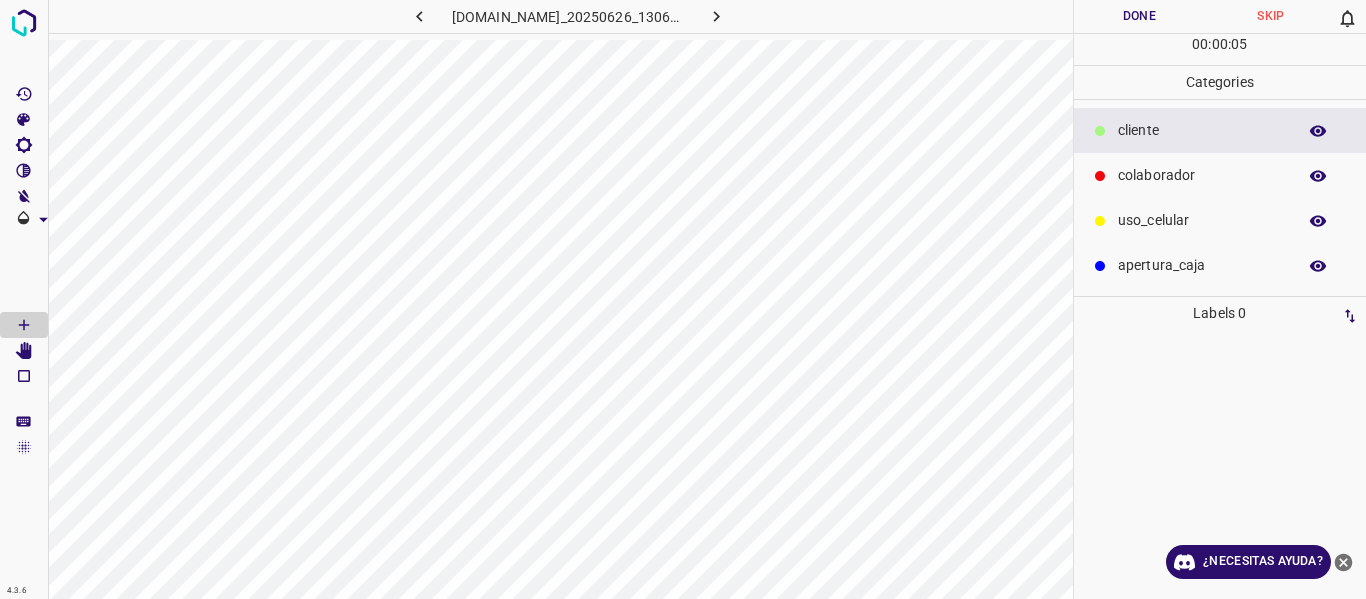 click on "Done" at bounding box center (1140, 16) 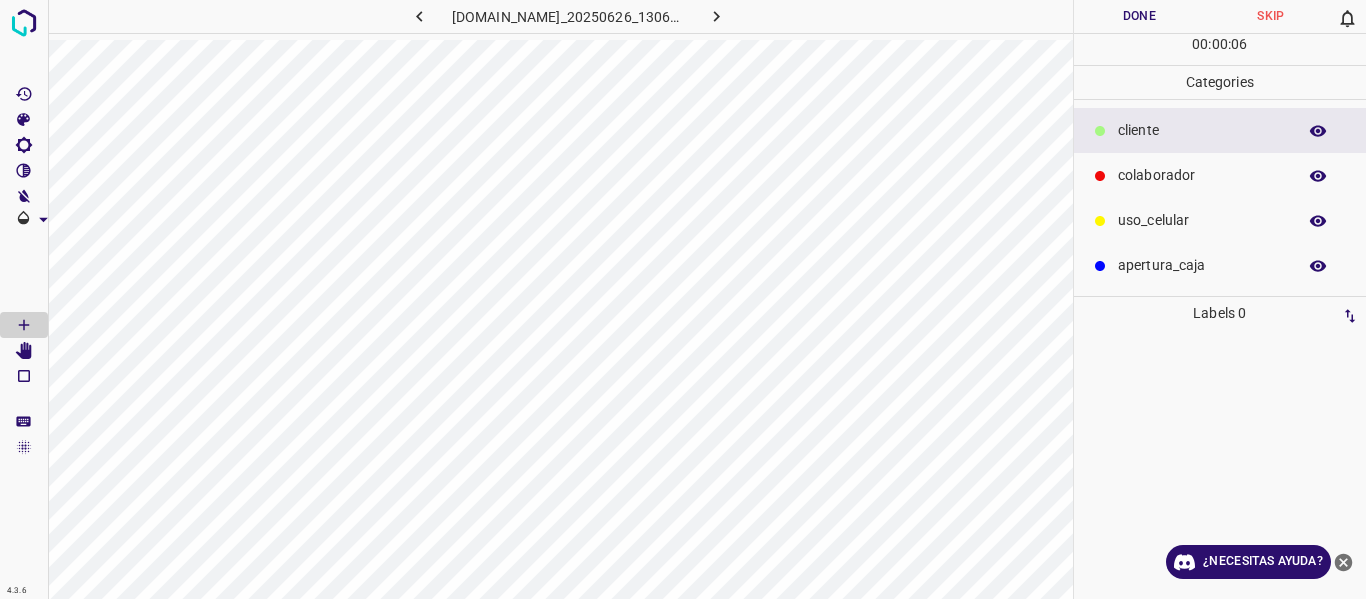 click 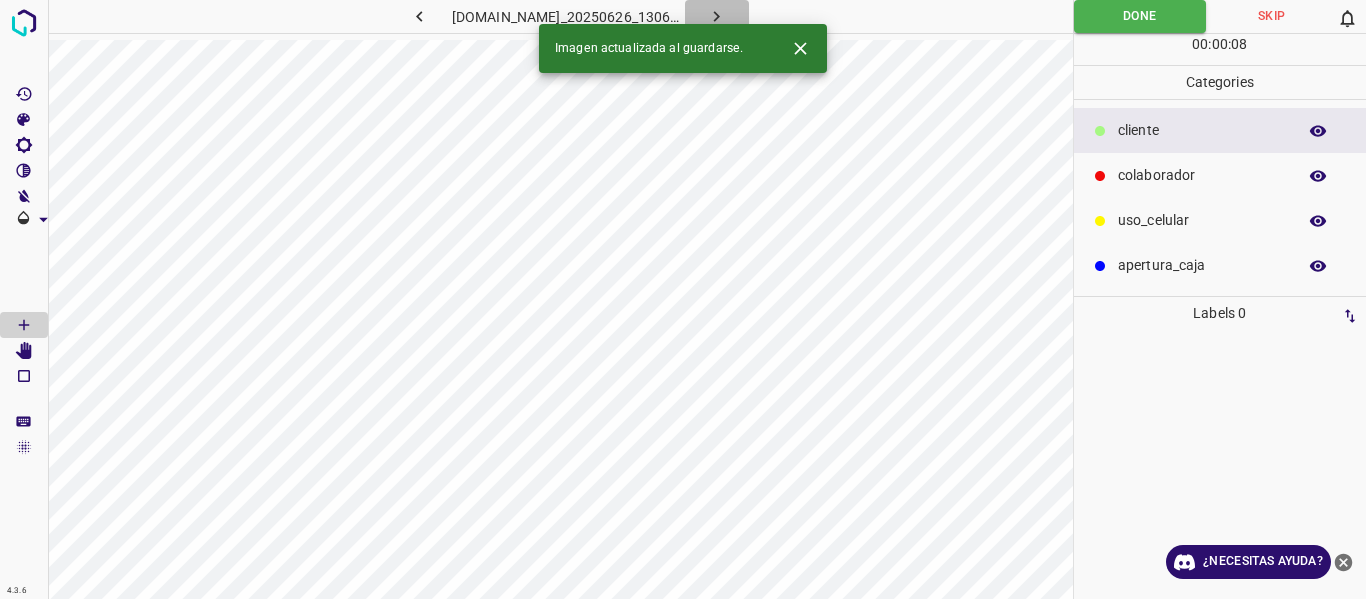 click 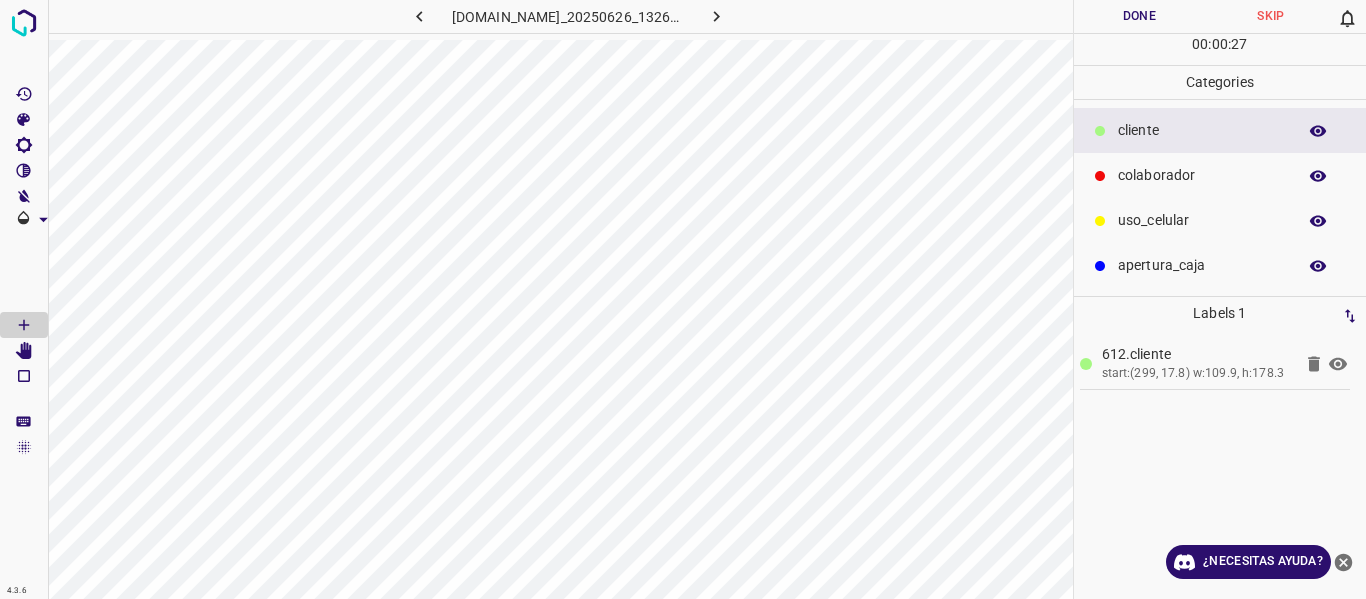 click on "colaborador" at bounding box center (1202, 175) 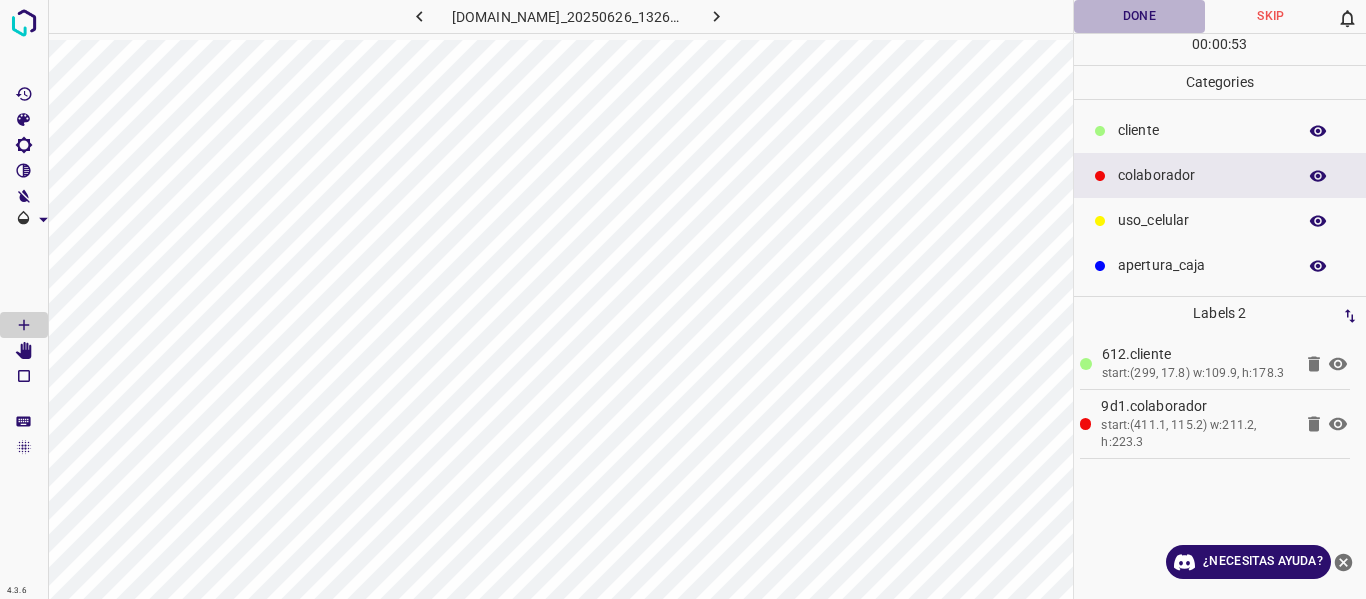click on "Done" at bounding box center (1140, 16) 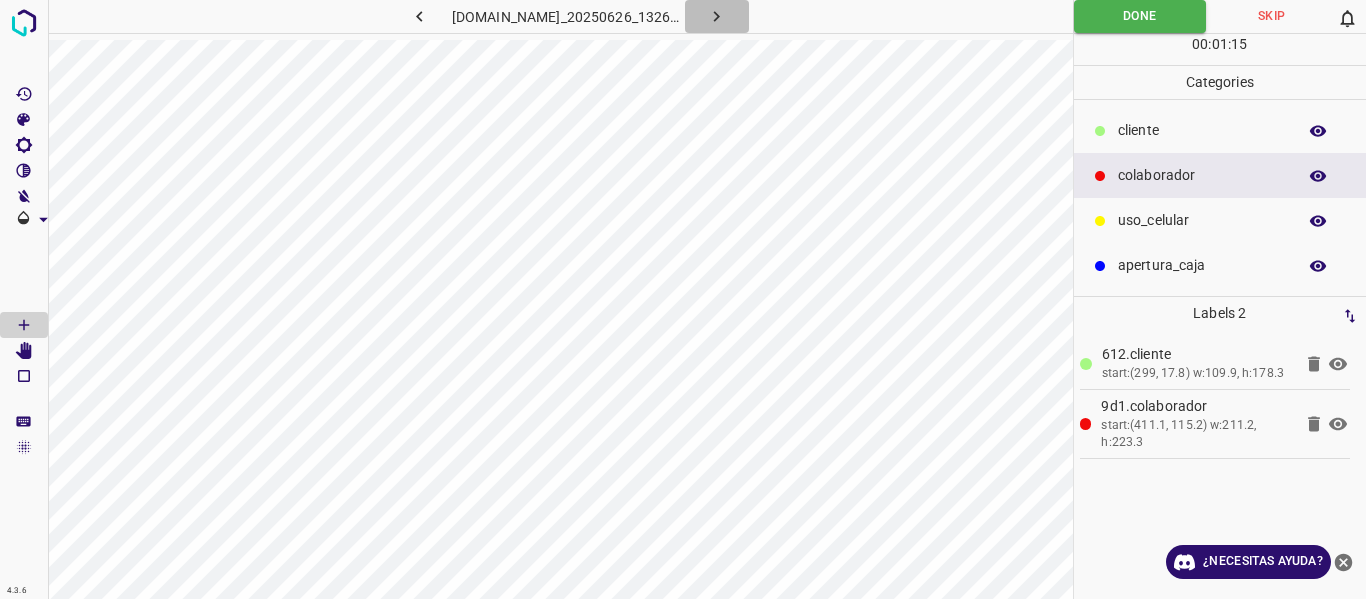 click at bounding box center [717, 16] 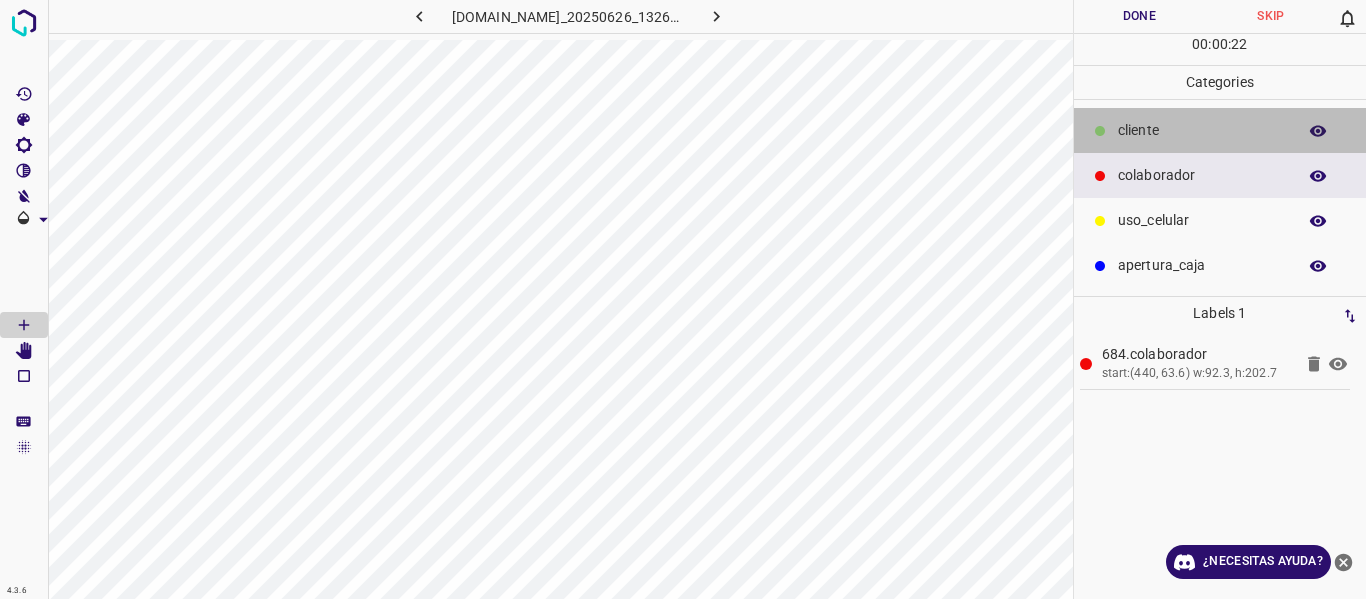 click on "​​cliente" at bounding box center [1202, 130] 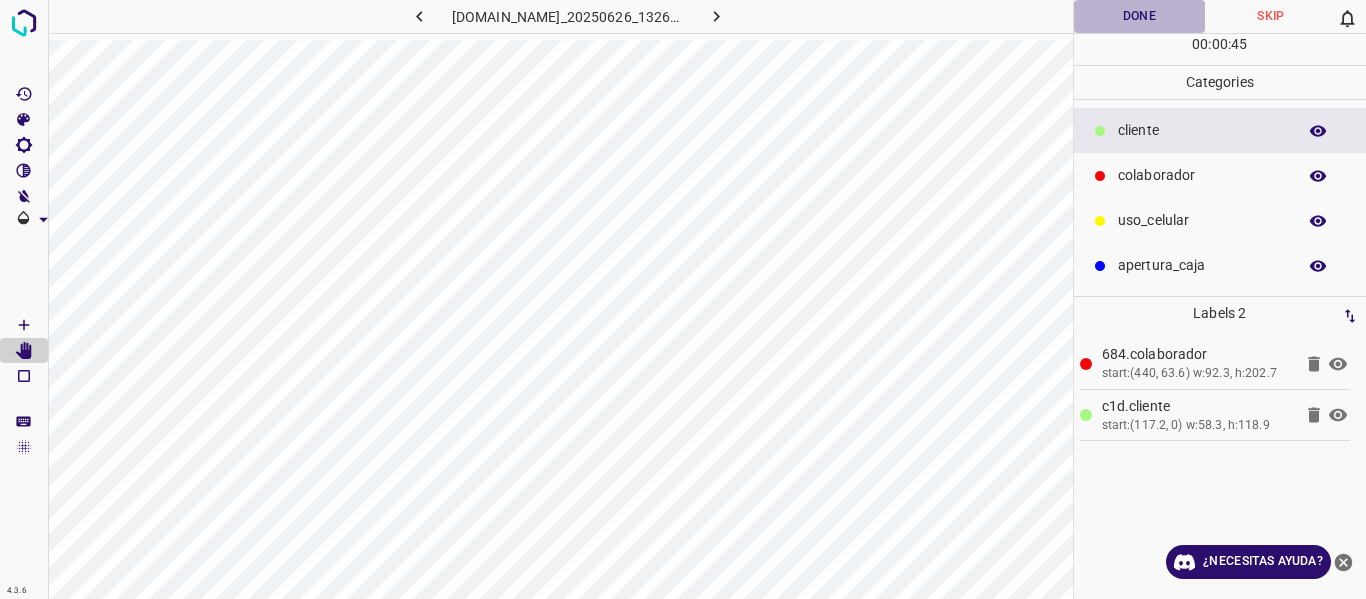 click on "Done" at bounding box center [1140, 16] 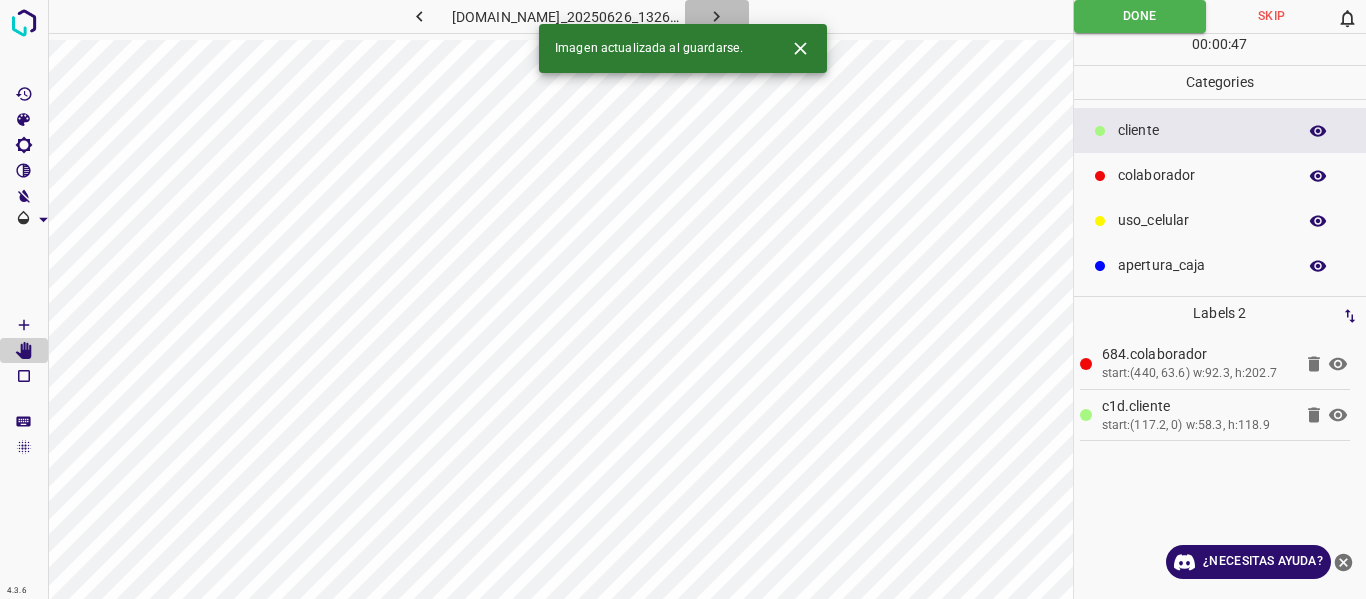 click 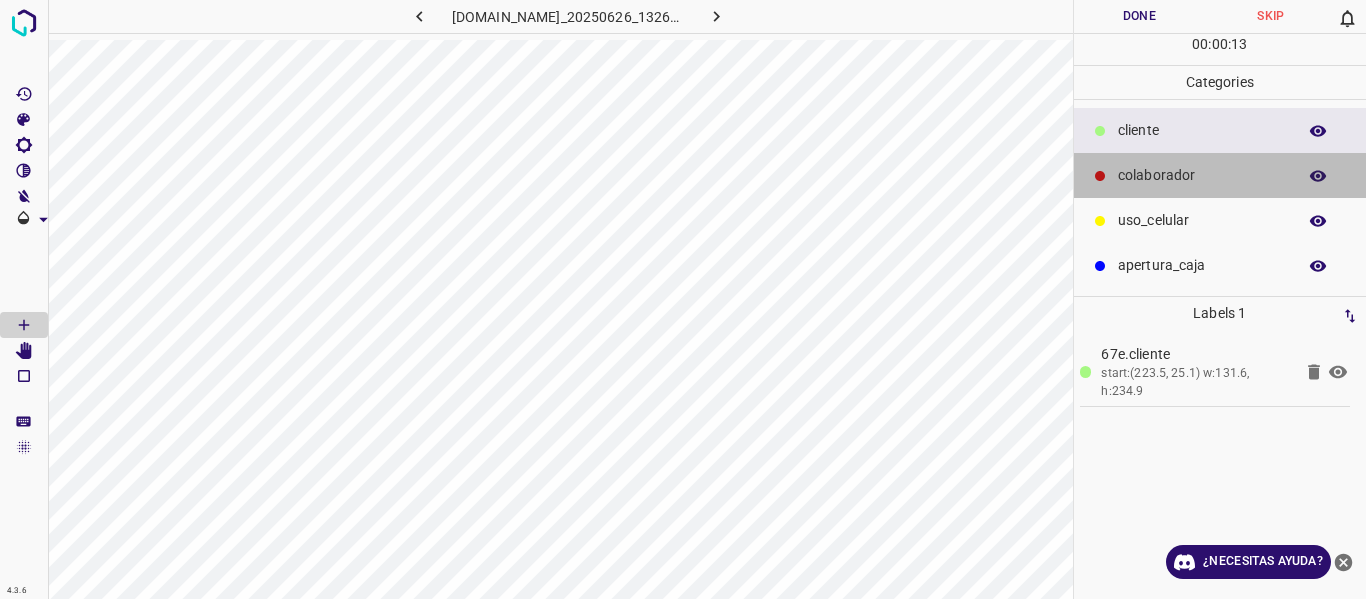 click on "colaborador" at bounding box center (1202, 175) 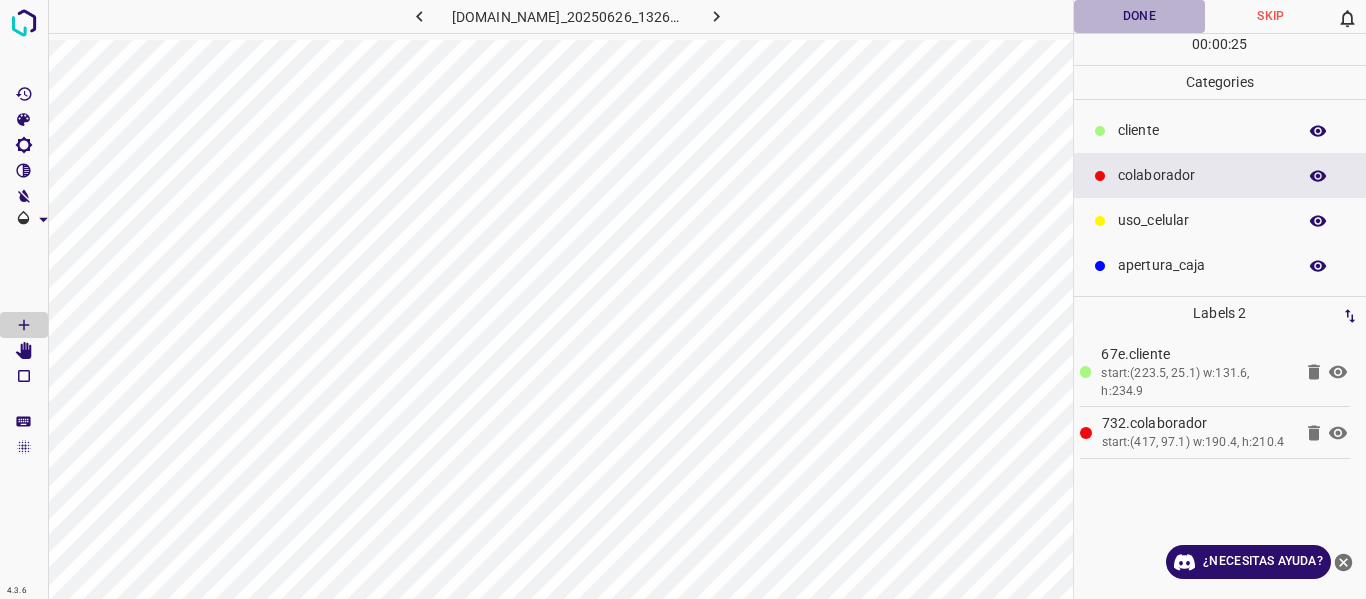 click on "Done" at bounding box center [1140, 16] 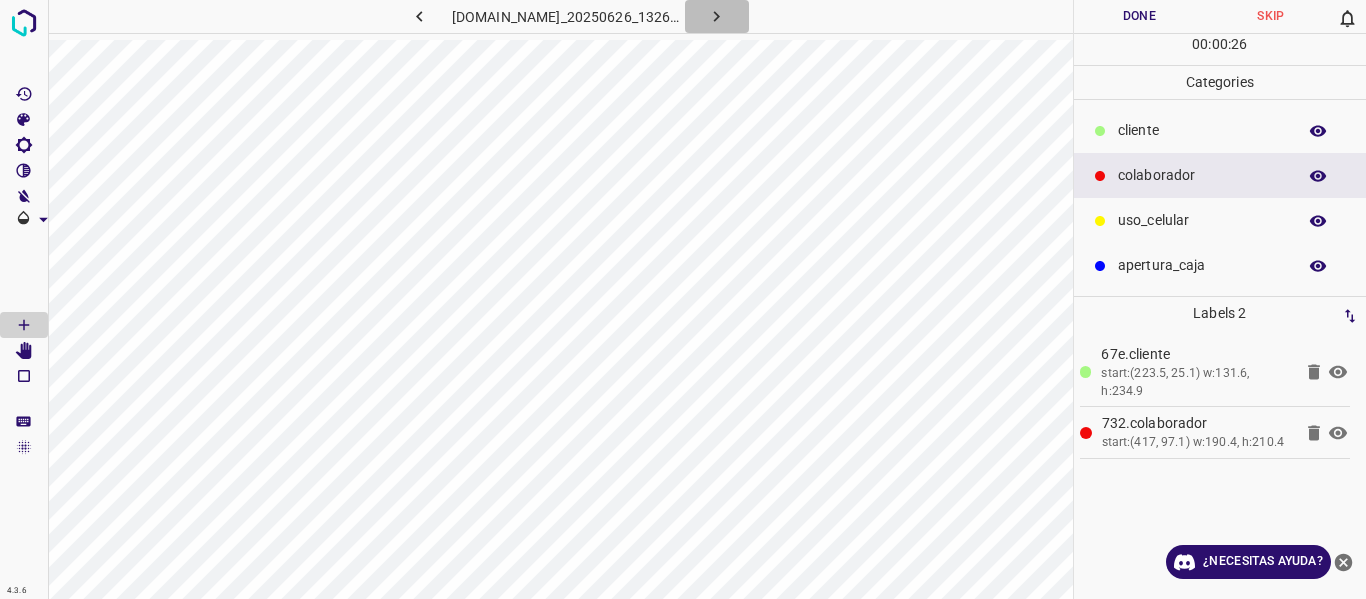 click 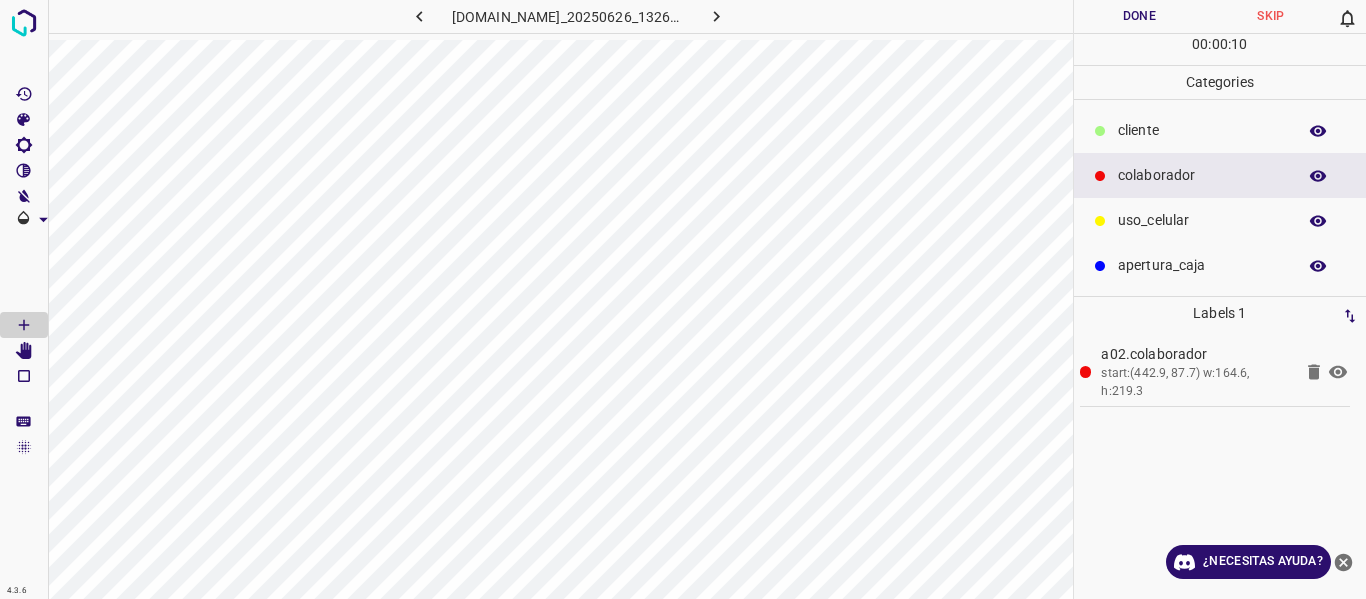click on "​​cliente" at bounding box center (1202, 130) 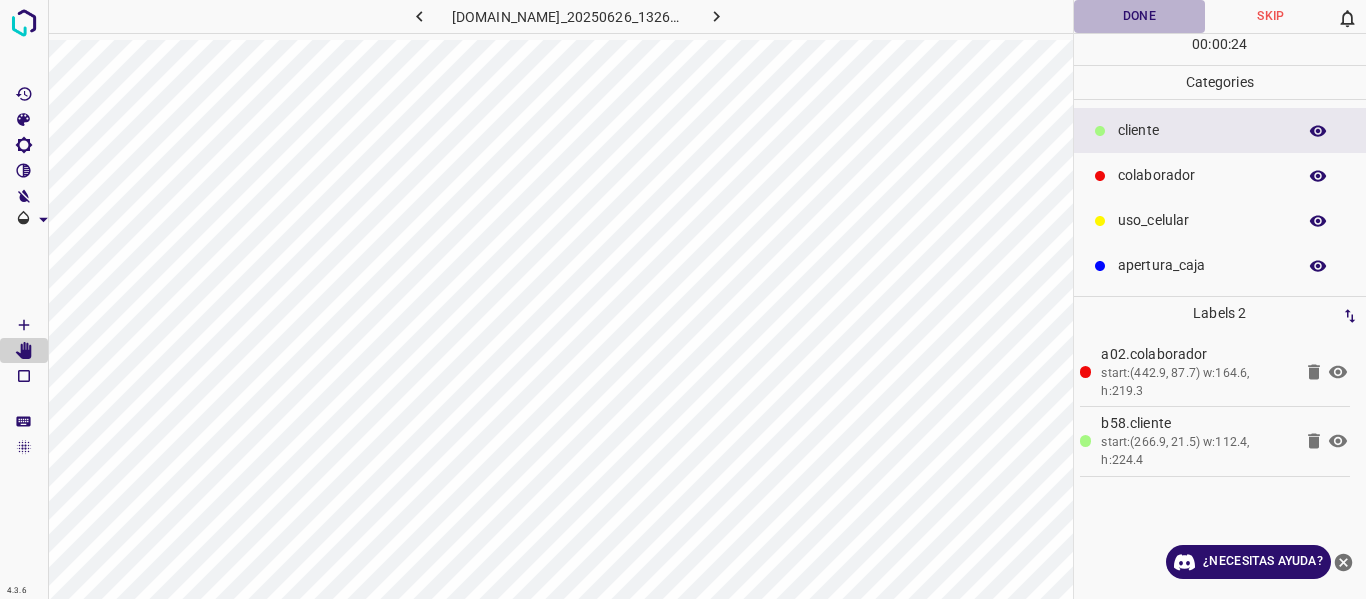 click on "Done" at bounding box center (1140, 16) 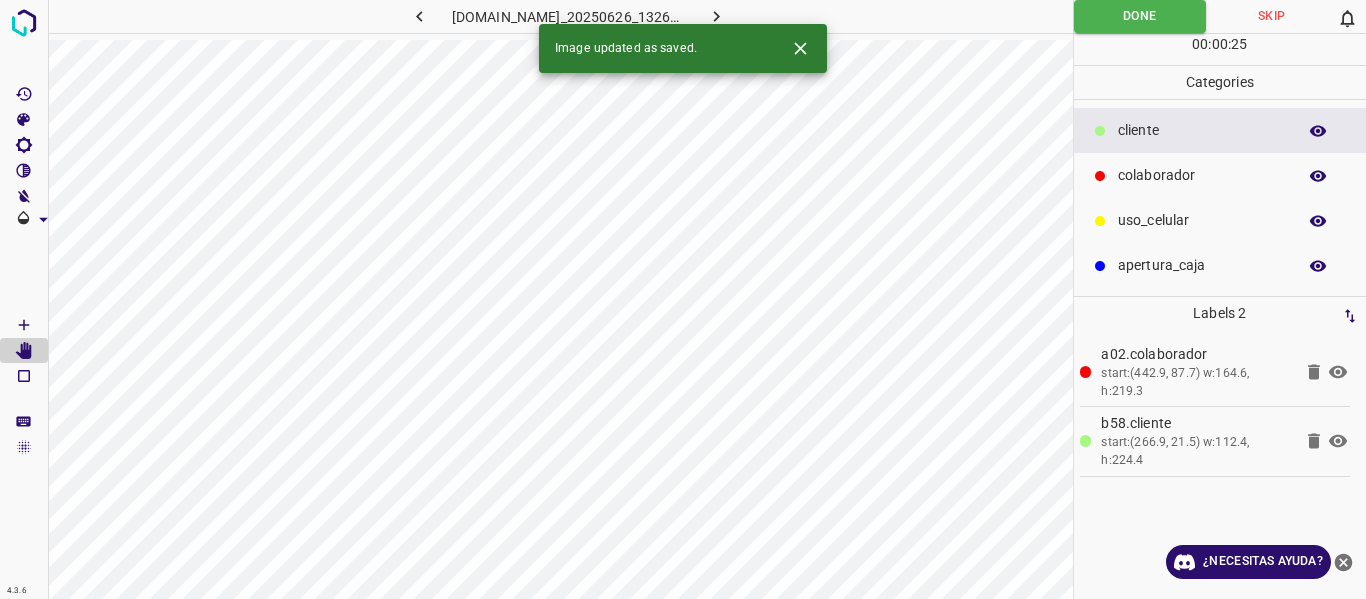 click 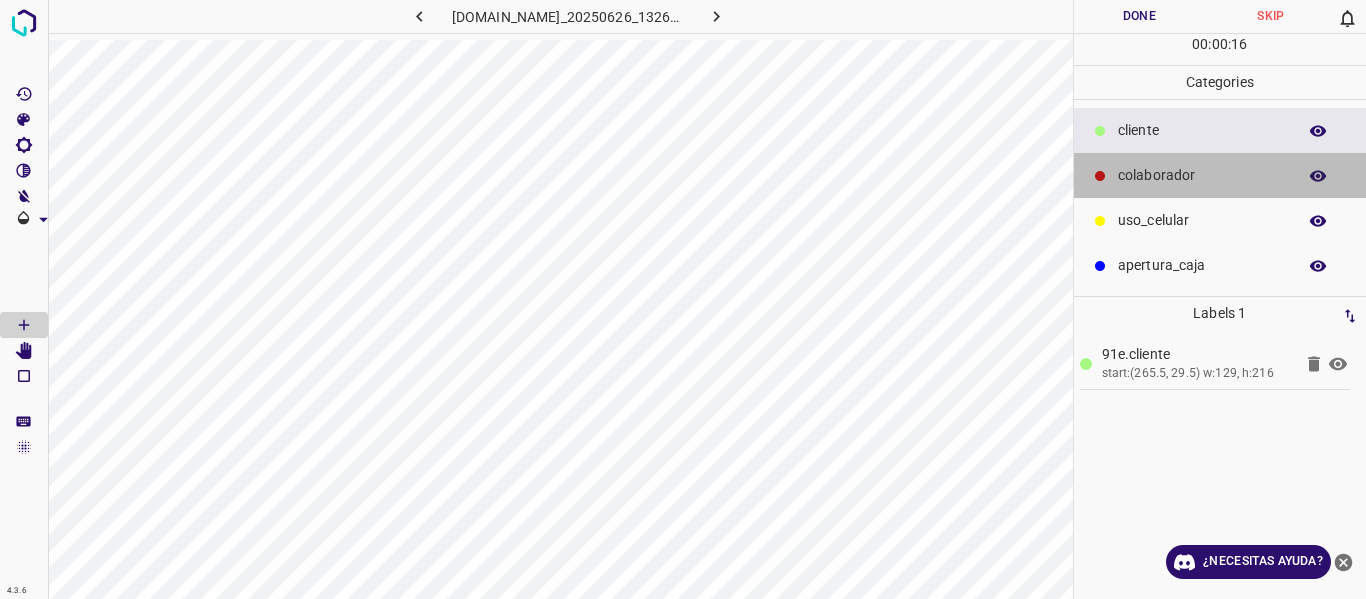 click on "colaborador" at bounding box center (1220, 175) 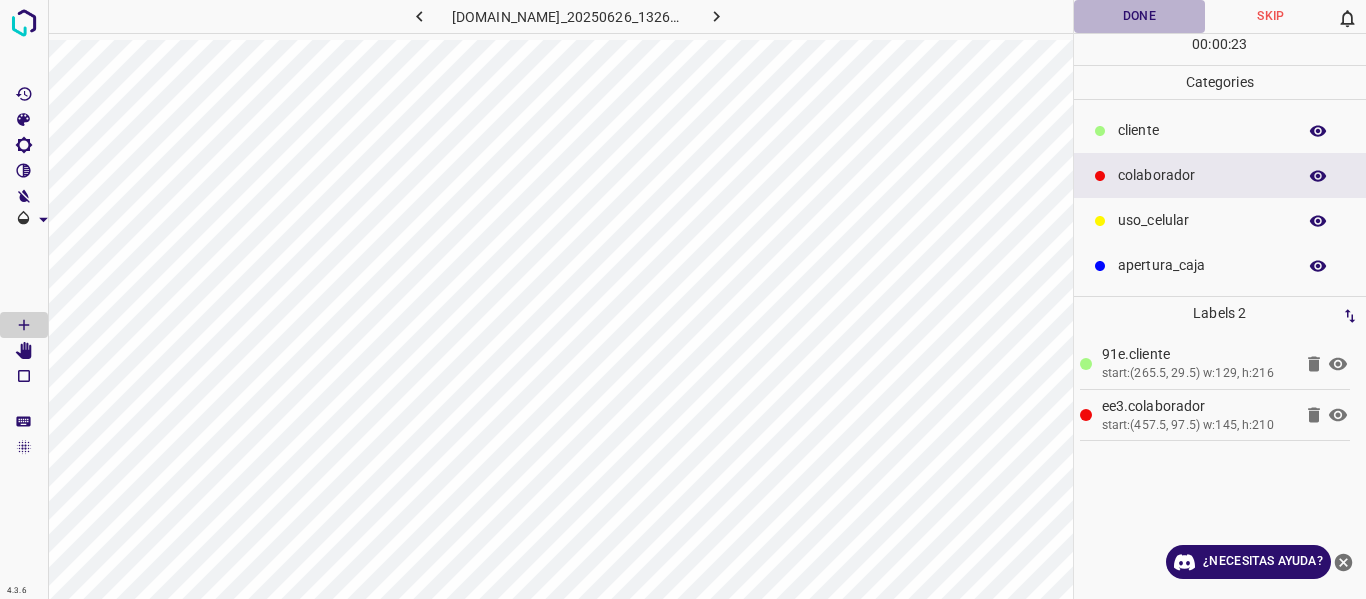 click on "Done" at bounding box center (1140, 16) 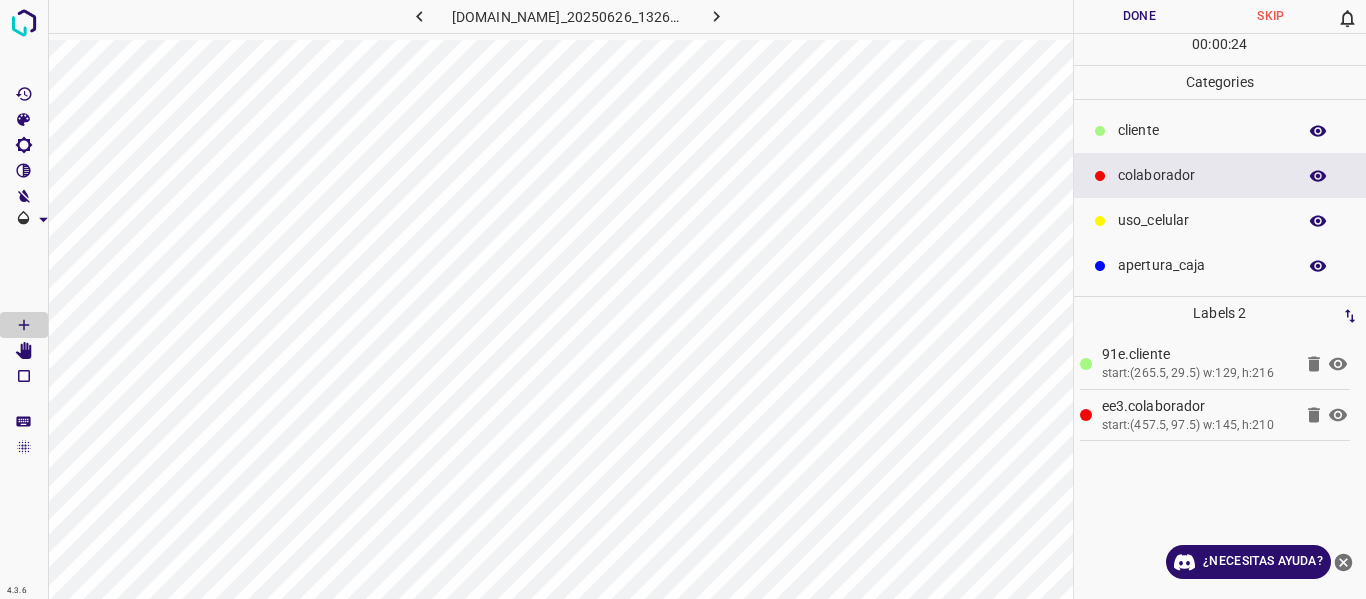 click at bounding box center (717, 16) 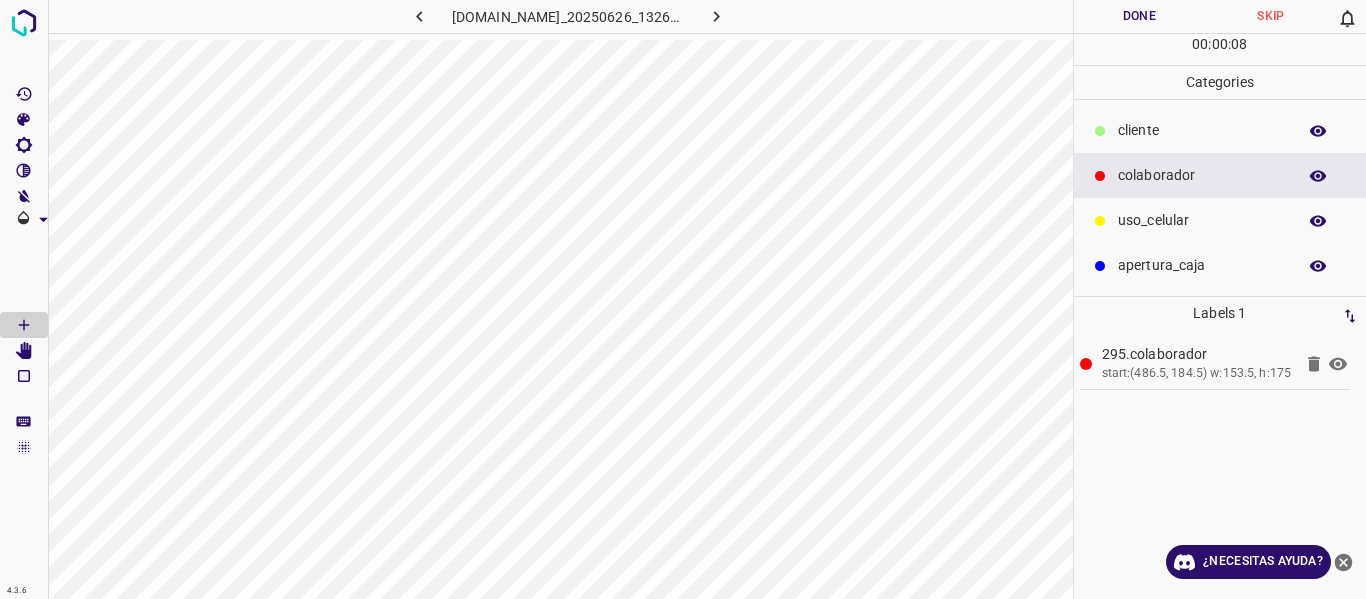 click on "​​cliente" at bounding box center (1202, 130) 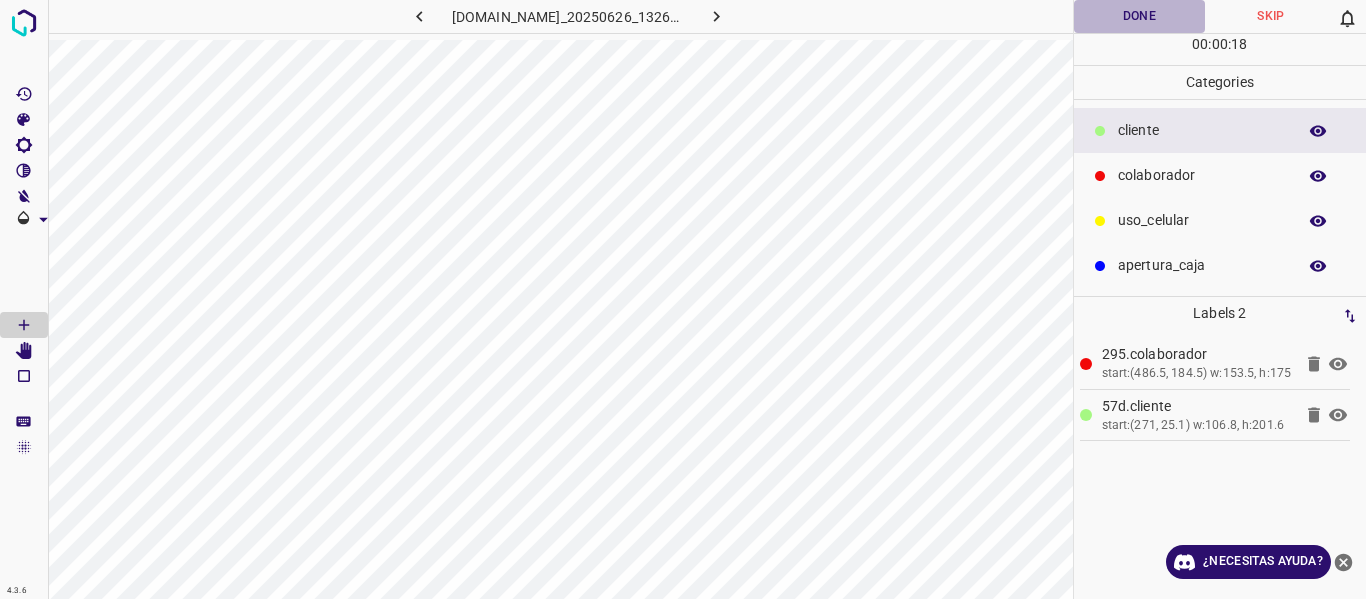 click on "Done" at bounding box center (1140, 16) 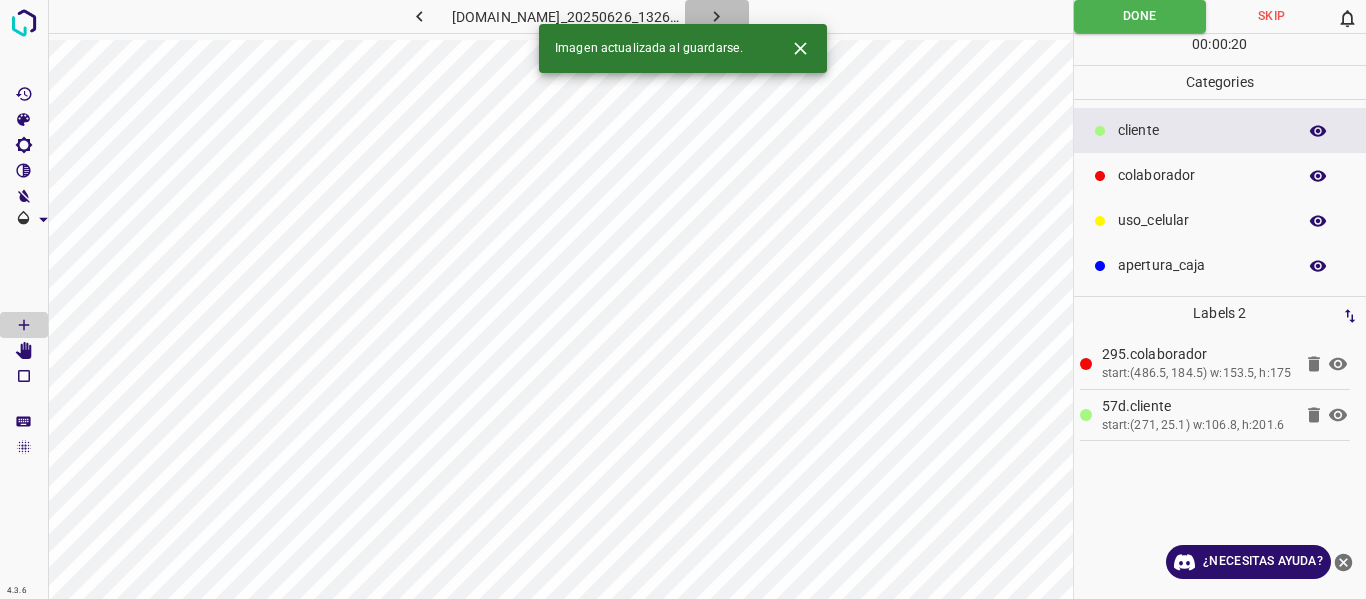 click at bounding box center [717, 16] 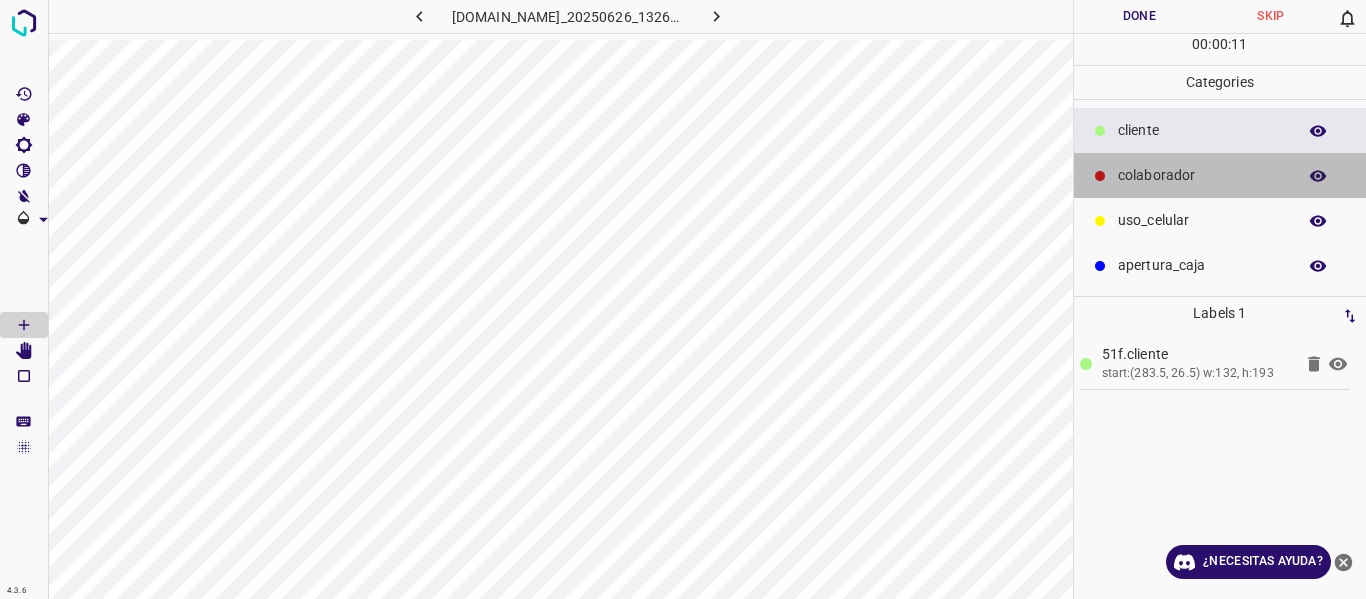 click on "colaborador" at bounding box center (1202, 175) 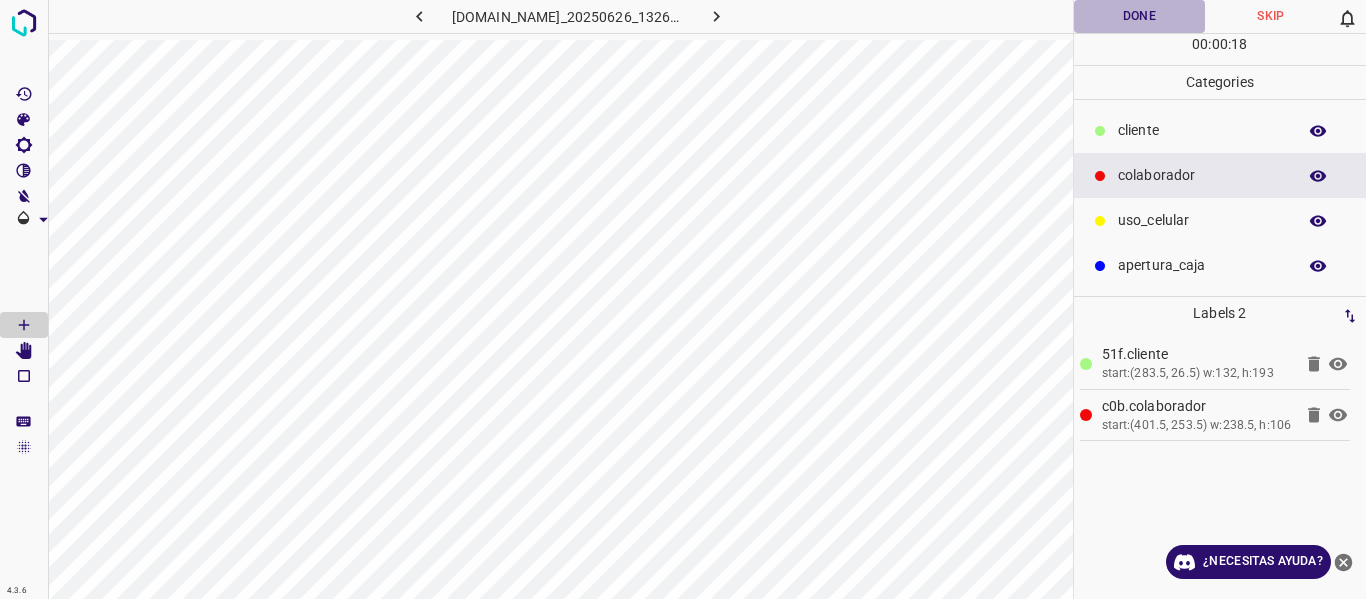 click on "Done" at bounding box center [1140, 16] 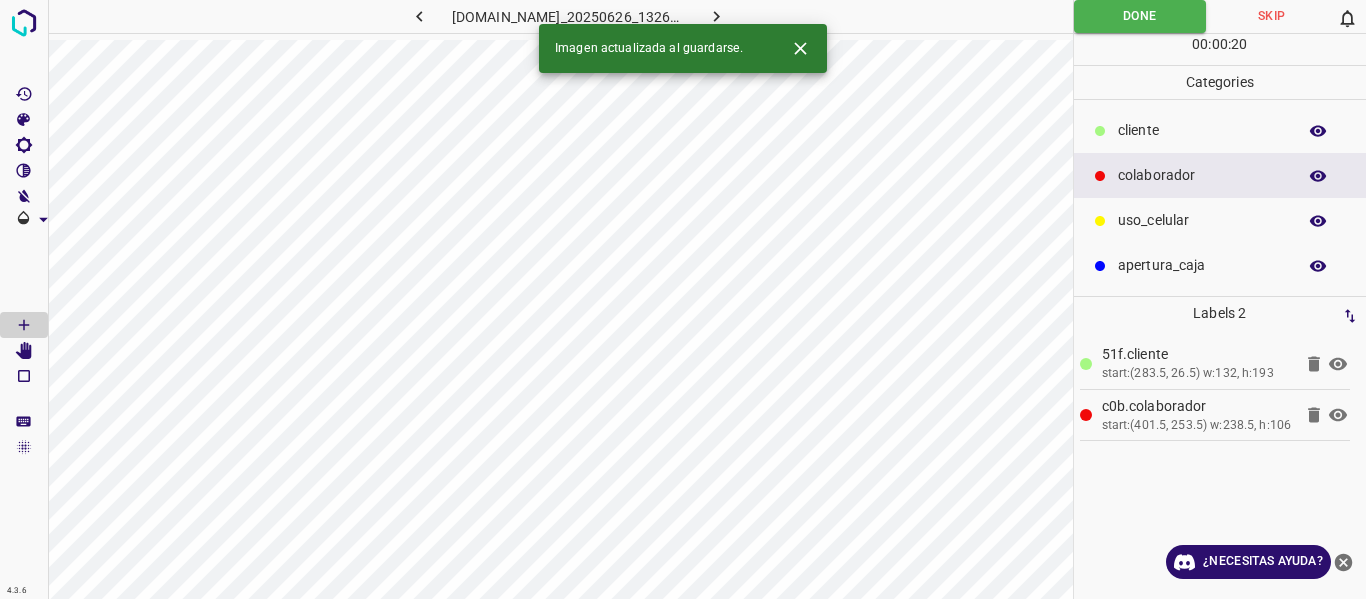 click 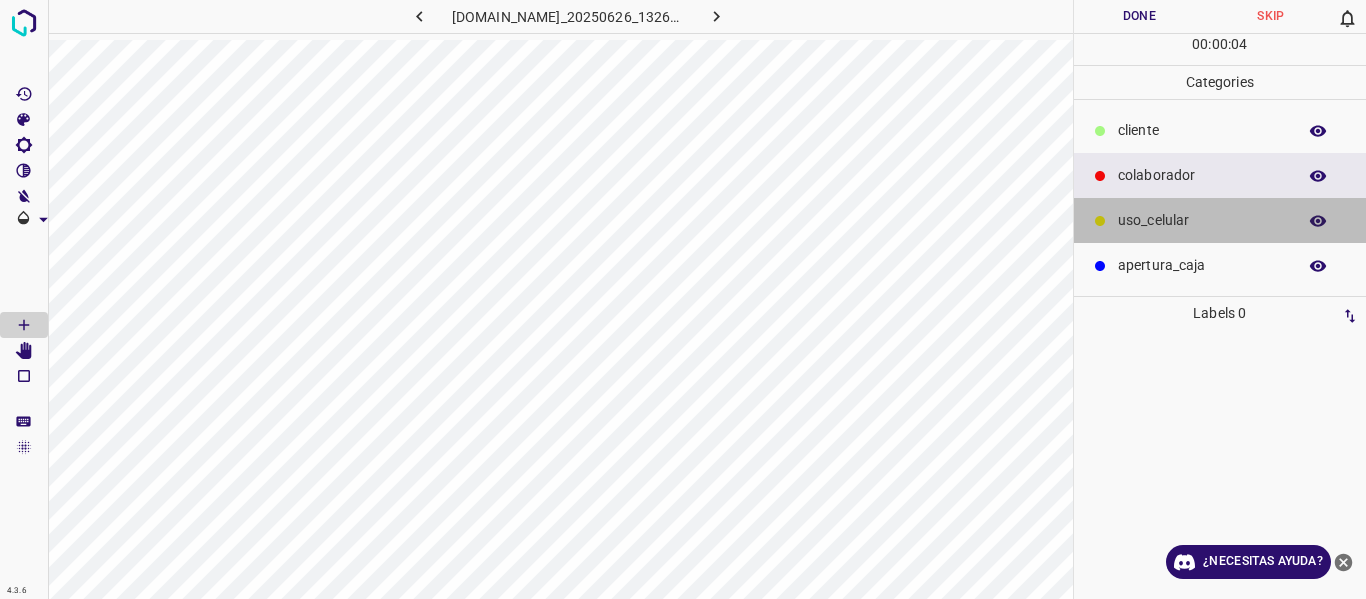click on "uso_celular" at bounding box center (1202, 220) 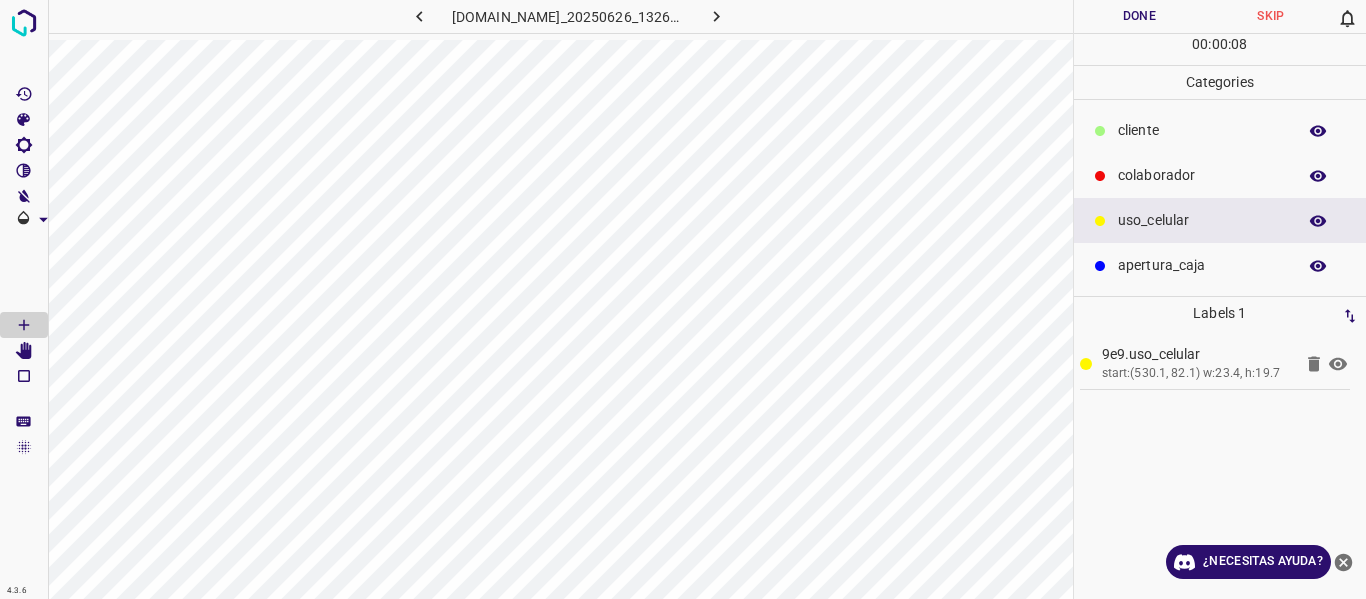 click on "colaborador" at bounding box center (1220, 175) 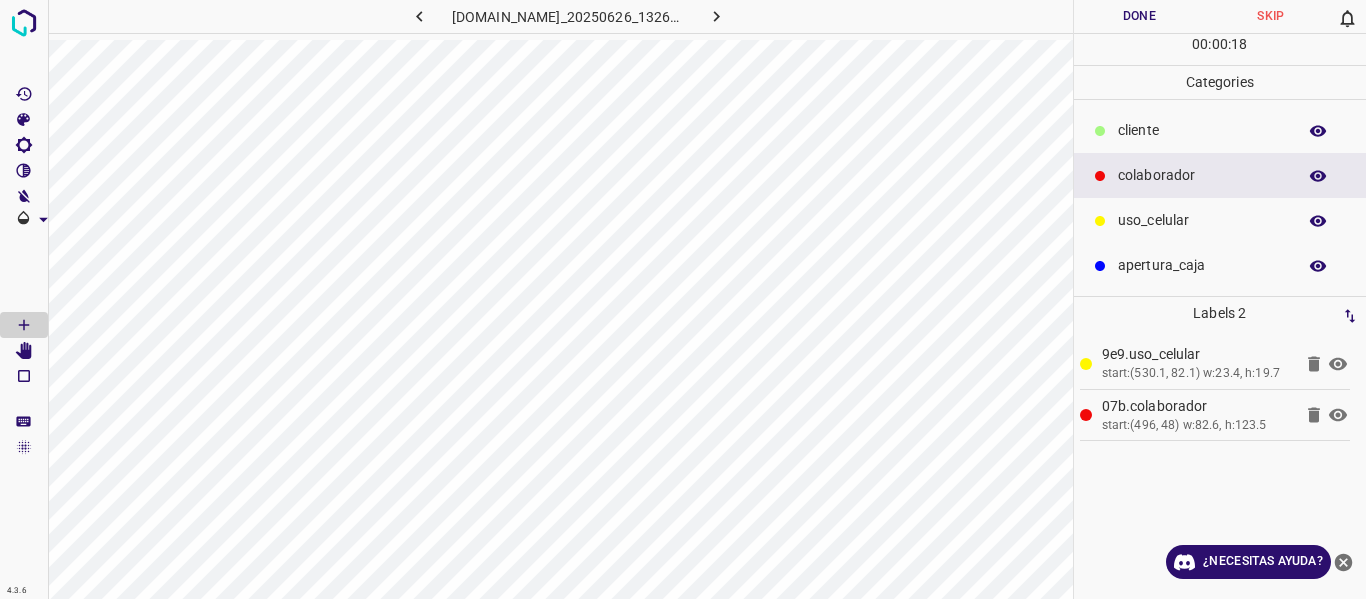 click on "​​cliente" at bounding box center [1202, 130] 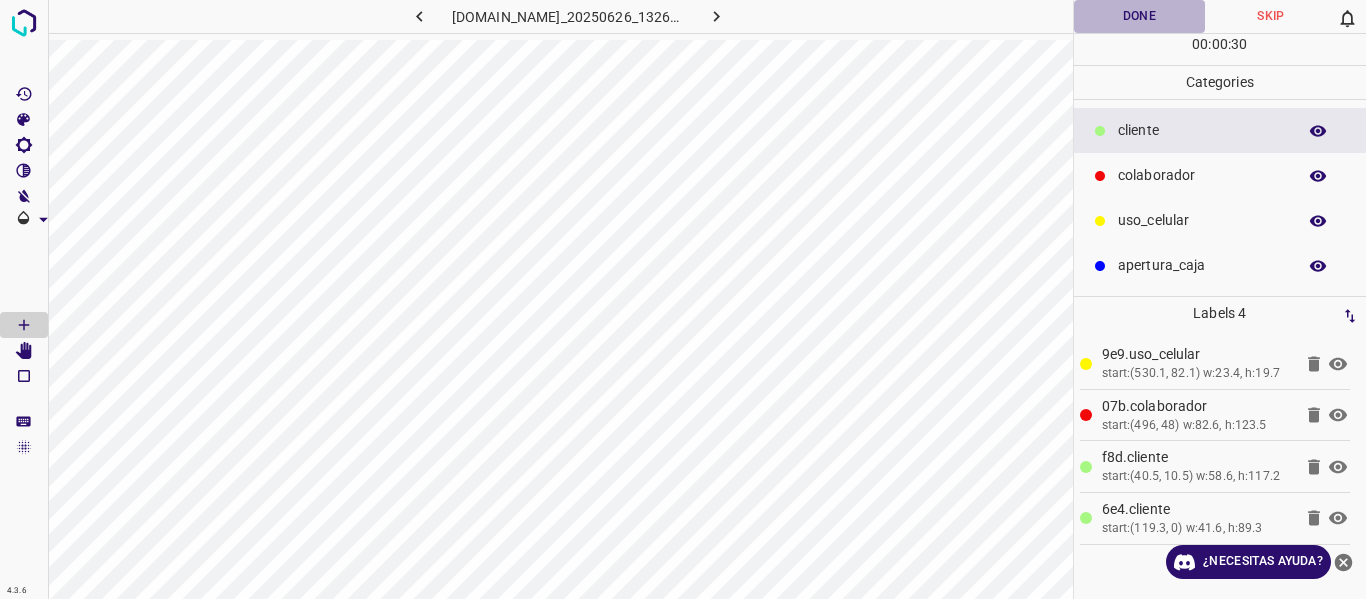 click on "Done" at bounding box center [1140, 16] 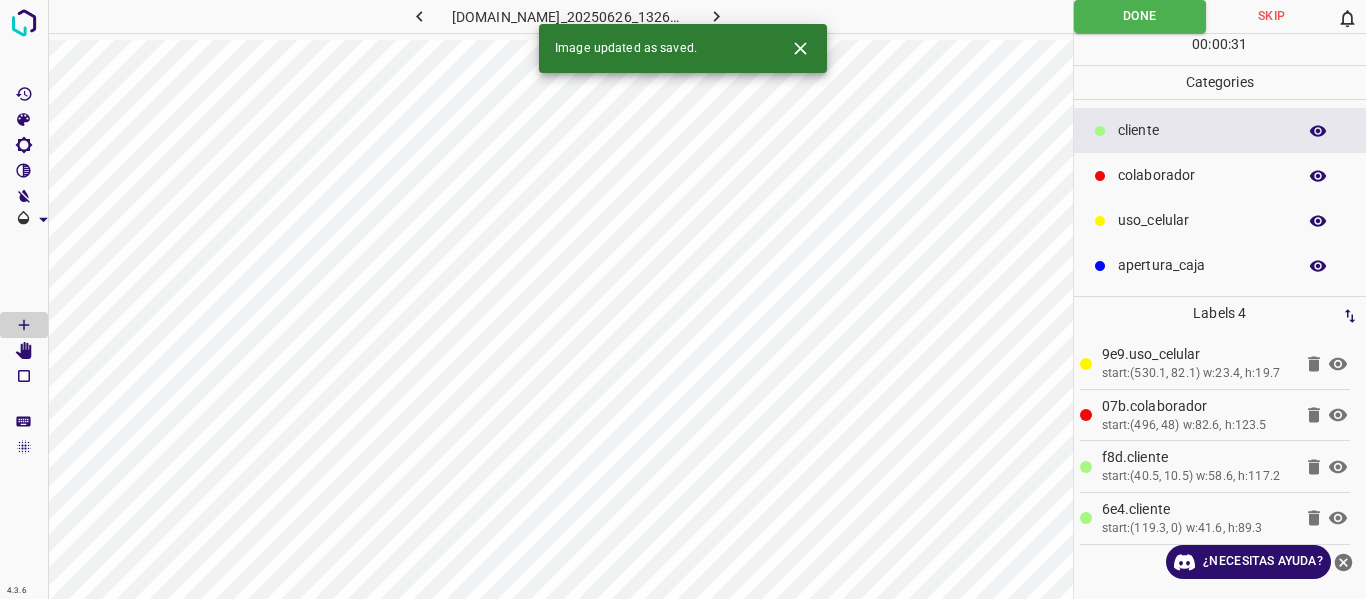 click 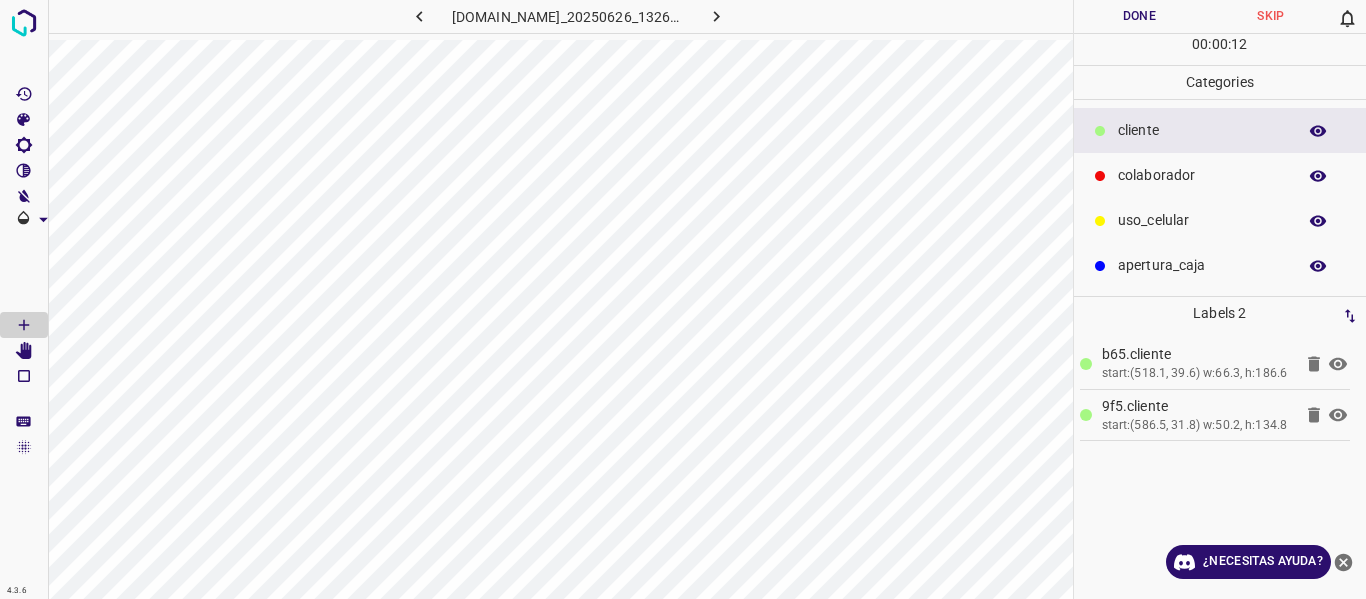 click on "colaborador" at bounding box center (1202, 175) 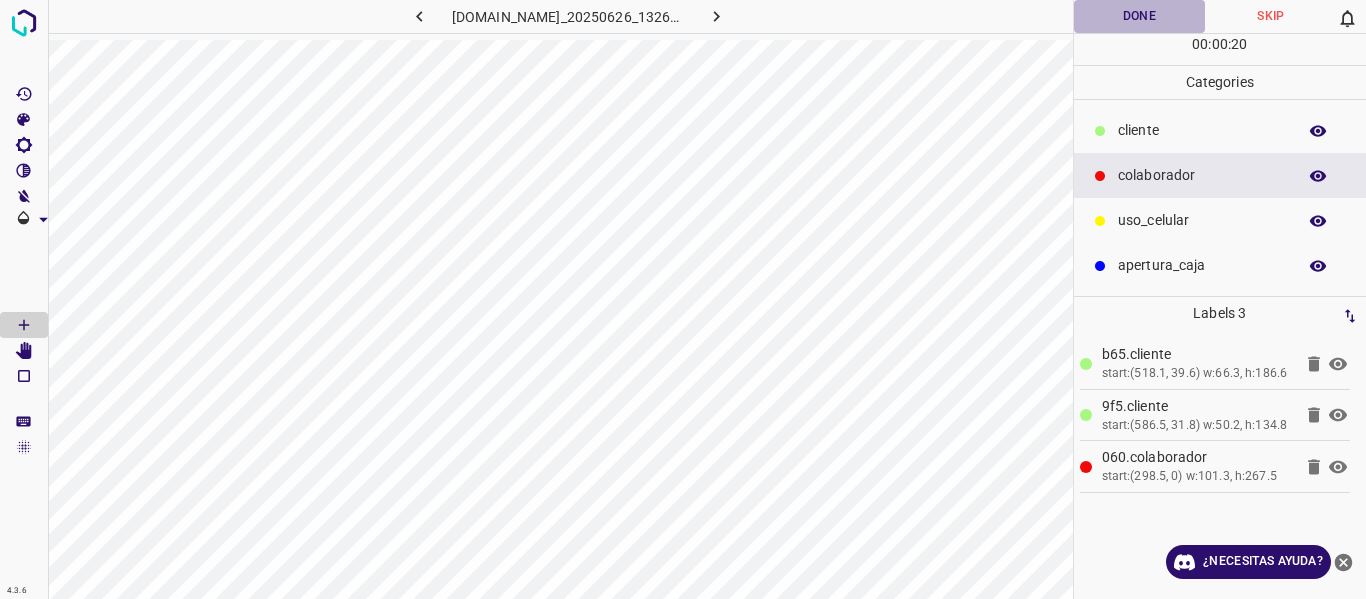 click on "Done" at bounding box center [1140, 16] 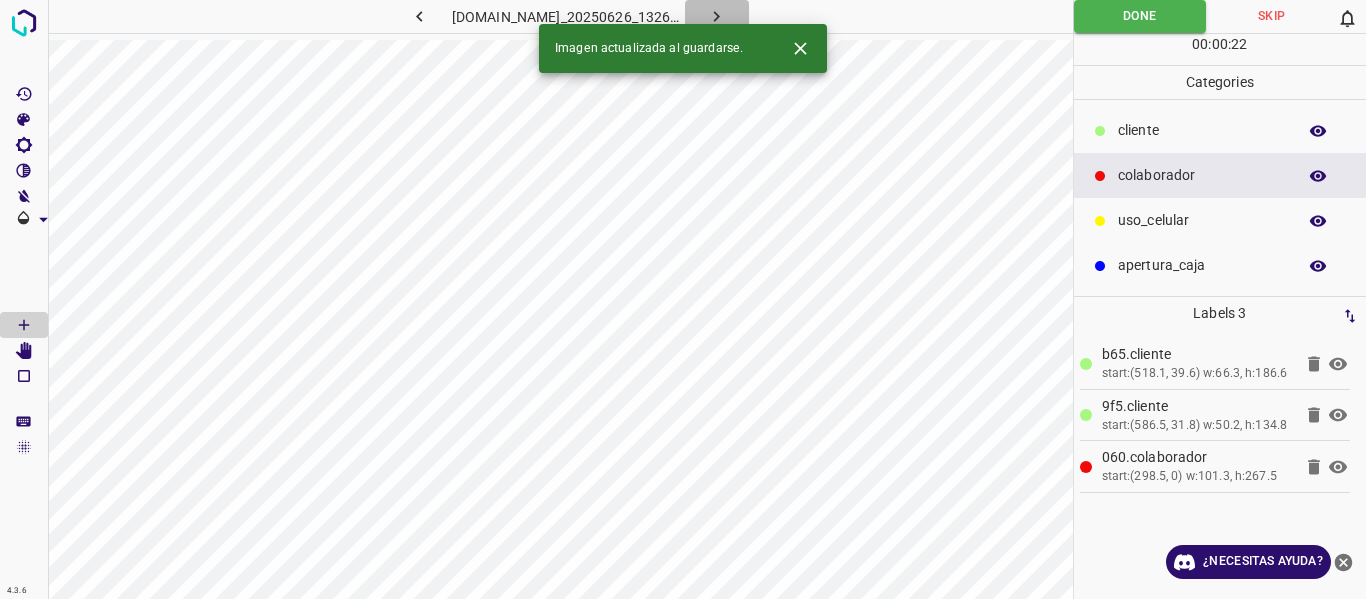click 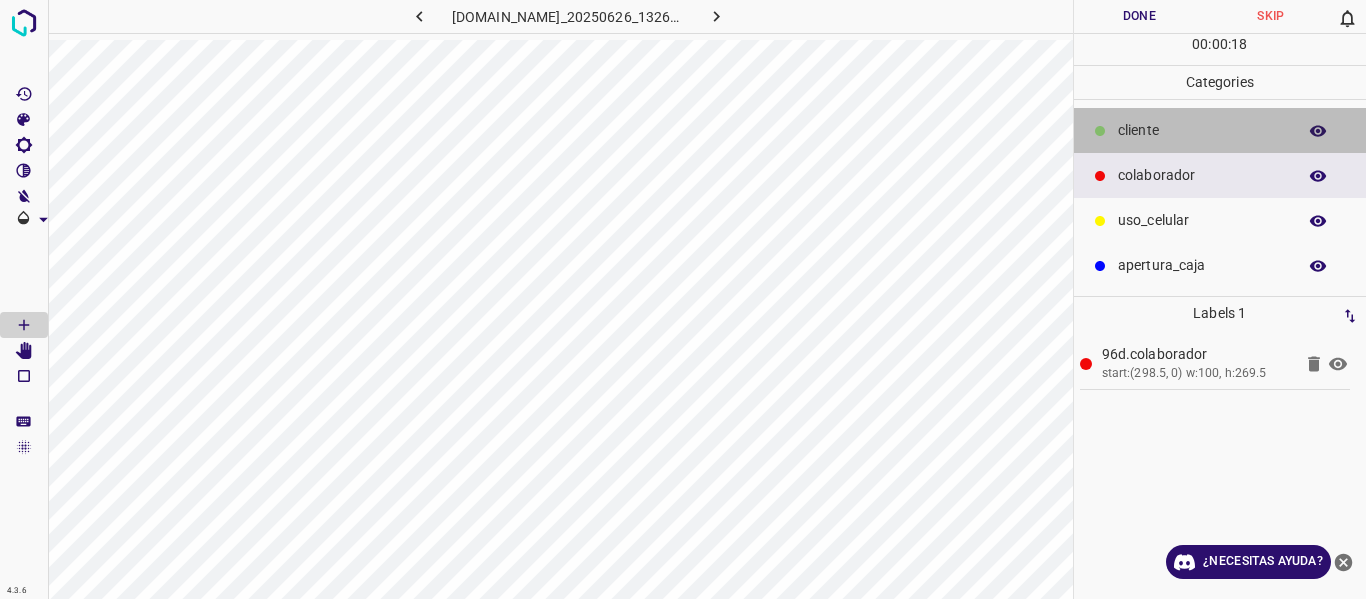 click on "​​cliente" at bounding box center (1202, 130) 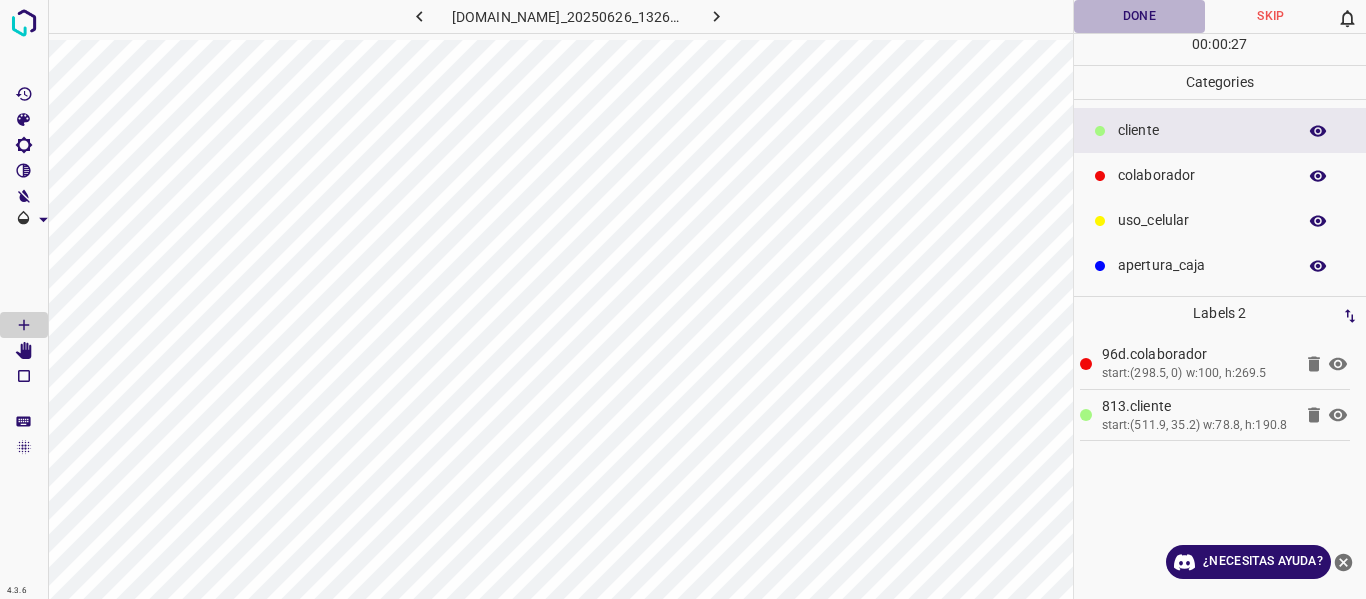 click on "Done" at bounding box center [1140, 16] 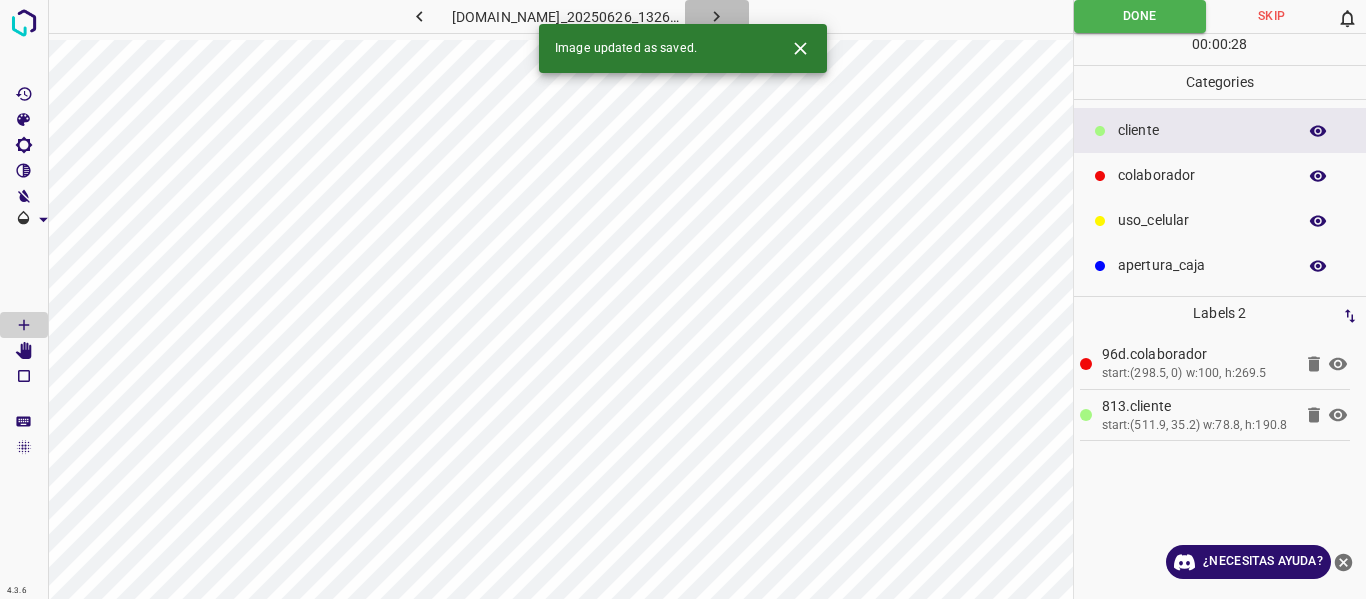 click 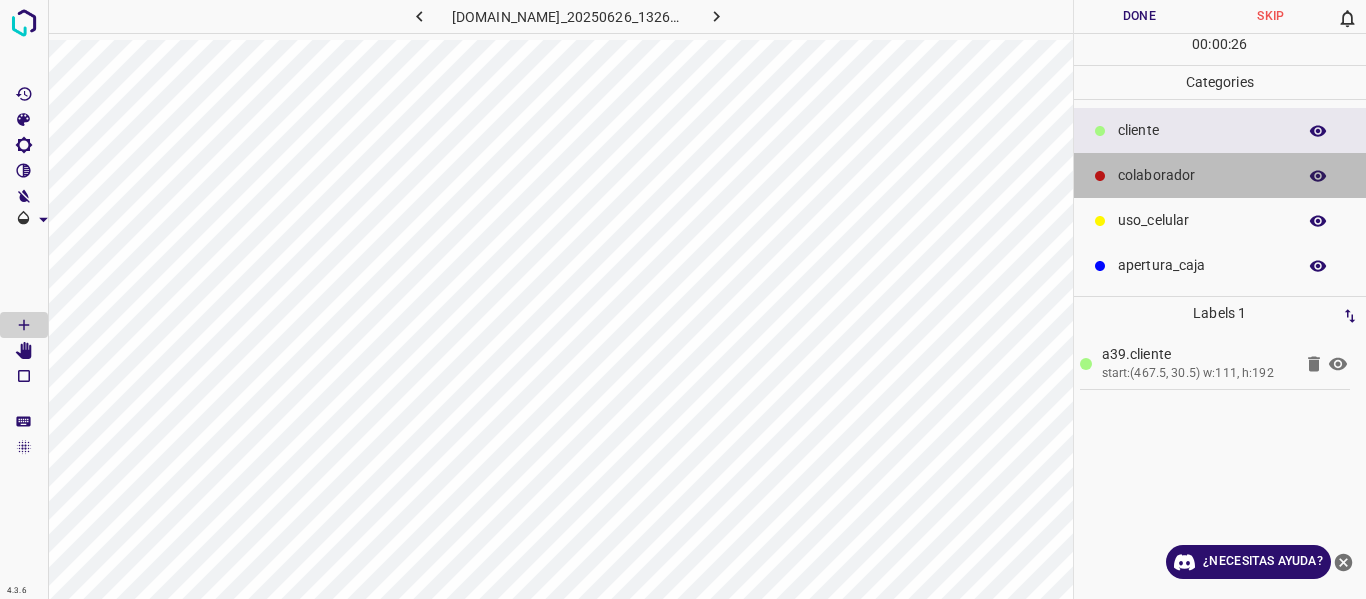 click on "colaborador" at bounding box center [1220, 175] 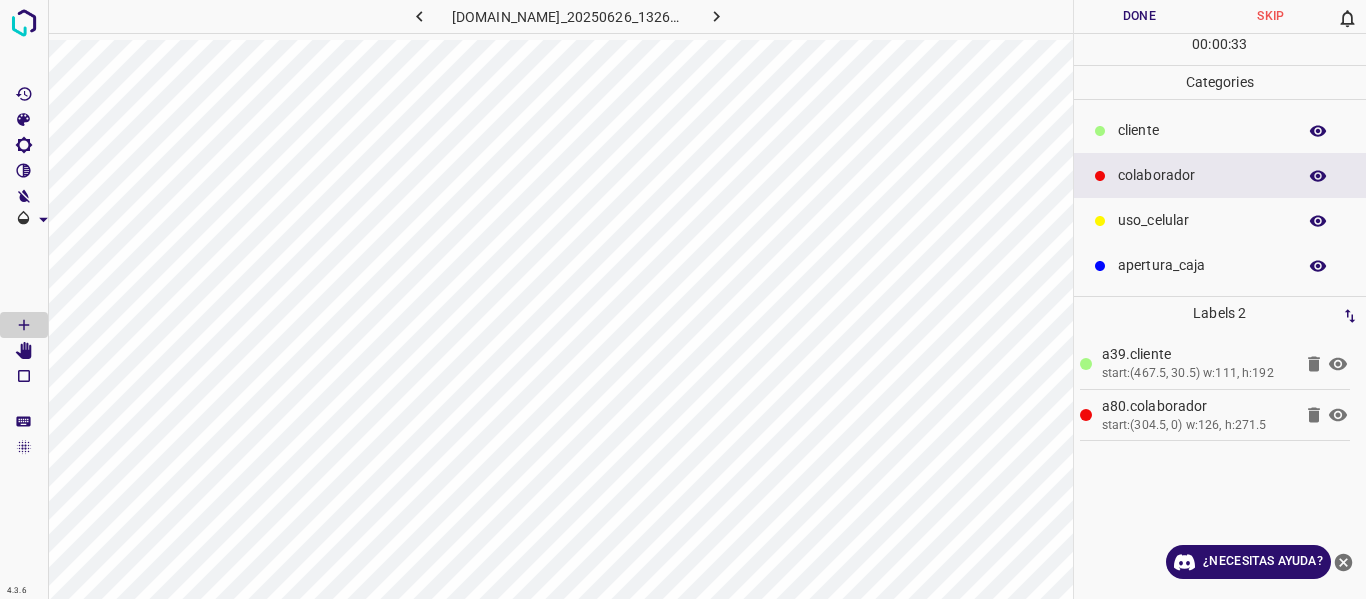 click on "Done" at bounding box center [1140, 16] 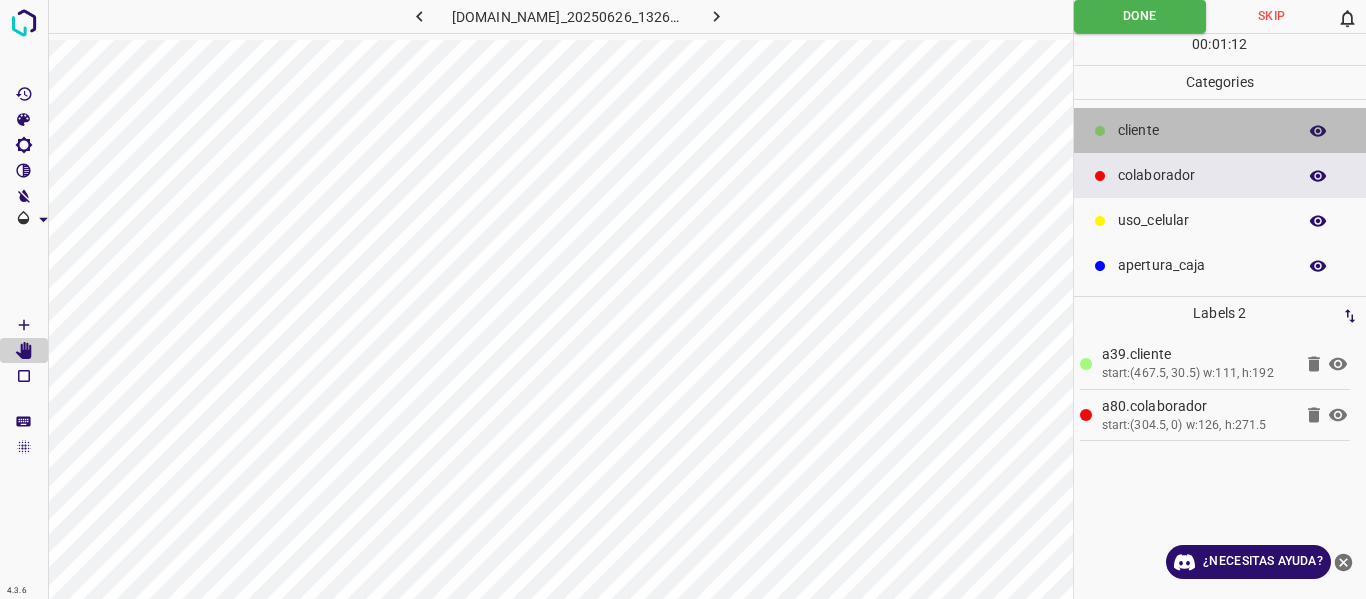 click on "​​cliente" at bounding box center (1202, 130) 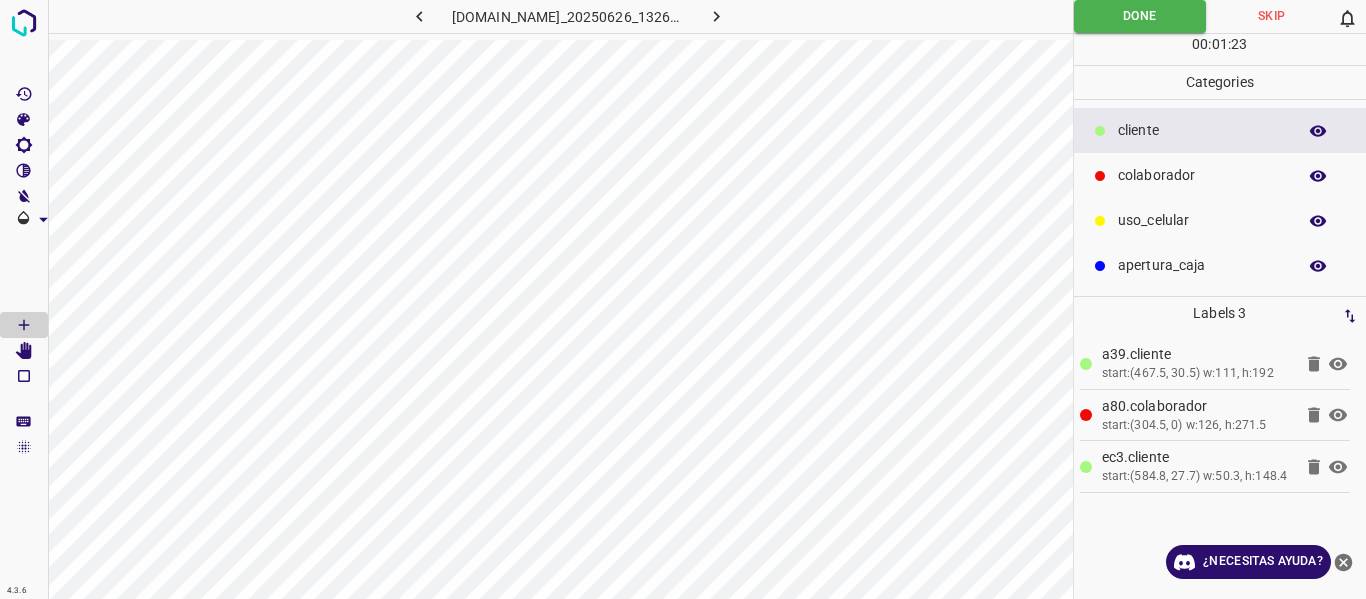 click 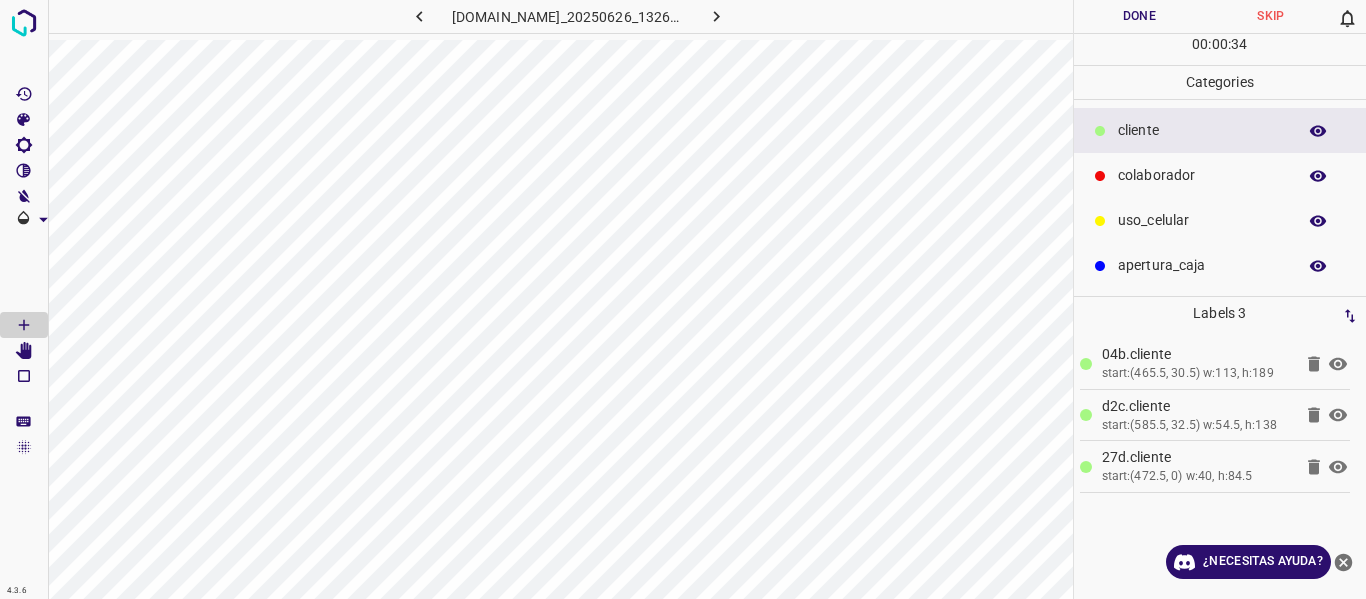 click on "colaborador" at bounding box center [1202, 175] 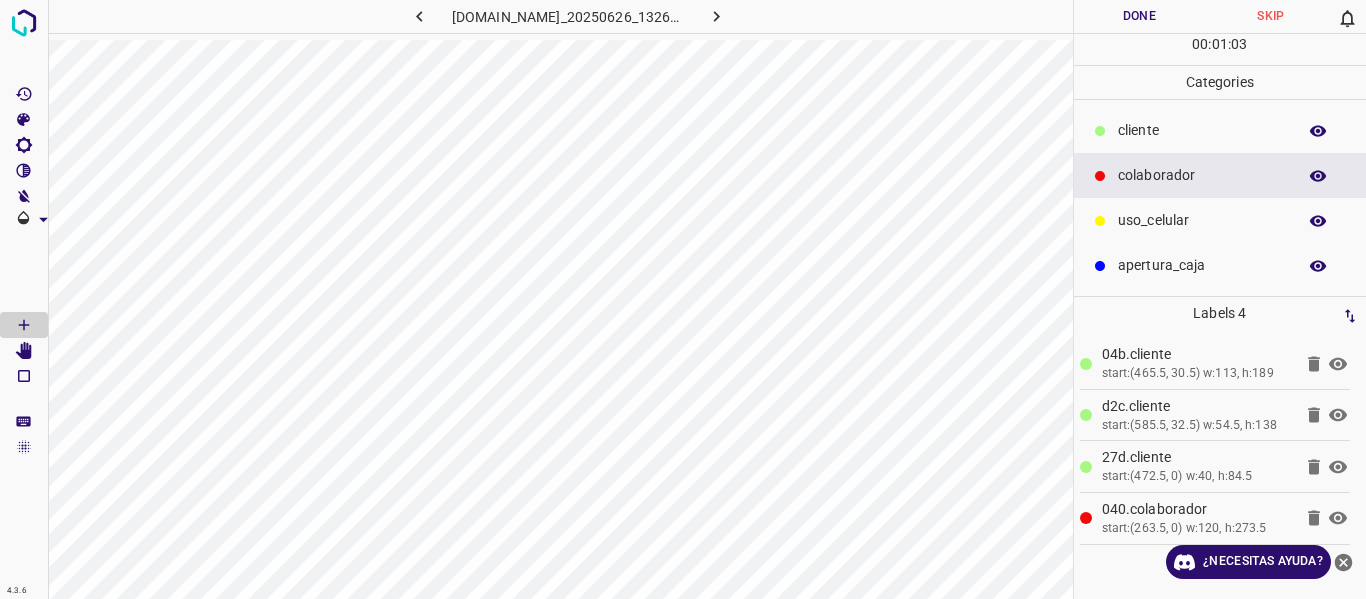 click on "Done" at bounding box center [1140, 16] 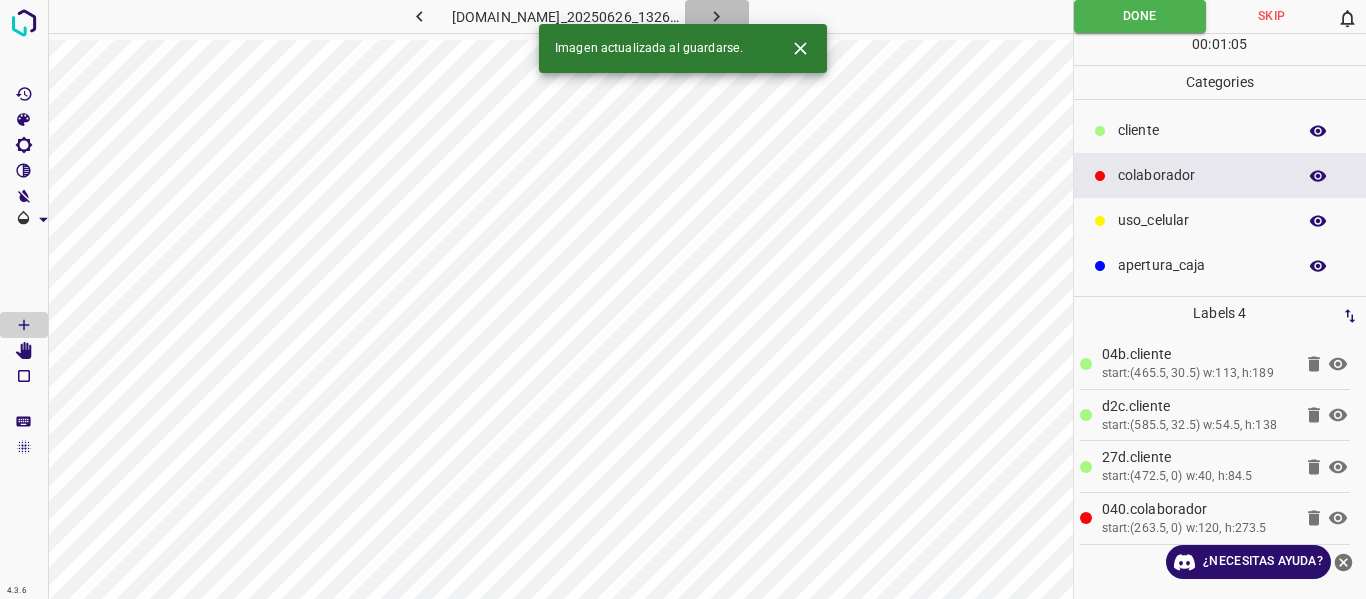 click 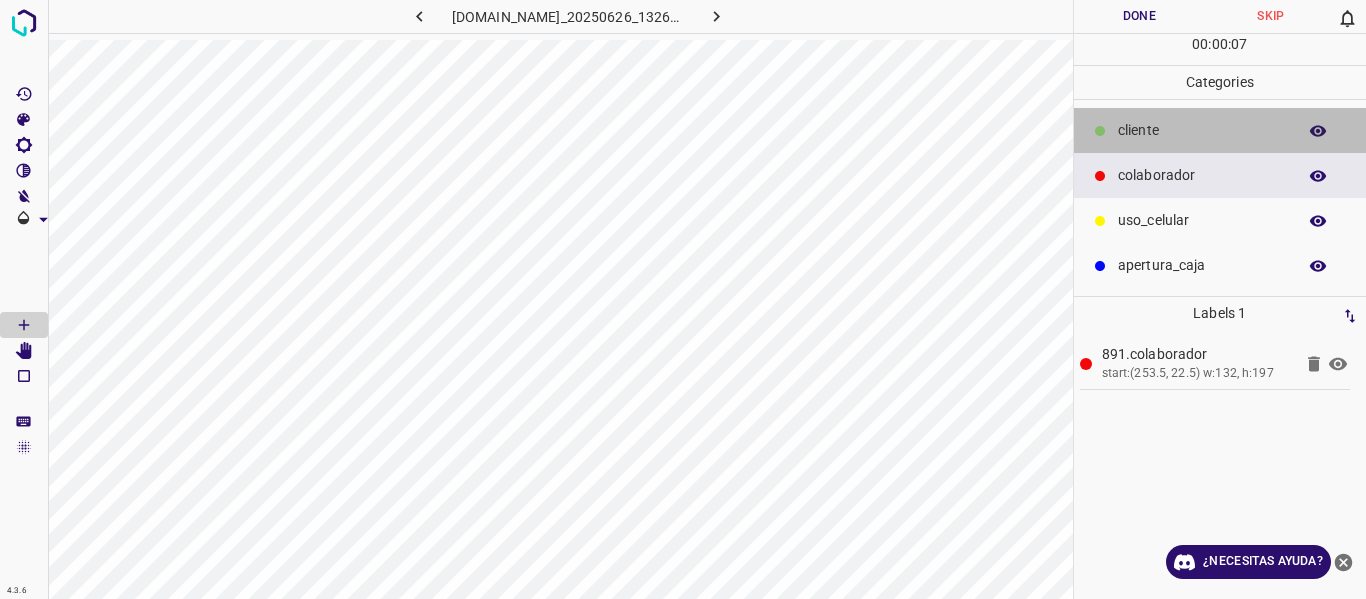 click on "​​cliente" at bounding box center (1202, 130) 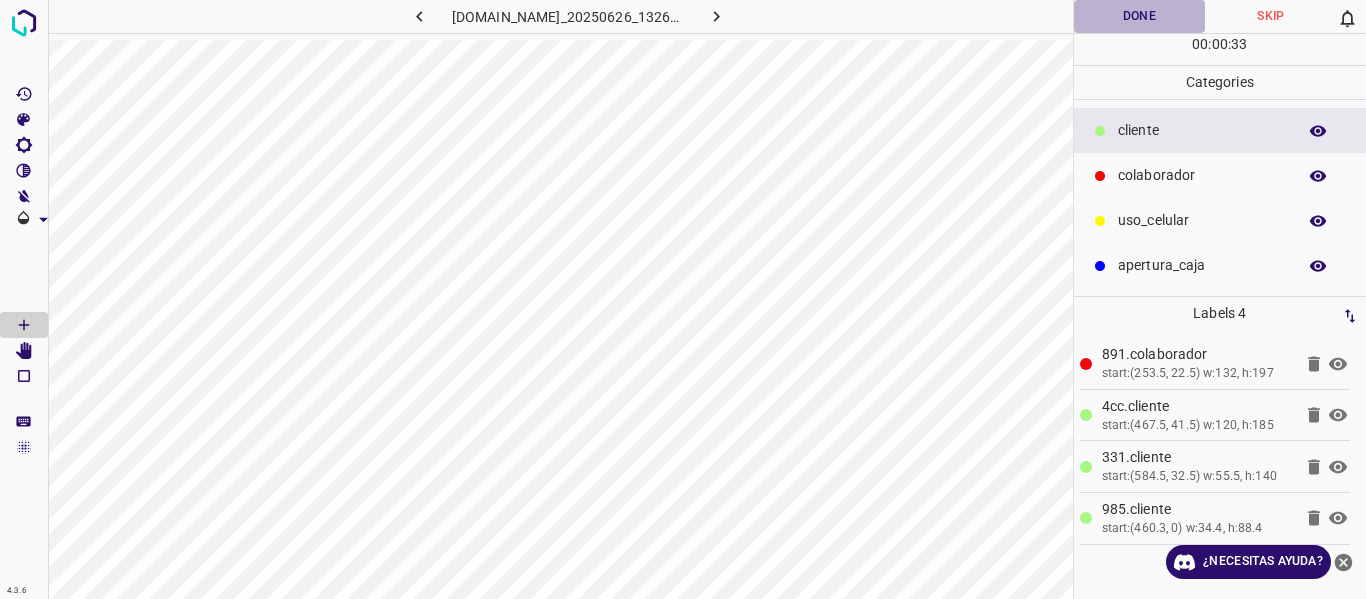 click on "Done" at bounding box center (1140, 16) 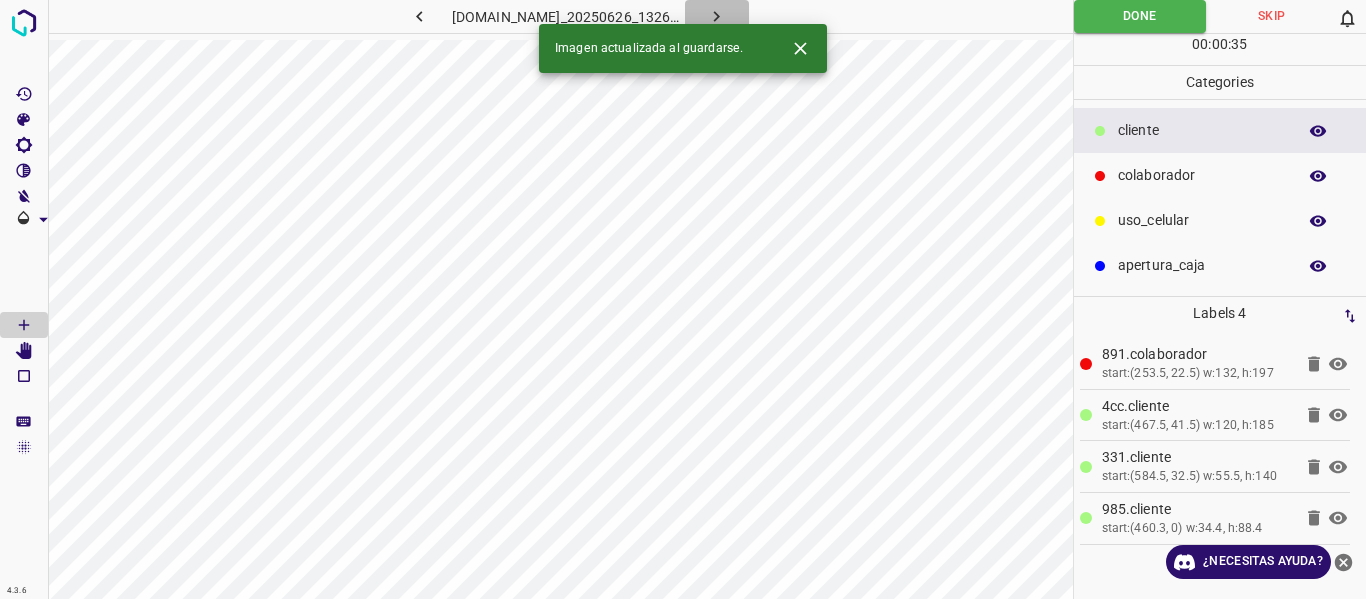 click 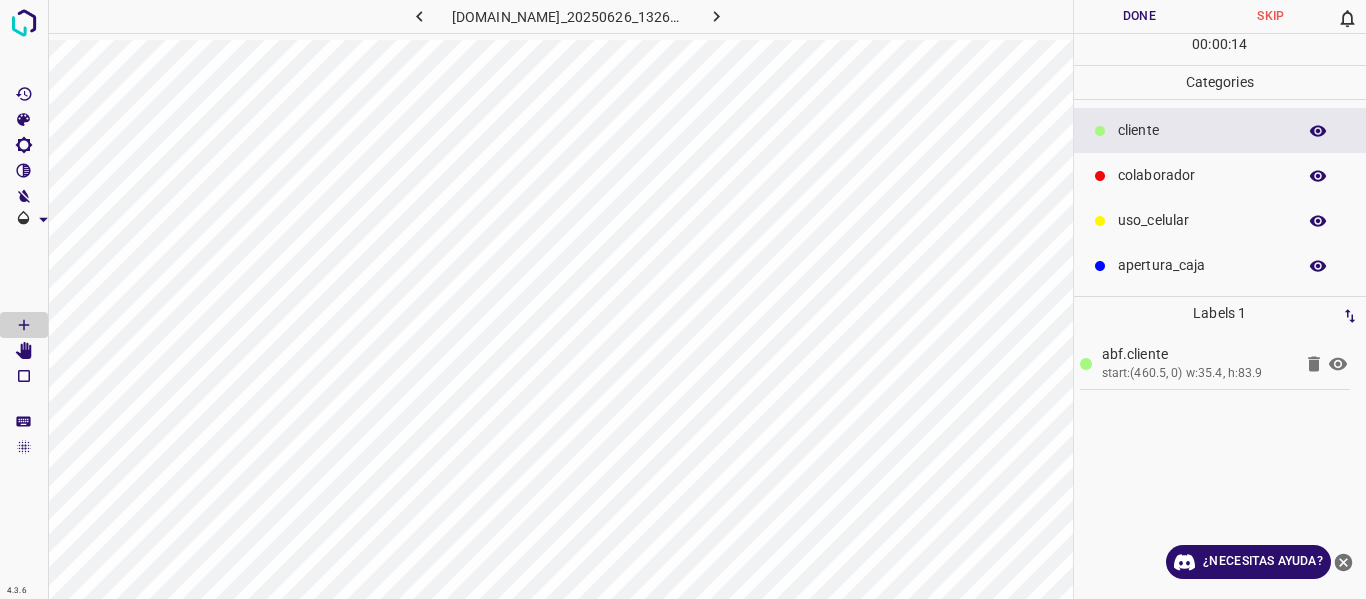 click on "Labels   1 abf.​​cliente
start:(460.5, 0)
w:35.4, h:83.9" at bounding box center [1220, 448] 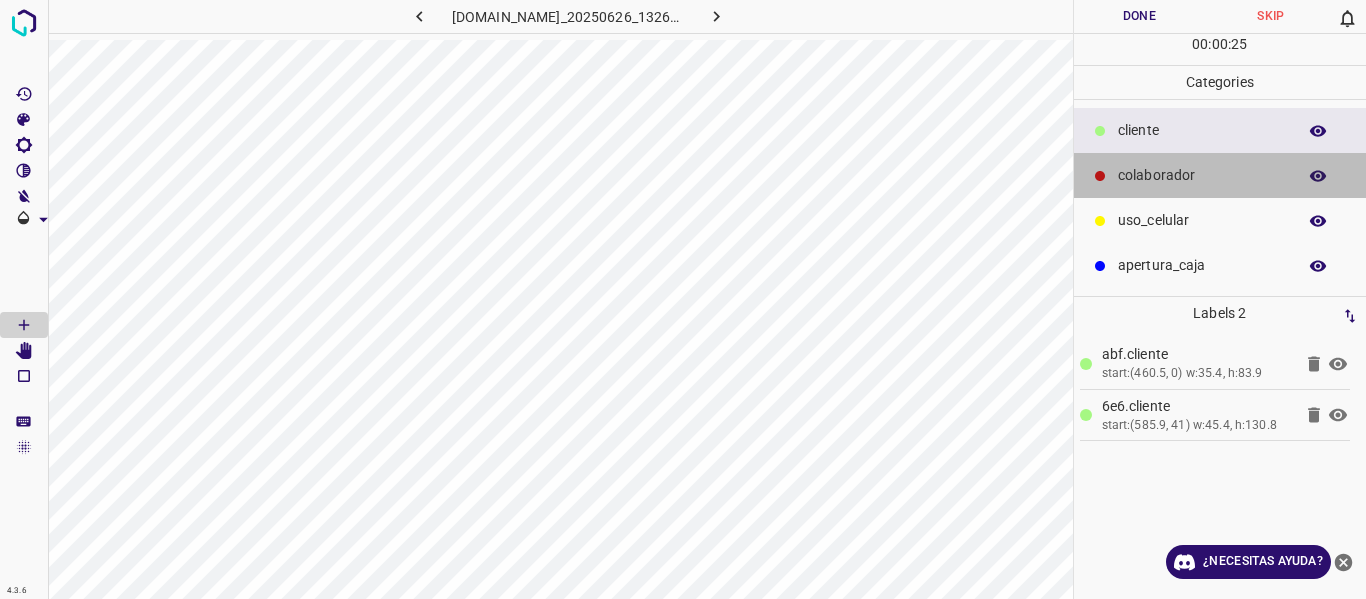 click on "colaborador" at bounding box center [1202, 175] 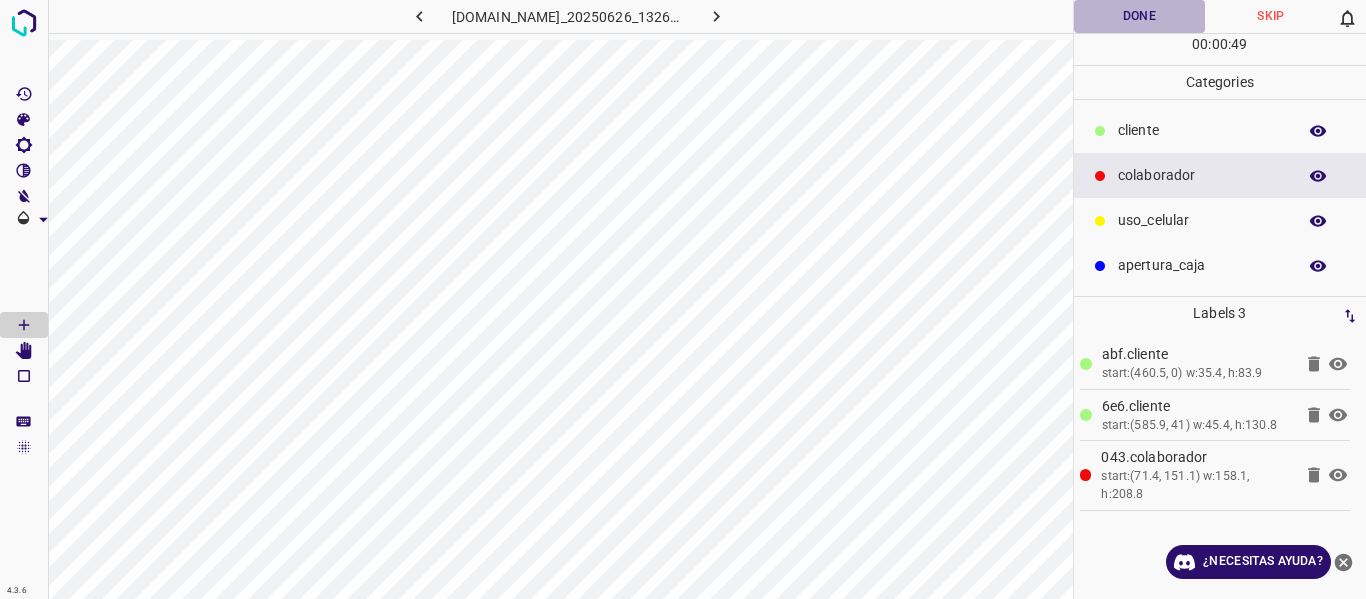 click on "Done" at bounding box center [1140, 16] 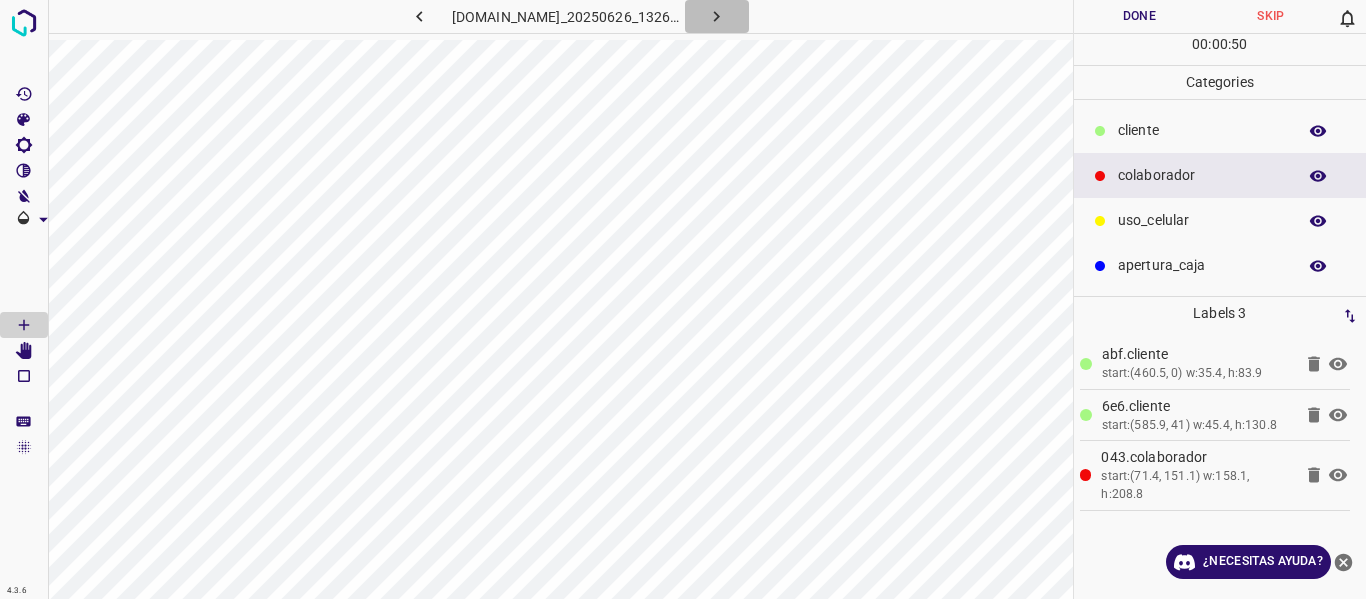 click 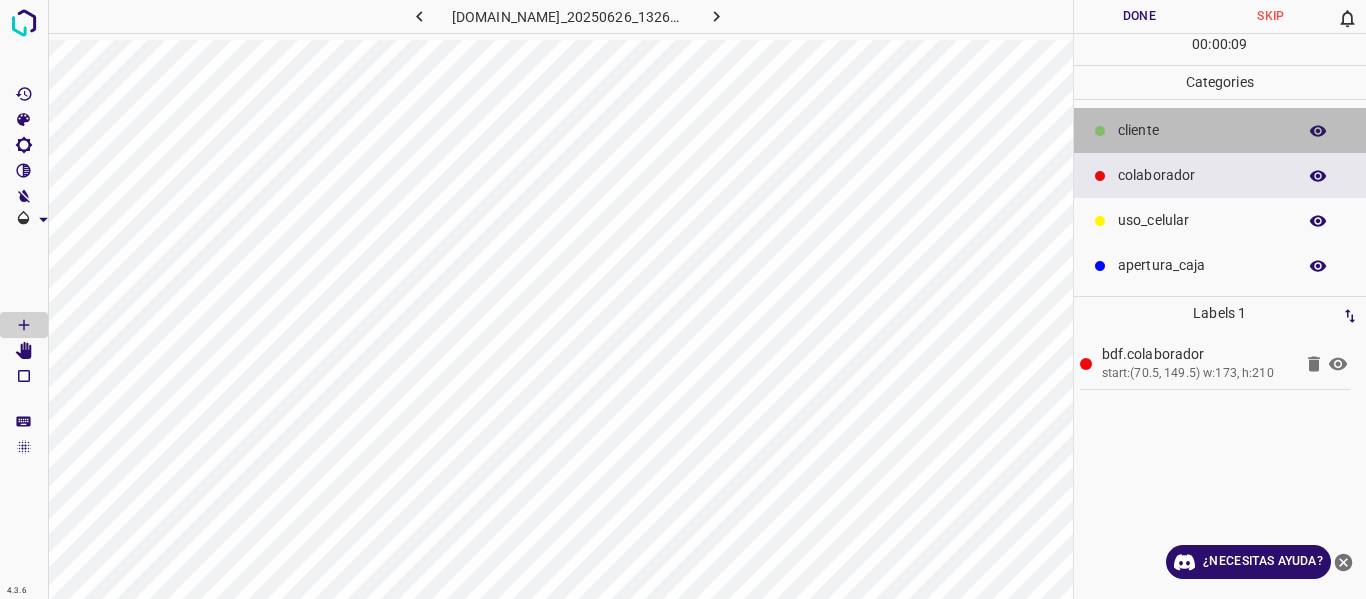 click on "​​cliente" at bounding box center [1202, 130] 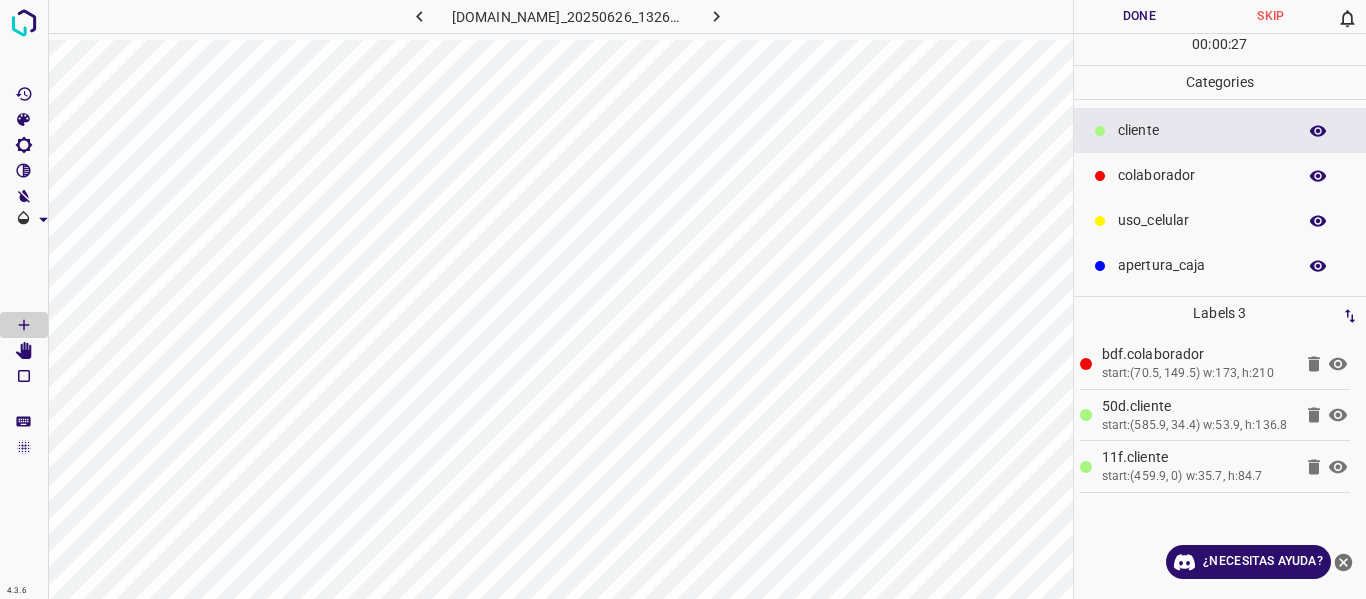 click on "Done" at bounding box center (1140, 16) 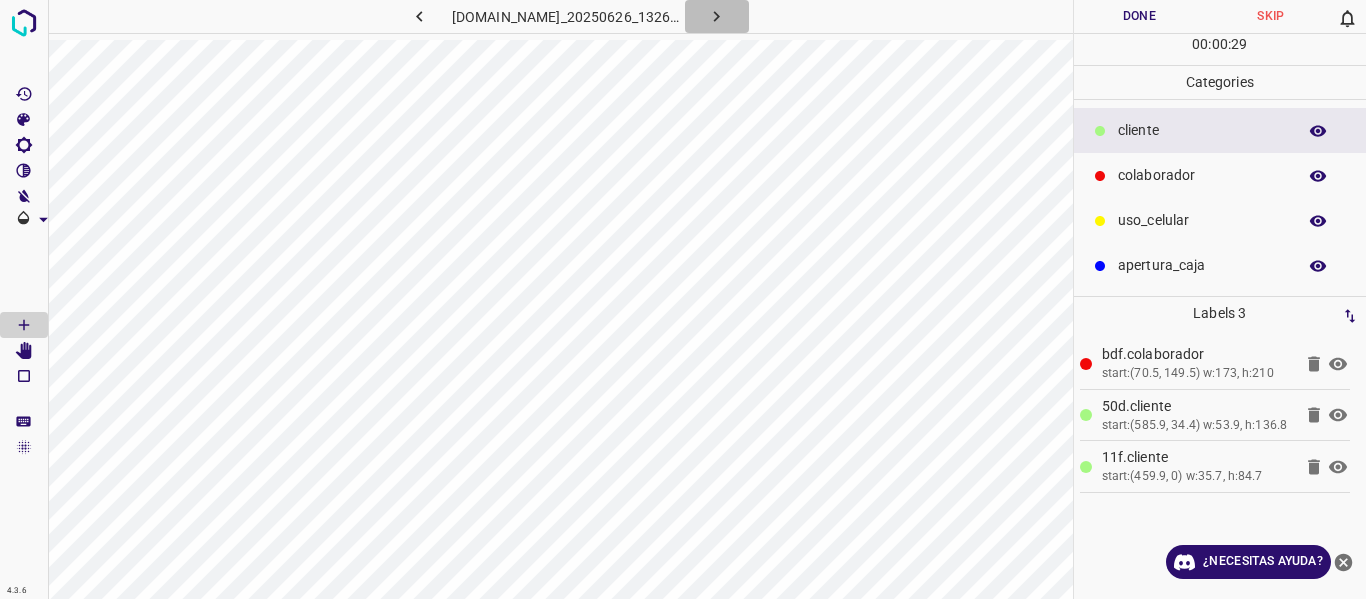 click on "4.3.6  765-dg-hdl-gdl.ddns.net_20250626_132624_000001590.jpg Done Skip 0 00   : 00   : 29   Categories ​​cliente colaborador uso_celular apertura_caja Labels   3 bdf.colaborador
start:(70.5, 149.5)
w:173, h:210
50d.​​cliente
start:(585.9, 34.4)
w:53.9, h:136.8
11f.​​cliente
start:(459.9, 0)
w:35.7, h:84.7
Categories 1 ​​cliente 2 colaborador 3 uso_celular 4 apertura_caja Tools Space Change between modes (Draw & Edit) I Auto labeling R Restore zoom M Zoom in N Zoom out Delete Delete selecte label Filters Z Restore filters X Saturation filter C Brightness filter V Contrast filter B Gray scale filter General O Download ¿Necesitas ayuda?" at bounding box center (683, 299) 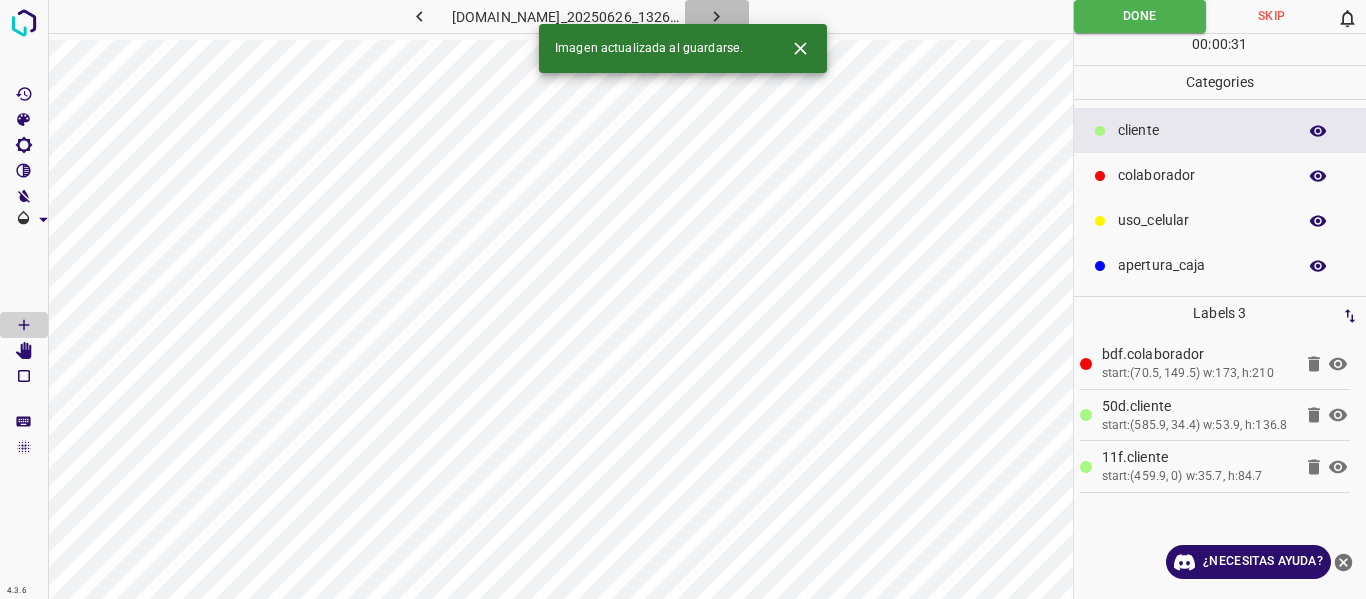 click at bounding box center (717, 16) 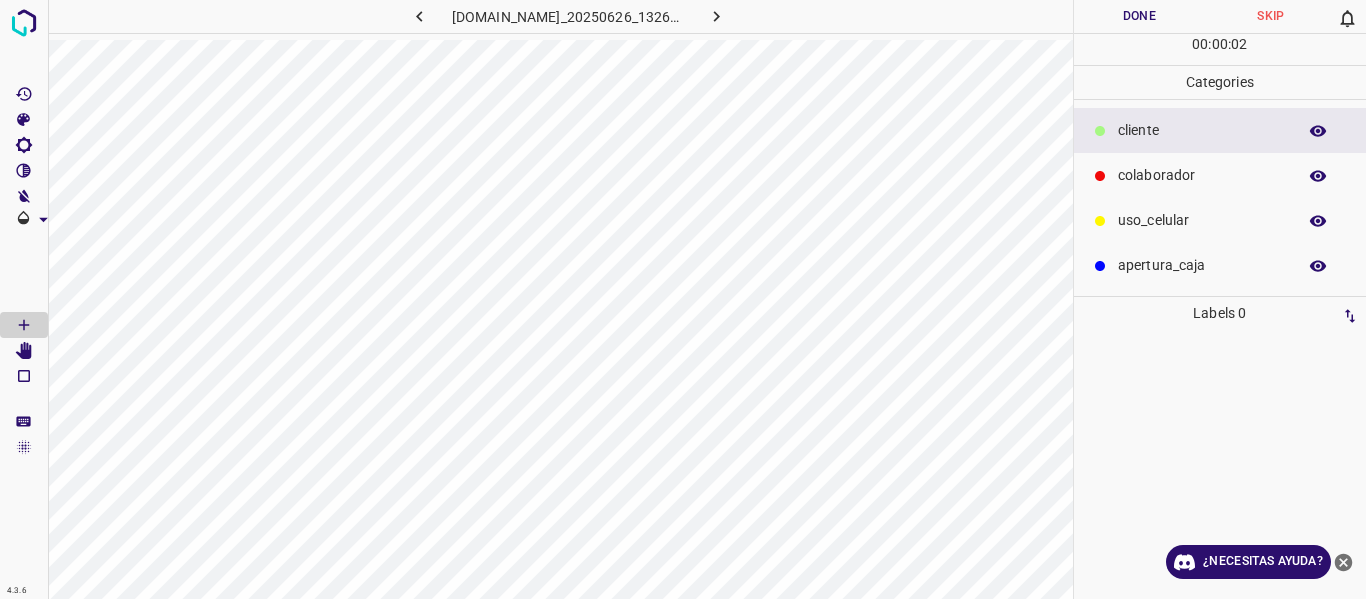 click on "colaborador" at bounding box center [1202, 175] 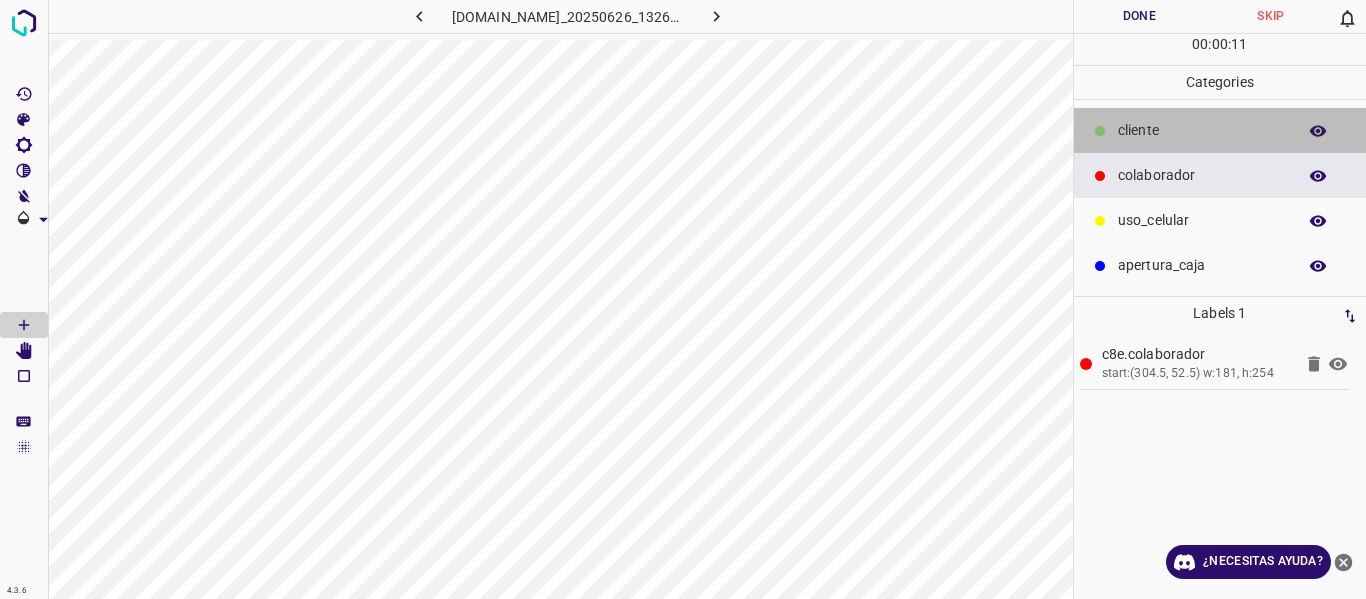 click on "​​cliente" at bounding box center [1202, 130] 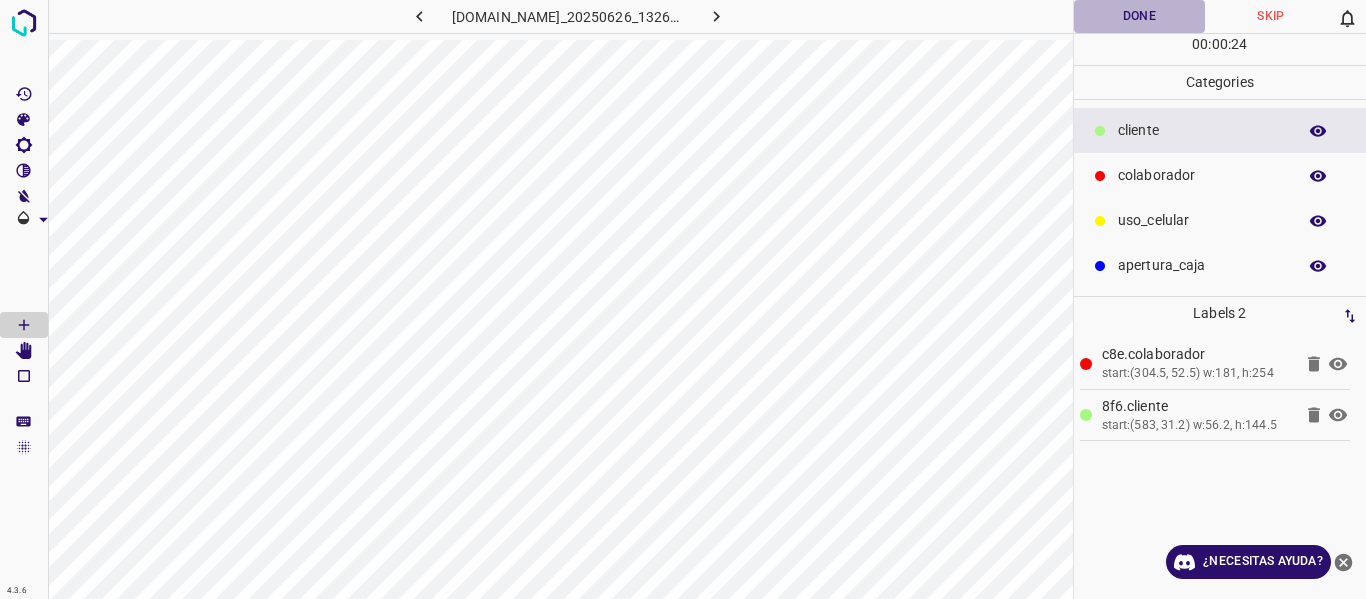 click on "Done" at bounding box center (1140, 16) 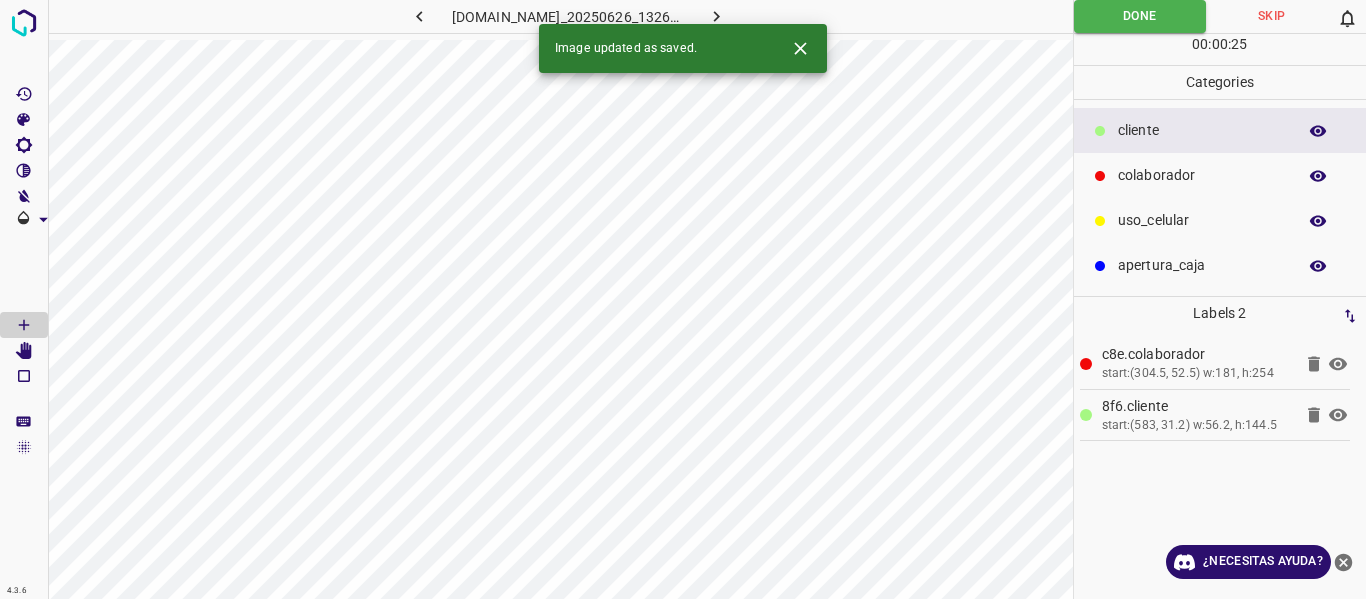 click 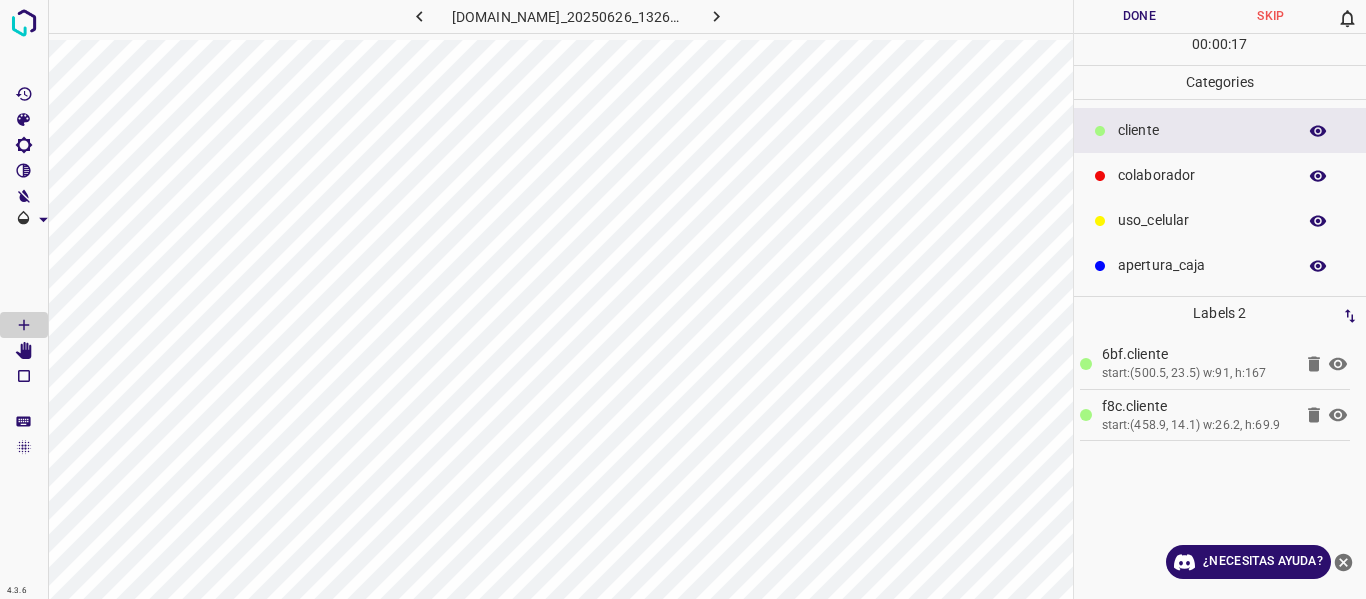 click at bounding box center [1100, 176] 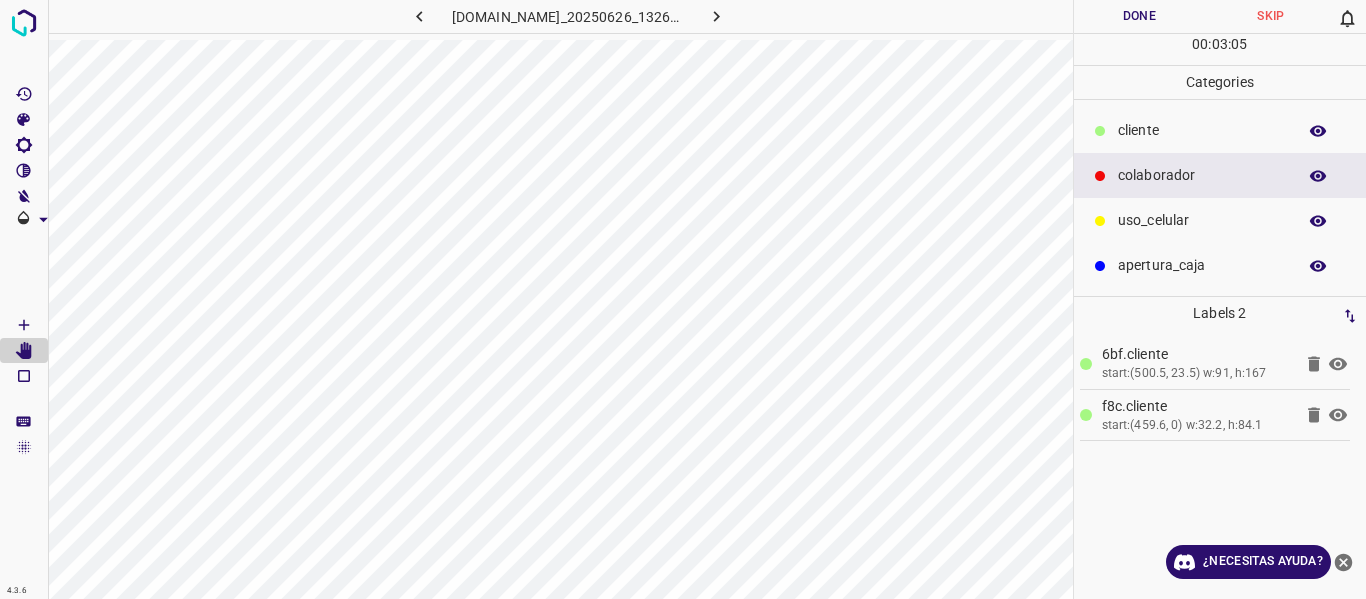 click on "colaborador" at bounding box center [1202, 175] 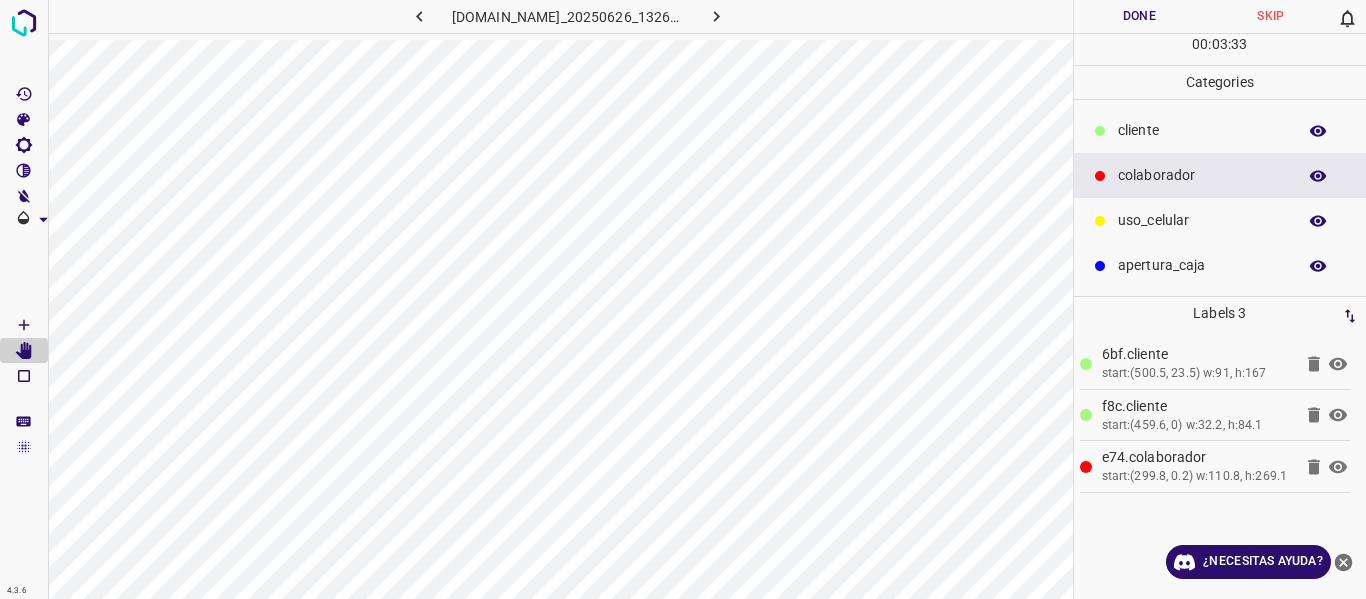 click on "Done" at bounding box center (1140, 16) 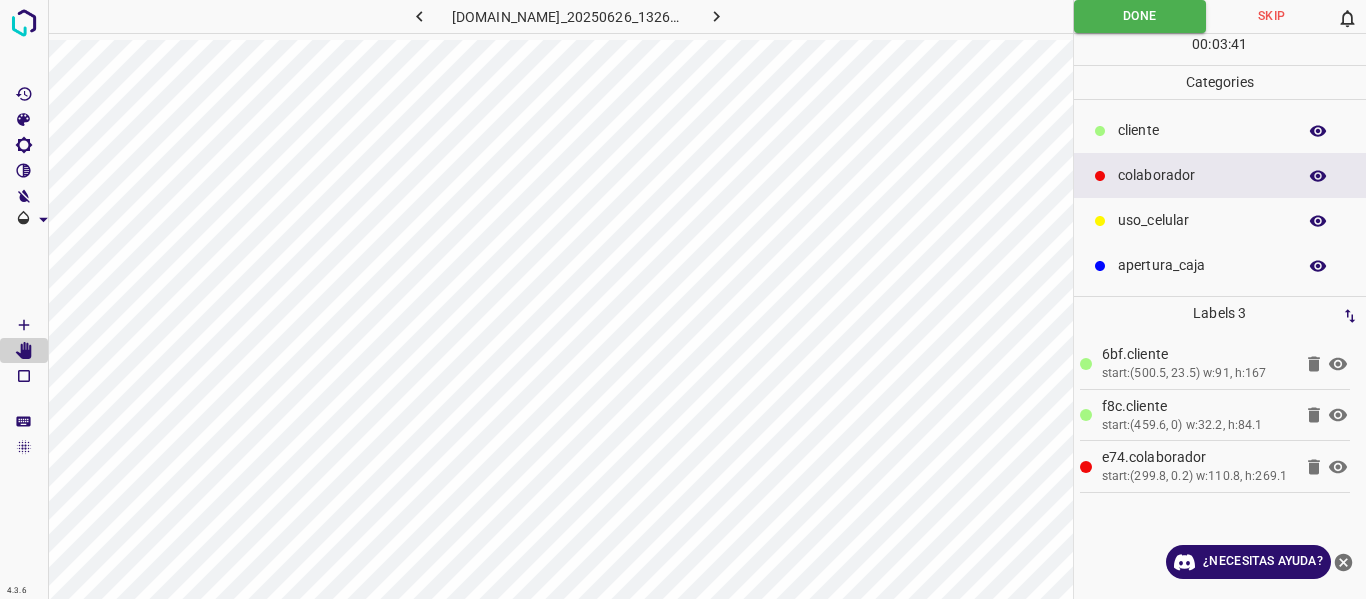 click 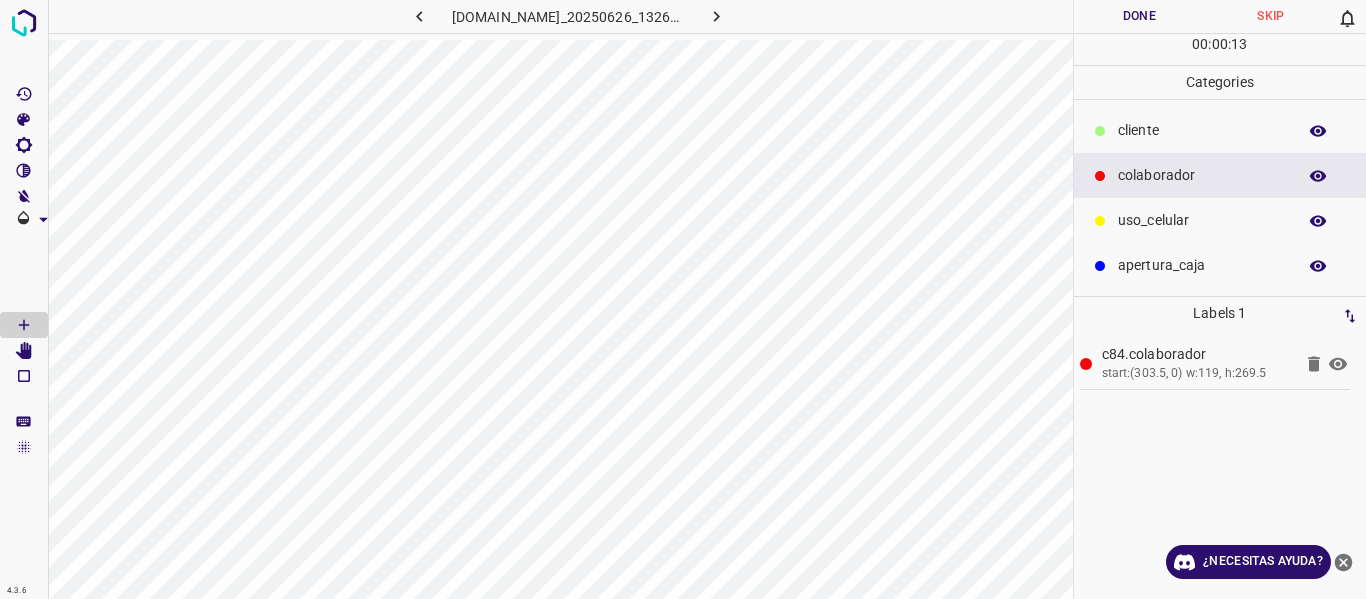 click on "​​cliente" at bounding box center [1220, 130] 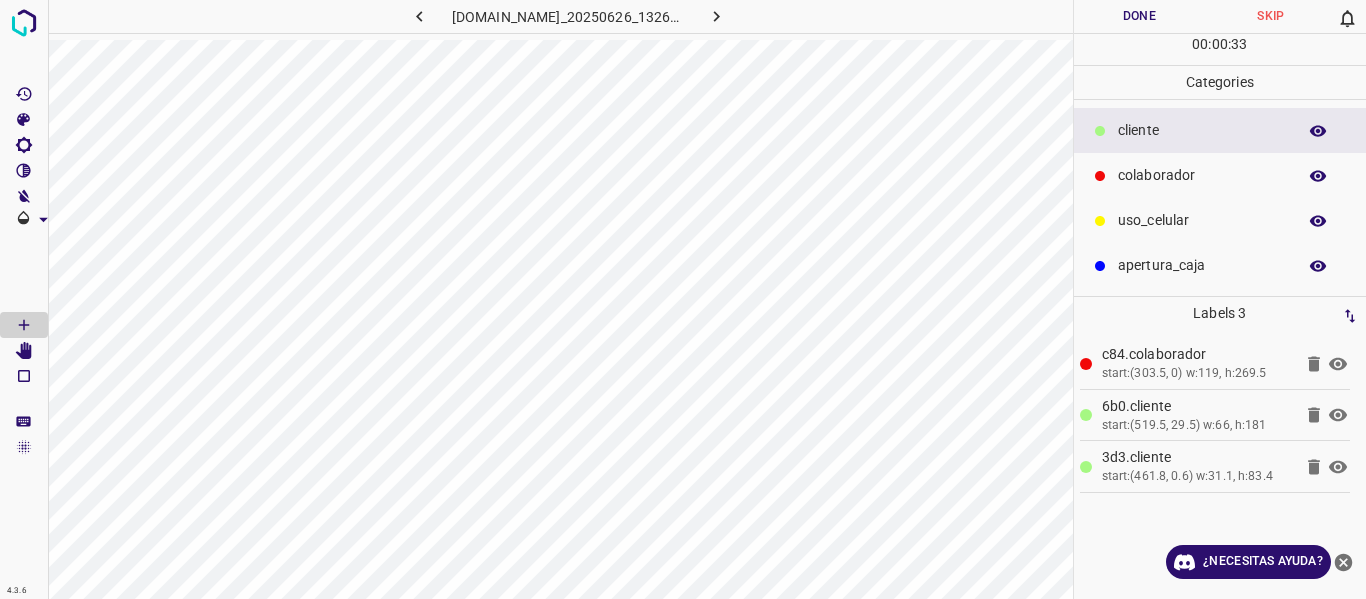 click on "Done" at bounding box center (1140, 16) 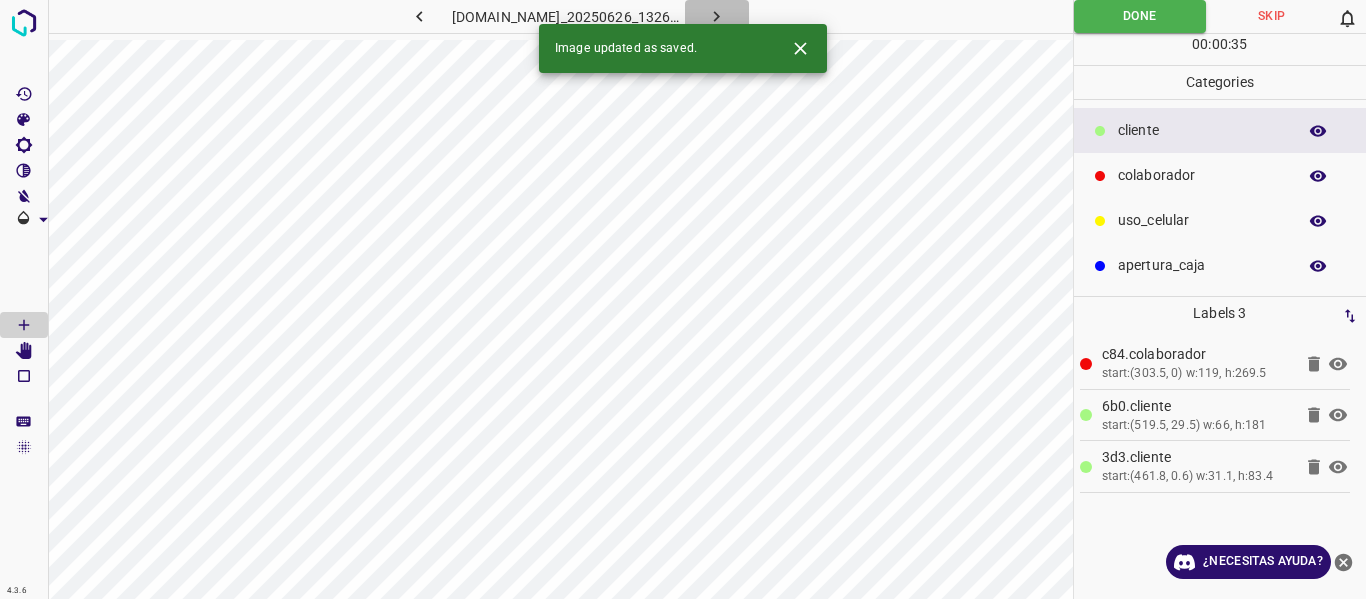 click 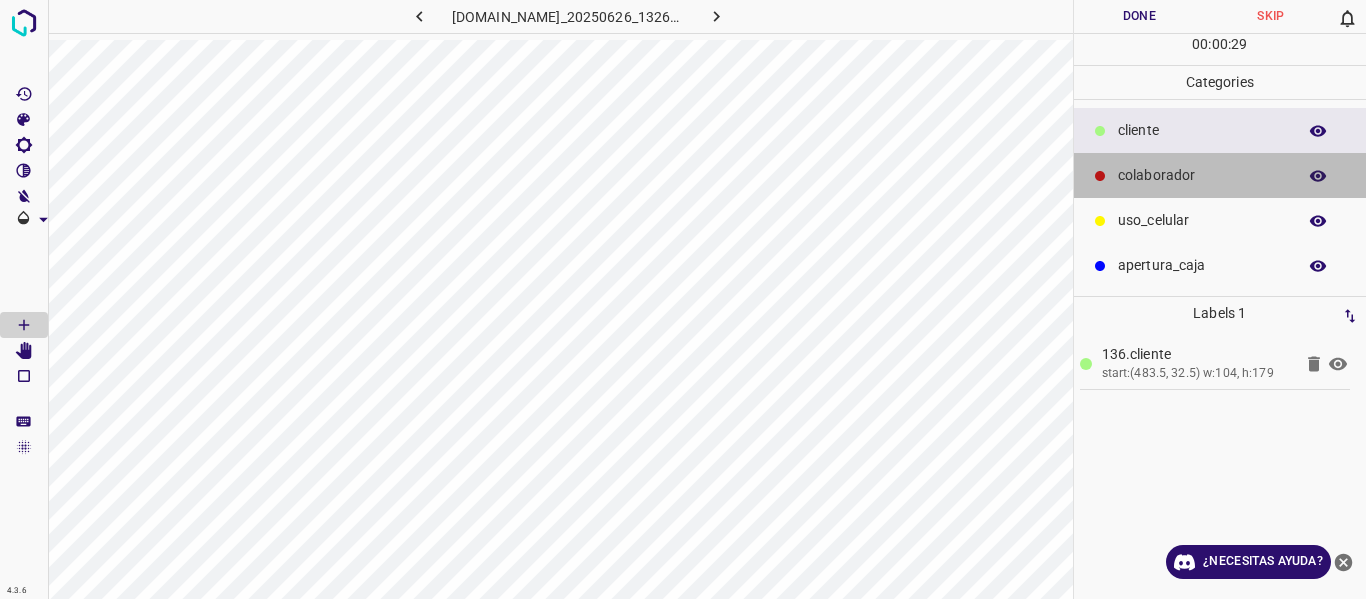 click on "colaborador" at bounding box center (1202, 175) 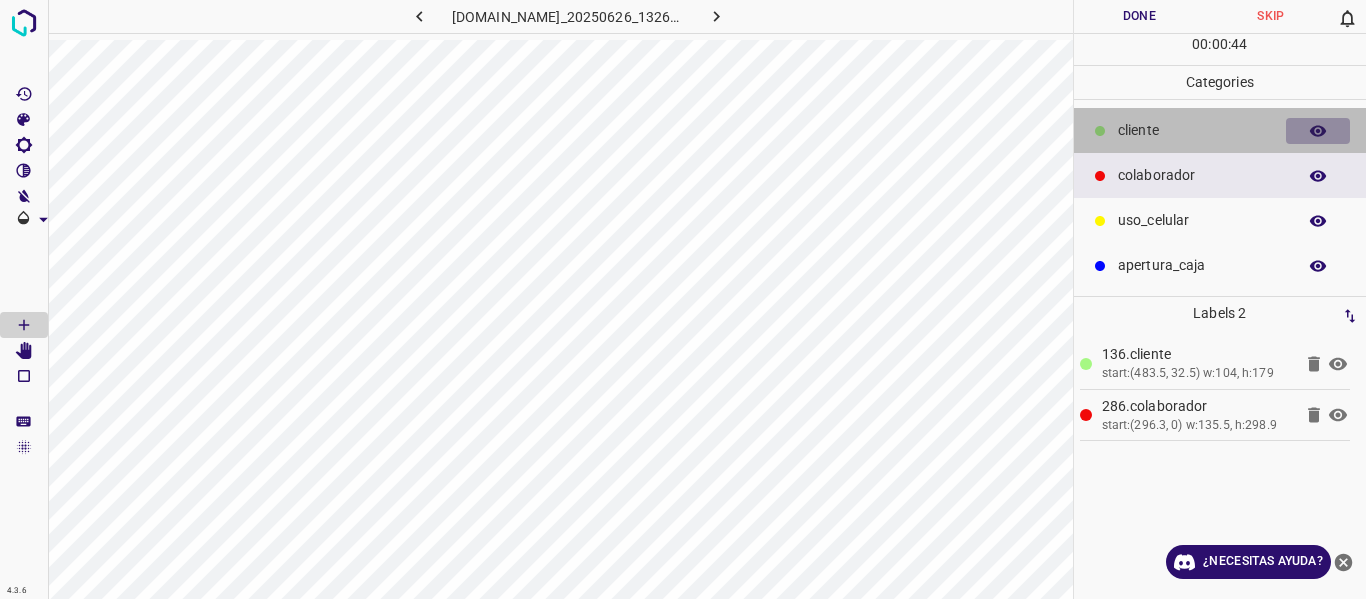 click at bounding box center [1318, 131] 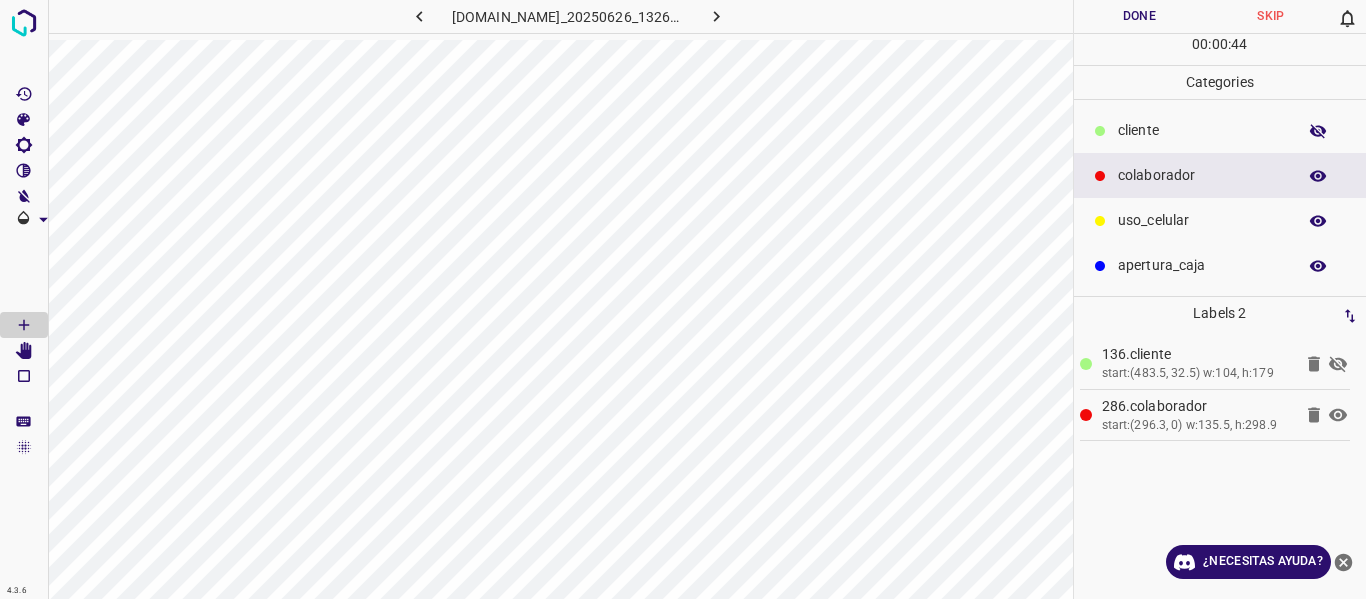 click on "​​cliente" at bounding box center (1202, 130) 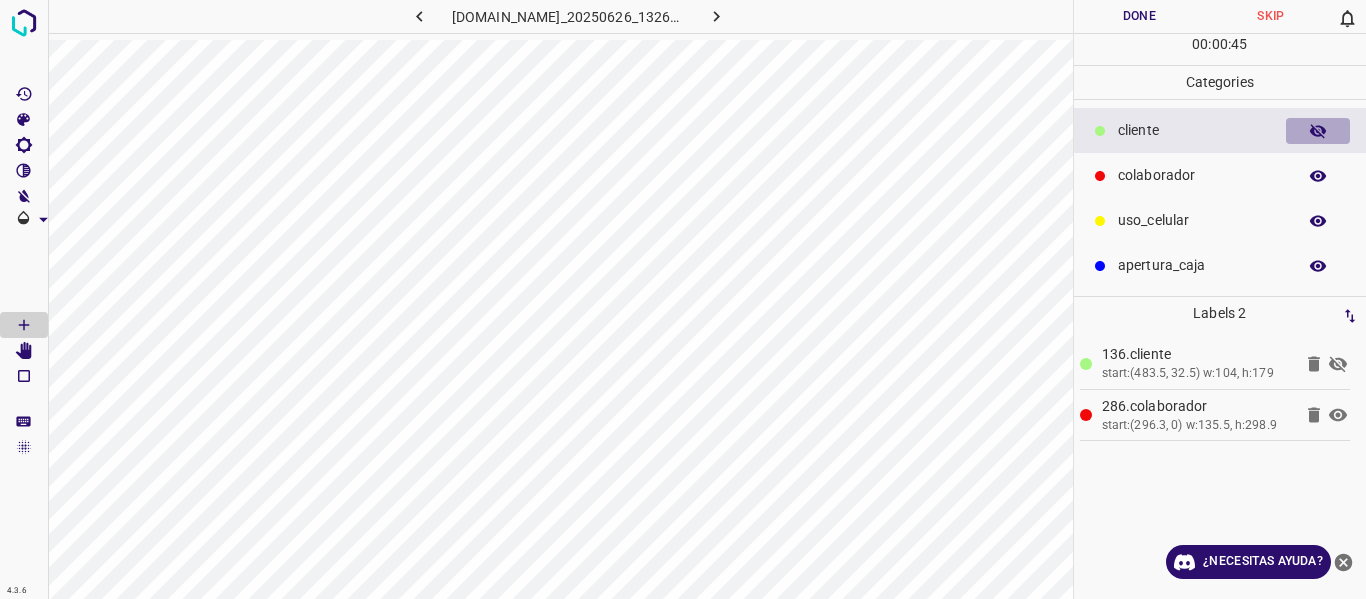 click at bounding box center [1318, 131] 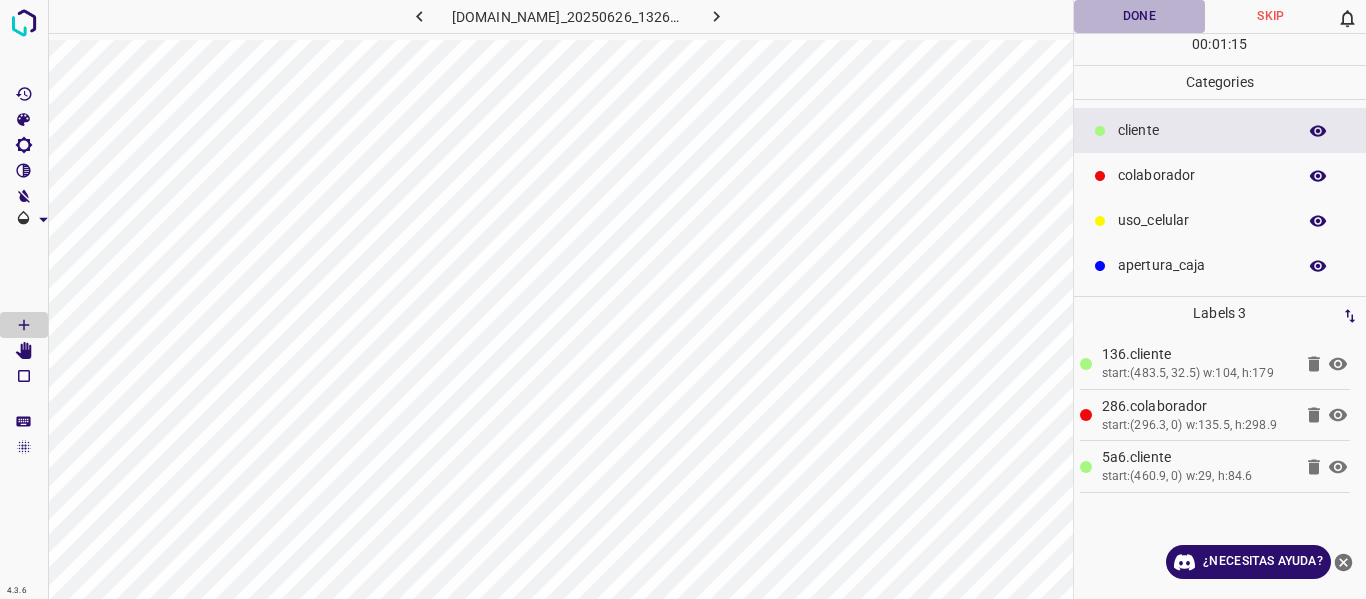 click on "Done" at bounding box center [1140, 16] 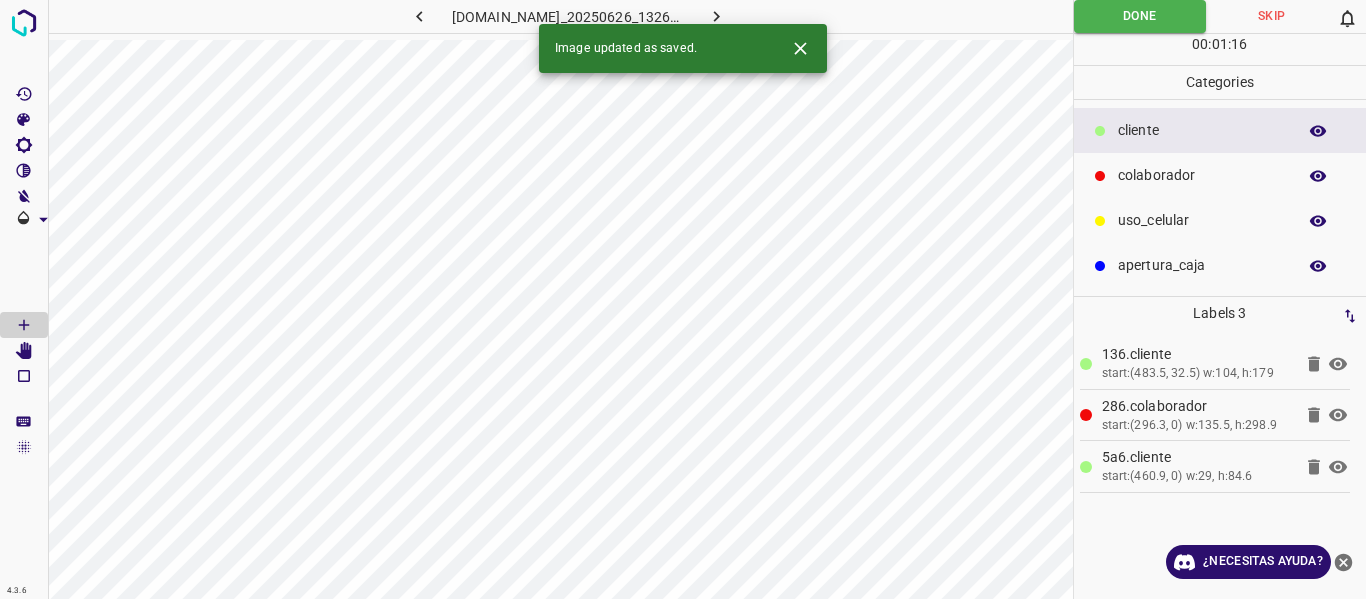 click 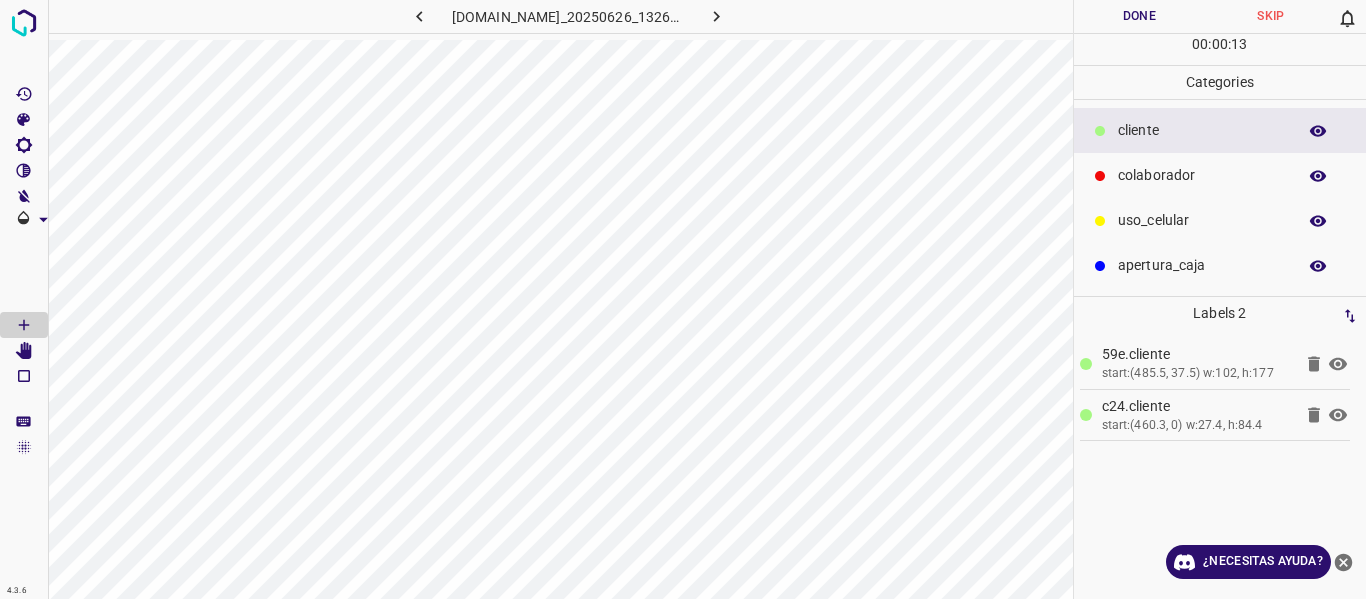 click on "colaborador" at bounding box center (1220, 175) 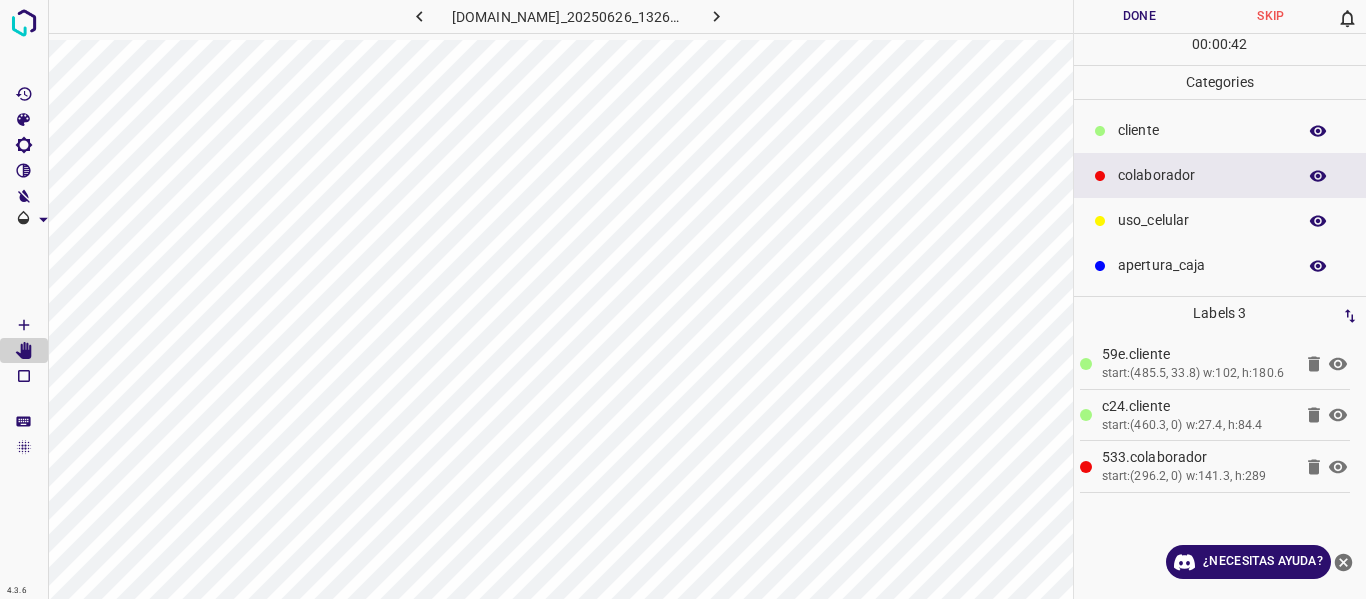 click on "Done" at bounding box center (1140, 16) 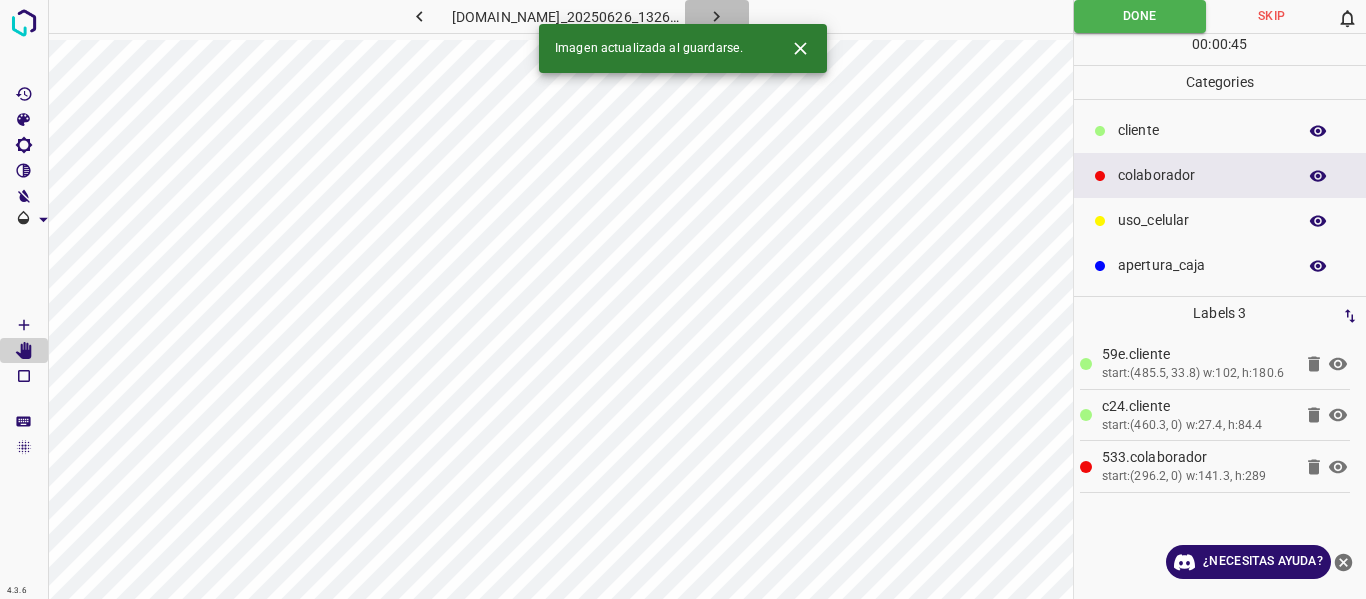 click at bounding box center (717, 16) 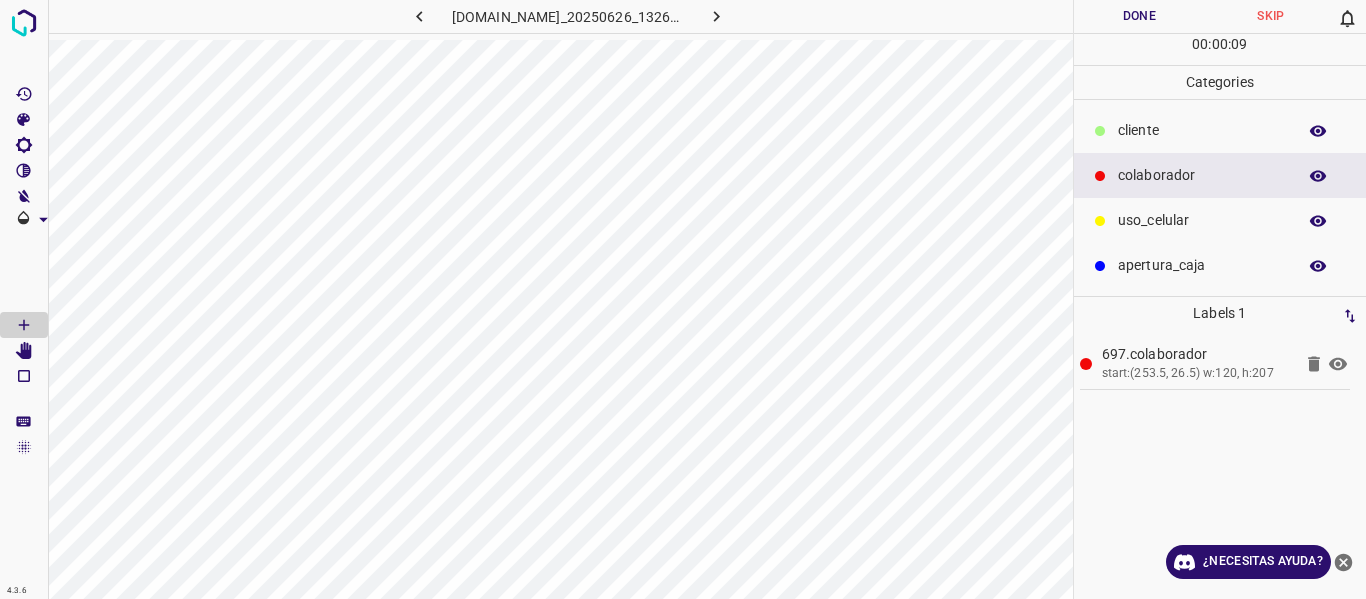 click on "​​cliente" at bounding box center [1202, 130] 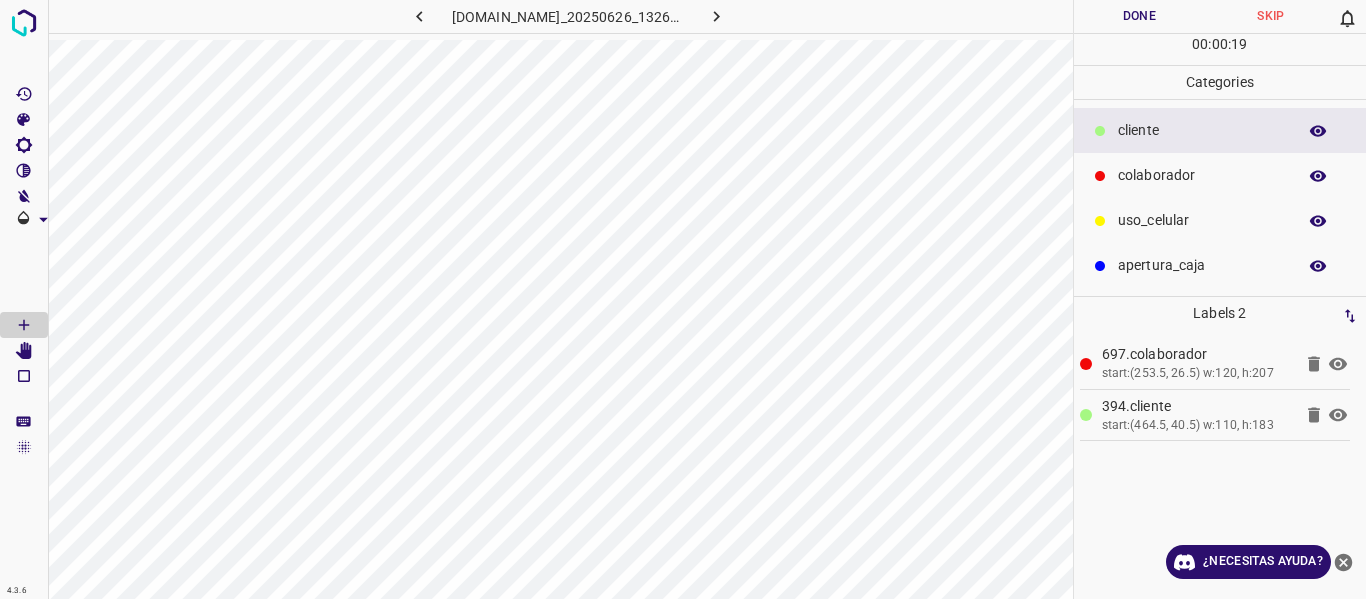 click on "Done" at bounding box center [1140, 16] 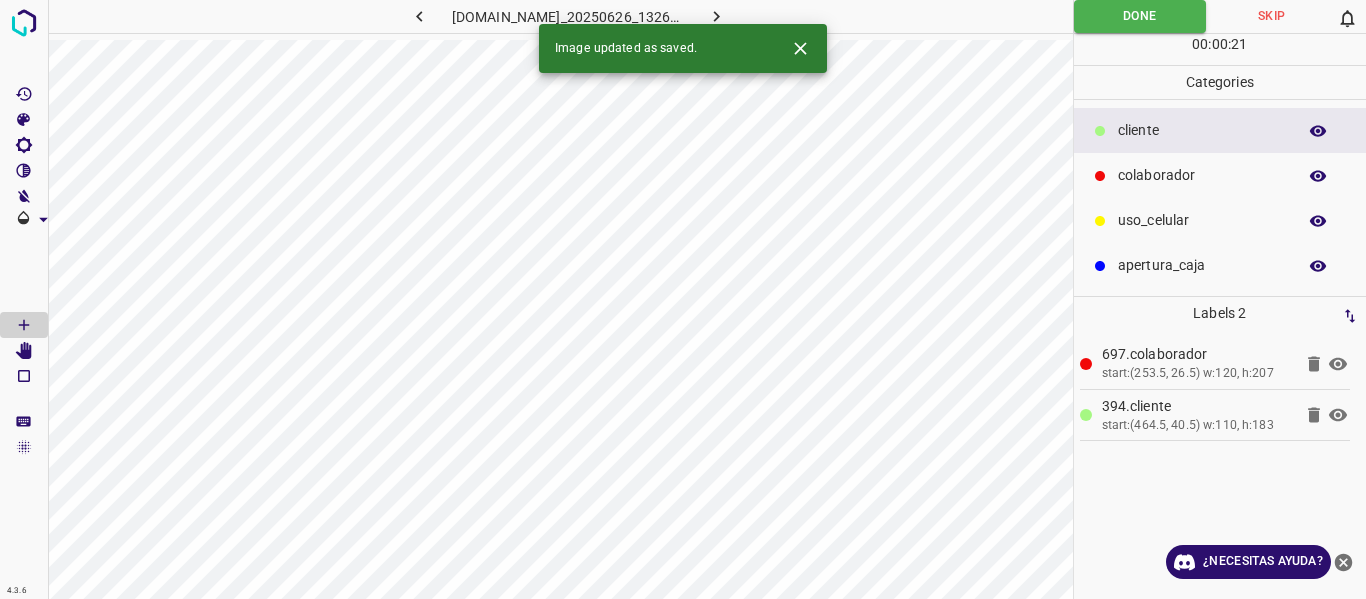 click 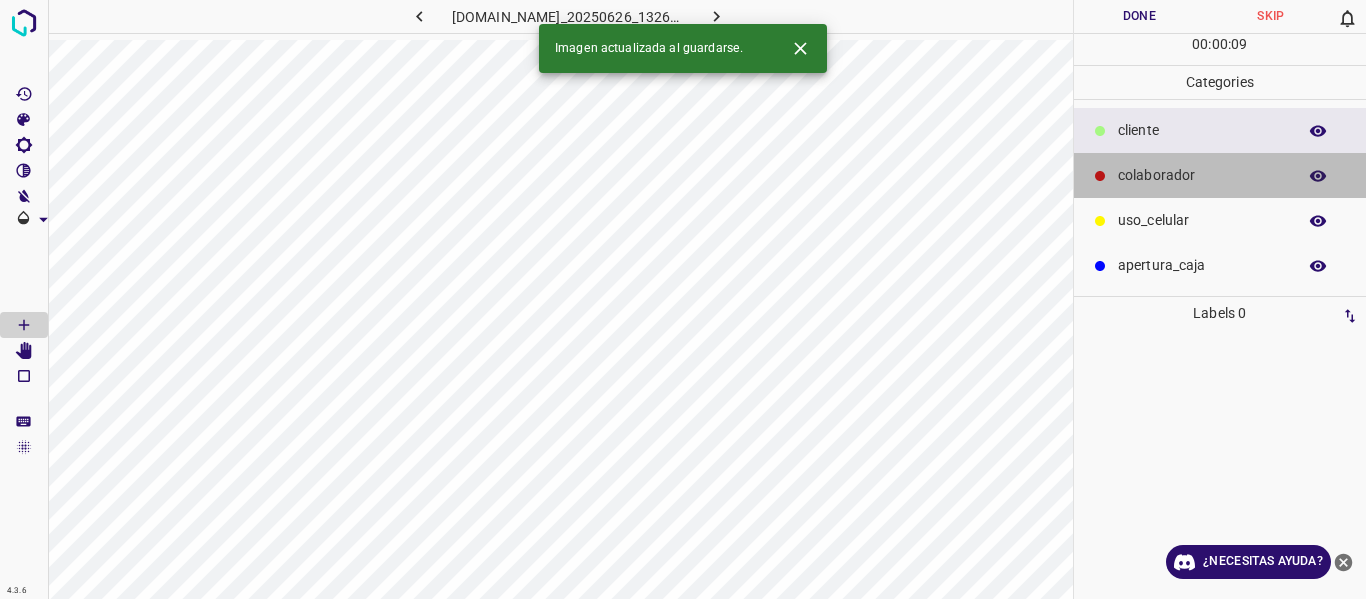click on "colaborador" at bounding box center [1202, 175] 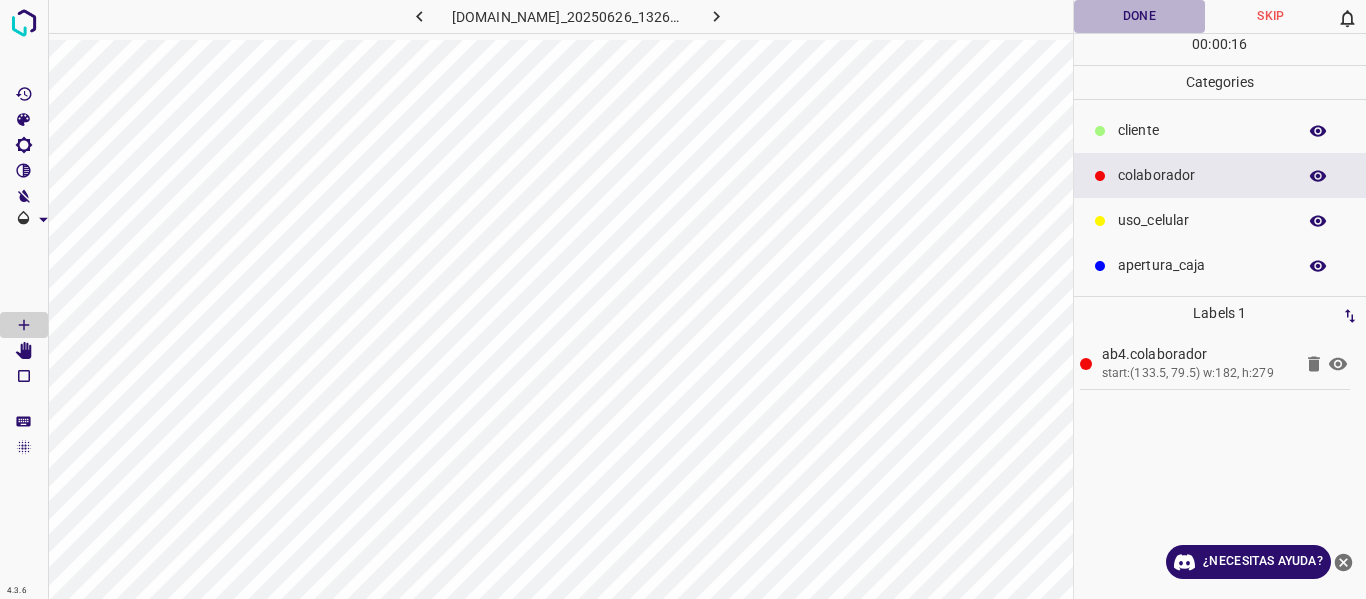 click on "Done" at bounding box center (1140, 16) 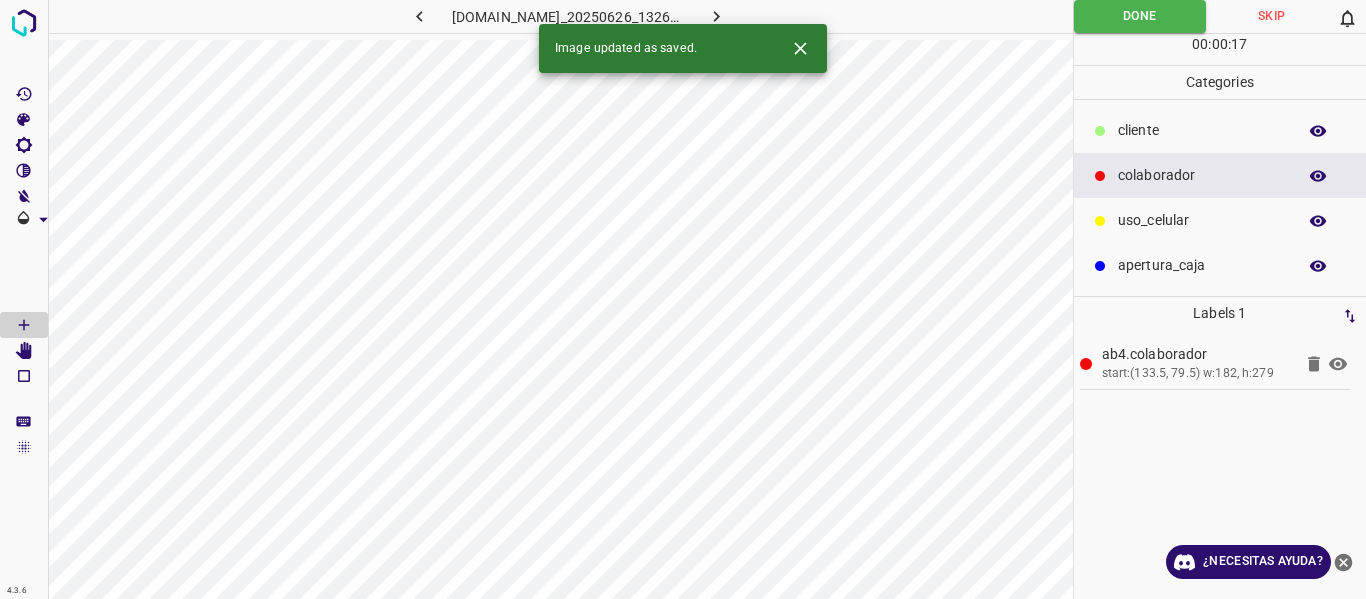 click at bounding box center (717, 16) 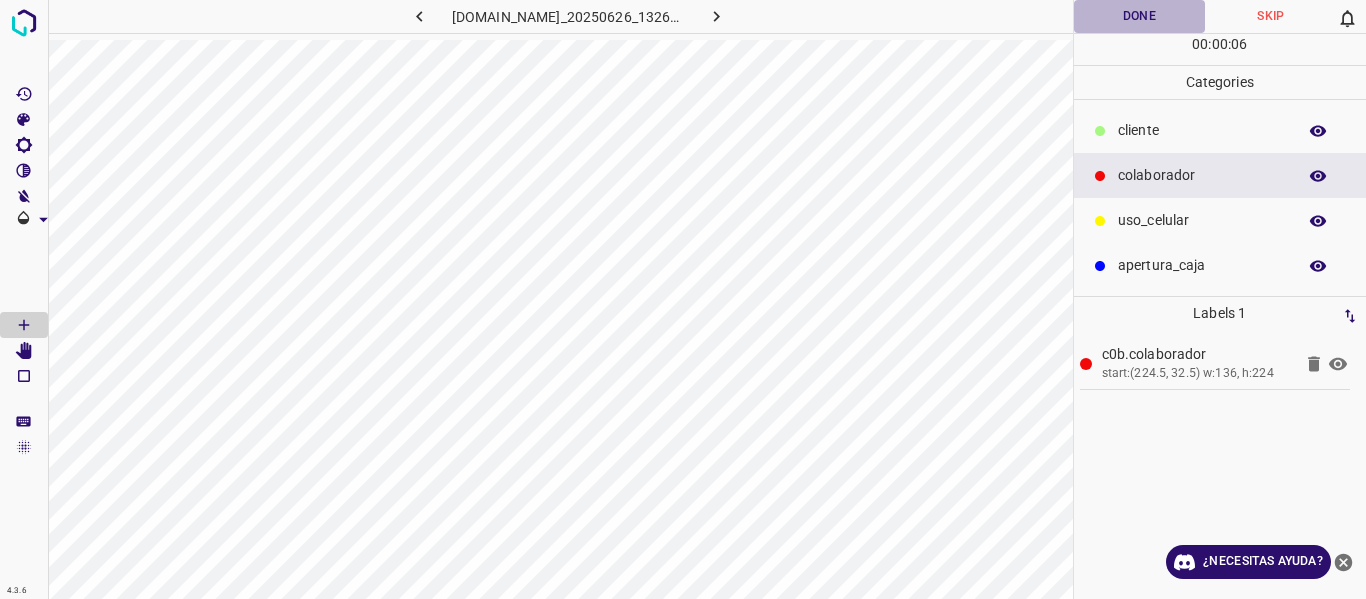 click on "Done" at bounding box center (1140, 16) 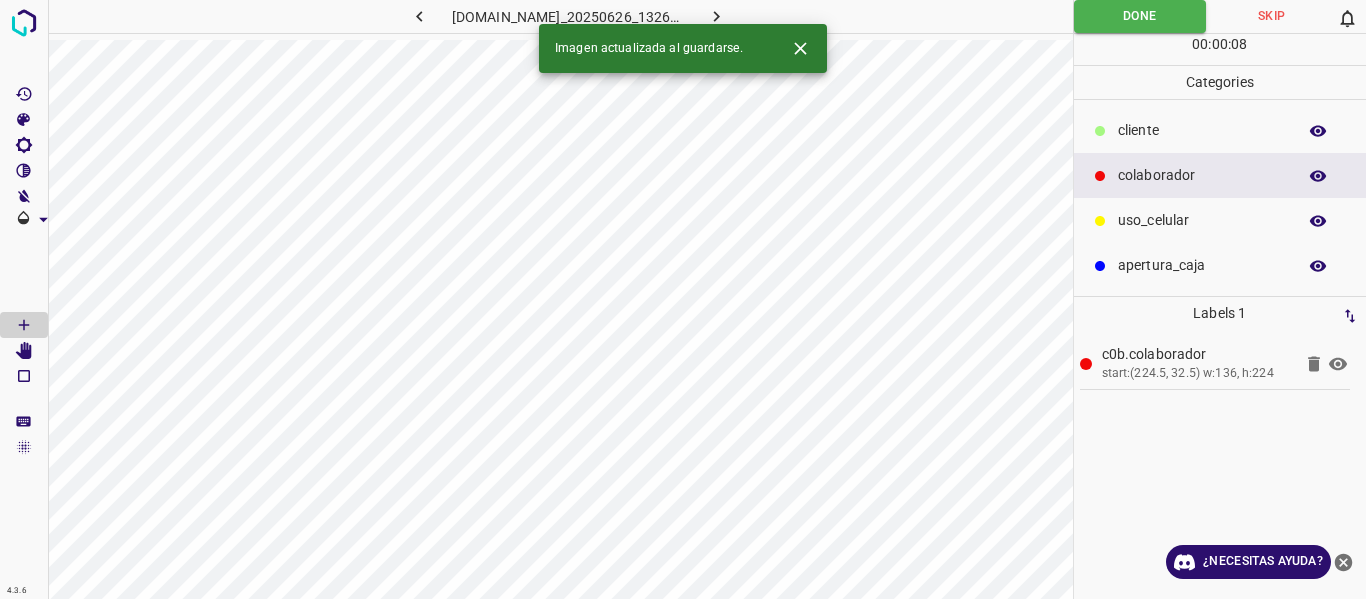 click at bounding box center (717, 16) 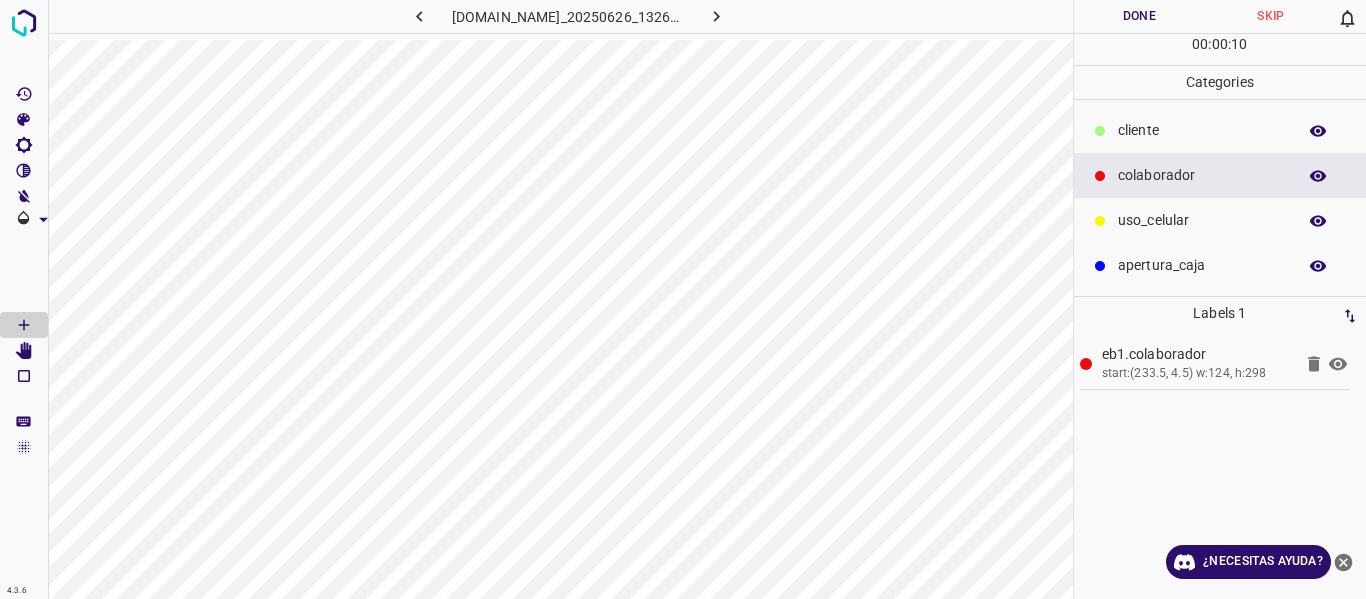 click on "Done" at bounding box center [1140, 16] 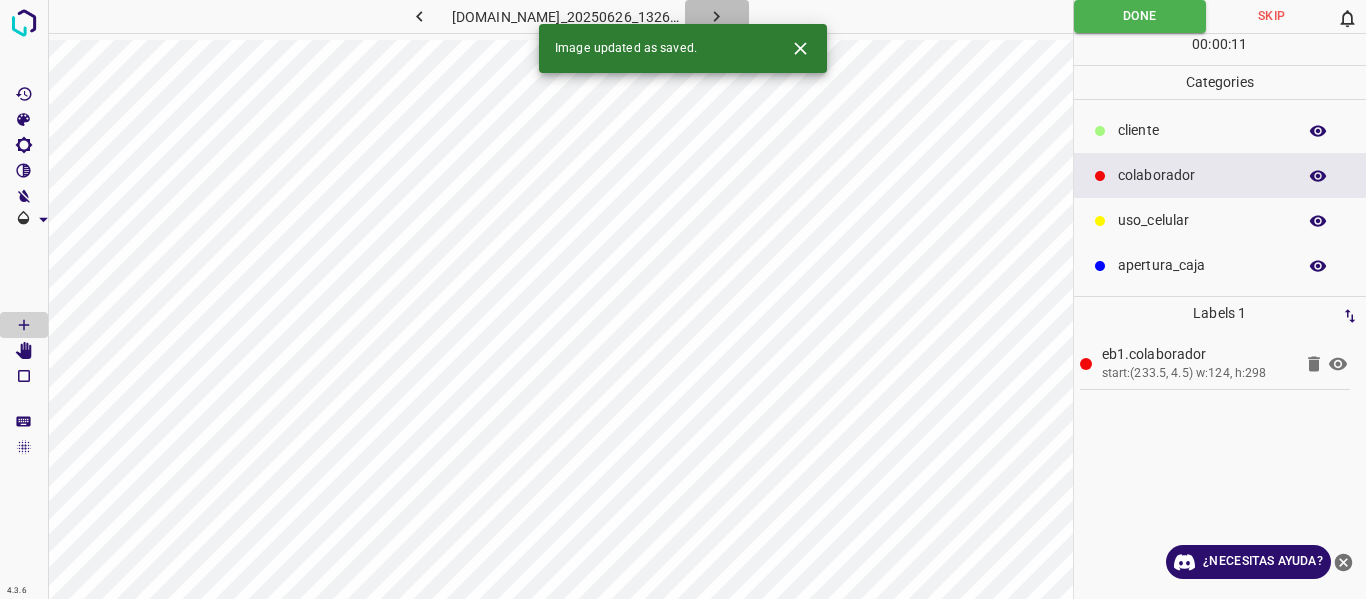 click 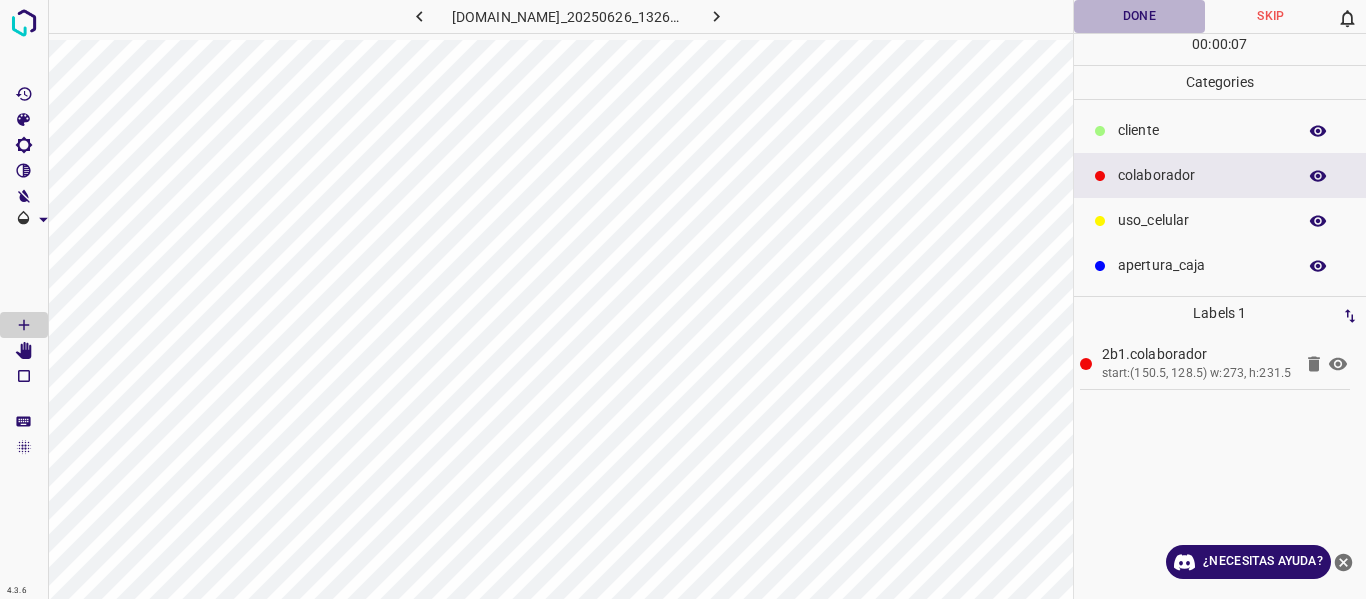 click on "Done" at bounding box center [1140, 16] 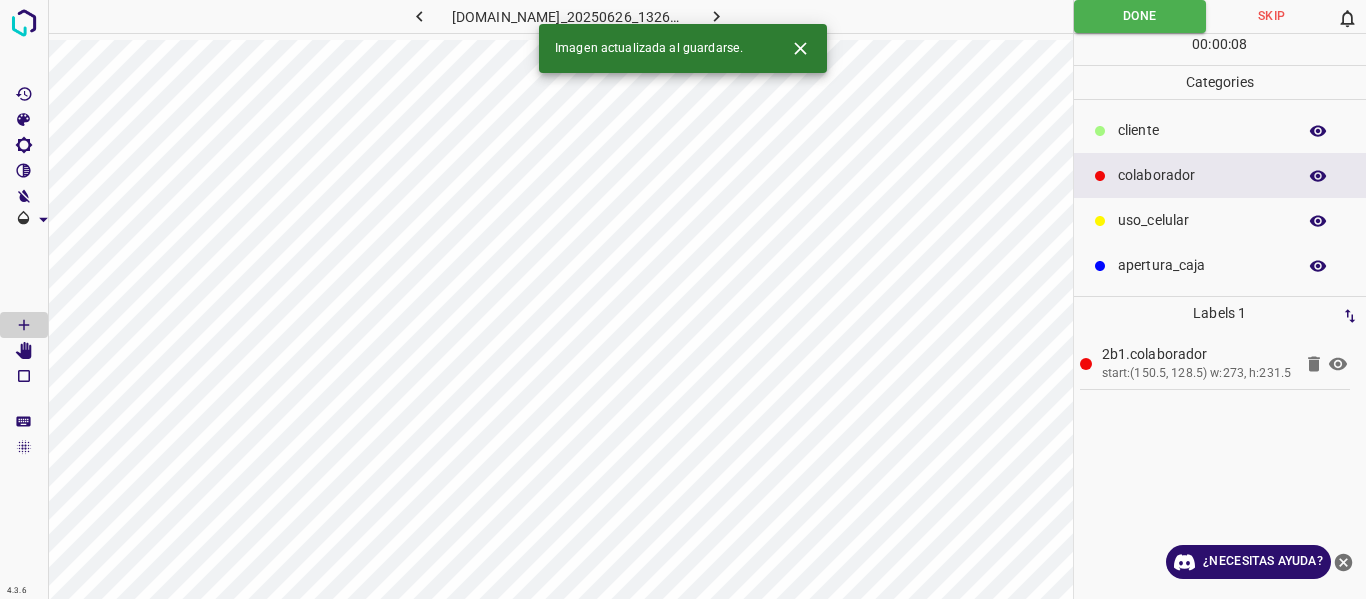 click 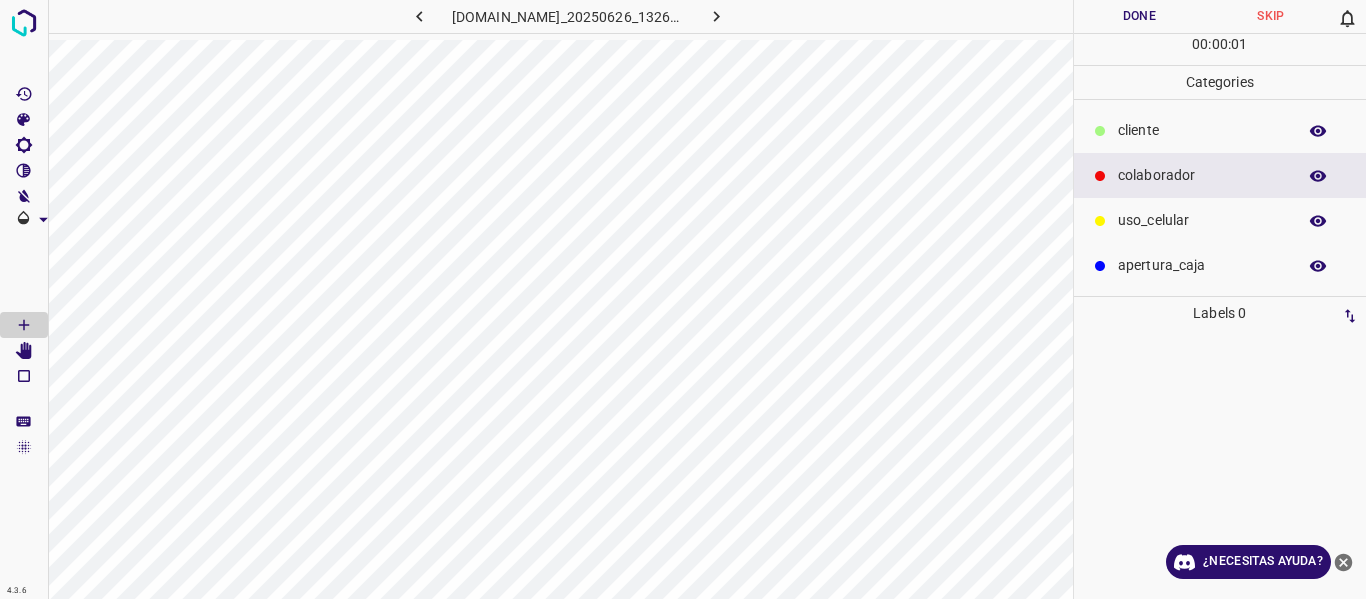 click on "Done" at bounding box center (1140, 16) 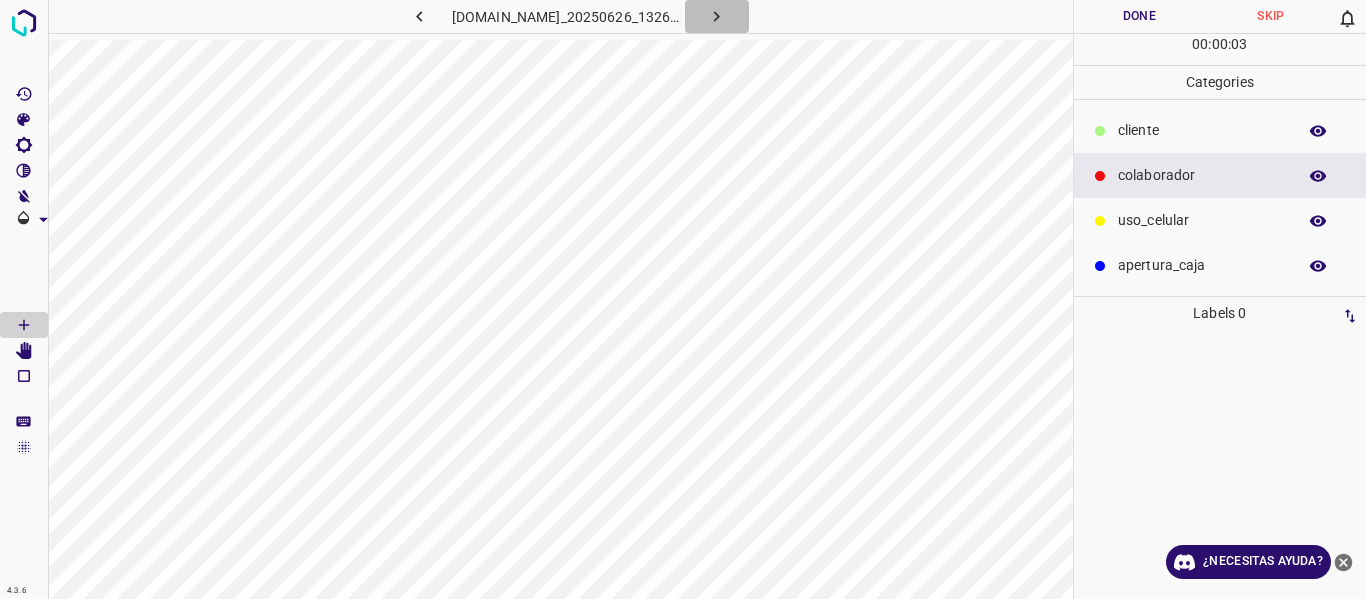 click at bounding box center [717, 16] 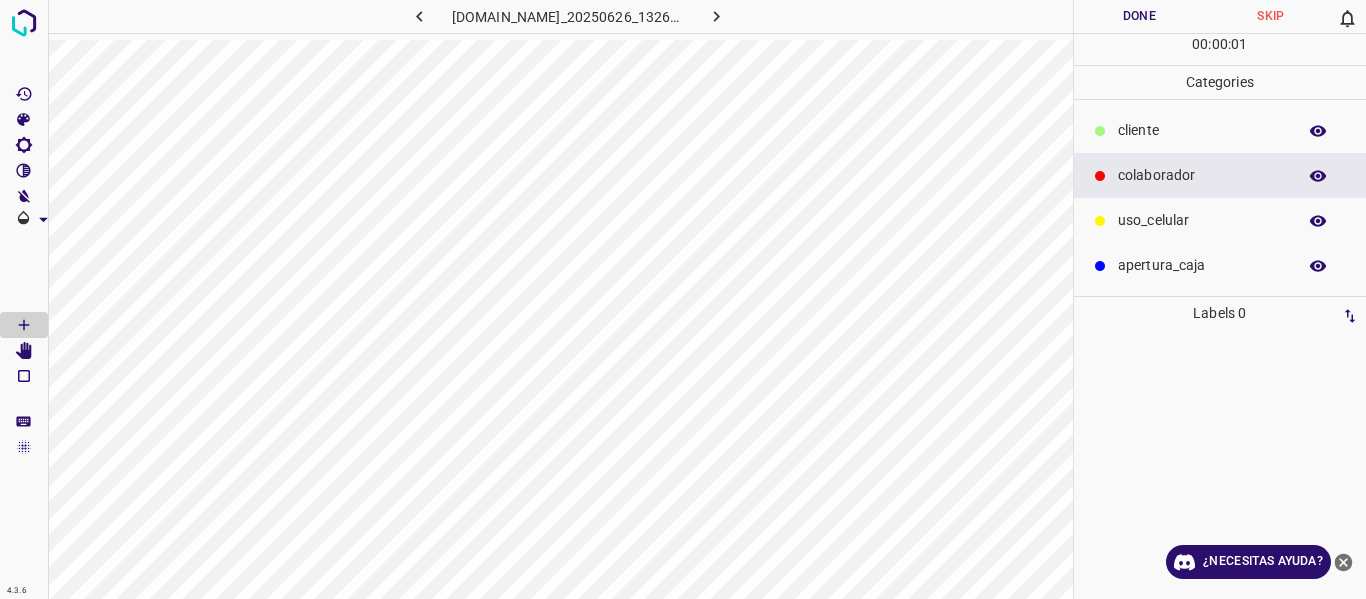click on "Done" at bounding box center [1140, 16] 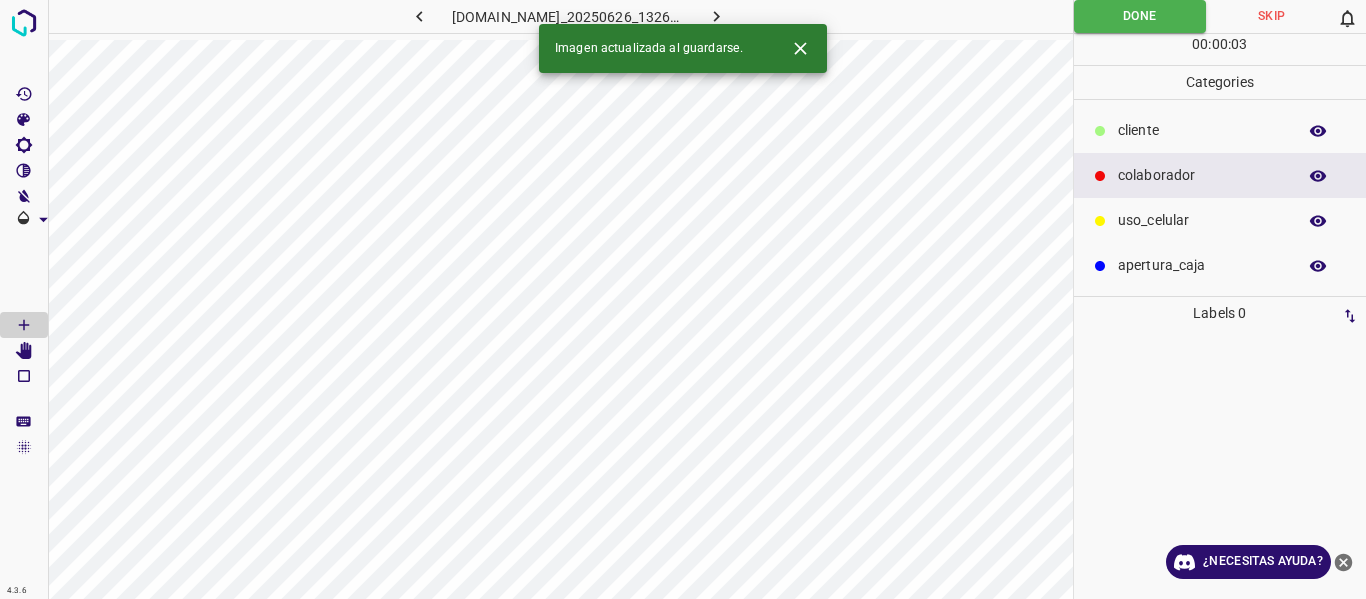 click at bounding box center (717, 16) 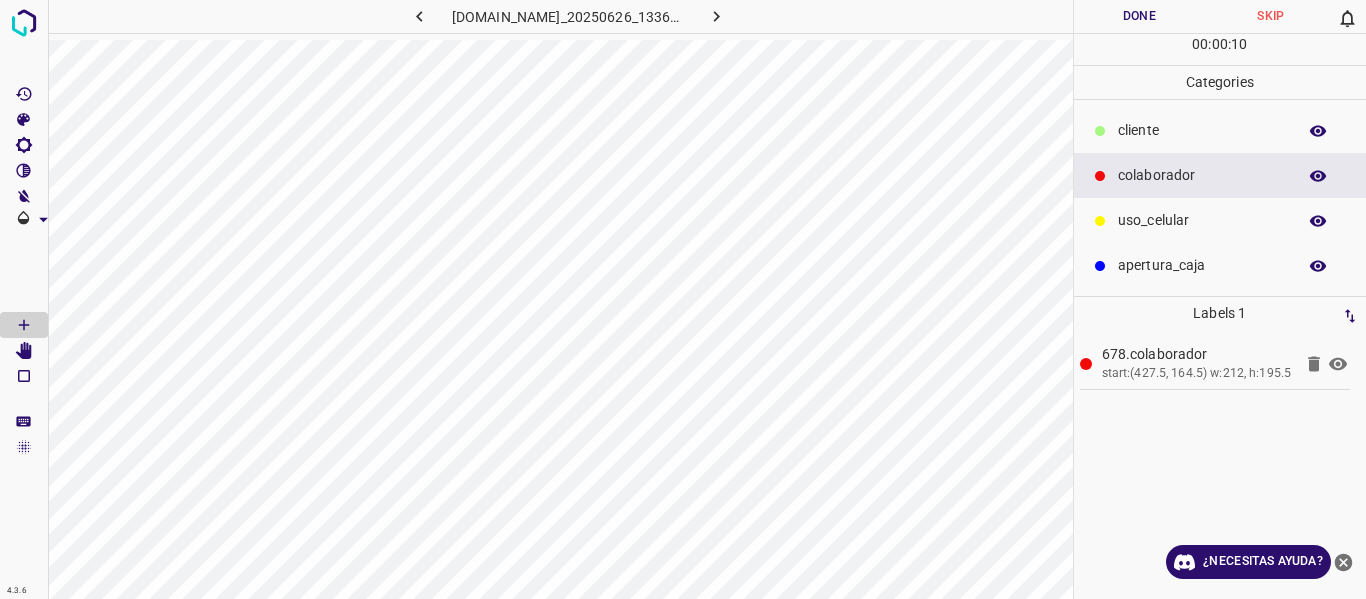 click on "Done" at bounding box center [1140, 16] 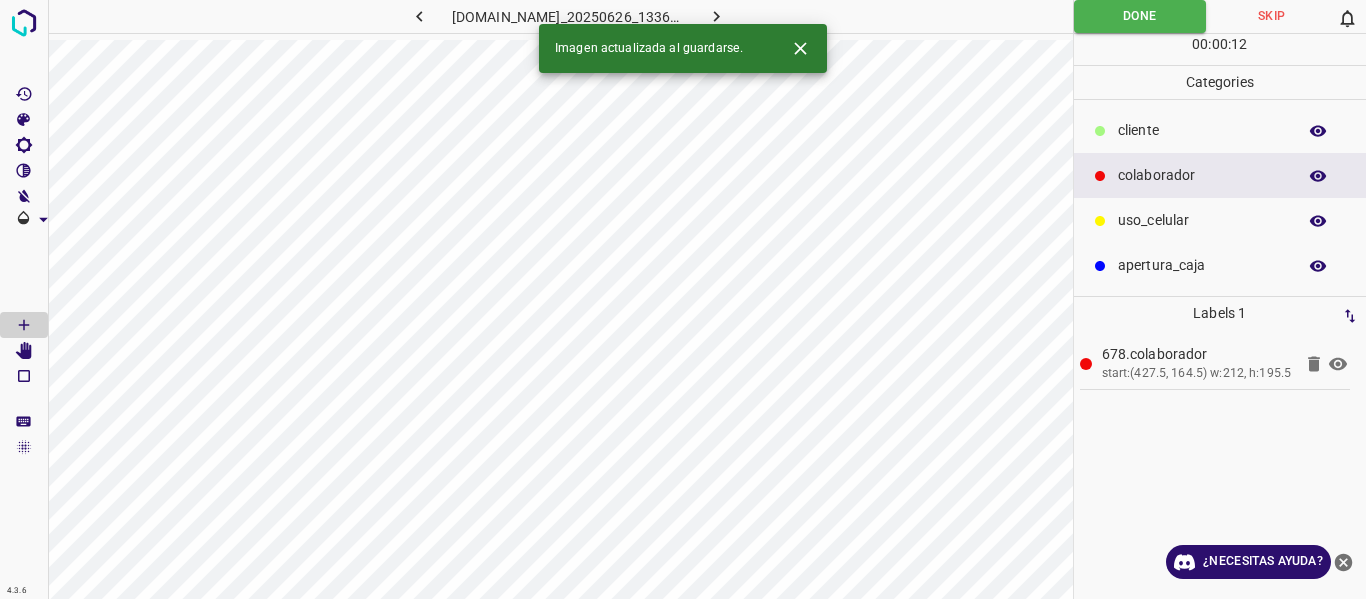 click at bounding box center (717, 16) 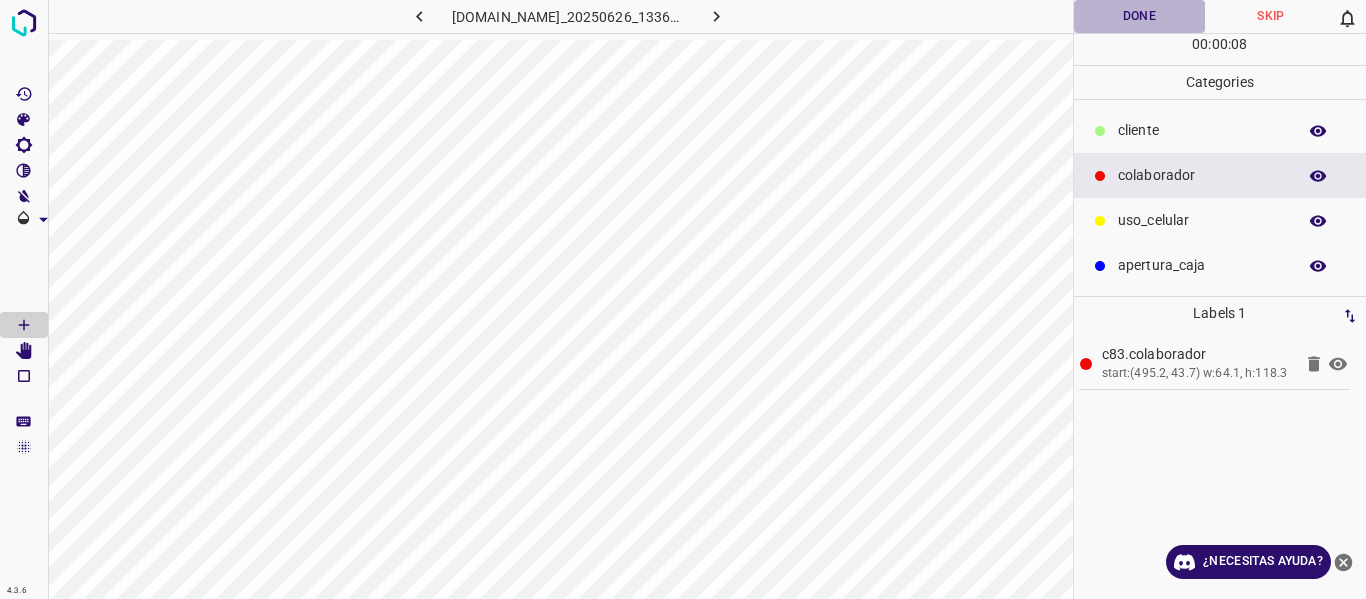click on "Done" at bounding box center (1140, 16) 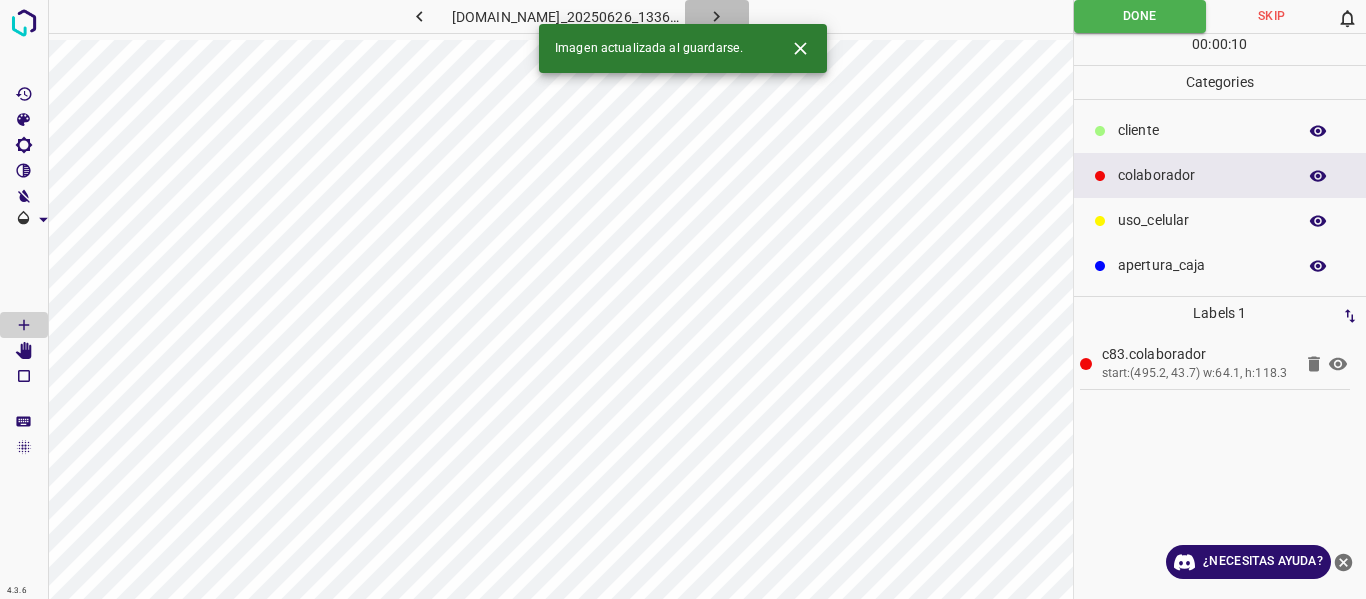 click at bounding box center [717, 16] 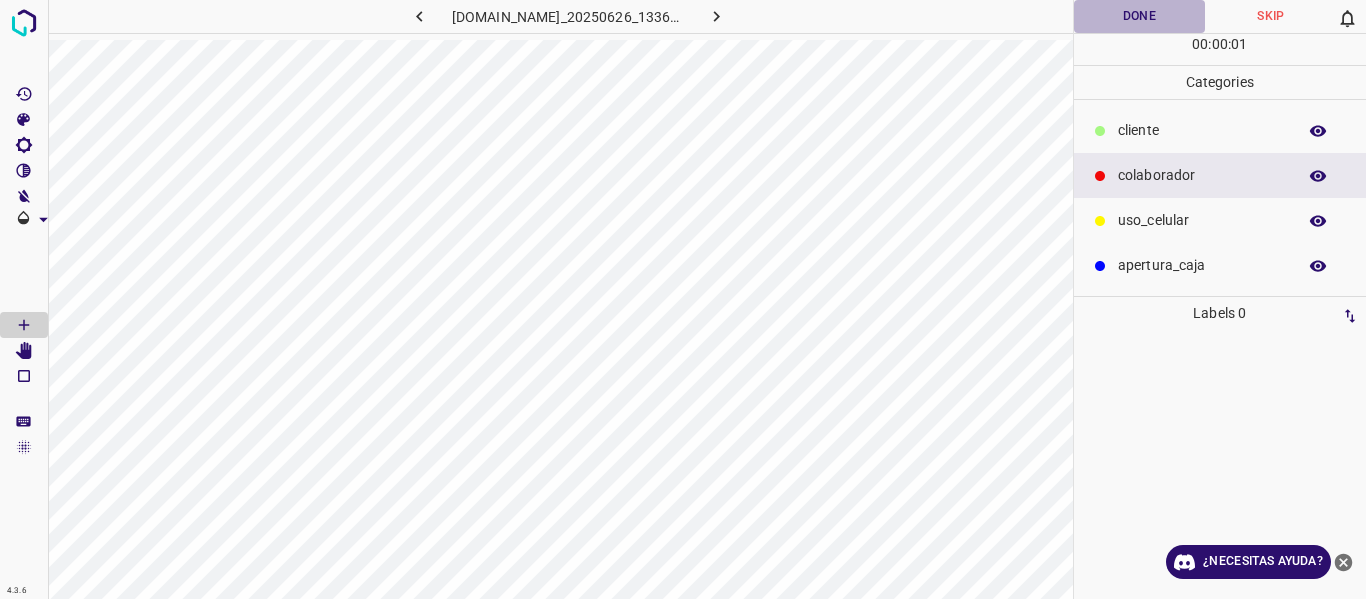 click on "Done" at bounding box center (1140, 16) 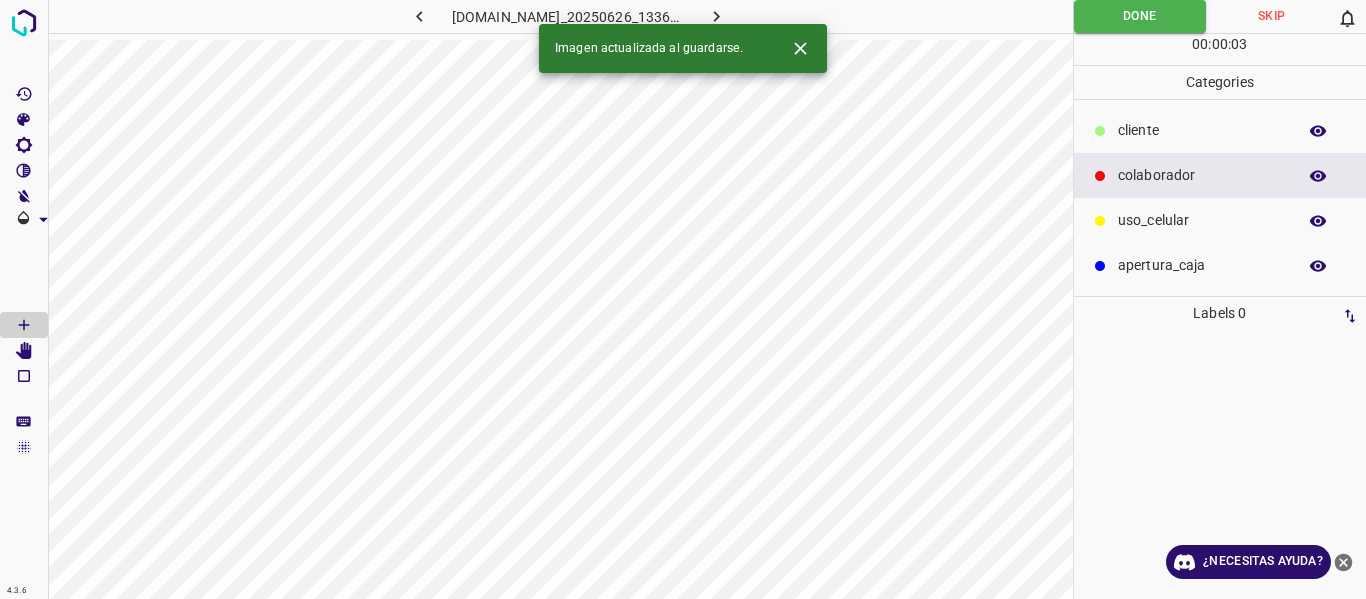 click 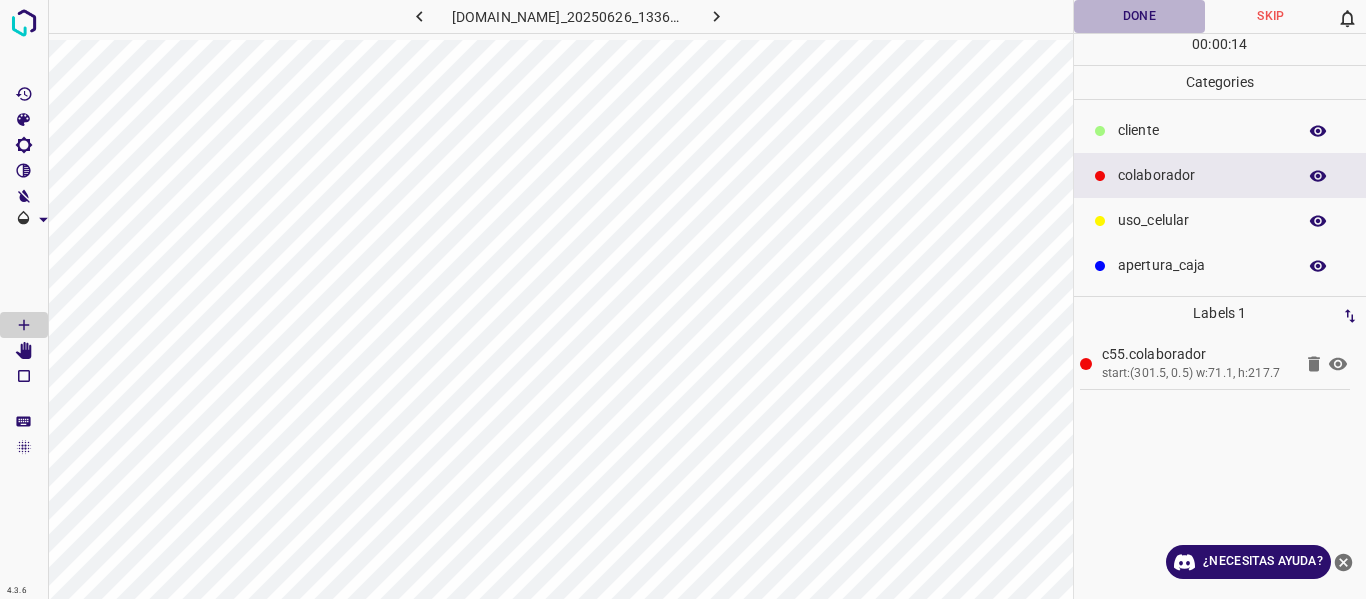 click on "Done" at bounding box center (1140, 16) 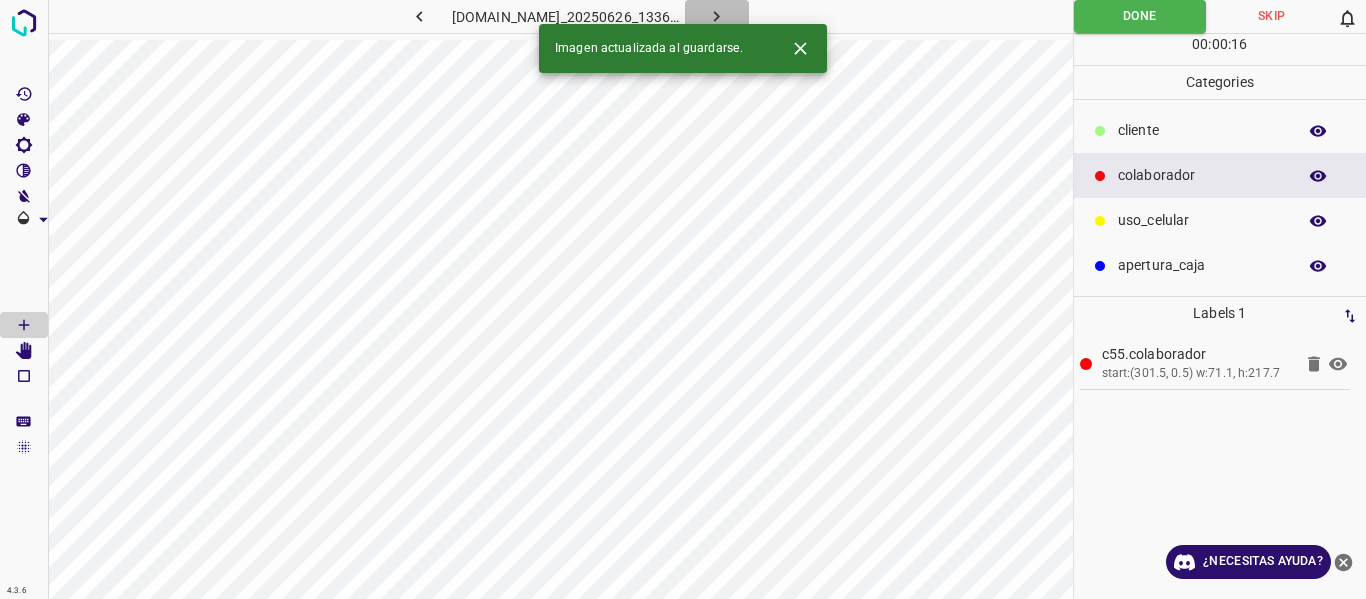 click at bounding box center (717, 16) 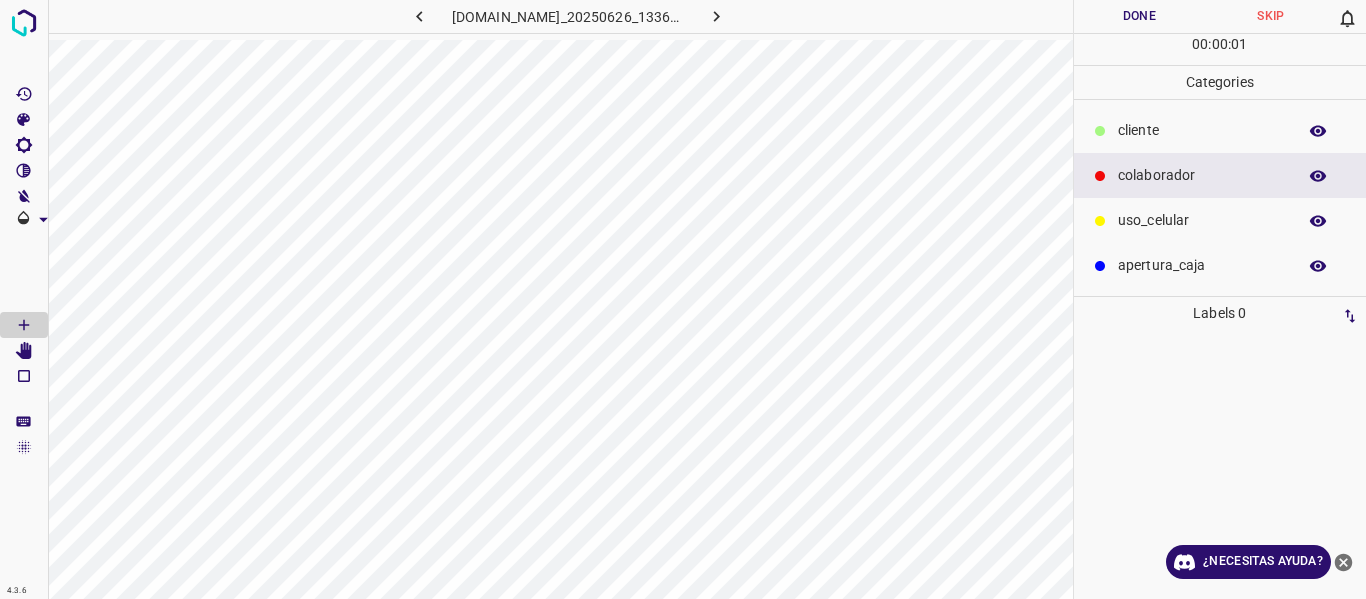 click on "Done" at bounding box center (1140, 16) 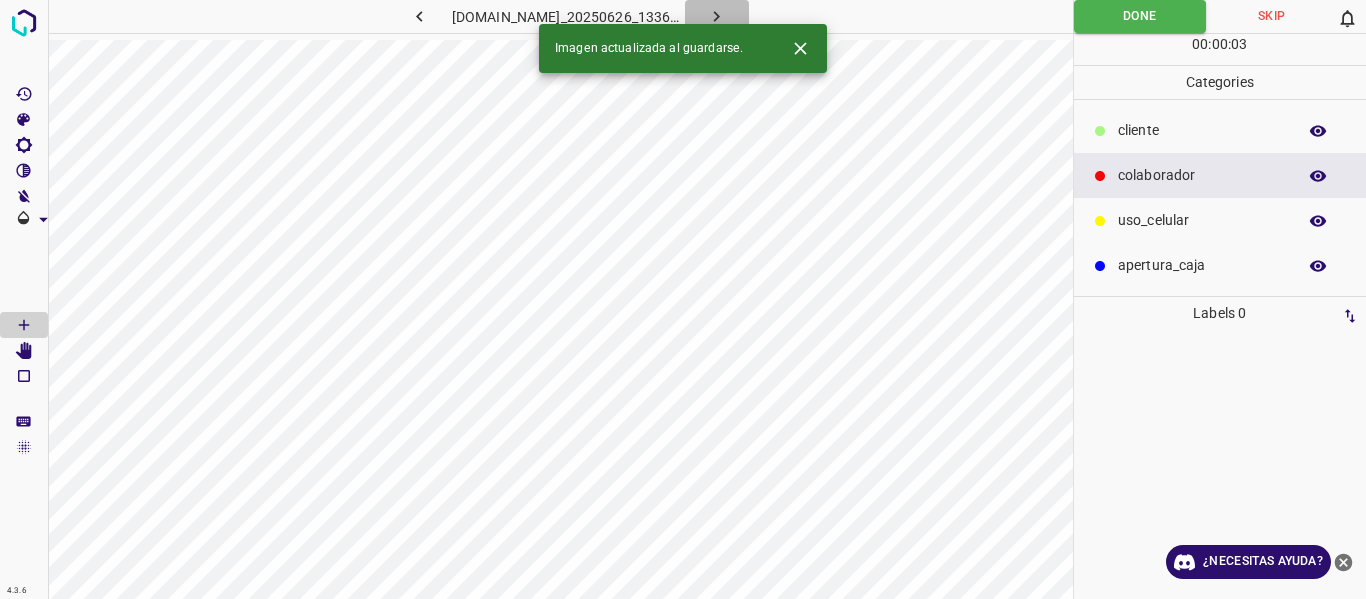 click at bounding box center [717, 16] 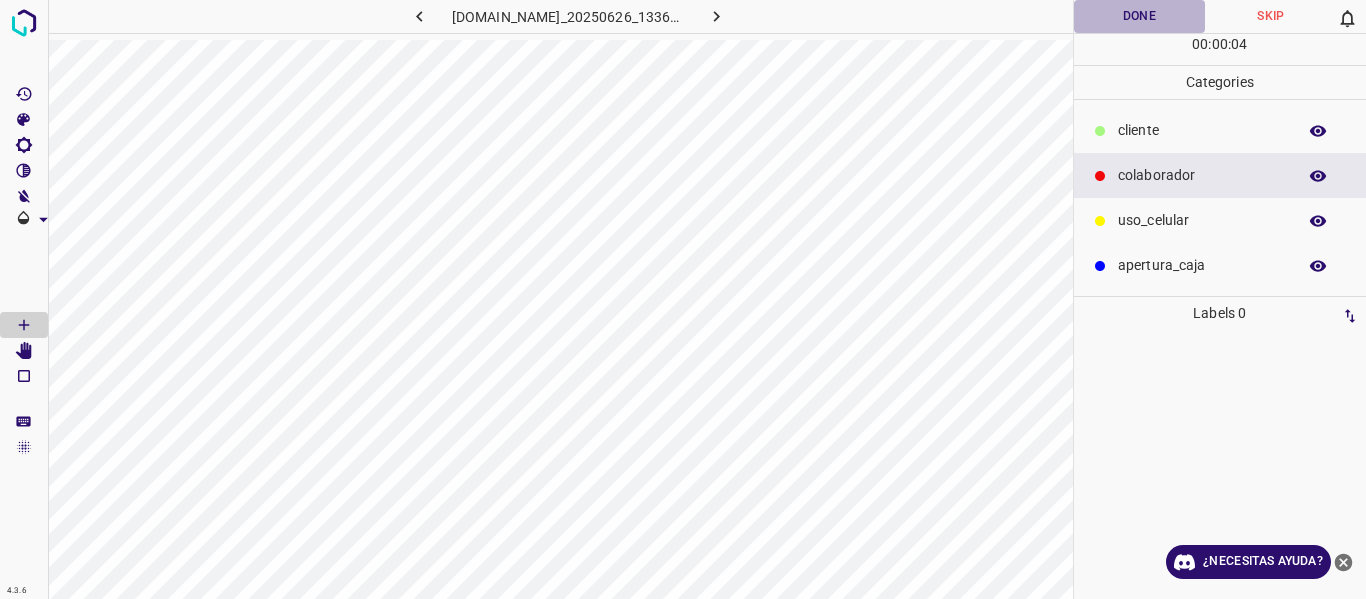click on "Done" at bounding box center [1140, 16] 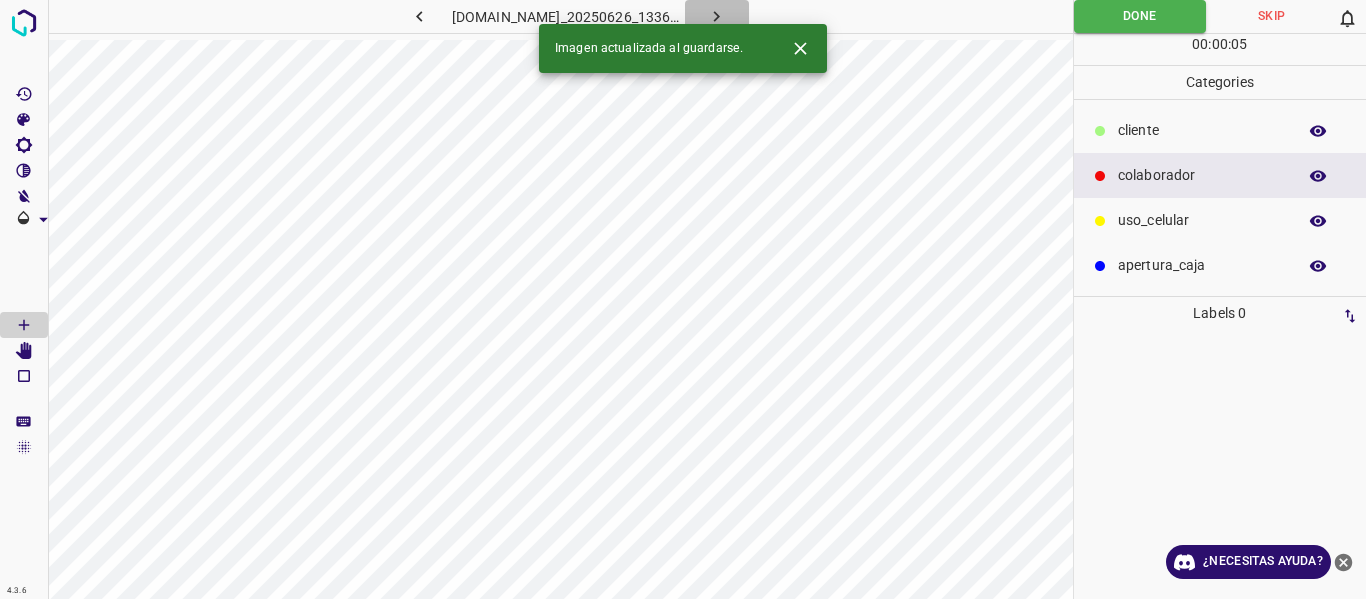 click at bounding box center [717, 16] 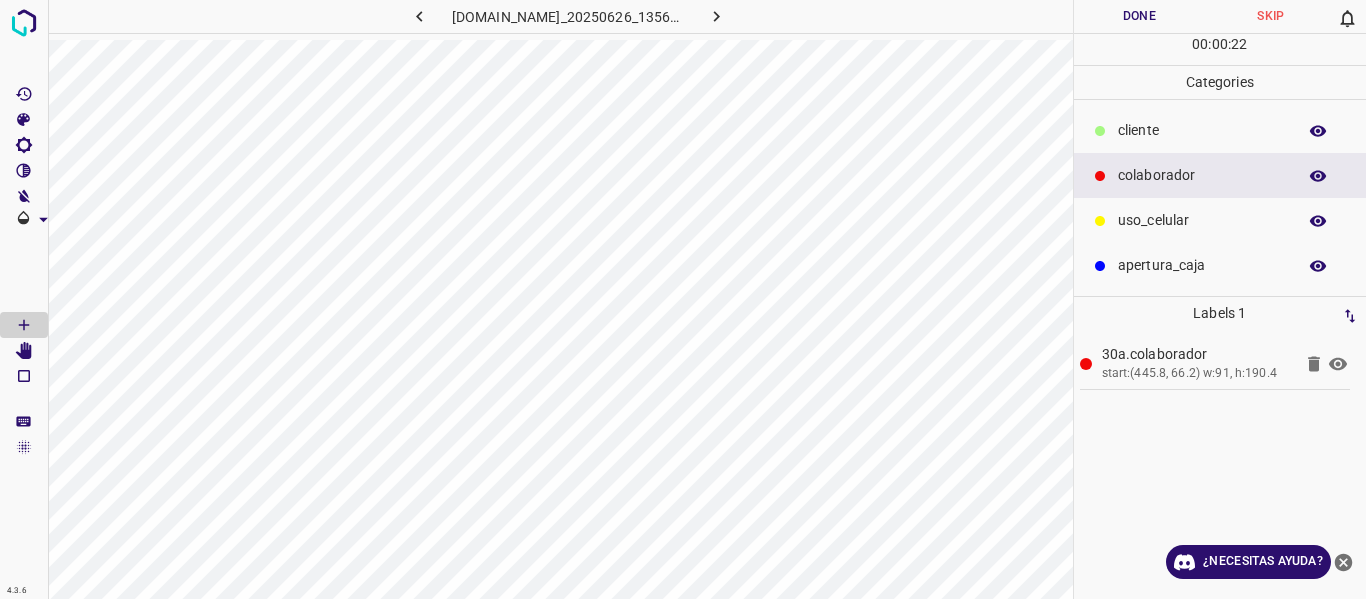 click on "Done" at bounding box center [1140, 16] 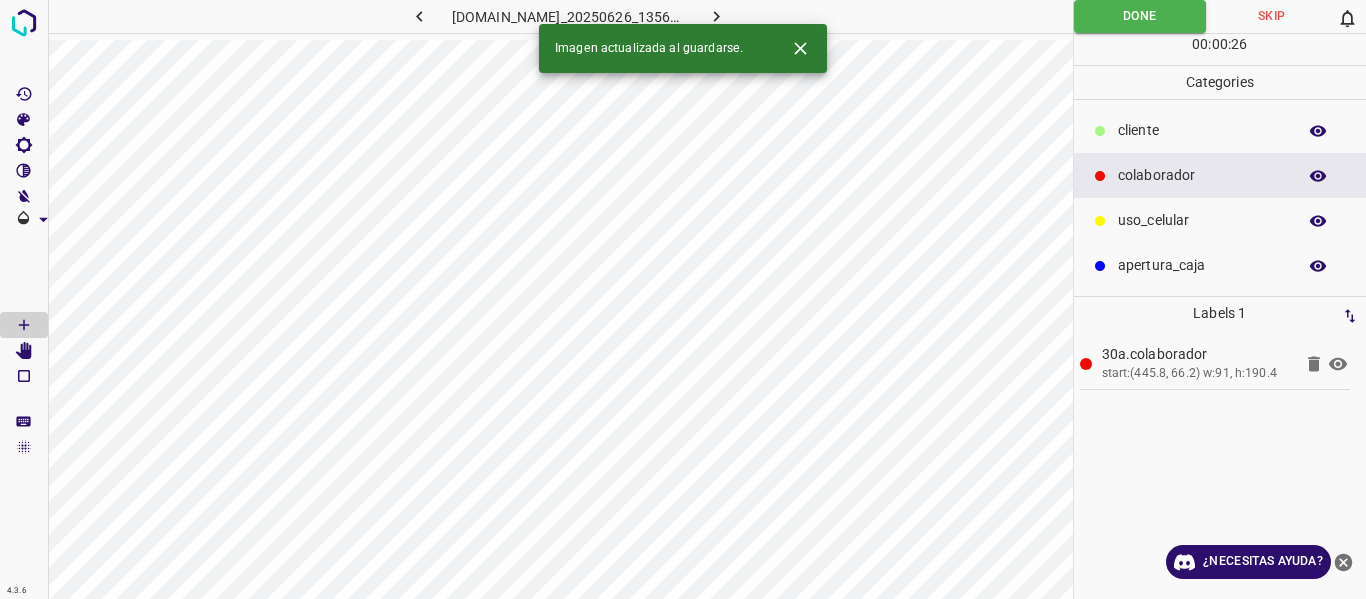 click at bounding box center [717, 16] 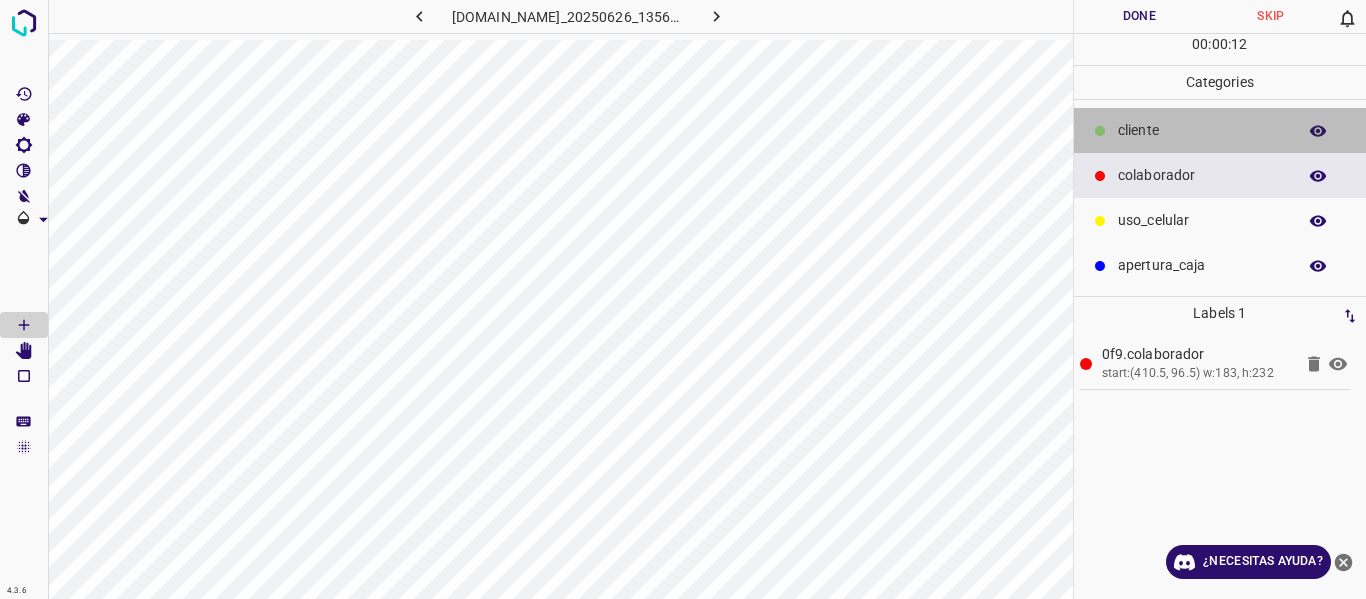 click on "​​cliente" at bounding box center (1202, 130) 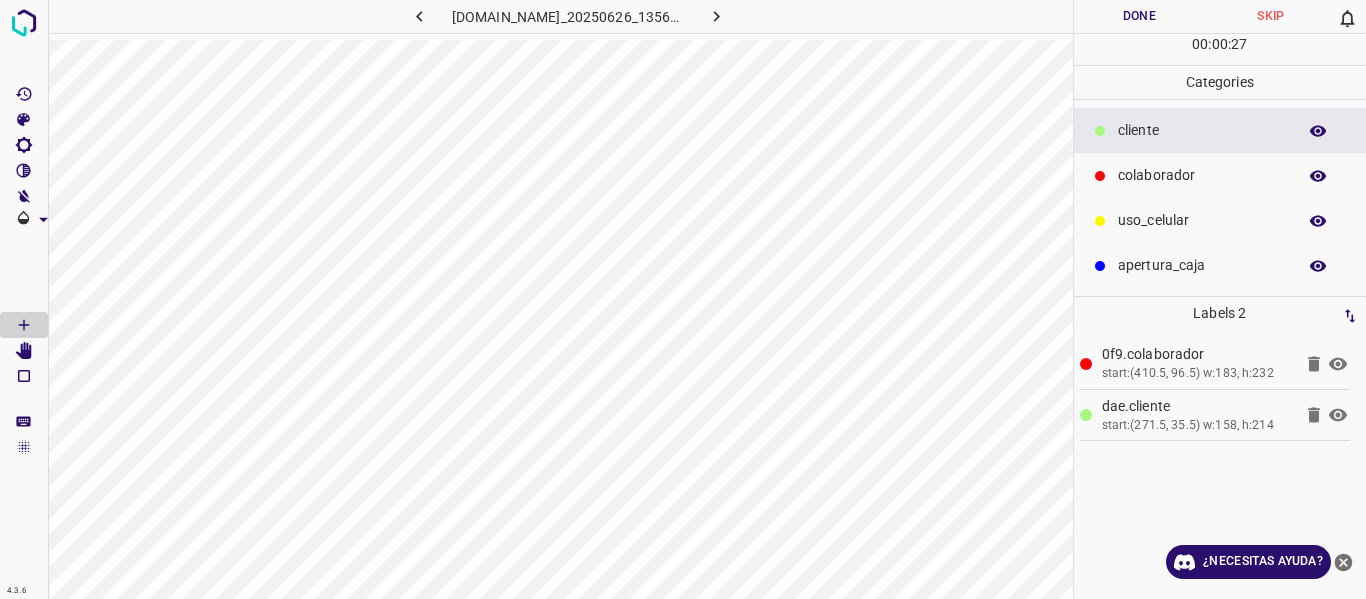 click on "Done" at bounding box center (1140, 16) 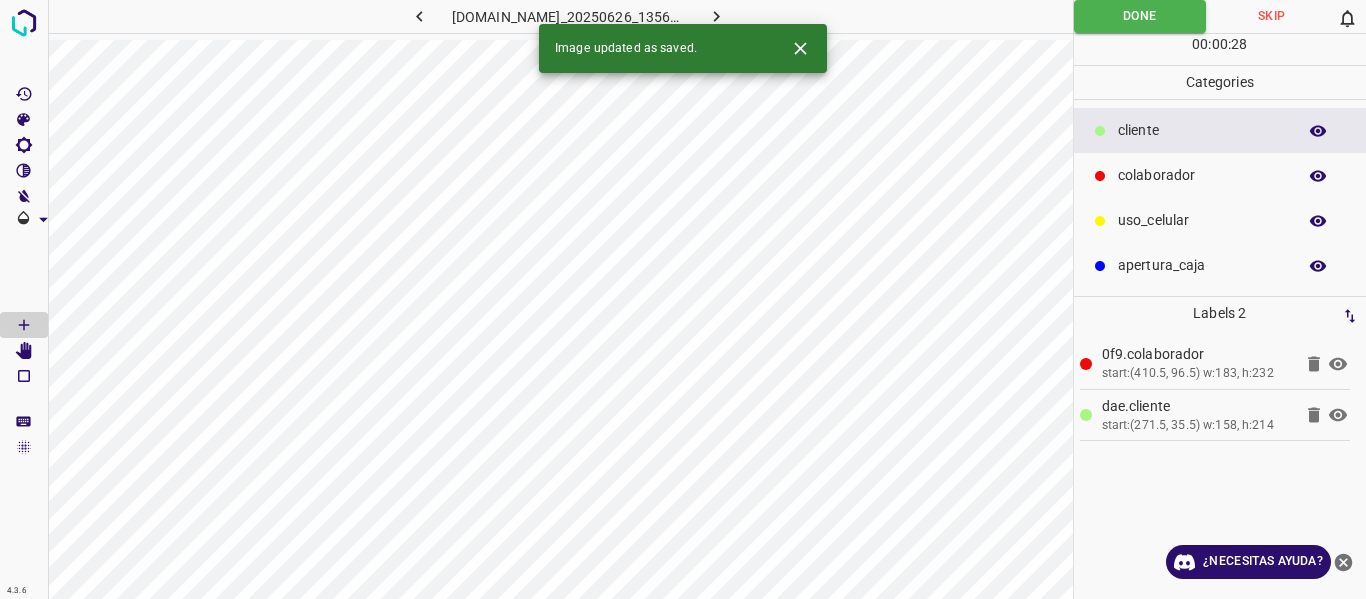 click 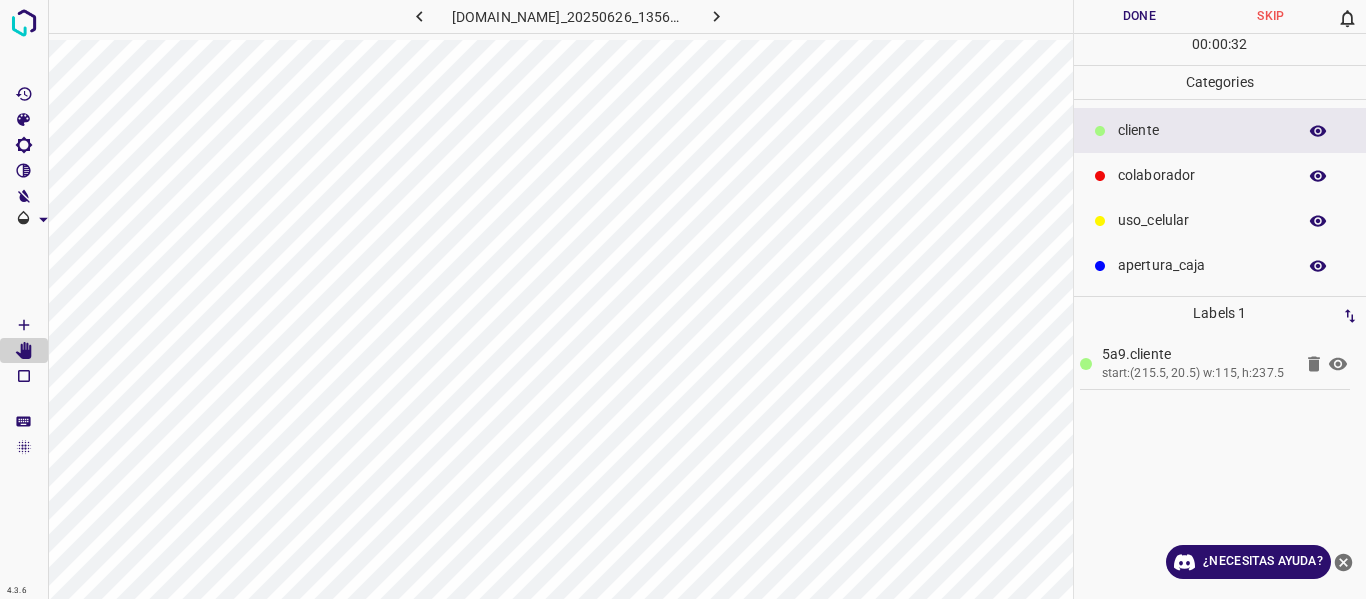 click on "colaborador" at bounding box center (1202, 175) 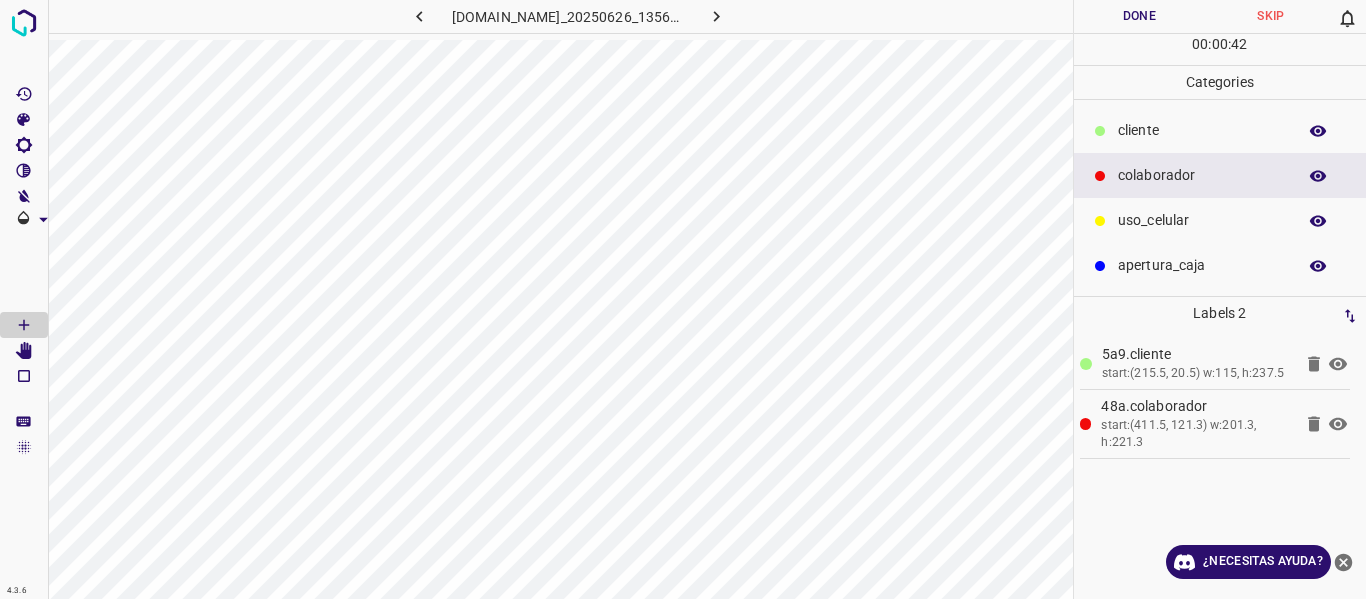 click on "Done" at bounding box center [1140, 16] 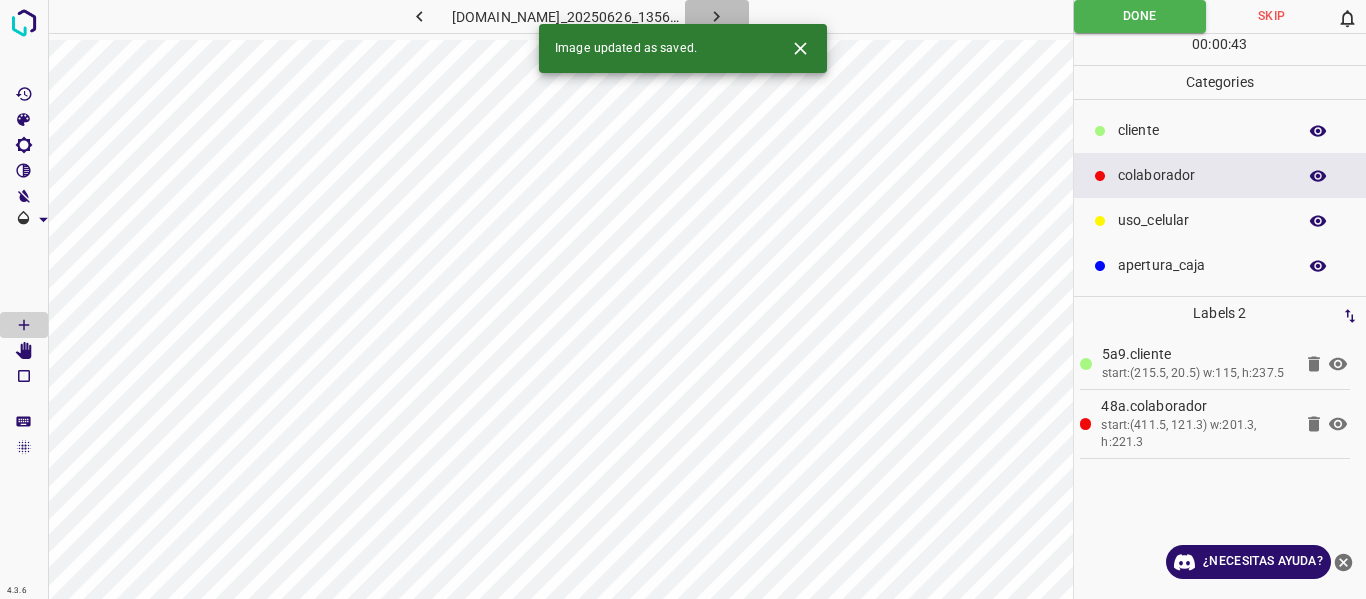 click 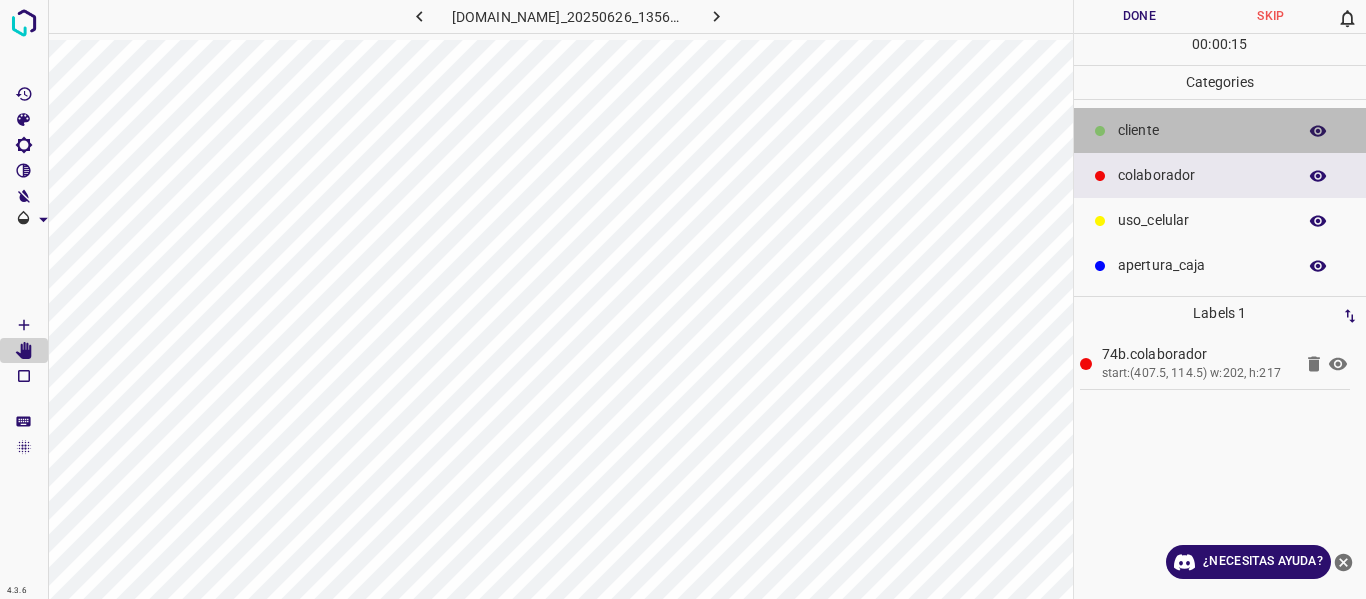click on "​​cliente" at bounding box center [1202, 130] 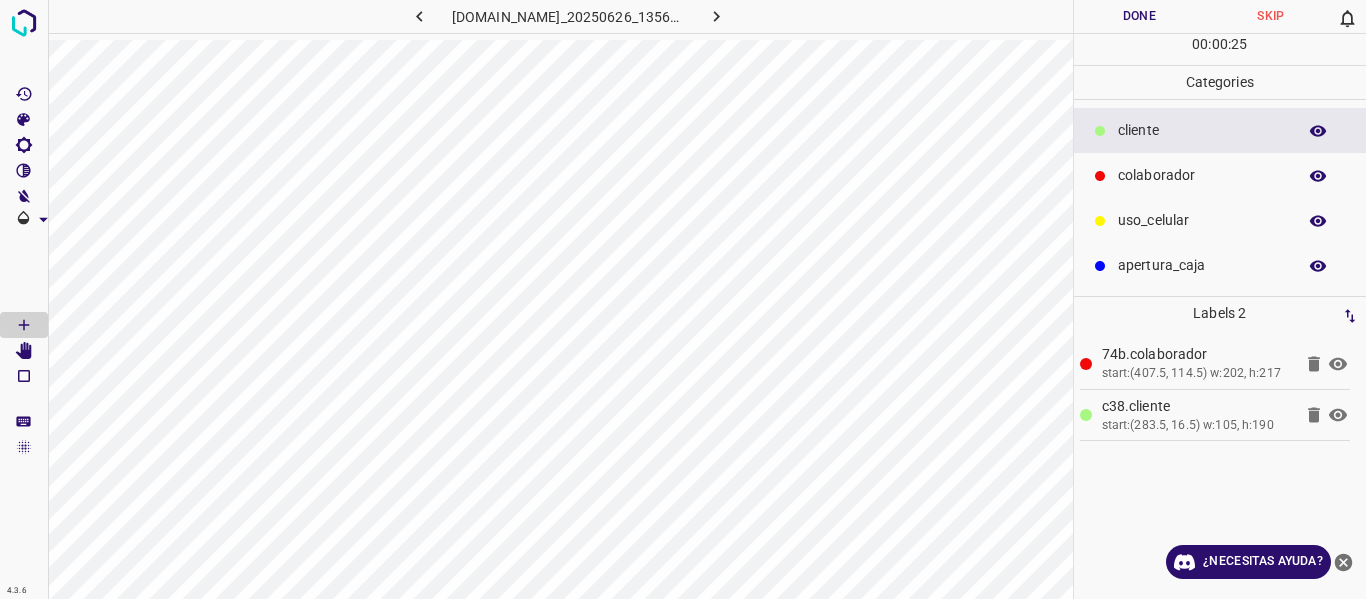 click on "Done" at bounding box center [1140, 16] 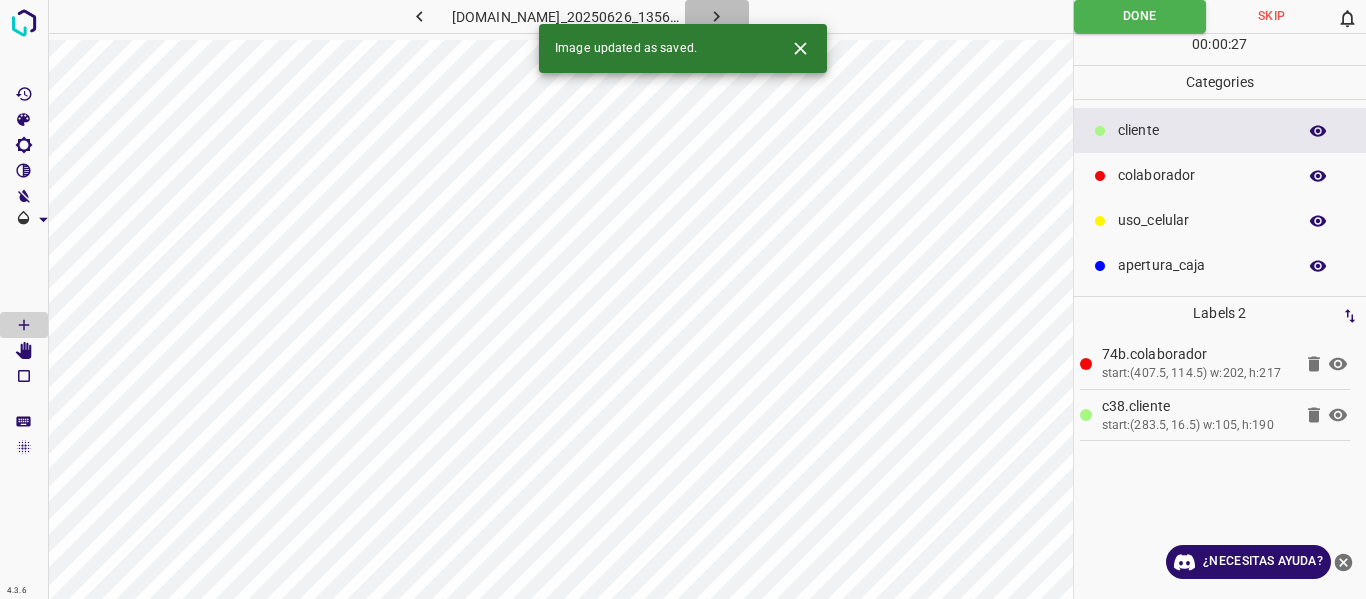 click 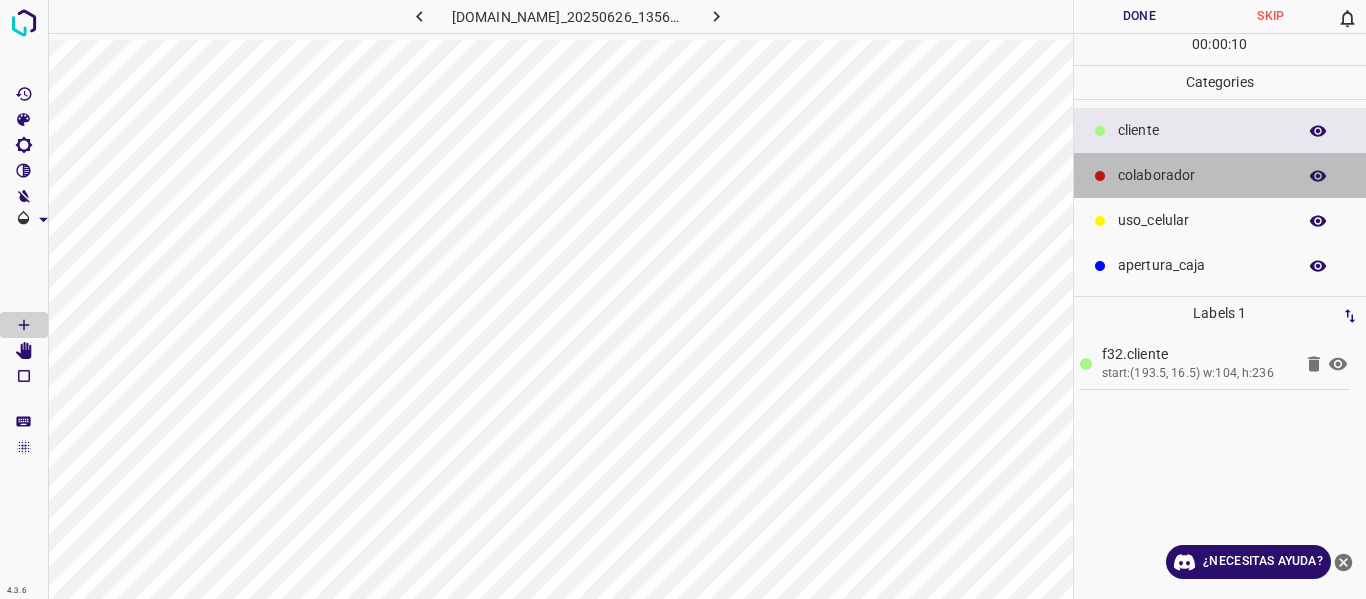 click on "colaborador" at bounding box center [1202, 175] 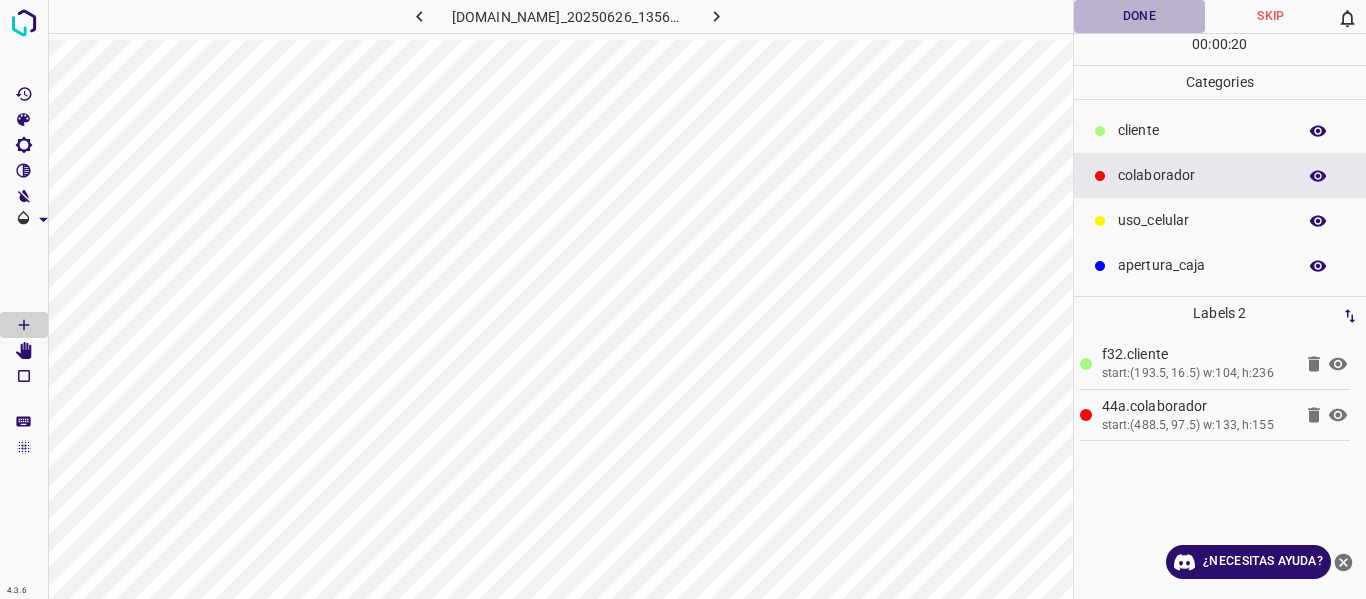 click on "Done" at bounding box center (1140, 16) 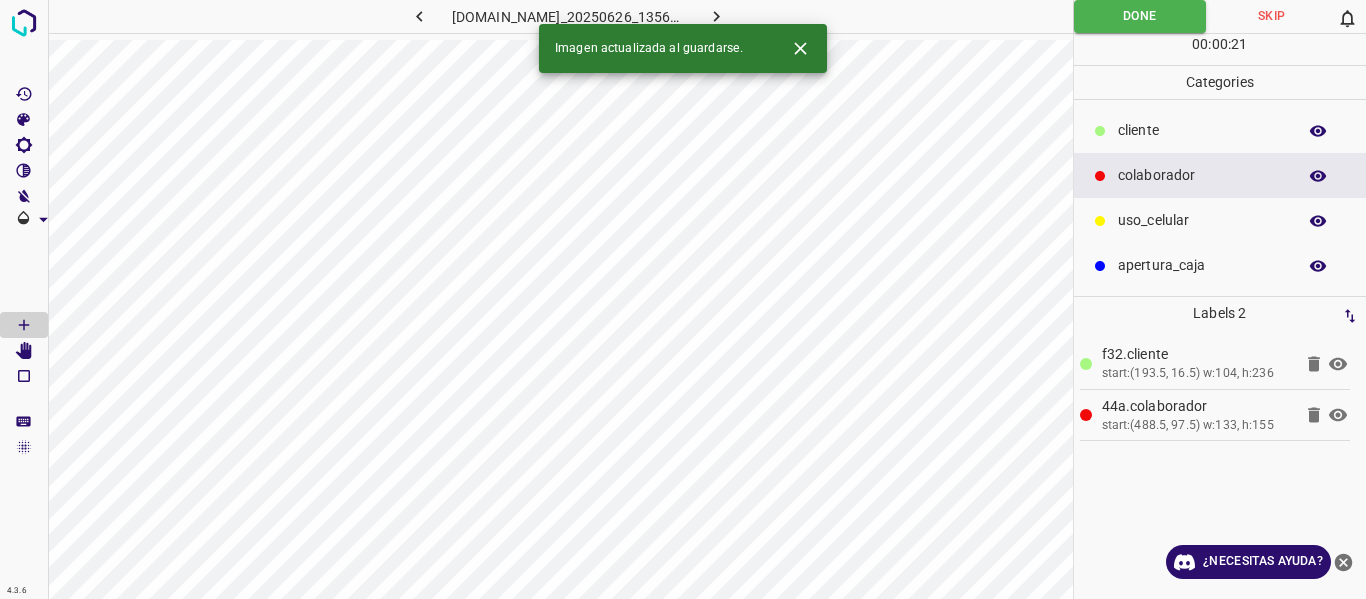 click 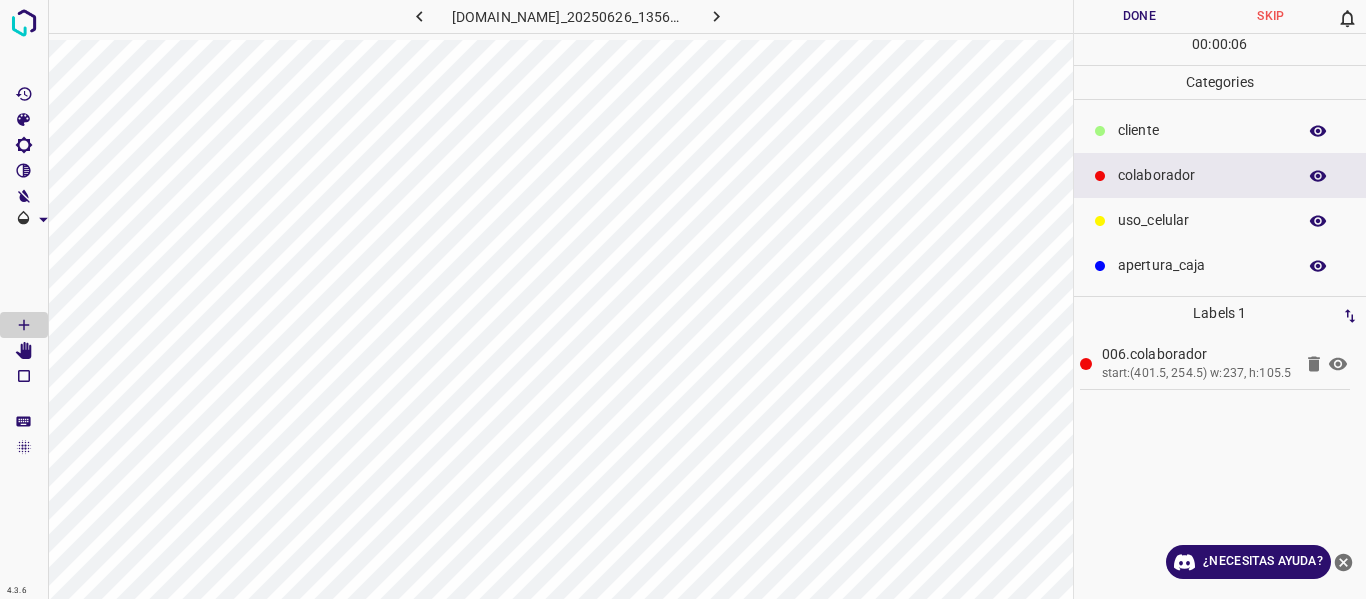 click on "colaborador" at bounding box center [1220, 175] 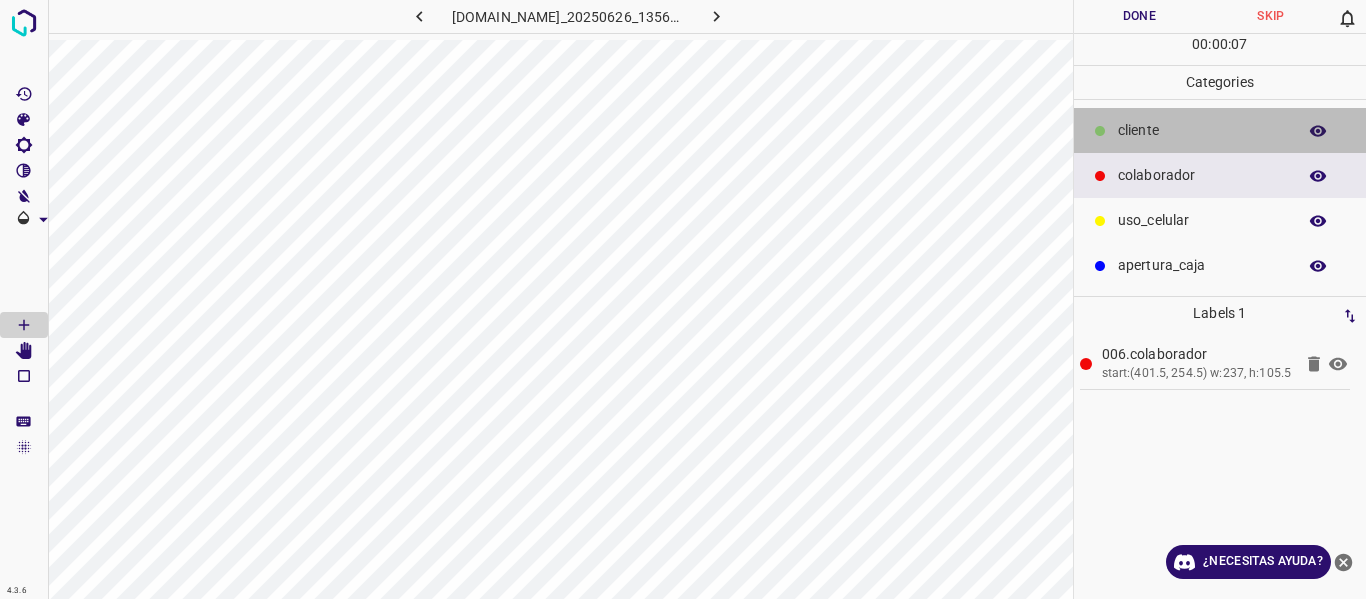 click on "​​cliente" at bounding box center [1220, 130] 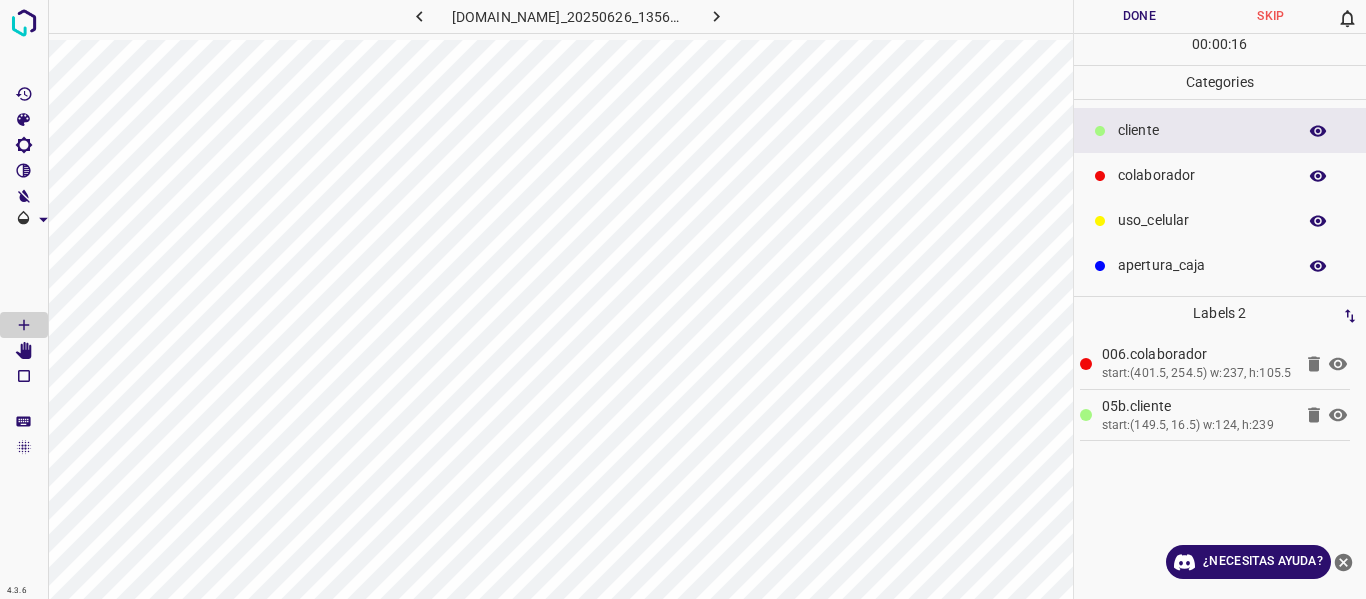 click on "Done" at bounding box center (1140, 16) 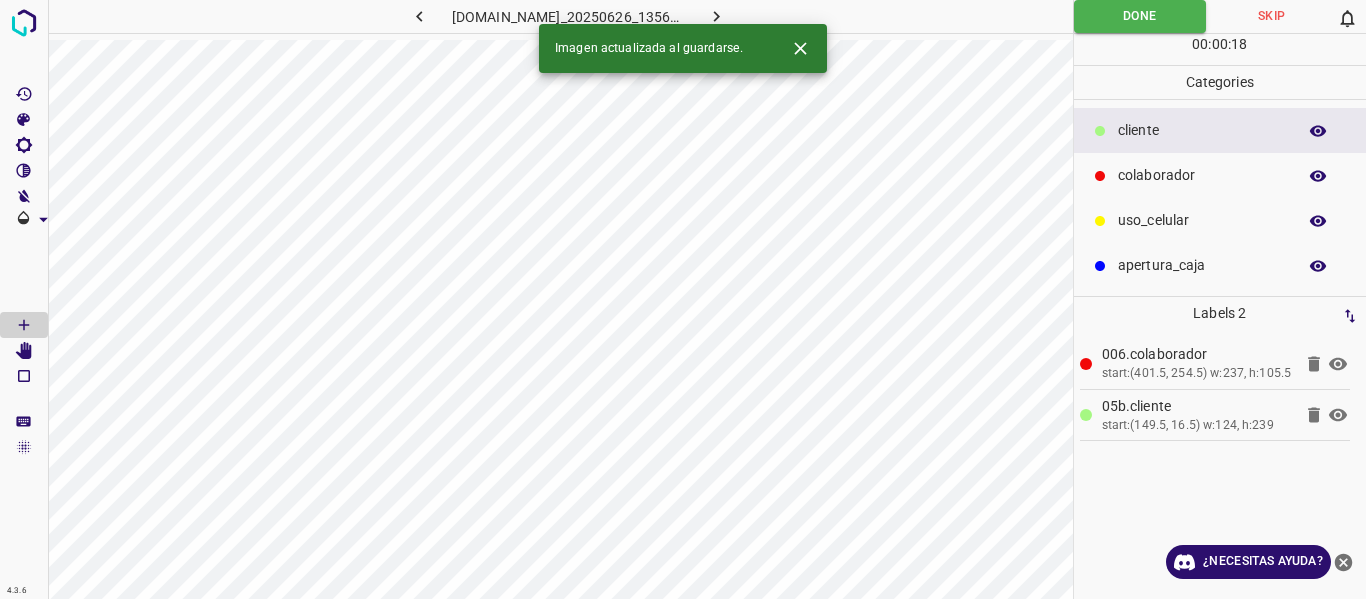 click 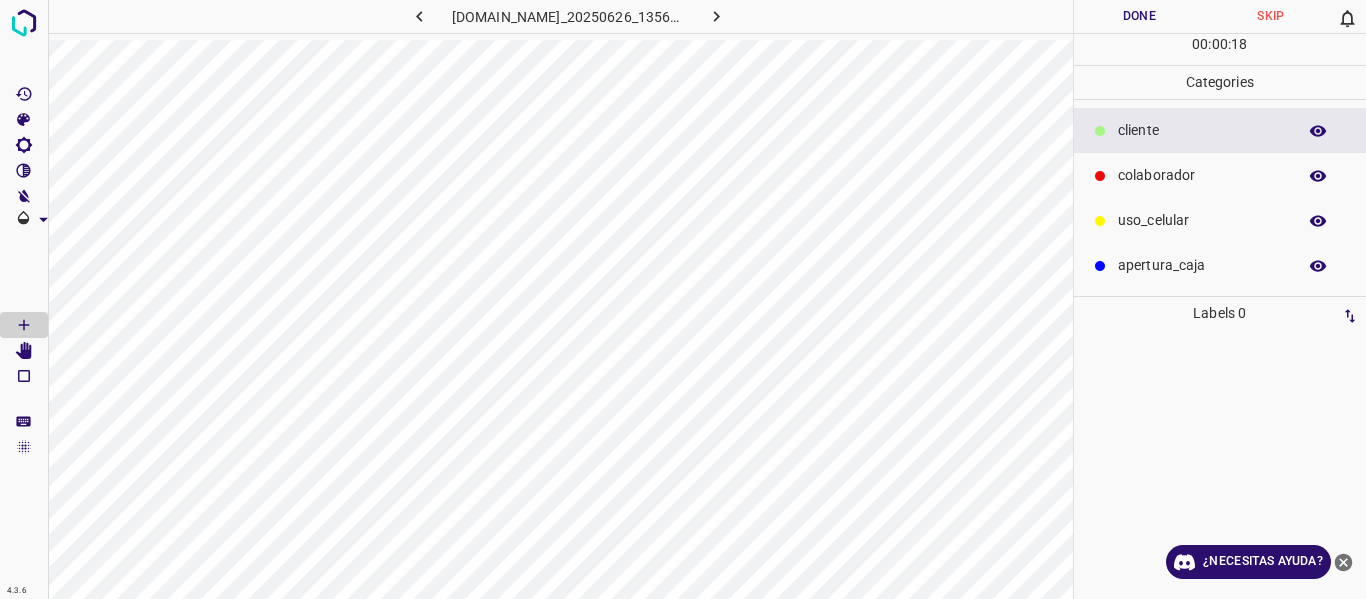 click on "colaborador" at bounding box center (1202, 175) 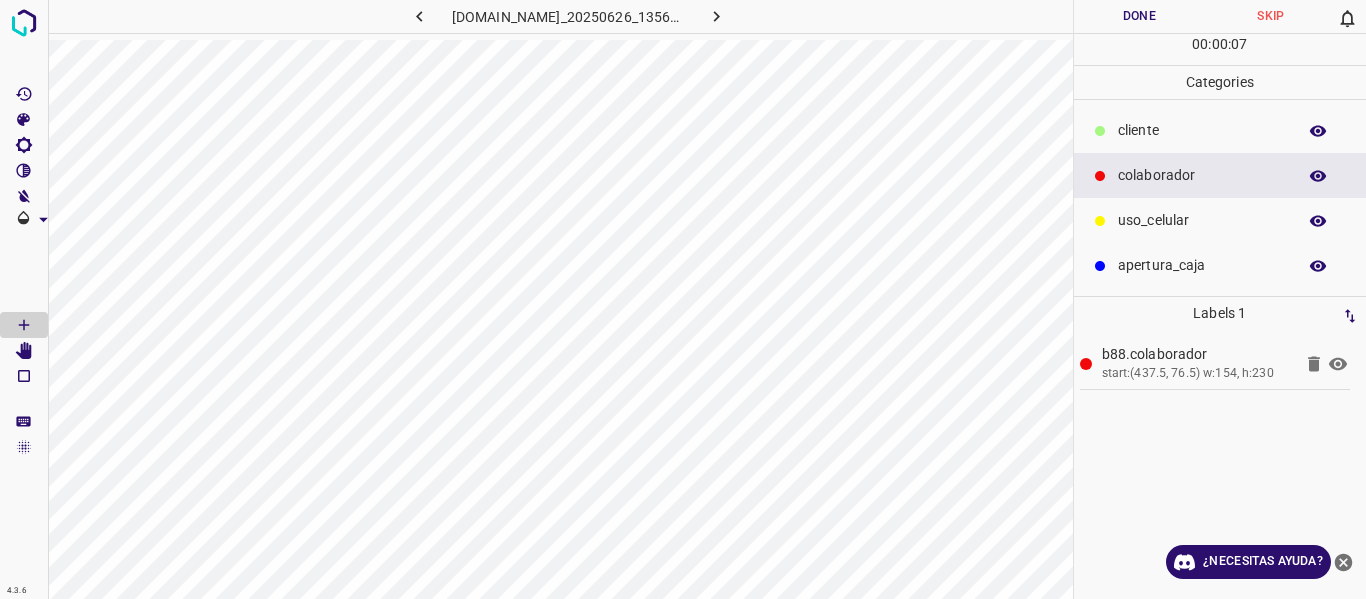 click on "​​cliente" at bounding box center (1202, 130) 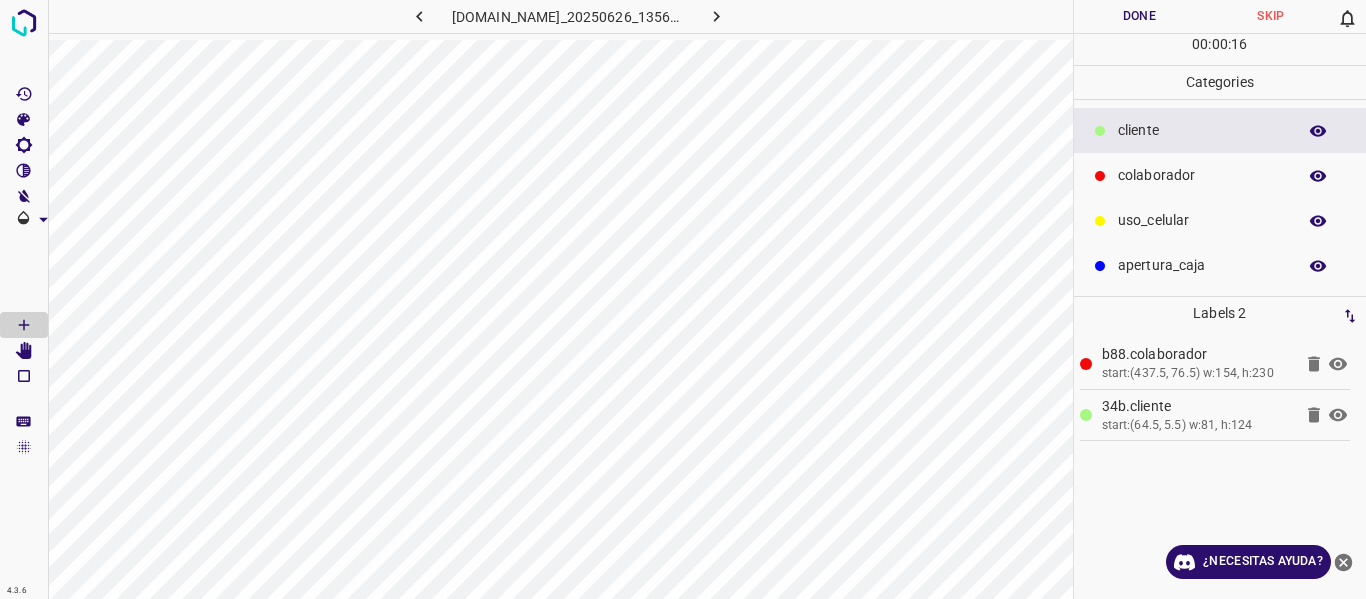 click on "Done" at bounding box center [1140, 16] 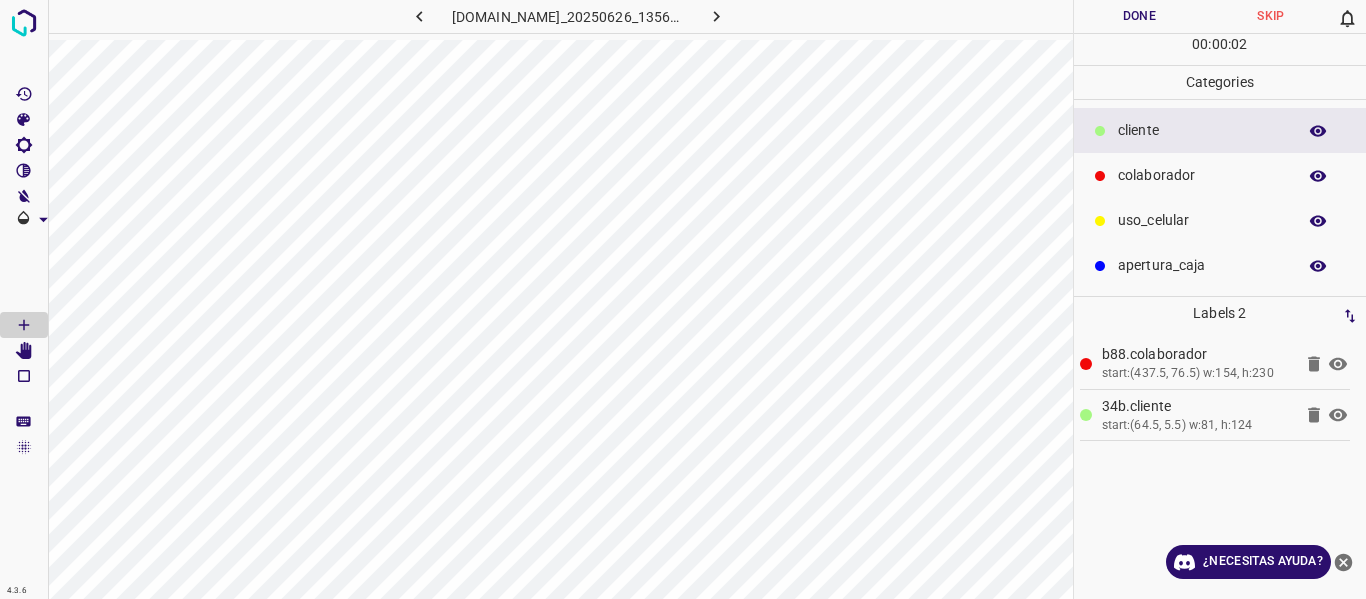 click on "Done" at bounding box center (1140, 16) 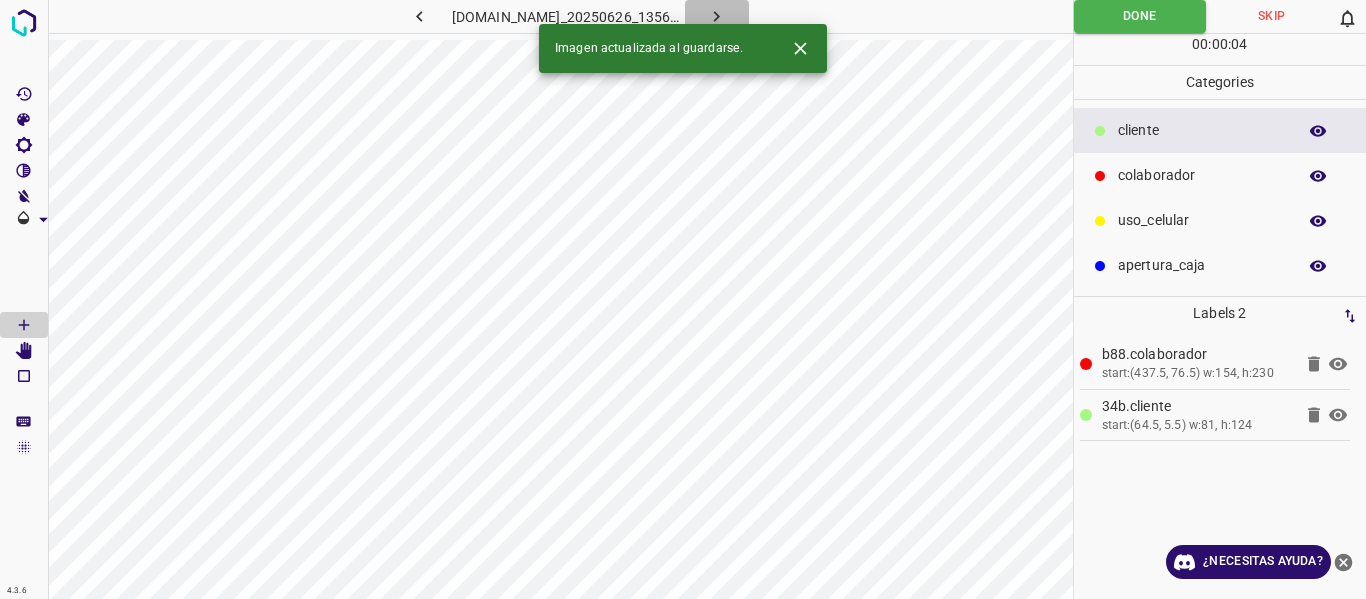 click 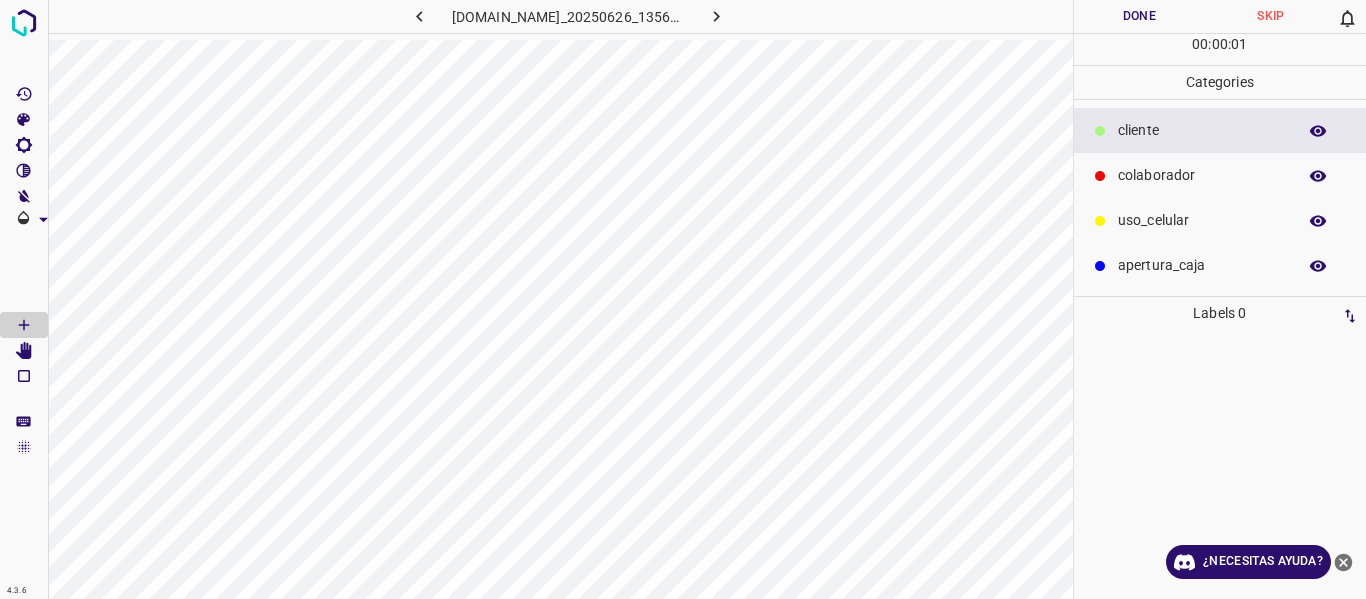click on "colaborador" at bounding box center [1220, 175] 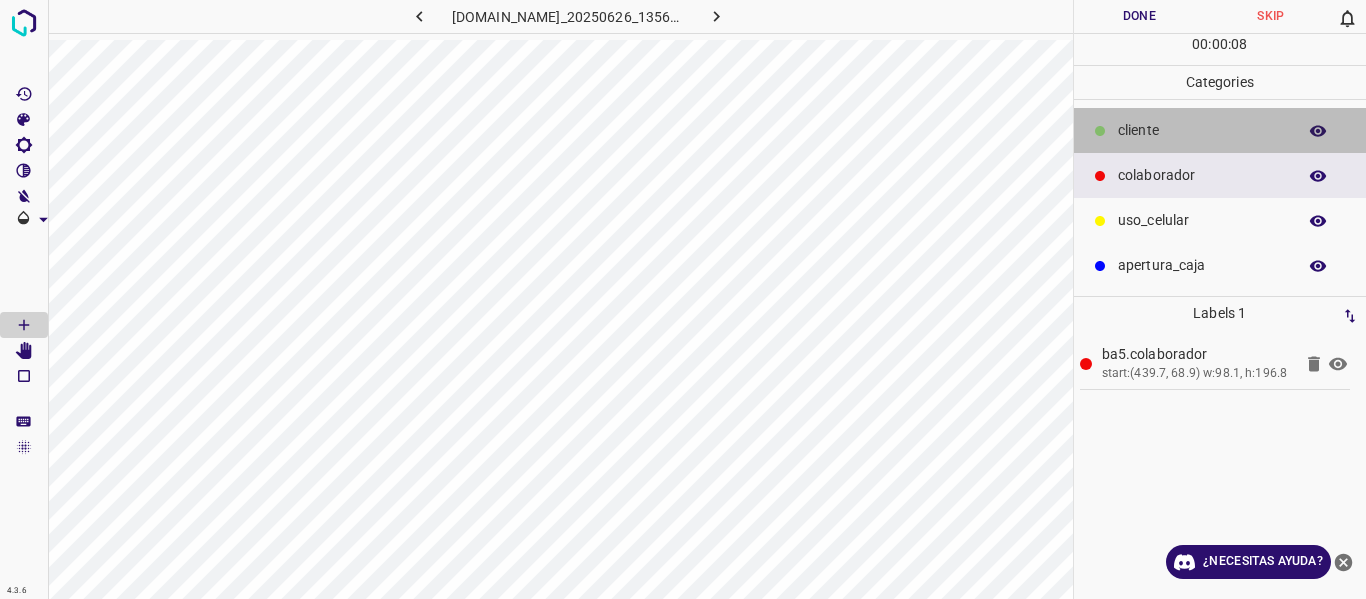 click on "​​cliente" at bounding box center (1202, 130) 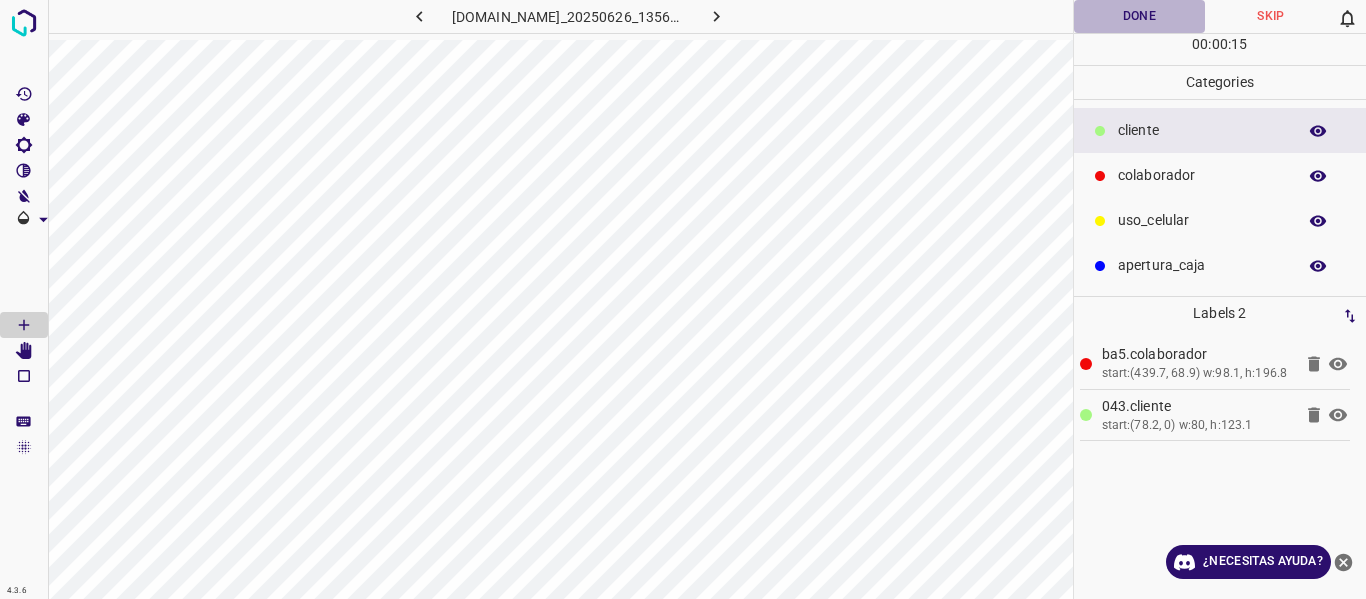 click on "Done" at bounding box center [1140, 16] 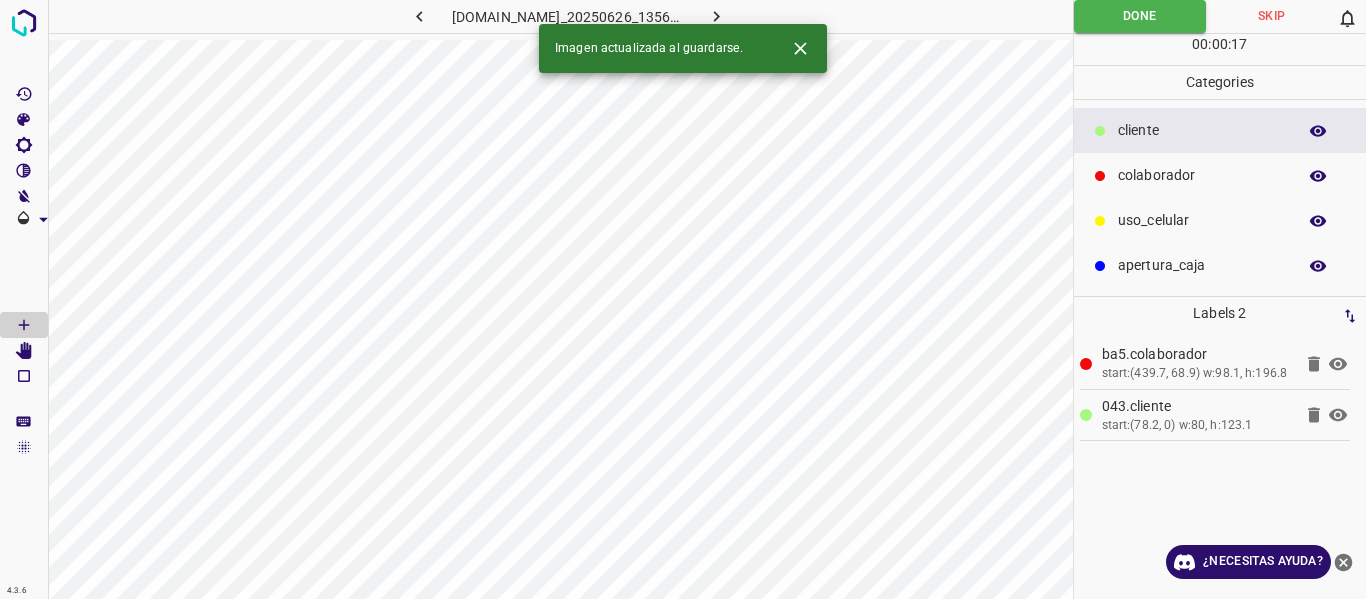 click 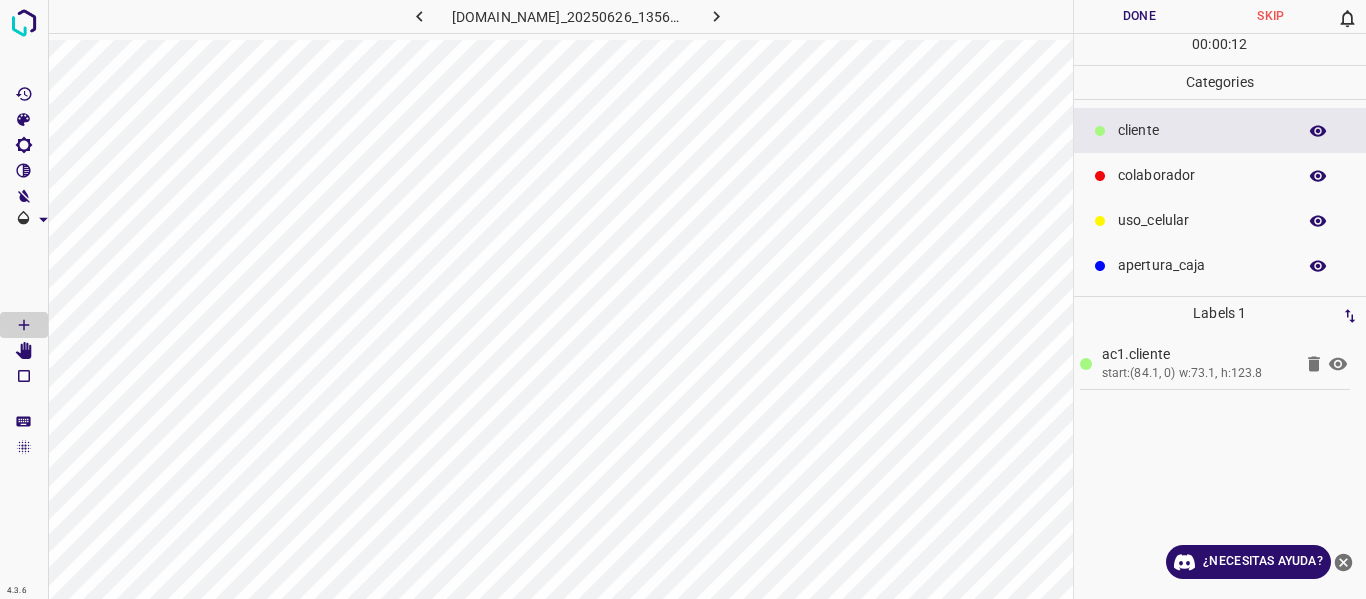 click on "colaborador" at bounding box center [1220, 175] 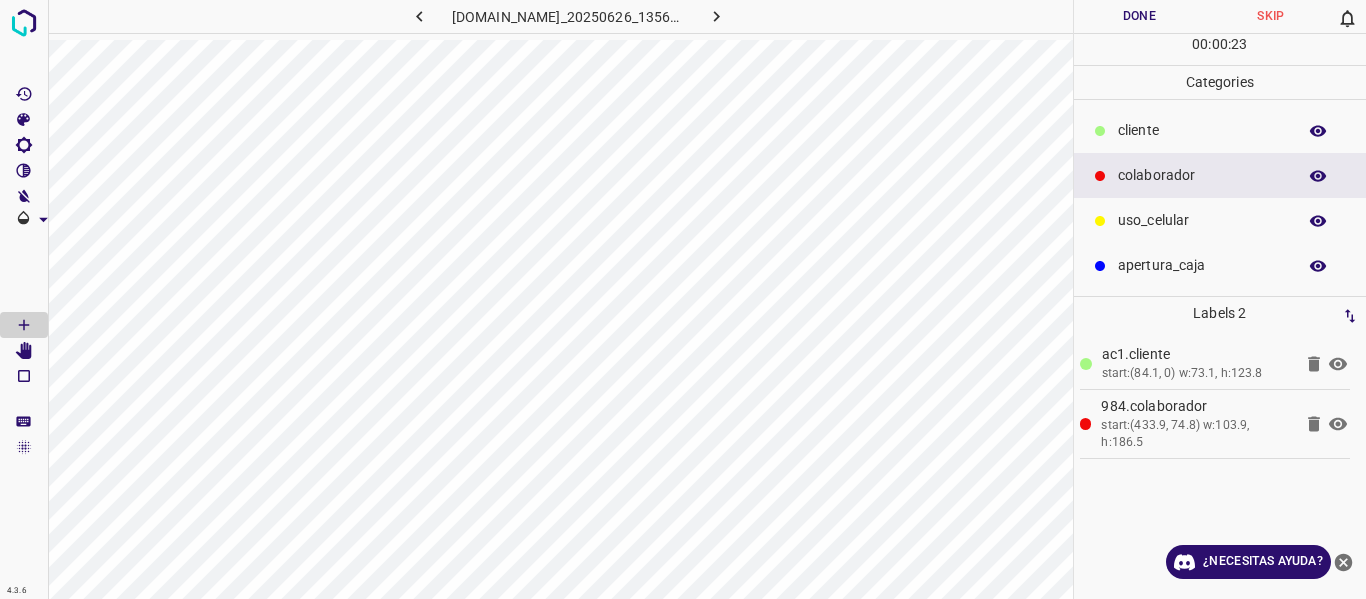 click on "Done" at bounding box center [1140, 16] 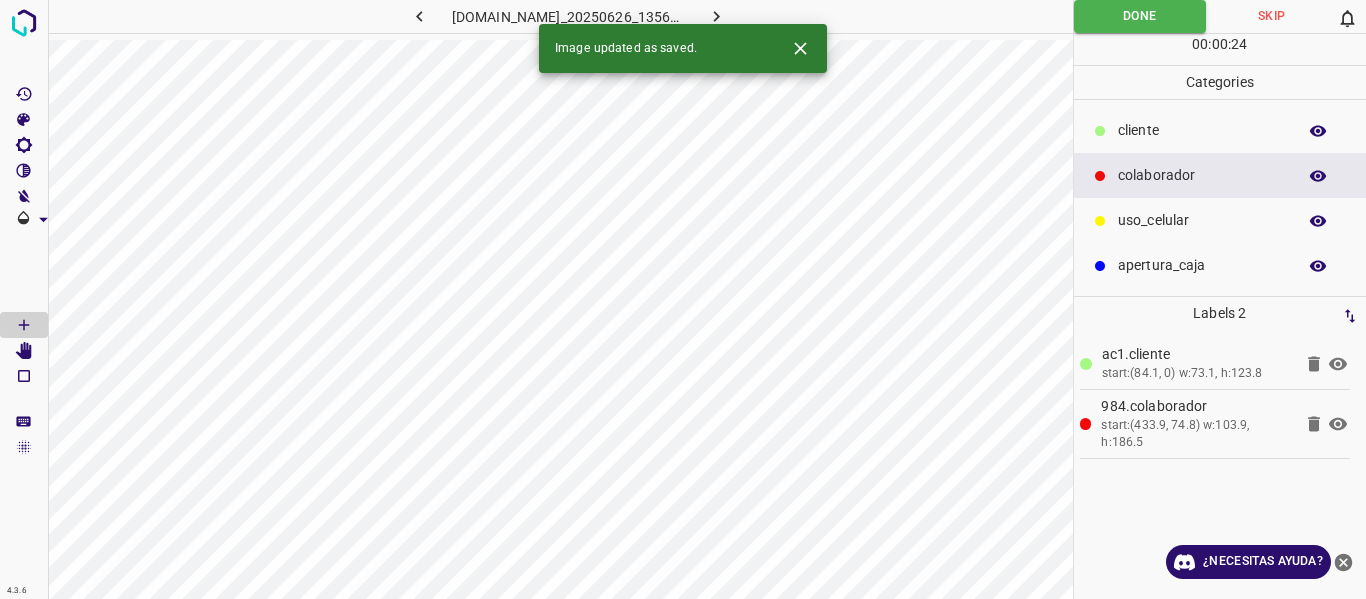 click at bounding box center (717, 16) 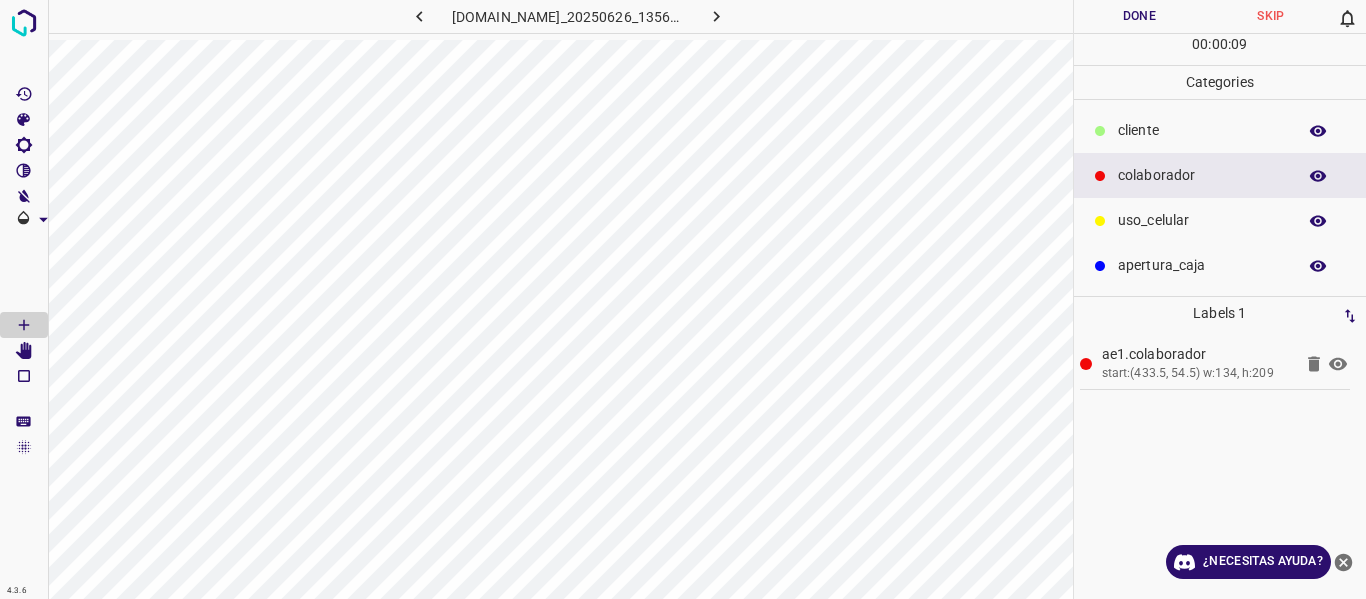 click on "​​cliente" at bounding box center (1202, 130) 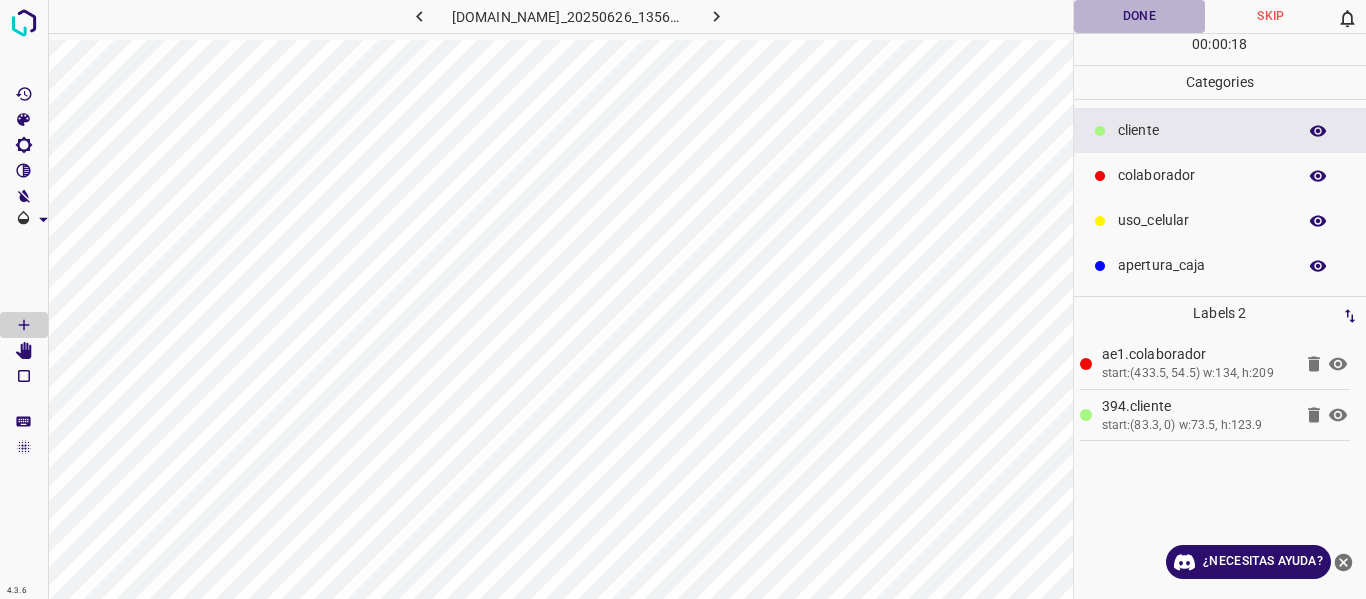 click on "Done" at bounding box center (1140, 16) 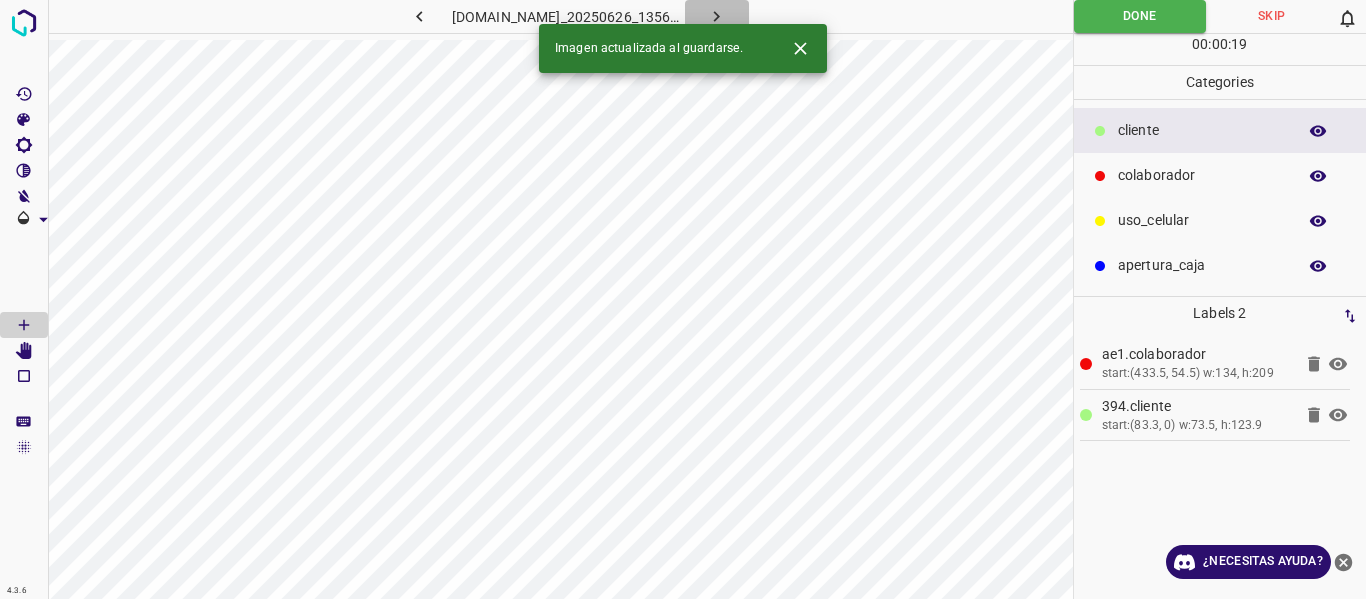 click 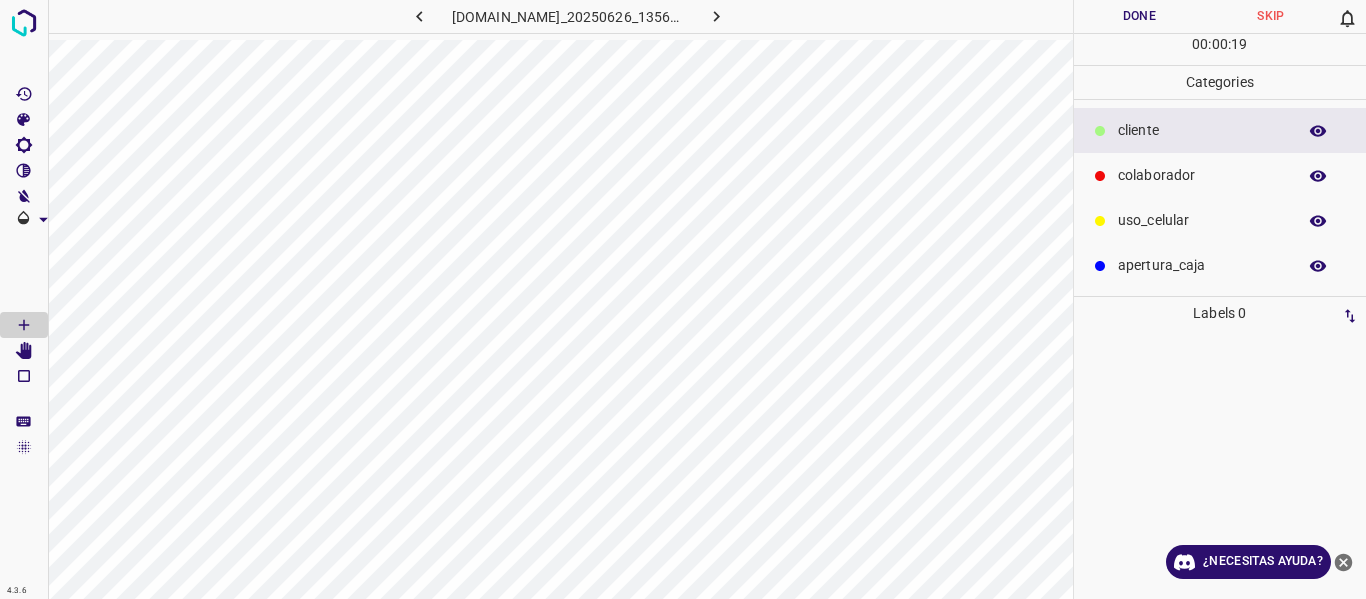 click on "colaborador" at bounding box center [1220, 175] 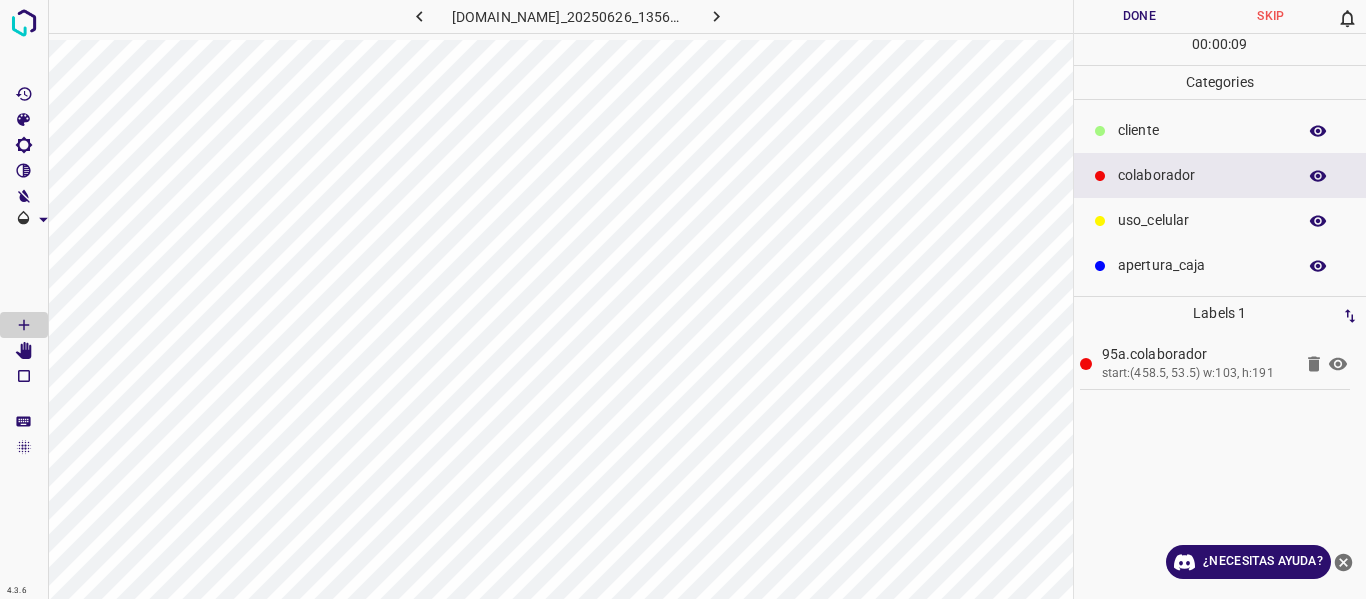 drag, startPoint x: 1175, startPoint y: 129, endPoint x: 1103, endPoint y: 140, distance: 72.835434 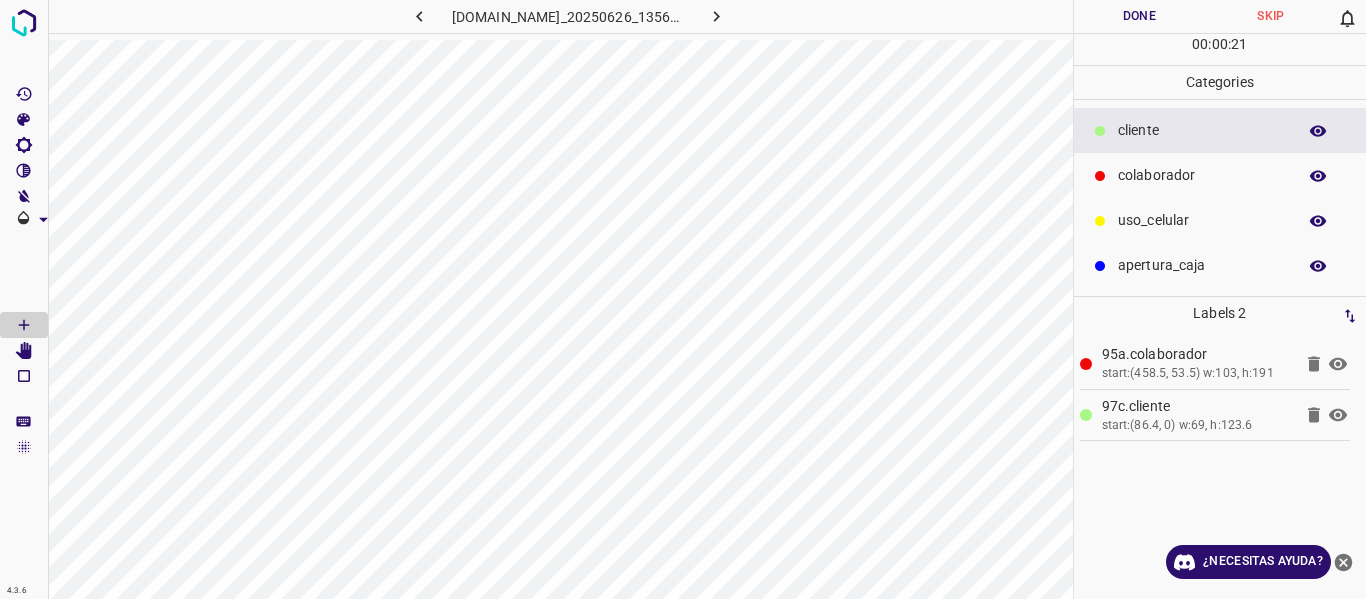 click on "Done" at bounding box center (1140, 16) 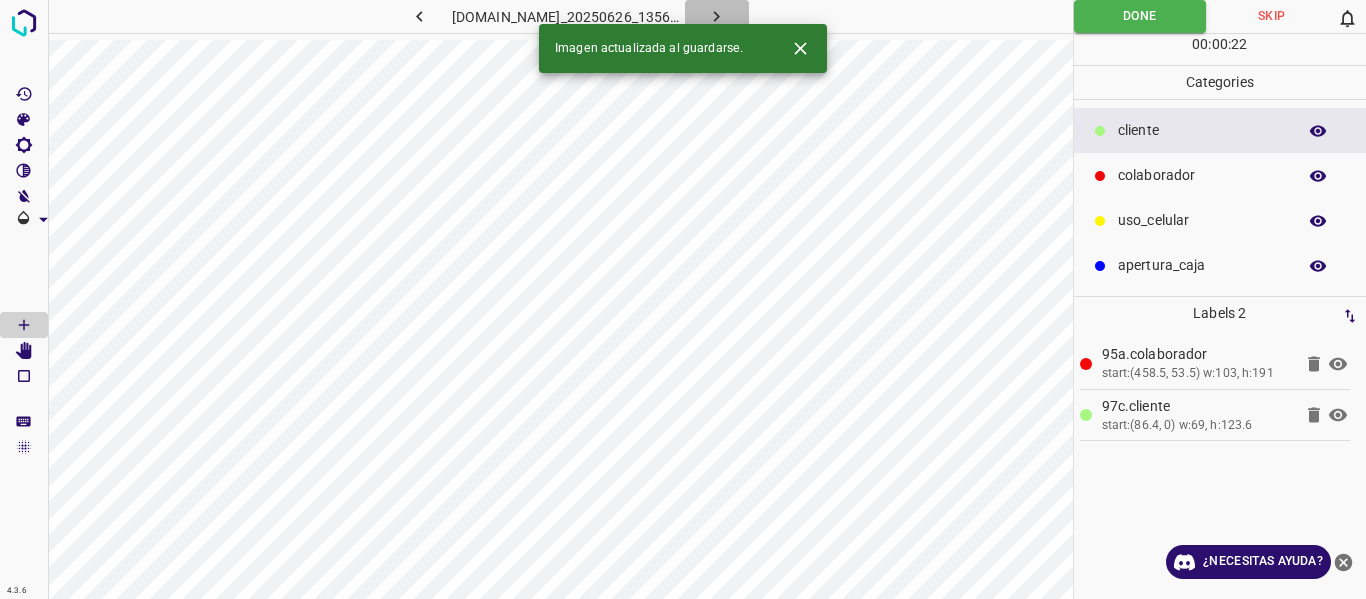 click 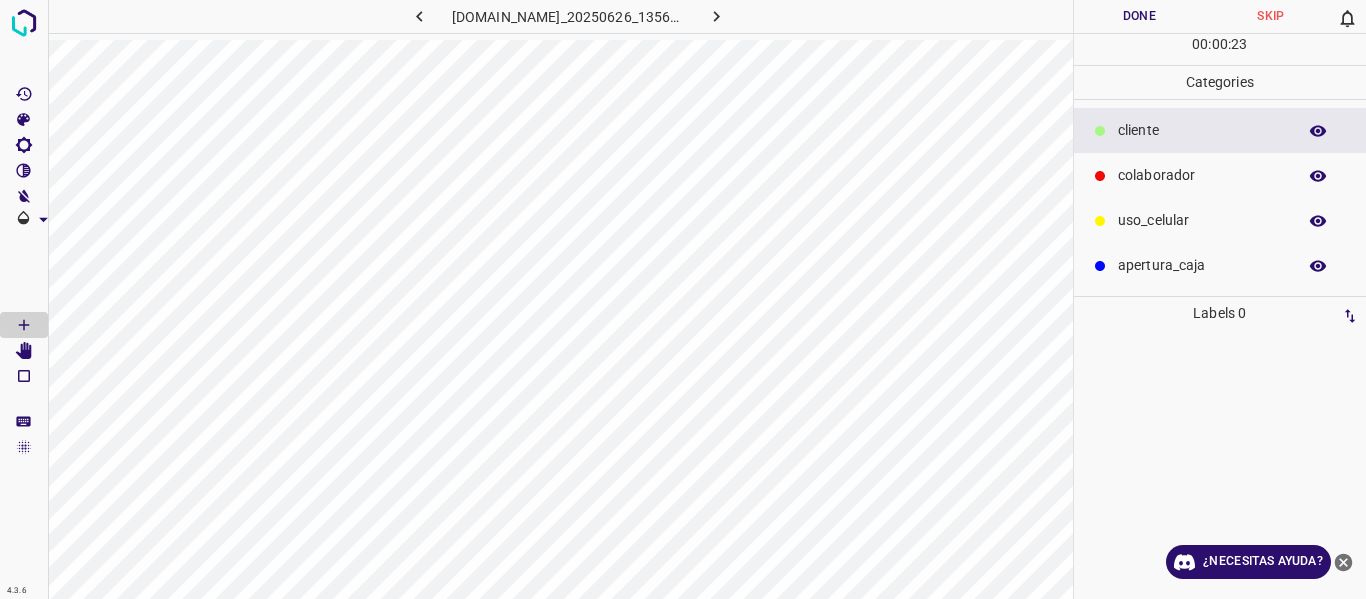 click on "colaborador" at bounding box center [1202, 175] 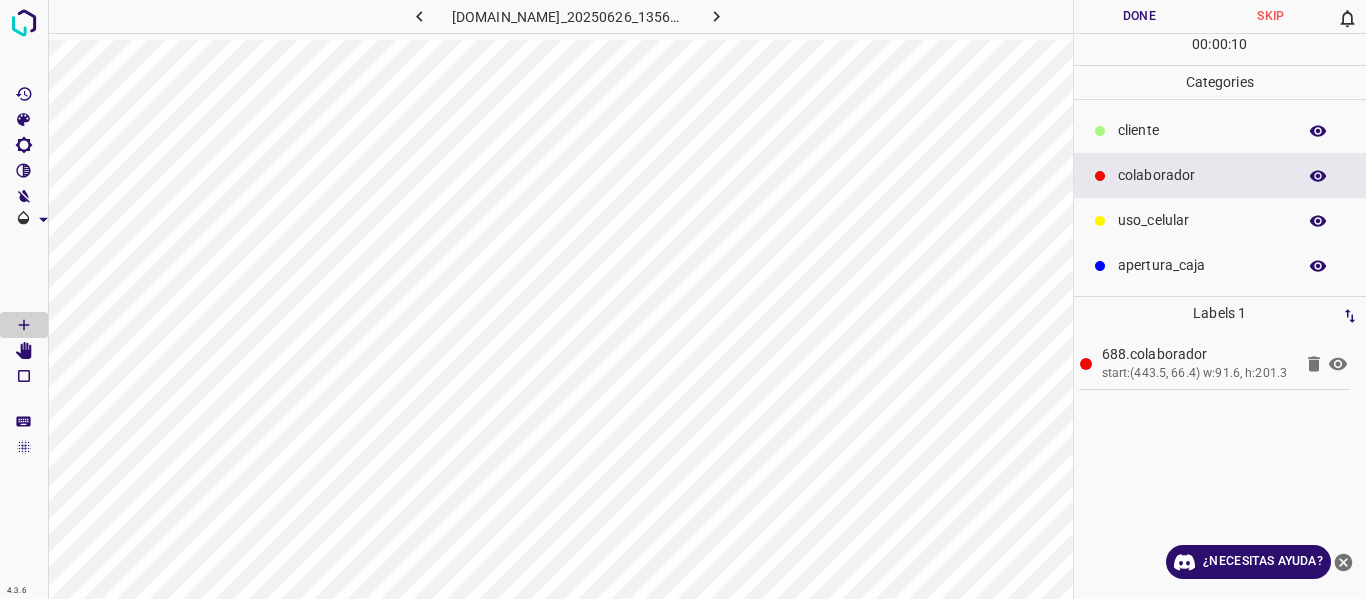 click on "​​cliente" at bounding box center [1202, 130] 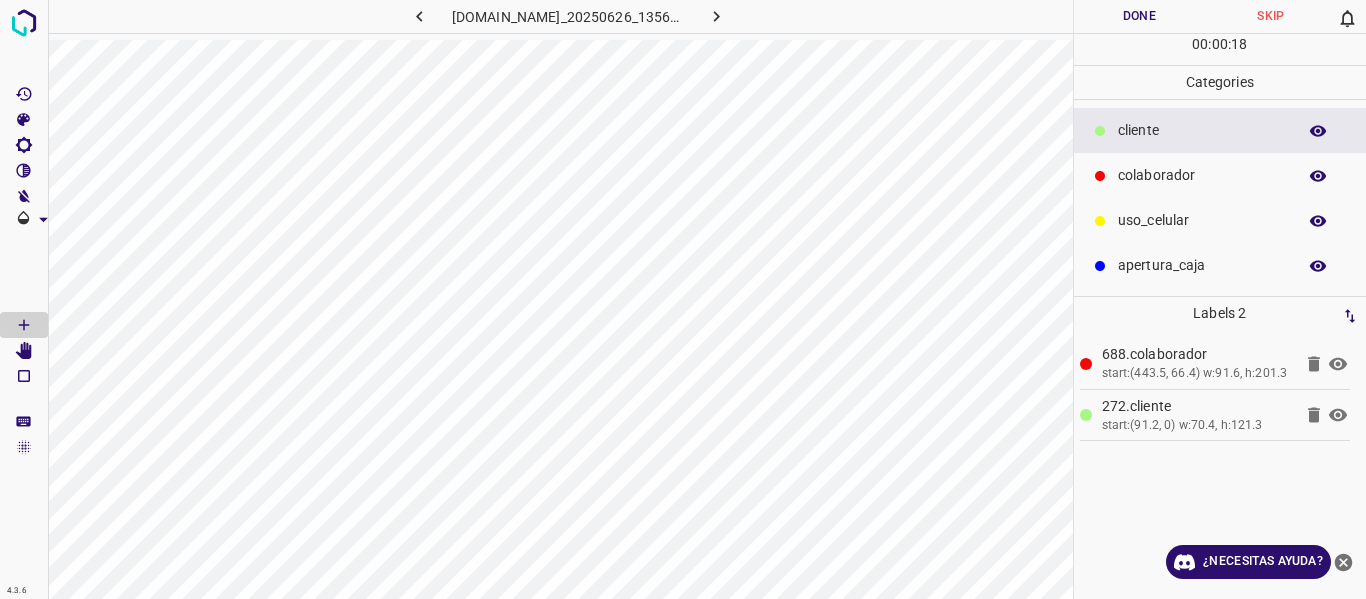 click on "Done" at bounding box center (1140, 16) 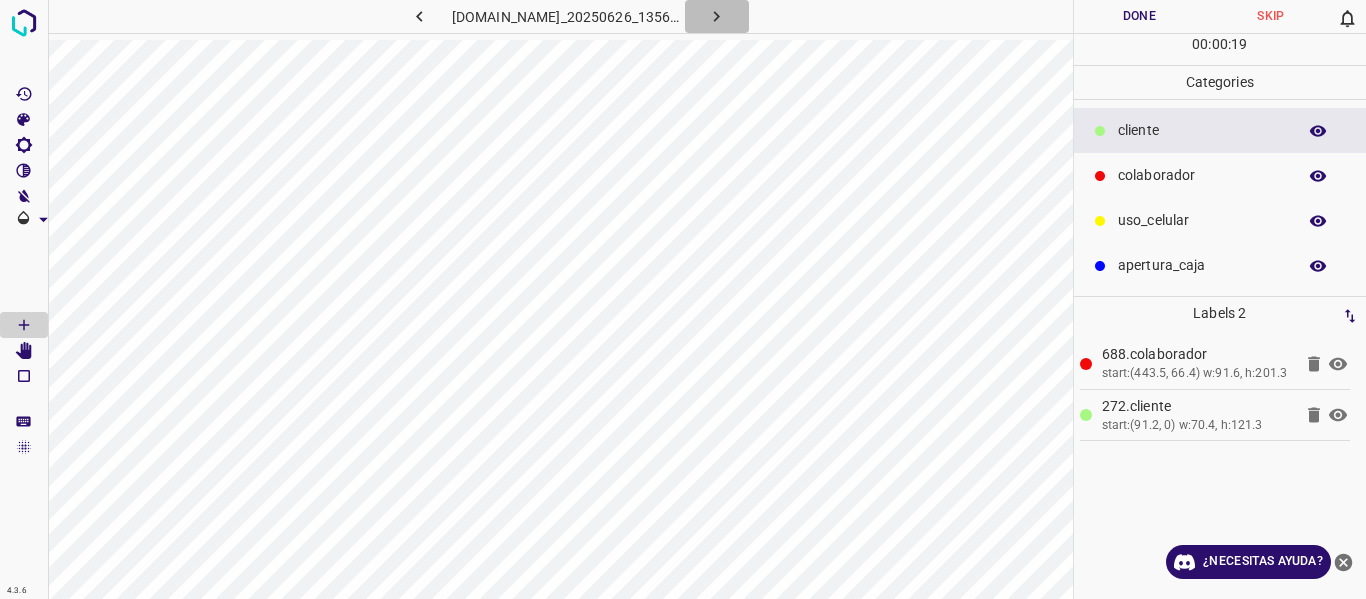 click at bounding box center [717, 16] 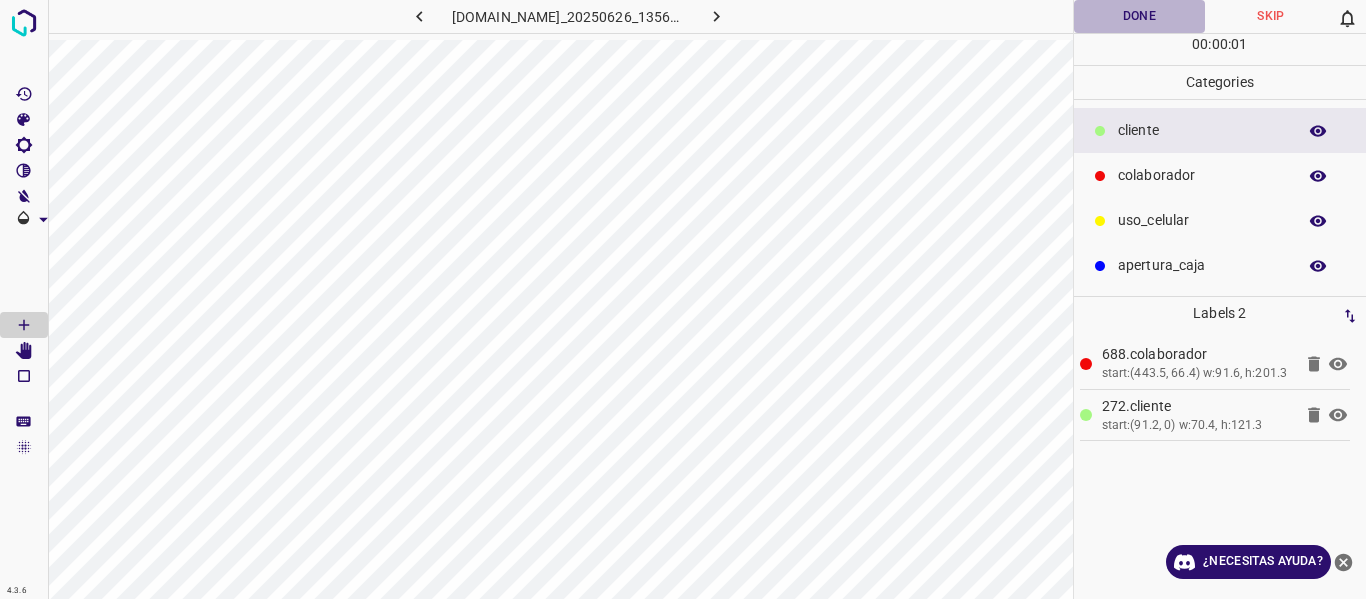 click on "Done" at bounding box center [1140, 16] 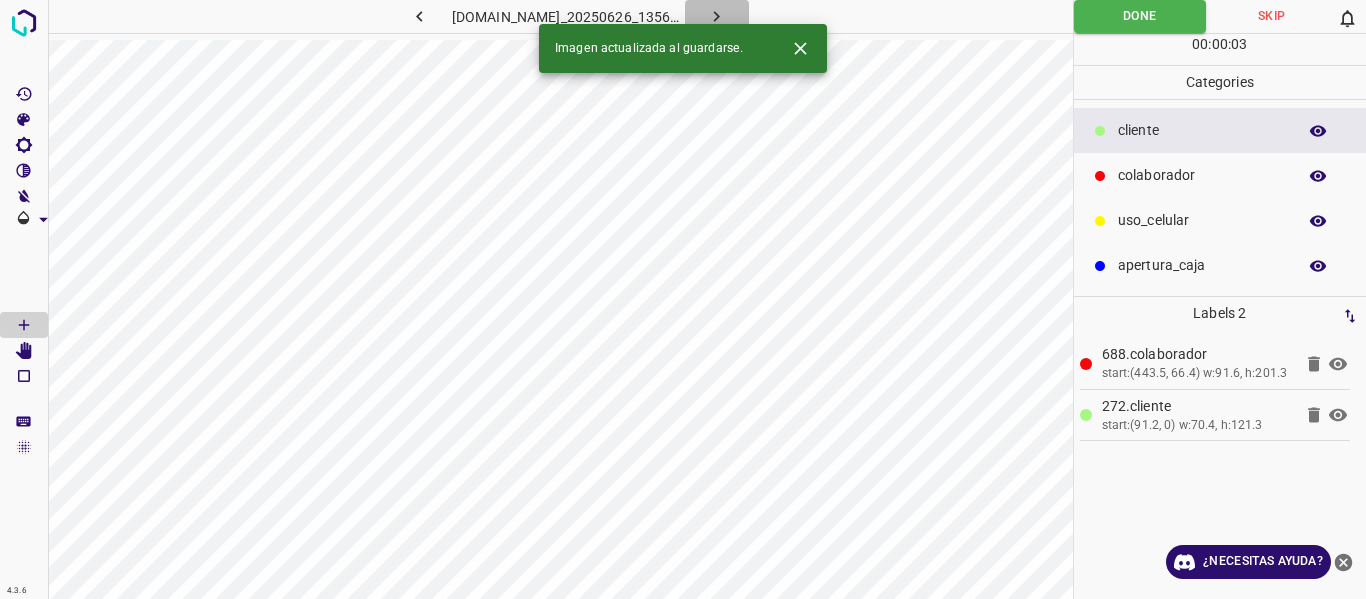 drag, startPoint x: 735, startPoint y: 14, endPoint x: 726, endPoint y: 65, distance: 51.78803 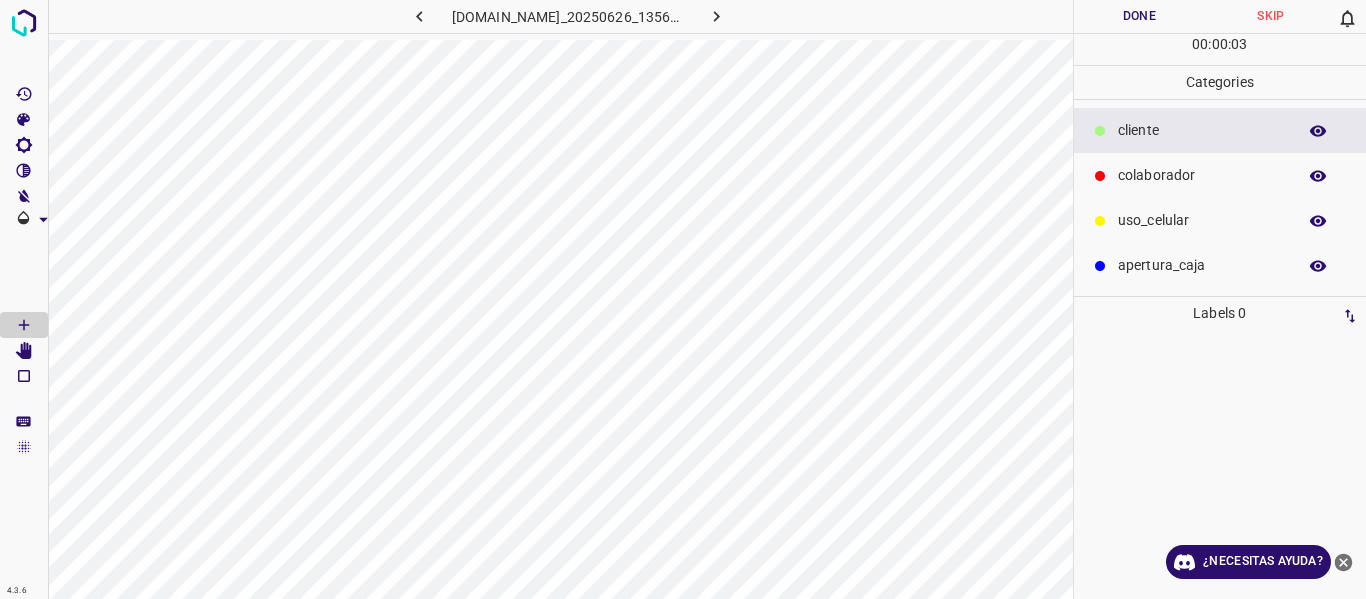 click at bounding box center (1100, 176) 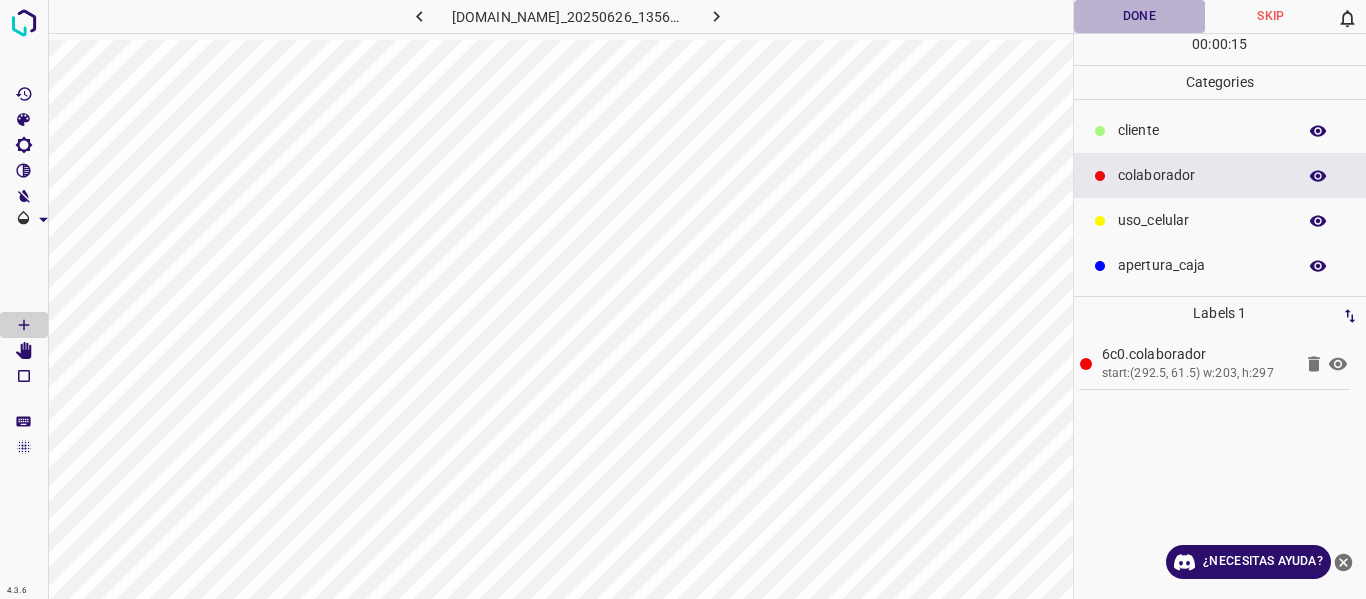 click on "Done" at bounding box center [1140, 16] 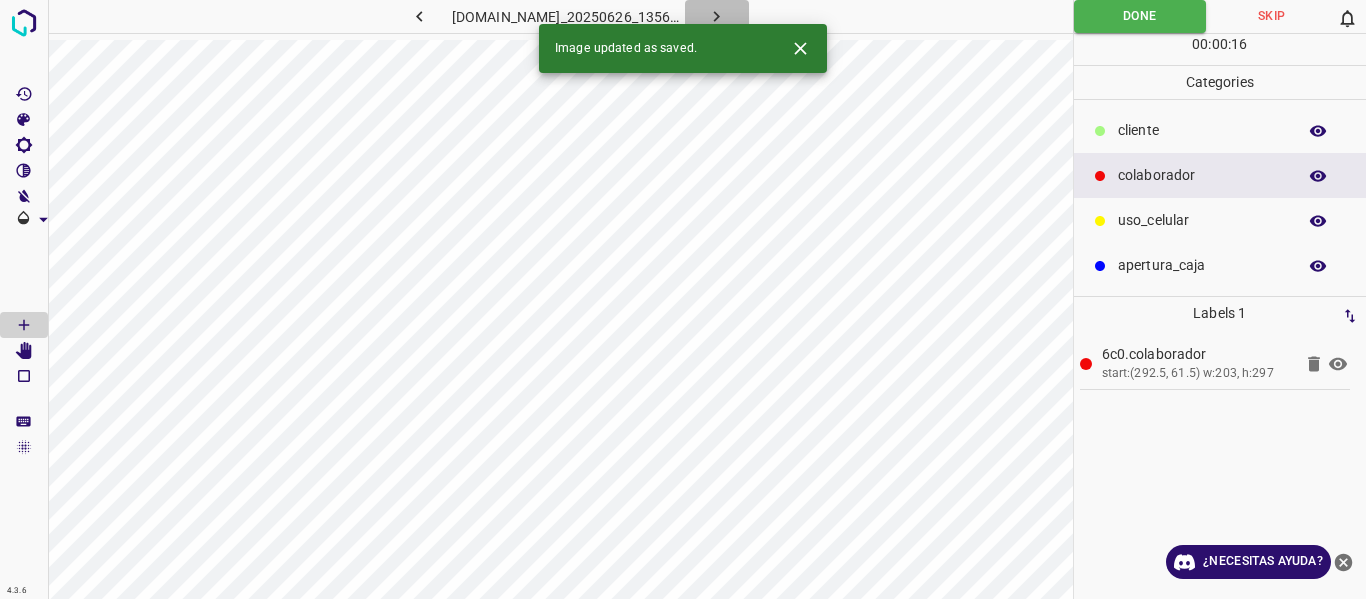 click at bounding box center (717, 16) 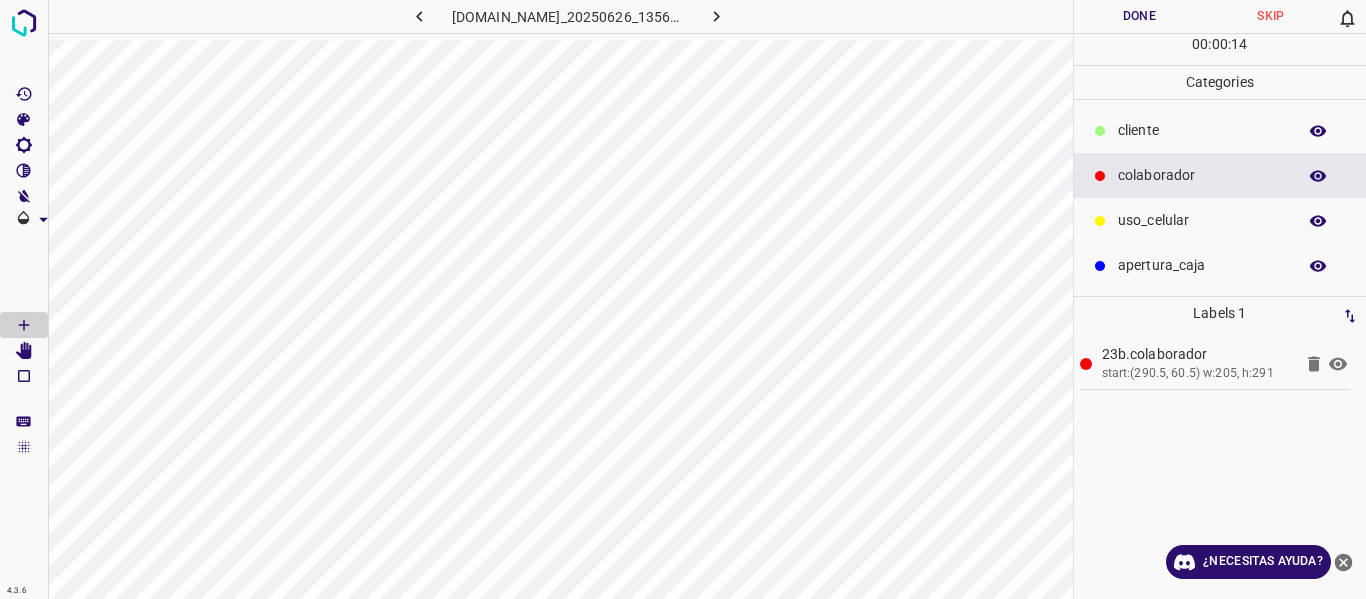 click on "Done" at bounding box center [1140, 16] 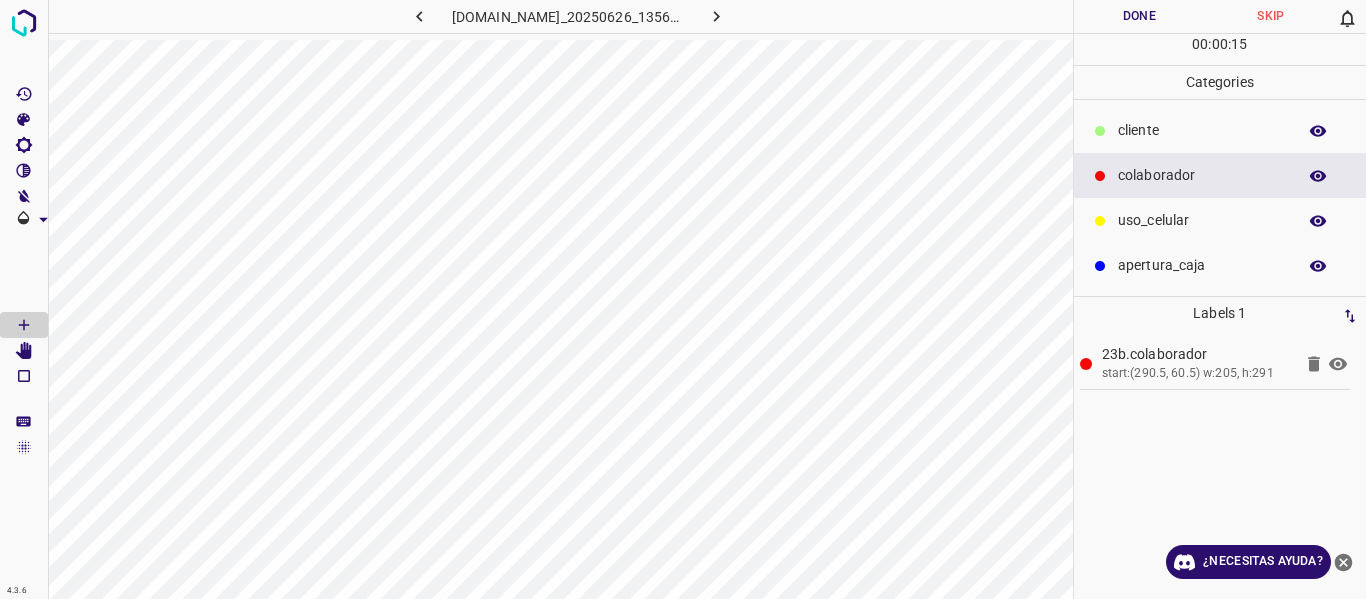 click 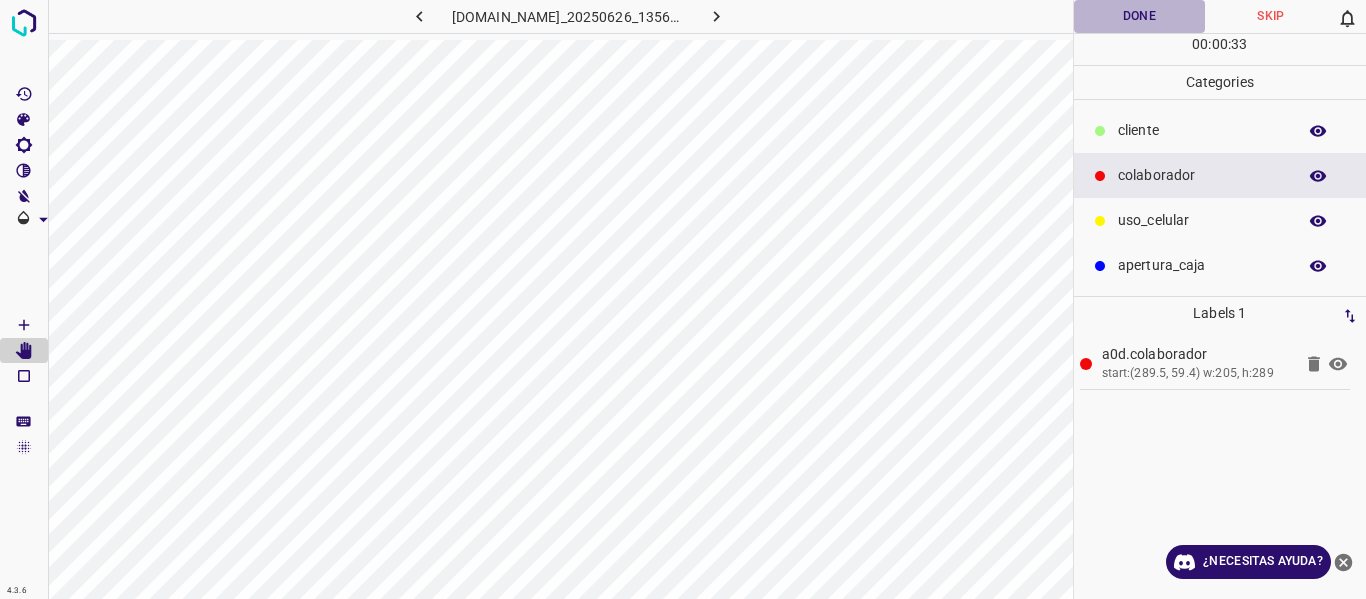 click on "Done" at bounding box center (1140, 16) 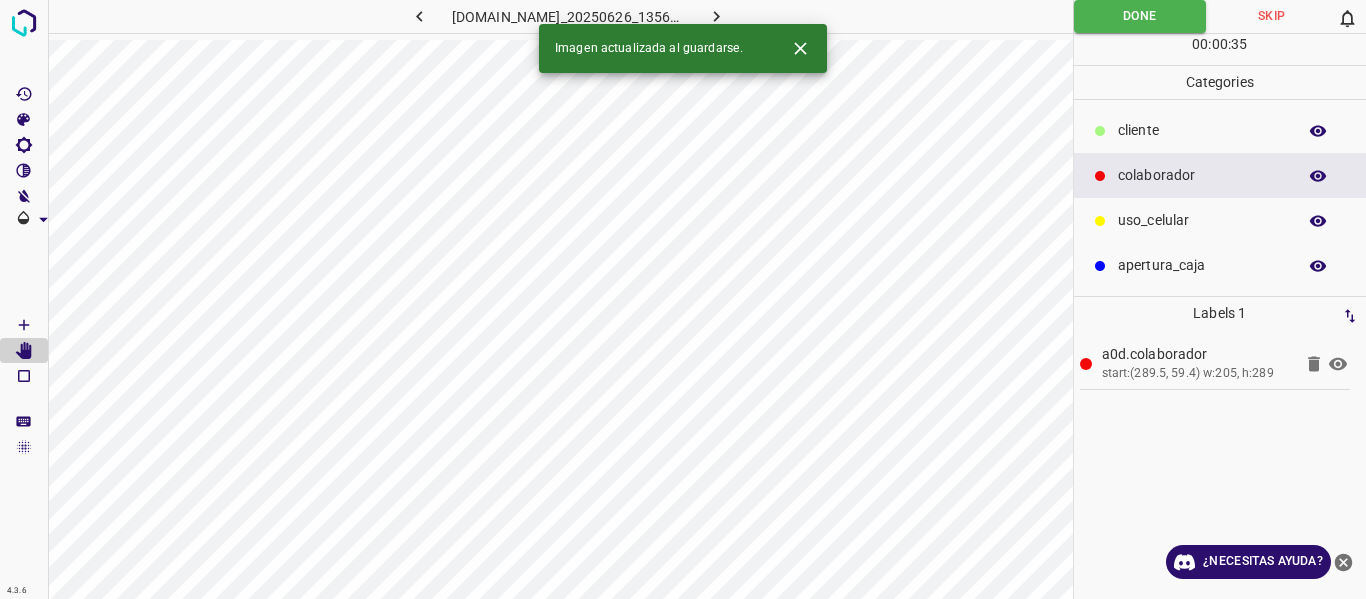 click 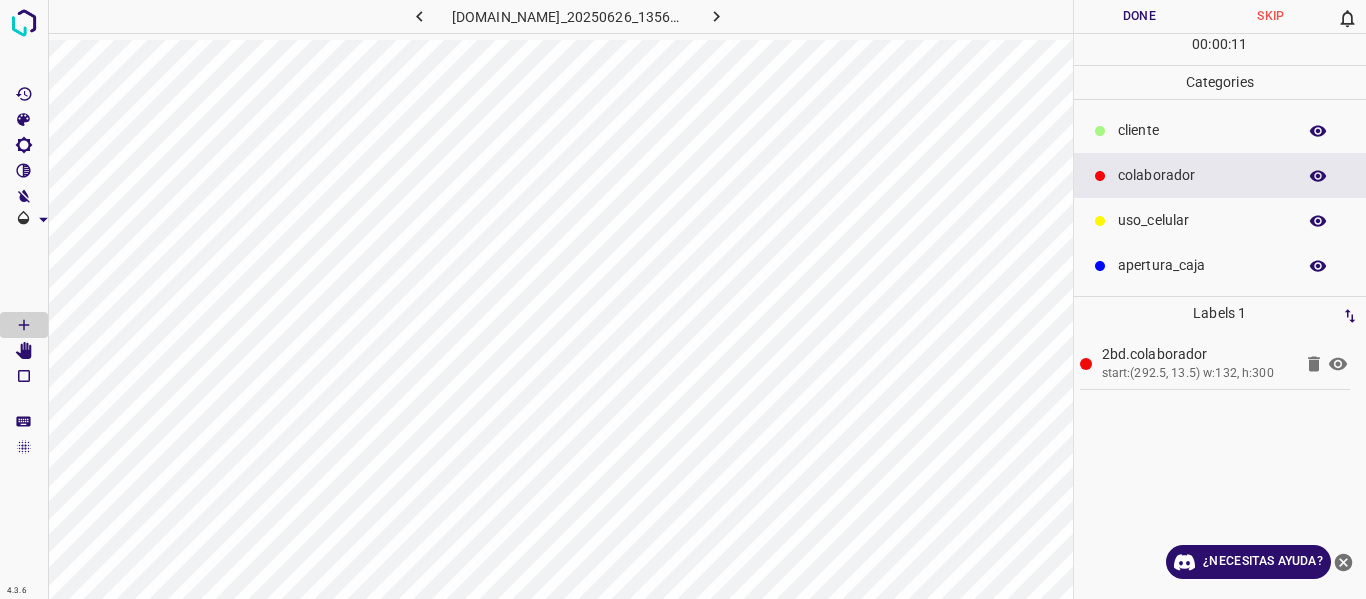 click on "Done" at bounding box center (1140, 16) 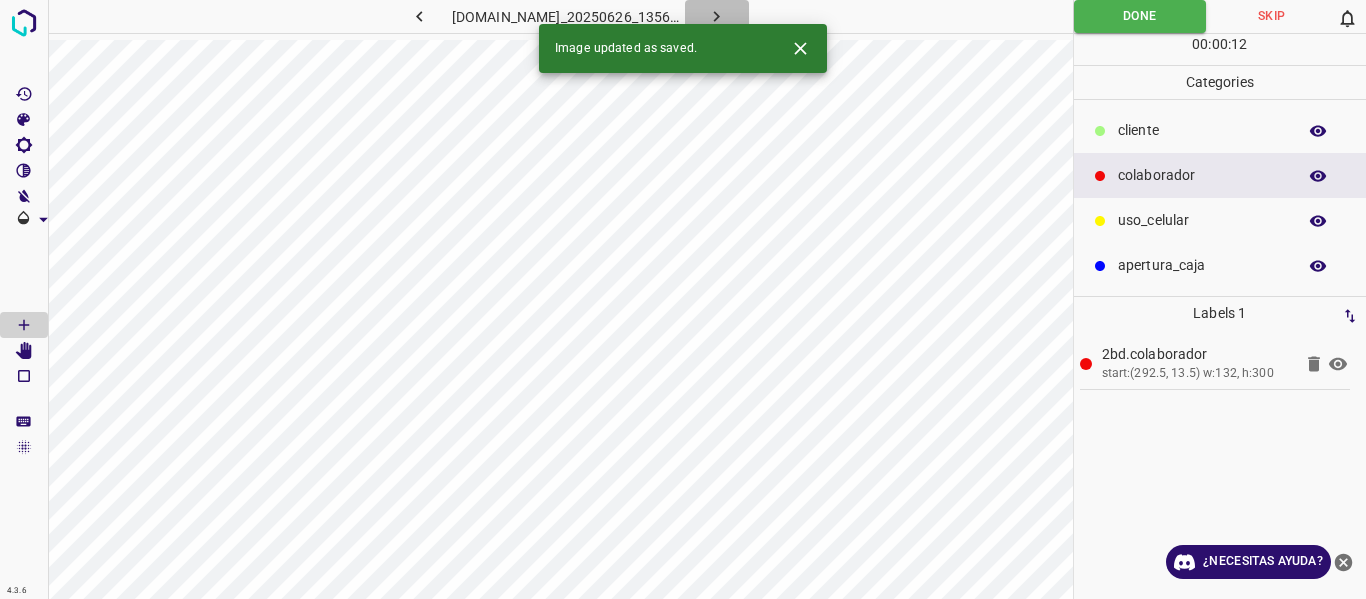 click at bounding box center [717, 16] 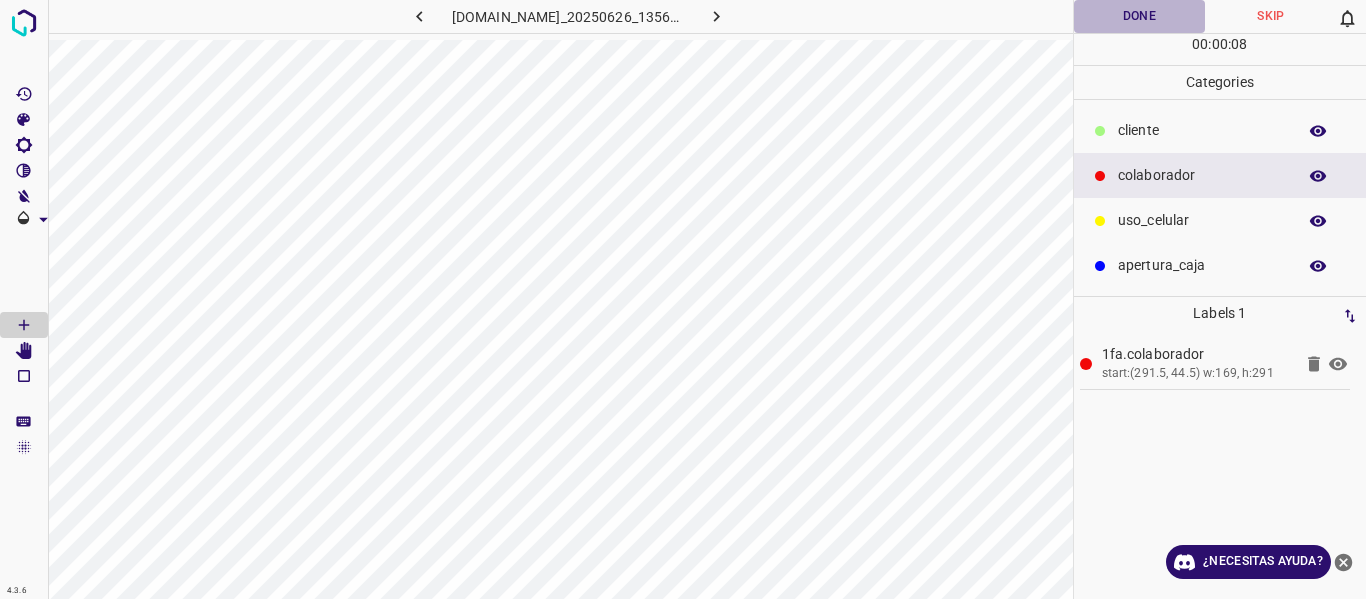 click on "Done" at bounding box center (1140, 16) 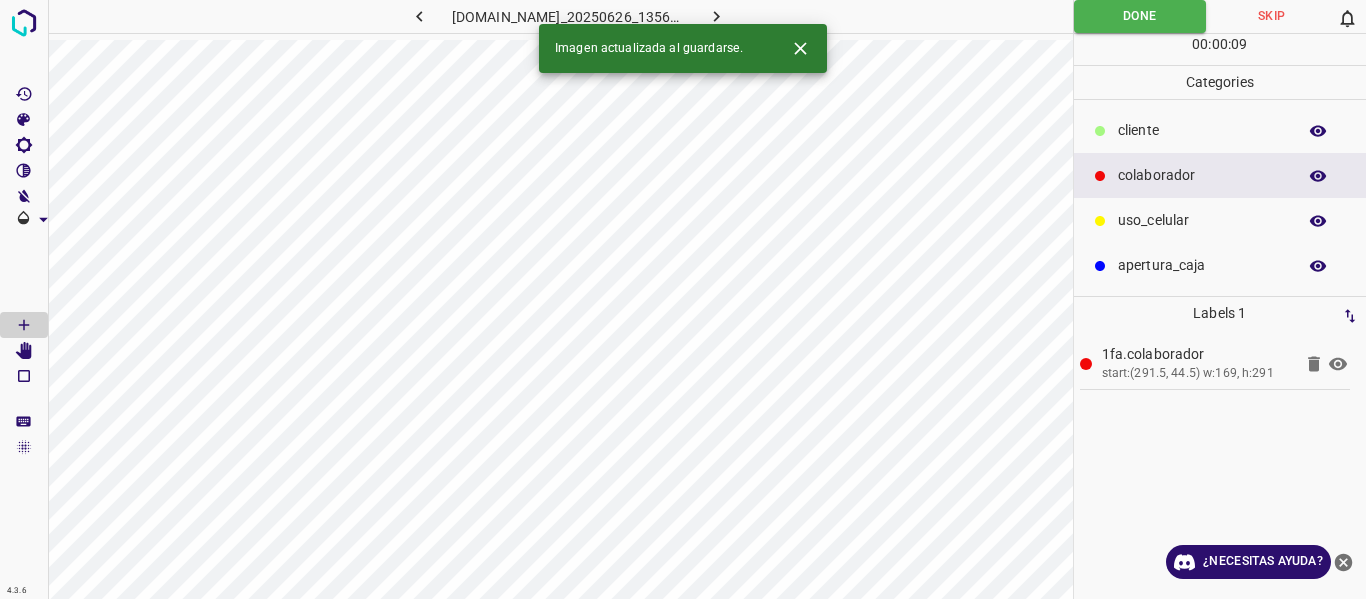 click on "765-dg-hdl-gdl.ddns.net_20250626_135624_000004530.jpg" at bounding box center [568, 16] 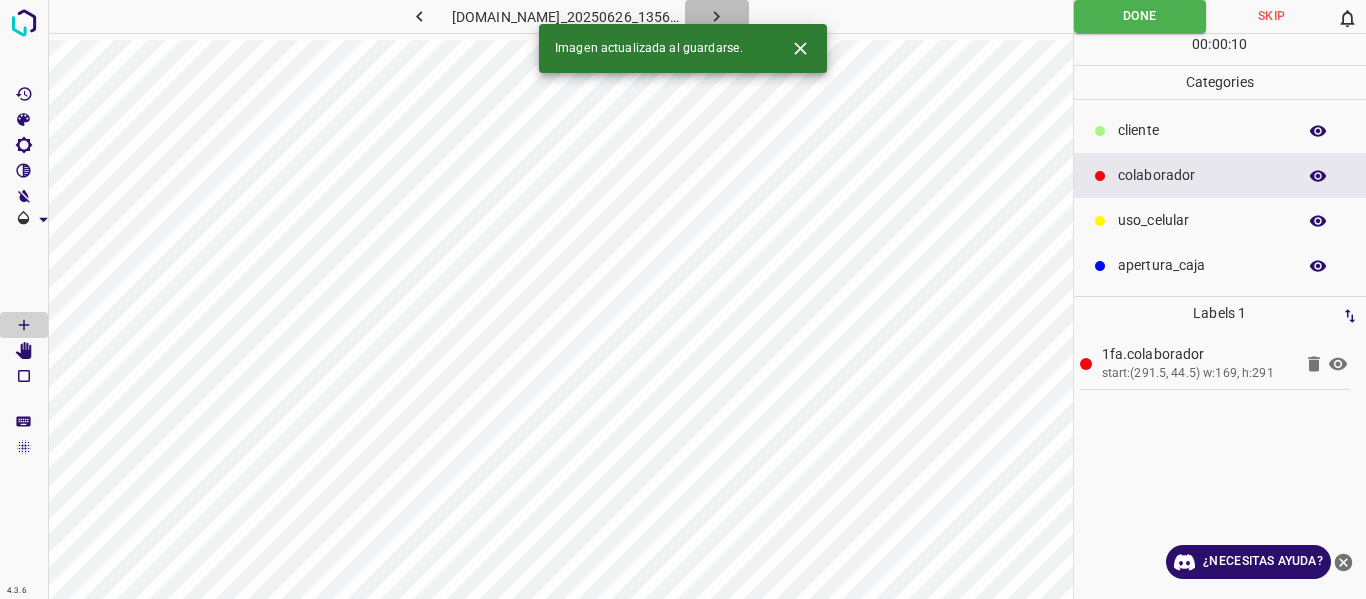 click 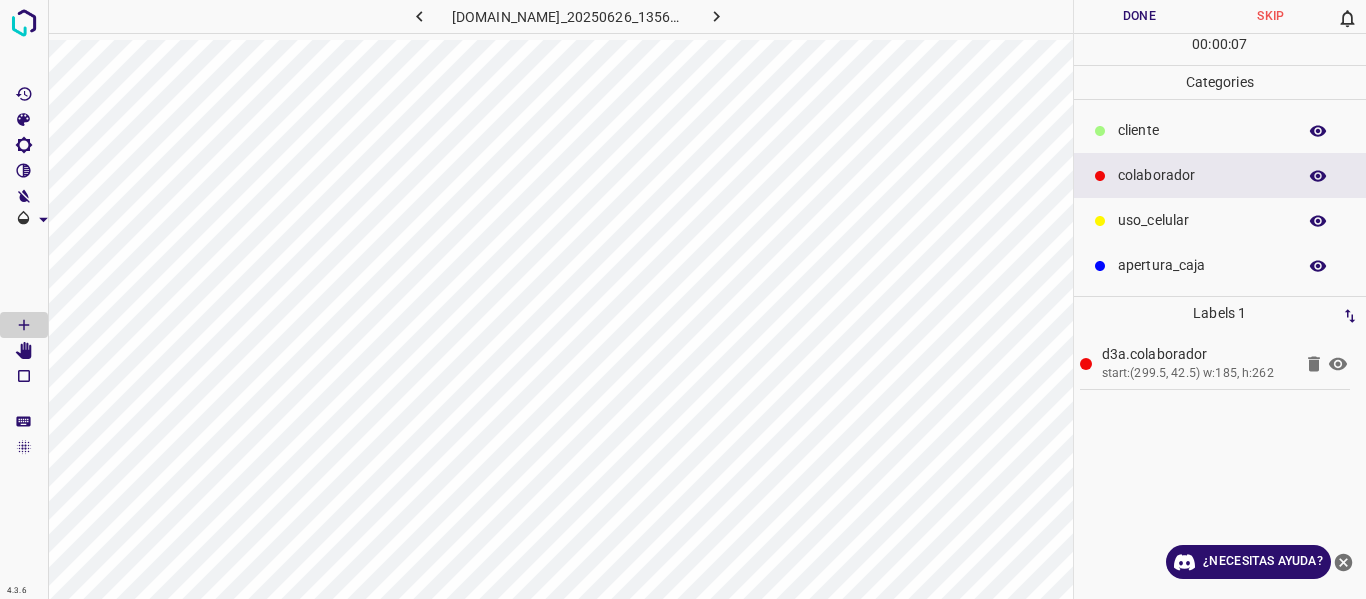 click on "Done" at bounding box center (1140, 16) 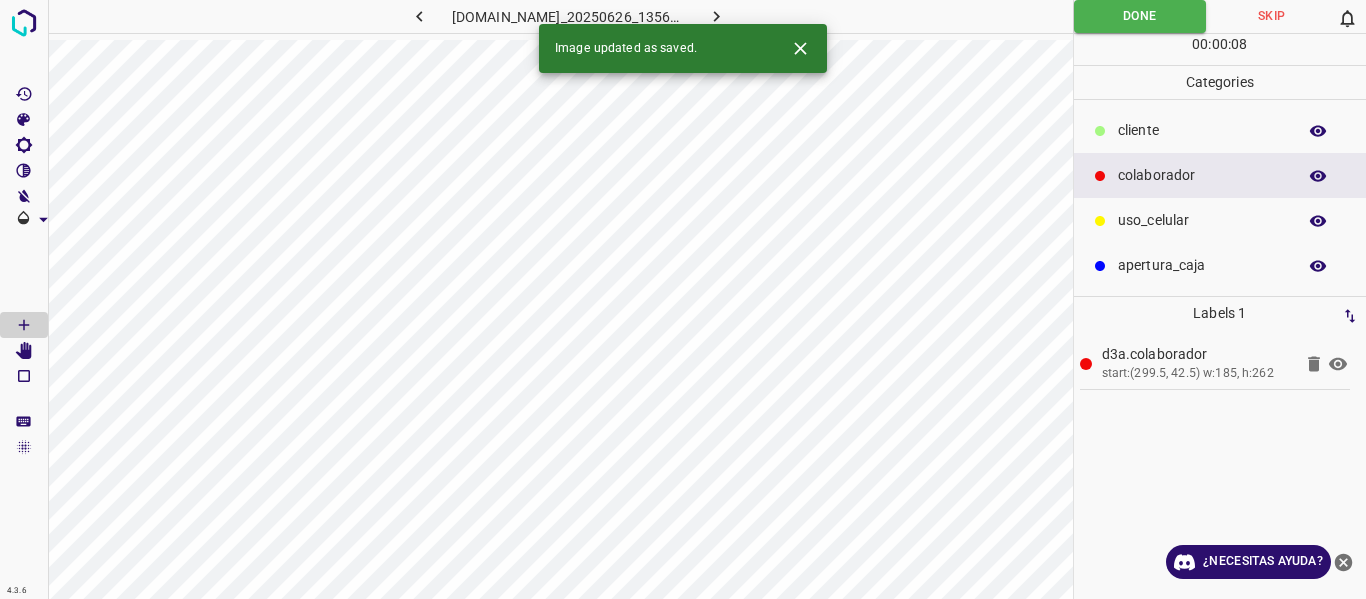 click 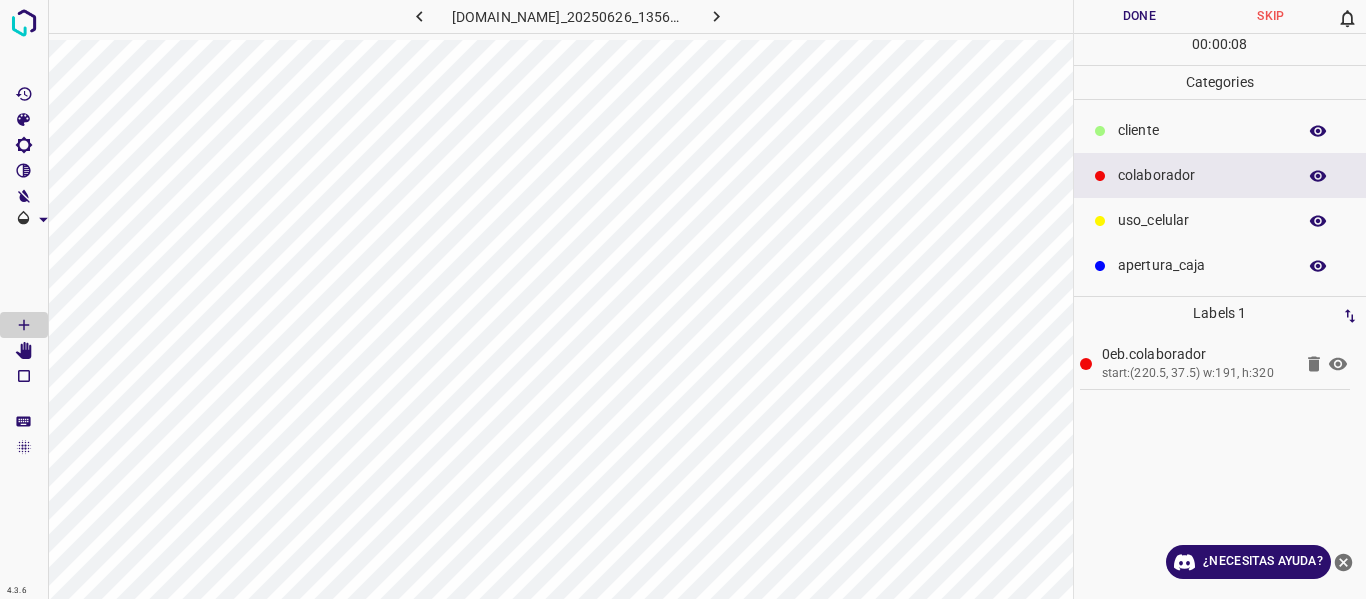 click on "Done" at bounding box center [1140, 16] 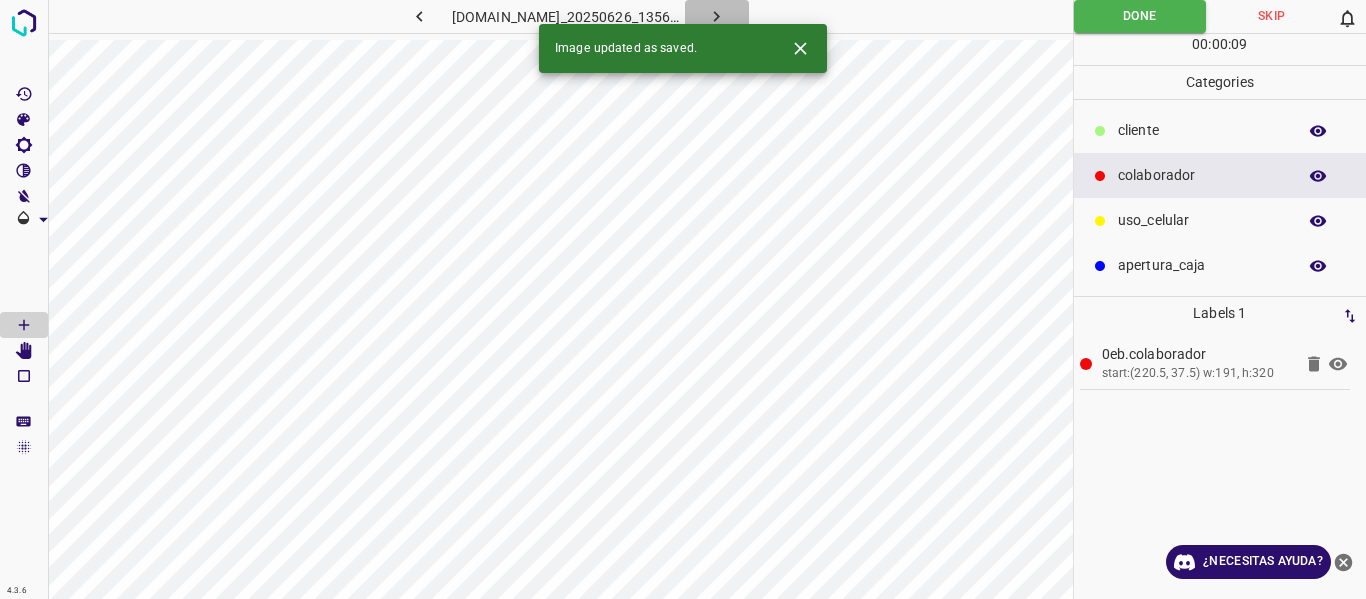 click 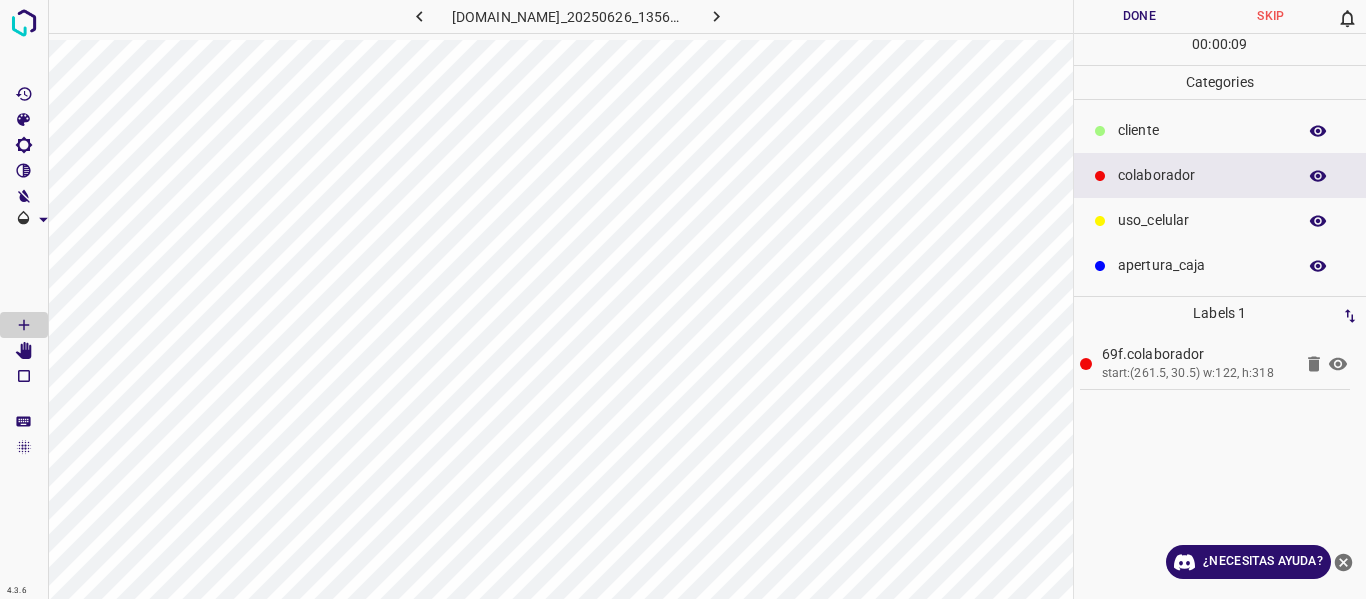 click on "Done" at bounding box center (1140, 16) 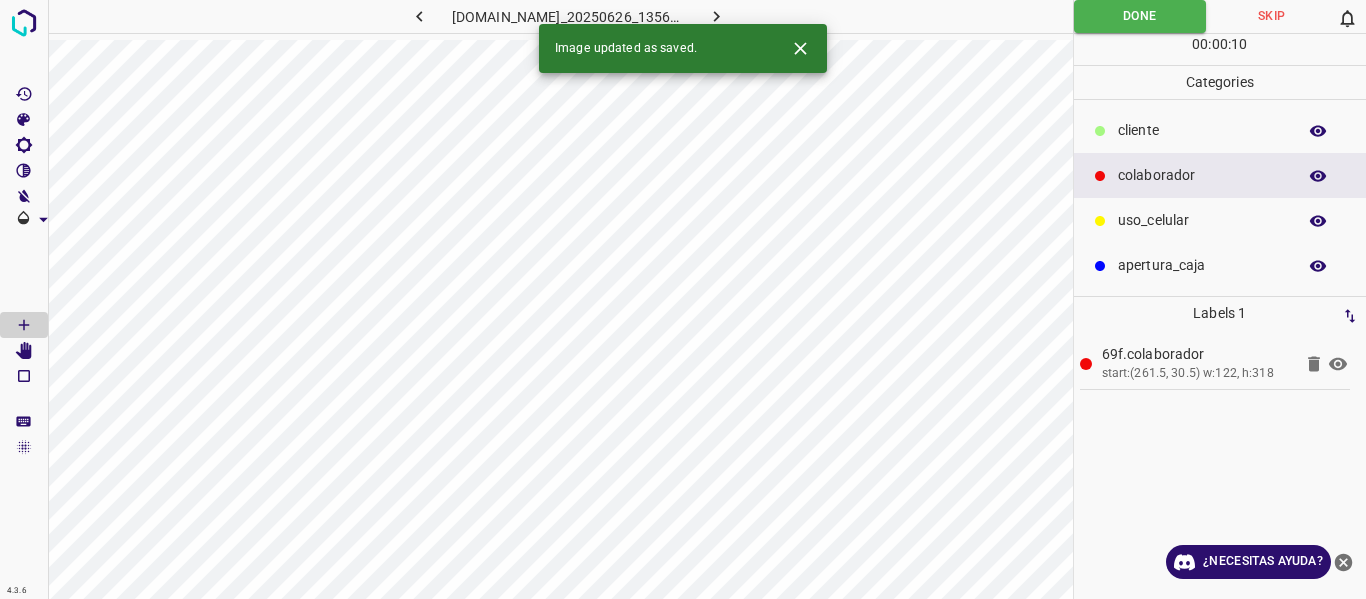 click 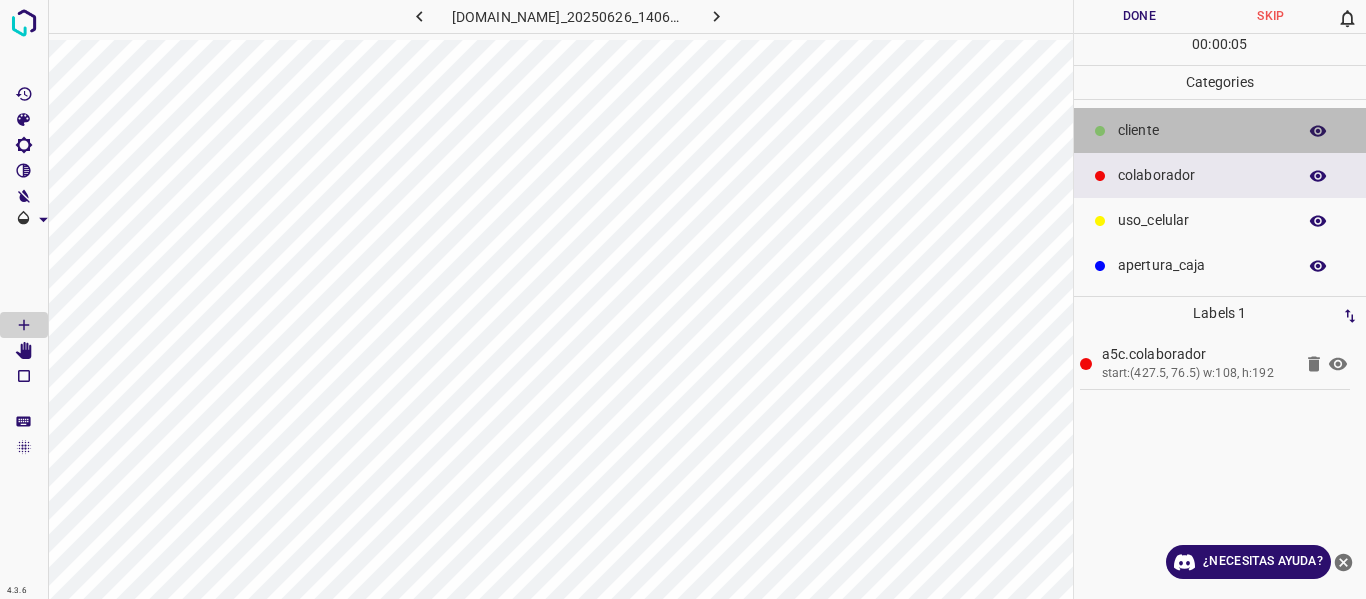click on "​​cliente" at bounding box center (1202, 130) 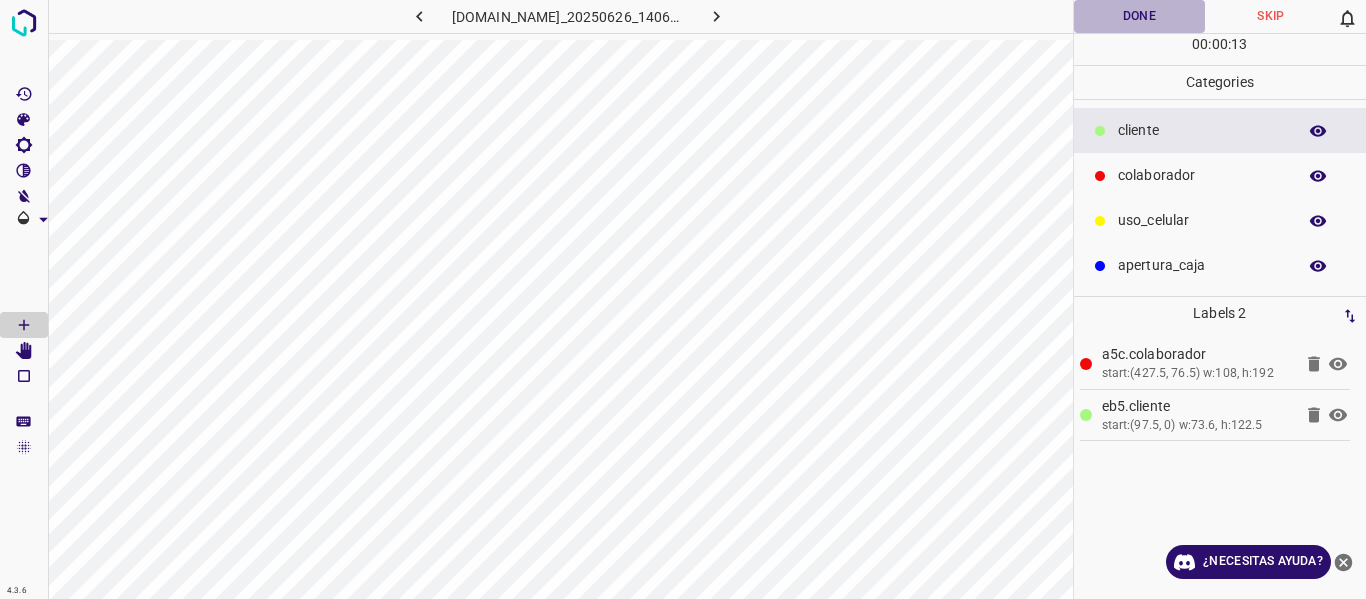 click on "Done" at bounding box center [1140, 16] 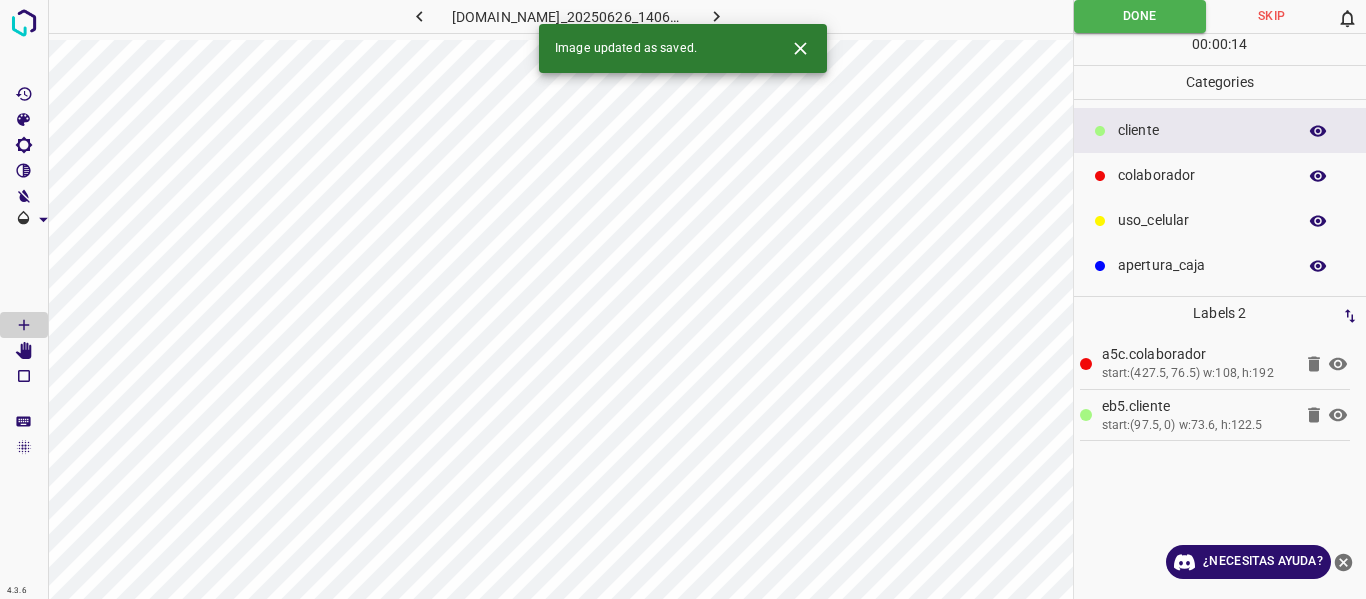 click 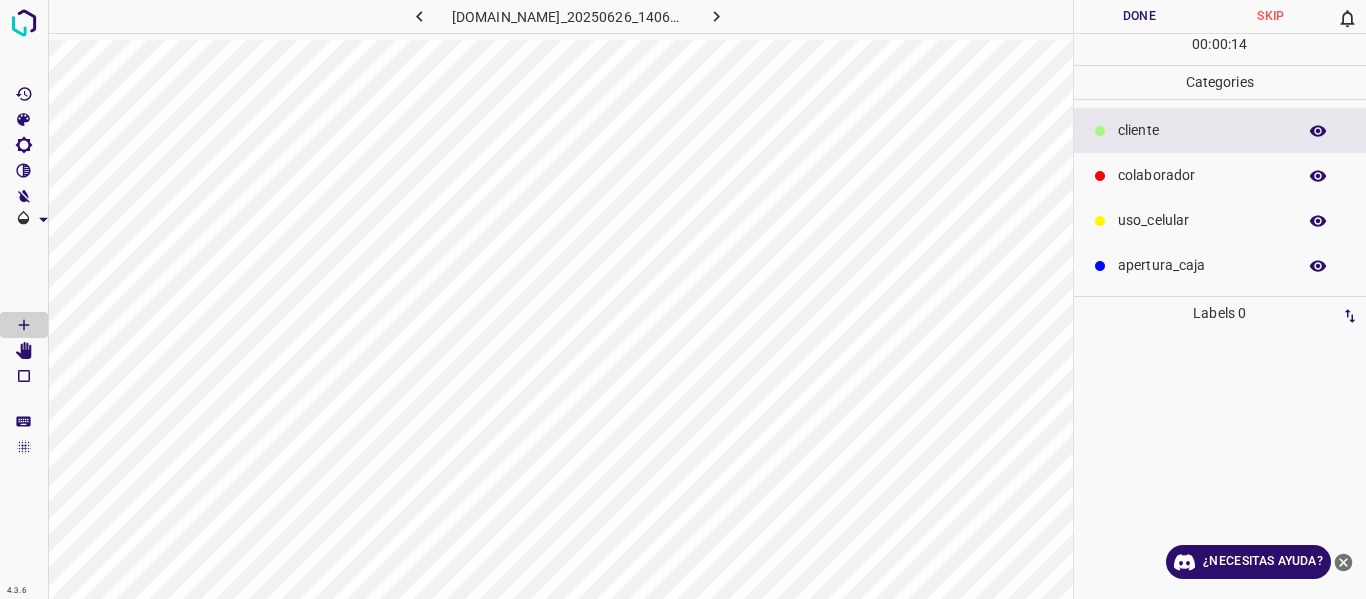click on "colaborador" at bounding box center [1202, 175] 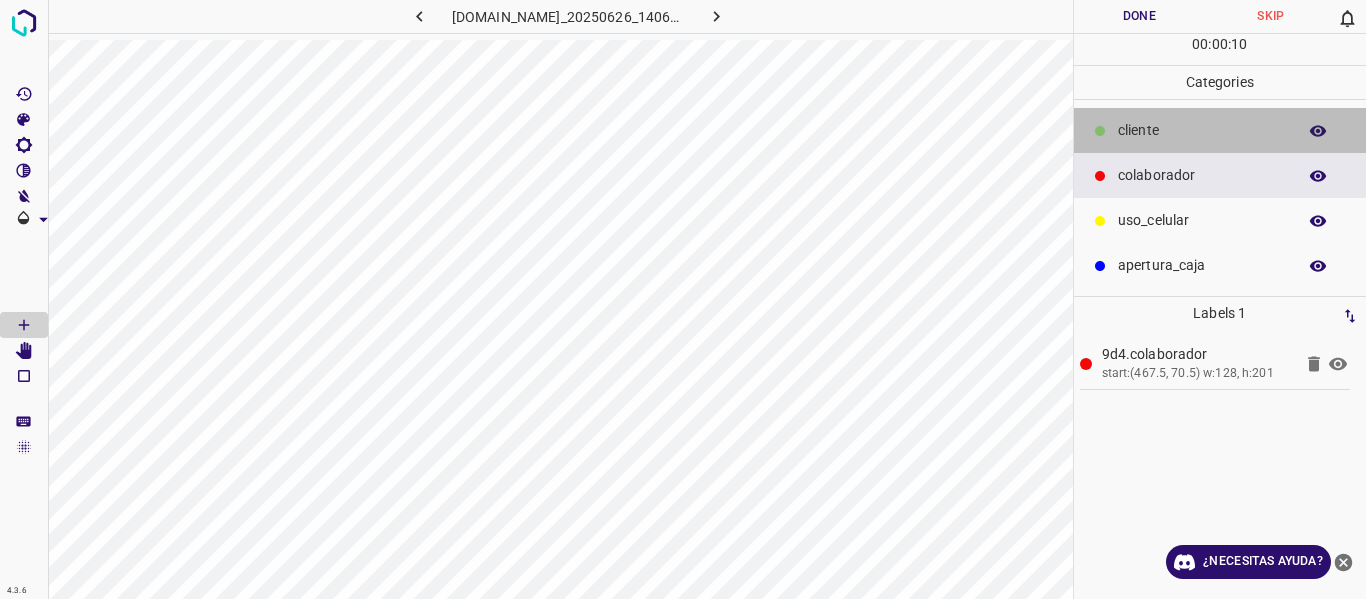 click on "​​cliente" at bounding box center (1202, 130) 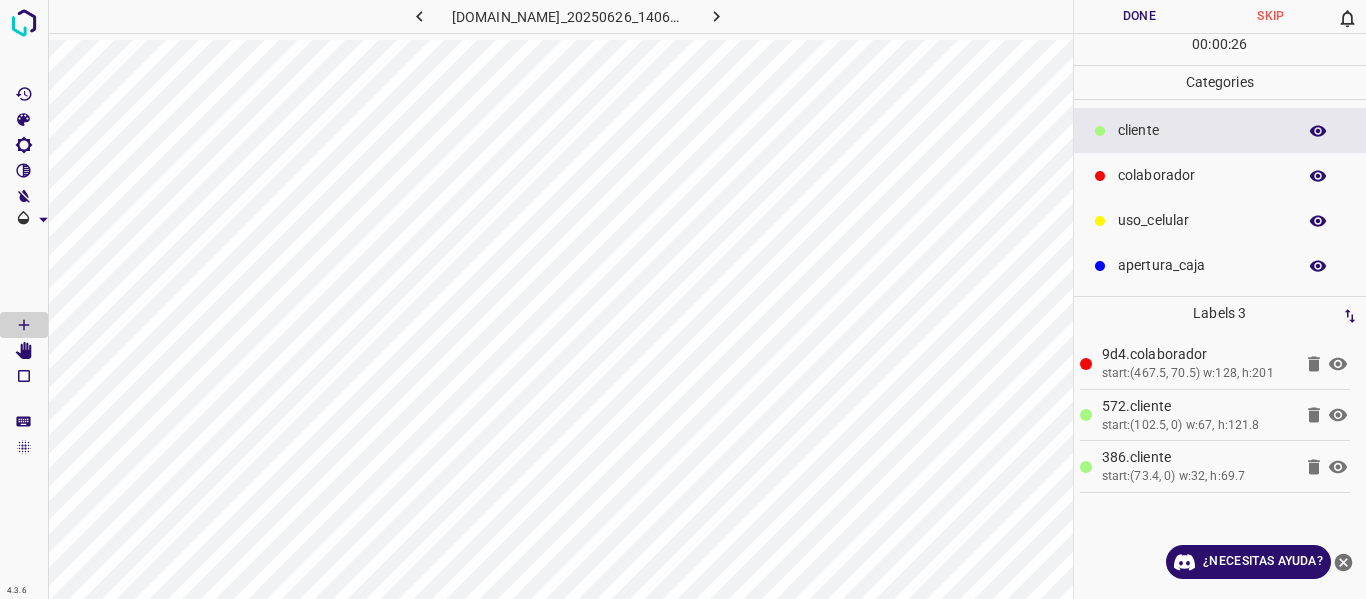 click on "Done" at bounding box center [1140, 16] 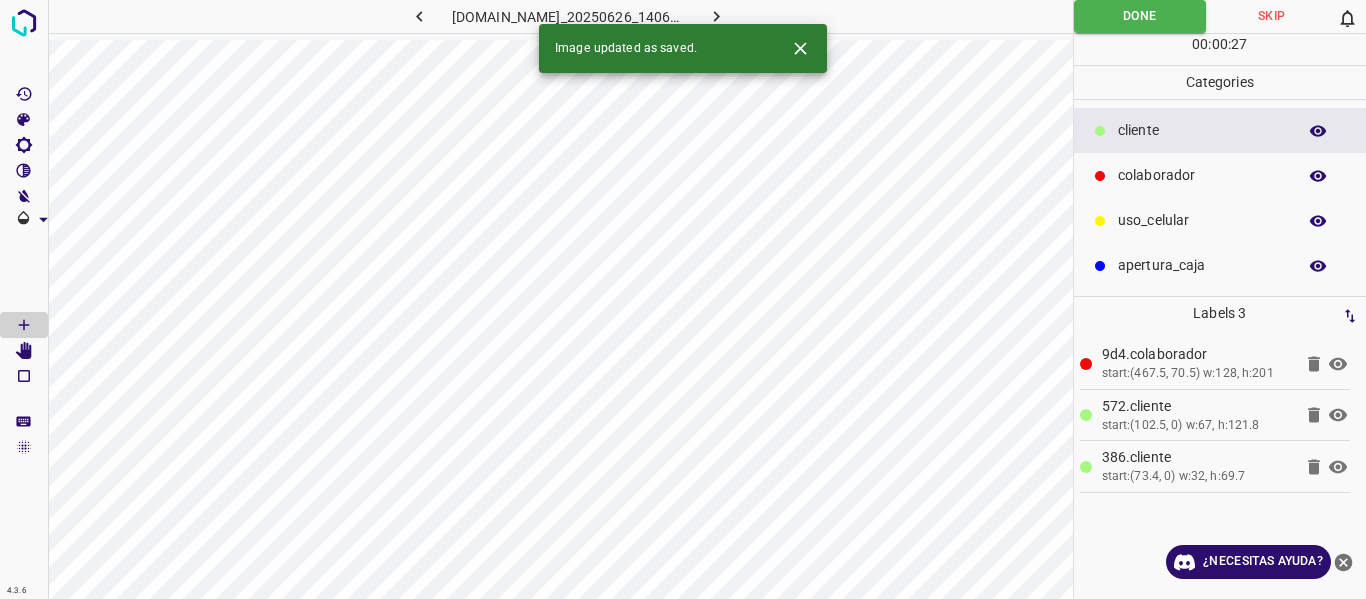 click 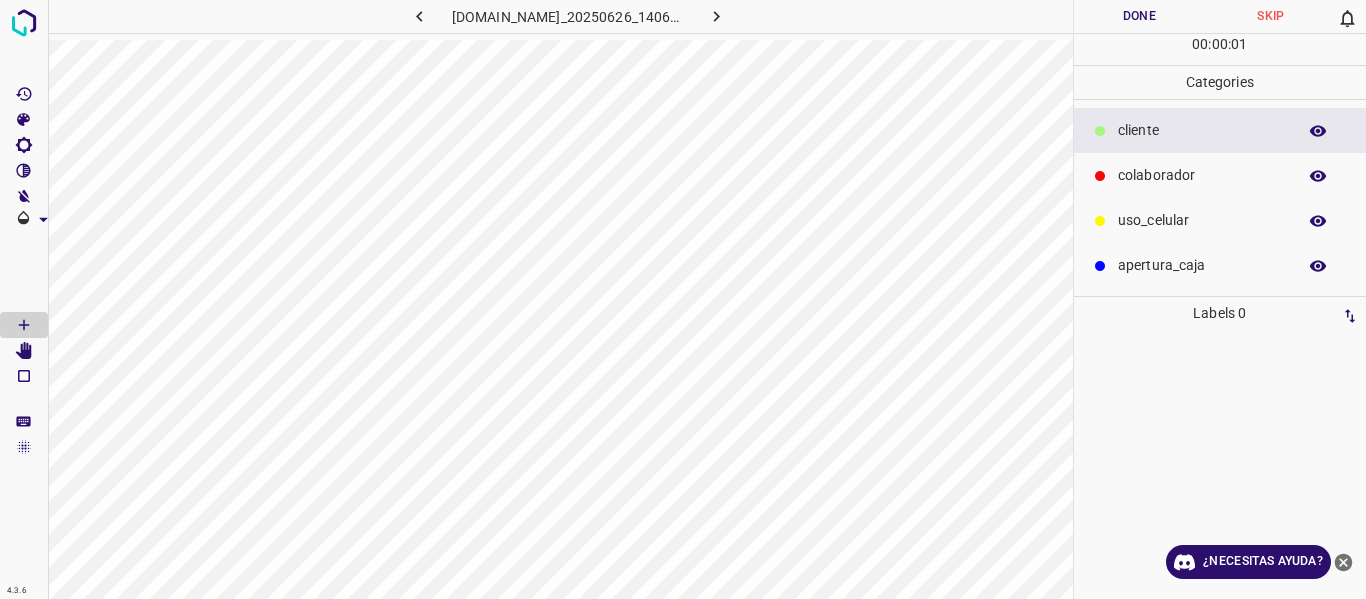click on "colaborador" at bounding box center (1220, 175) 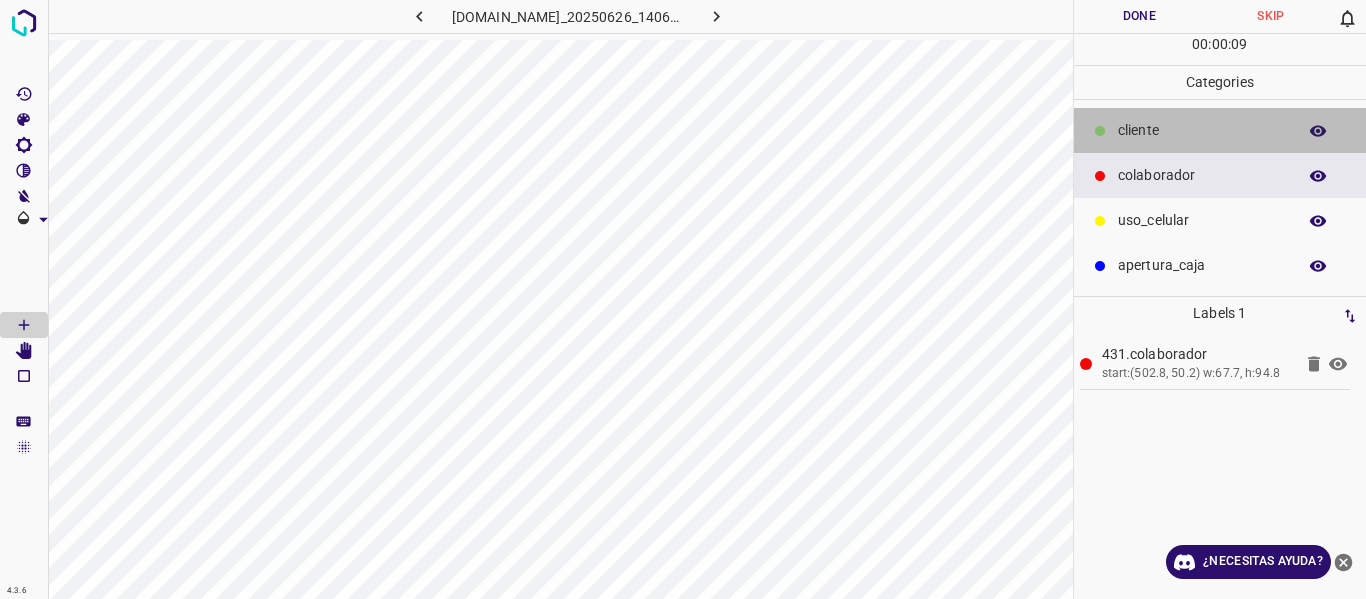 click at bounding box center (1100, 131) 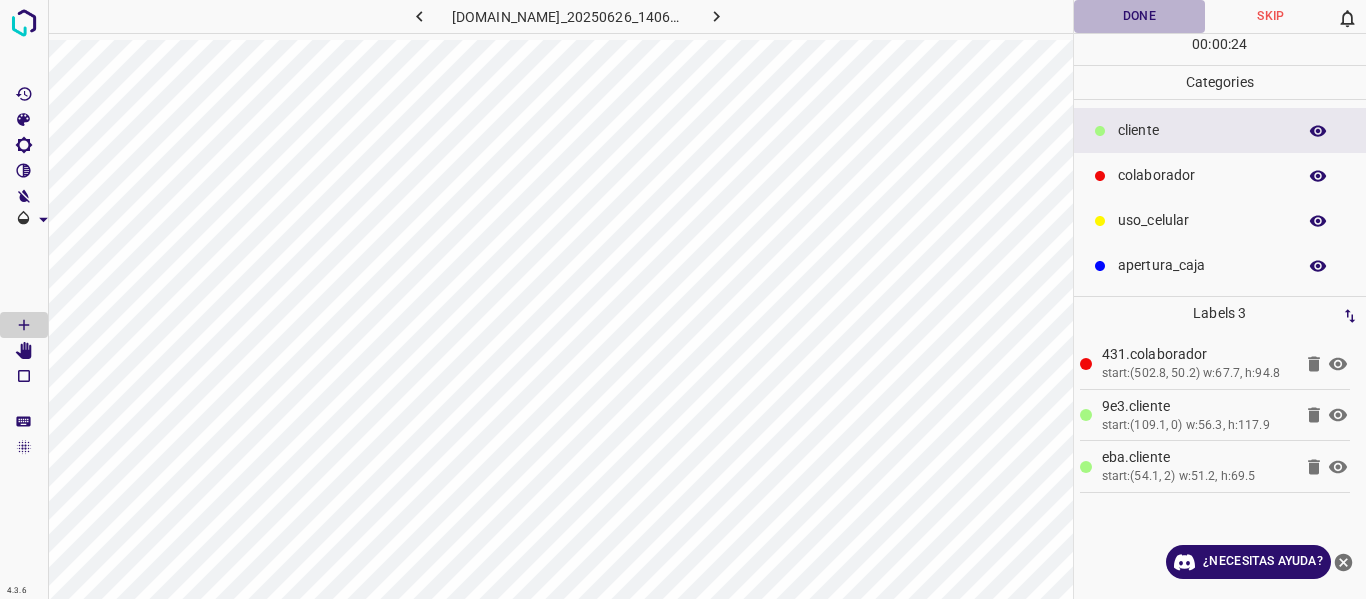 click on "Done" at bounding box center [1140, 16] 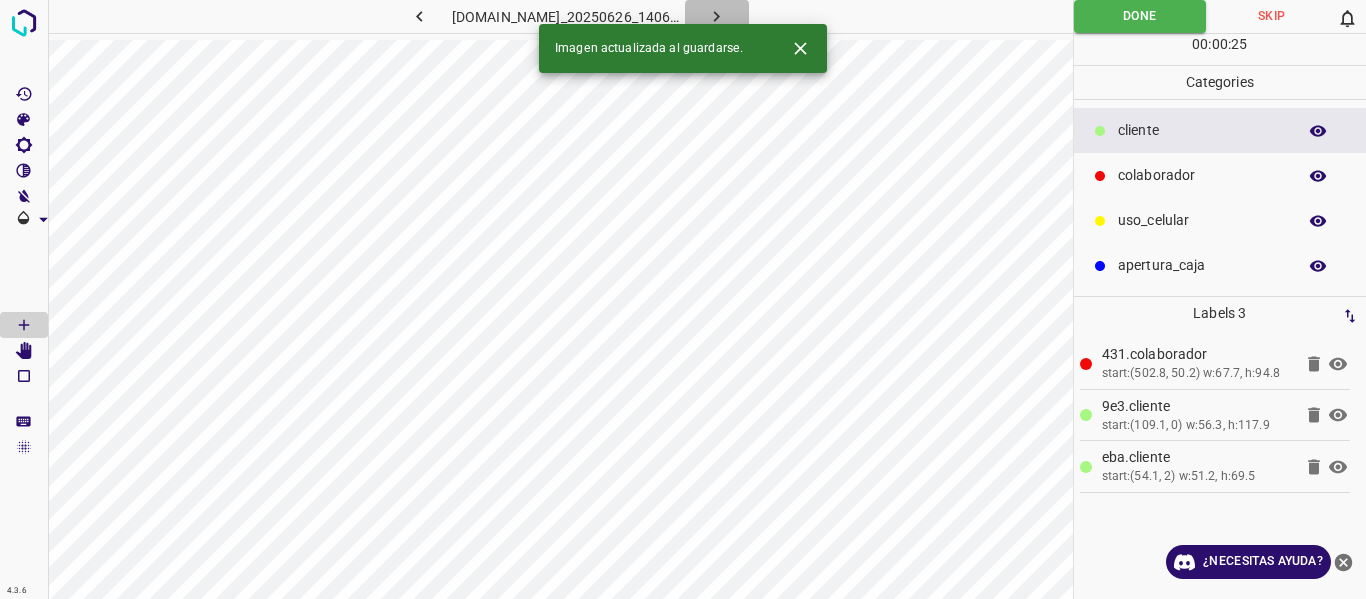 click 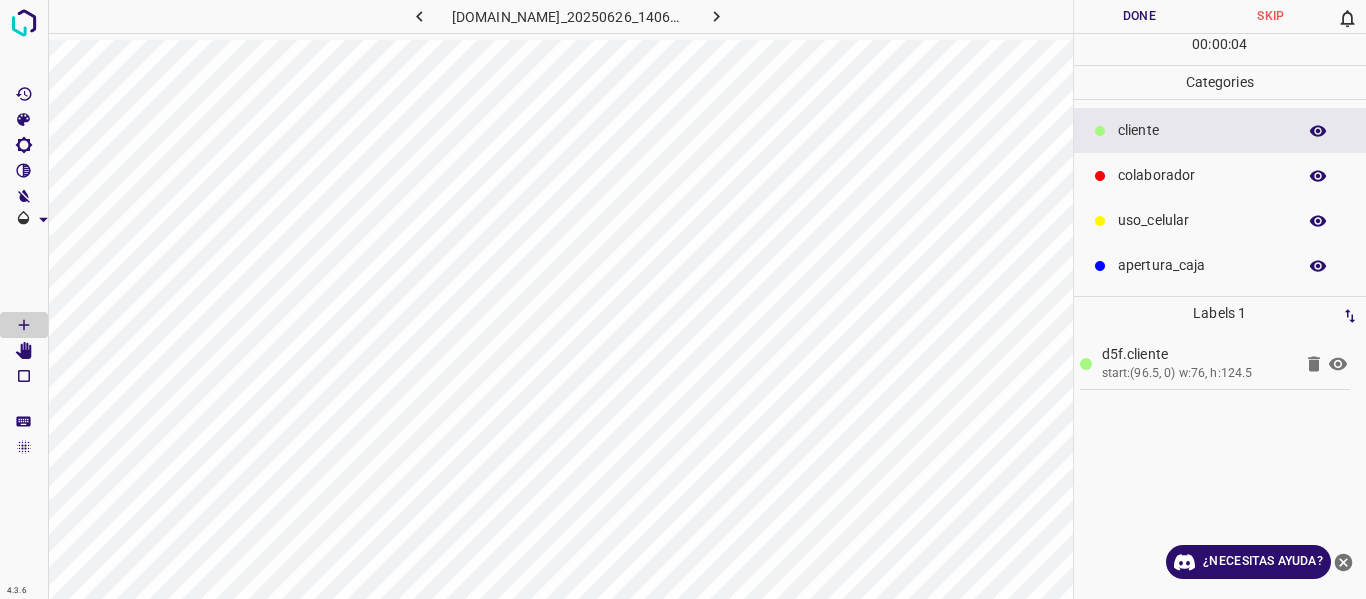 click on "colaborador" at bounding box center (1202, 175) 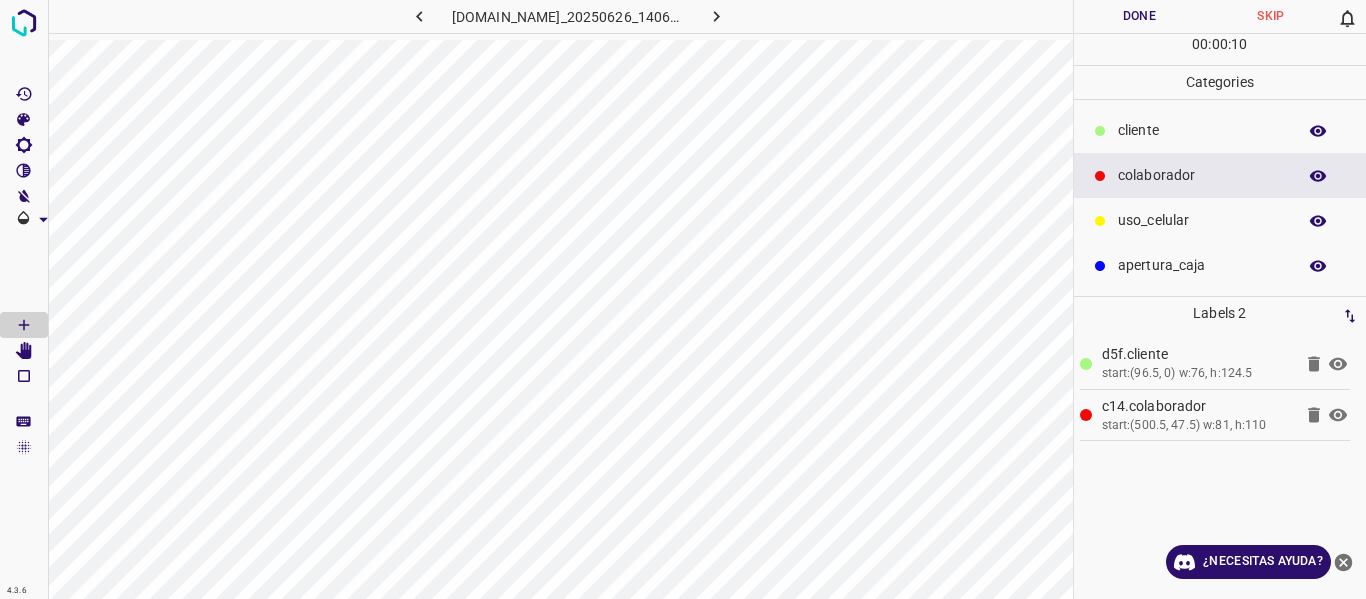 click on "​​cliente" at bounding box center [1220, 130] 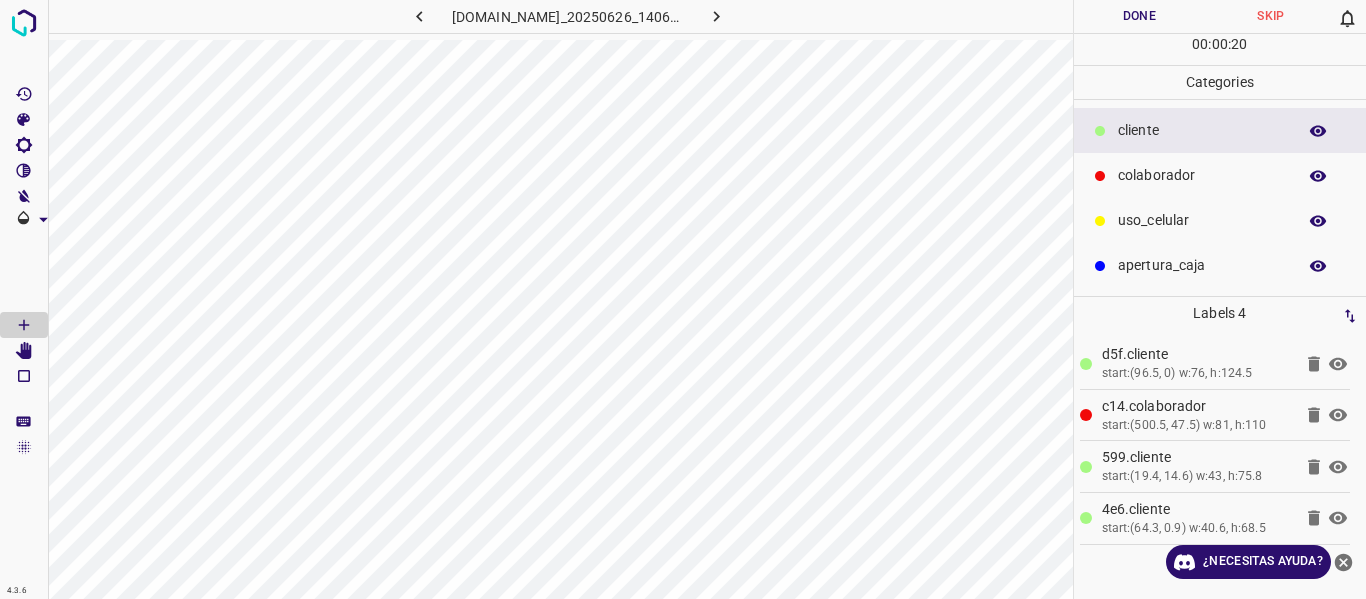 click on "Done" at bounding box center (1140, 16) 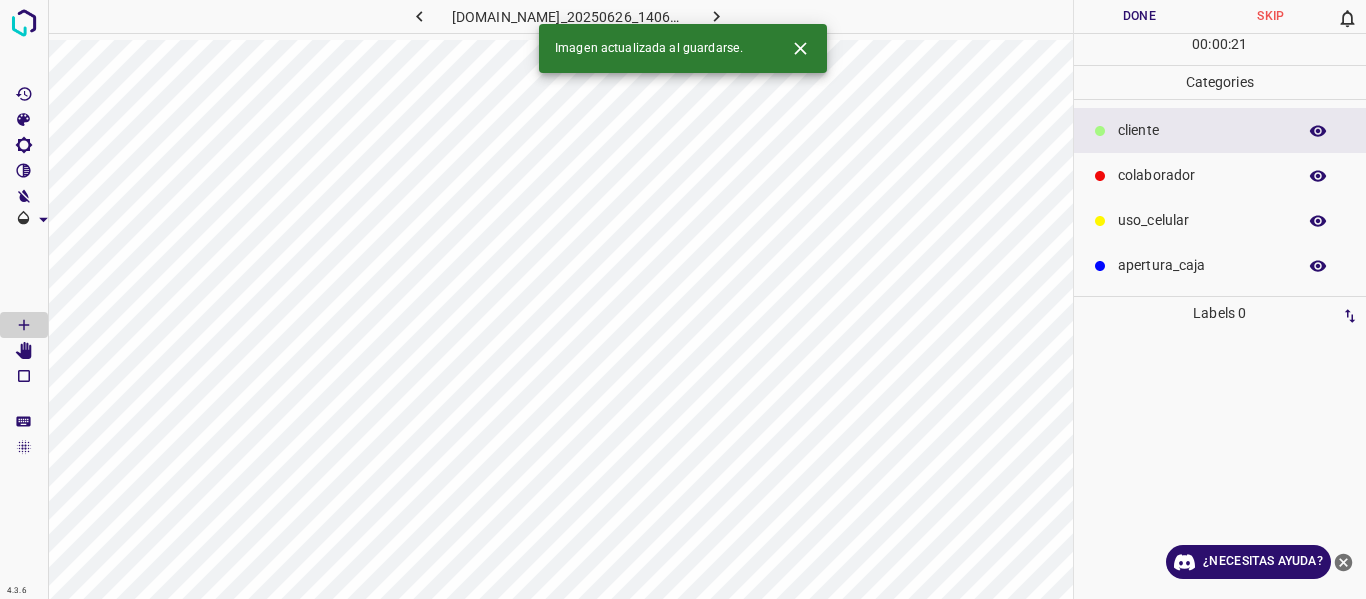 click on "colaborador" at bounding box center (1202, 175) 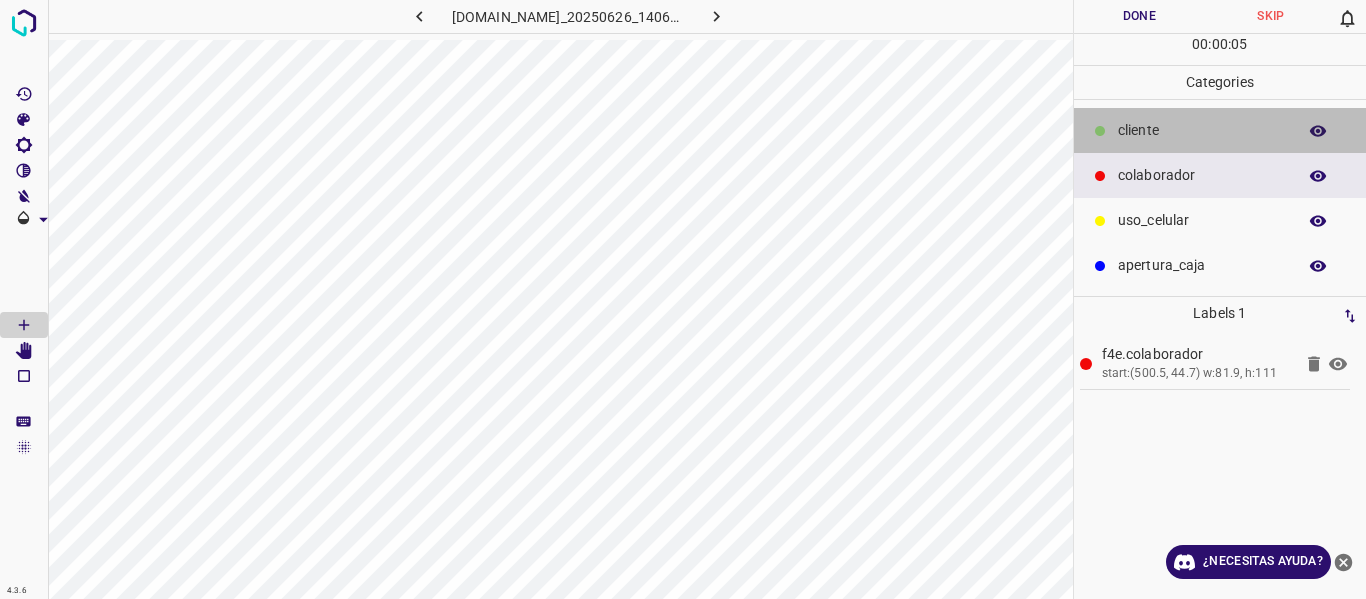 drag, startPoint x: 1165, startPoint y: 124, endPoint x: 1107, endPoint y: 152, distance: 64.40497 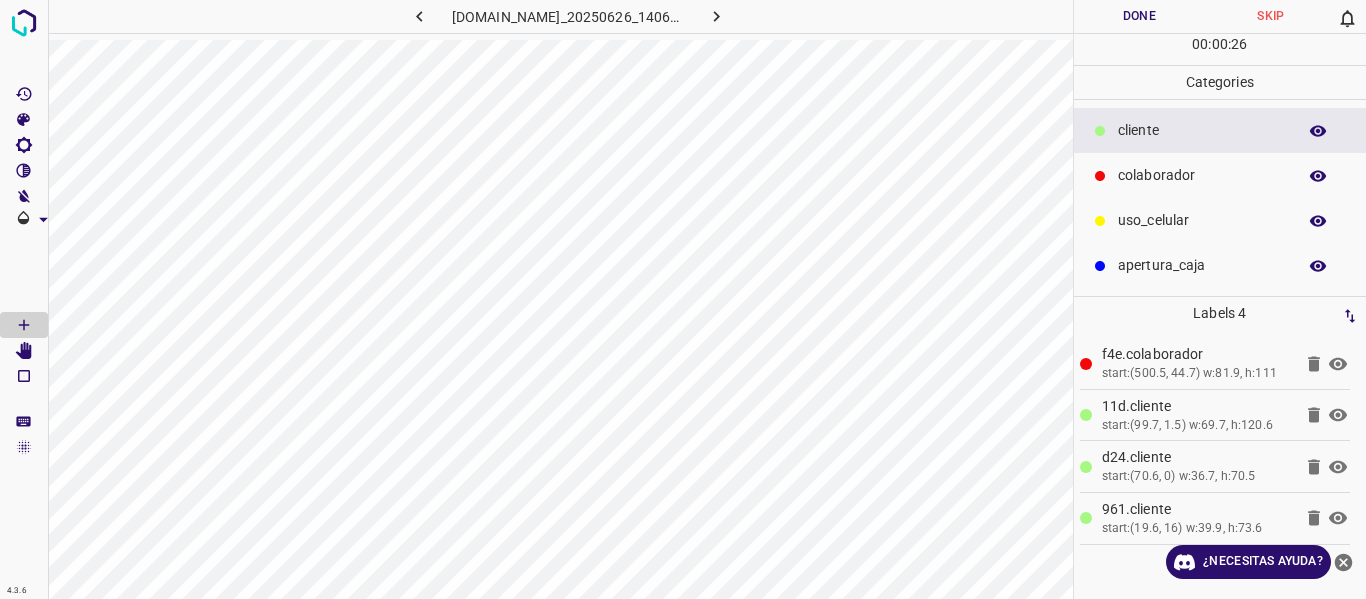click on "Done" at bounding box center [1140, 16] 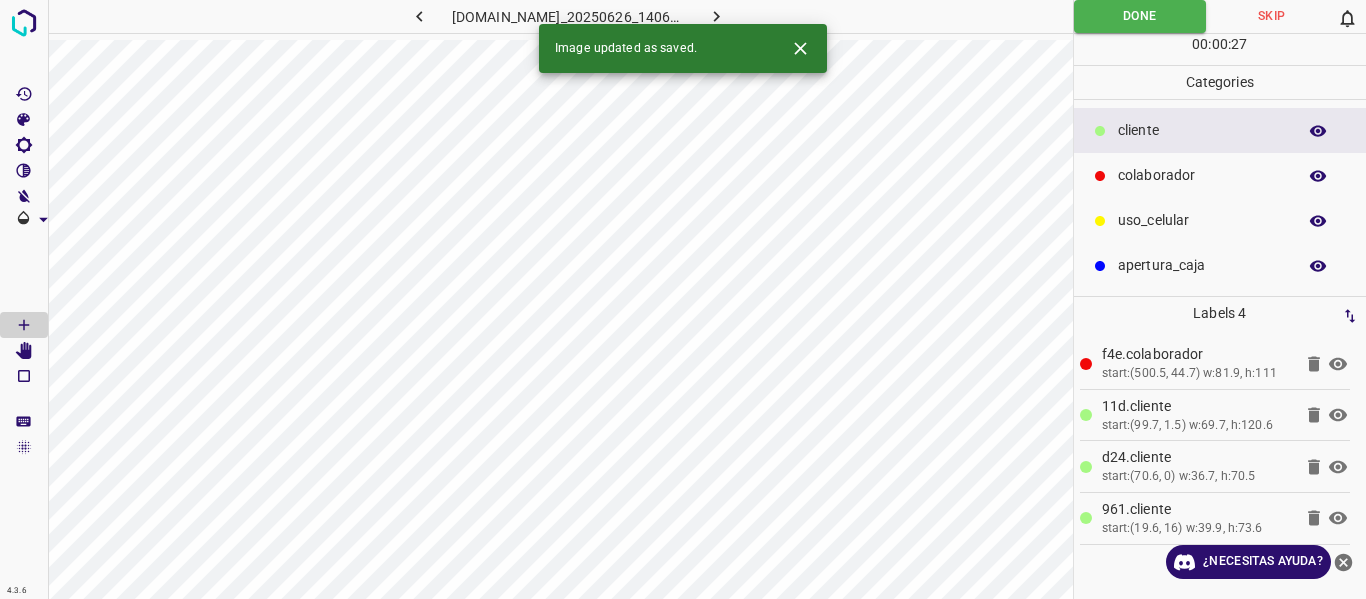 click 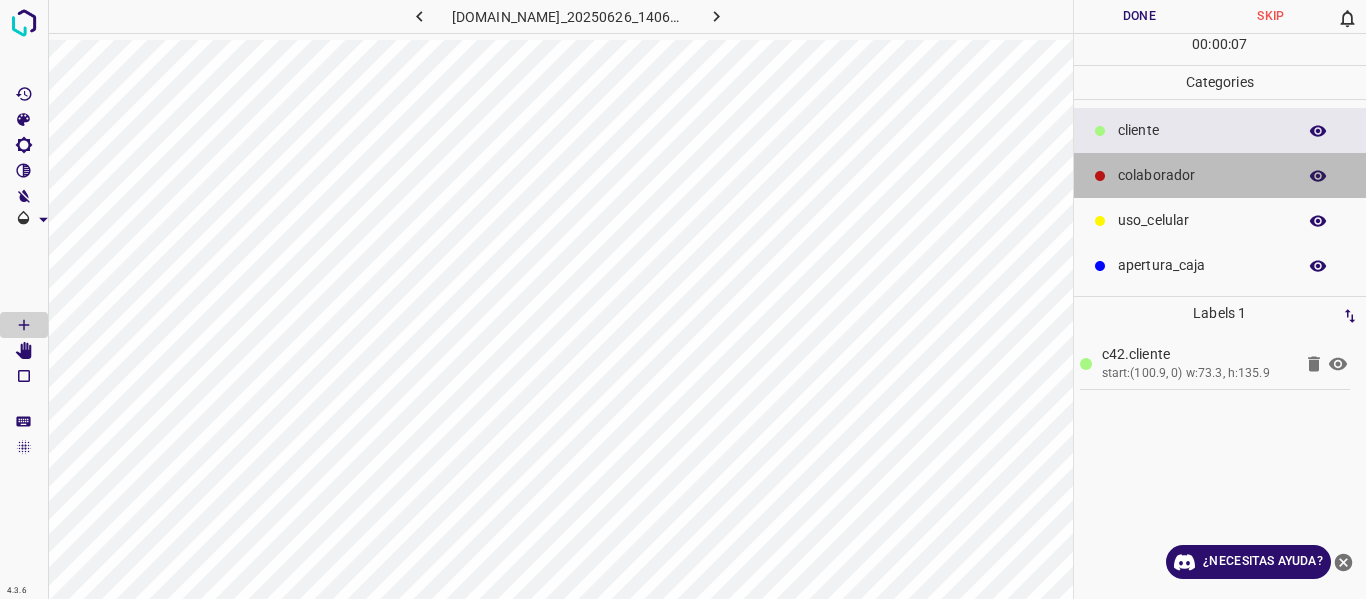 click on "colaborador" at bounding box center [1202, 175] 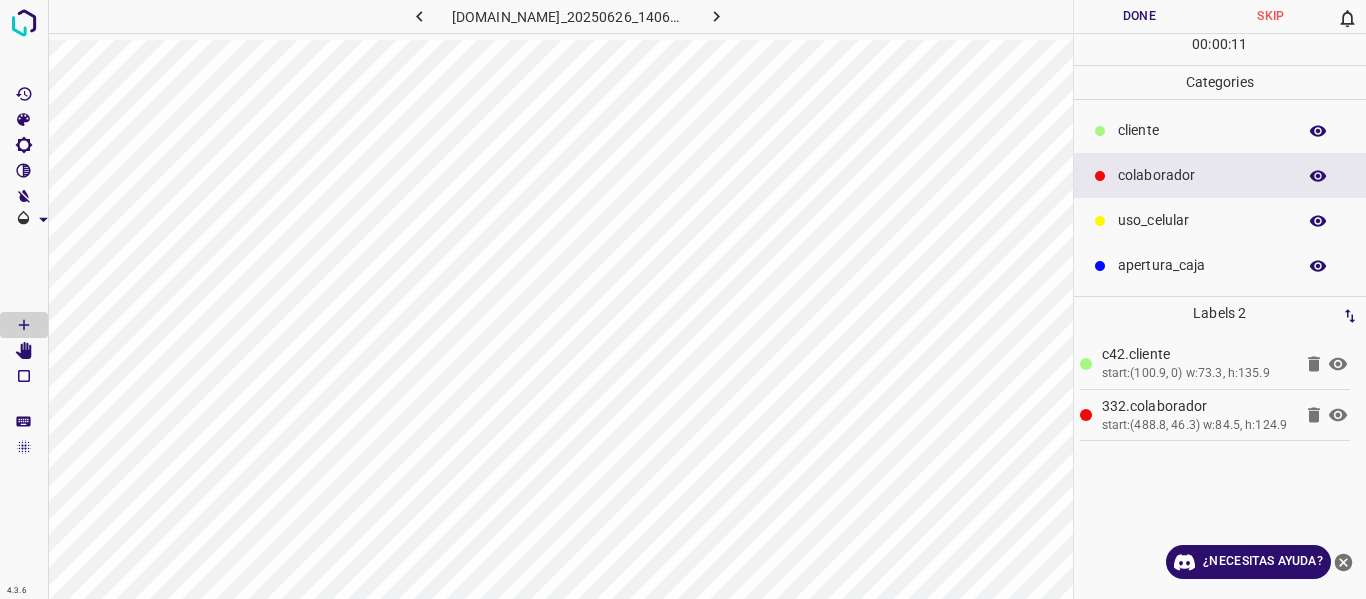click on "Done" at bounding box center [1140, 16] 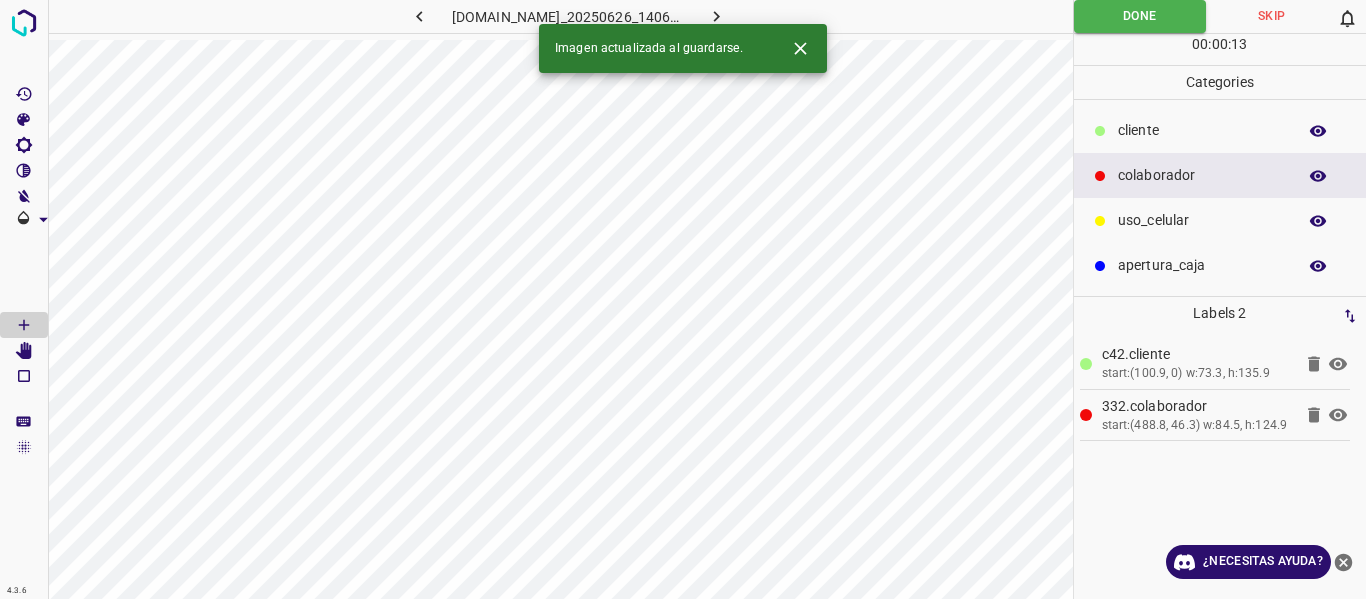 click 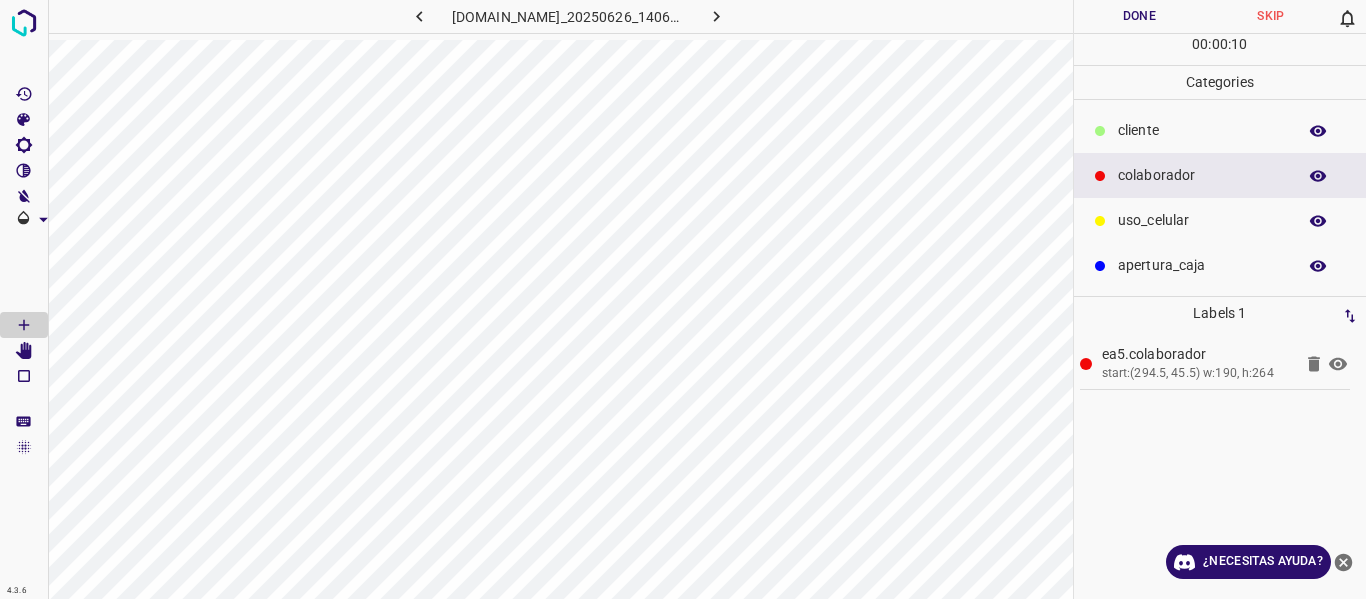 drag, startPoint x: 1131, startPoint y: 24, endPoint x: 1060, endPoint y: 24, distance: 71 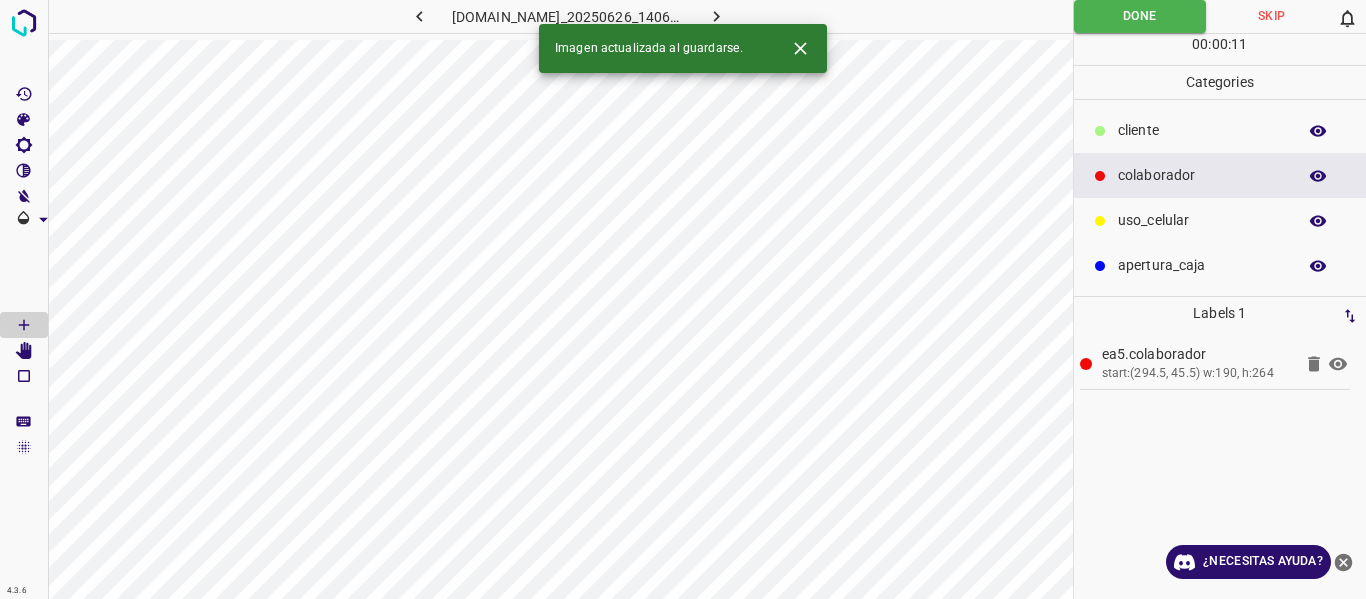 click 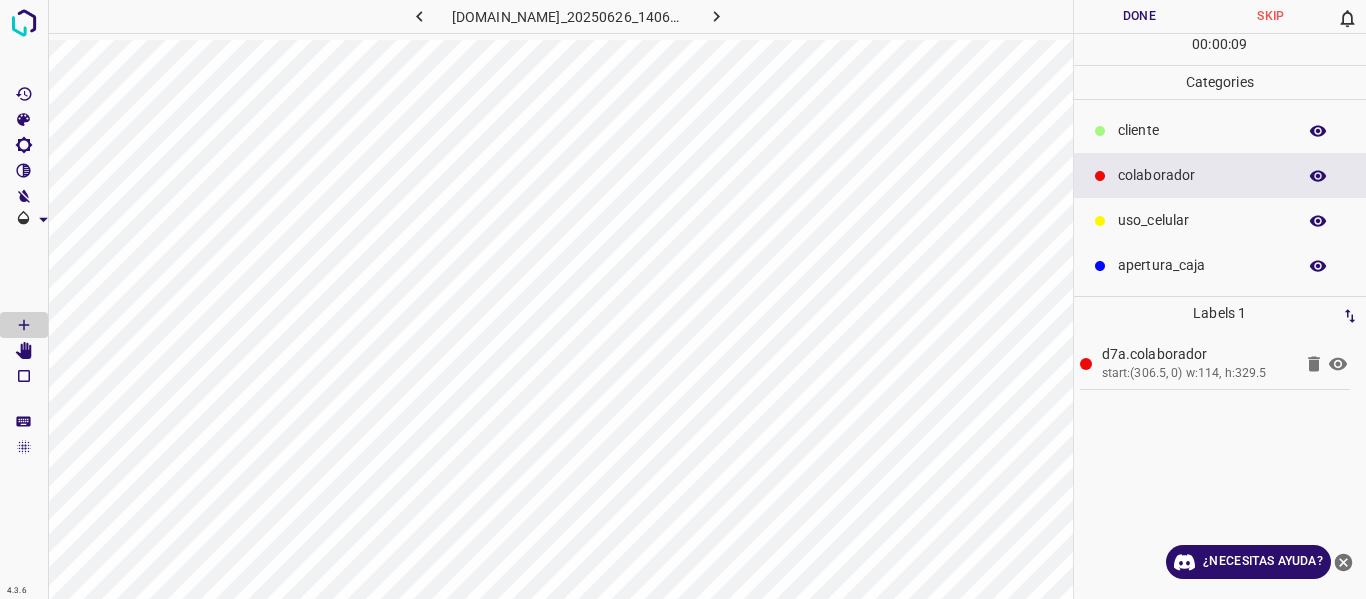click on "Done" at bounding box center [1140, 16] 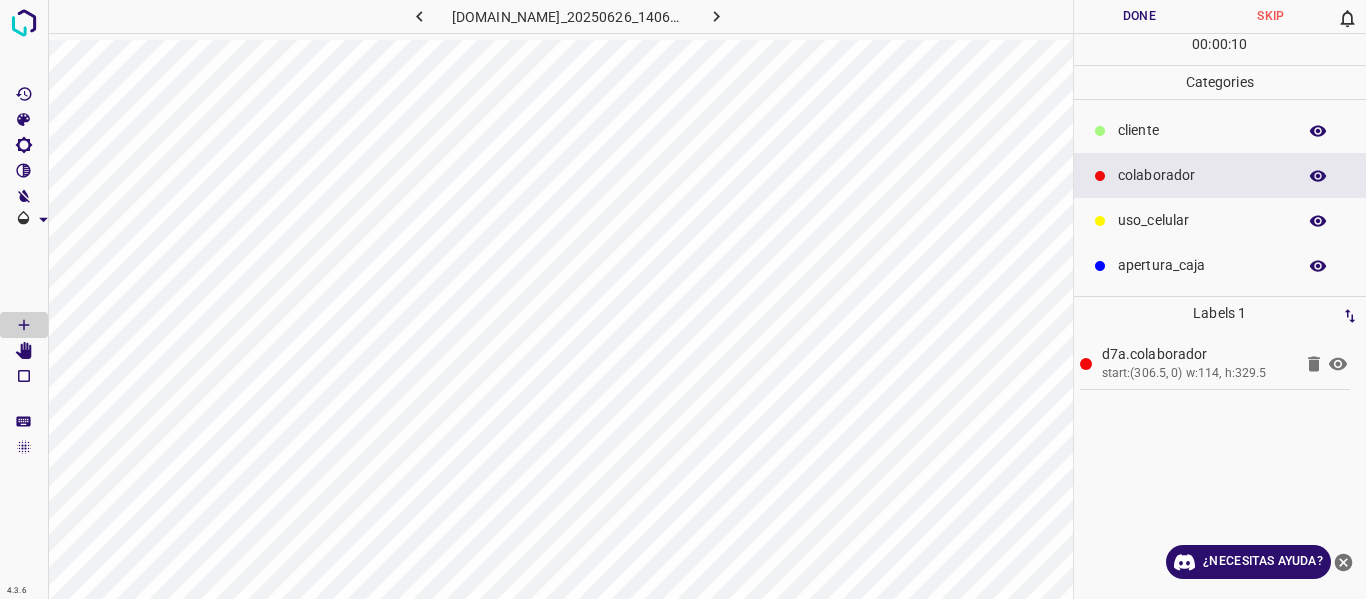 click at bounding box center (717, 16) 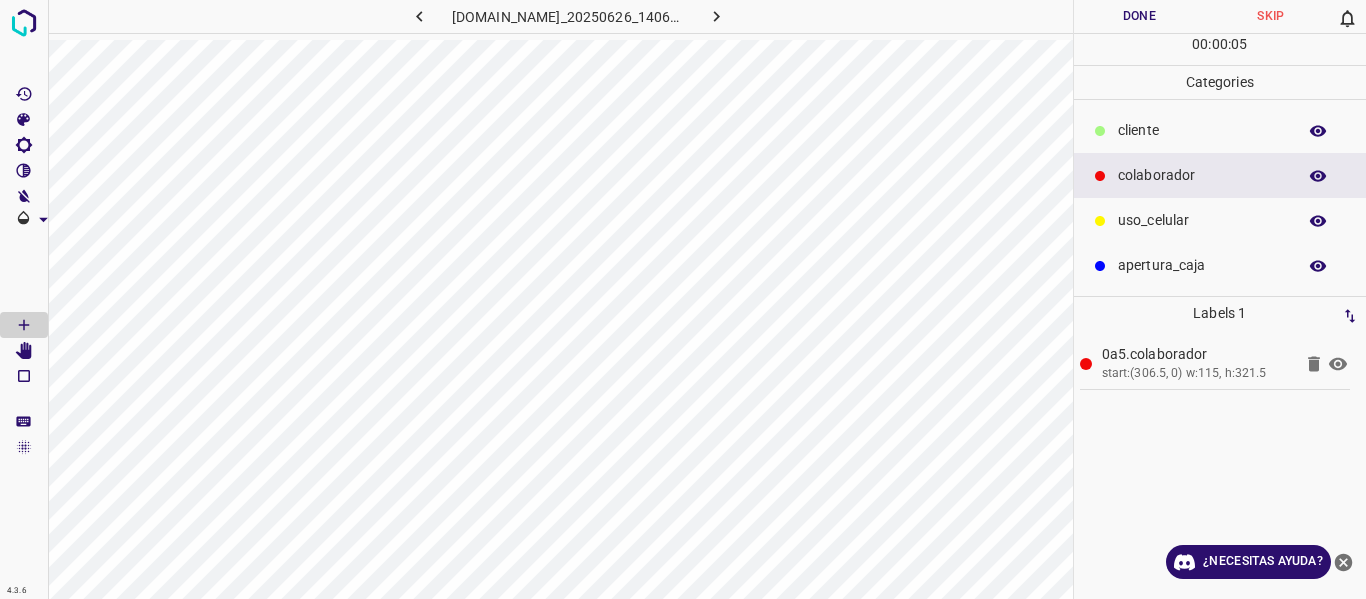 click on "Done" at bounding box center [1140, 16] 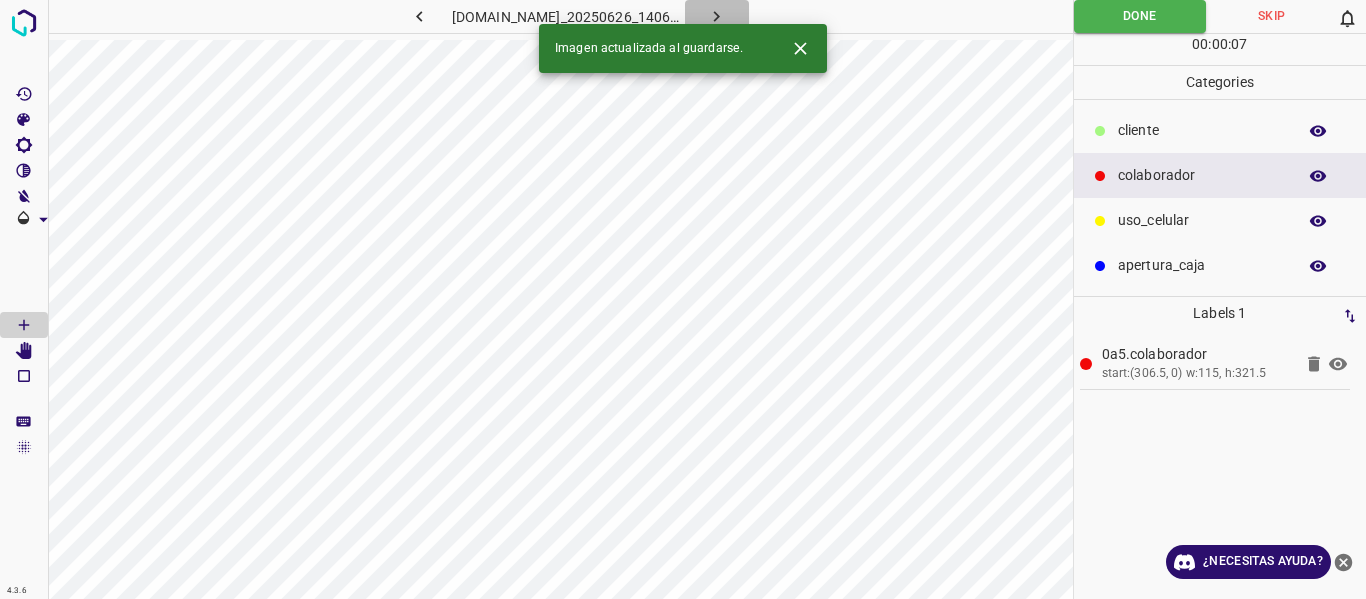 click 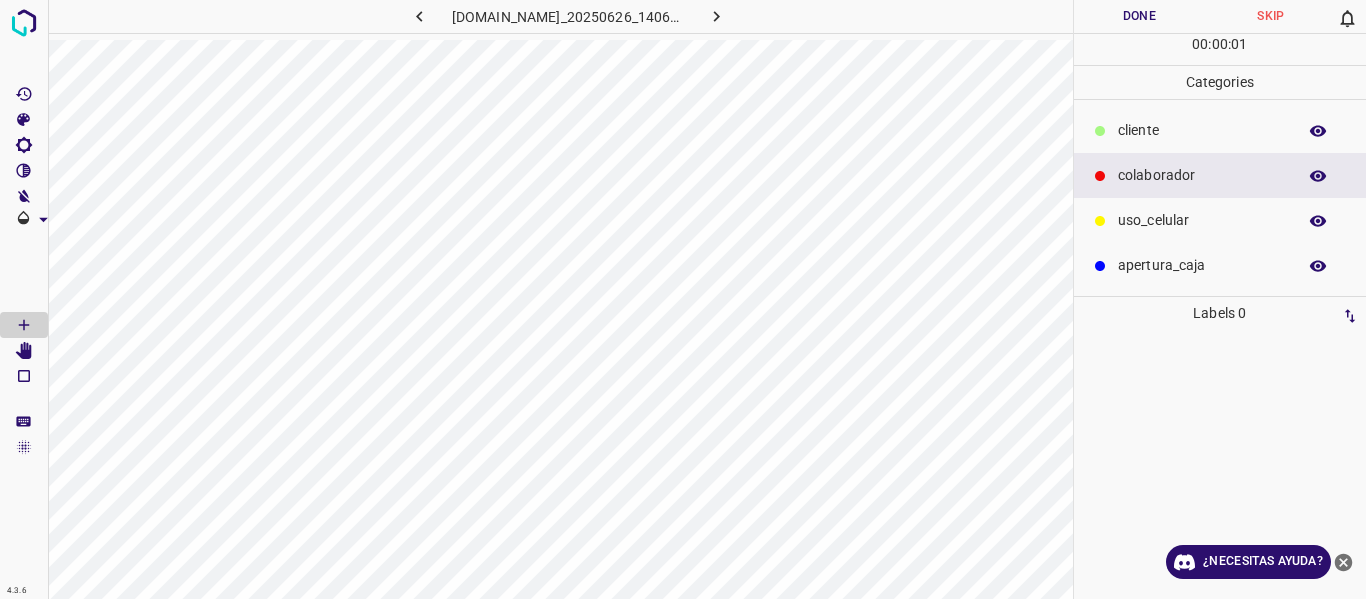 click on "Done" at bounding box center (1140, 16) 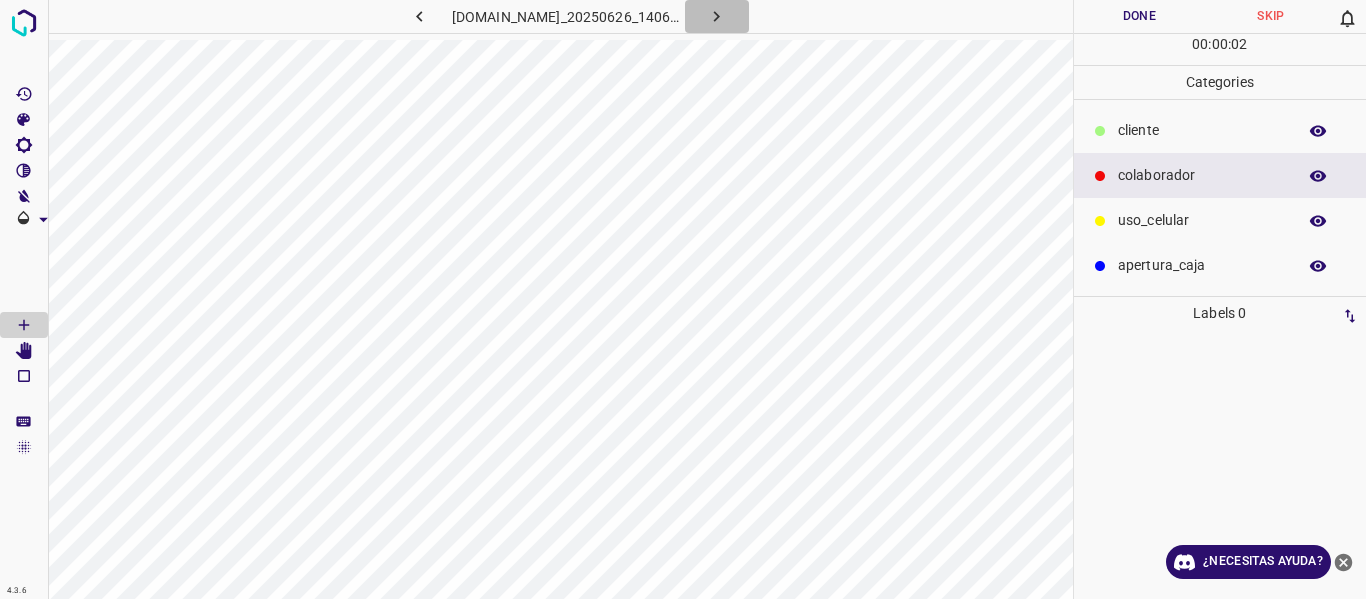 click 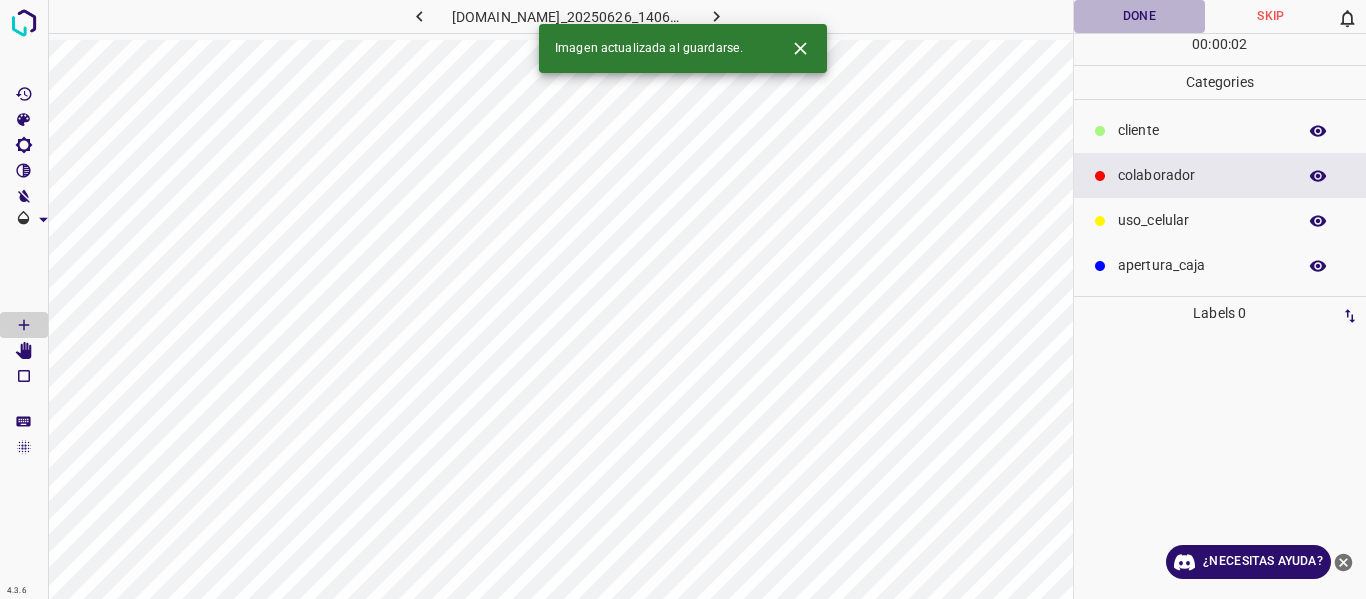 click on "Done" at bounding box center [1140, 16] 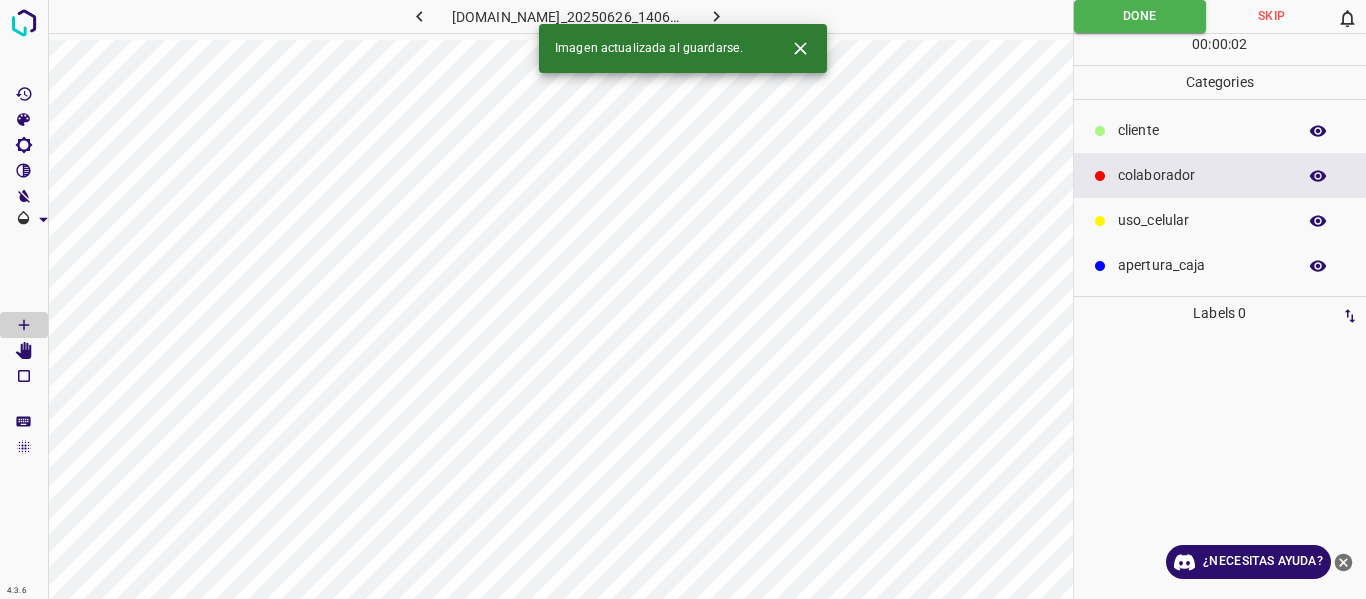click 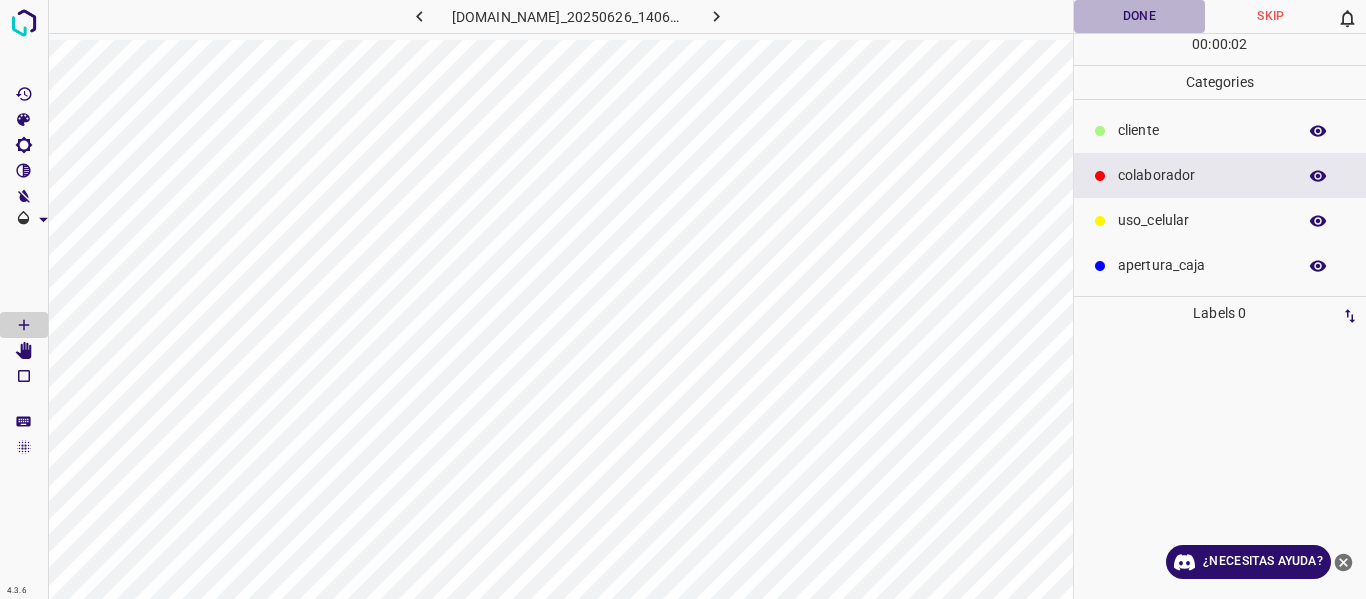 click on "Done" at bounding box center [1140, 16] 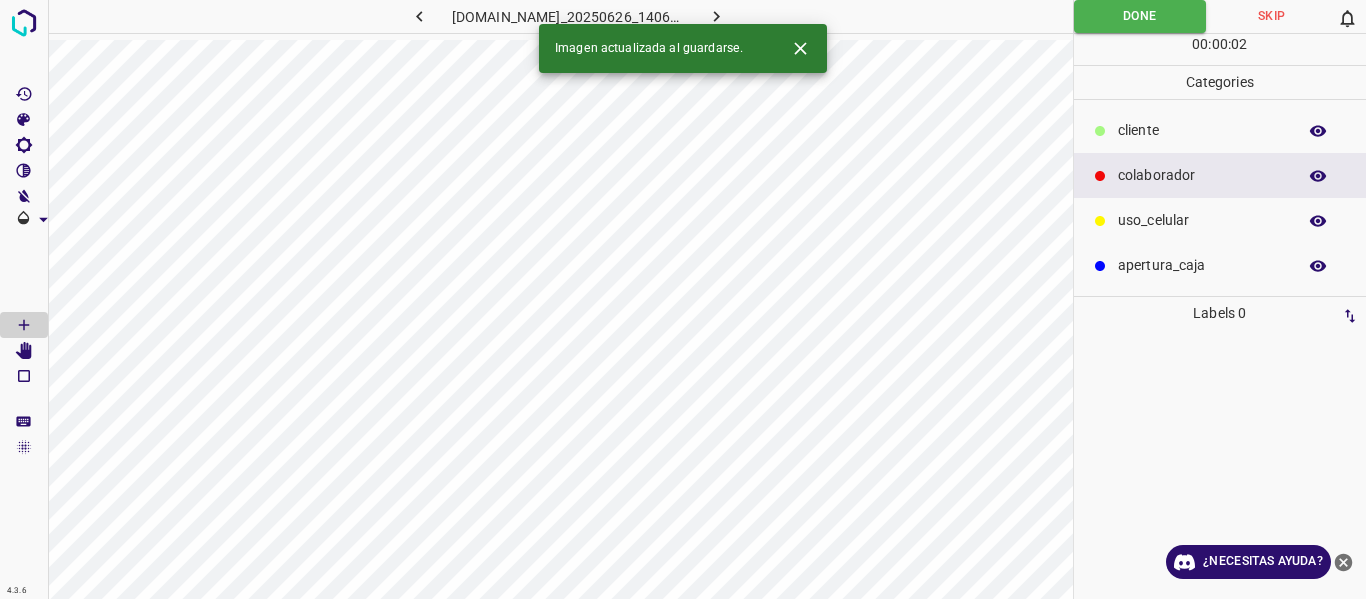 click 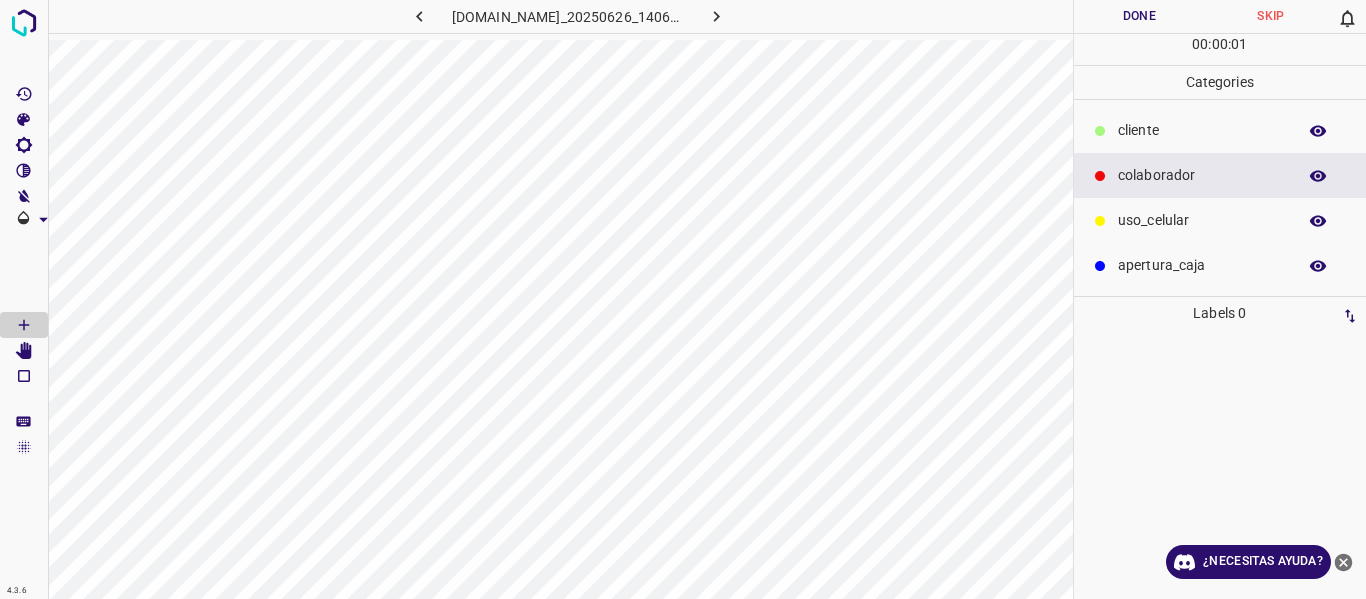 click on "Done" at bounding box center [1140, 16] 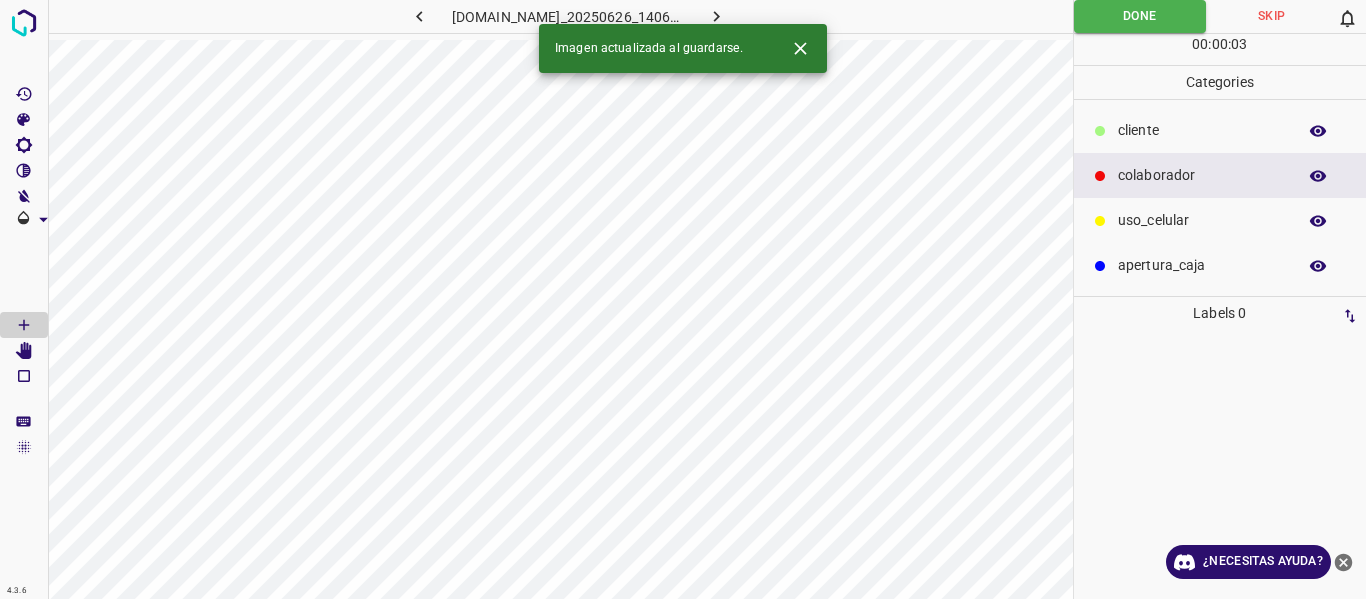 click at bounding box center (717, 16) 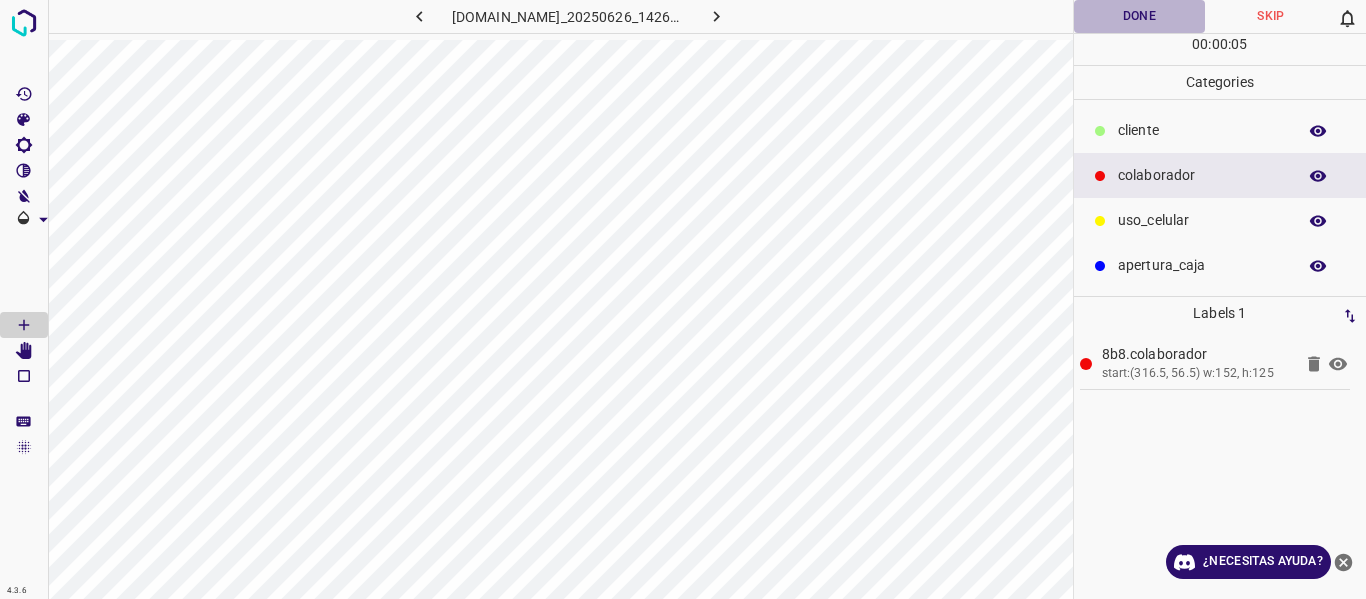 click on "Done" at bounding box center [1140, 16] 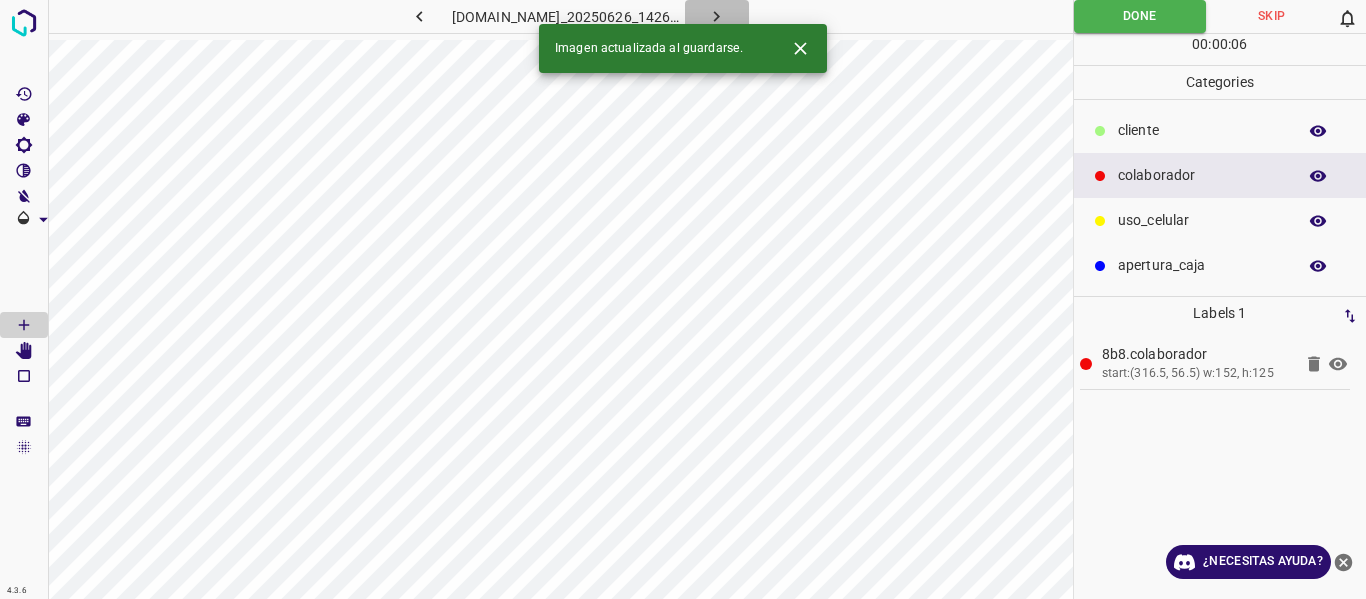 click 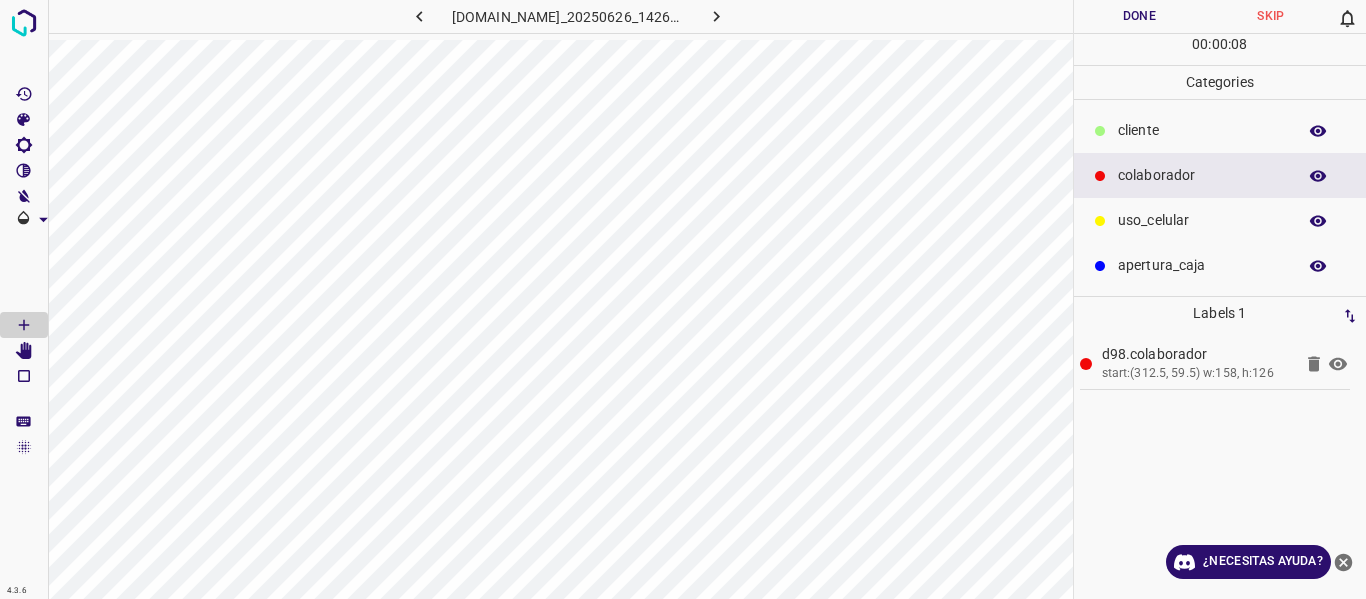 click on "Done" at bounding box center [1140, 16] 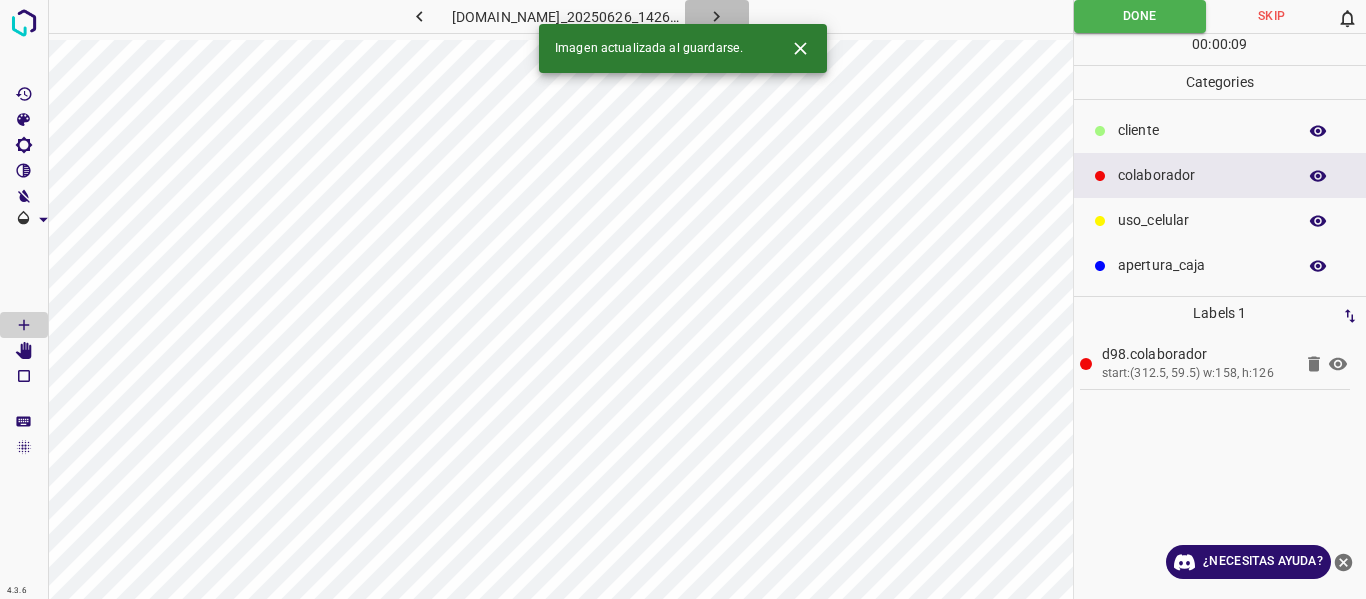 click at bounding box center [717, 16] 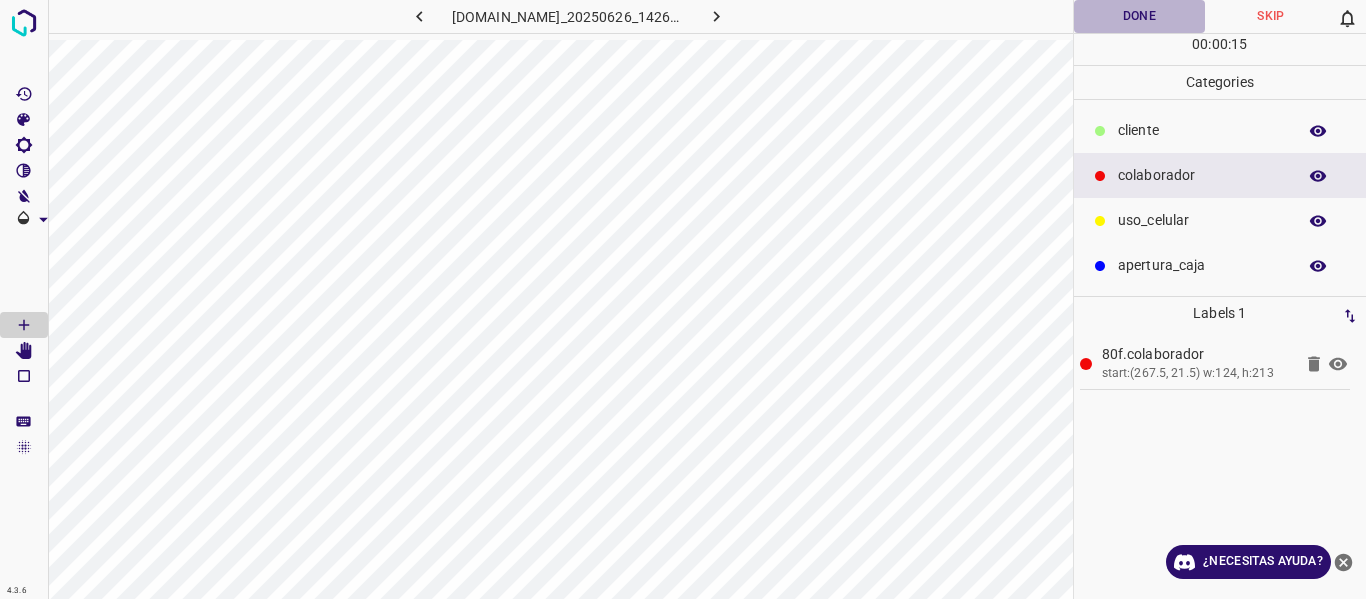 click on "Done" at bounding box center (1140, 16) 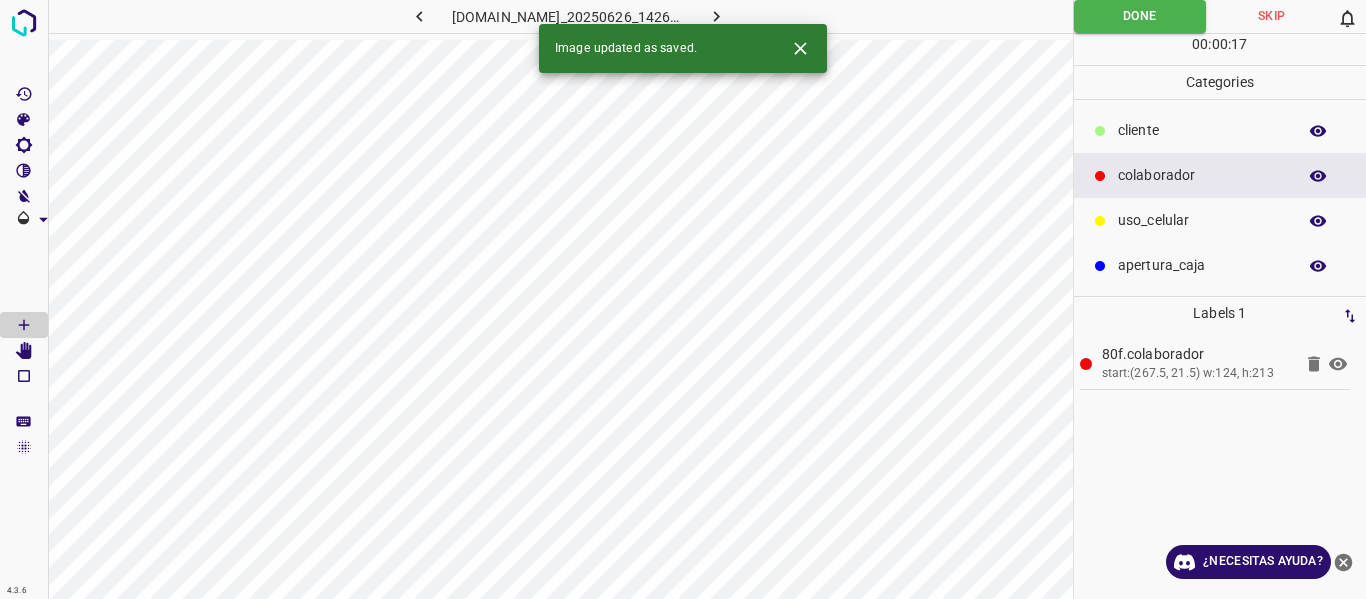 click 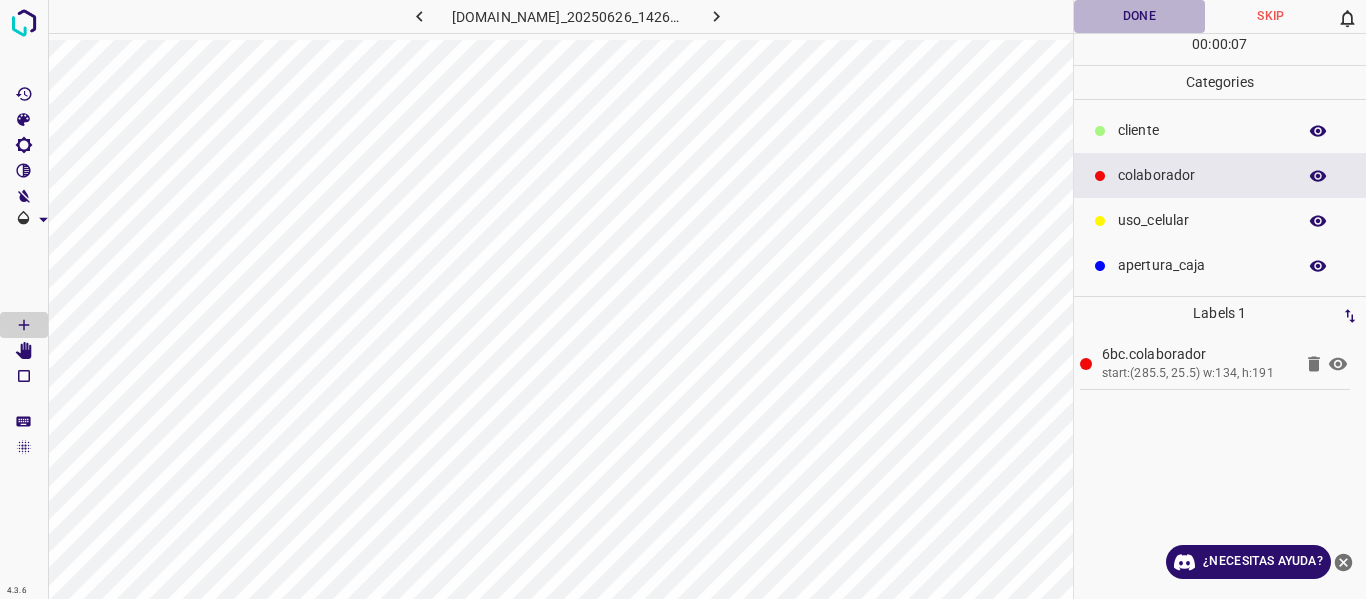 click on "Done" at bounding box center [1140, 16] 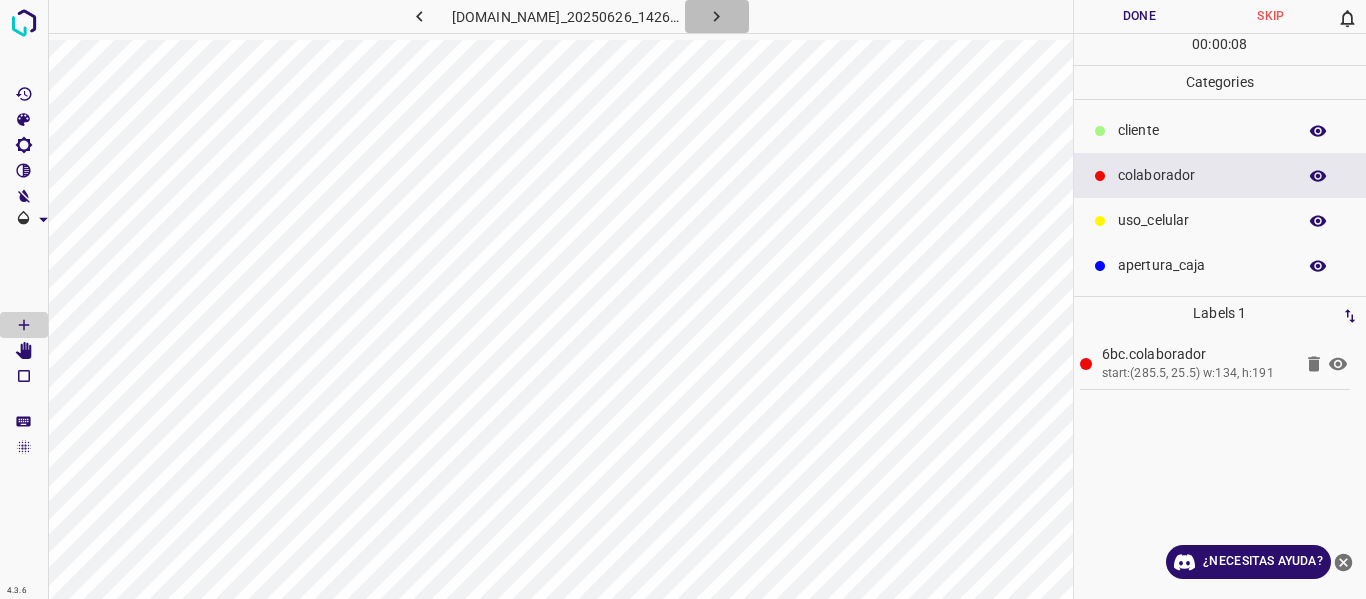 click 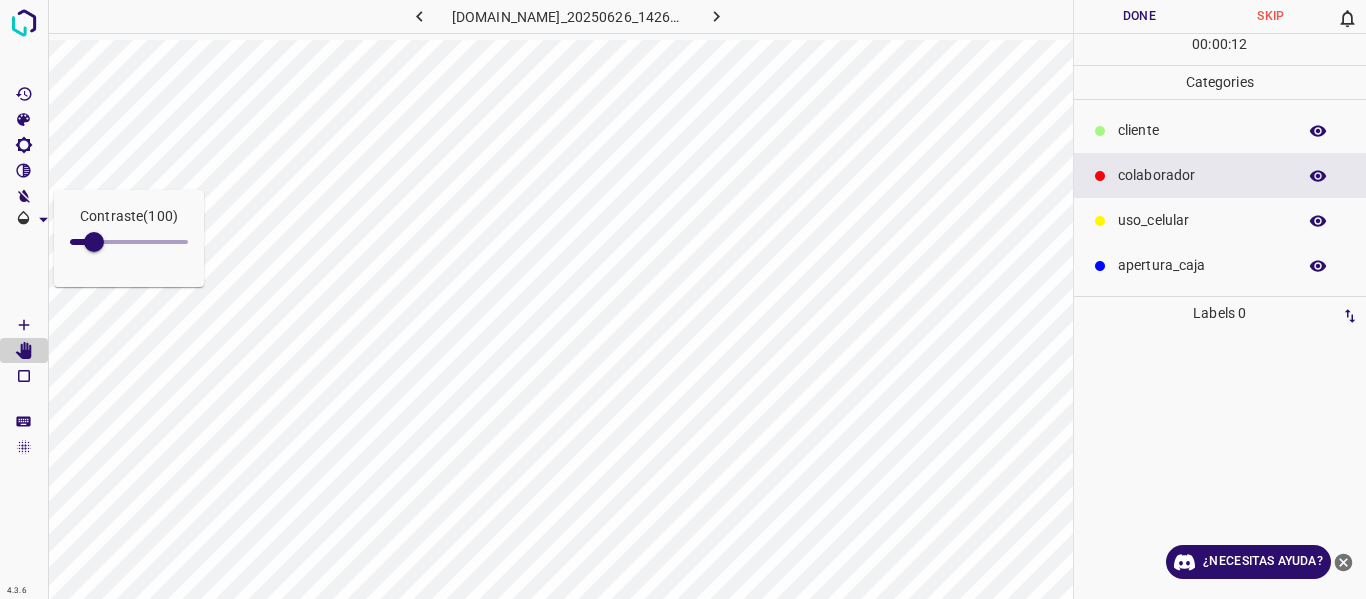 click at bounding box center [420, 16] 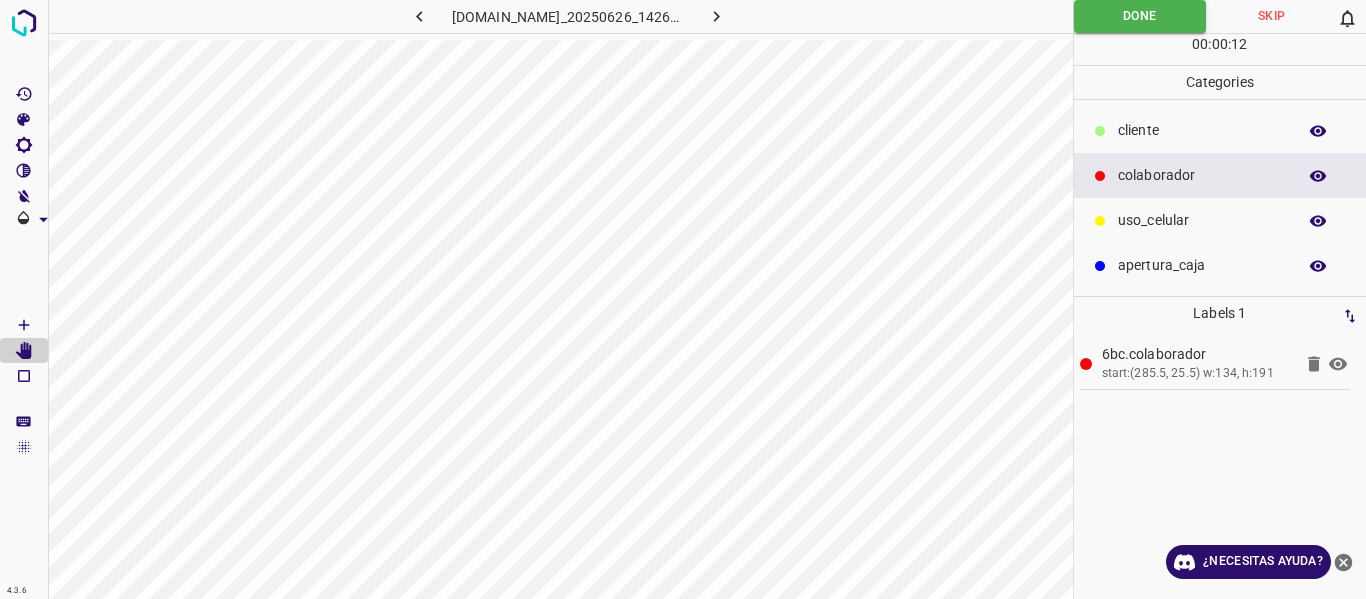 click at bounding box center [717, 16] 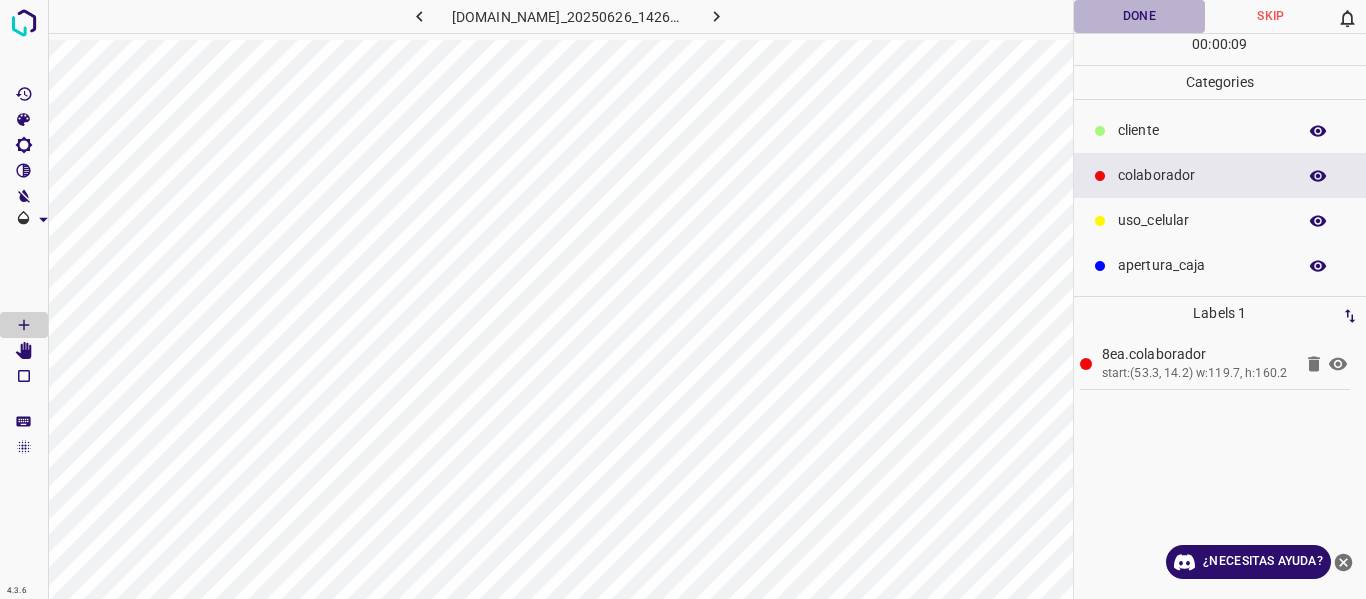 click on "Done" at bounding box center (1140, 16) 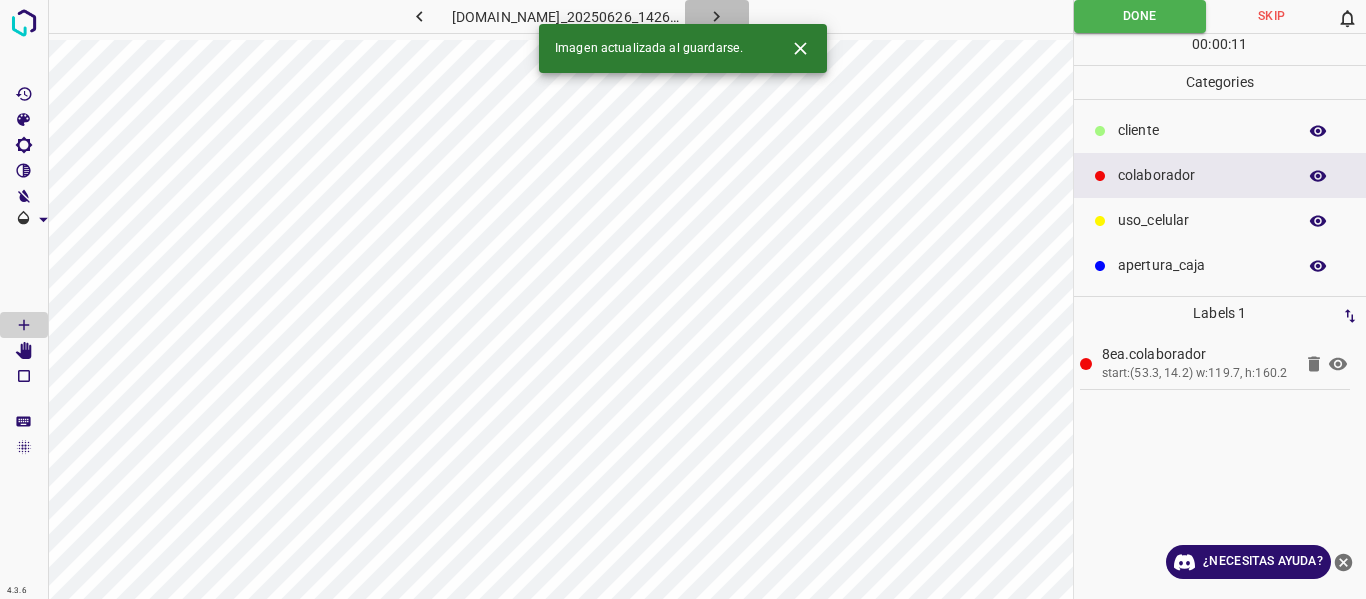 click 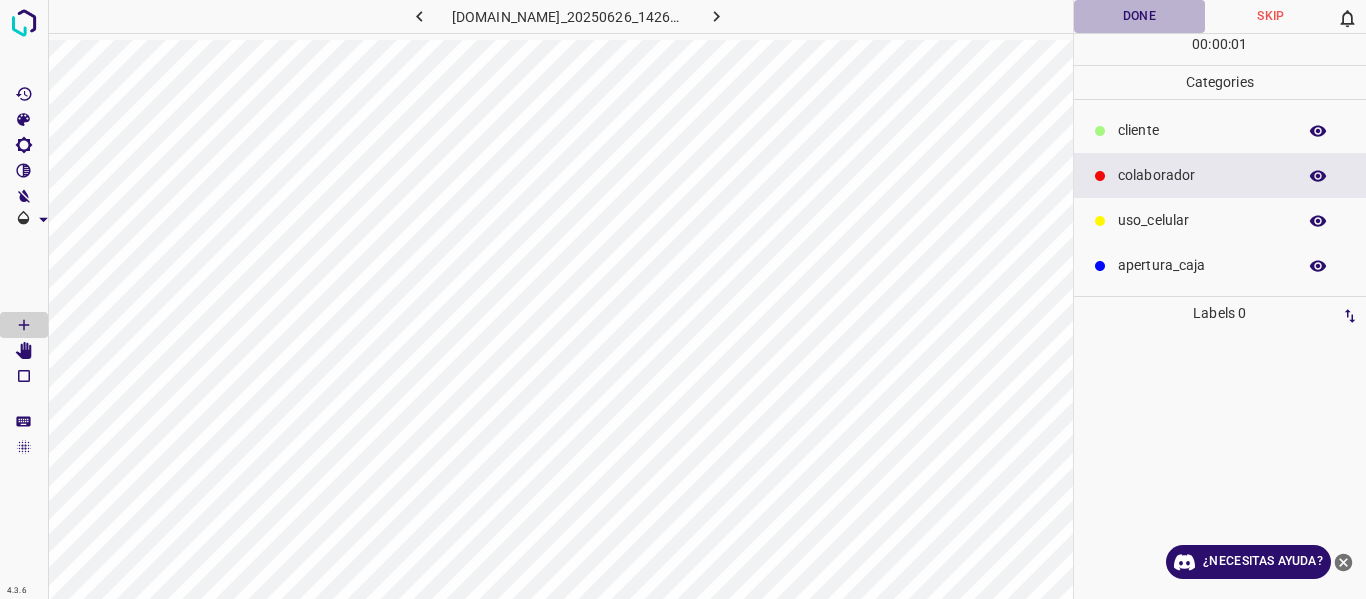 click on "Done" at bounding box center [1140, 16] 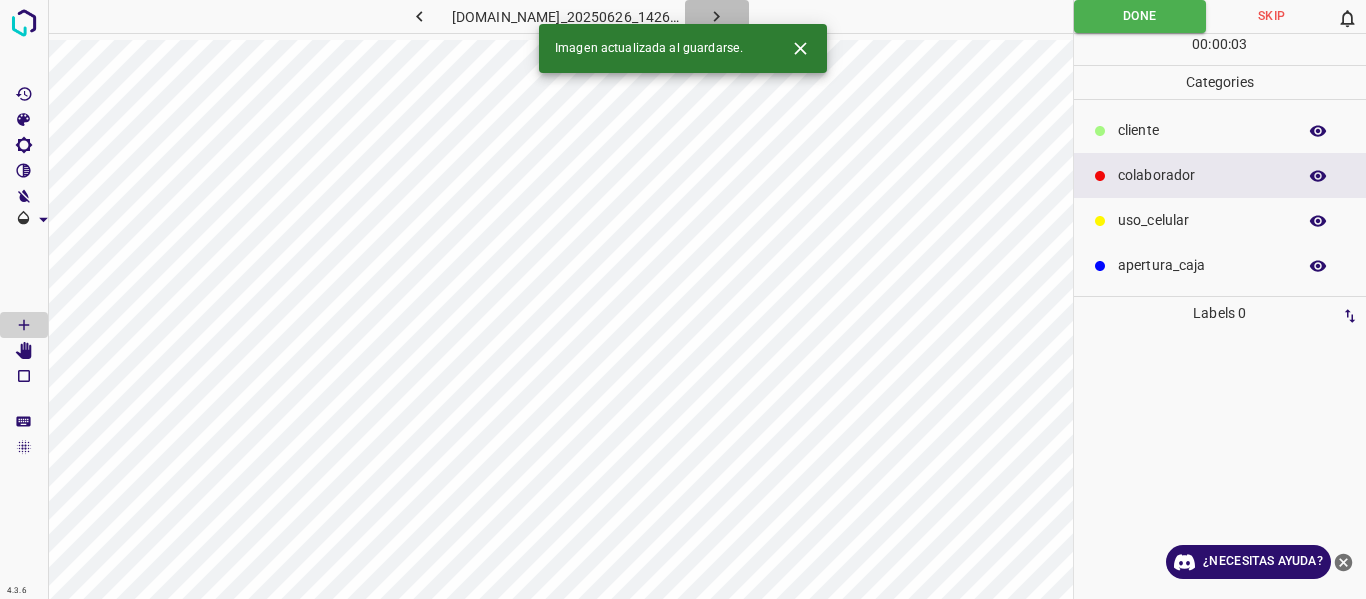 click 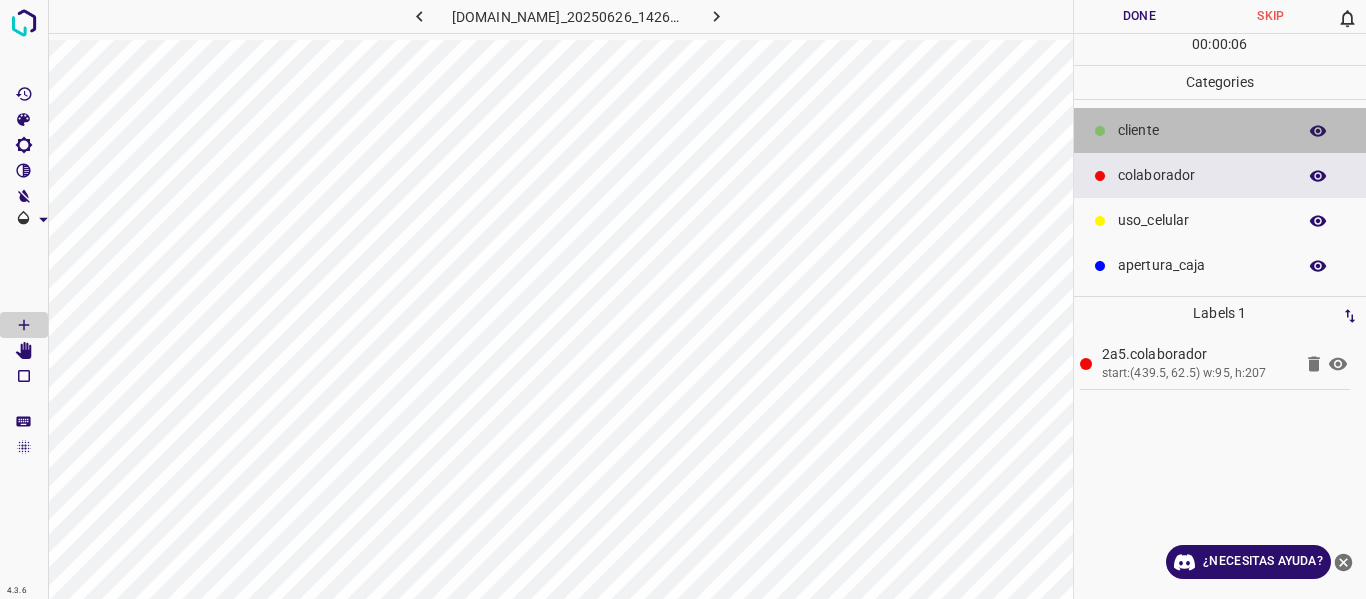 click on "​​cliente" at bounding box center (1220, 130) 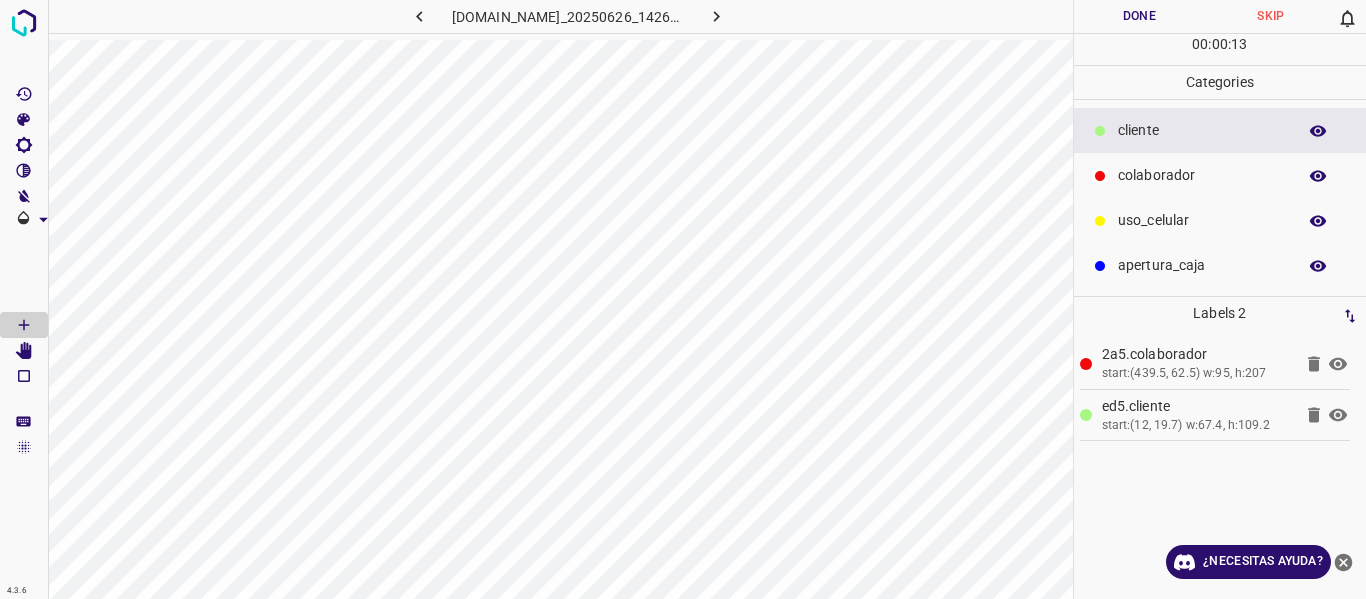 click on "Done" at bounding box center [1140, 16] 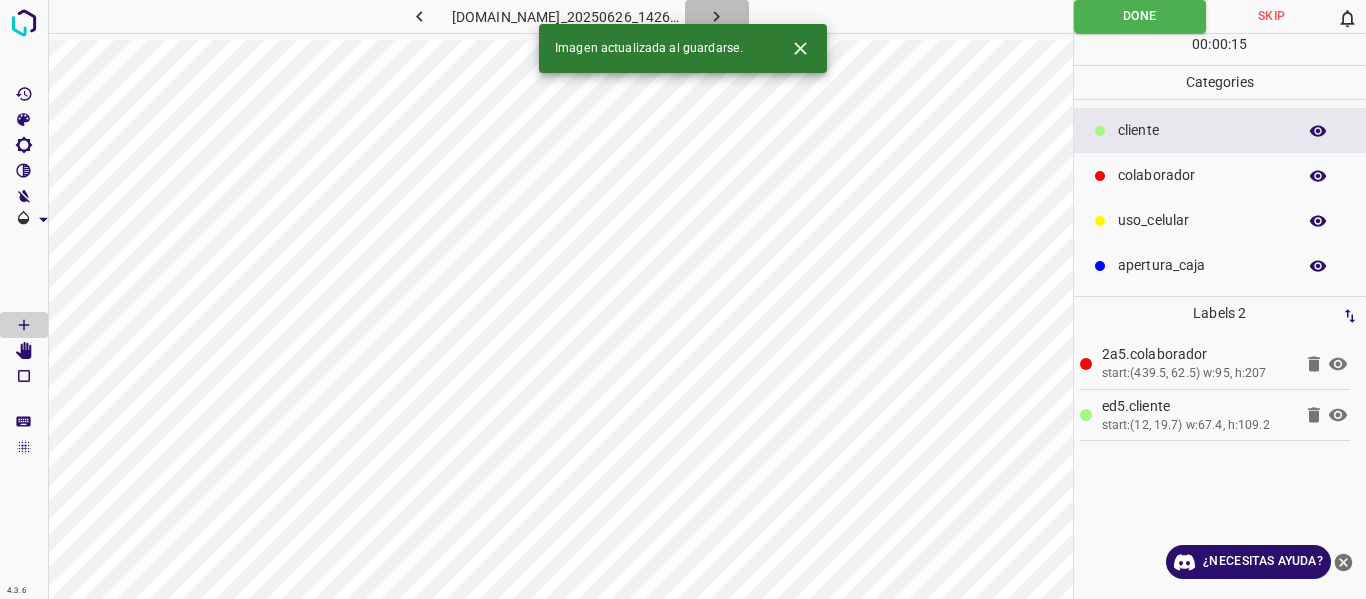 click 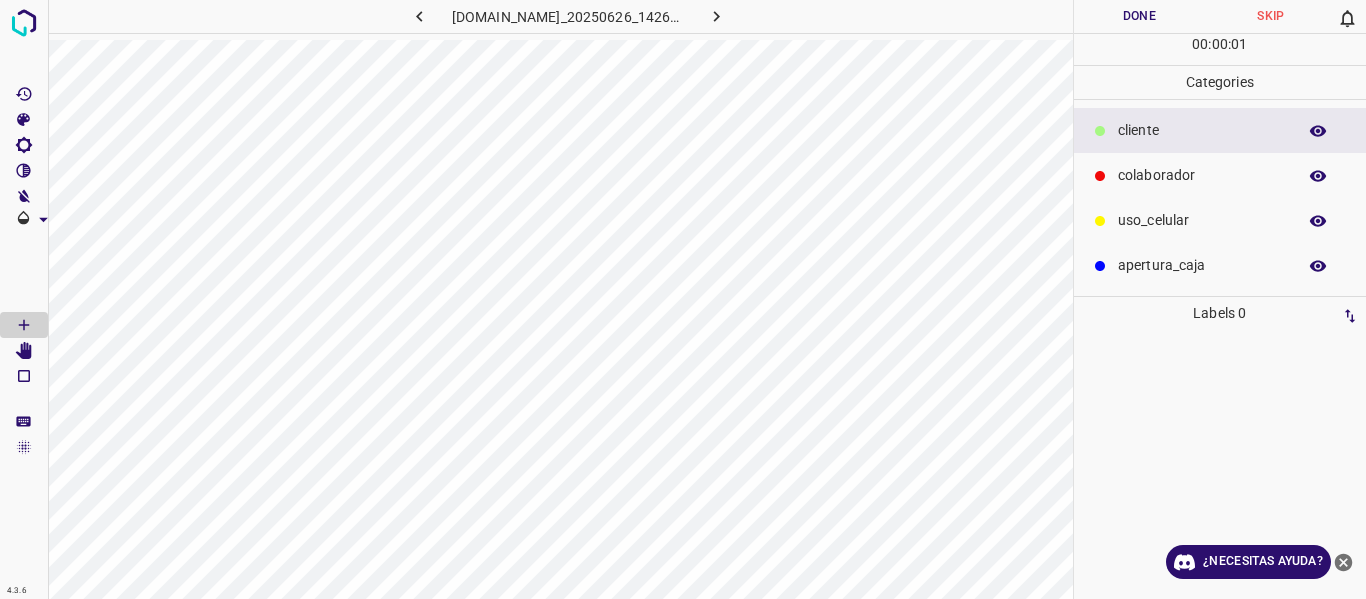 click on "colaborador" at bounding box center [1220, 175] 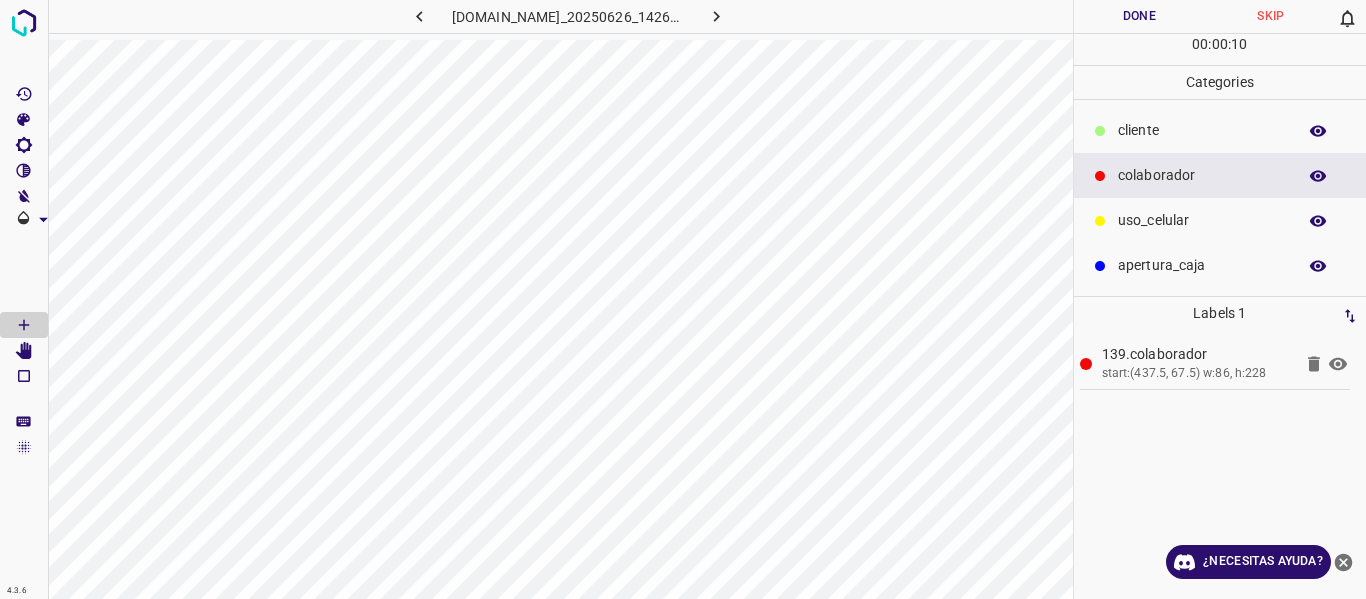 click on "Done" at bounding box center [1140, 16] 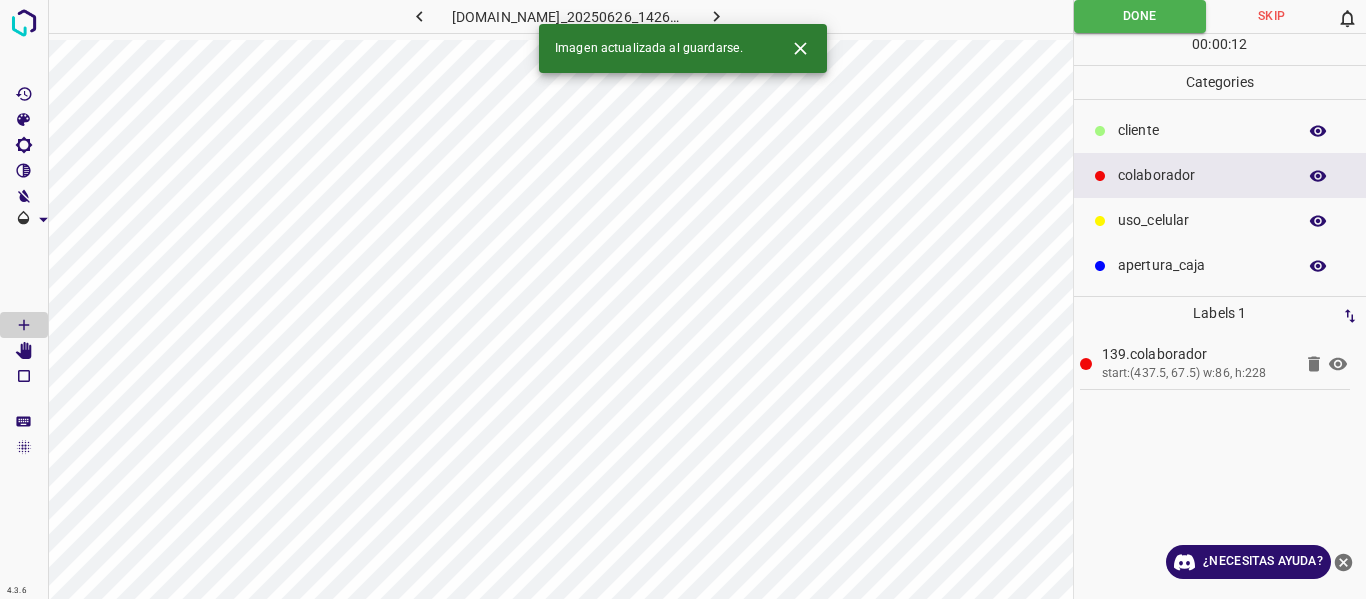 click 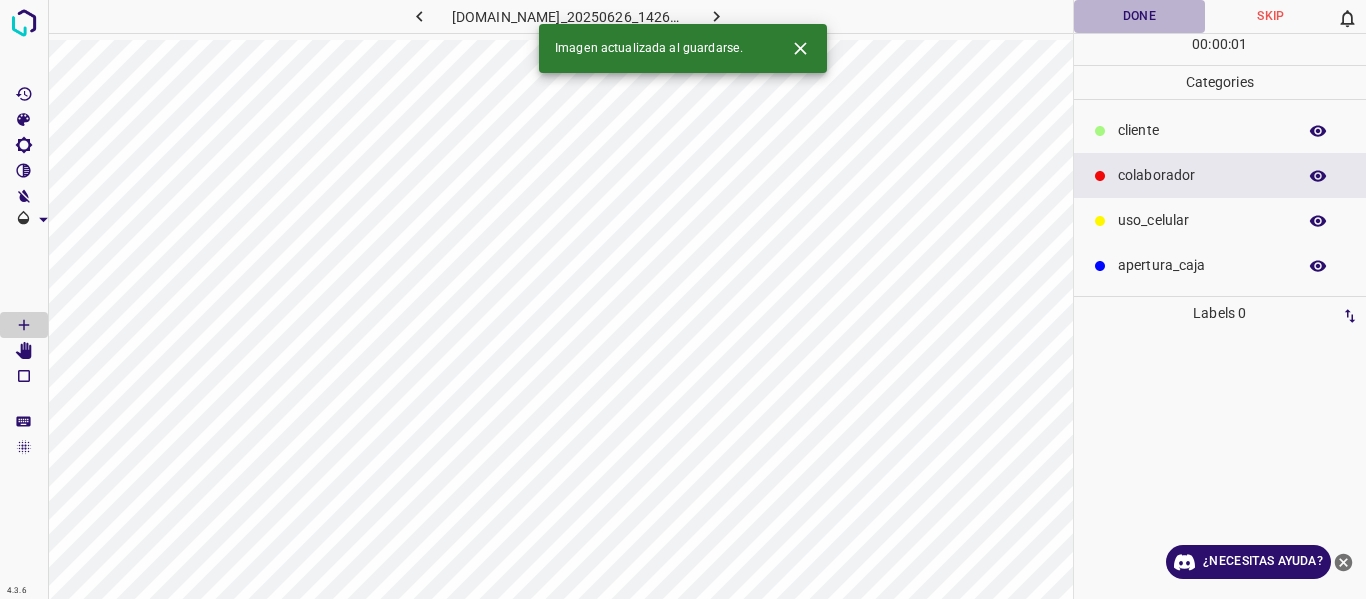 click on "Done" at bounding box center [1140, 16] 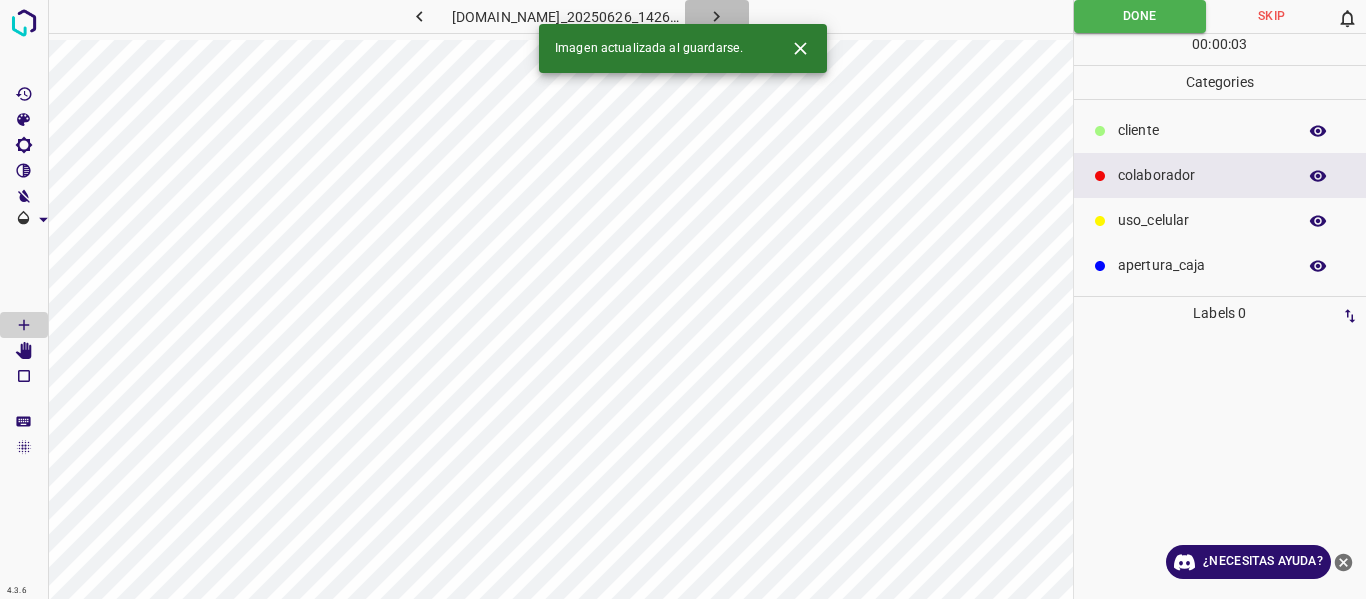 click 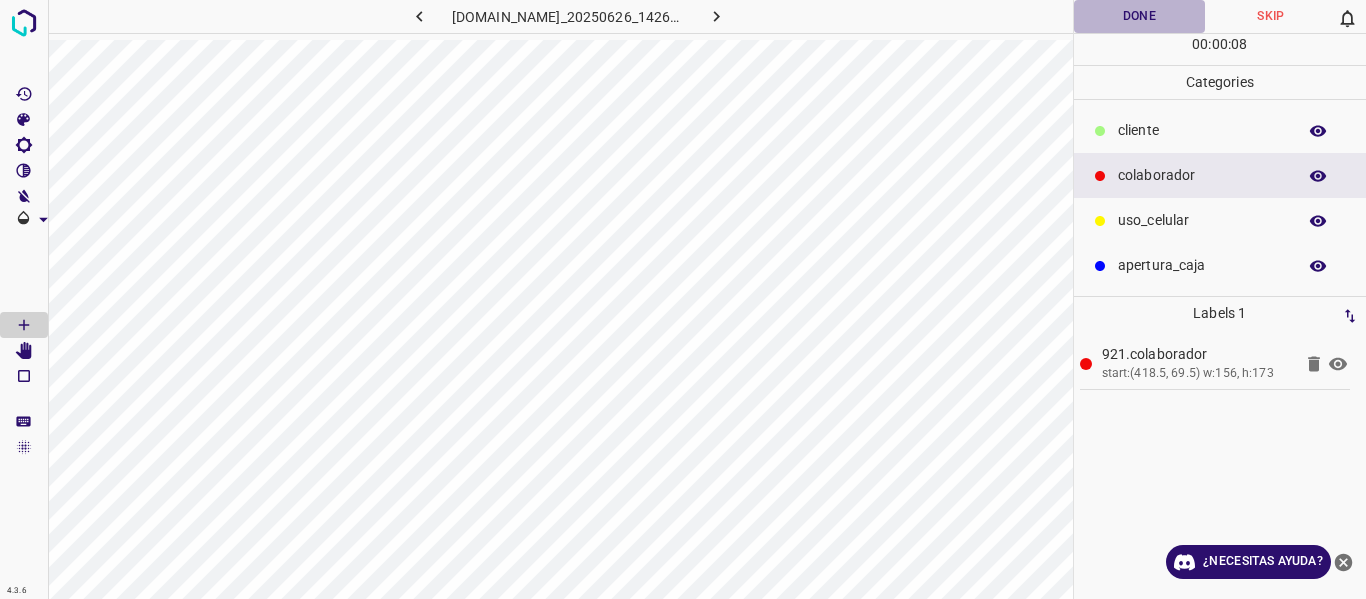 click on "Done" at bounding box center (1140, 16) 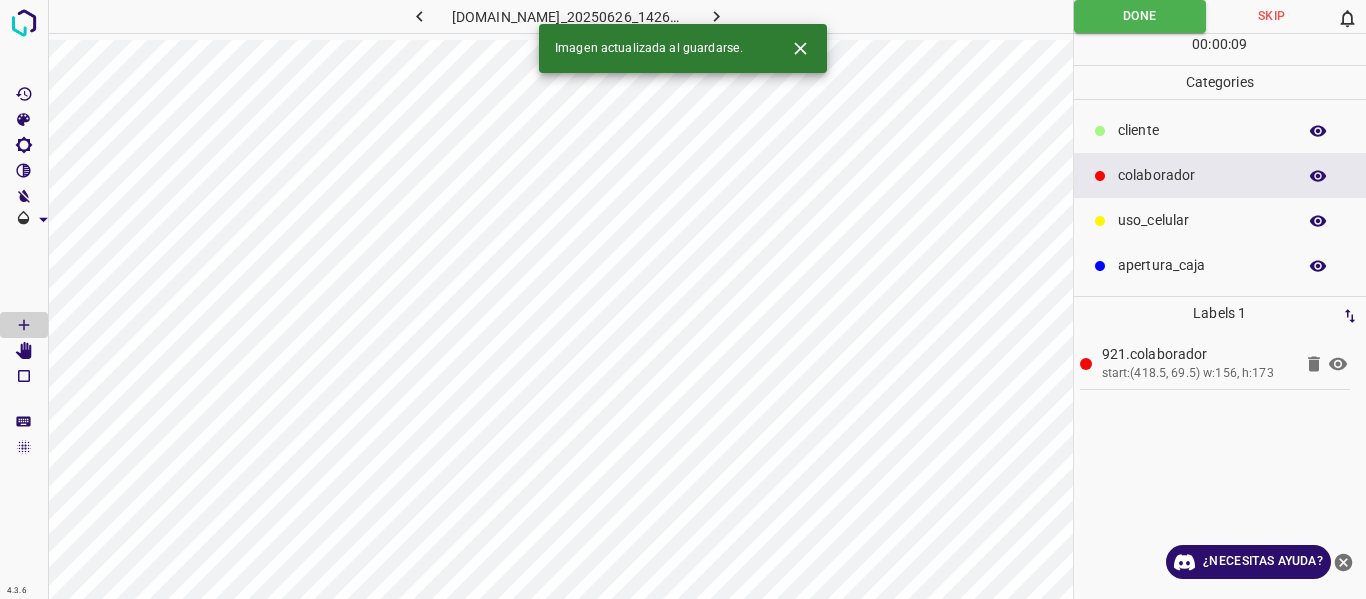 click 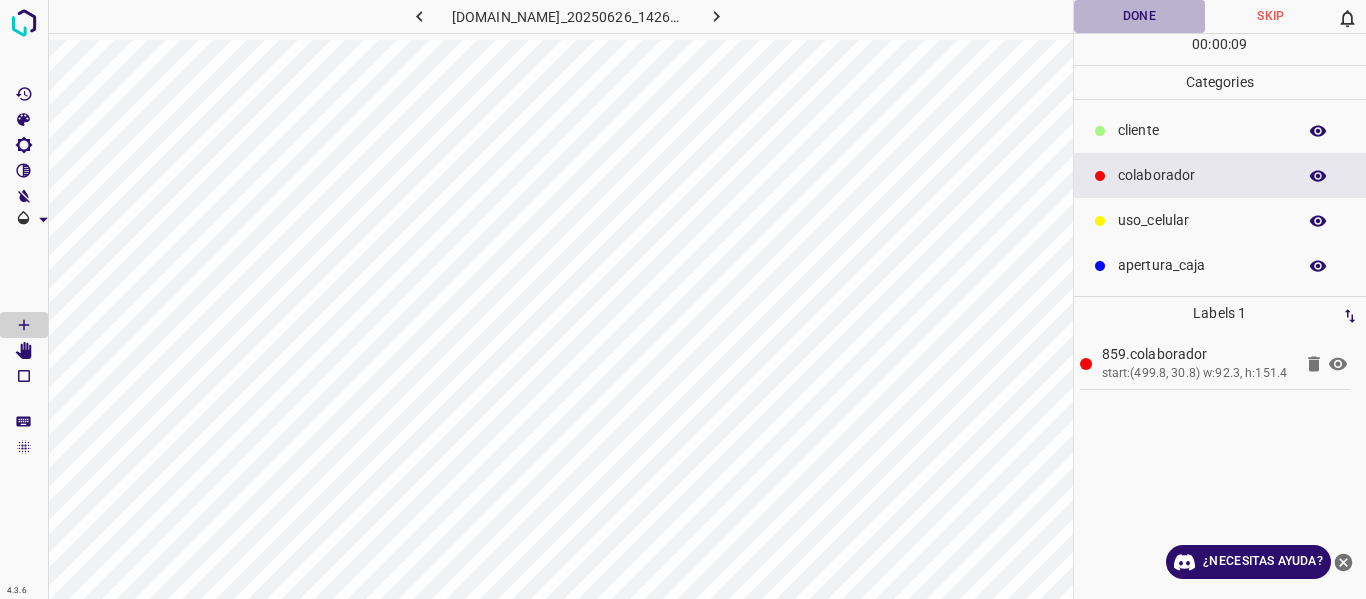 click on "Done" at bounding box center (1140, 16) 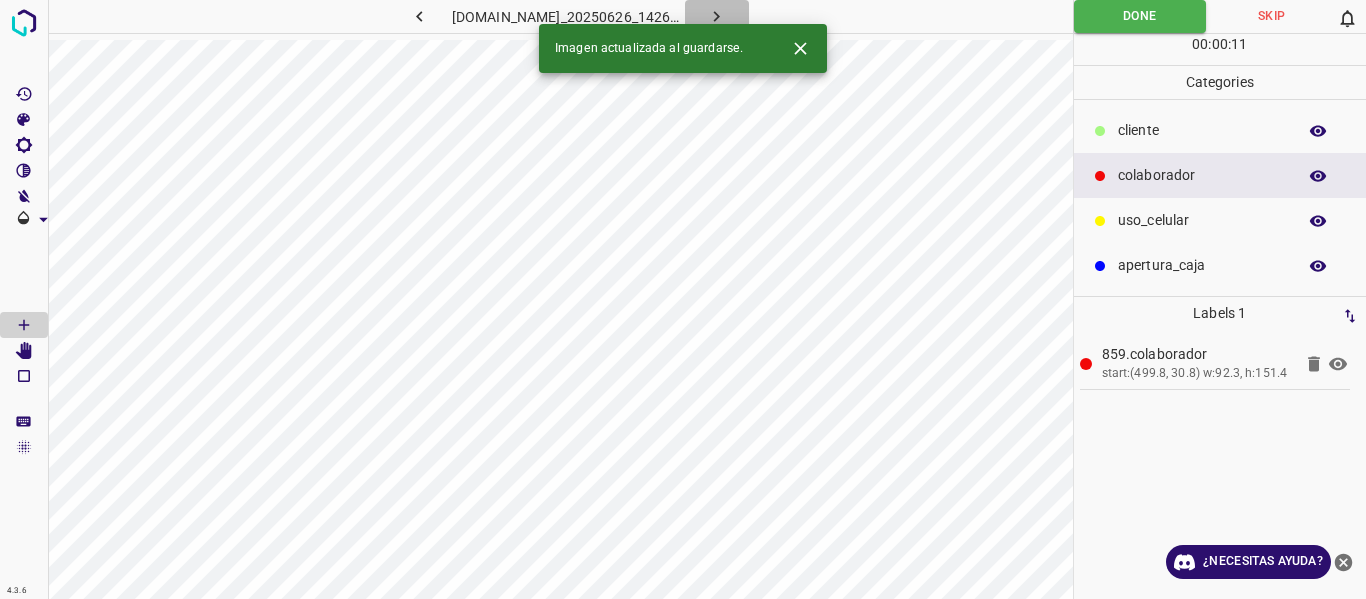 click at bounding box center [717, 16] 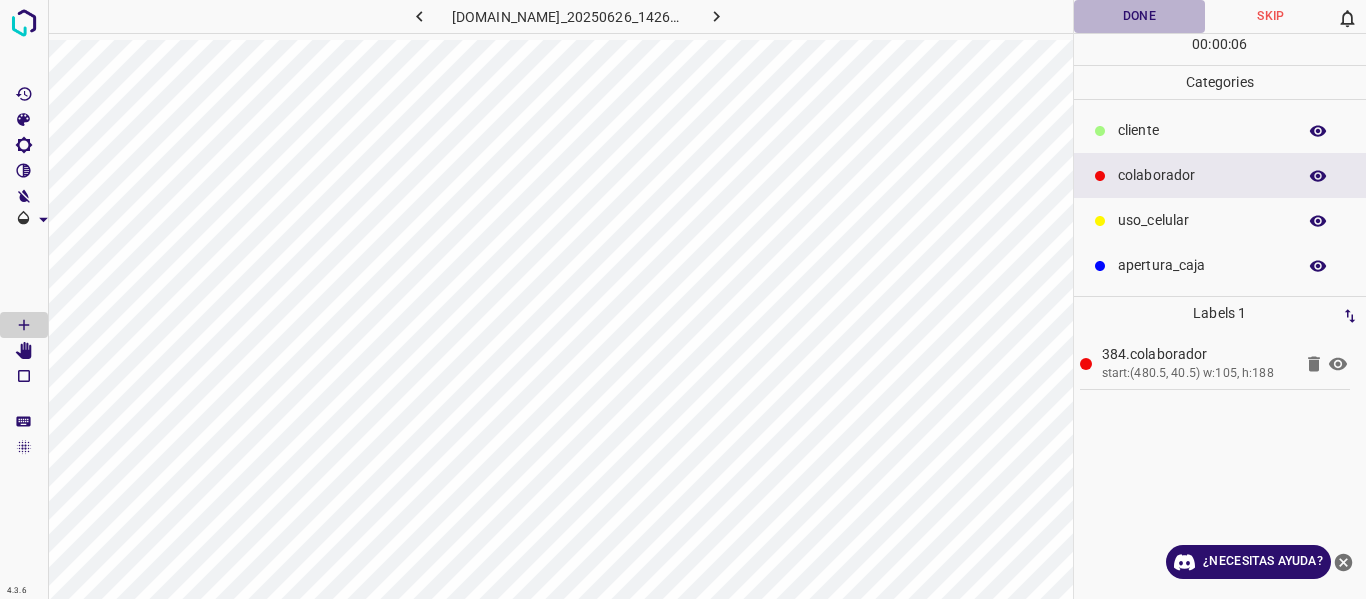 drag, startPoint x: 1131, startPoint y: 8, endPoint x: 984, endPoint y: 34, distance: 149.28162 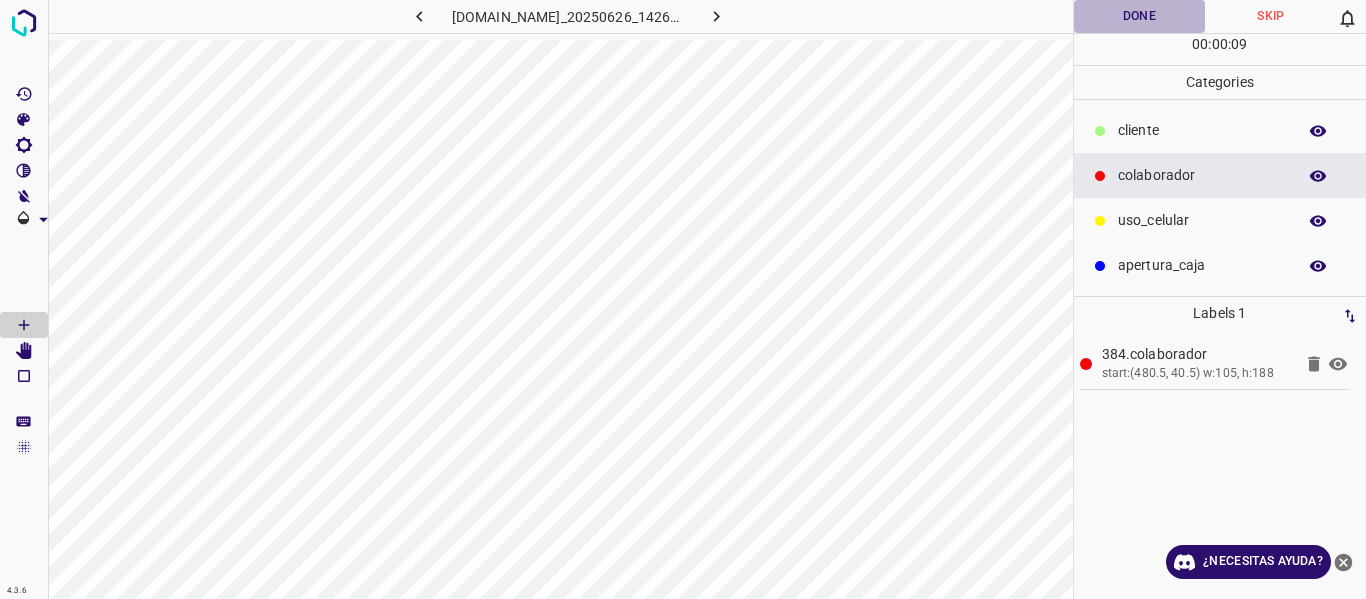 click on "Done" at bounding box center (1140, 16) 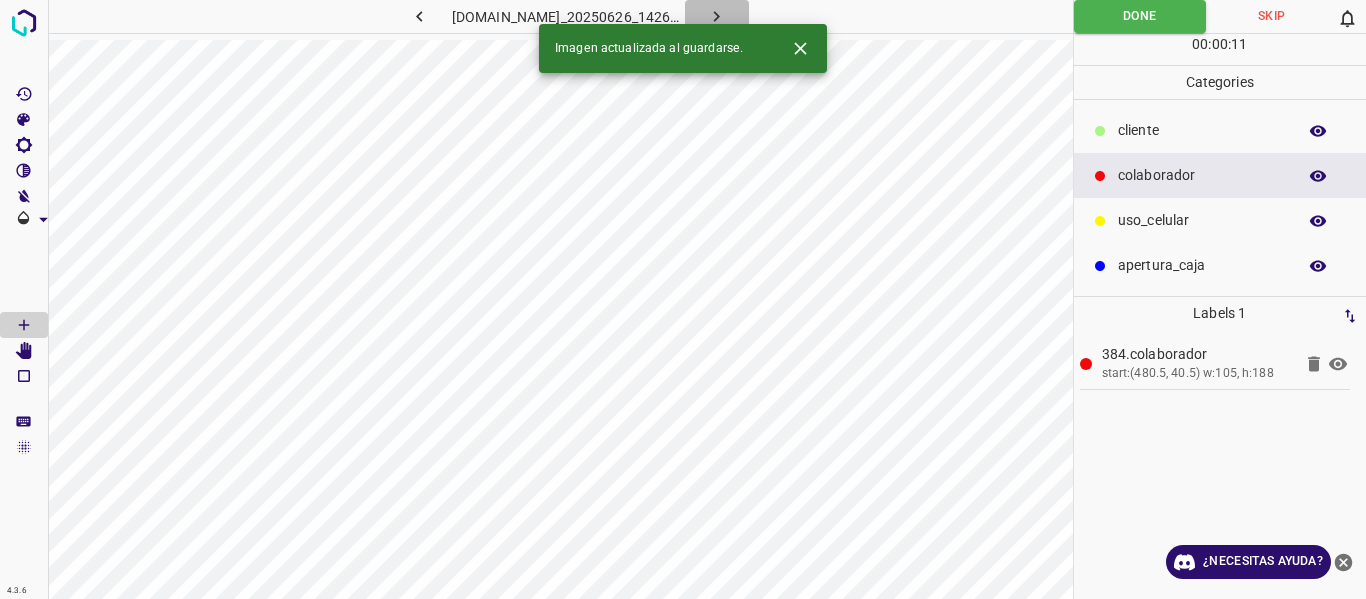 click 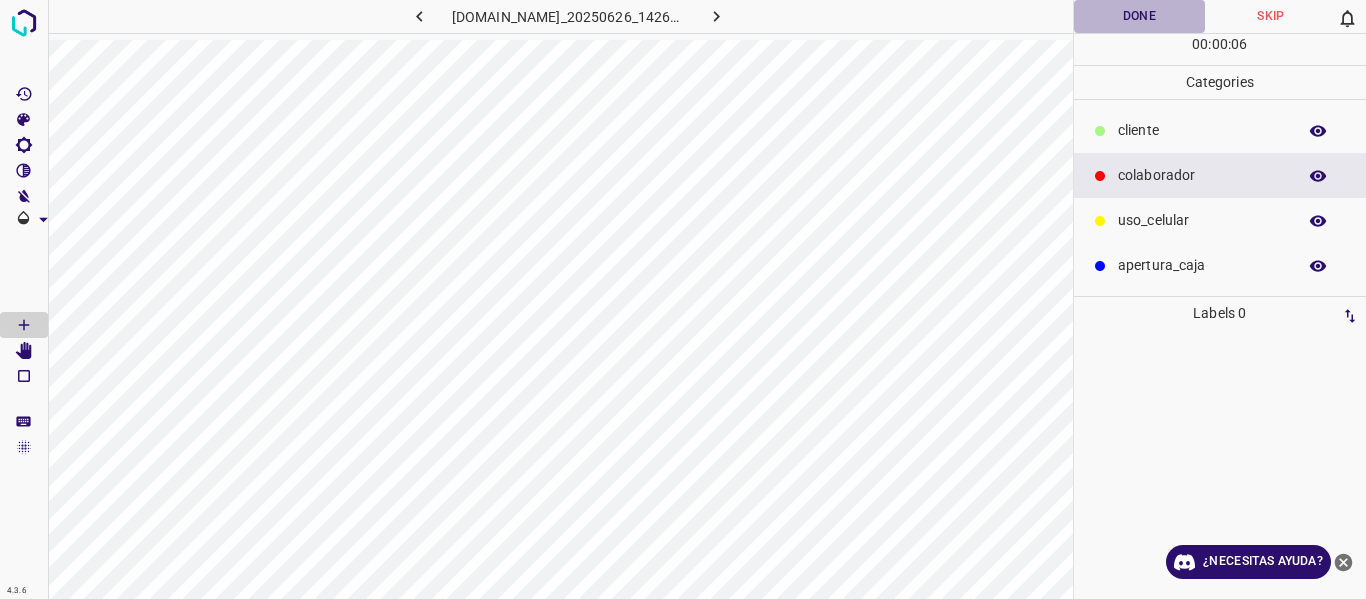 click on "Done" at bounding box center (1140, 16) 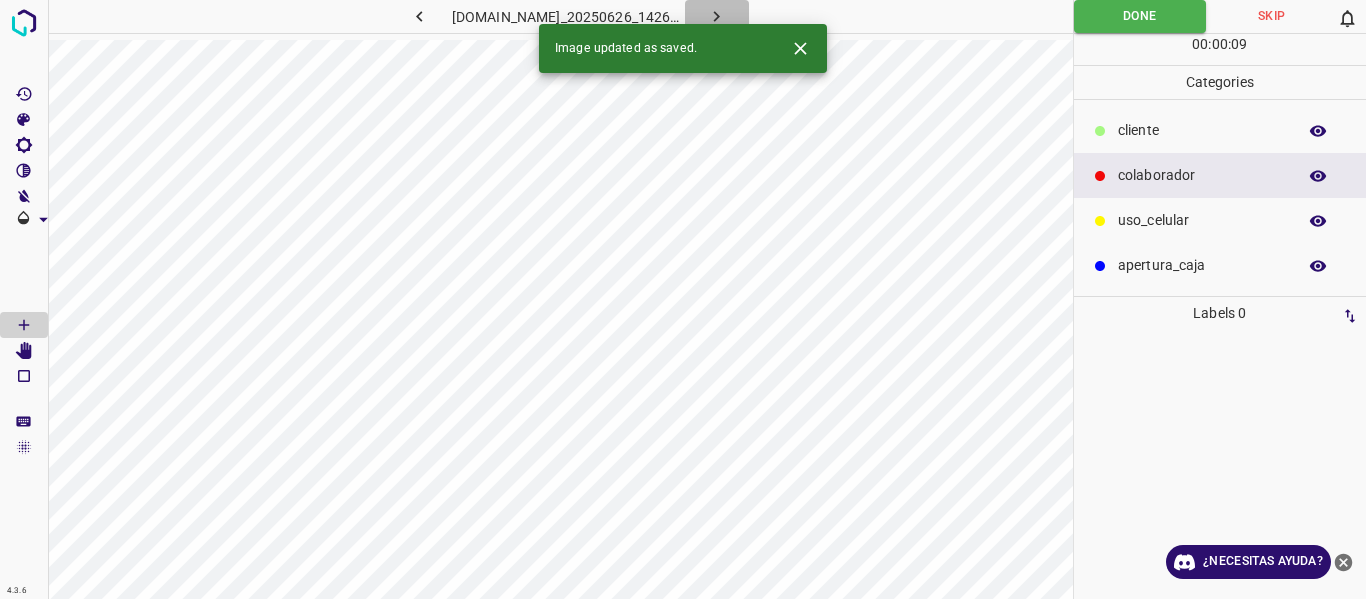 click at bounding box center [717, 16] 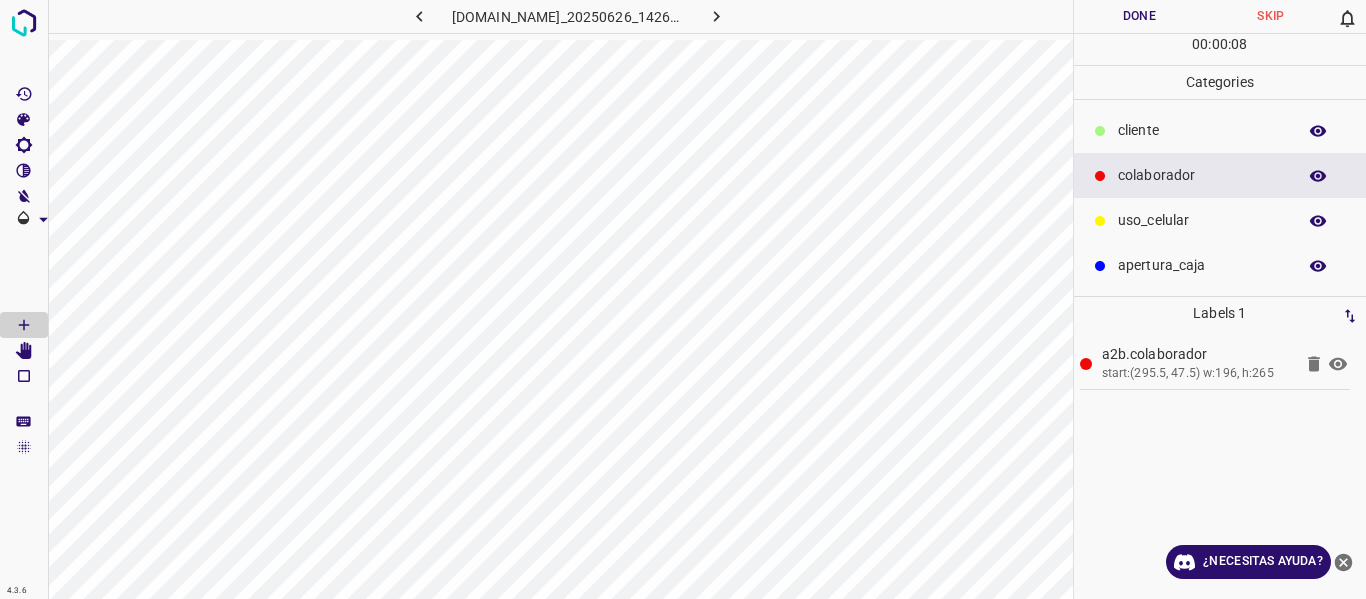 click on "Done" at bounding box center (1140, 16) 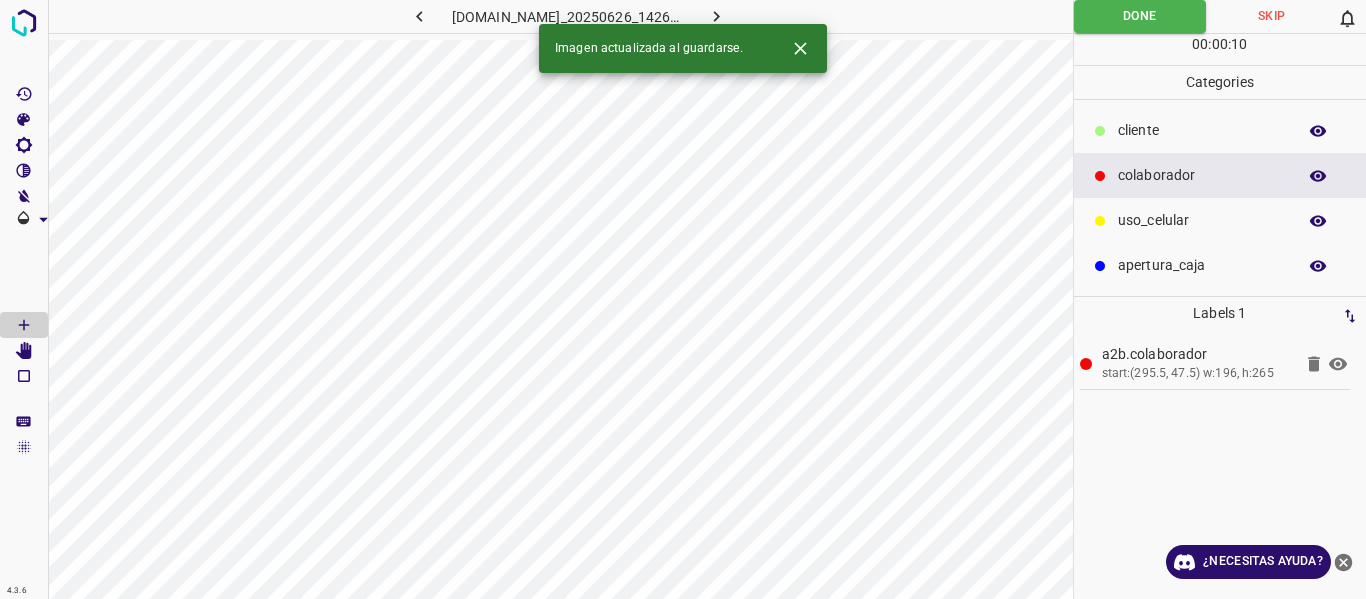 click 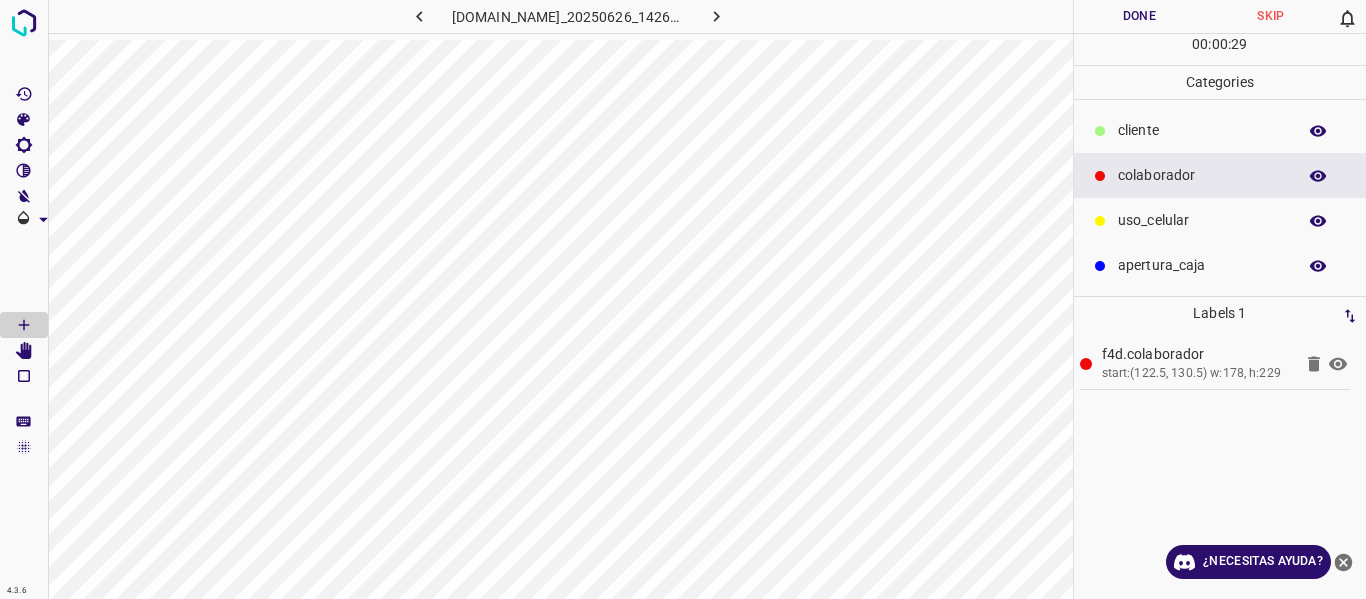click on "Done" at bounding box center [1140, 16] 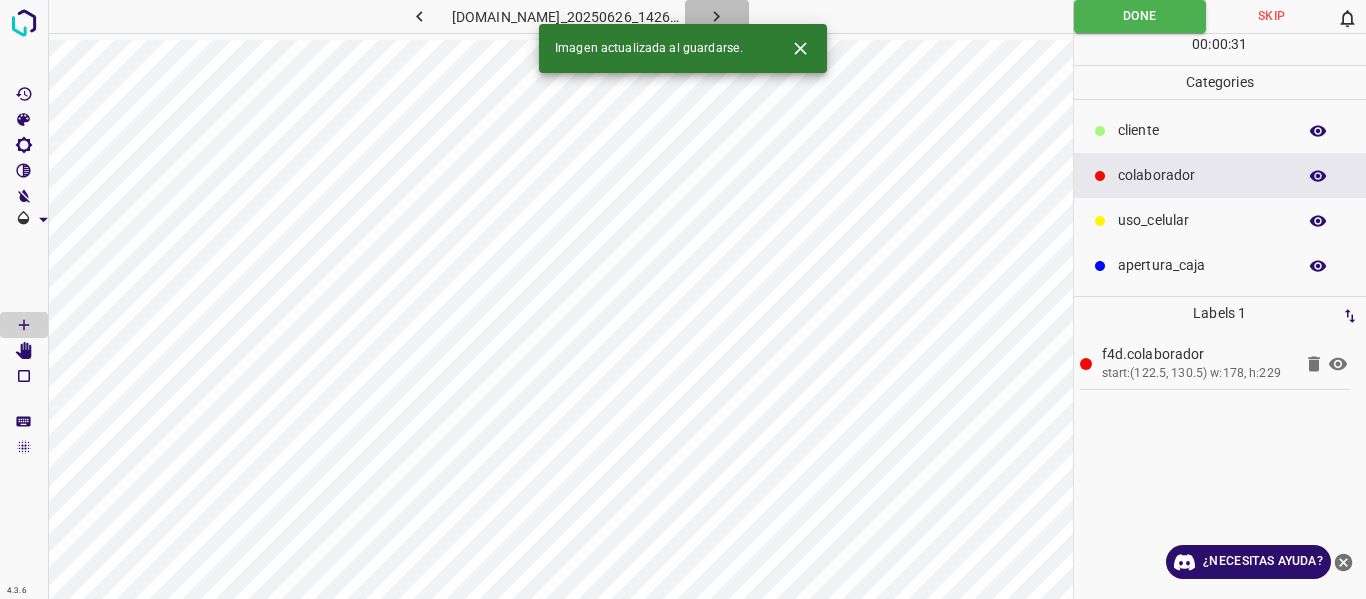 click 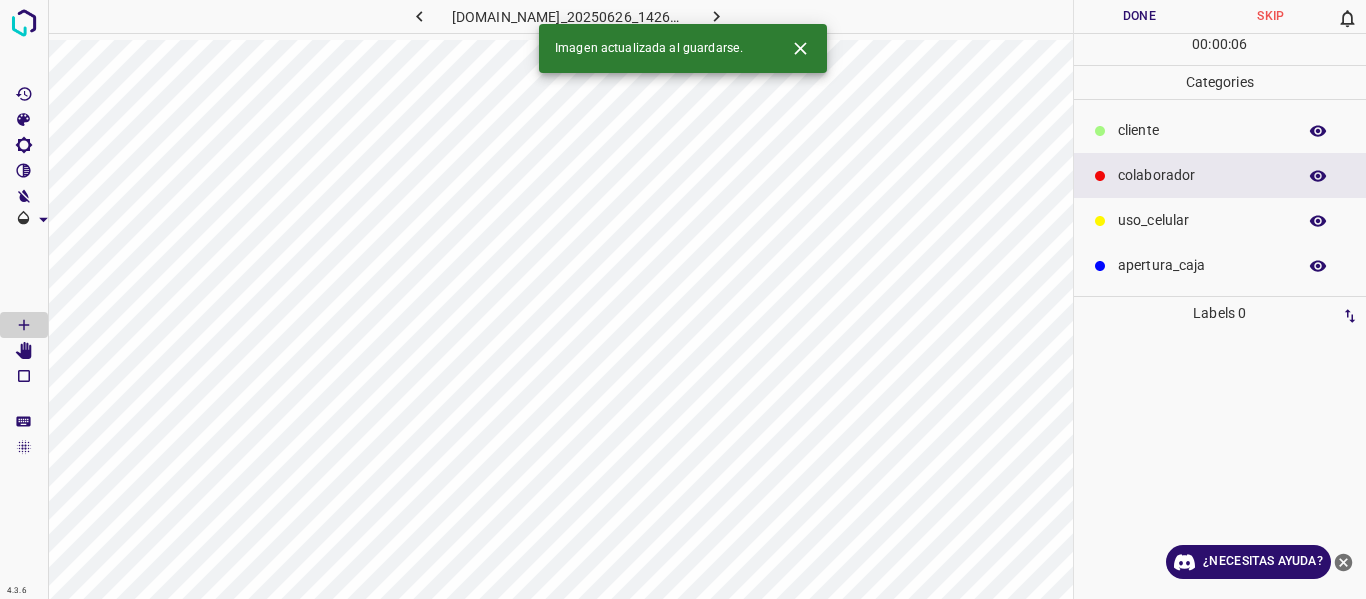 click on "Done" at bounding box center [1140, 16] 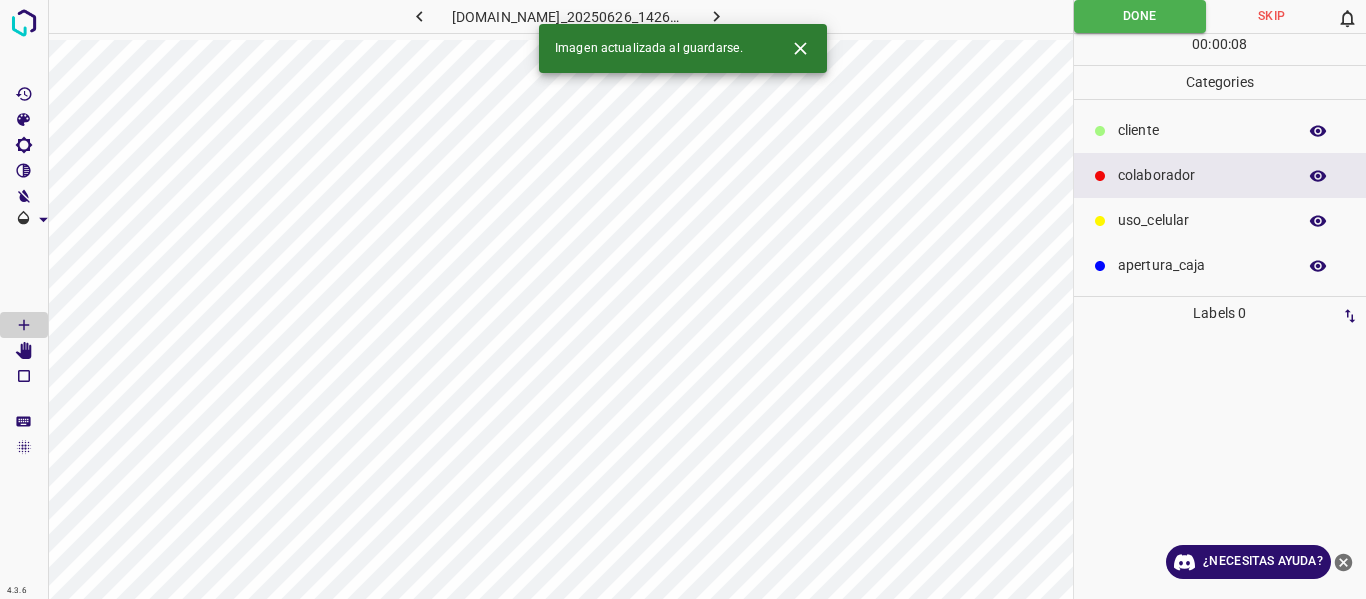 click at bounding box center (717, 16) 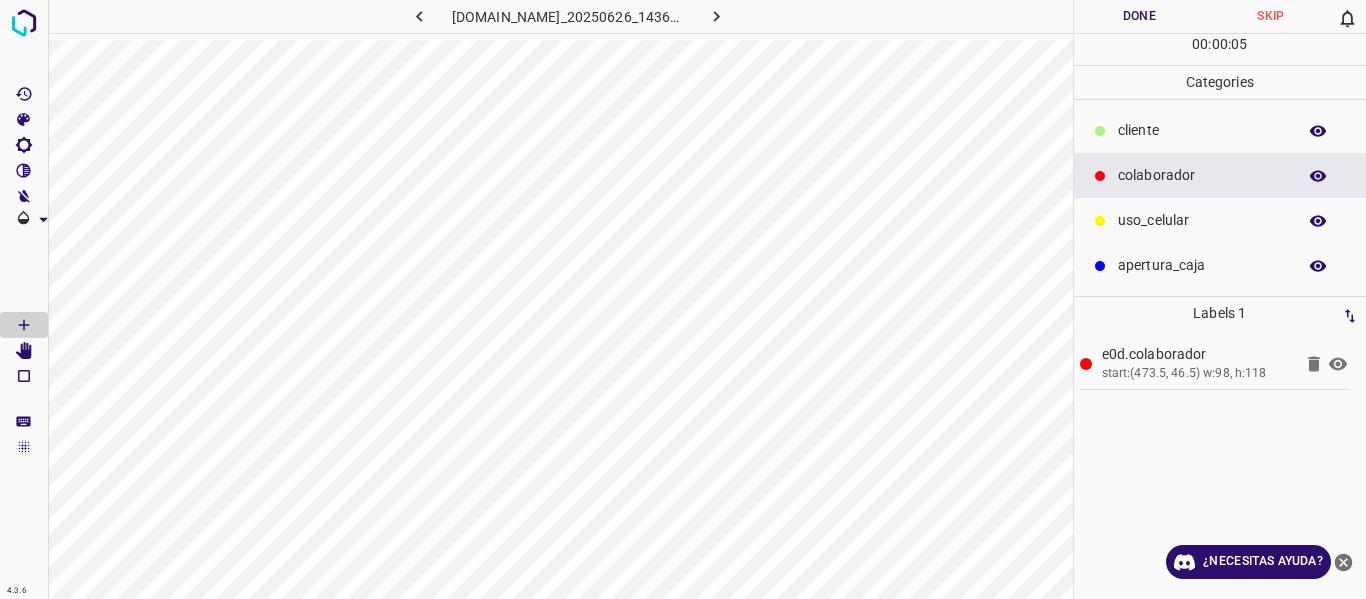 click on "Done" at bounding box center (1140, 16) 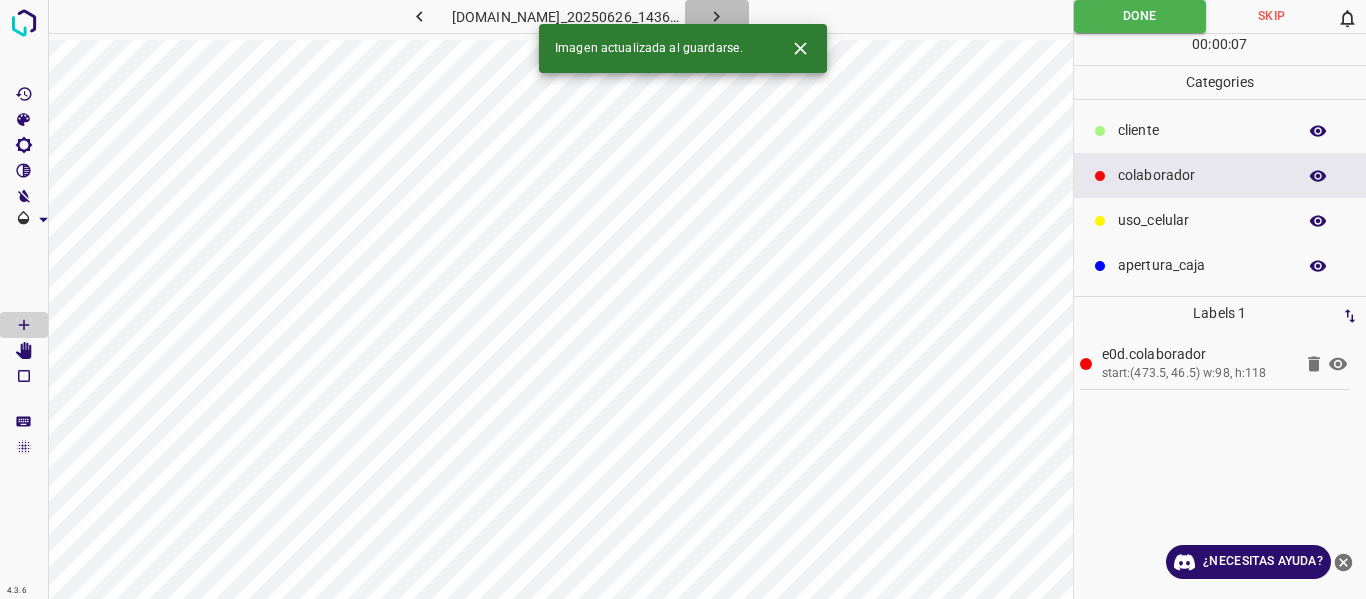 click at bounding box center (717, 16) 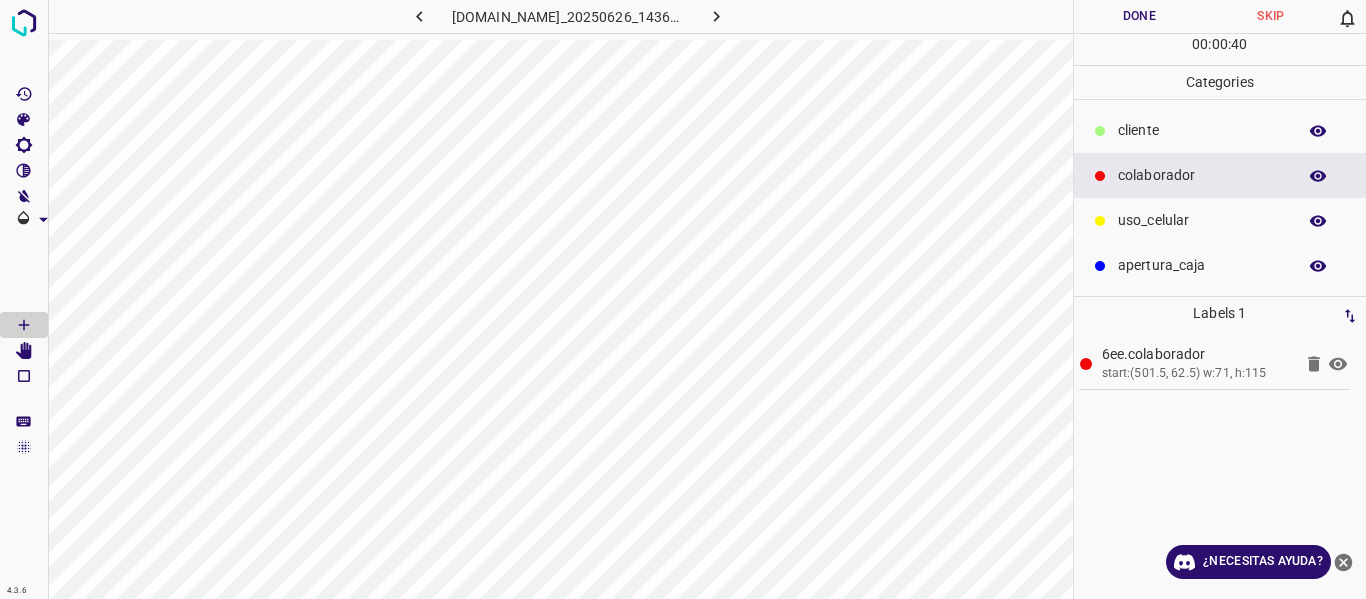 drag, startPoint x: 1159, startPoint y: 140, endPoint x: 1081, endPoint y: 154, distance: 79.24645 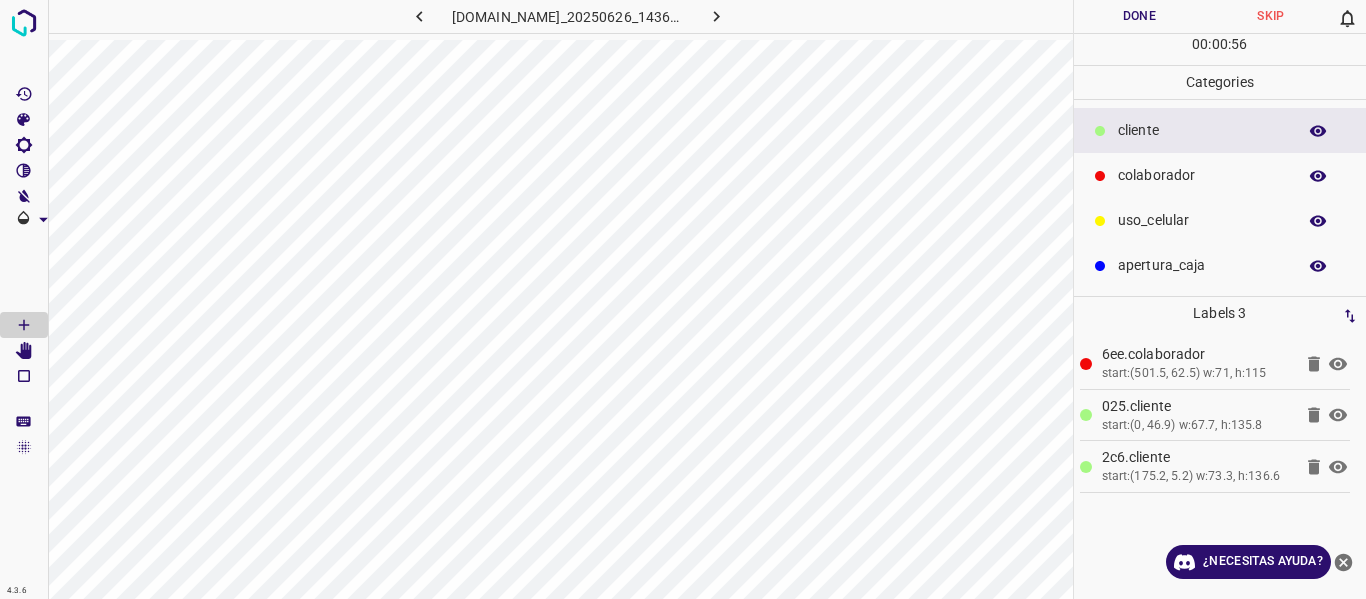 click on "Done" at bounding box center [1140, 16] 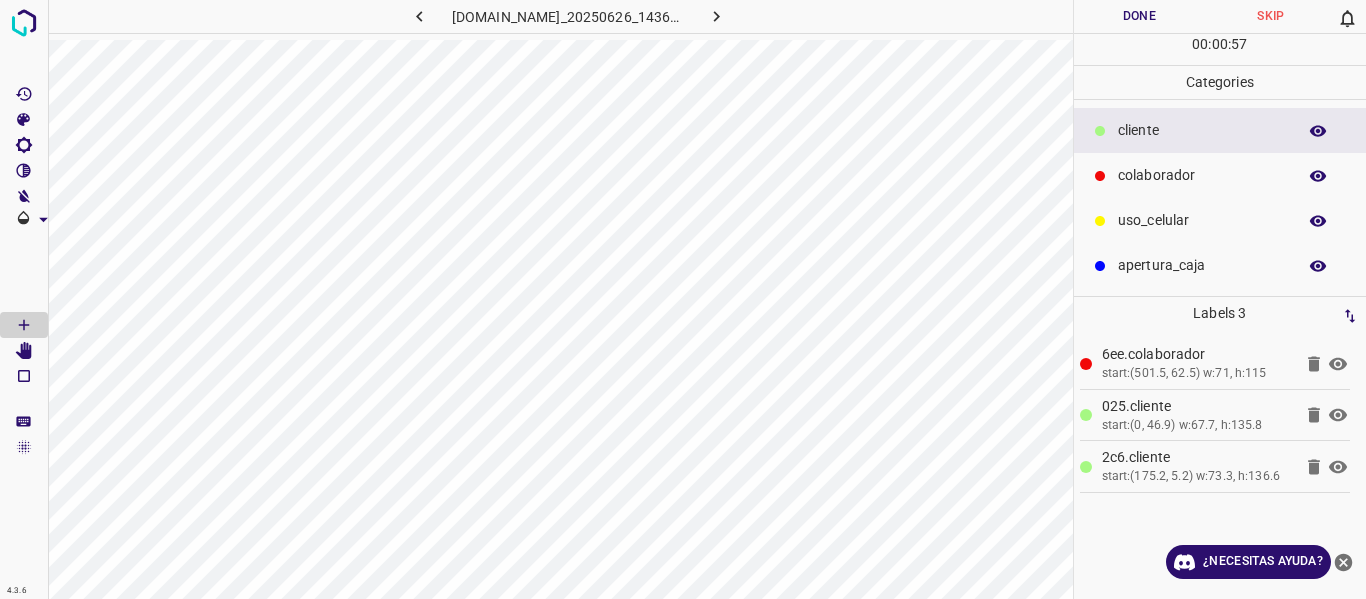 click 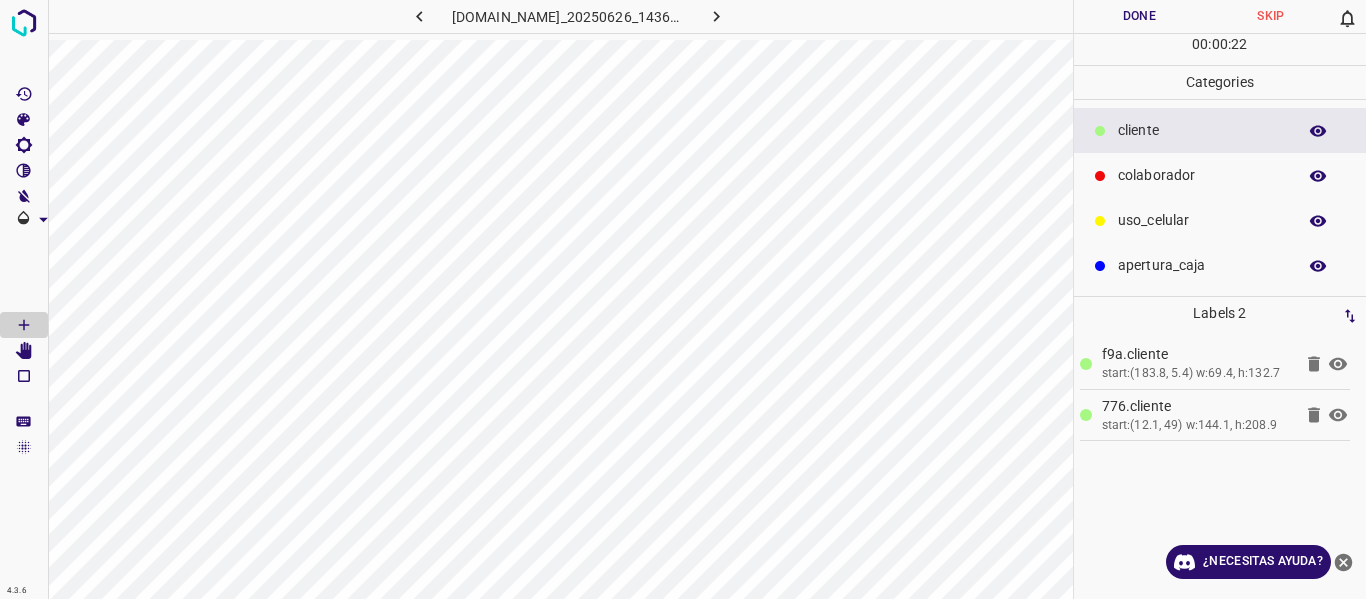 click on "colaborador" at bounding box center (1202, 175) 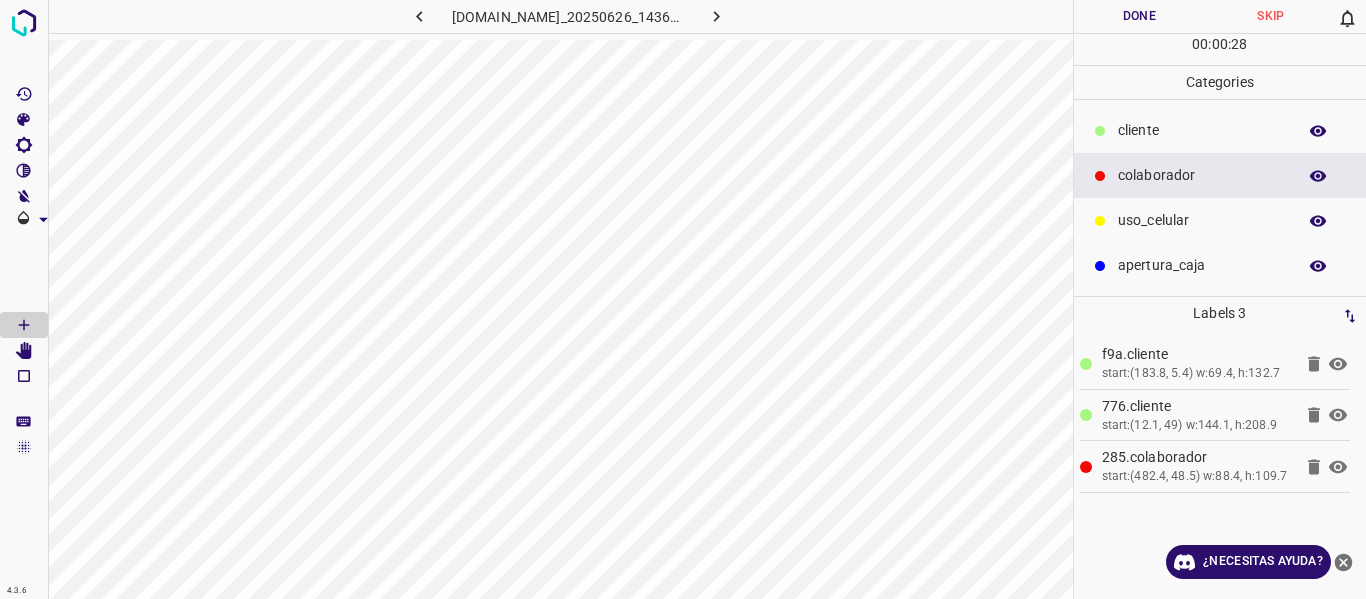 click on "Done" at bounding box center (1140, 16) 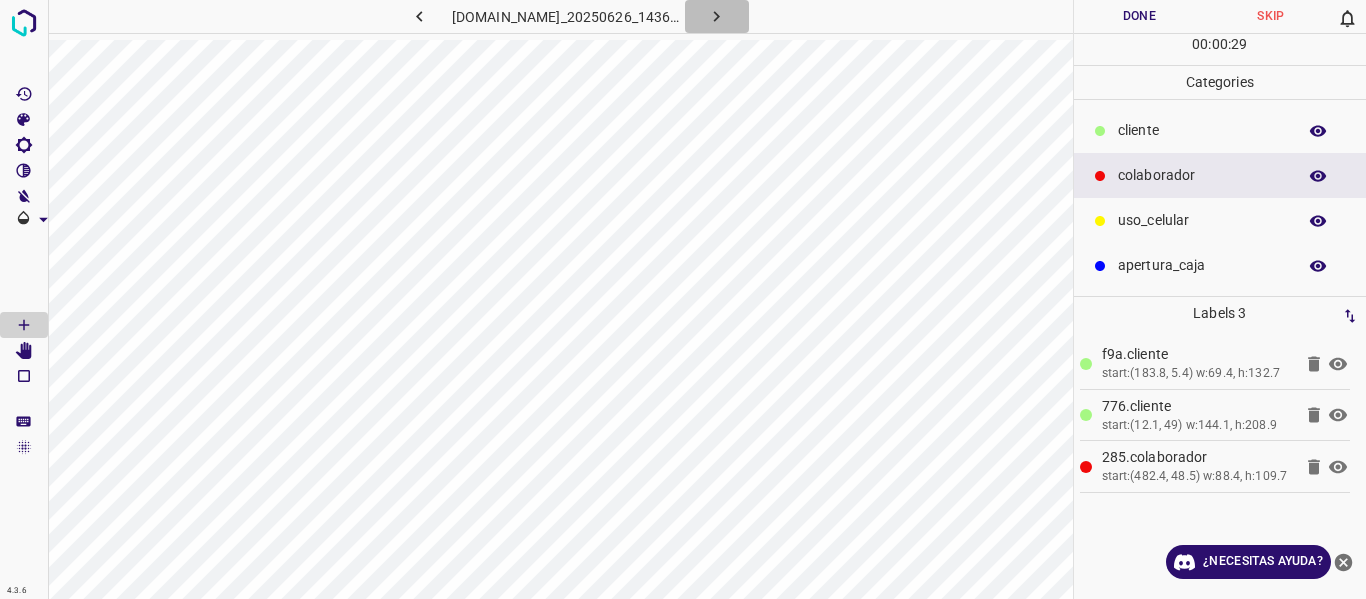 click 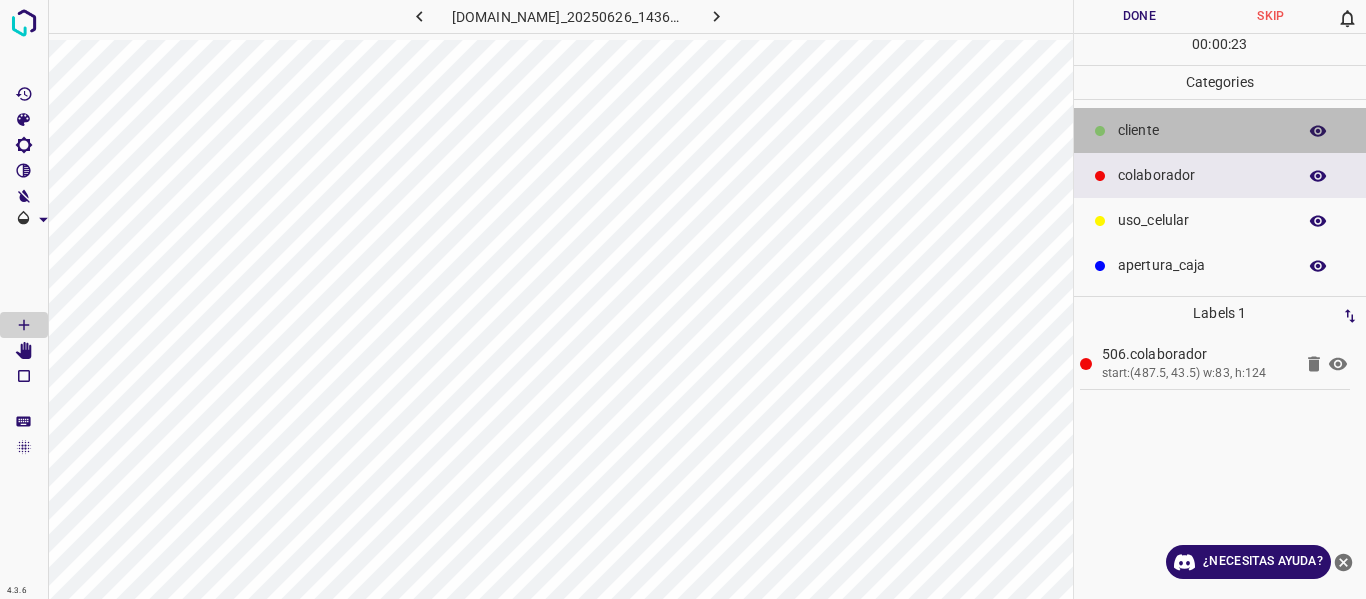 click 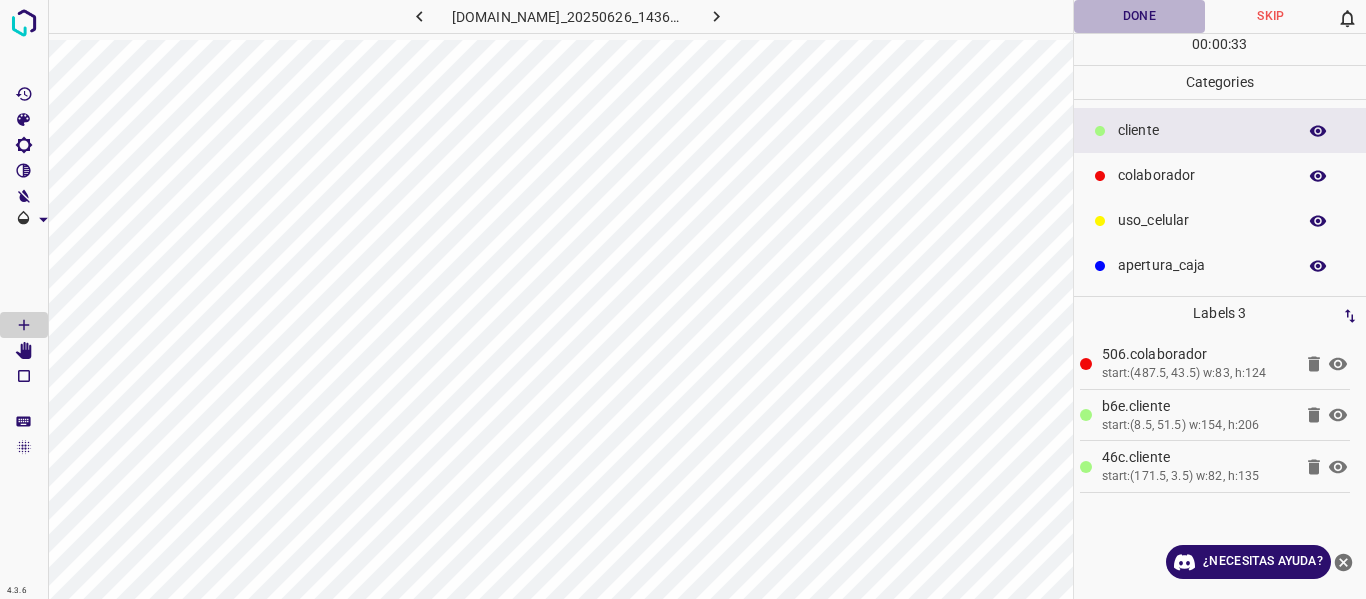 click on "Done" at bounding box center (1140, 16) 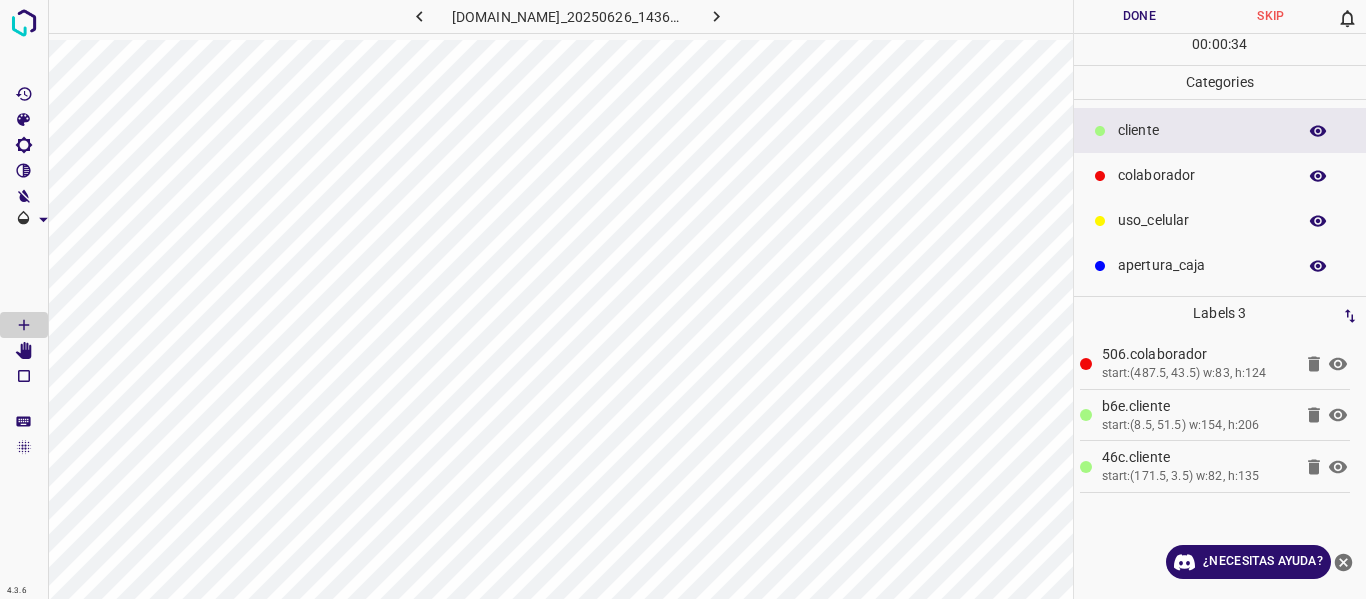 click 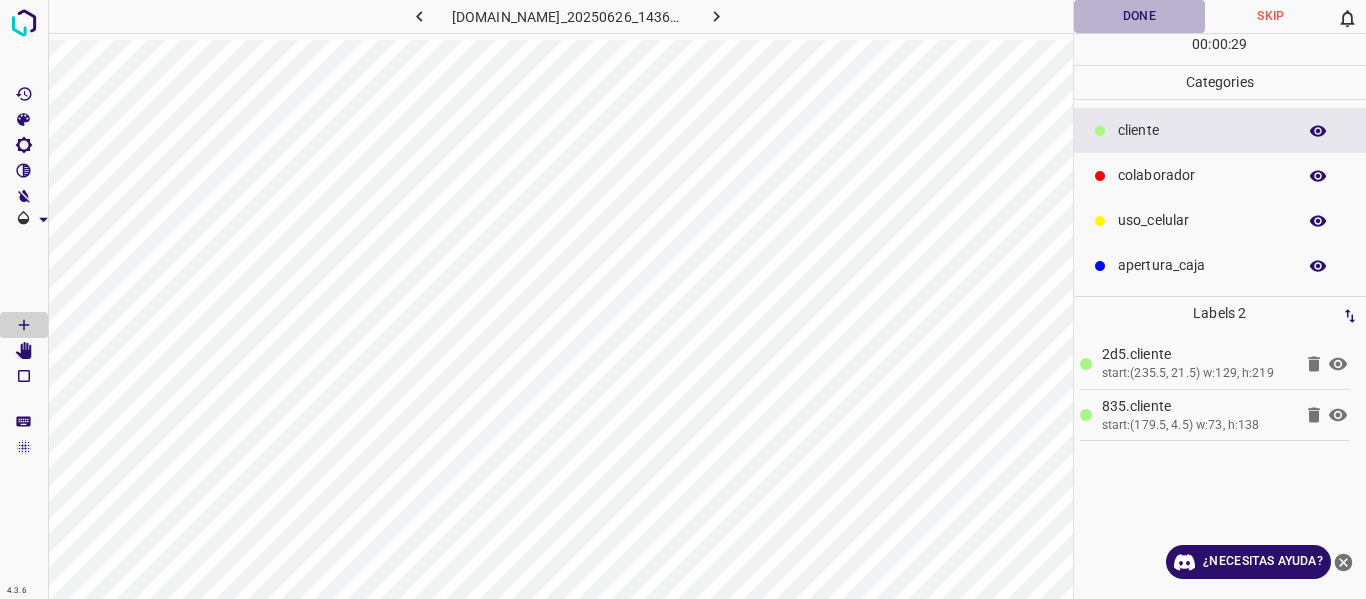 click on "Done" at bounding box center [1140, 16] 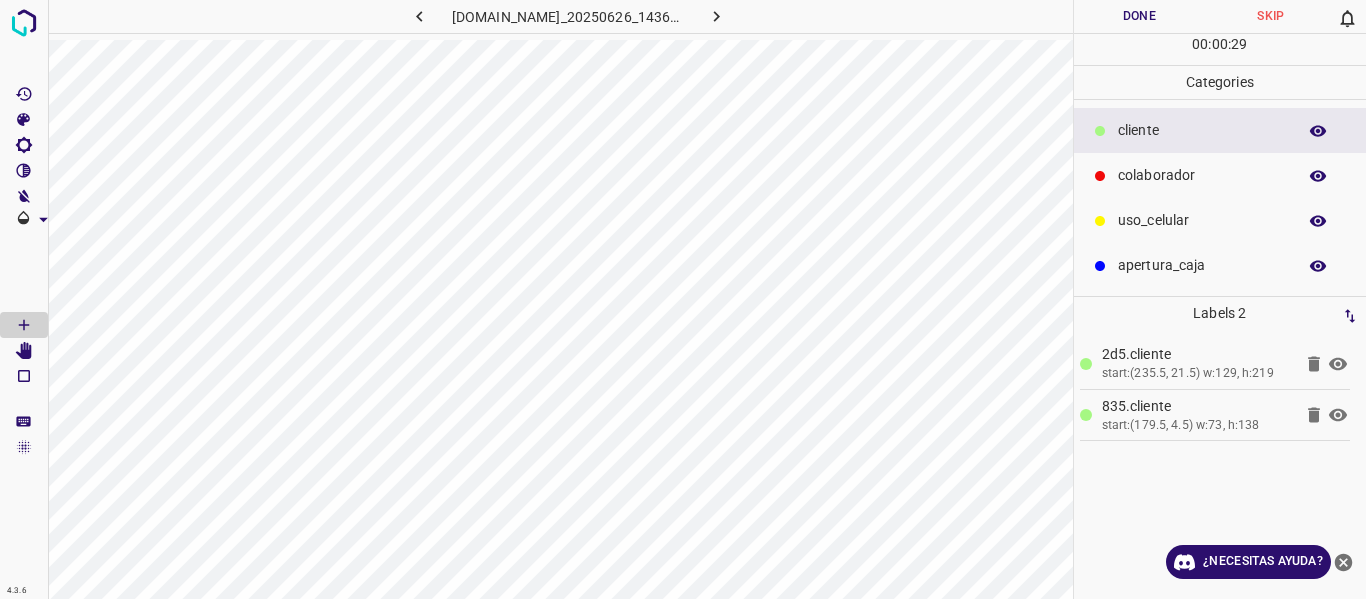 click 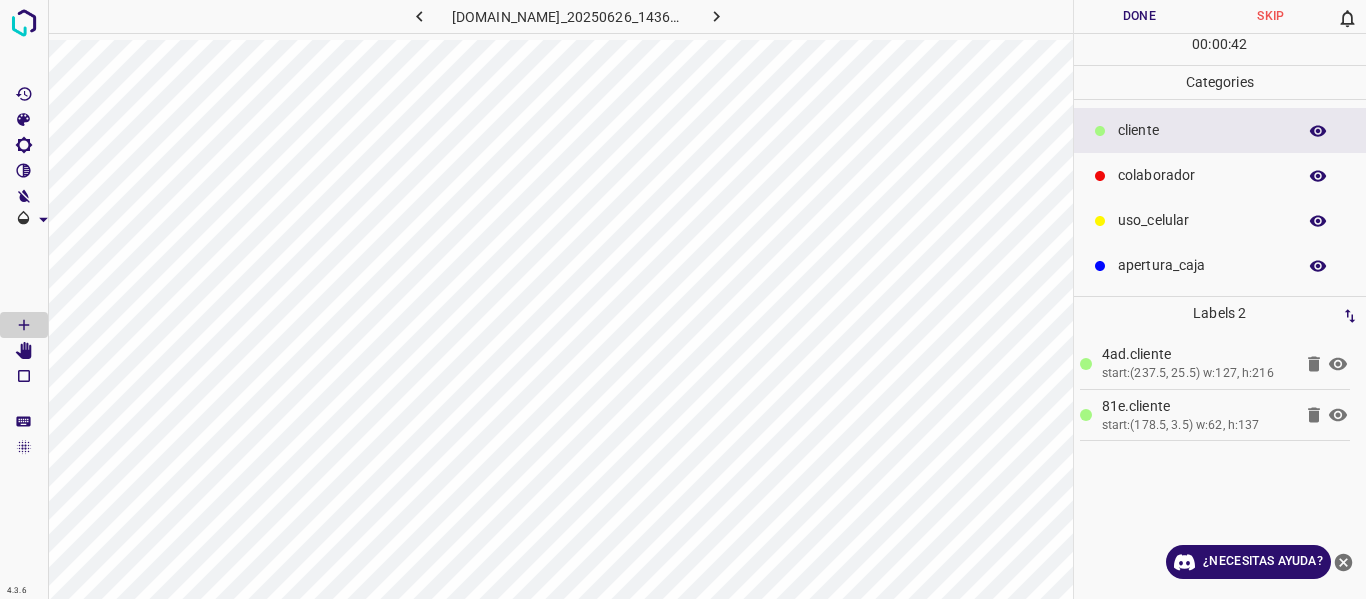 click on "Done" at bounding box center [1140, 16] 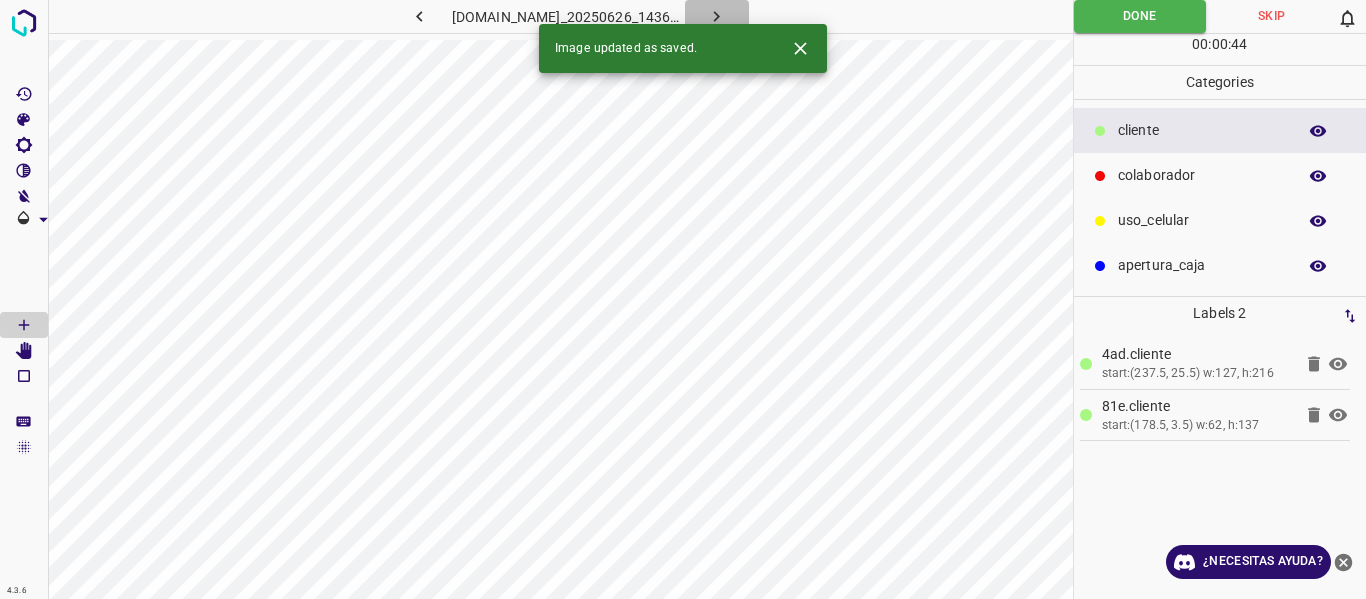 click 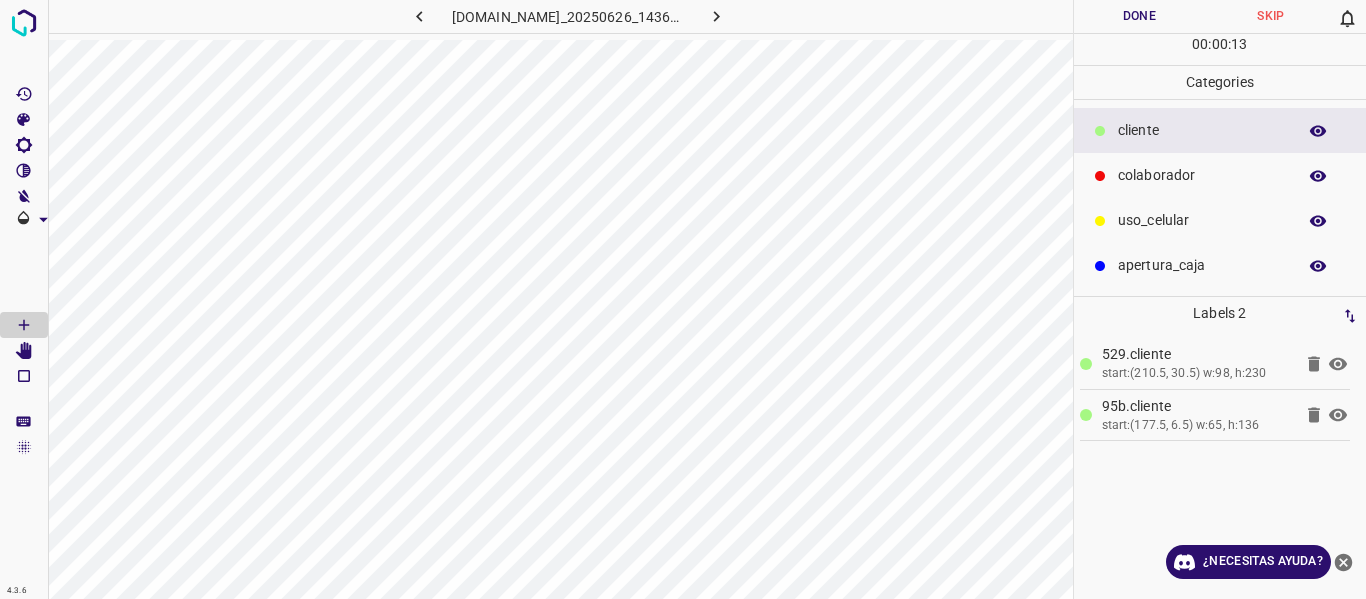 click on "colaborador" at bounding box center (1220, 175) 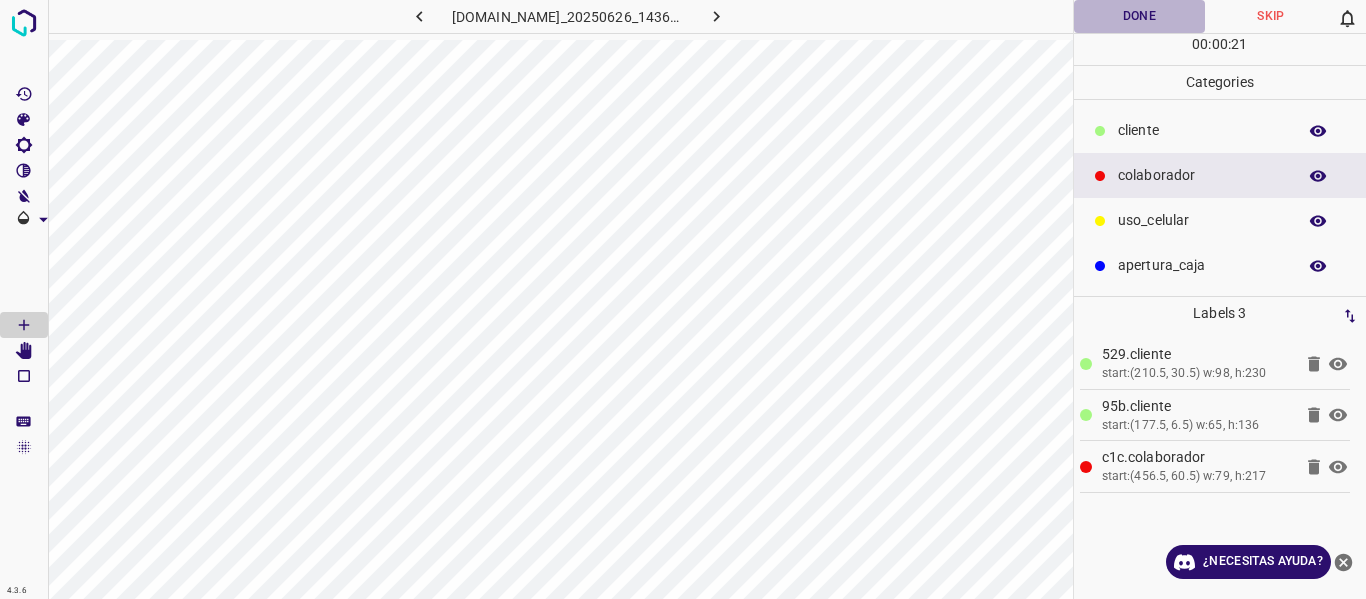 click on "Done" at bounding box center (1140, 16) 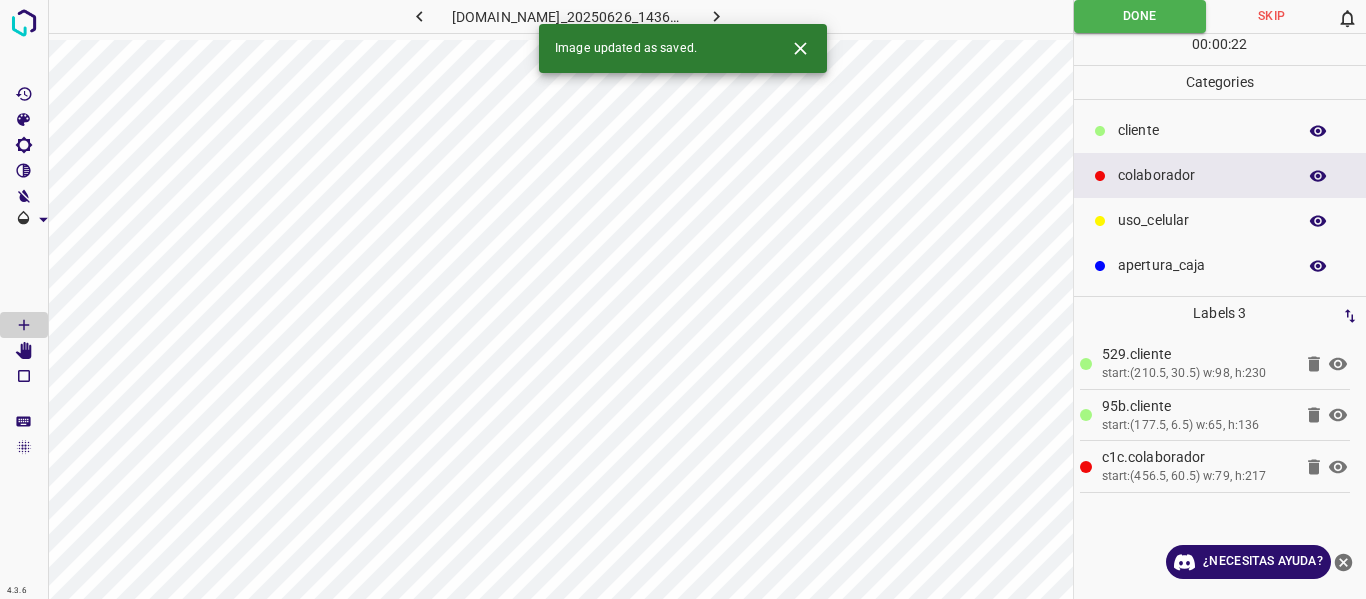 click at bounding box center [717, 16] 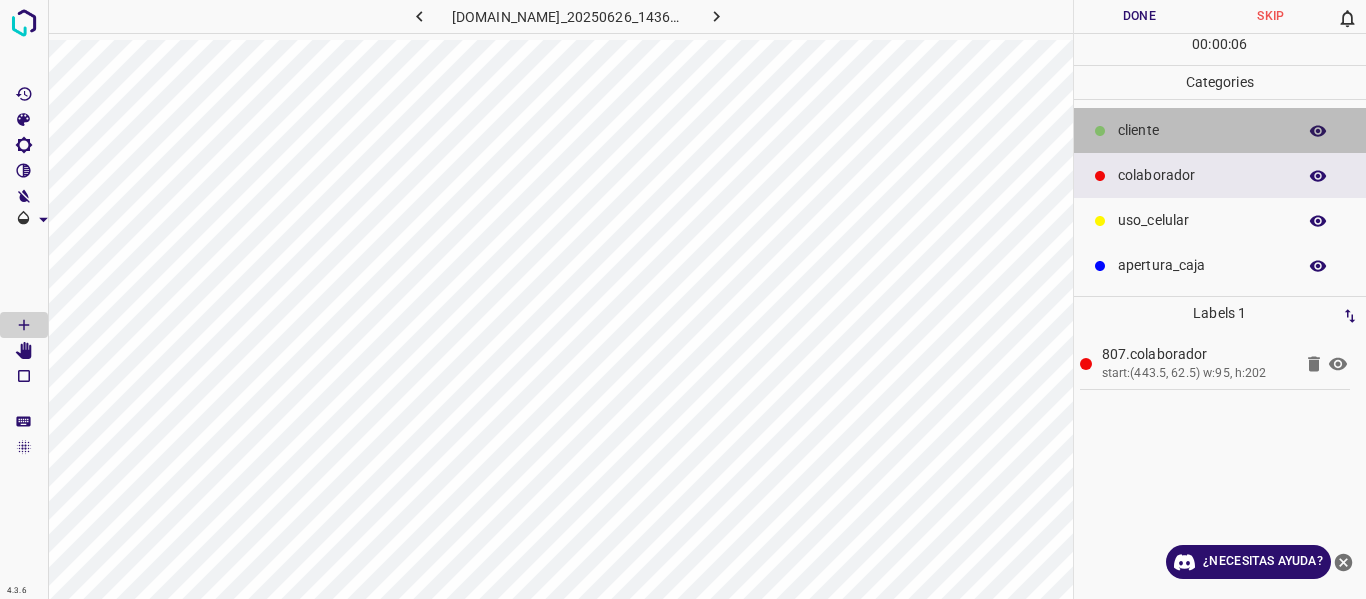 drag, startPoint x: 1141, startPoint y: 138, endPoint x: 1121, endPoint y: 150, distance: 23.323807 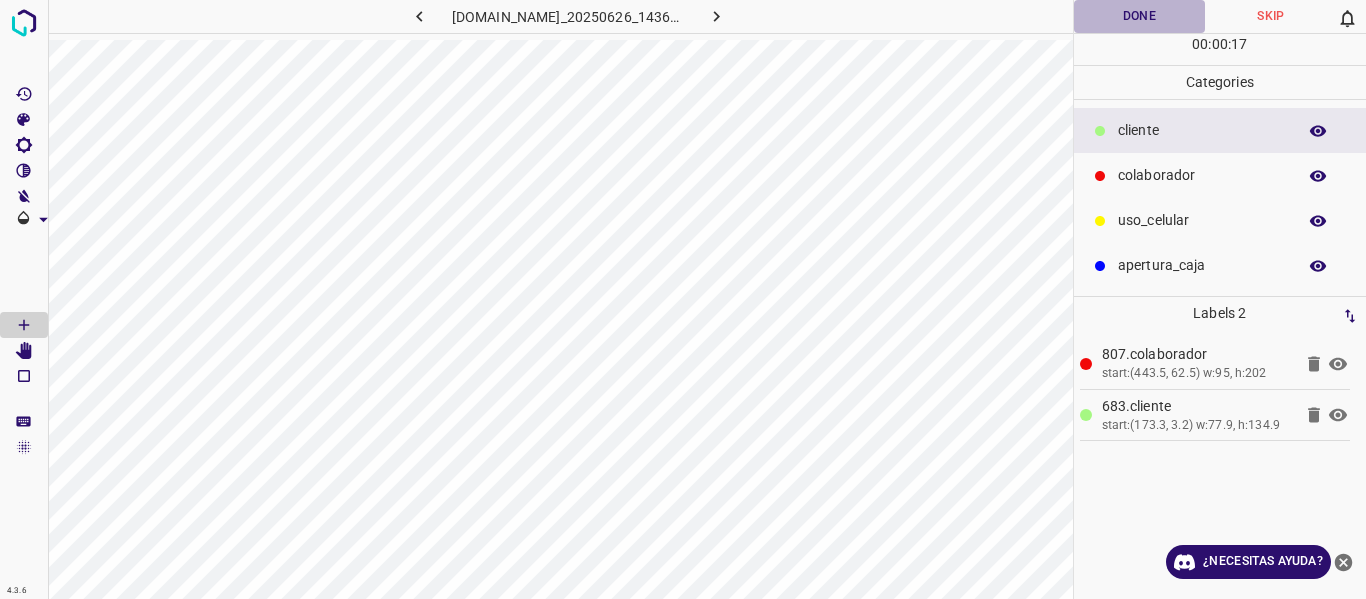 click on "Done" at bounding box center [1140, 16] 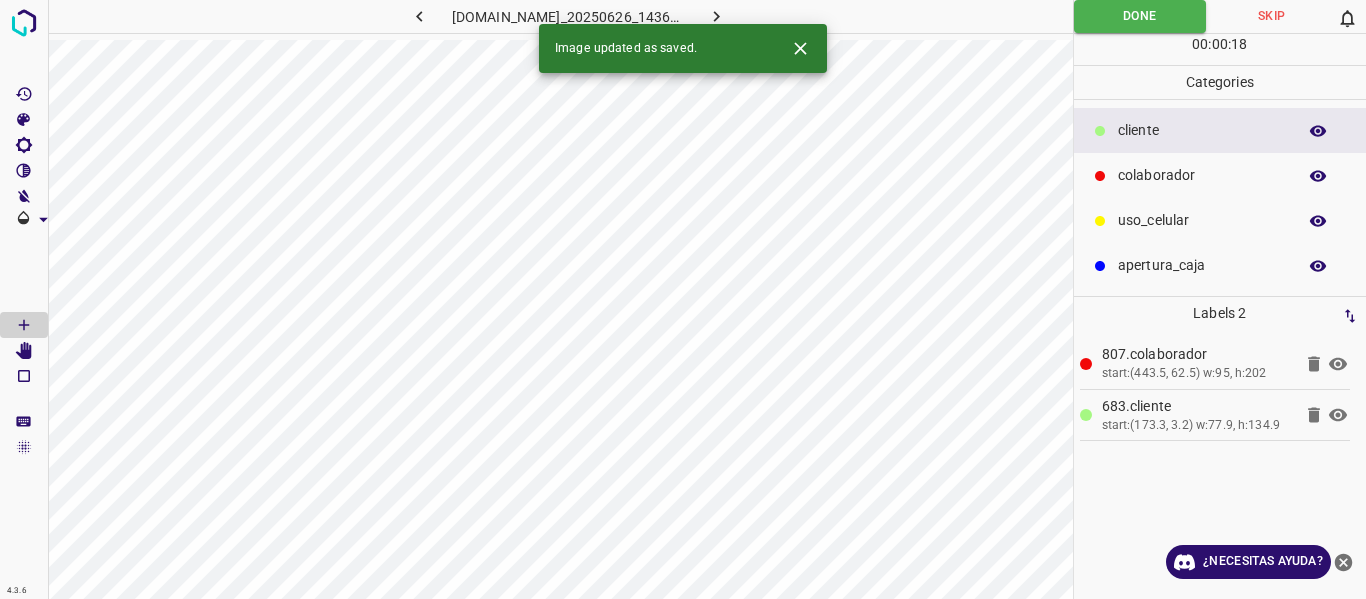 click at bounding box center [717, 16] 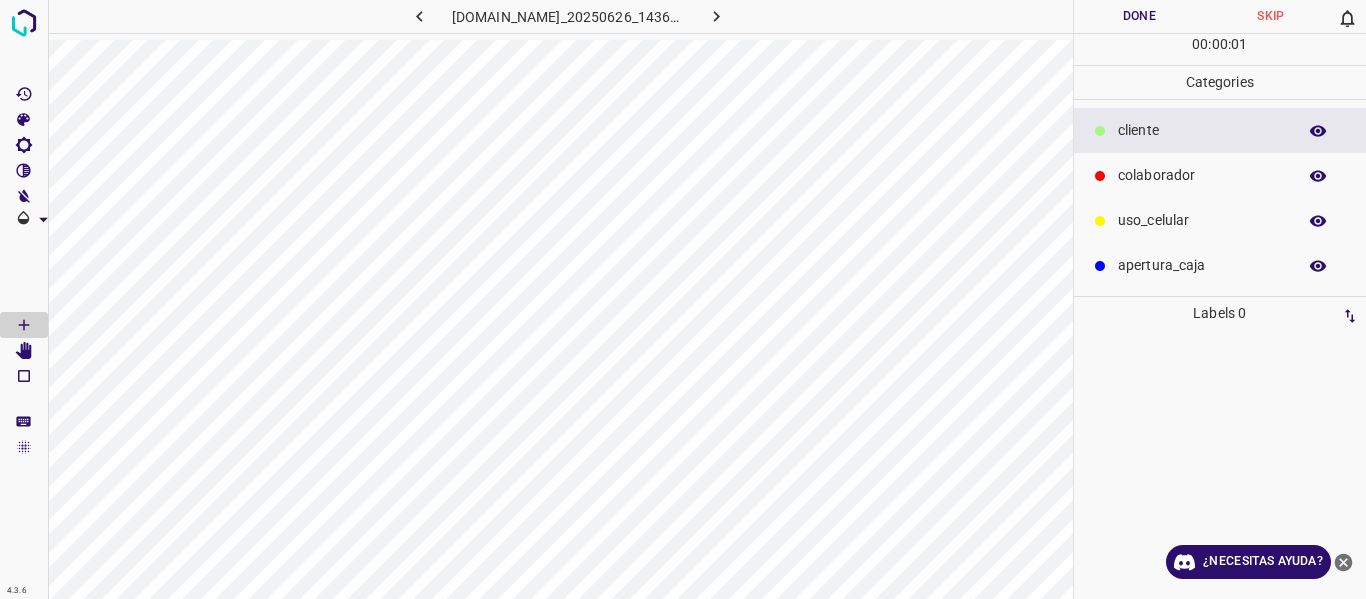 click on "Done" at bounding box center (1140, 16) 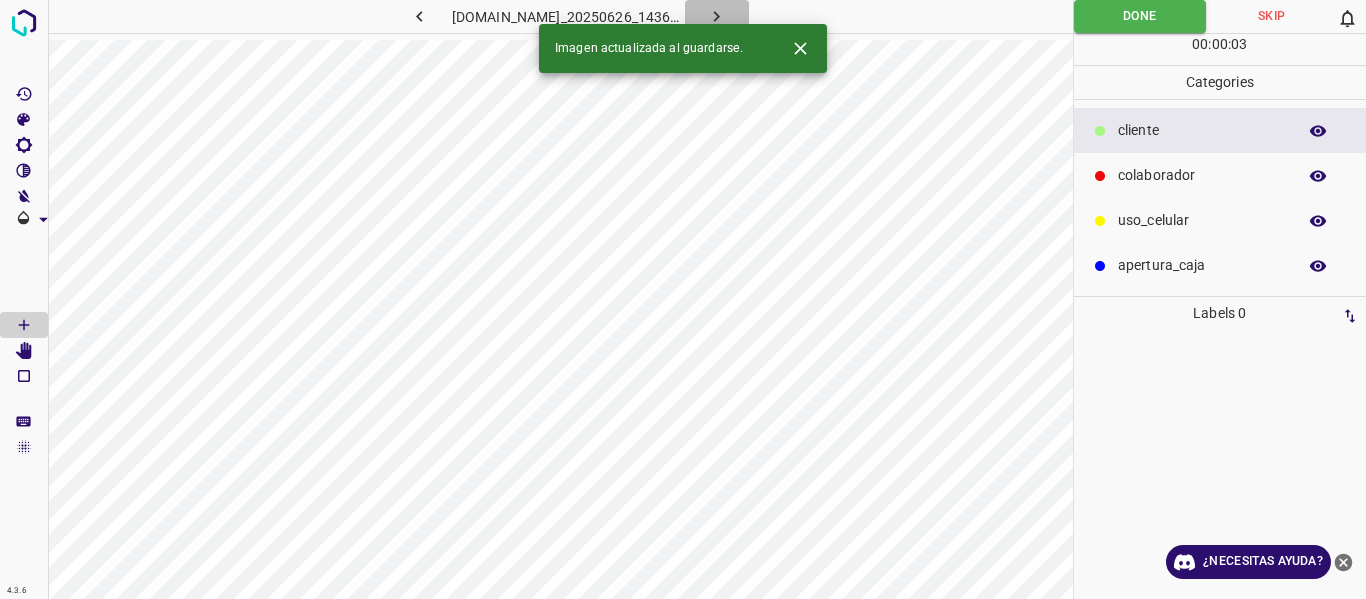 click 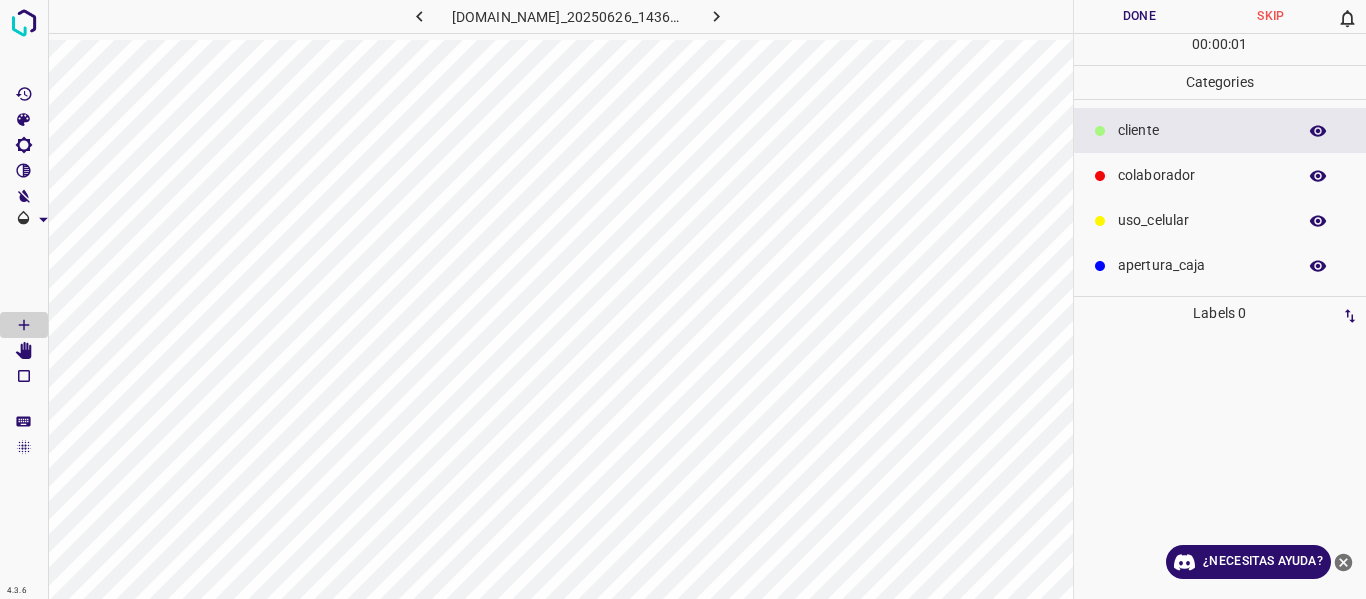 click on "Done" at bounding box center (1140, 16) 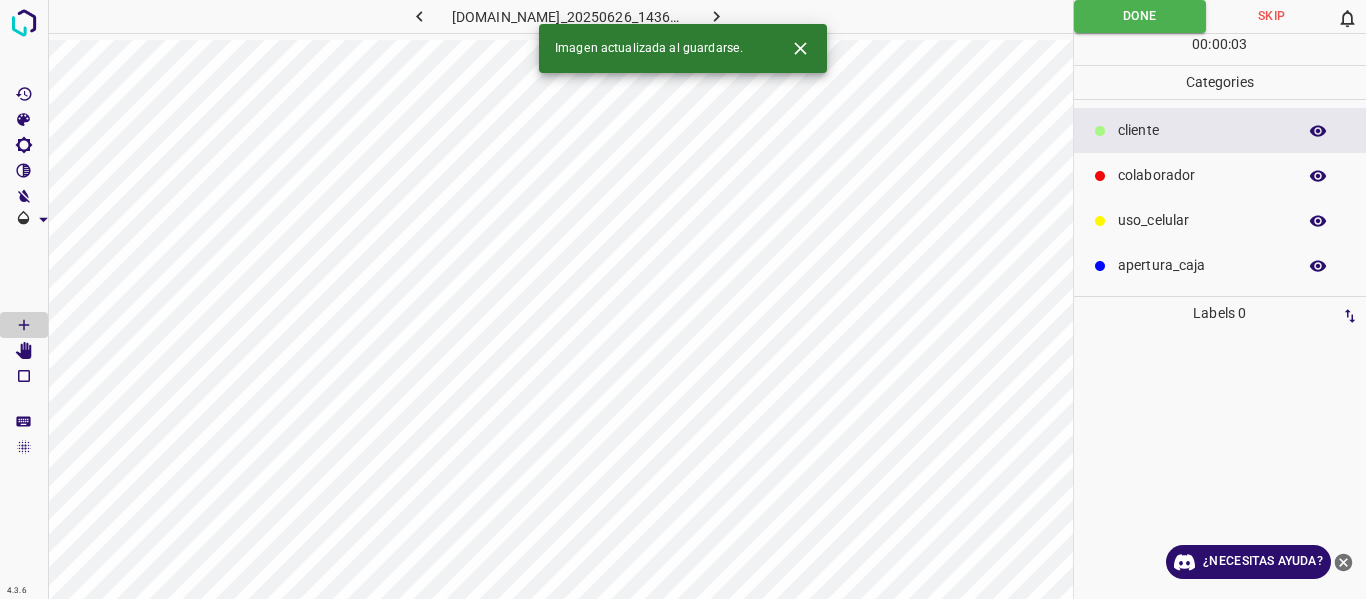 click 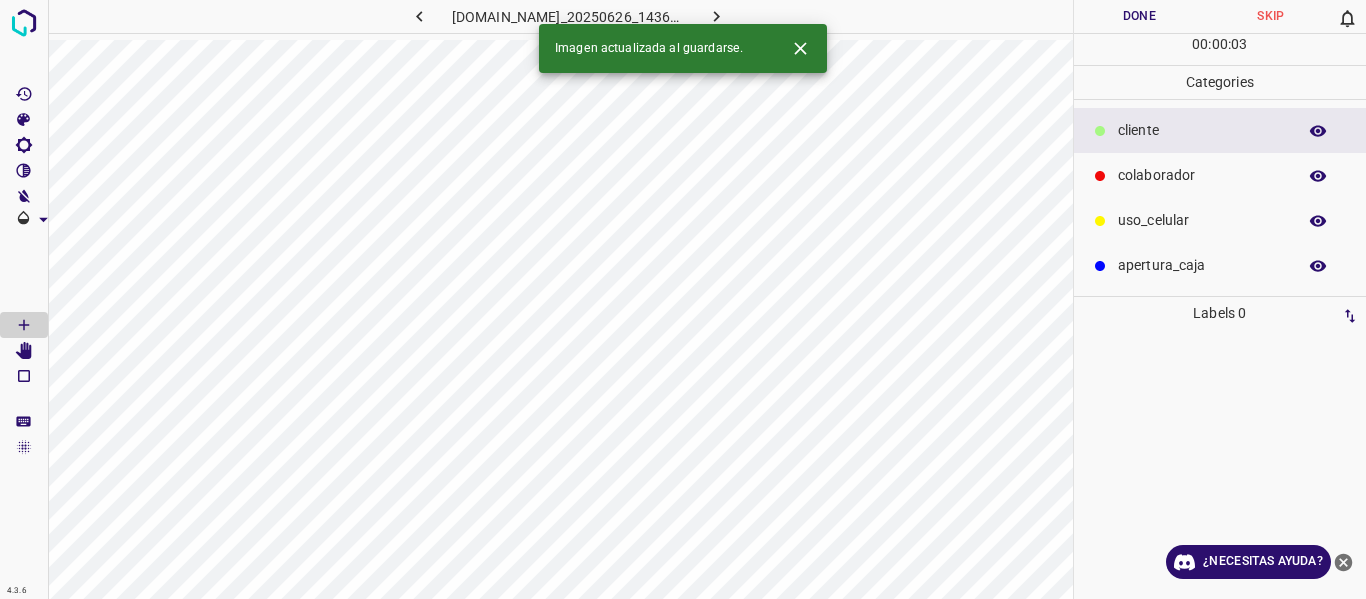 click on "Done" at bounding box center [1140, 16] 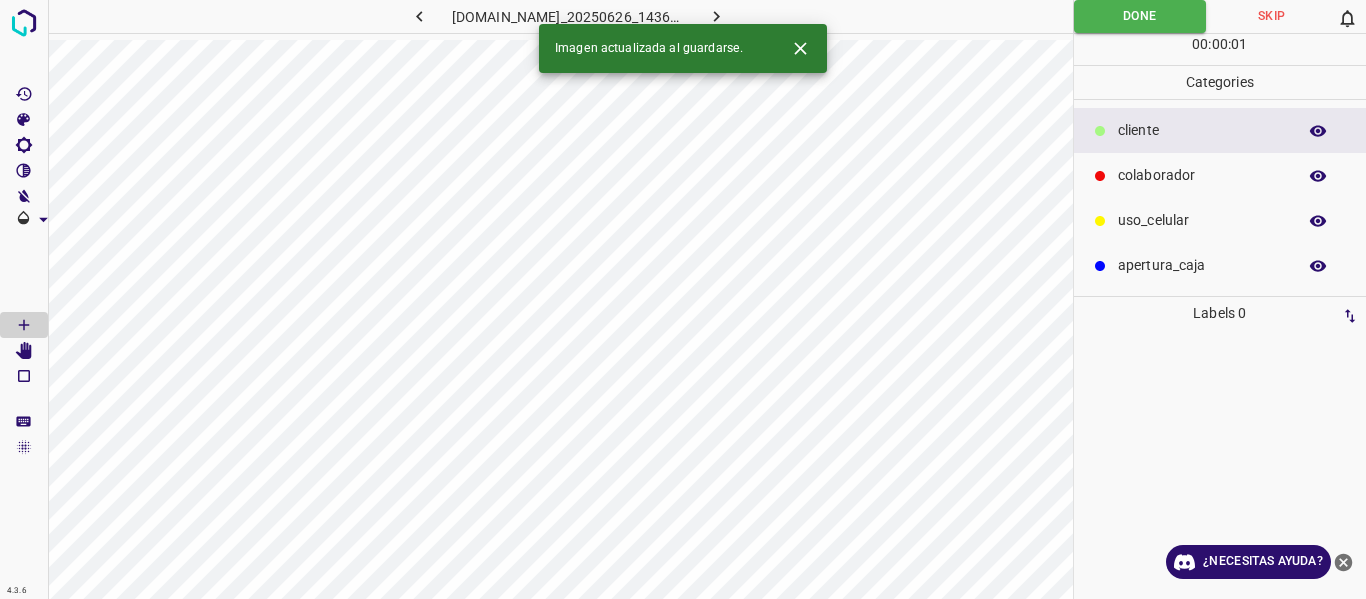 click at bounding box center [717, 16] 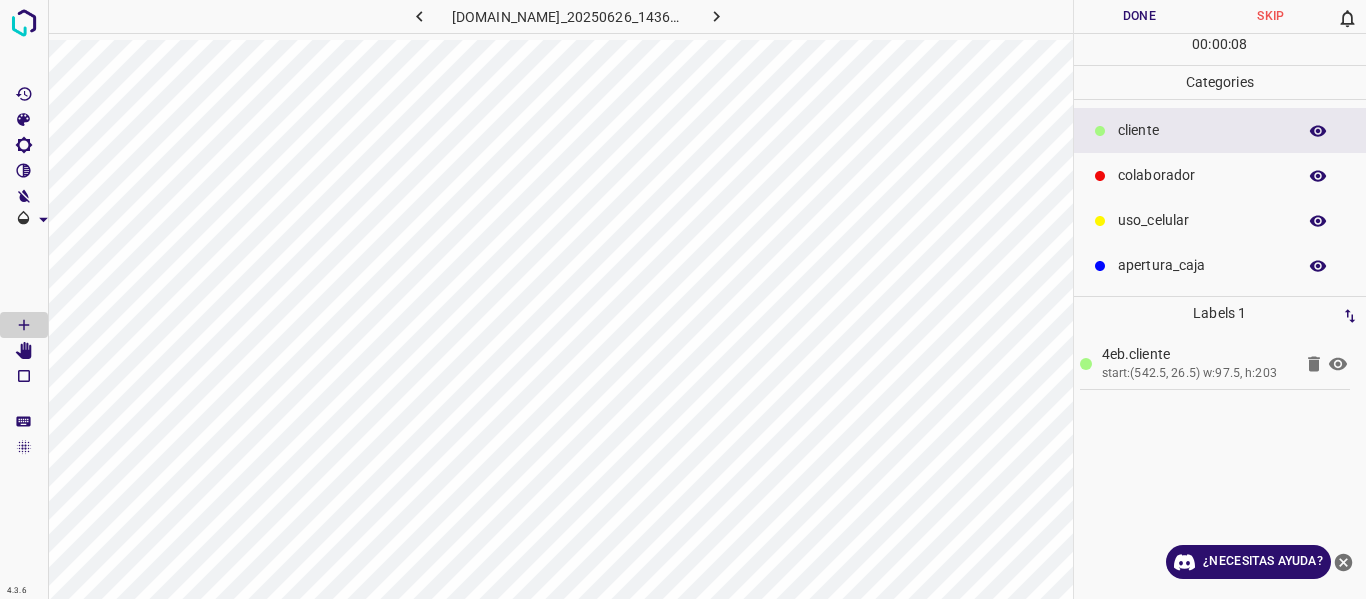 click on "Done" at bounding box center [1140, 16] 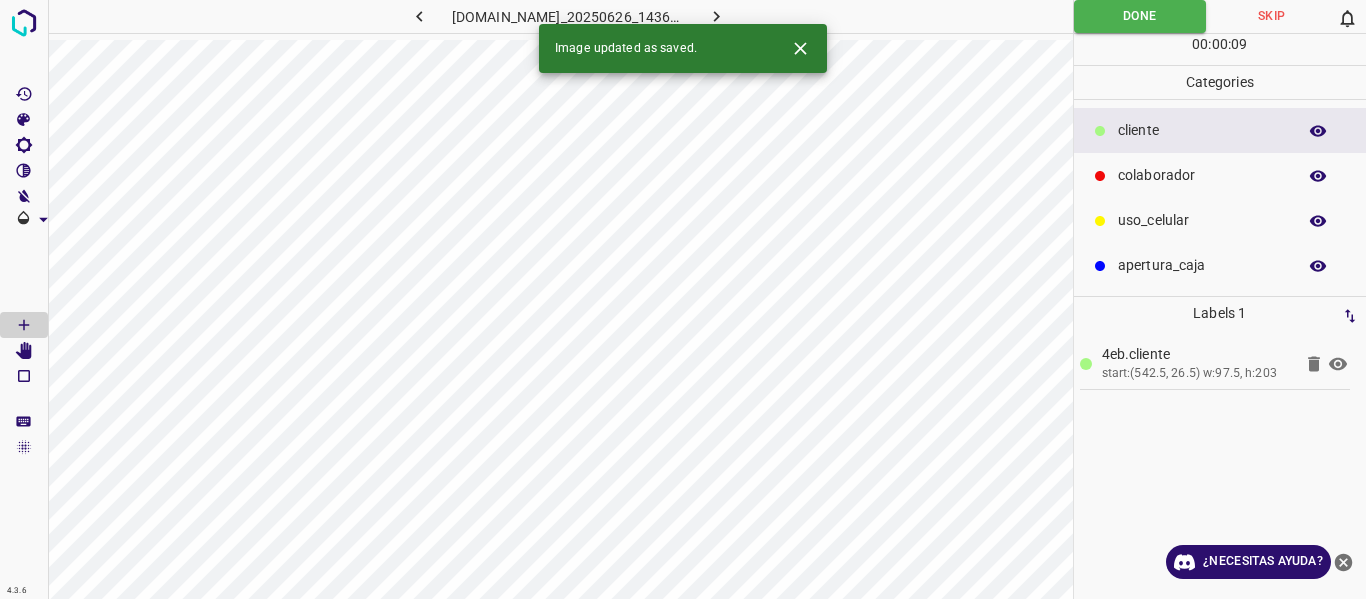 click 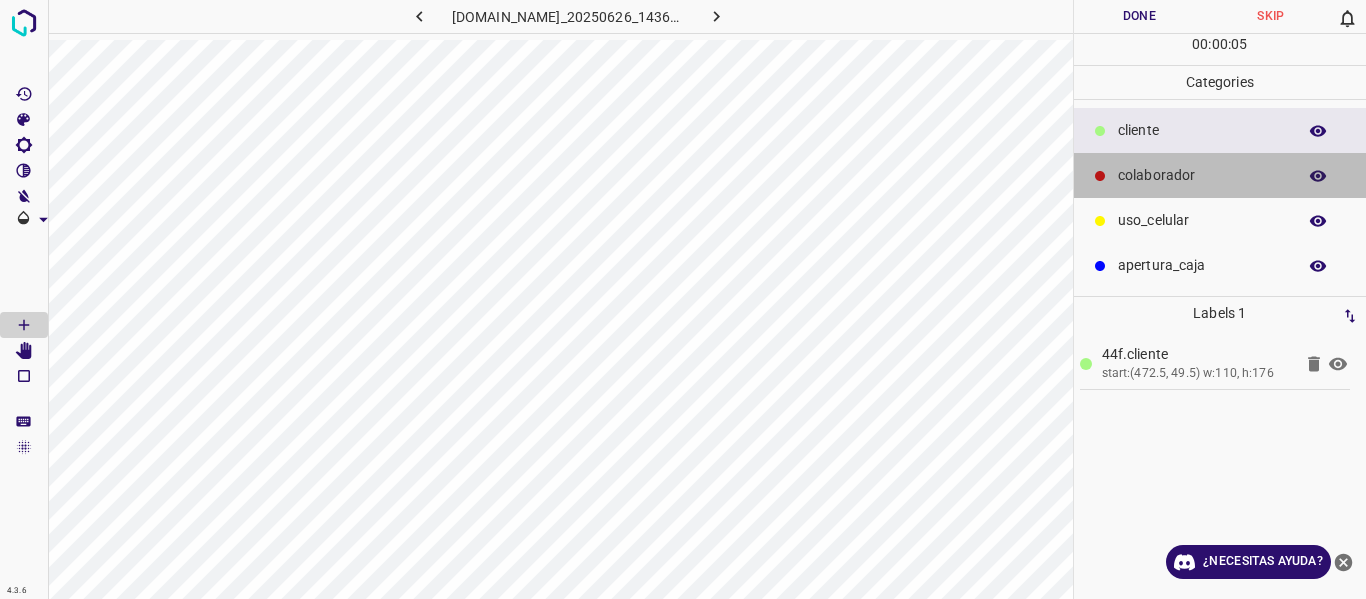 click on "colaborador" at bounding box center (1202, 175) 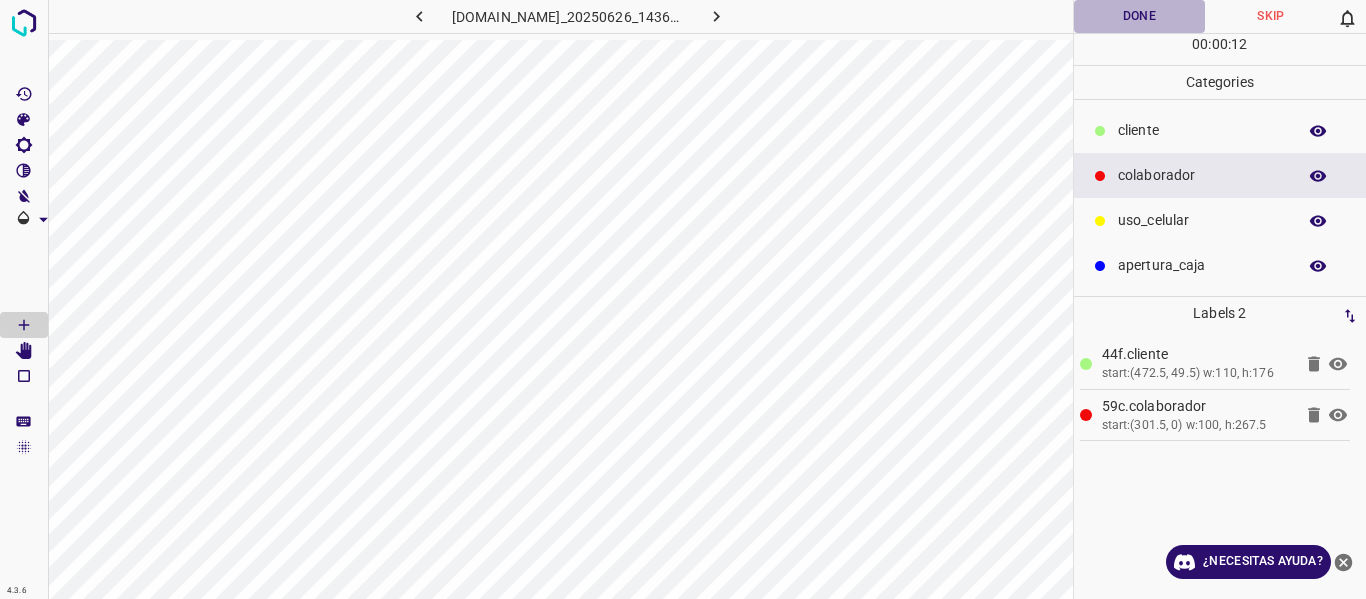 click on "Done" at bounding box center [1140, 16] 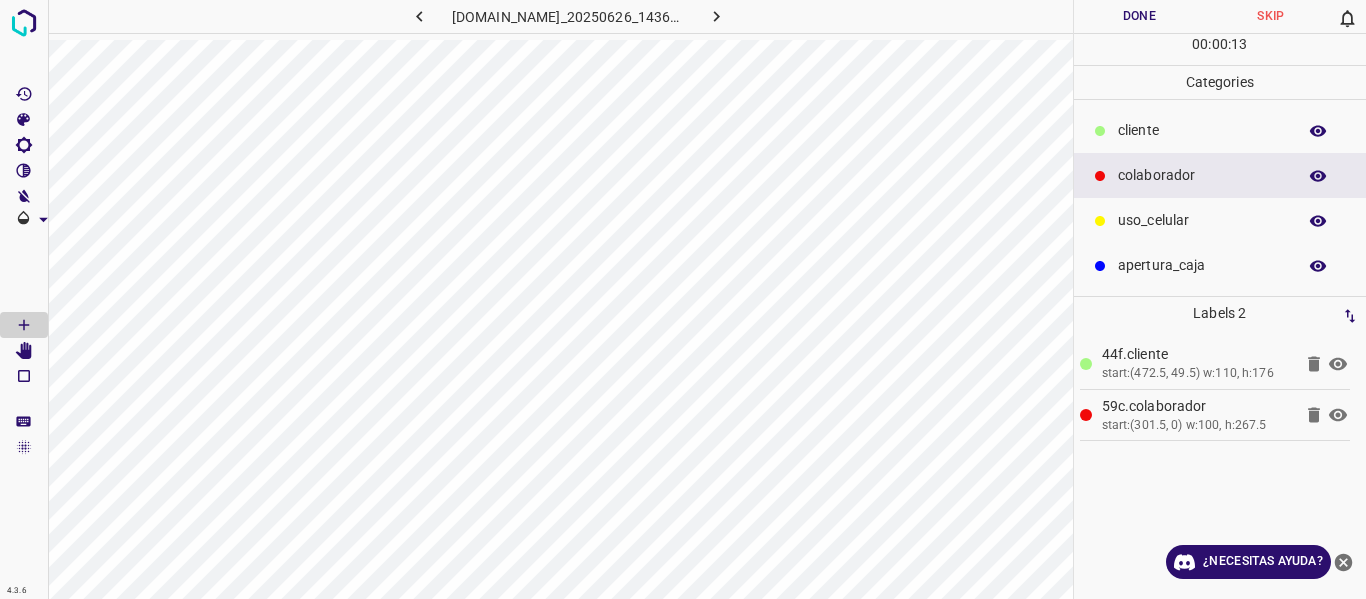 click at bounding box center (717, 16) 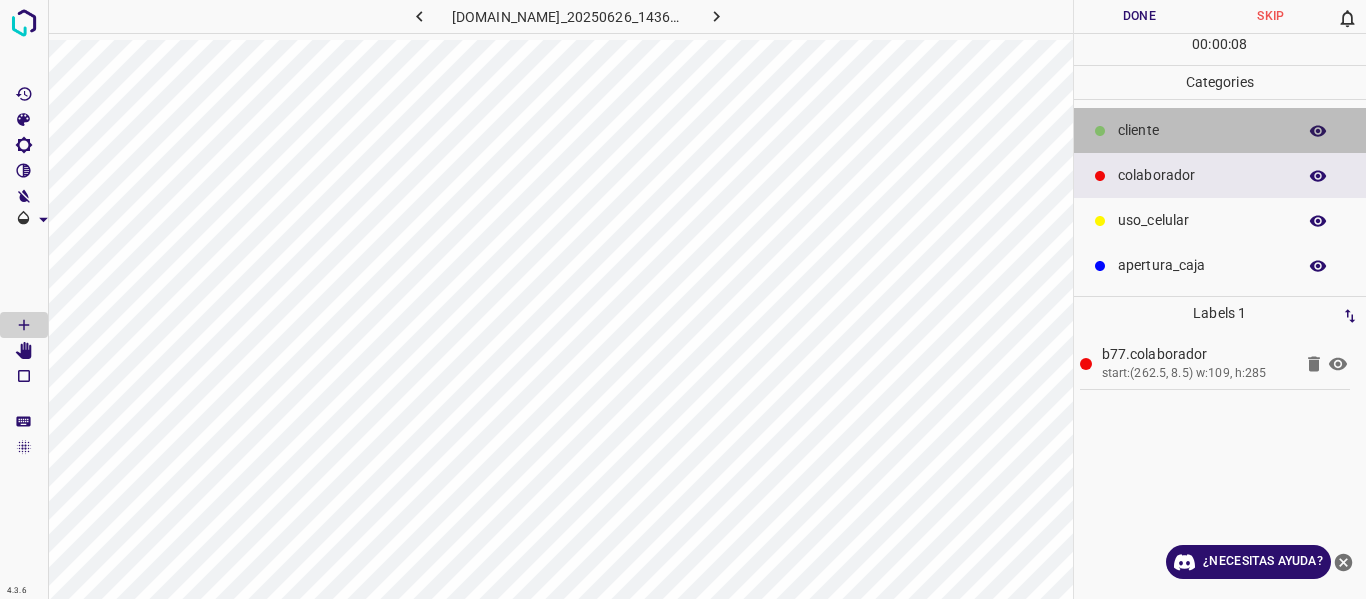 click on "​​cliente" at bounding box center (1220, 130) 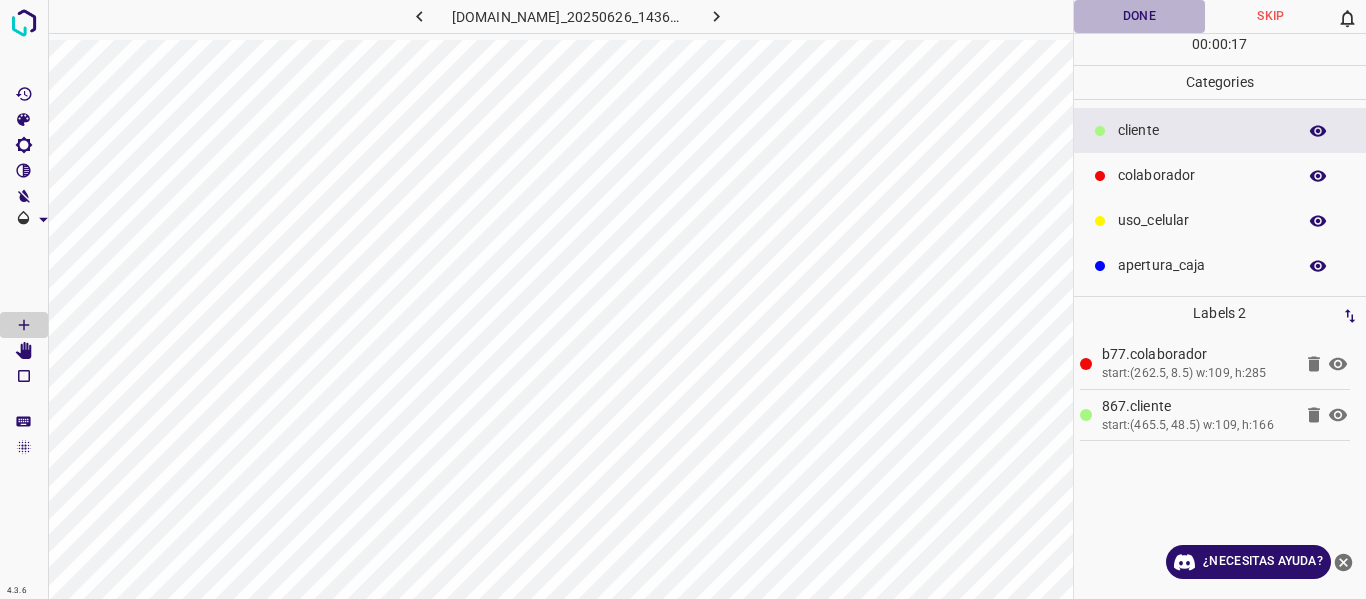 click on "Done" at bounding box center (1140, 16) 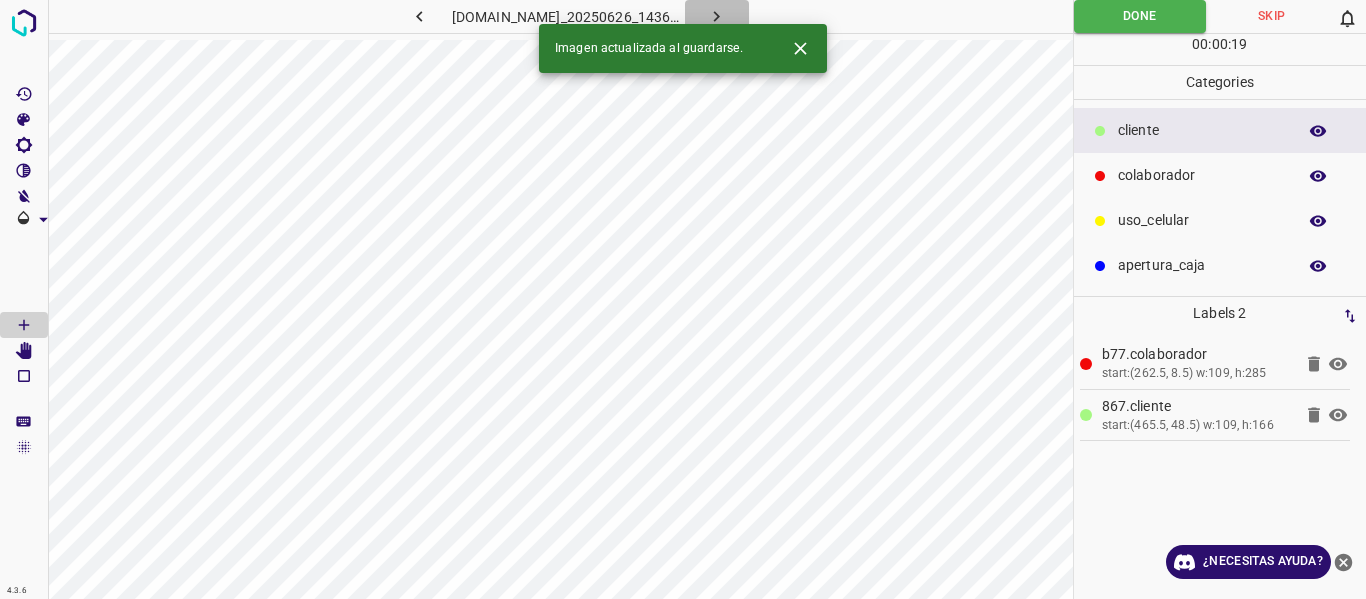 click 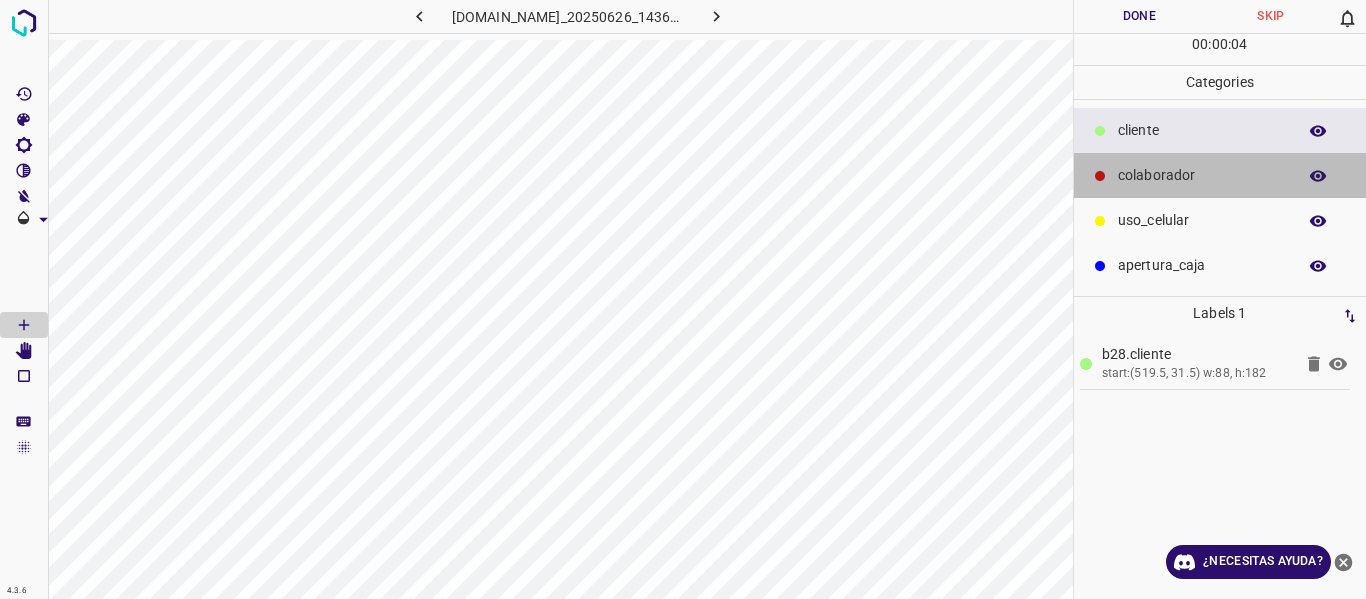click on "colaborador" at bounding box center [1202, 175] 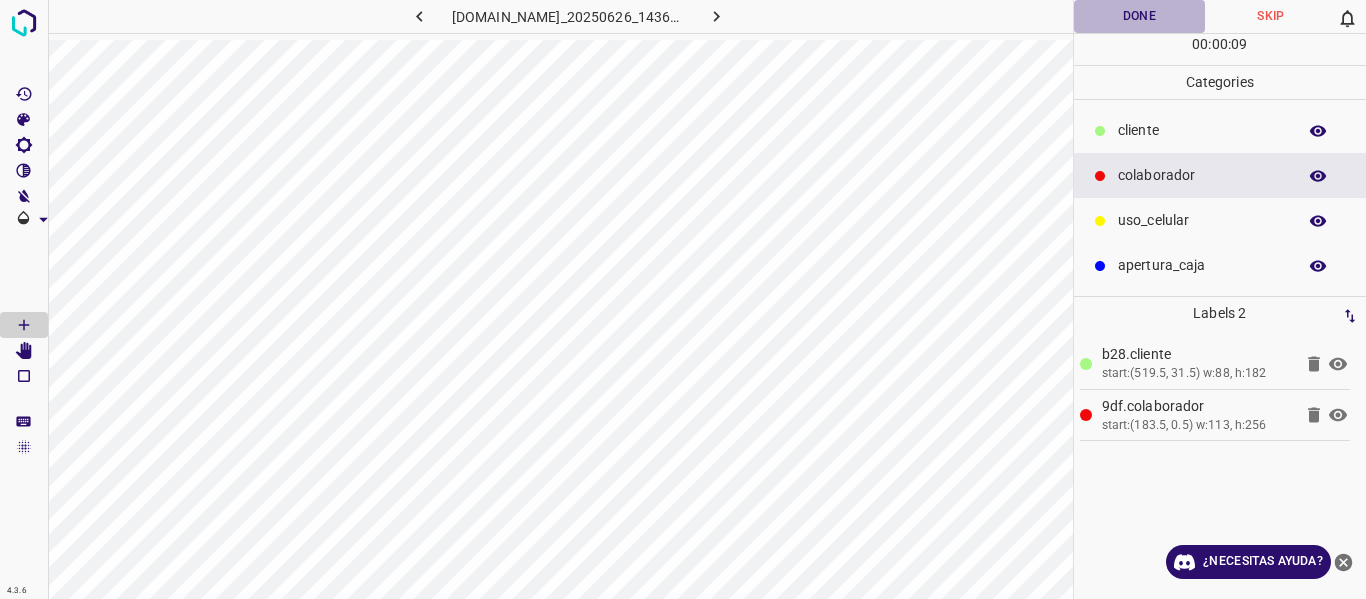 click on "Done" at bounding box center (1140, 16) 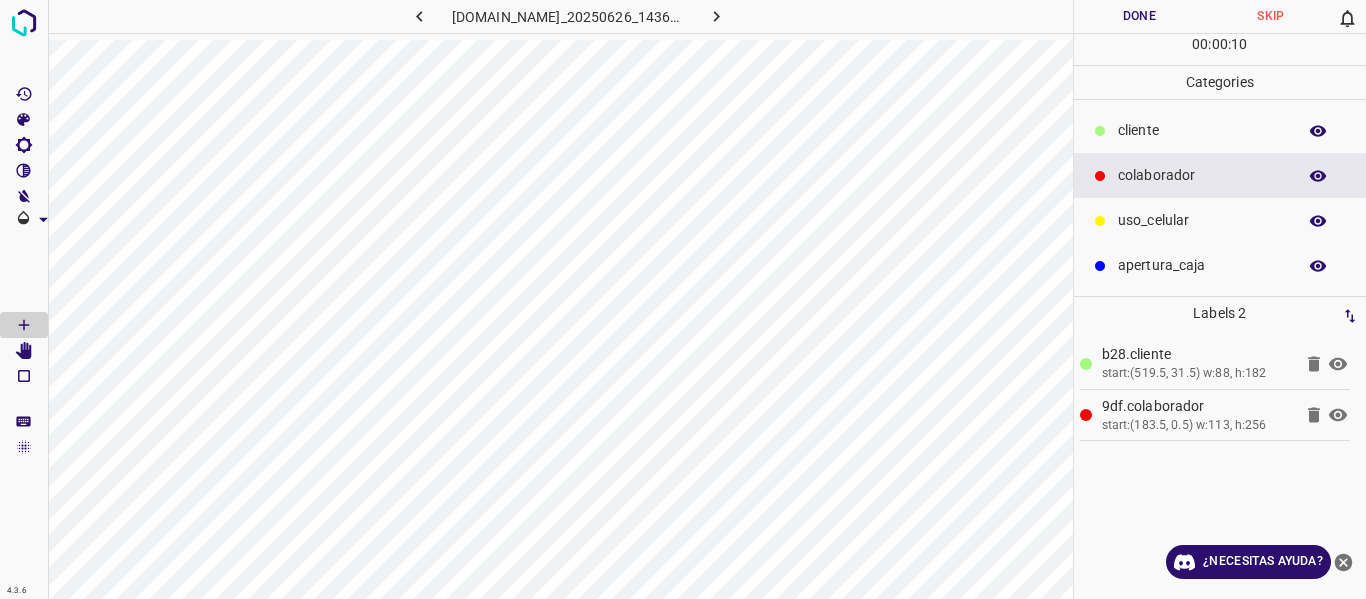 click at bounding box center (717, 16) 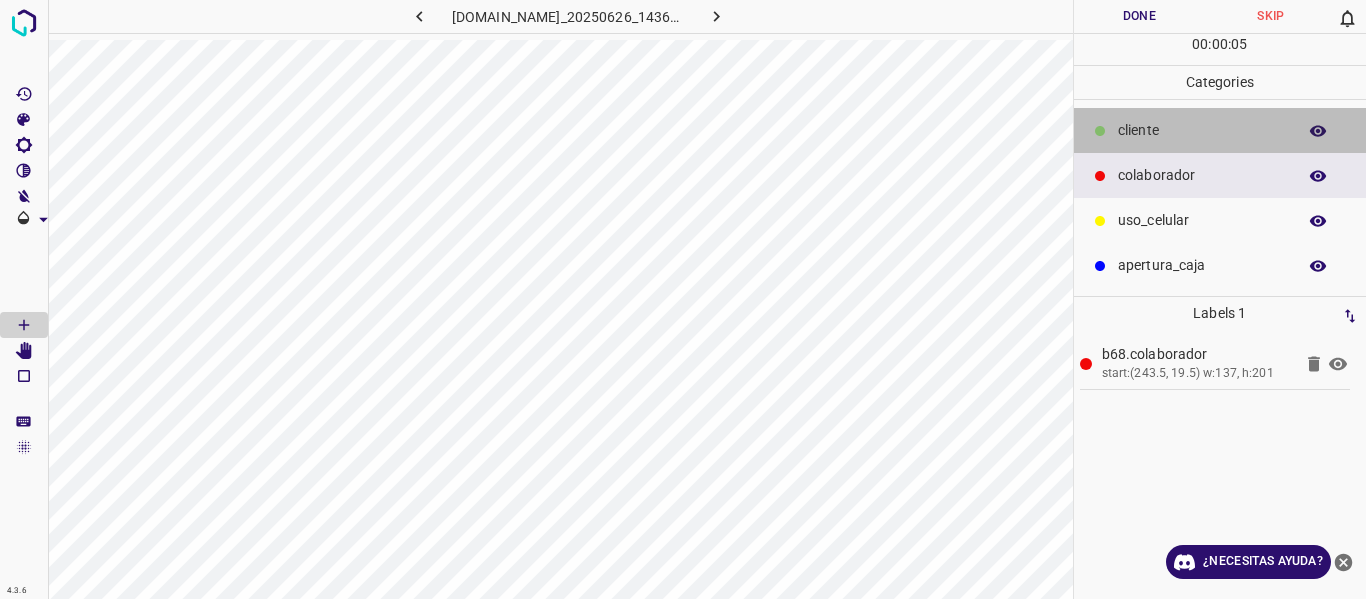 click on "​​cliente" at bounding box center [1202, 130] 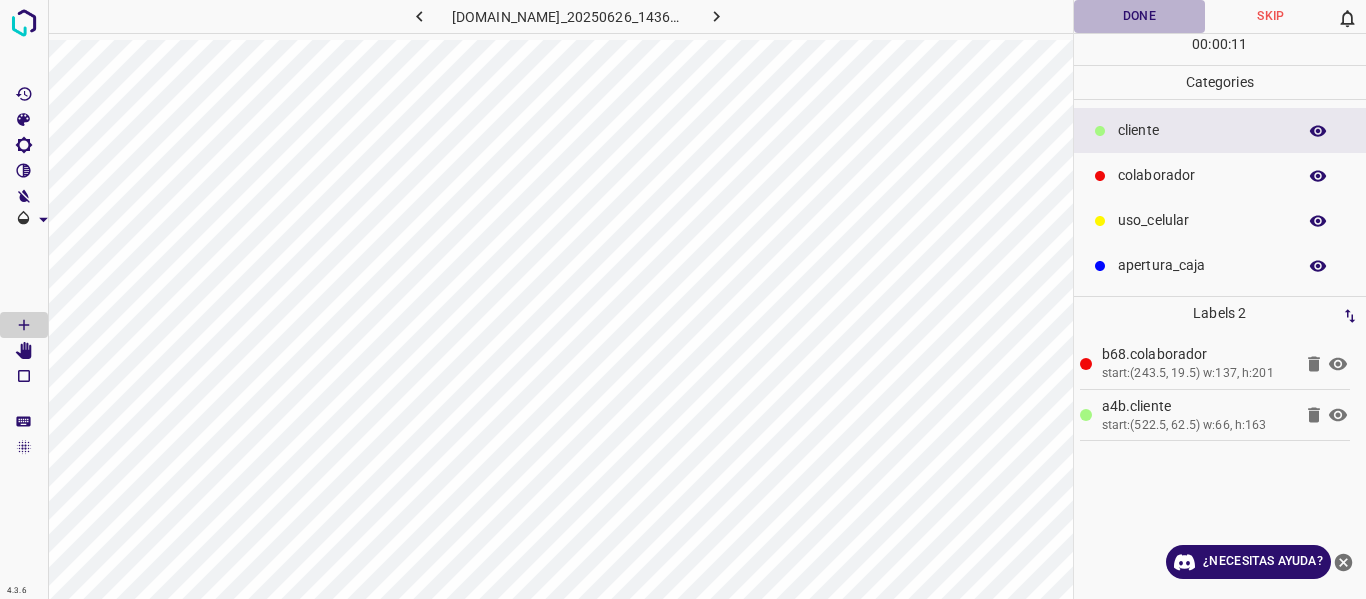 click on "Done" at bounding box center (1140, 16) 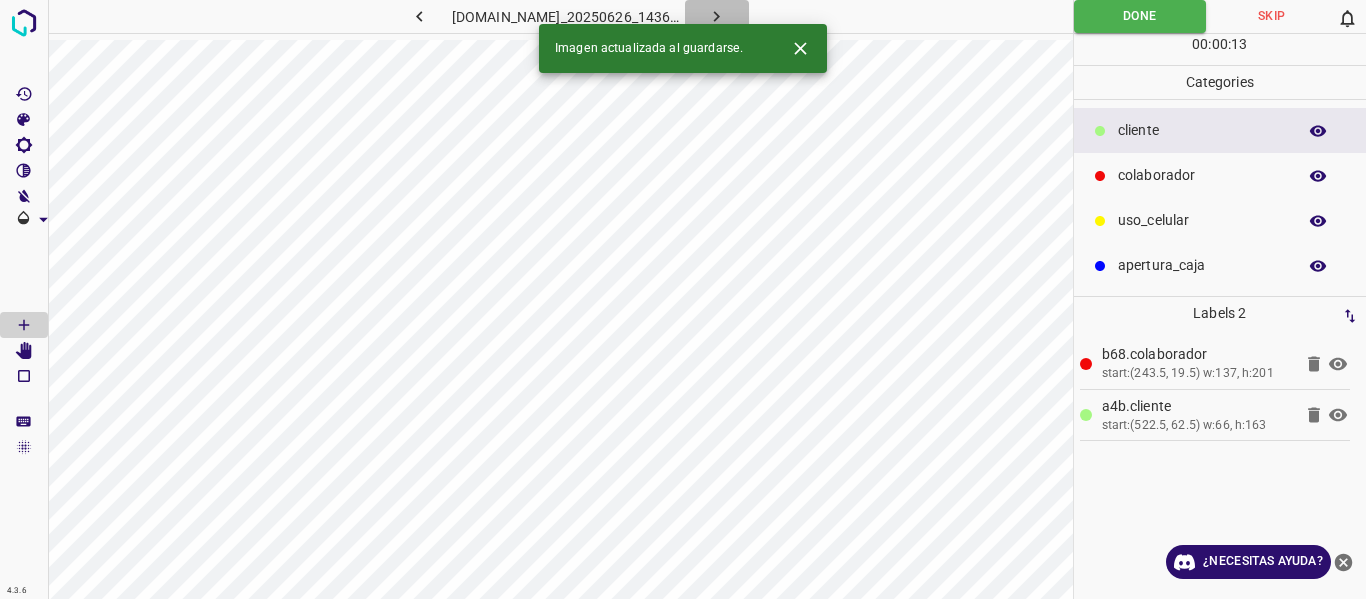 click at bounding box center (717, 16) 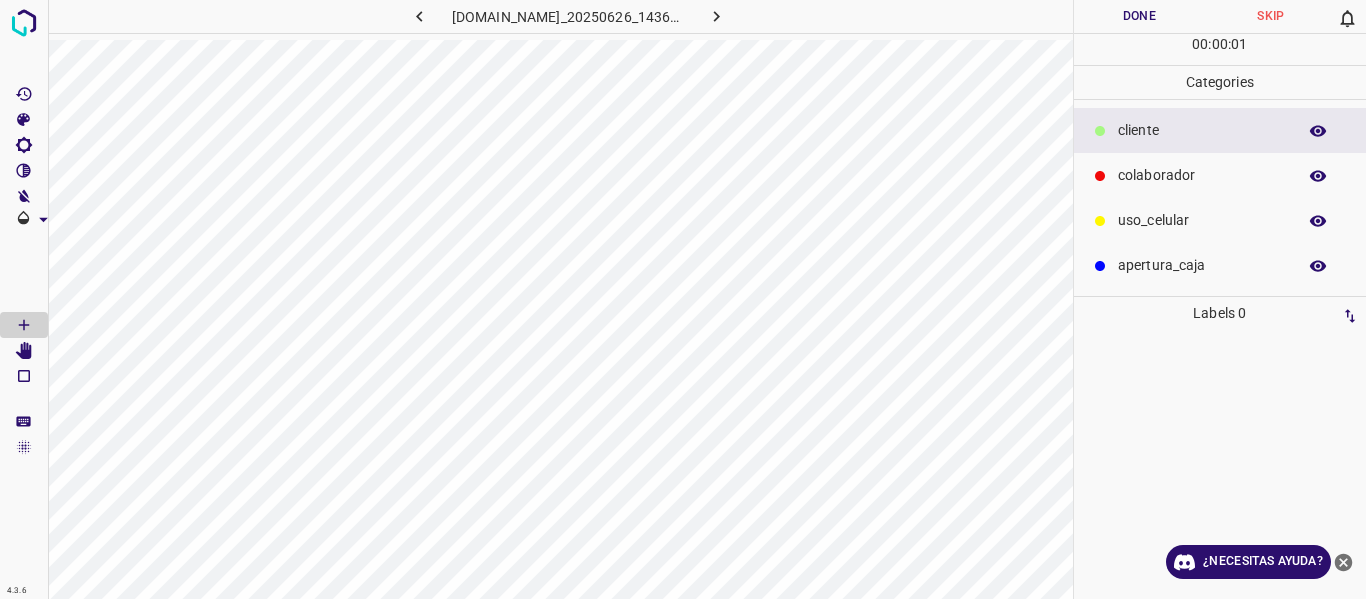 drag, startPoint x: 1151, startPoint y: 170, endPoint x: 1094, endPoint y: 191, distance: 60.74537 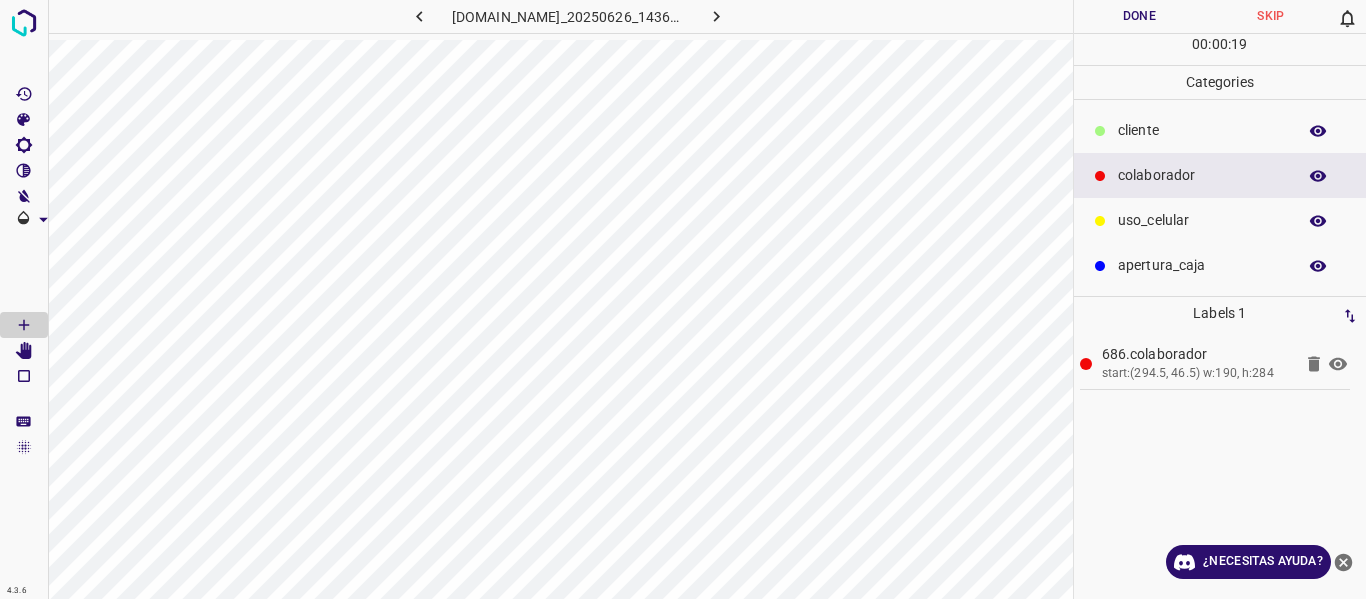 click on "​​cliente" at bounding box center [1202, 130] 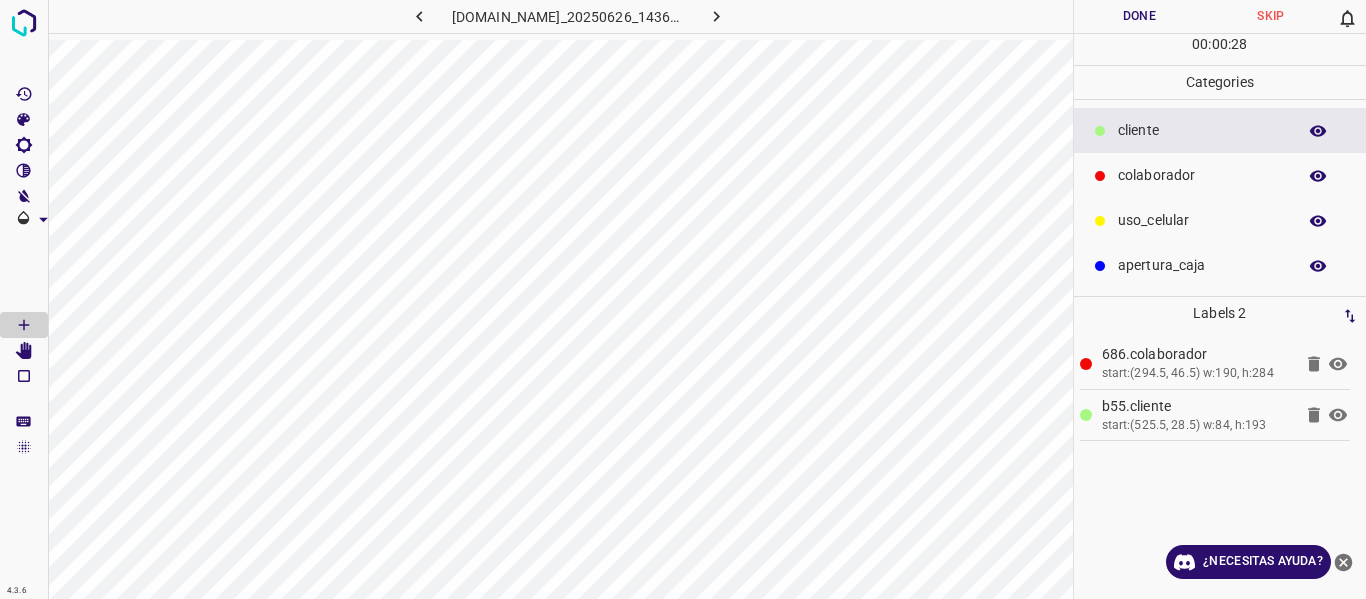 click on "Done" at bounding box center (1140, 16) 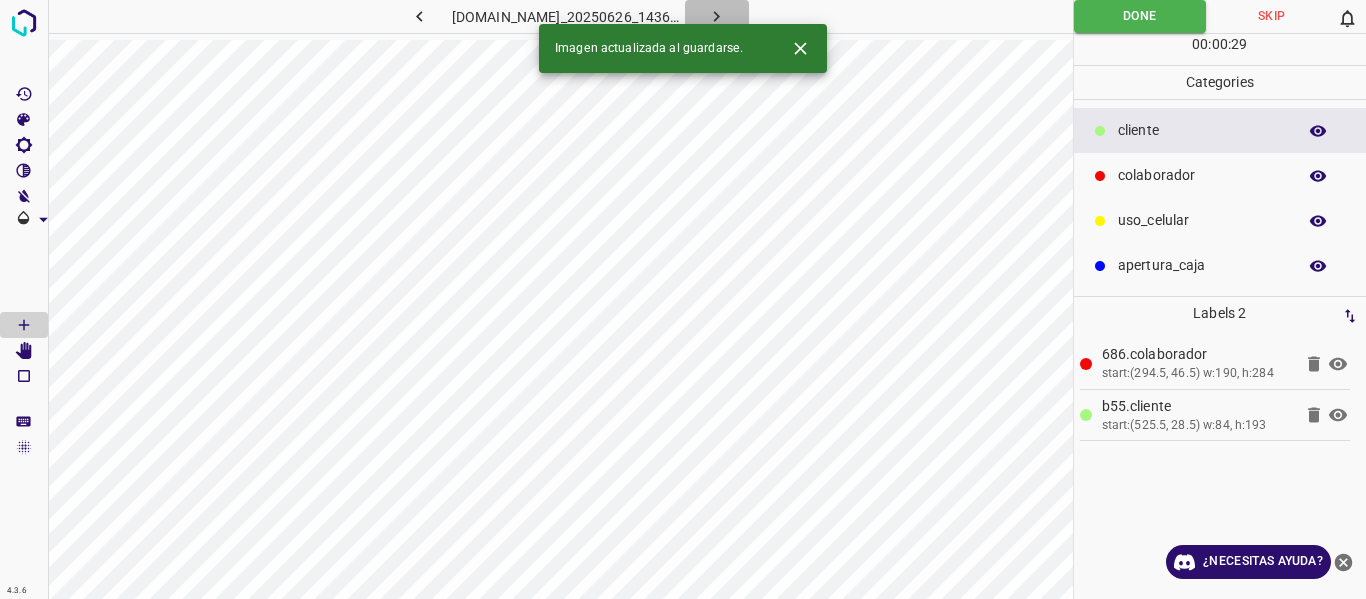 click at bounding box center (717, 16) 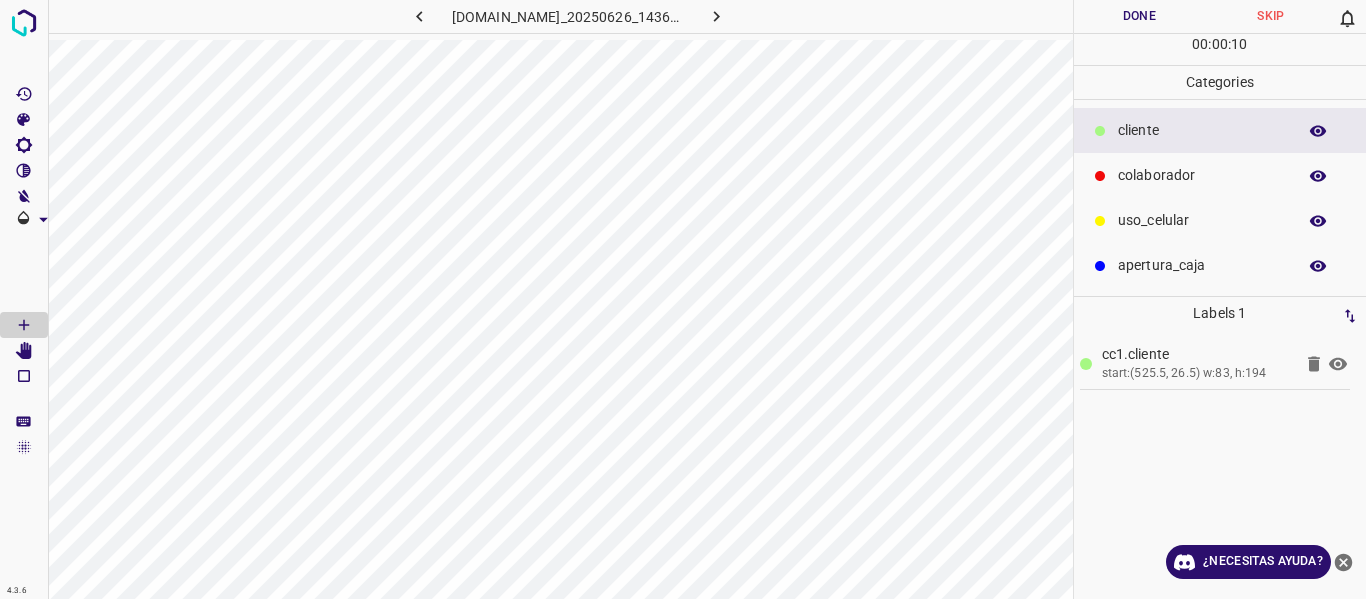 drag, startPoint x: 1121, startPoint y: 178, endPoint x: 1086, endPoint y: 195, distance: 38.910152 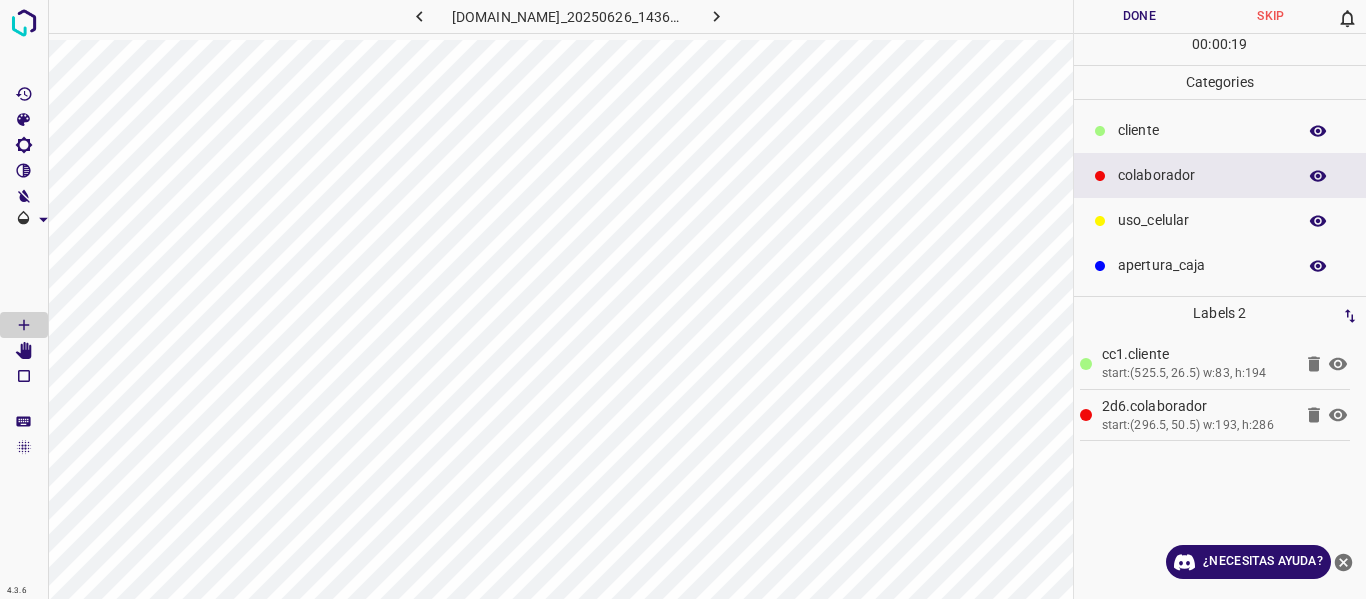 click on "Done" at bounding box center [1140, 16] 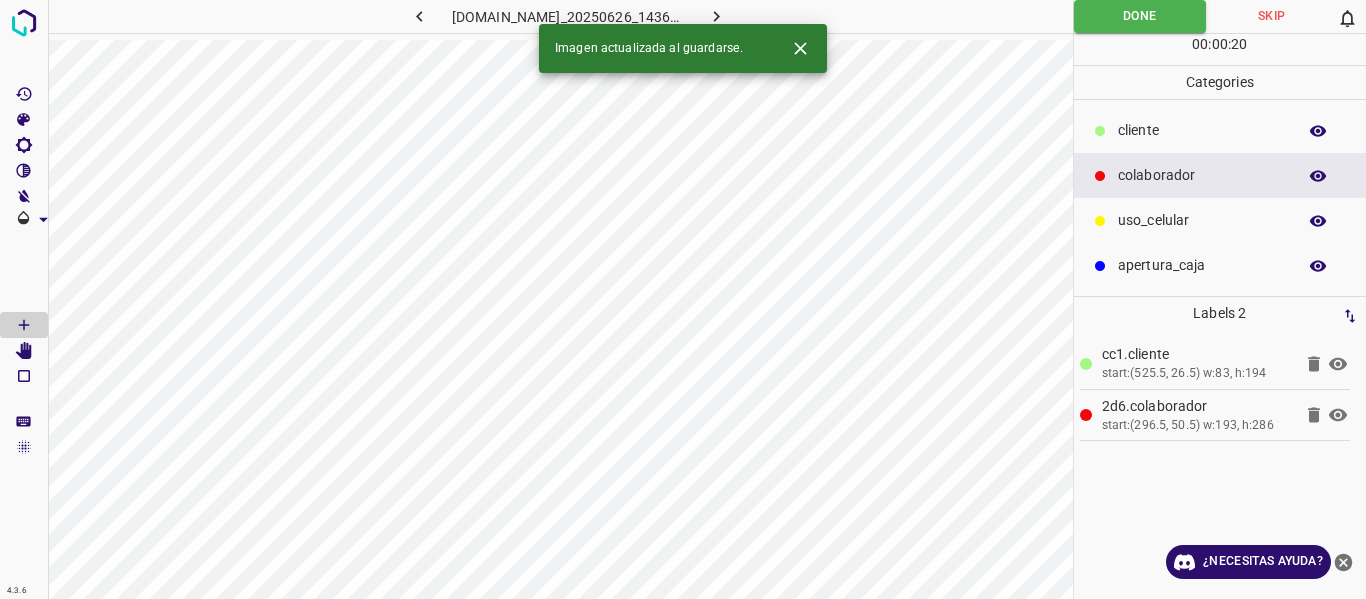 click at bounding box center (717, 16) 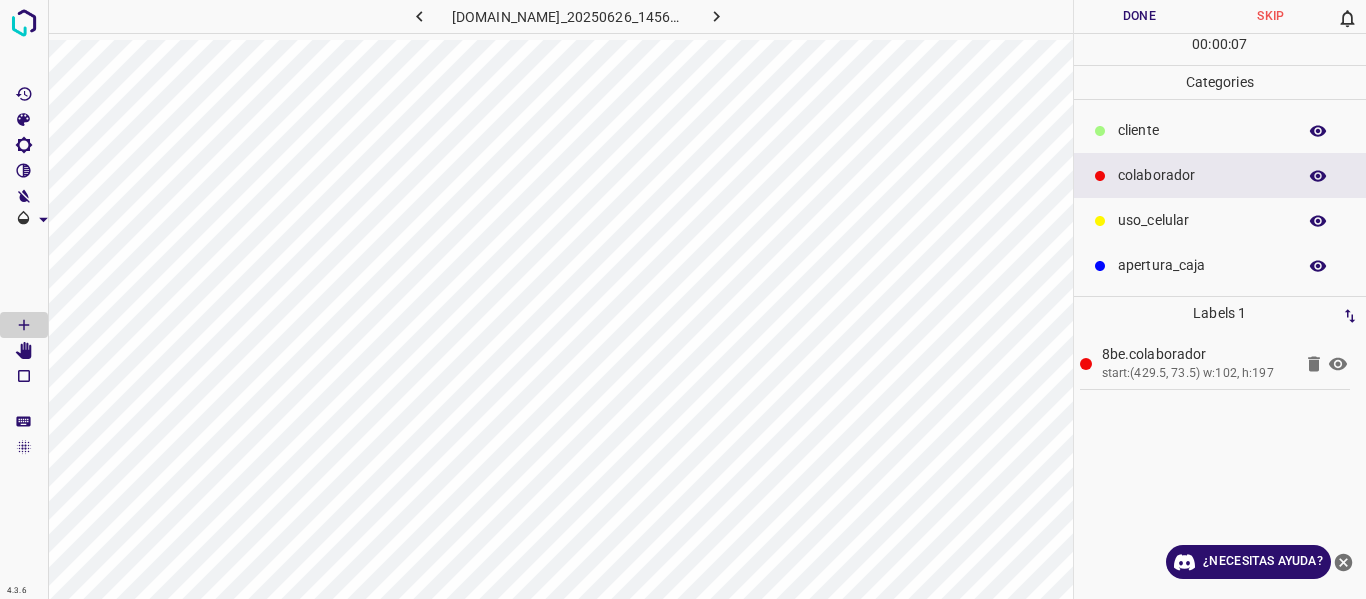 click on "Done" at bounding box center (1140, 16) 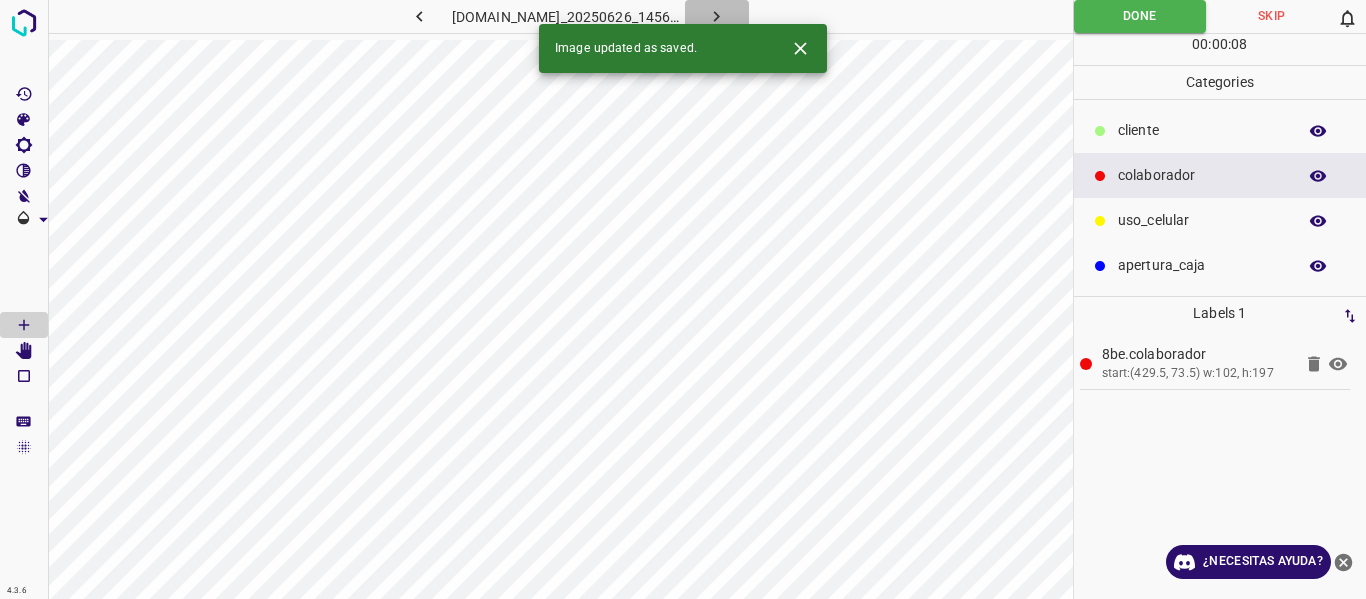 click 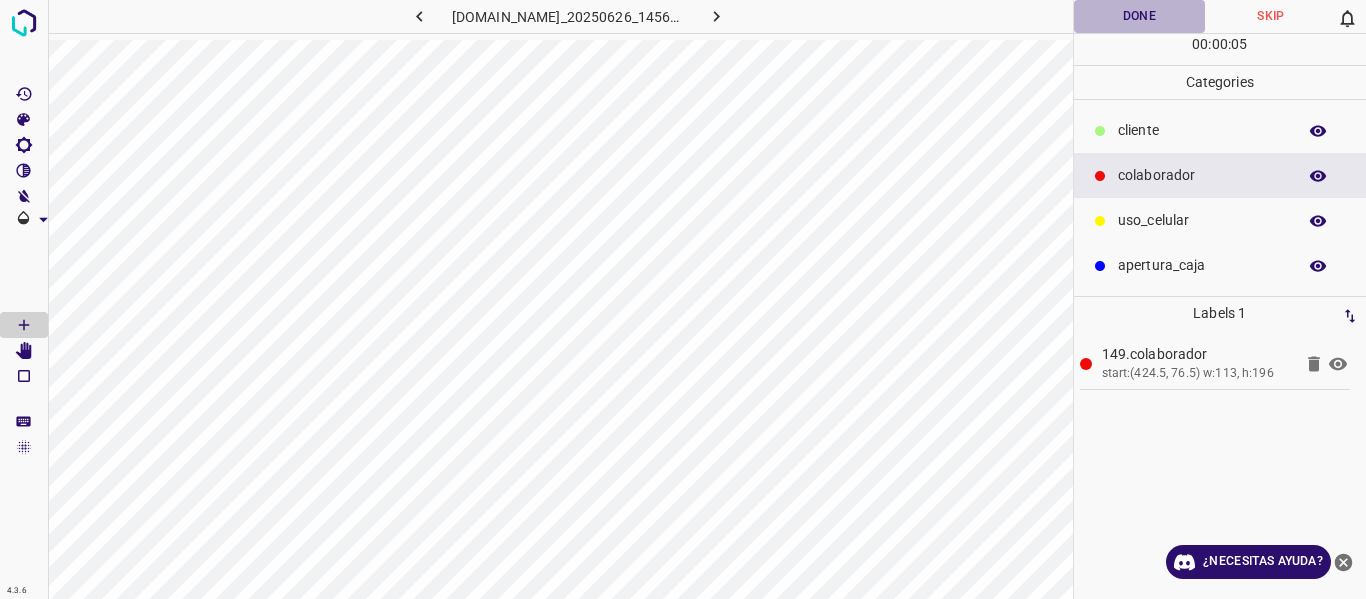 click on "Done" at bounding box center (1140, 16) 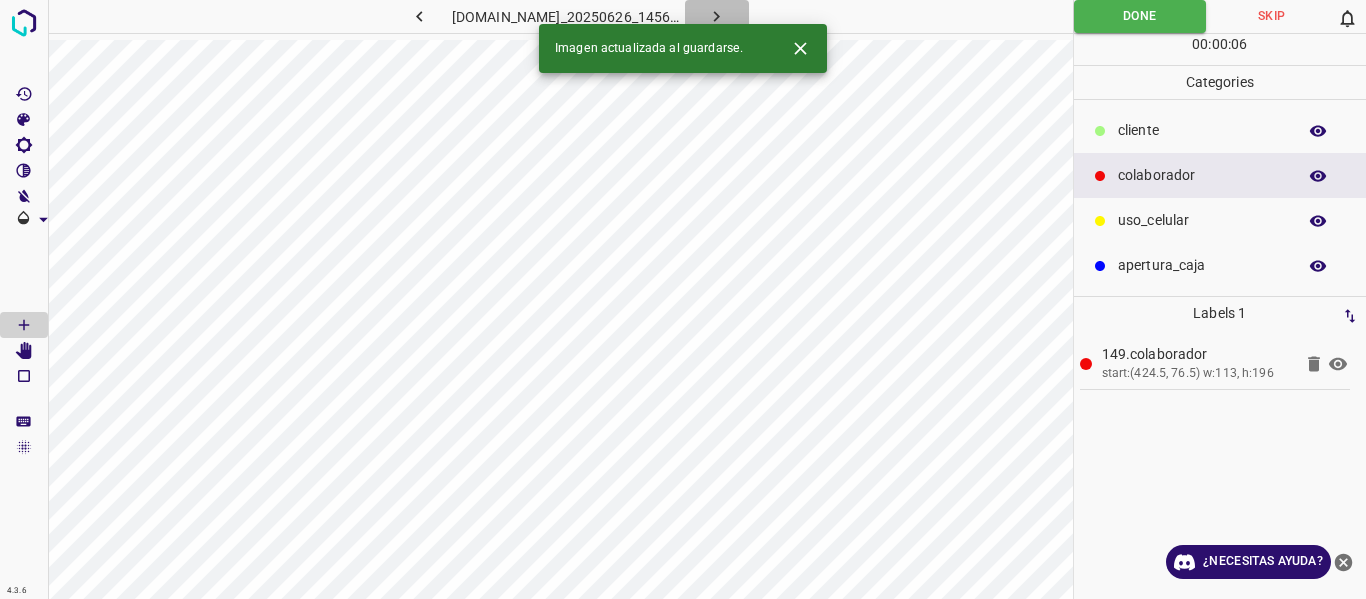 click at bounding box center (717, 16) 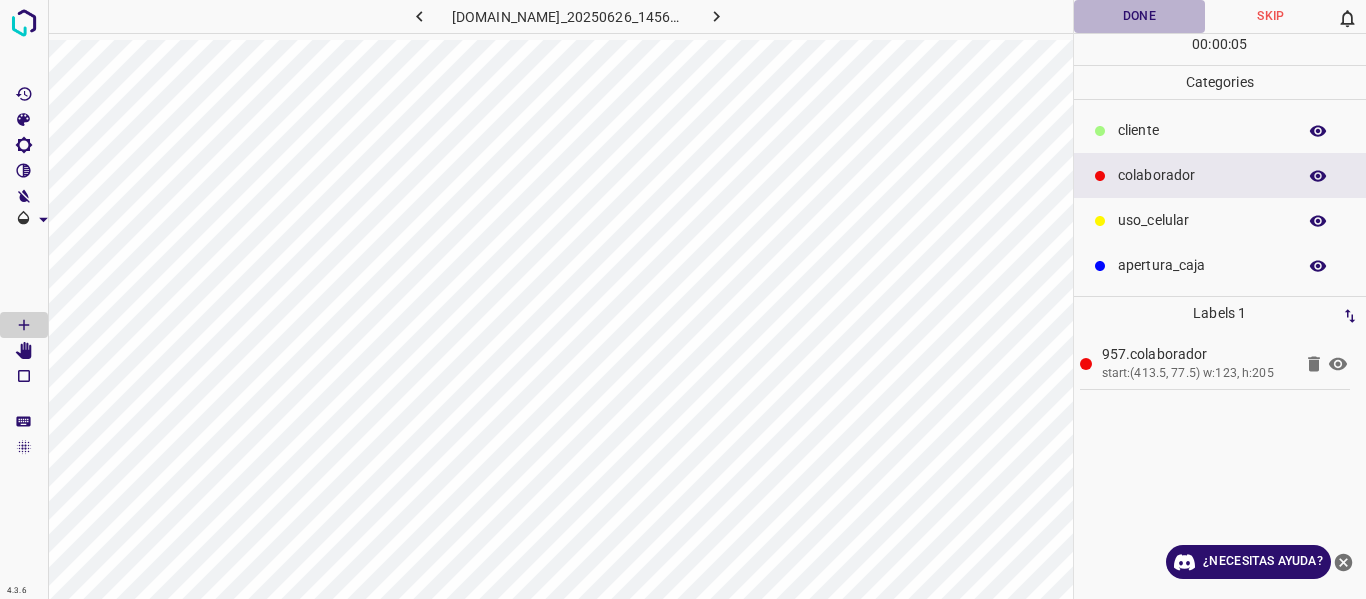 click on "Done" at bounding box center (1140, 16) 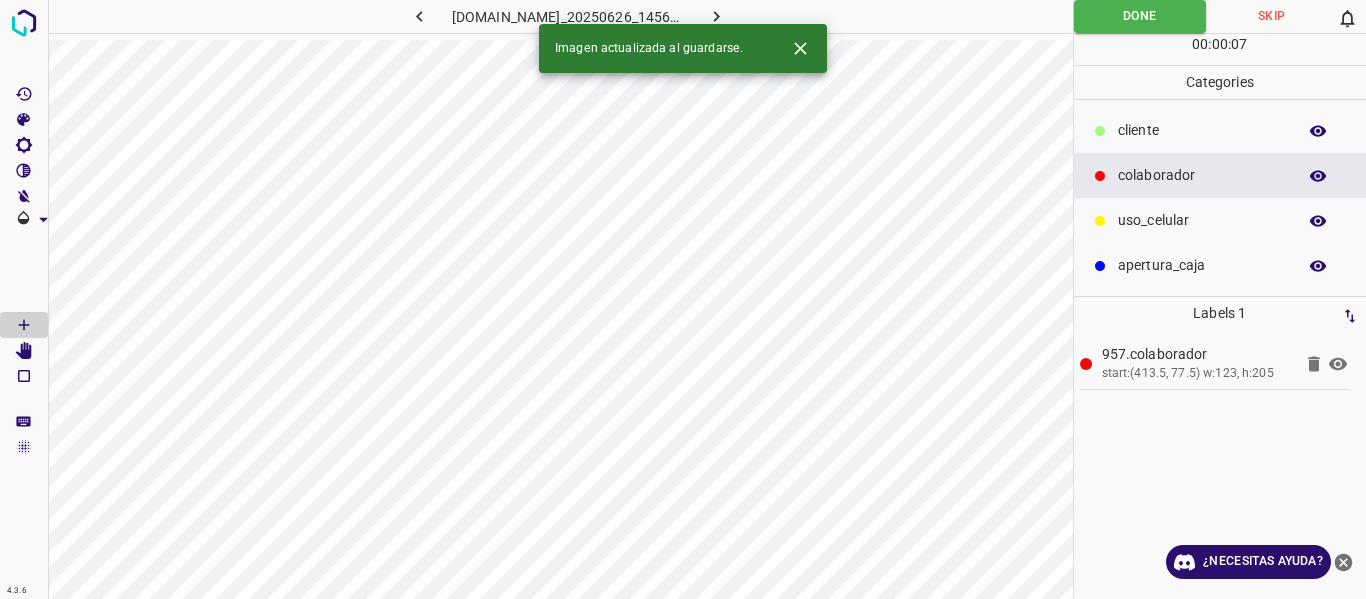 click 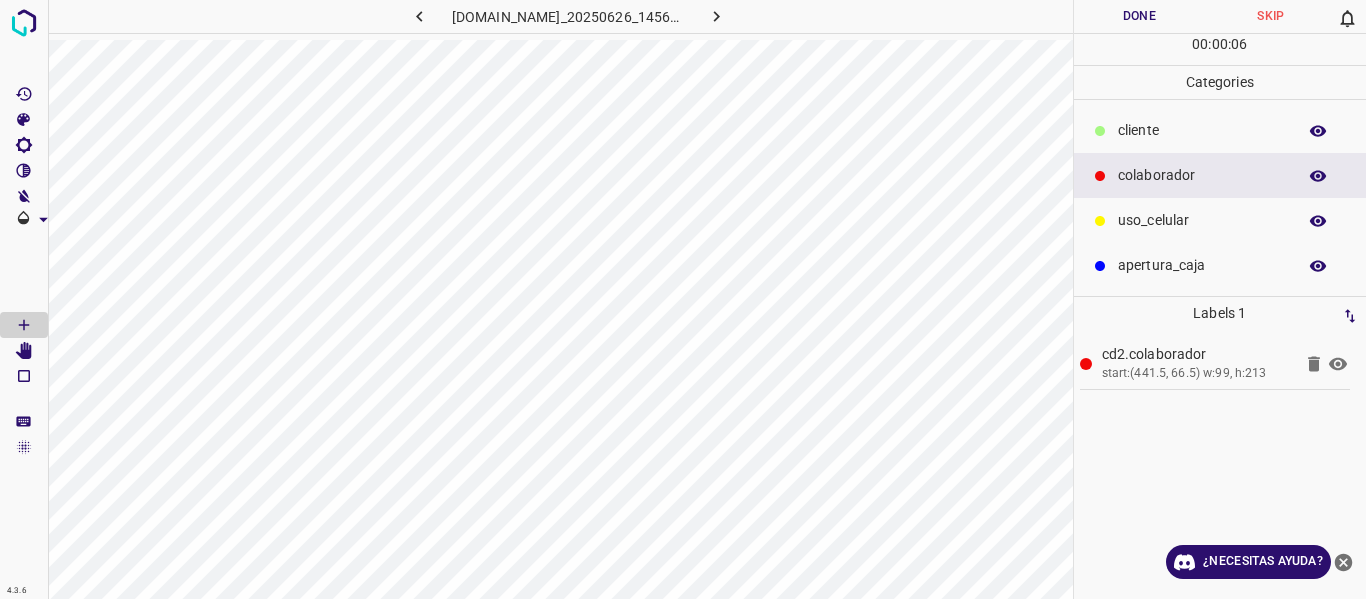 click on "Done" at bounding box center (1140, 16) 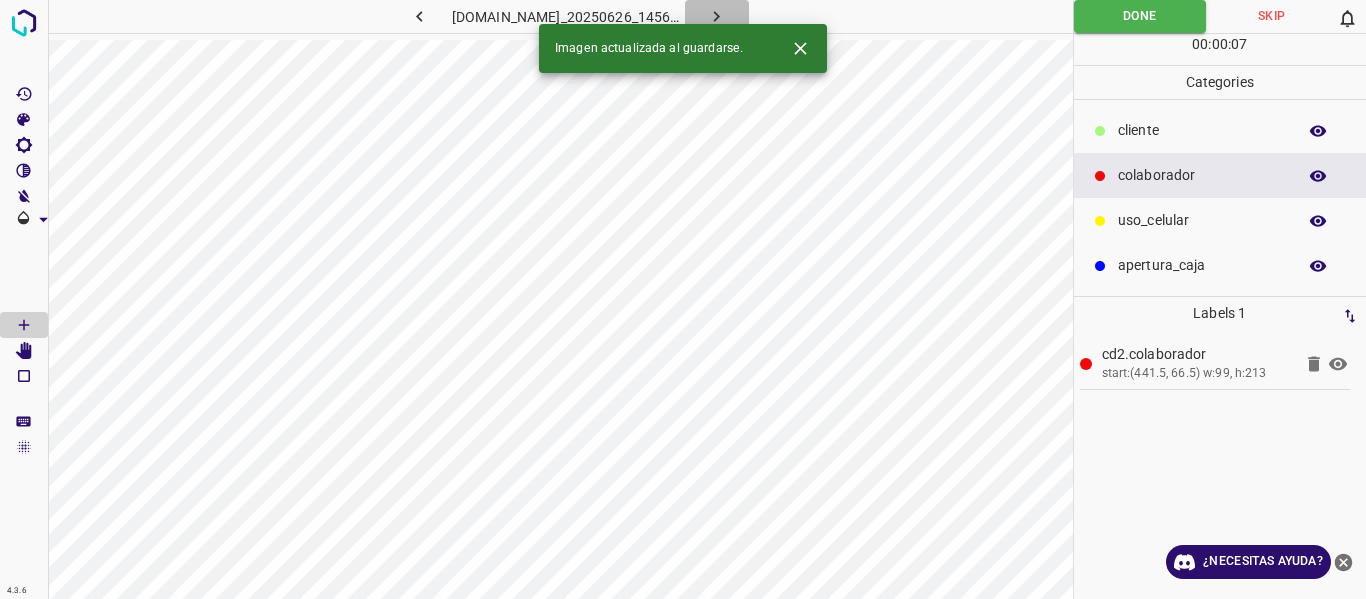 click 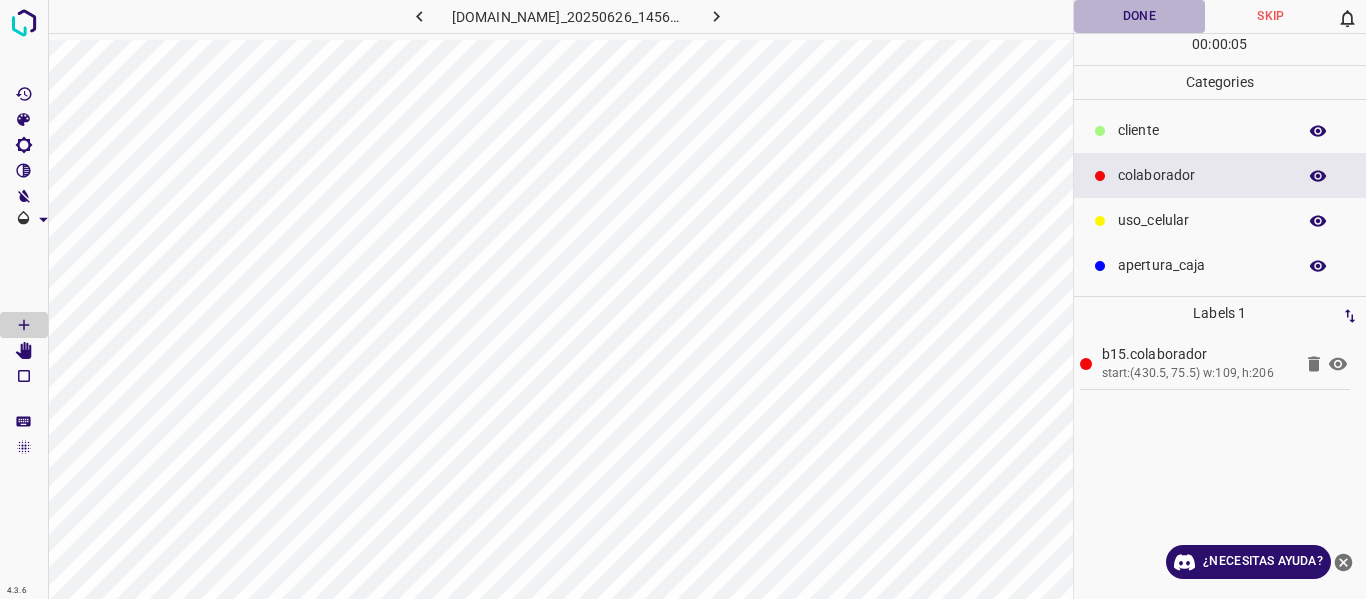 click on "Done" at bounding box center [1140, 16] 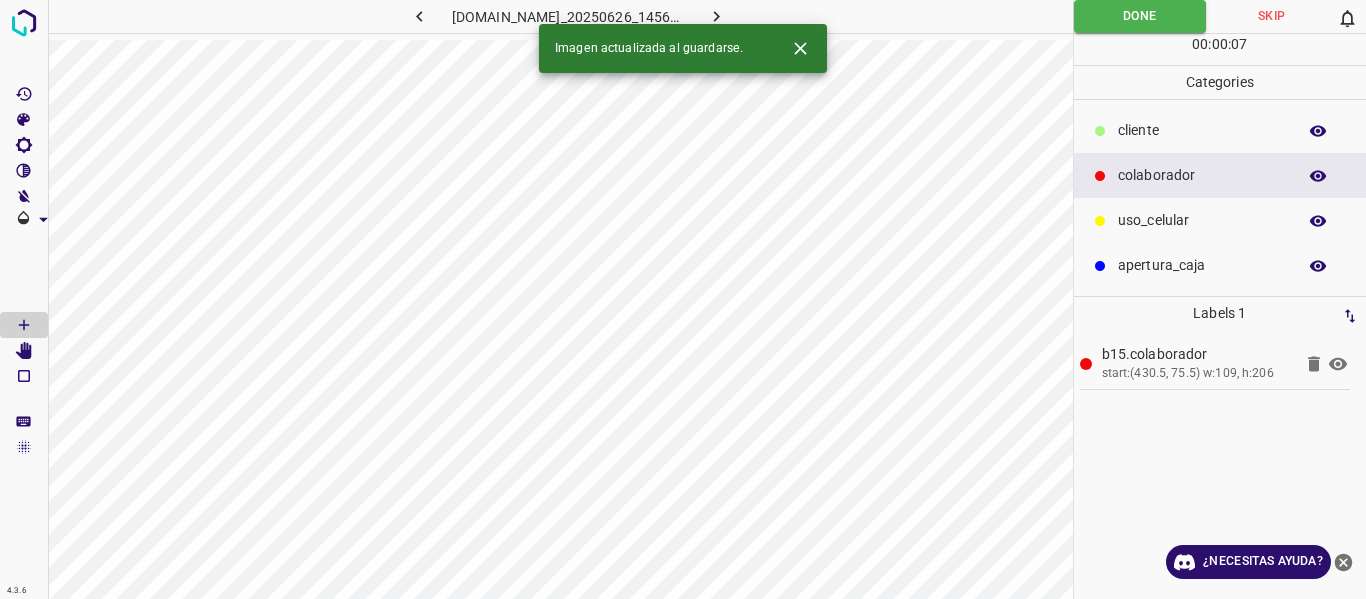 click on "765-dg-hdl-gdl.ddns.net_20250626_145618_000002850.jpg" at bounding box center [568, 16] 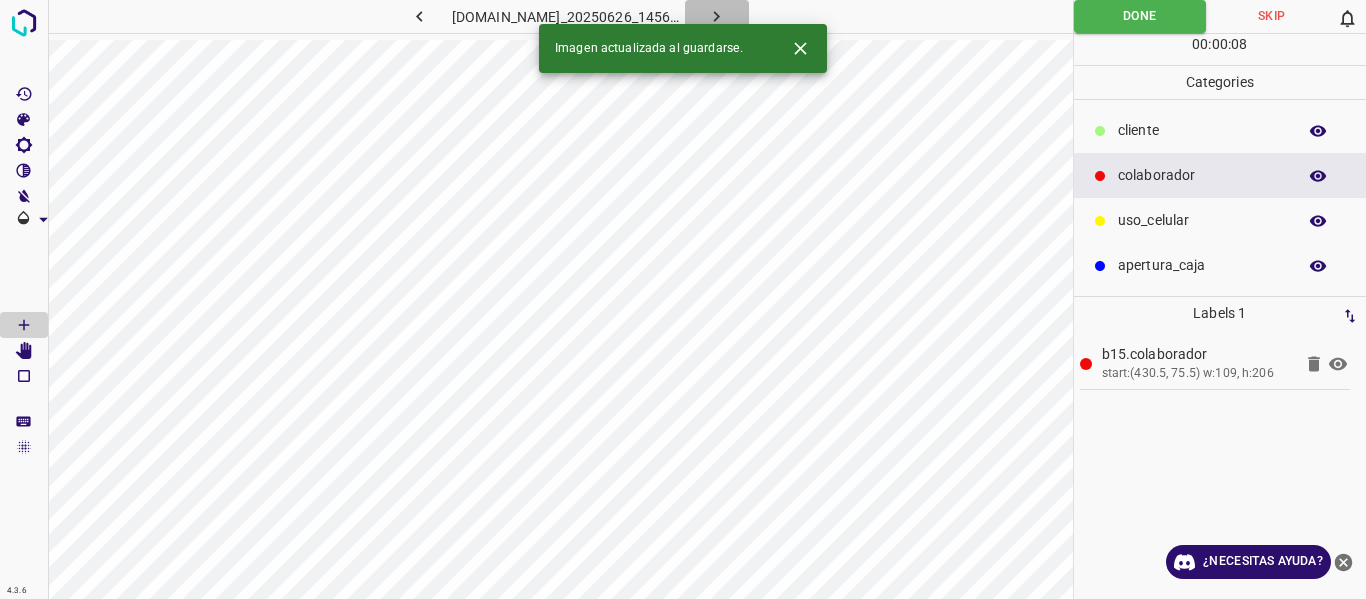 click 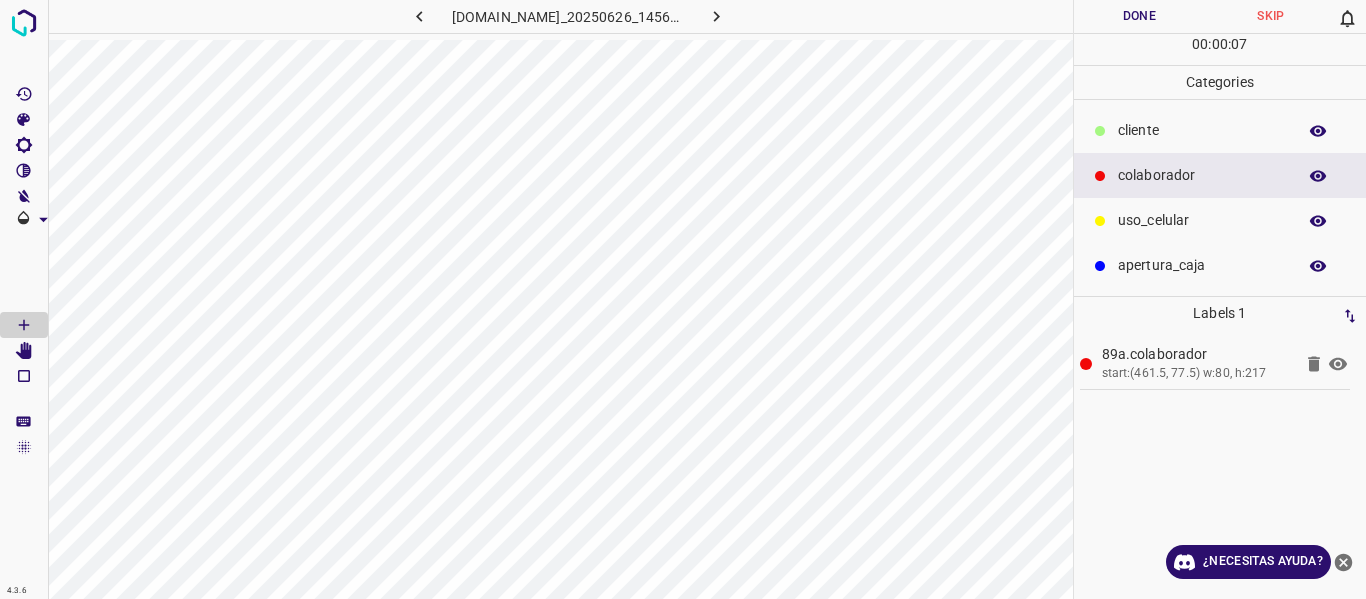 click on "Done" at bounding box center (1140, 16) 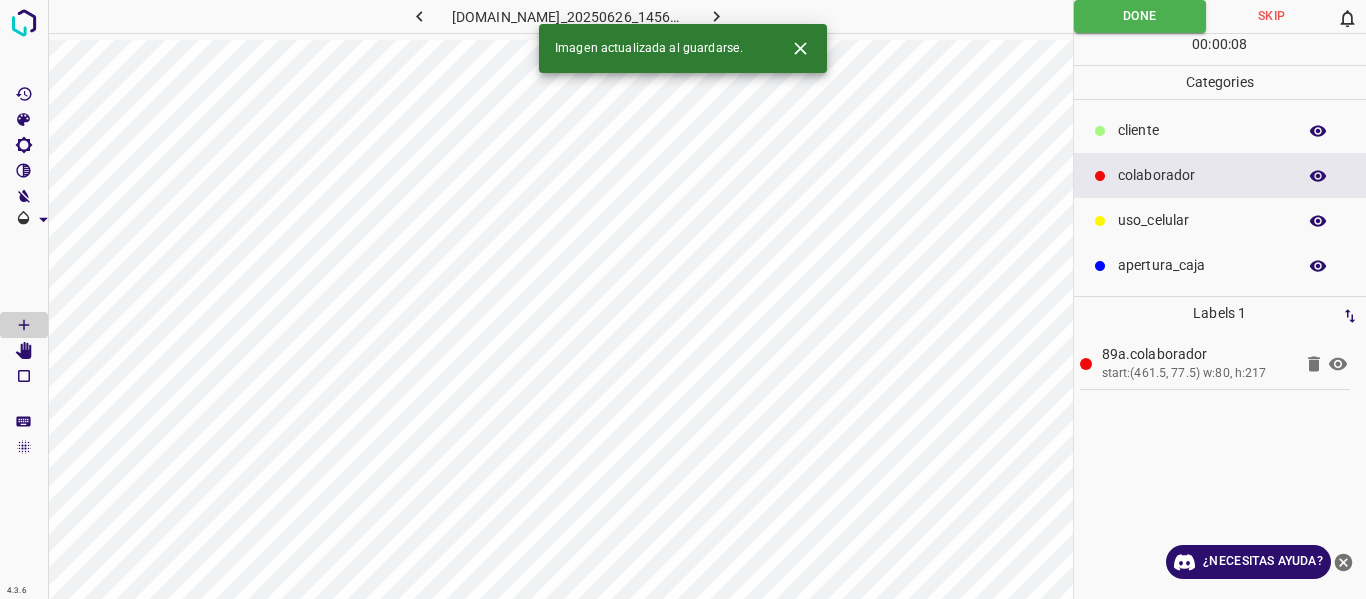 click 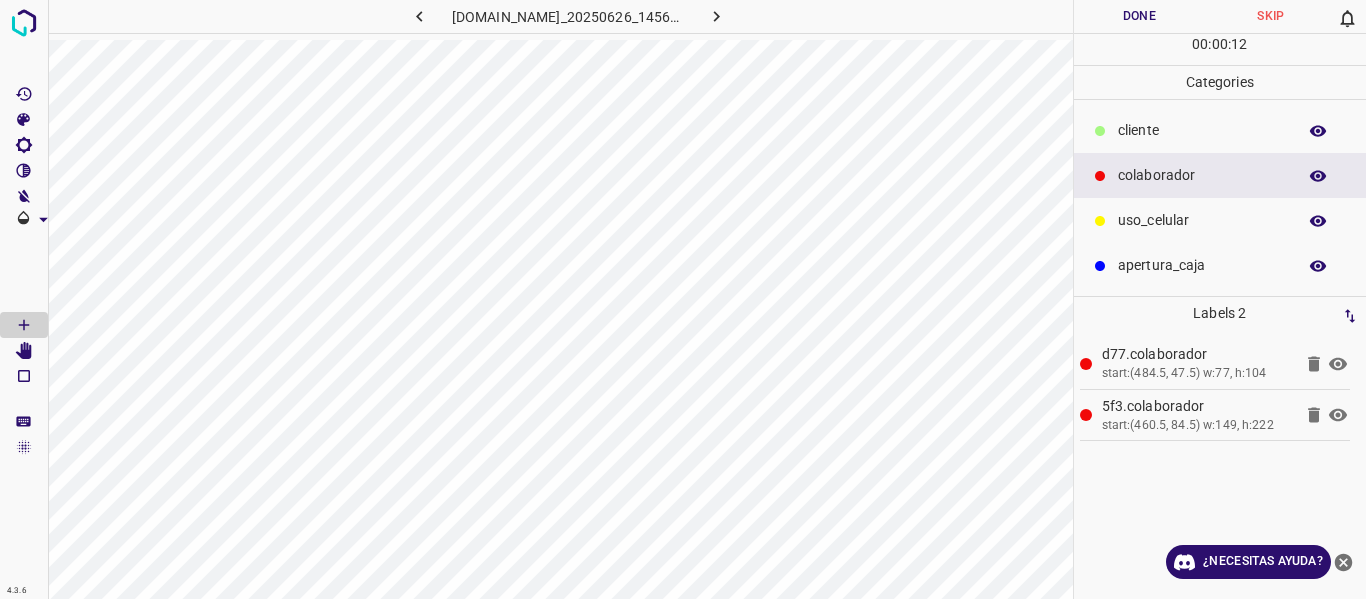 click on "Done" at bounding box center [1140, 16] 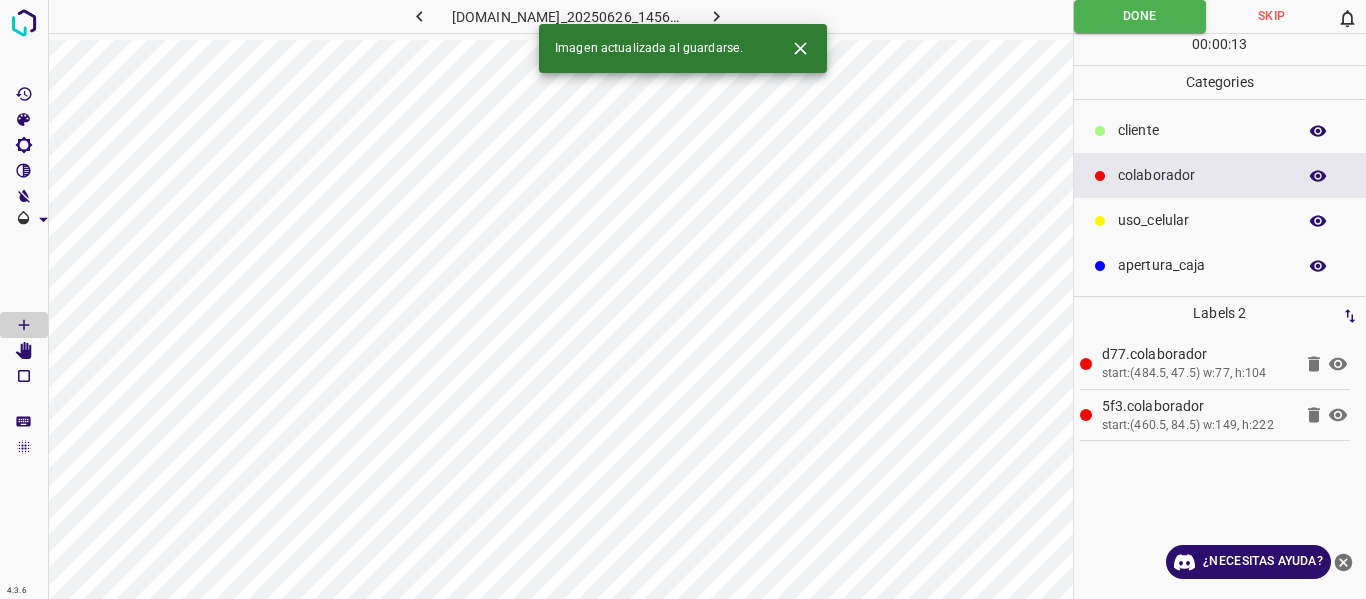 click 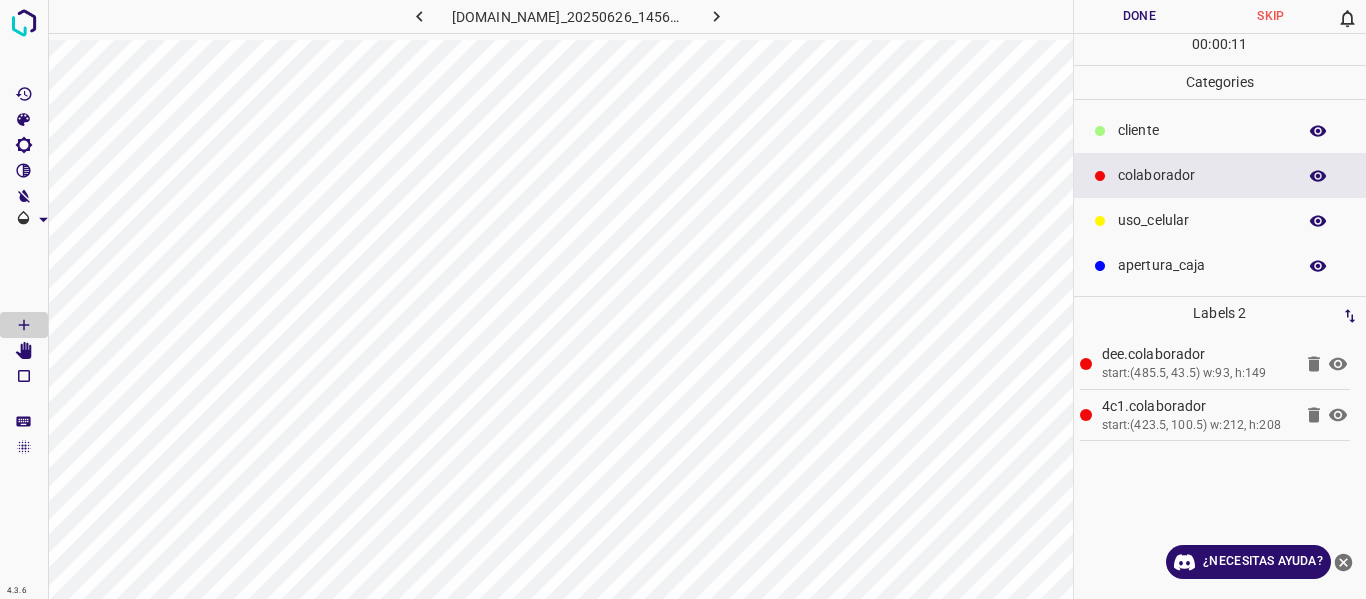 click on "Done" at bounding box center [1140, 16] 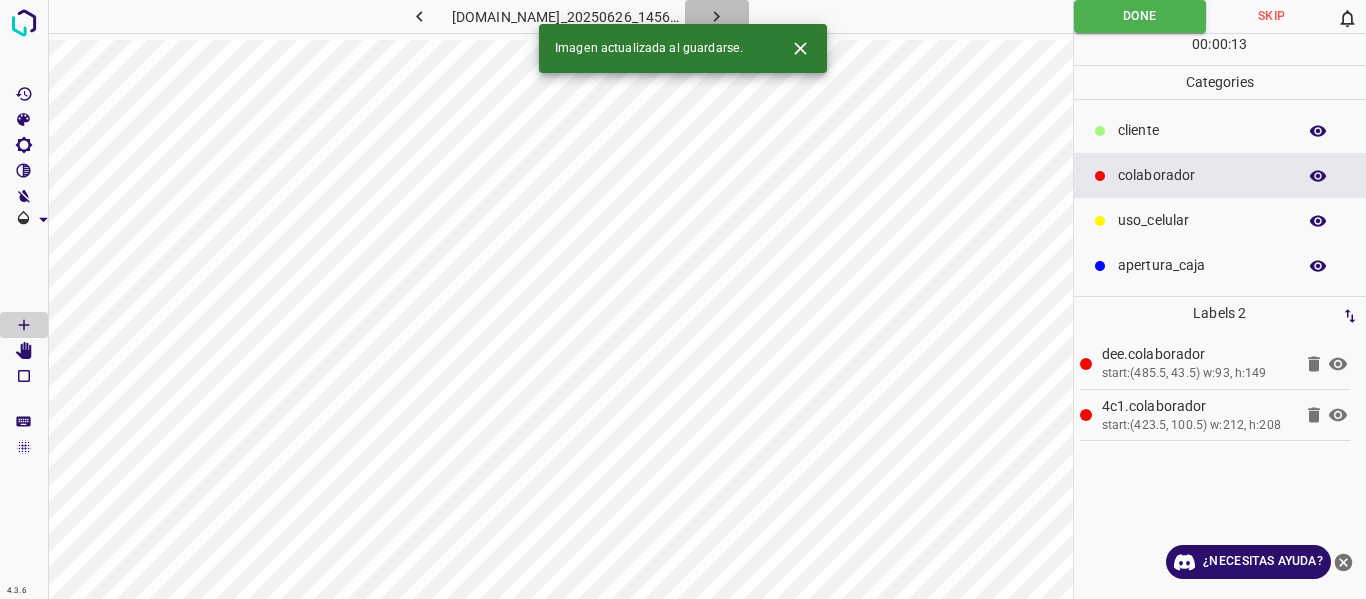 click at bounding box center [717, 16] 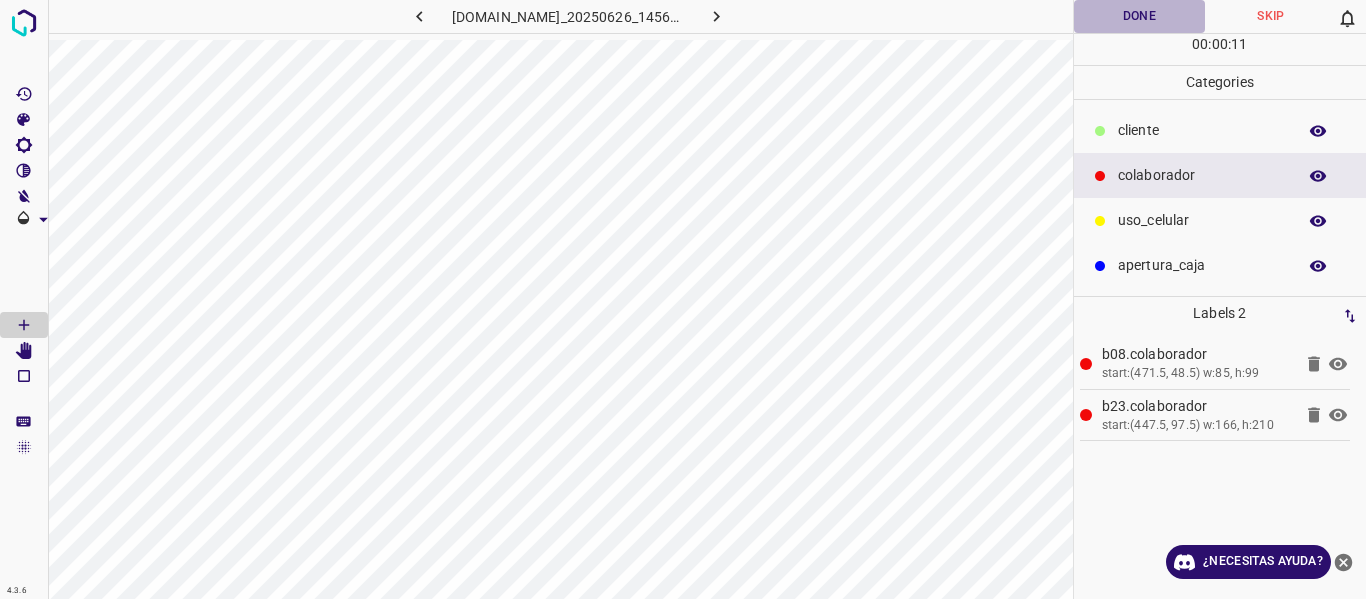 click on "Done" at bounding box center (1140, 16) 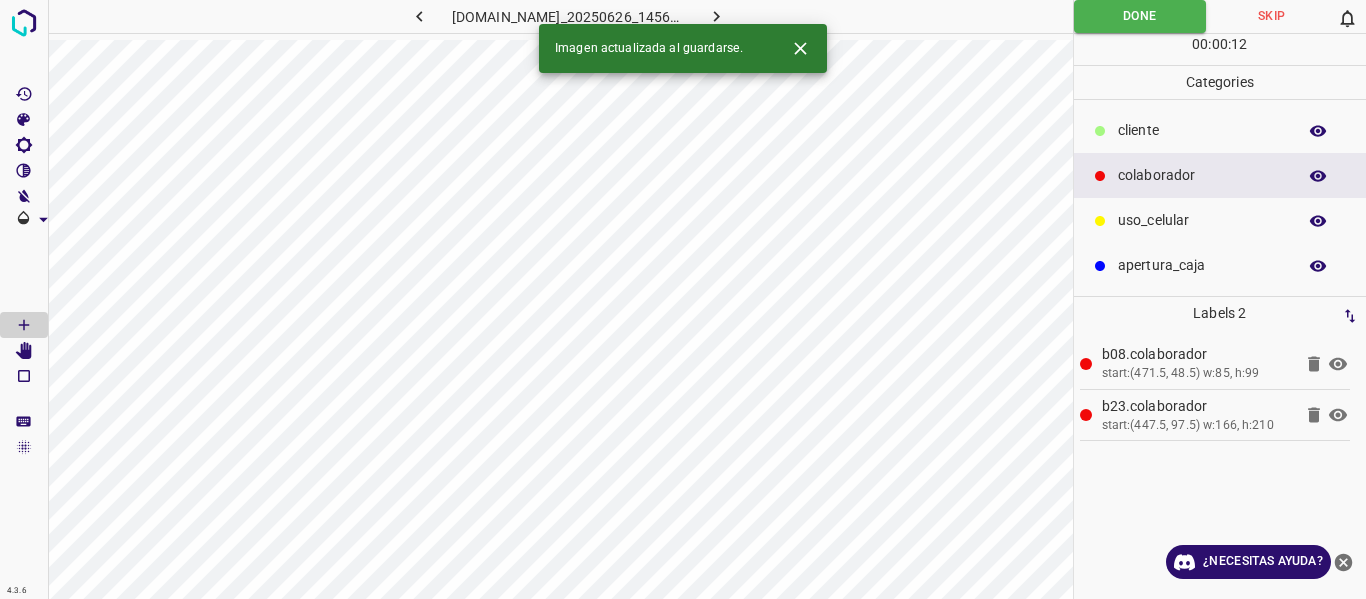 click at bounding box center [717, 16] 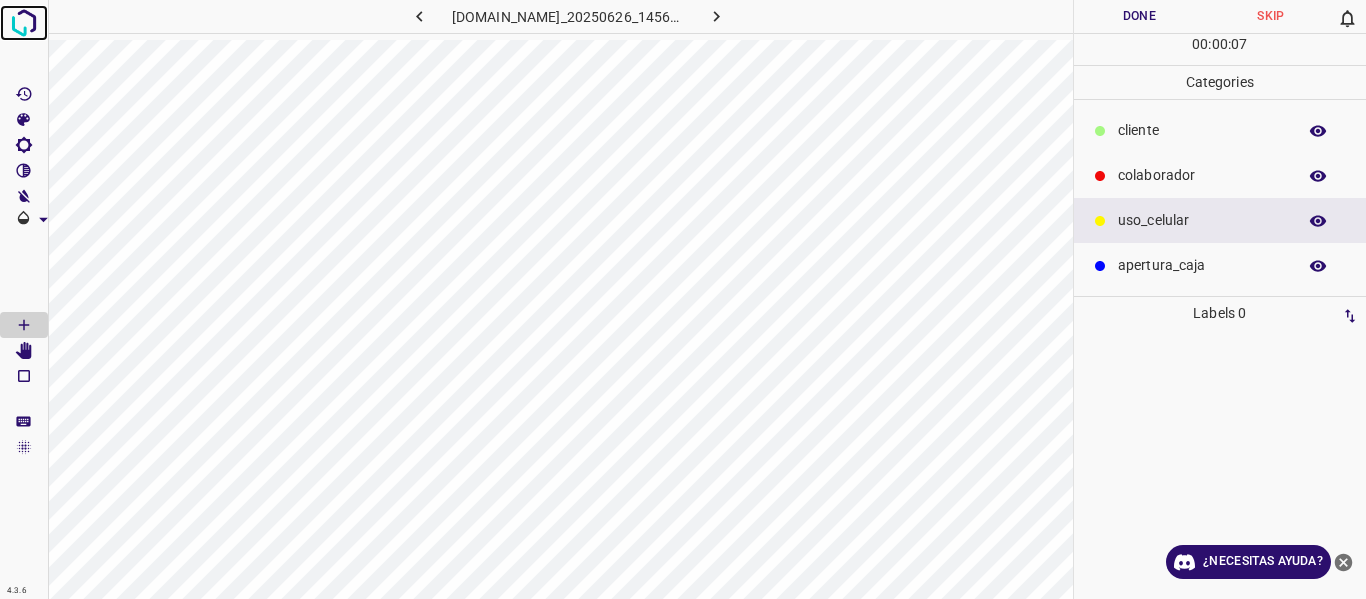 click at bounding box center [24, 23] 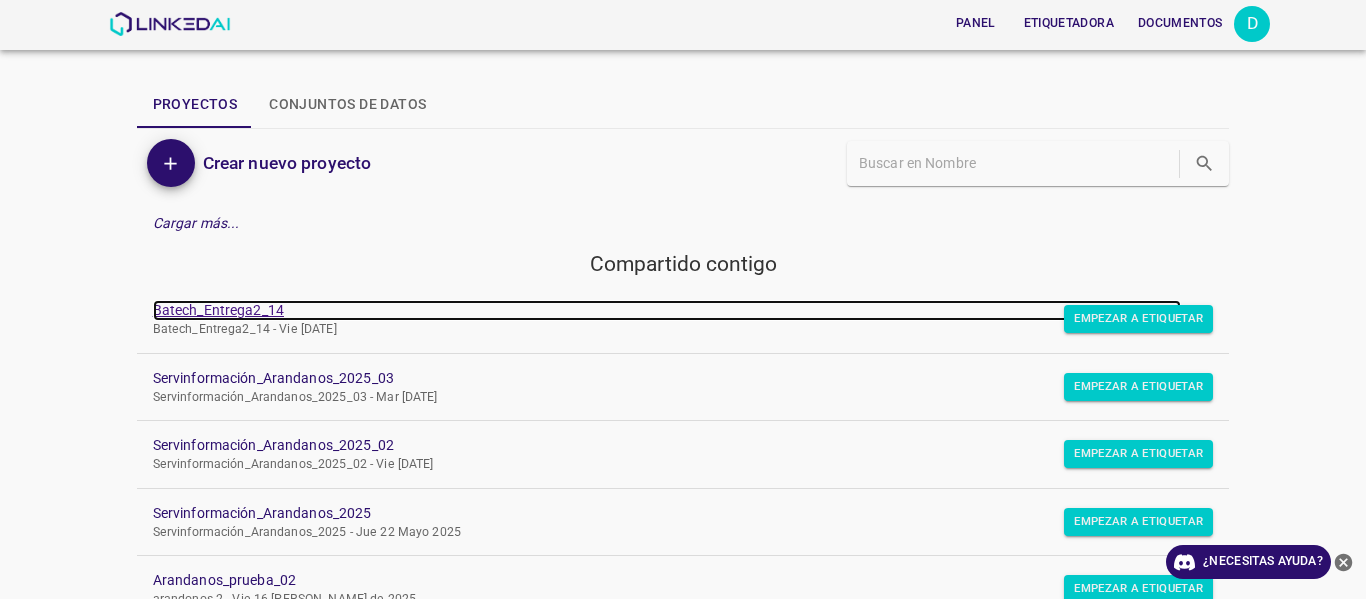 click on "Batech_Entrega2_14" at bounding box center [218, 310] 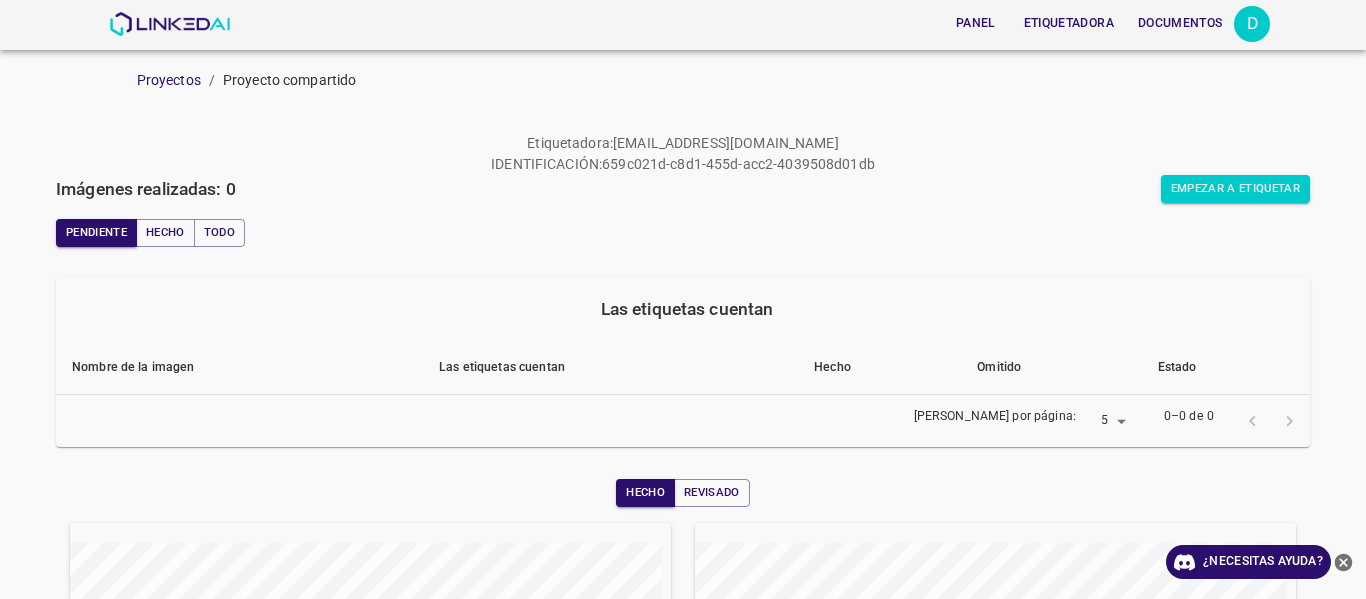 scroll, scrollTop: 0, scrollLeft: 0, axis: both 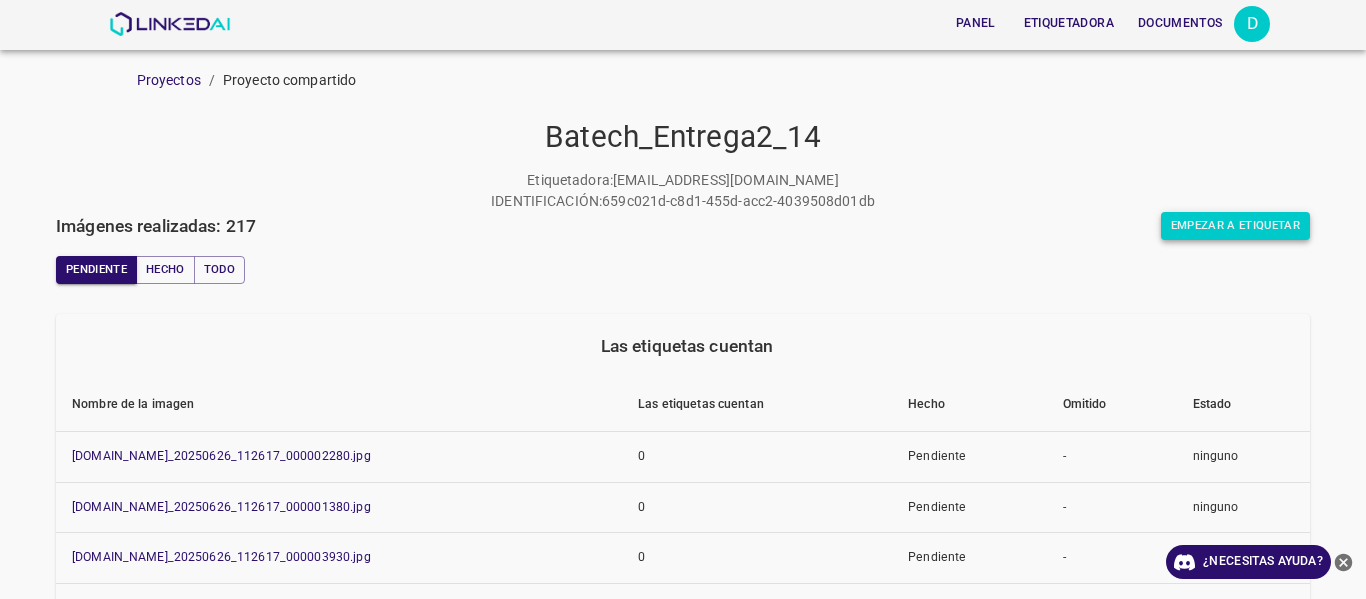 click on "Empezar a etiquetar" at bounding box center (1235, 225) 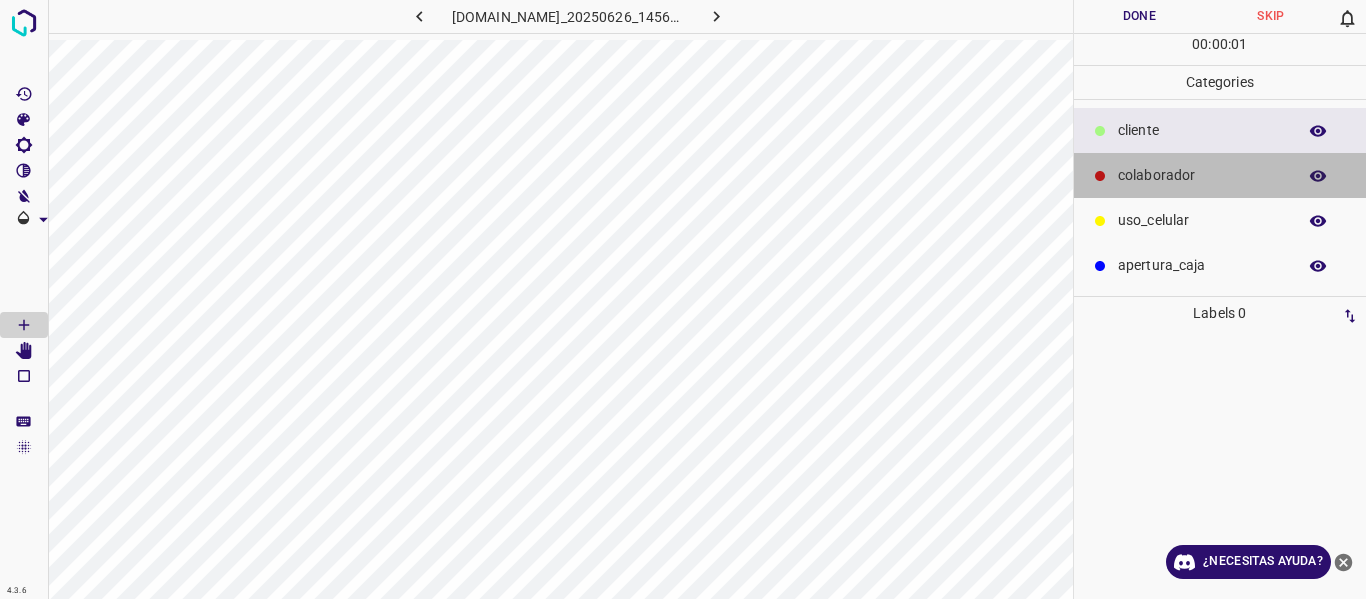click on "colaborador" at bounding box center (1202, 175) 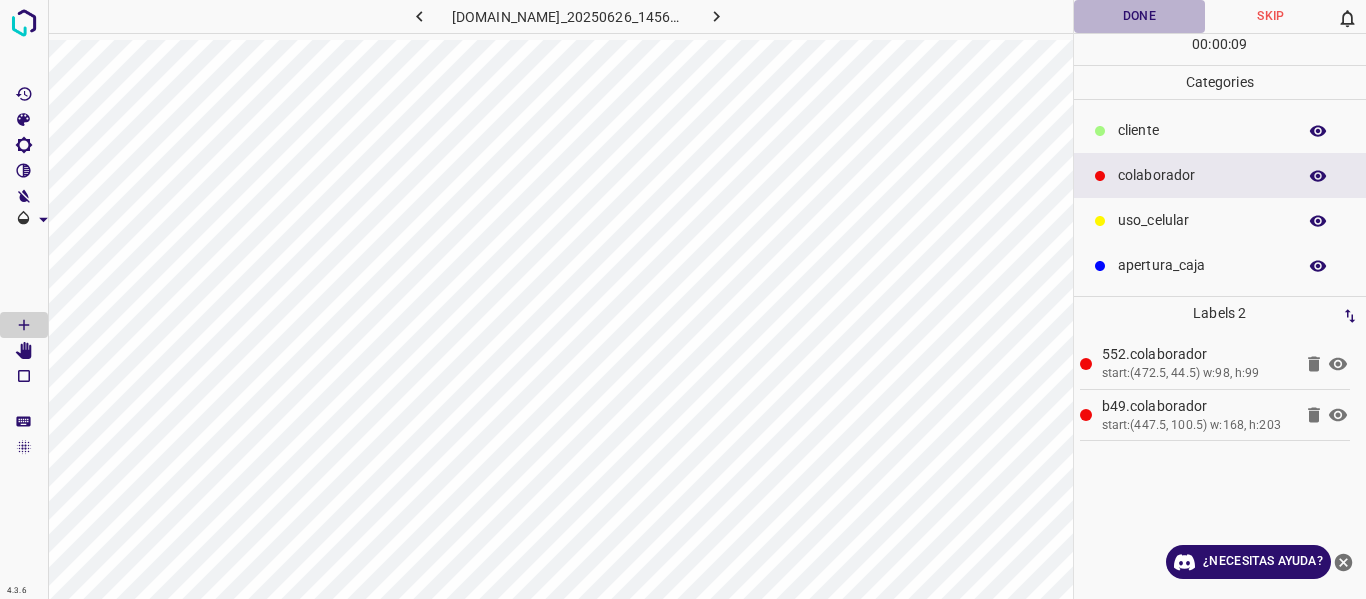 click on "Done" at bounding box center (1140, 16) 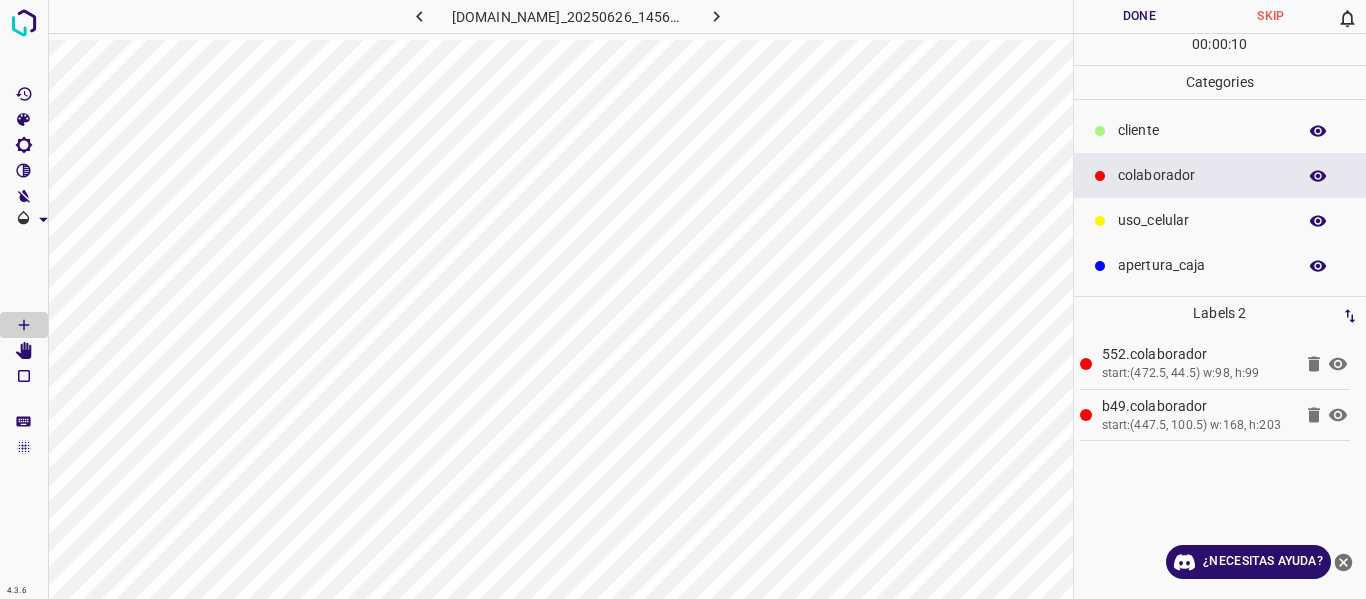 click 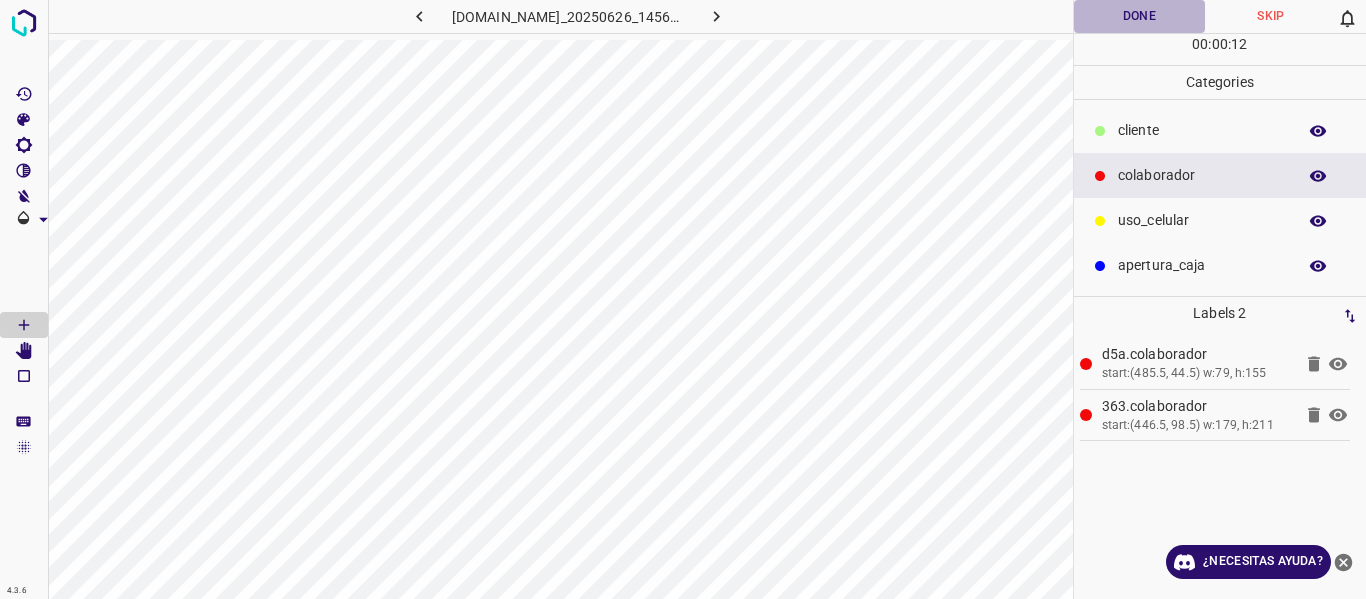 click on "Done" at bounding box center [1140, 16] 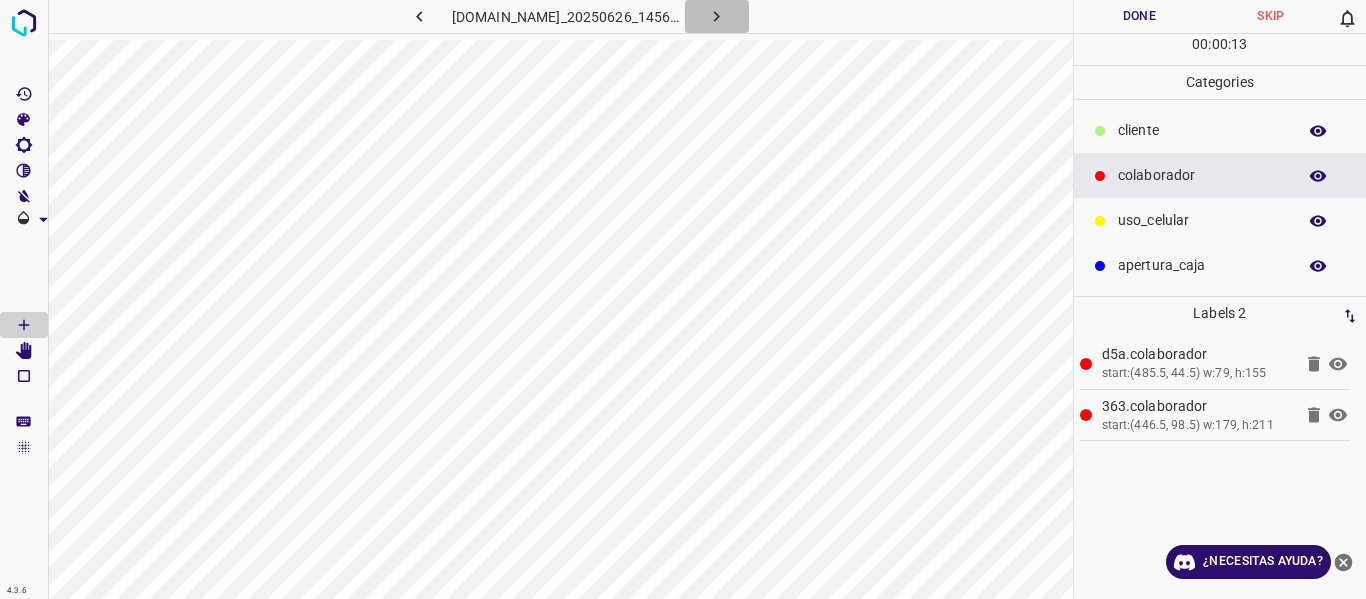 click at bounding box center [717, 16] 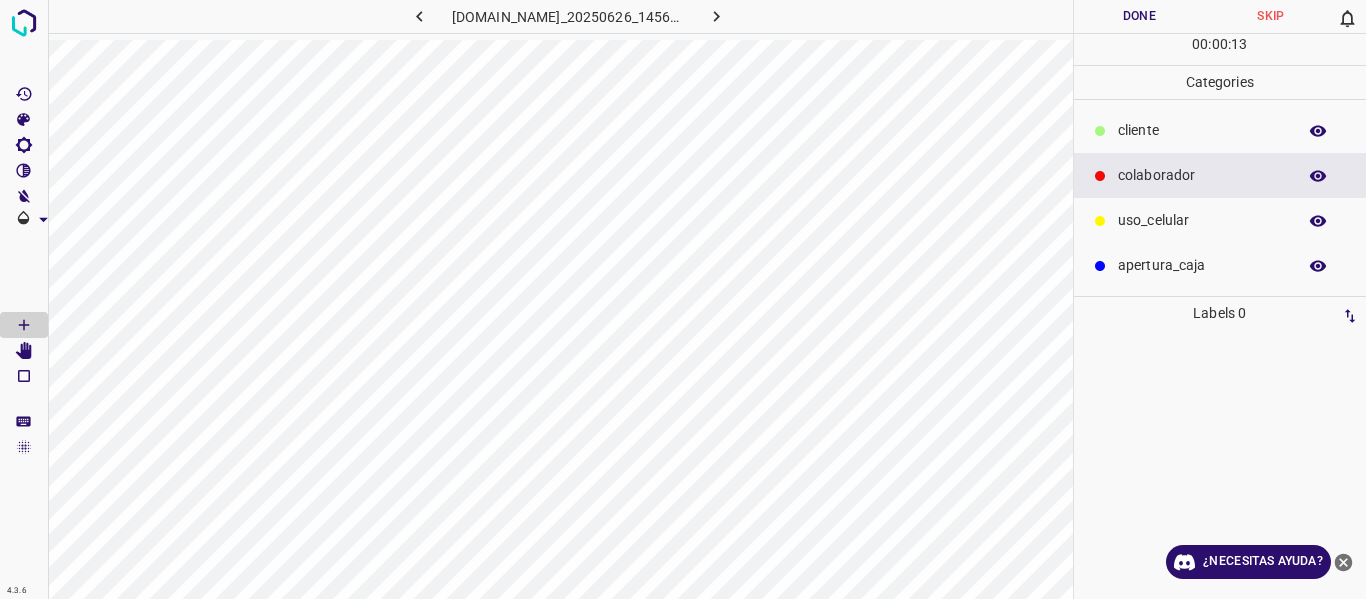 click on "Done" at bounding box center (1140, 16) 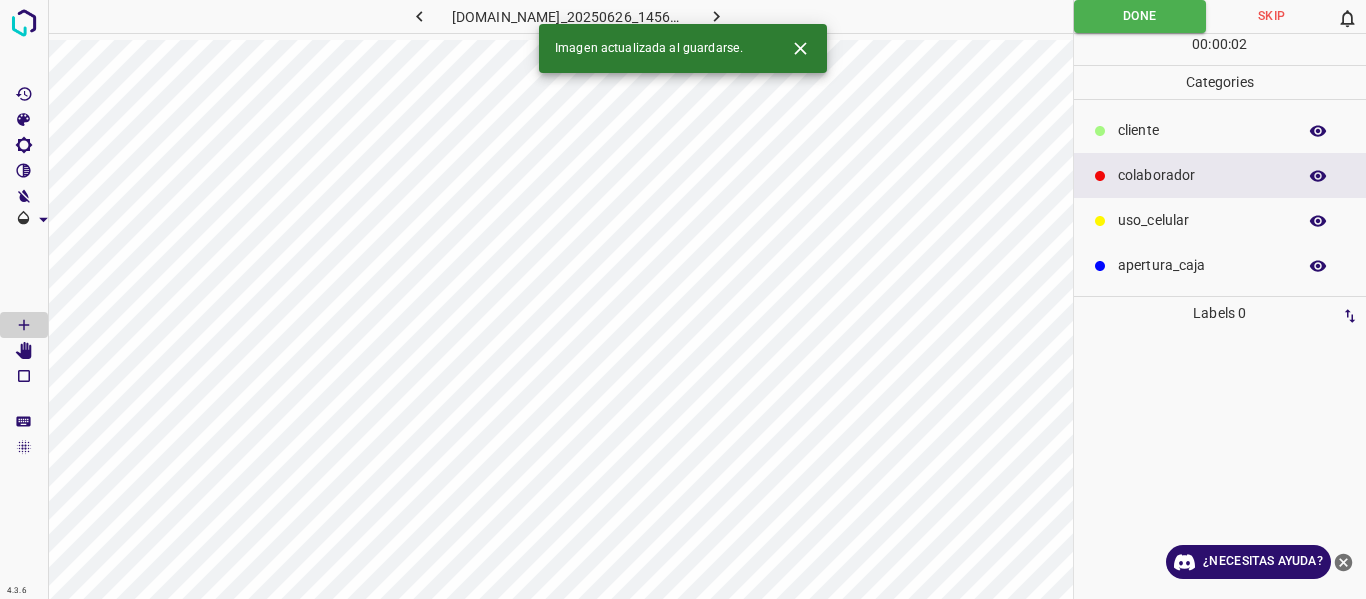 click 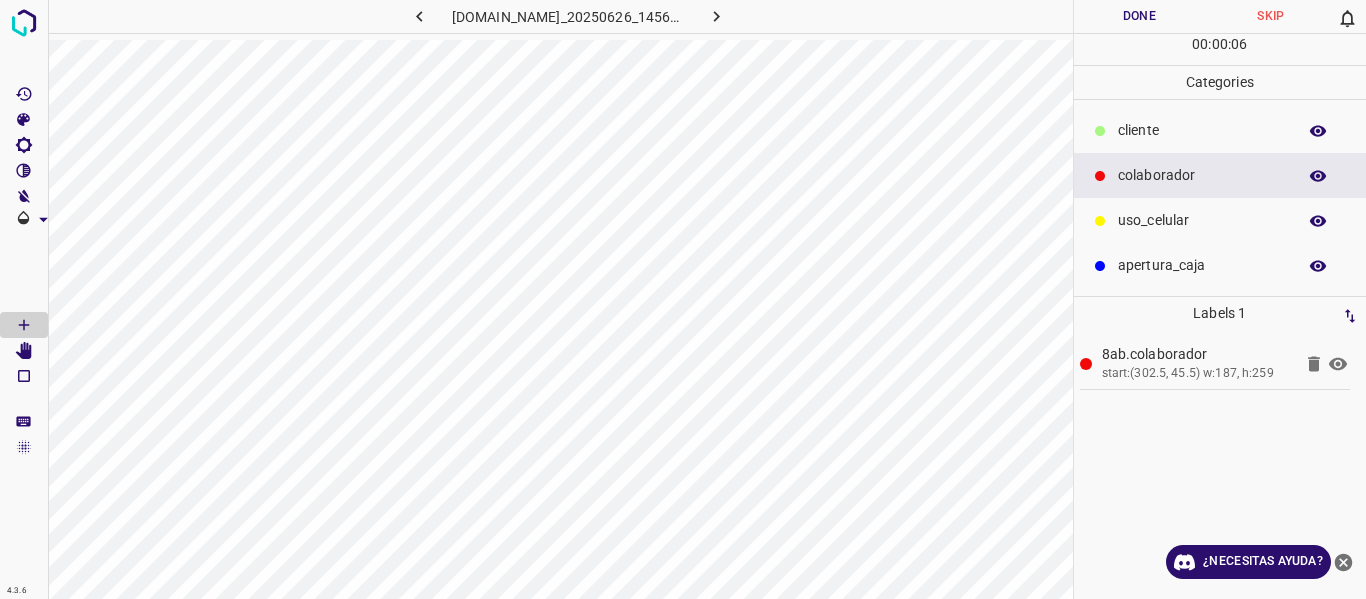 click on "​​cliente" at bounding box center [1202, 130] 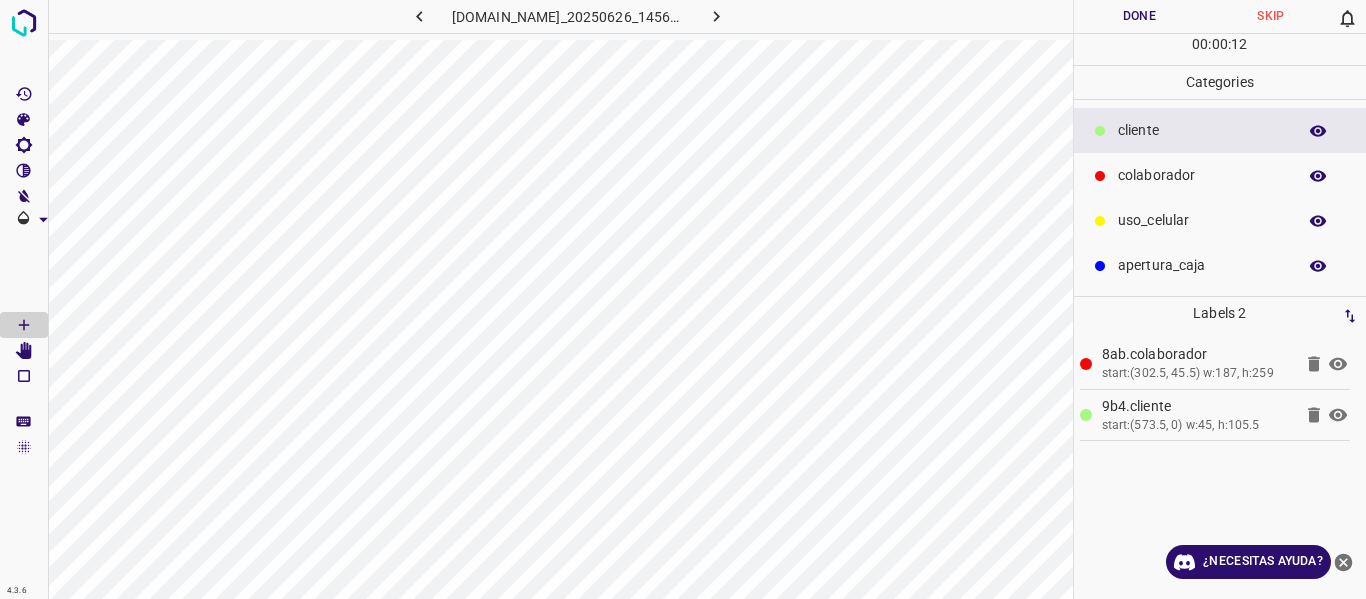 click on "Done" at bounding box center (1140, 16) 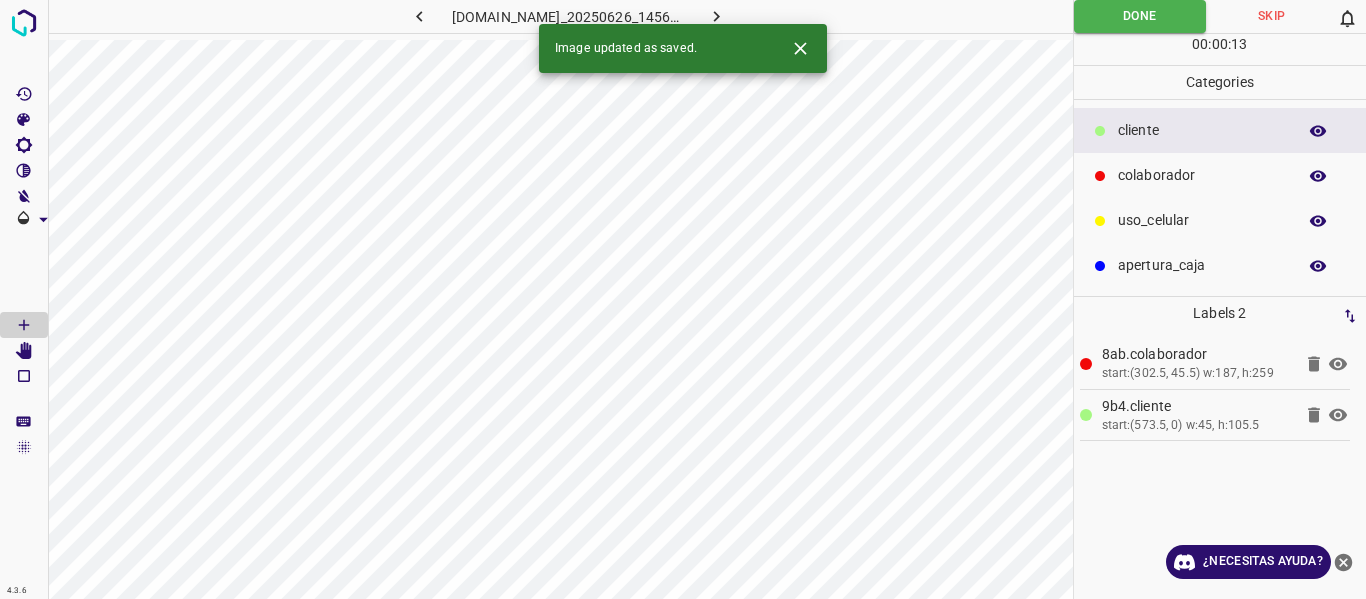 click 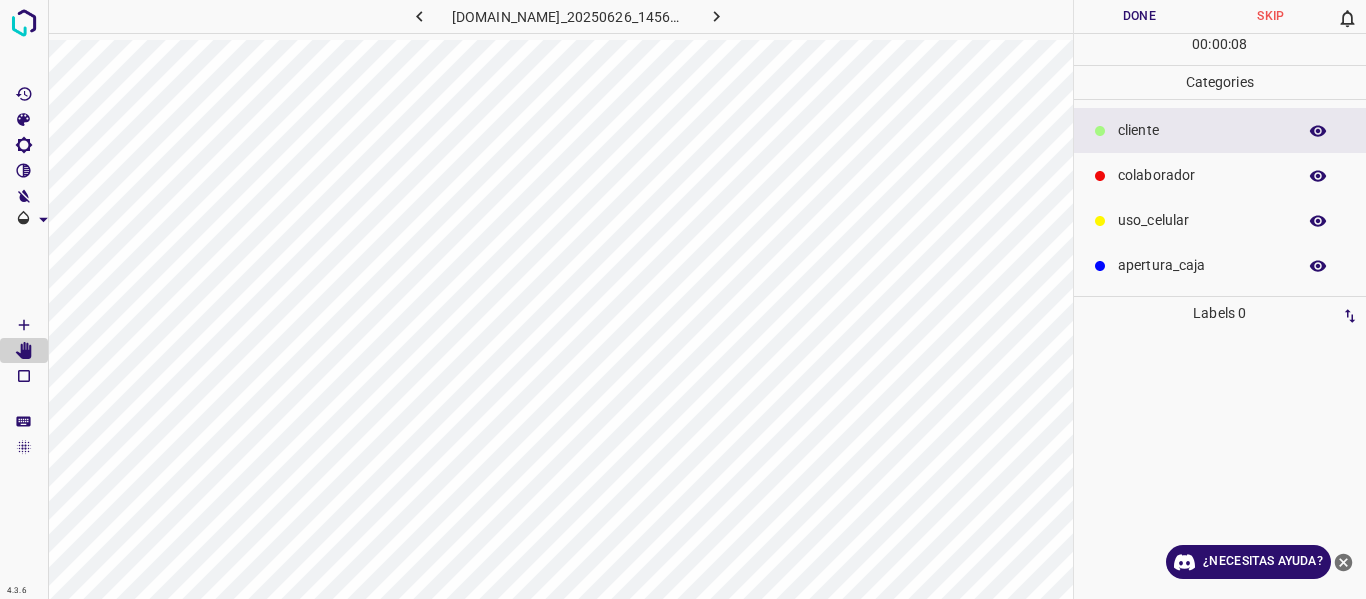 click on "colaborador" at bounding box center [1202, 175] 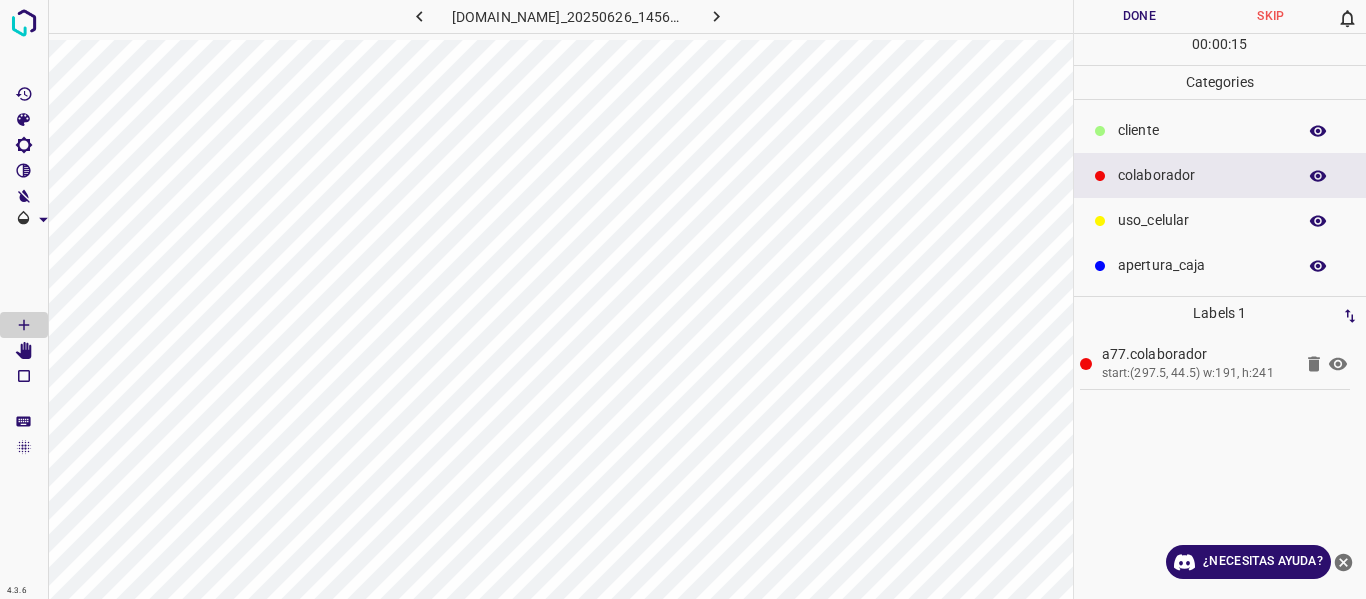 click on "Done" at bounding box center (1140, 16) 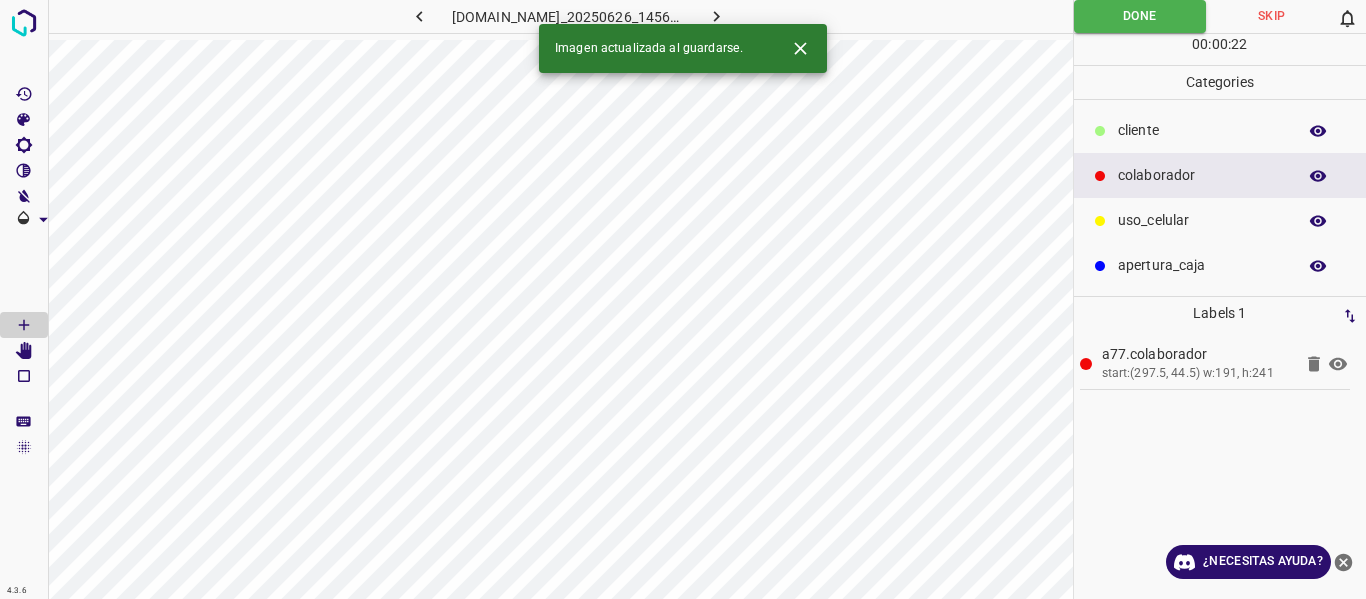 click 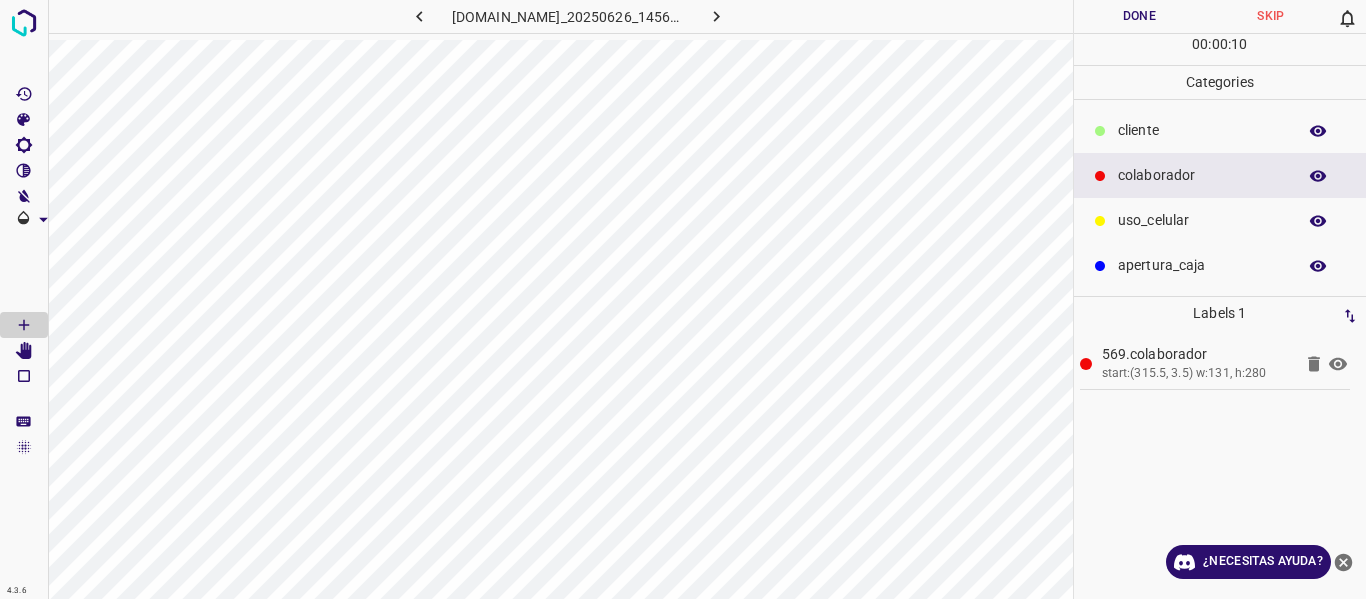 click on "Done" at bounding box center [1140, 16] 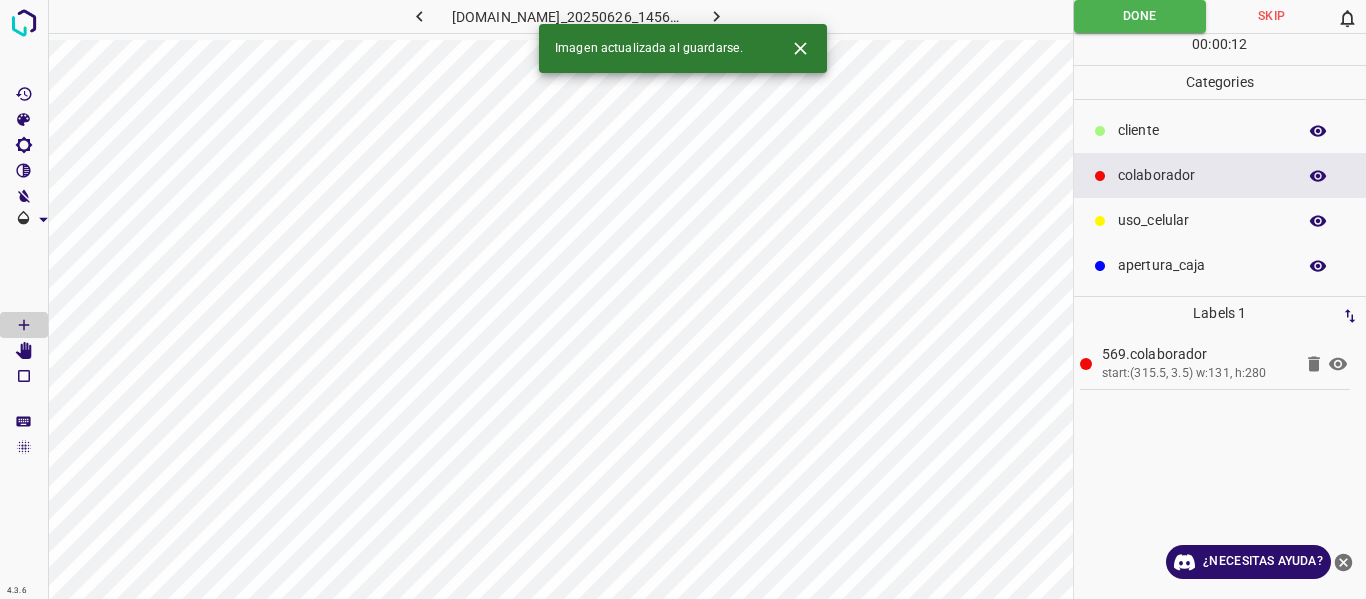 click 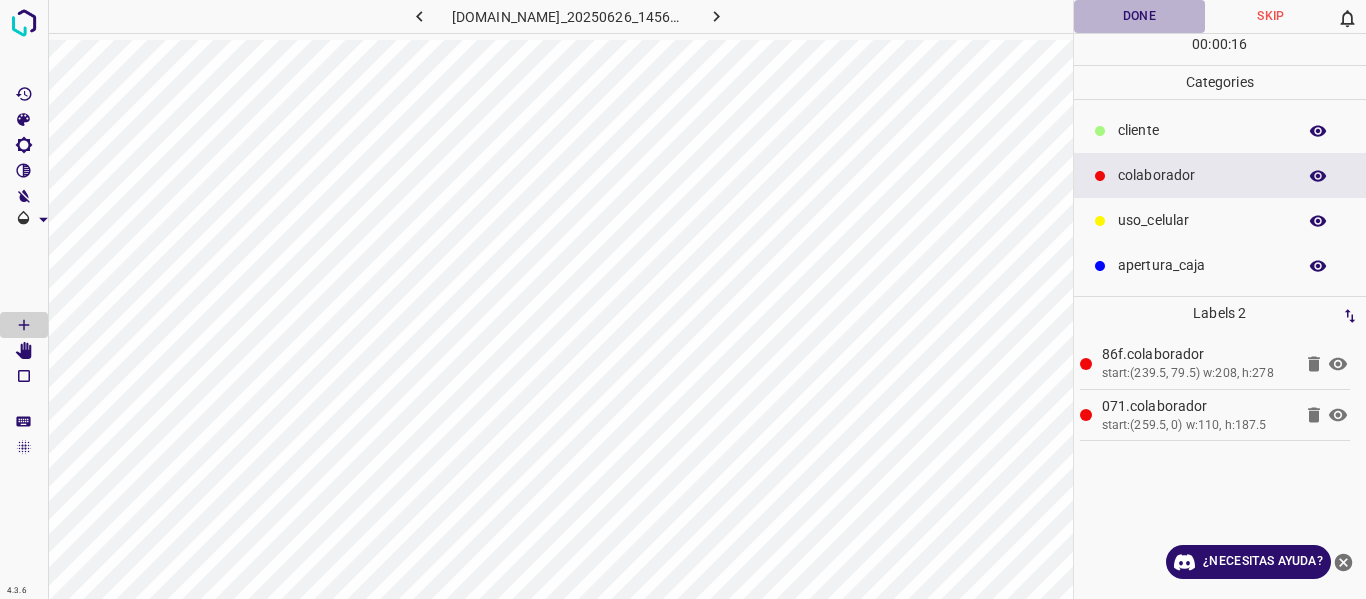 click on "Done" at bounding box center [1140, 16] 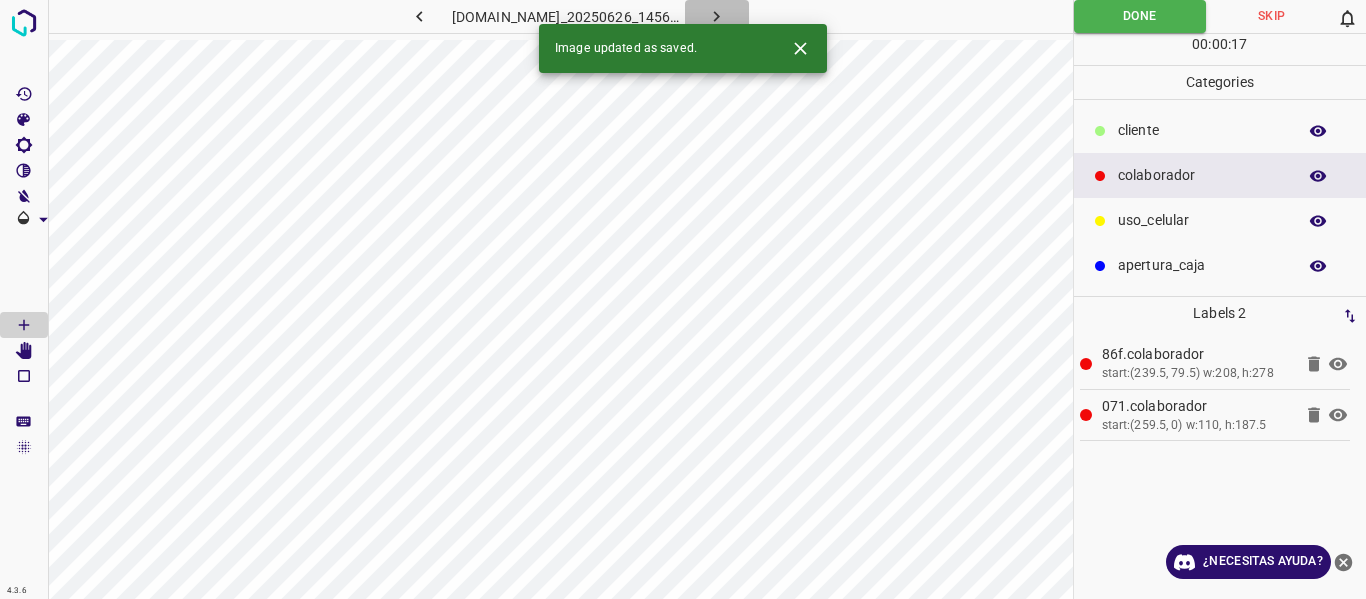 click at bounding box center (717, 16) 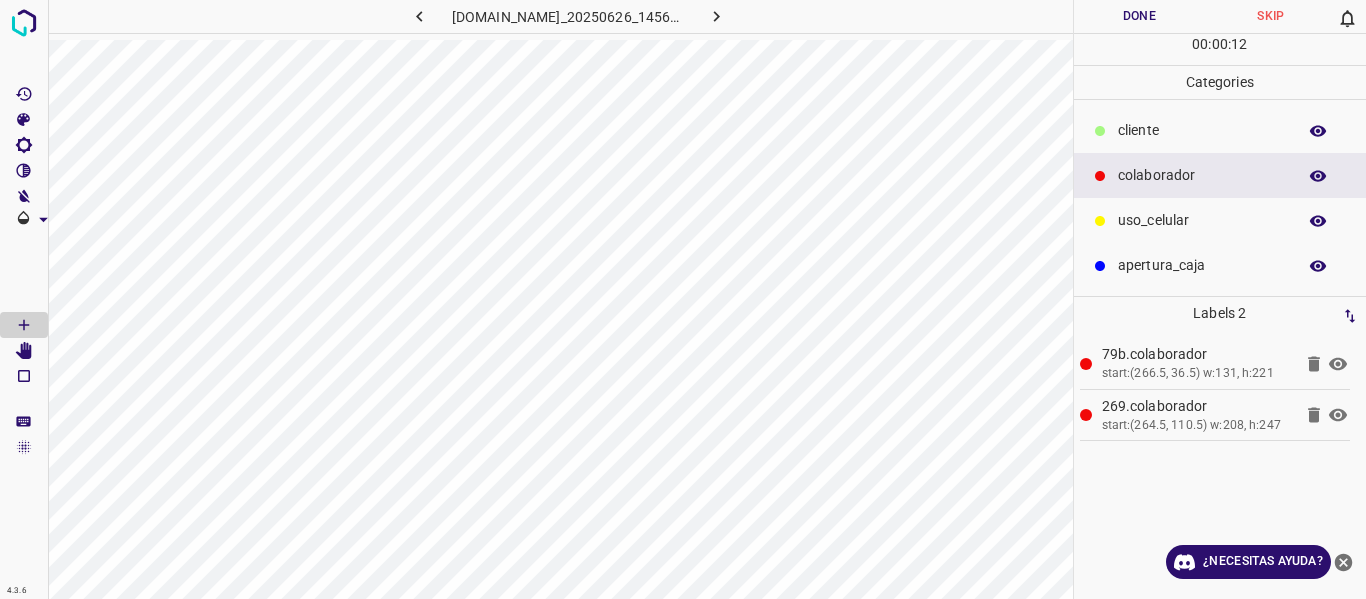 click on "Done" at bounding box center [1140, 16] 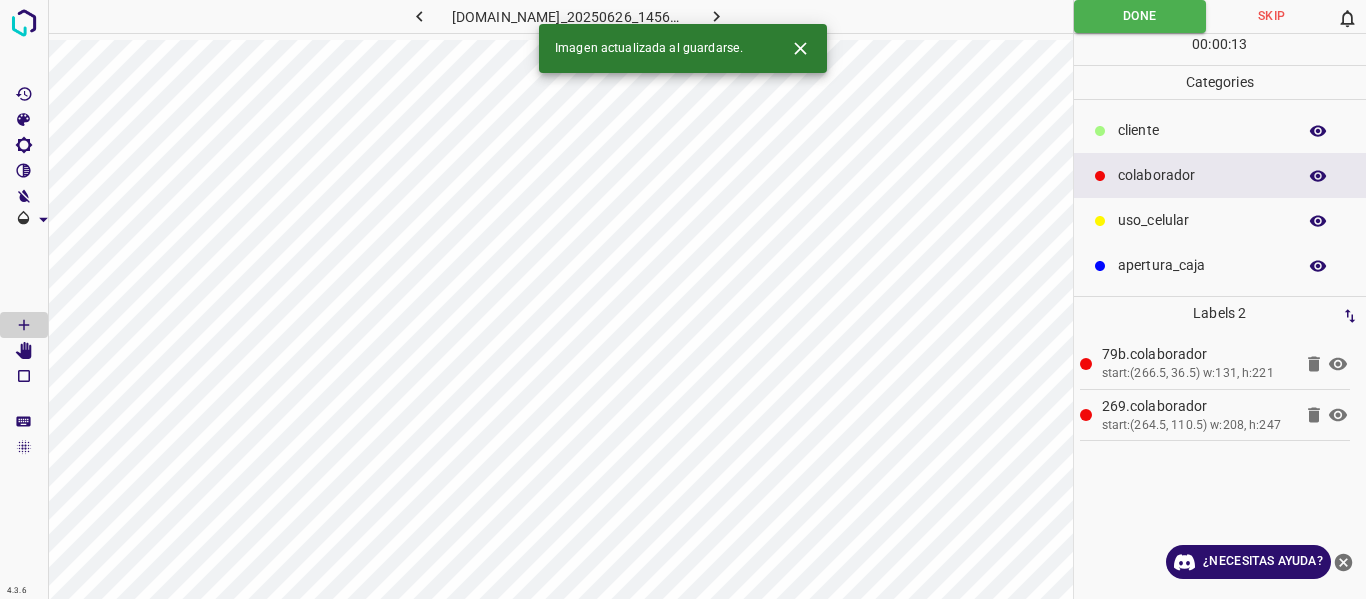 click 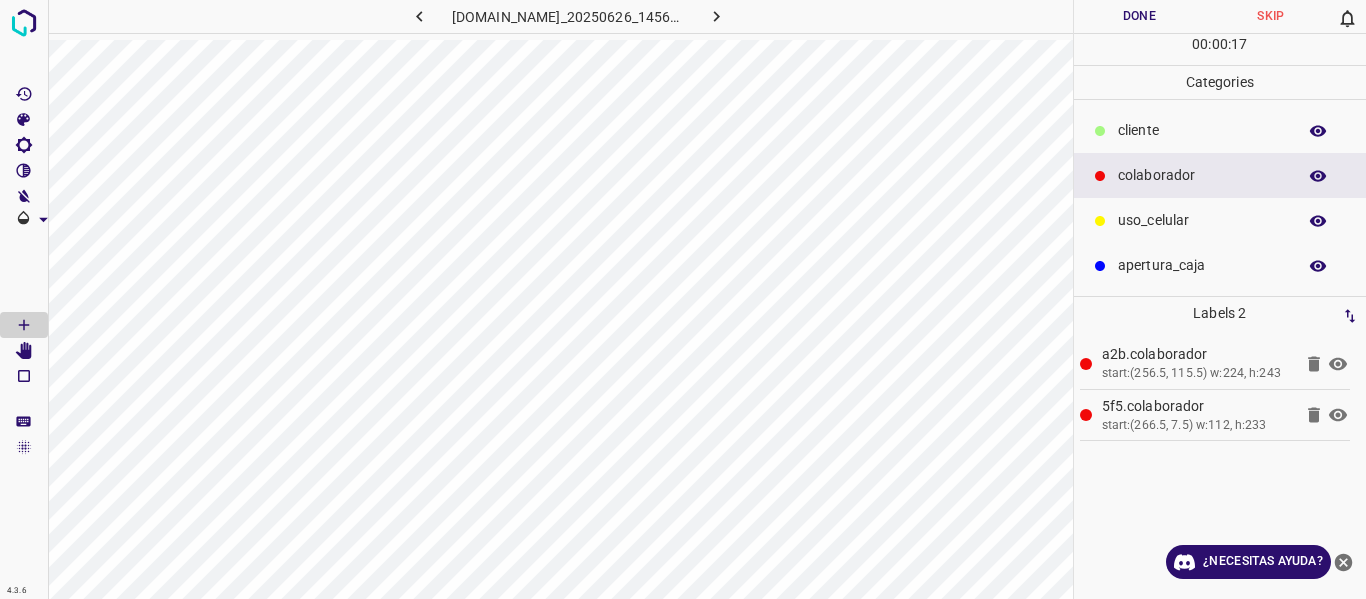 click on "Done" at bounding box center [1140, 16] 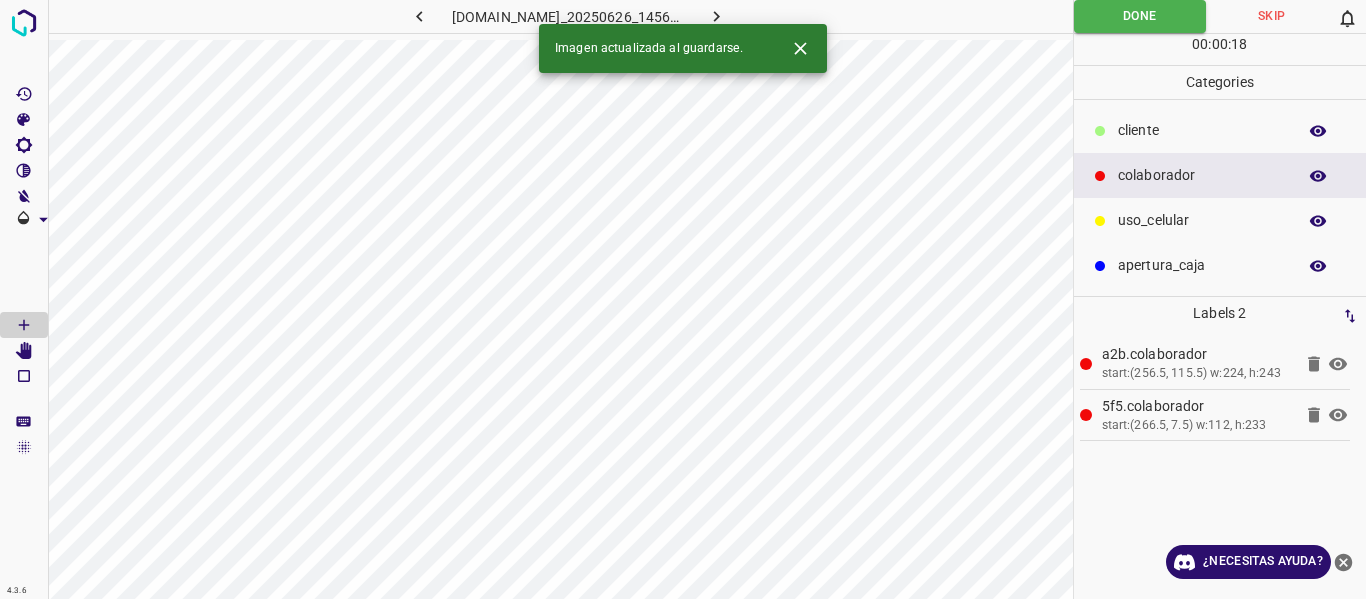 drag, startPoint x: 728, startPoint y: 17, endPoint x: 725, endPoint y: 38, distance: 21.213203 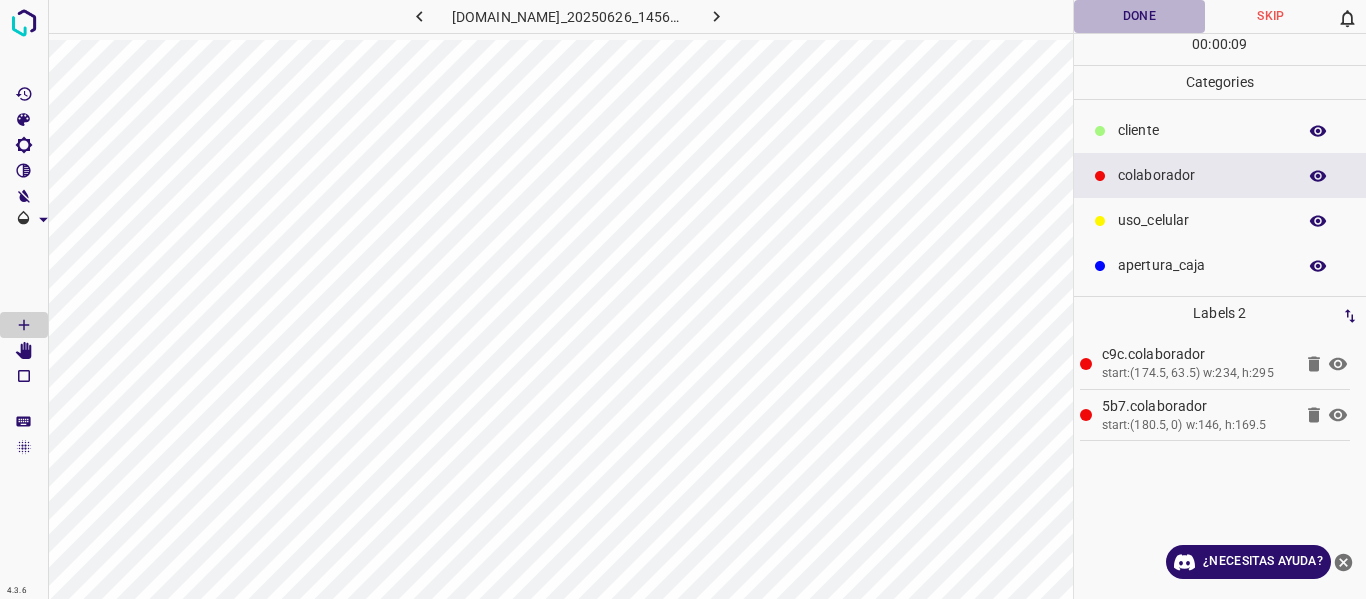 click on "Done" at bounding box center [1140, 16] 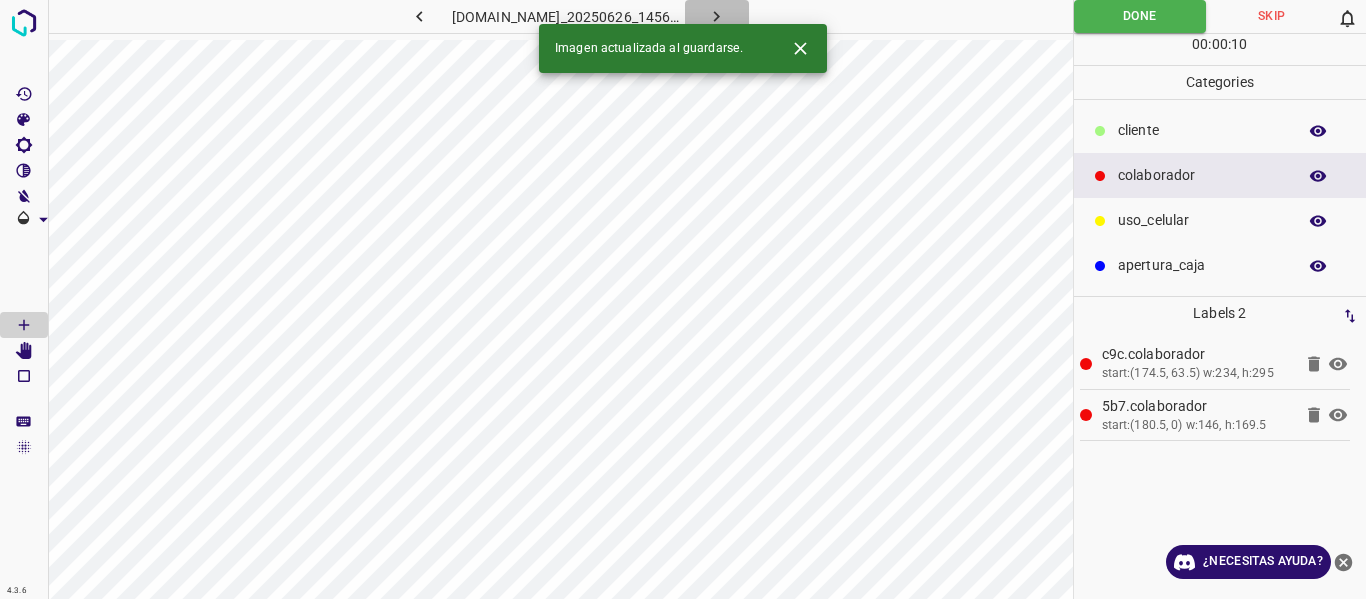 click 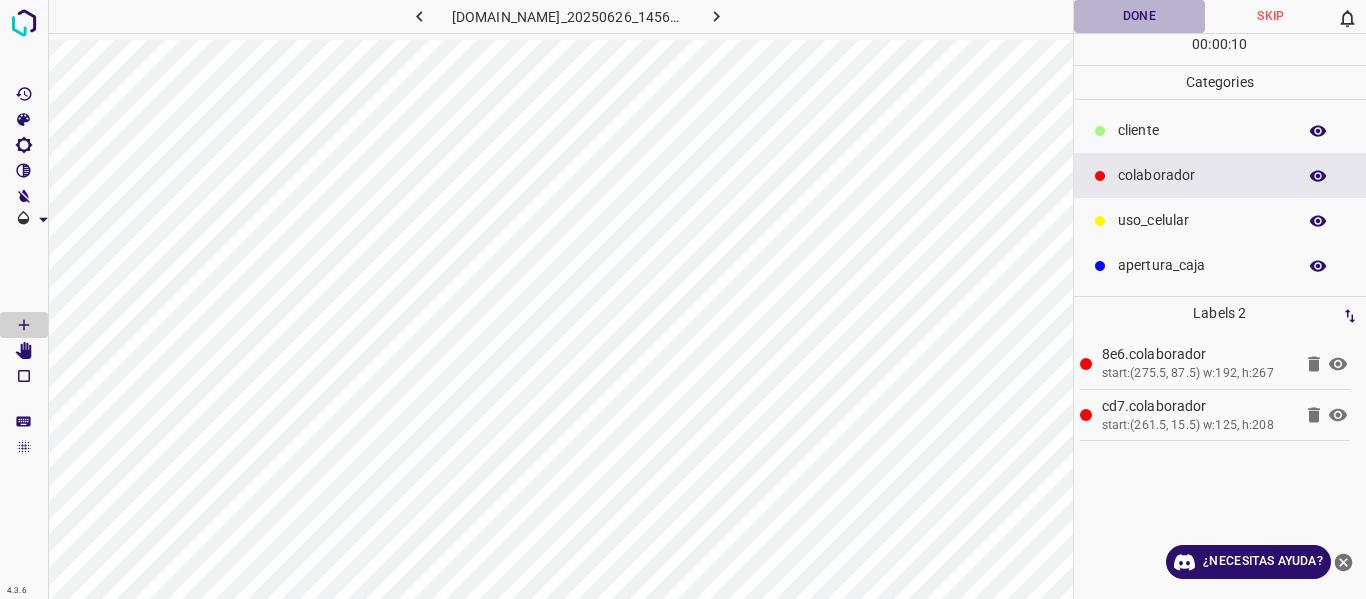 click on "Done" at bounding box center [1140, 16] 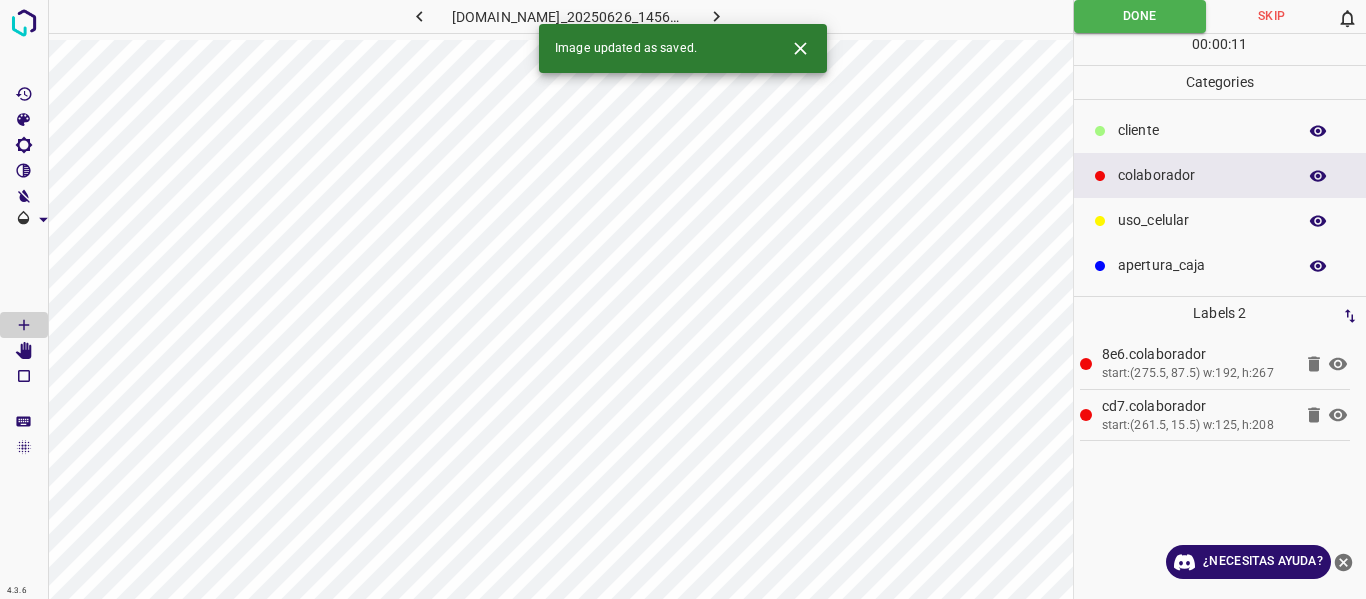 click 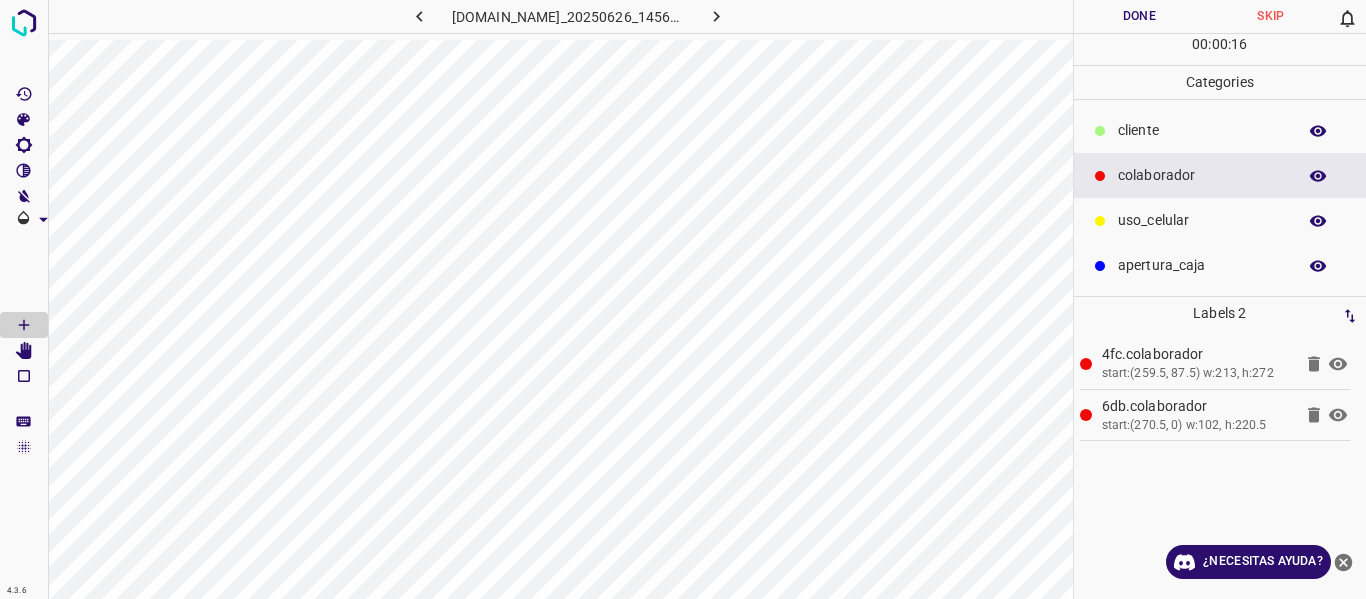 drag, startPoint x: 1145, startPoint y: 10, endPoint x: 1130, endPoint y: 17, distance: 16.552946 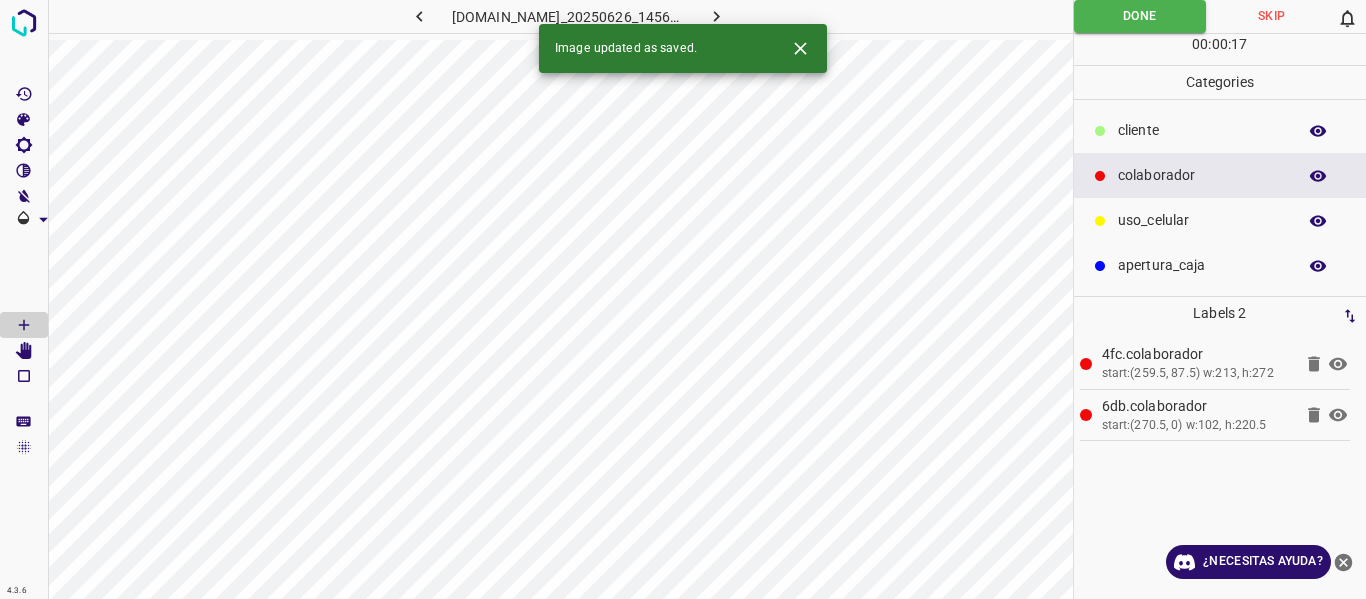 click at bounding box center (717, 16) 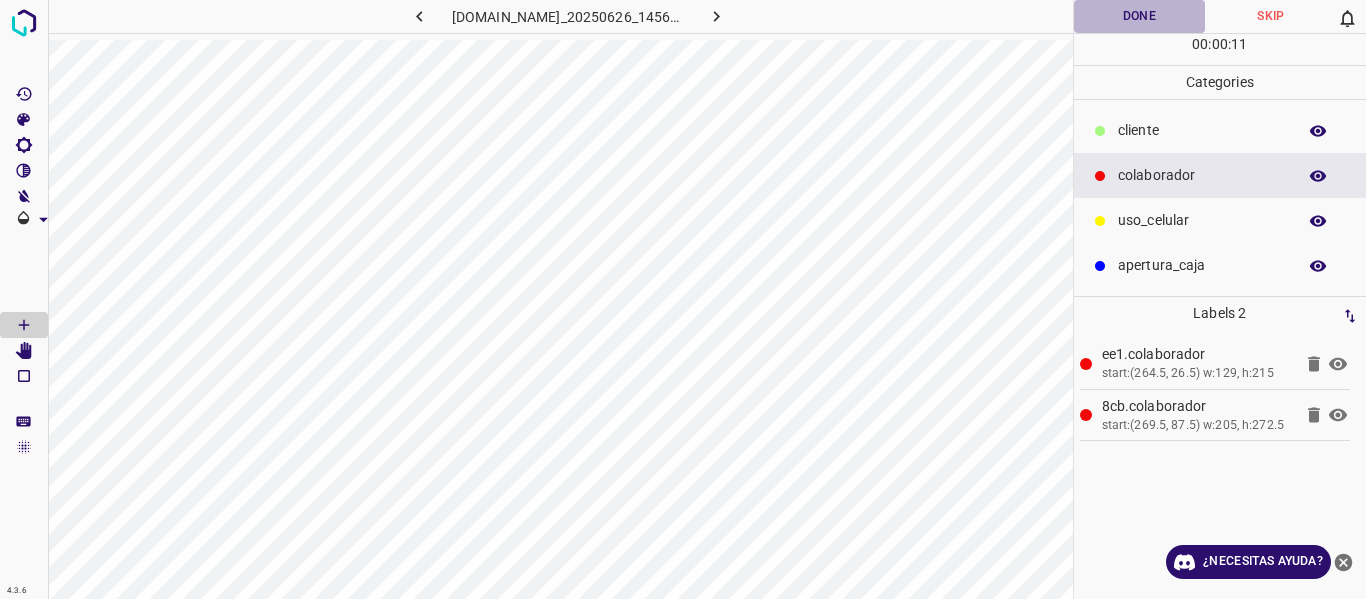 click on "Done" at bounding box center (1140, 16) 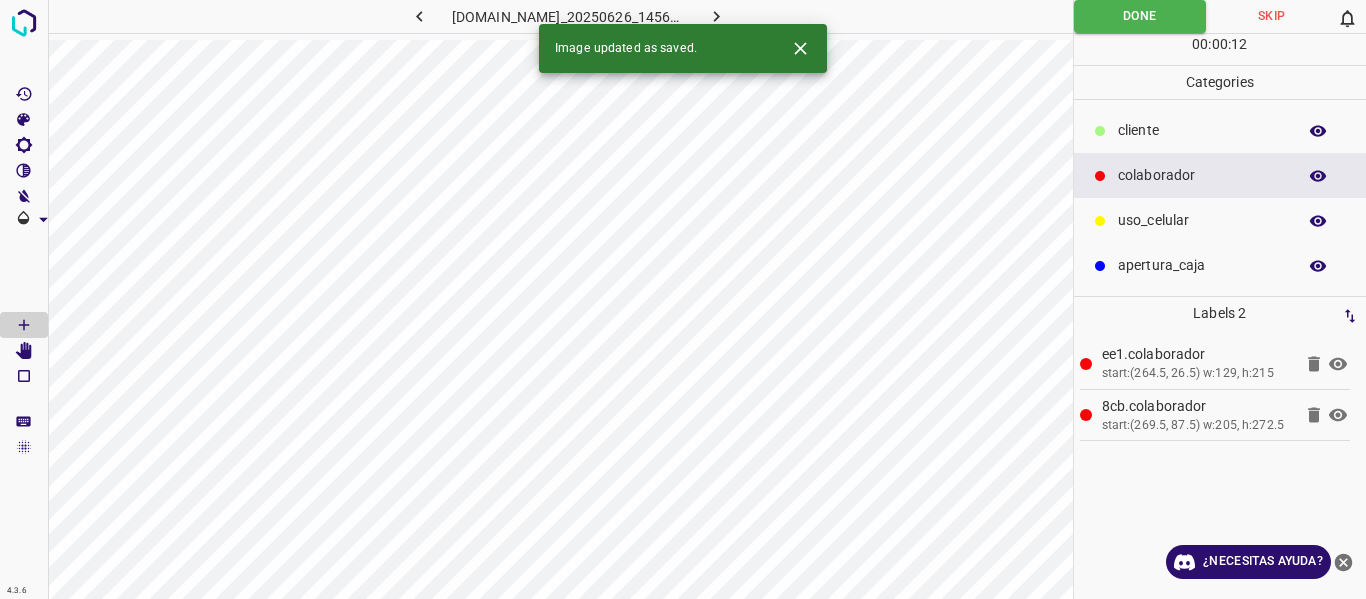 click 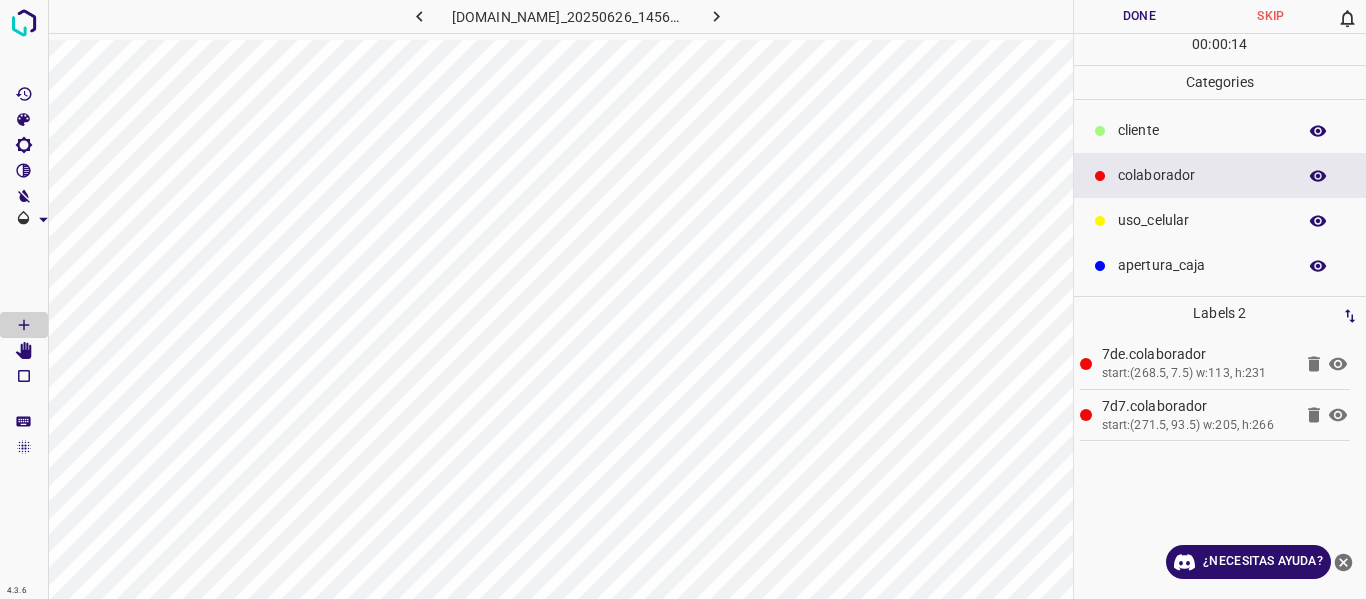 click on "Done" at bounding box center [1140, 16] 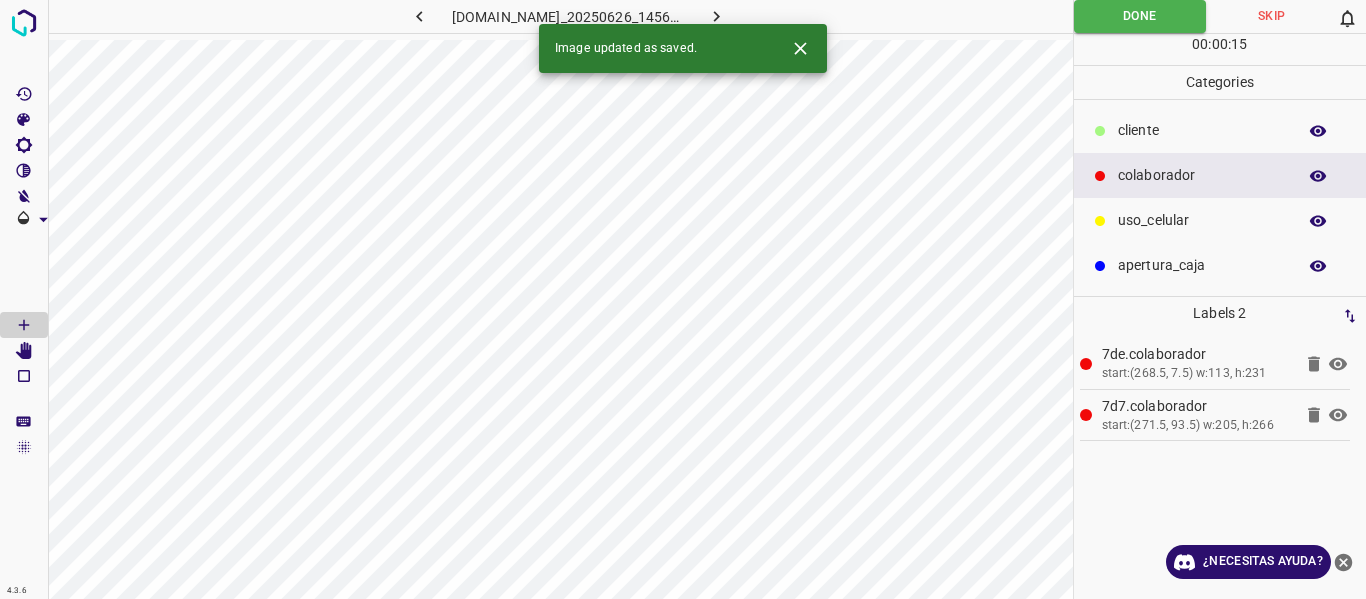 click 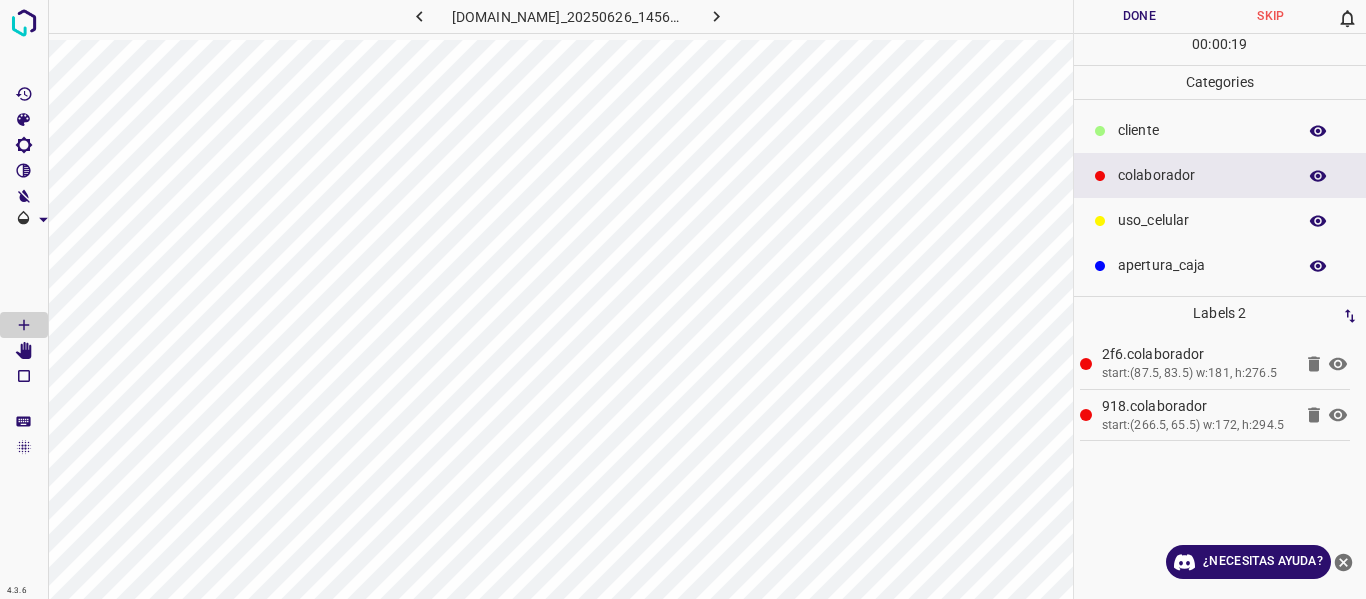 click on "Done" at bounding box center (1140, 16) 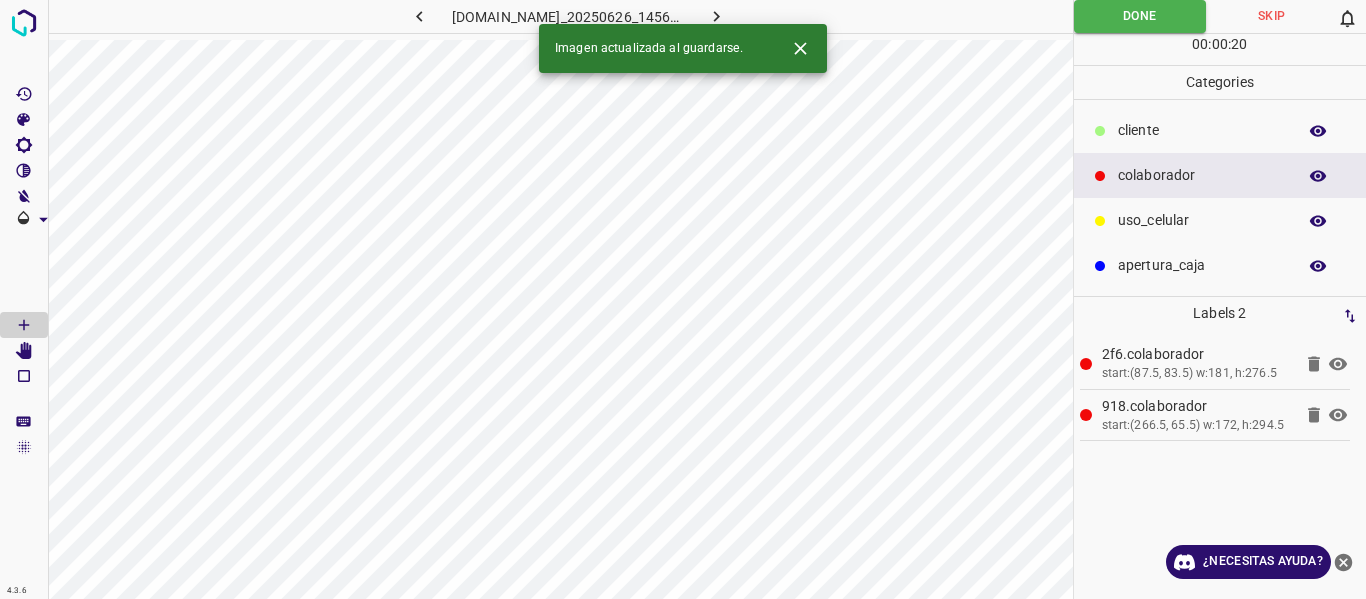 click 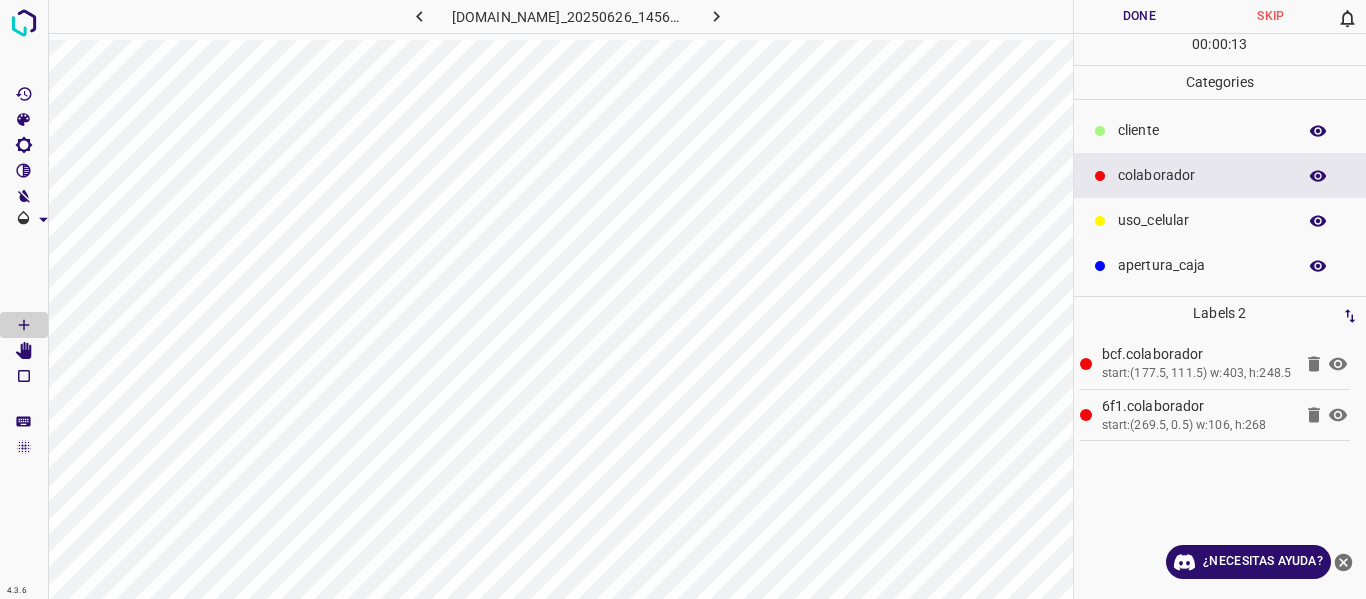 click on "Done" at bounding box center (1140, 16) 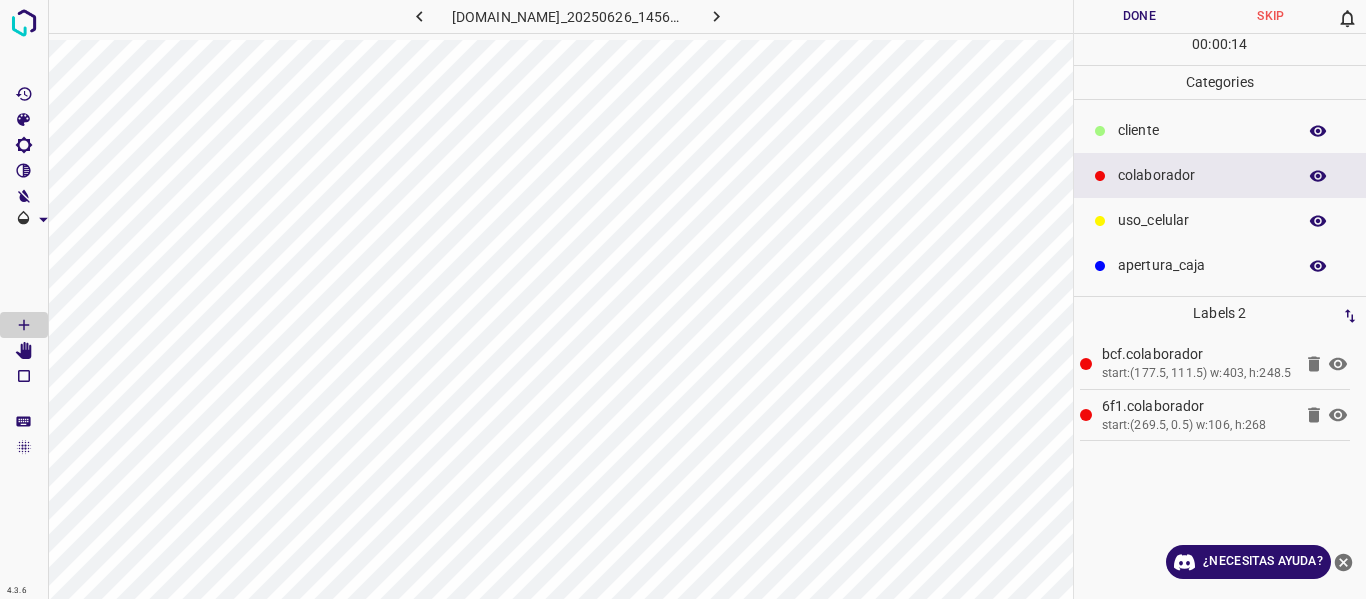 click 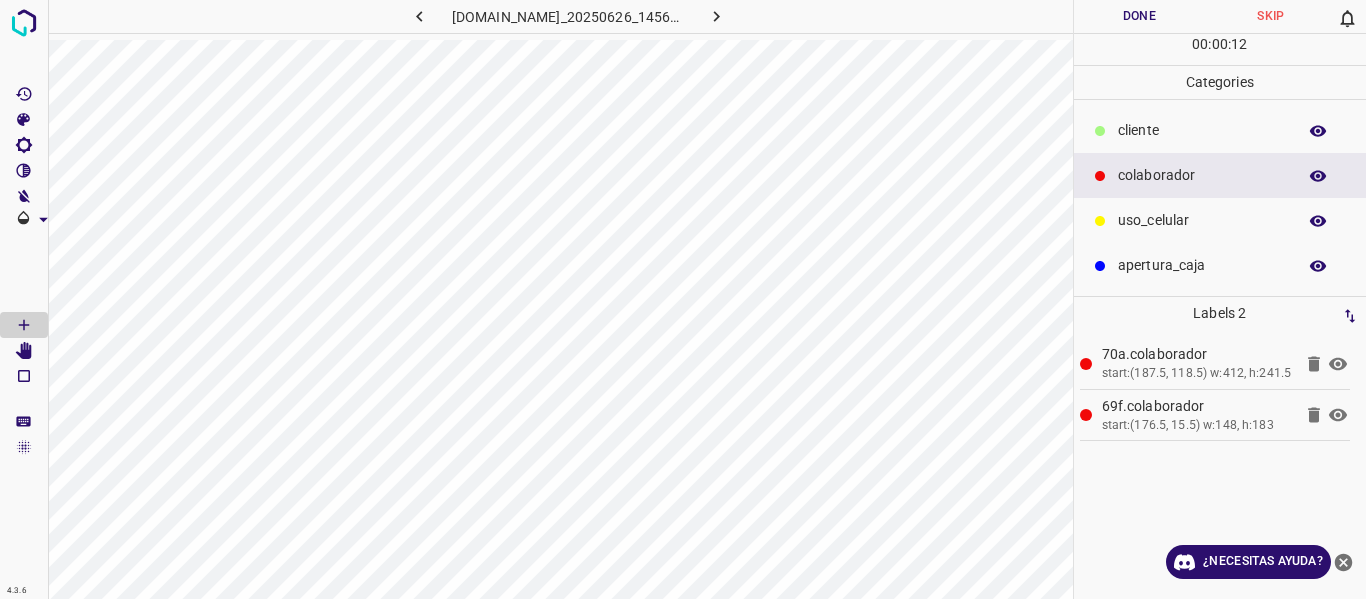 click on "Done" at bounding box center [1140, 16] 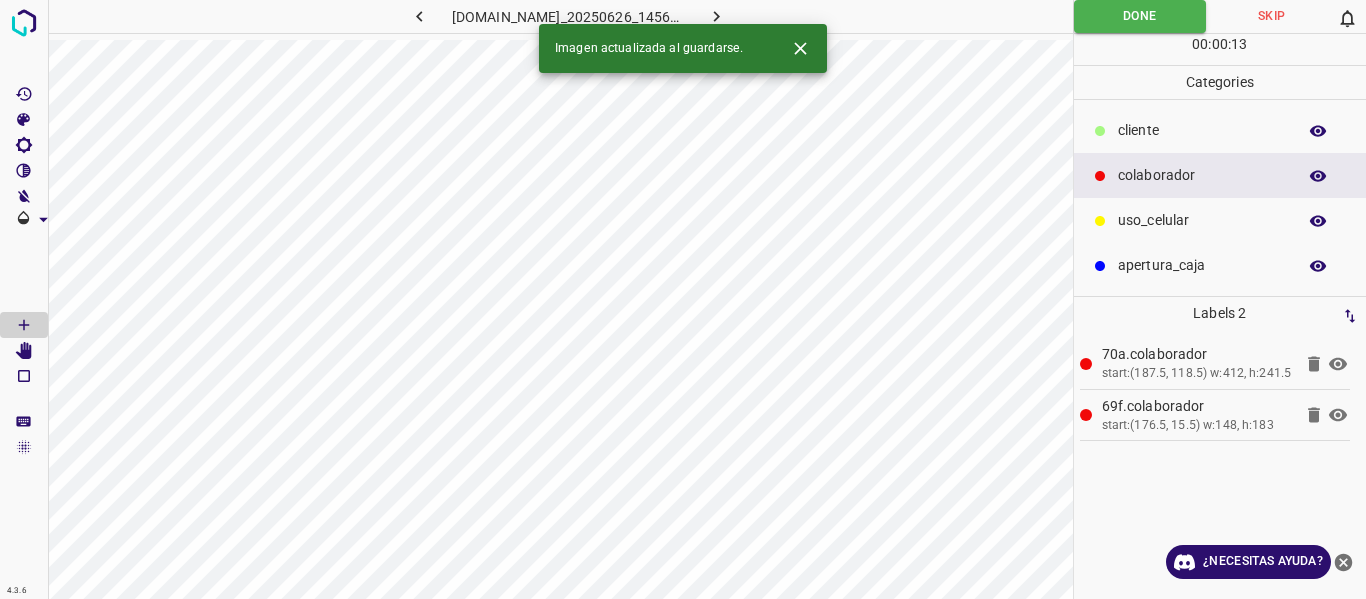 click 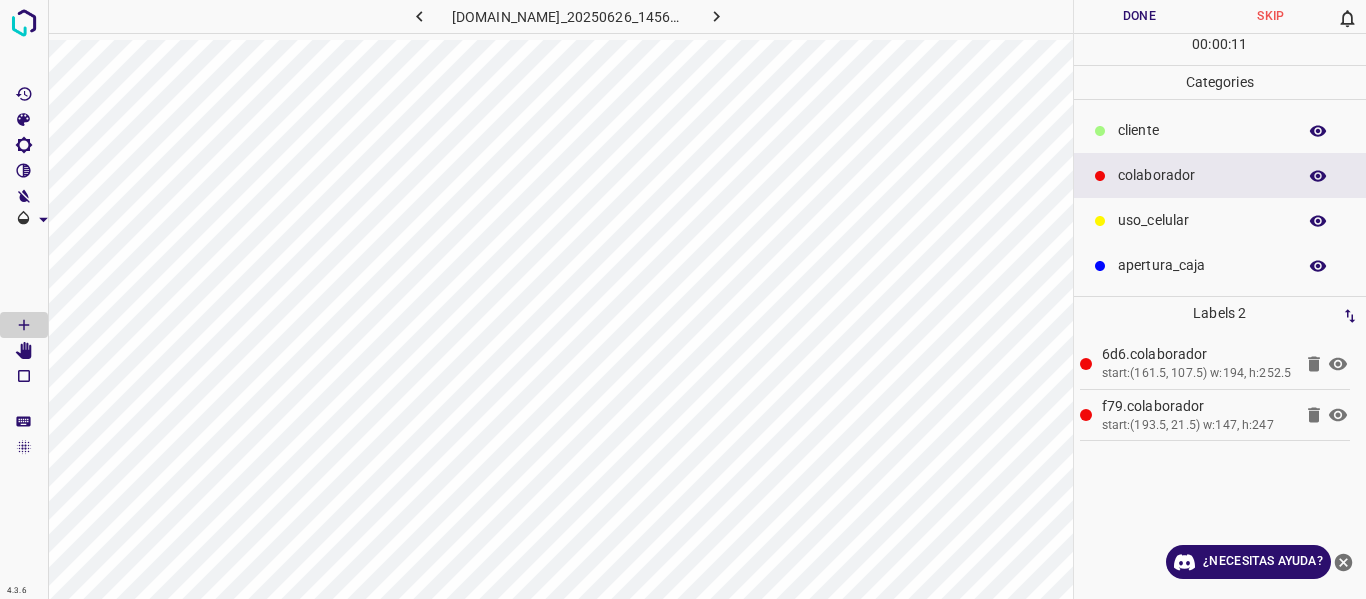 click on "Done" at bounding box center [1140, 16] 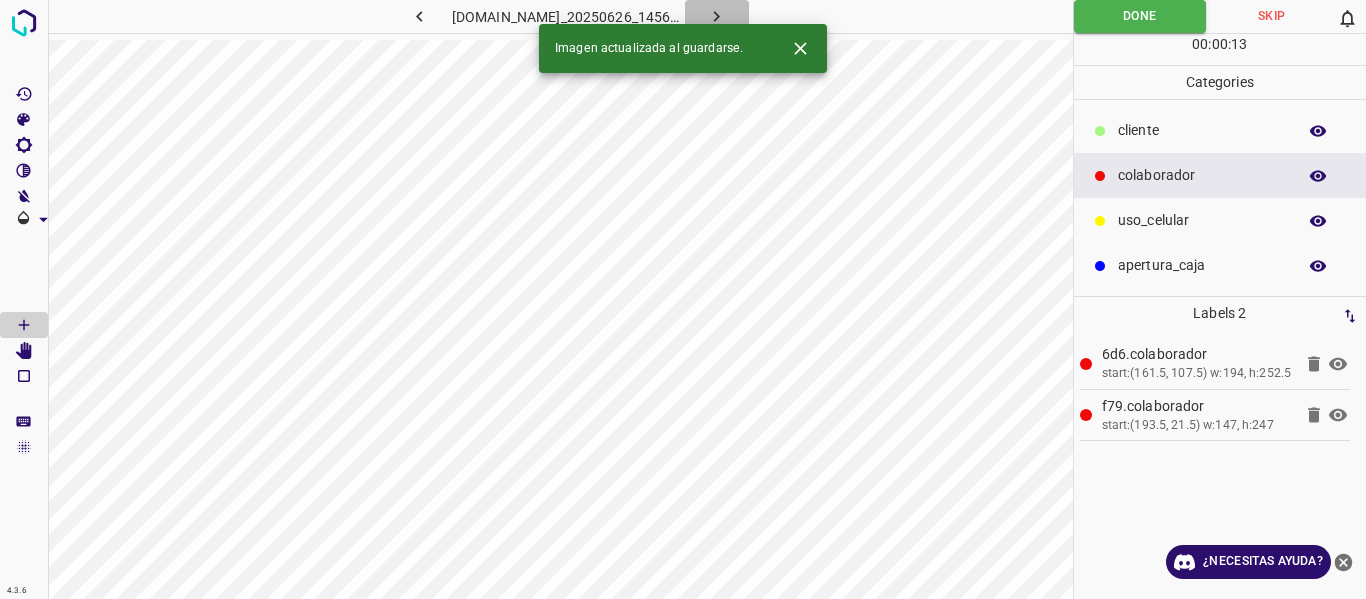 click 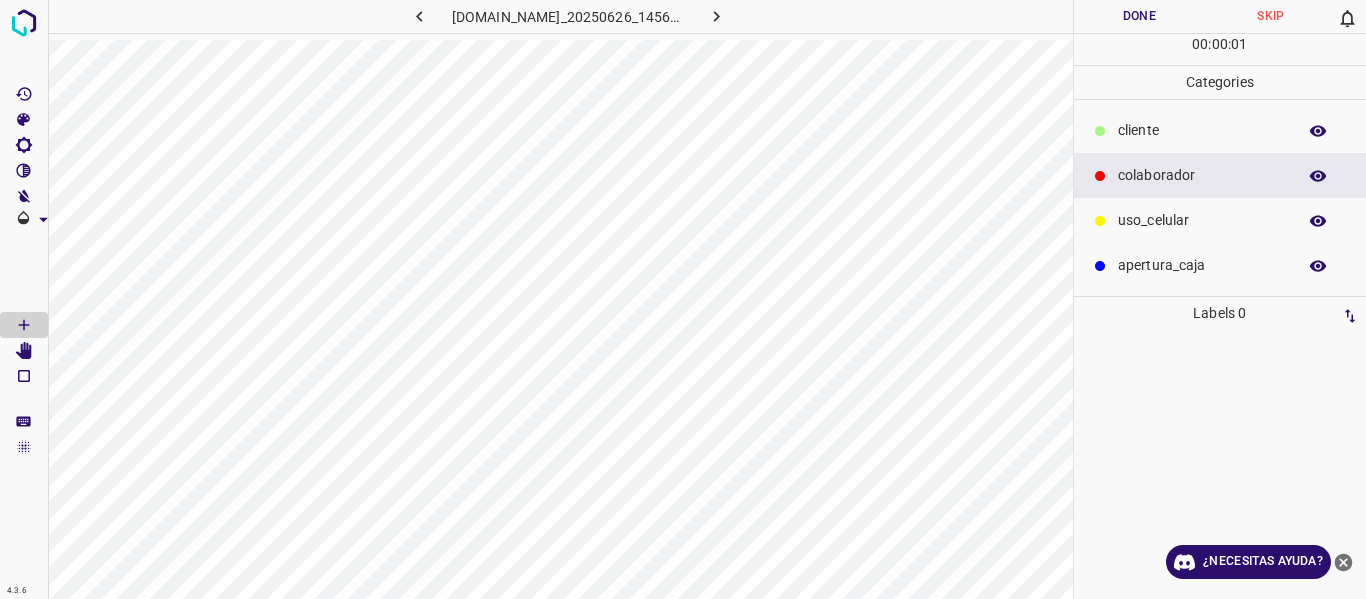 click on "Done" at bounding box center (1140, 16) 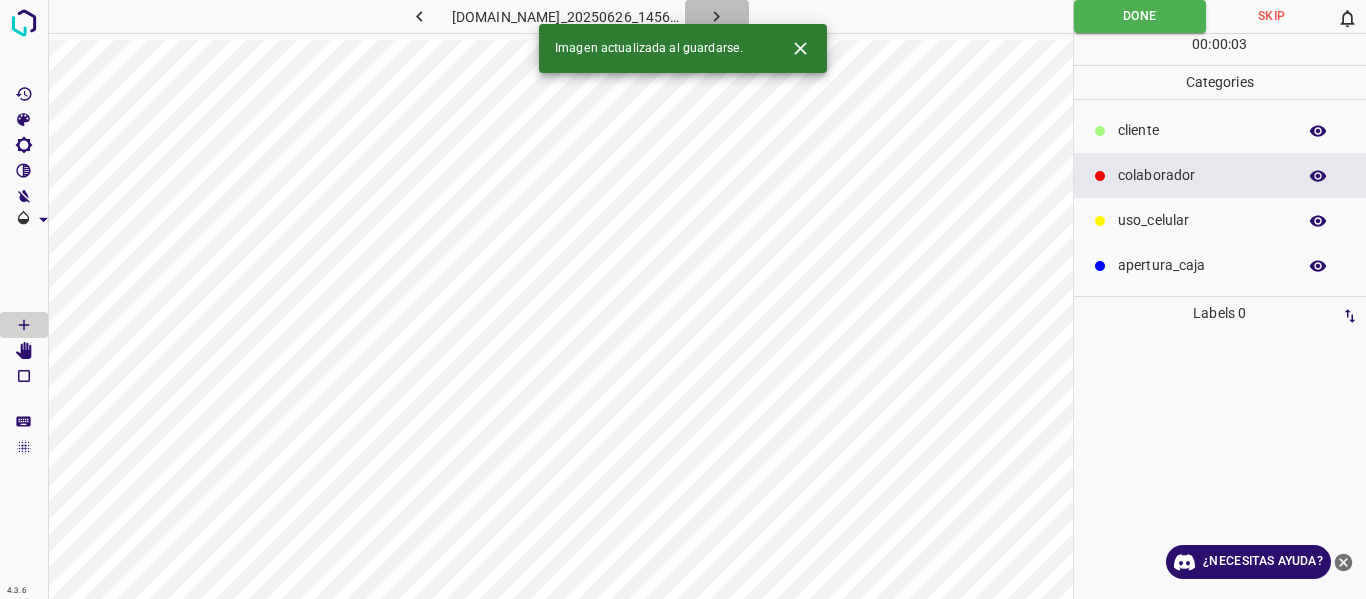 click 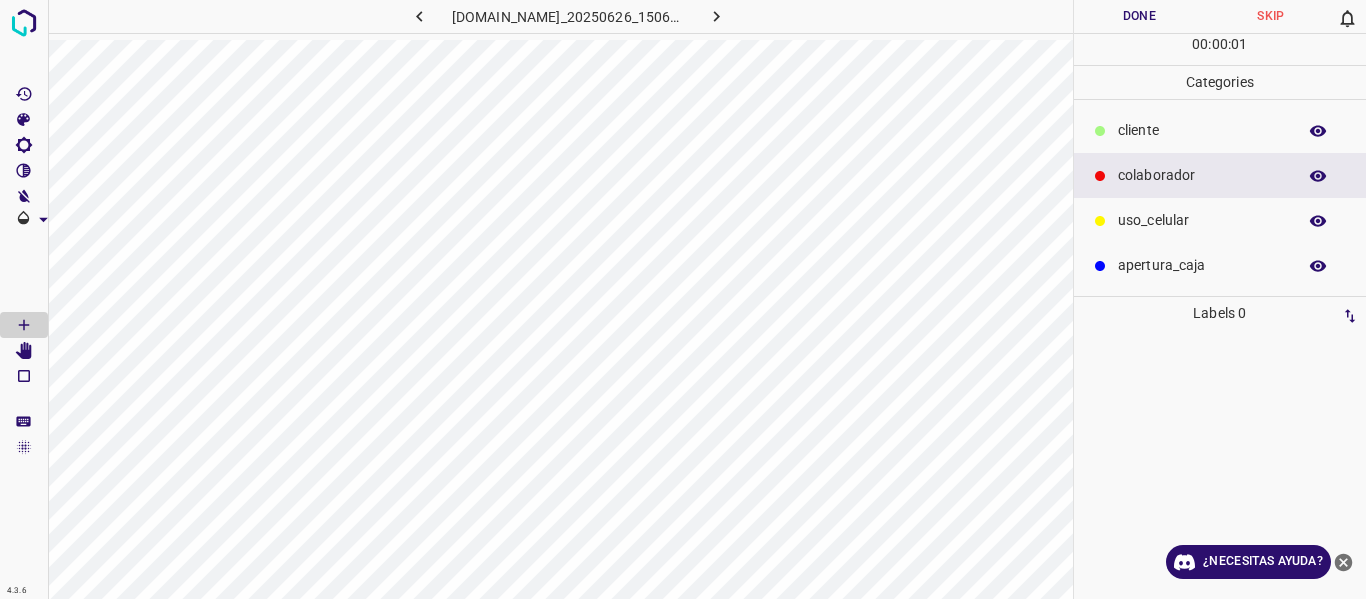 click 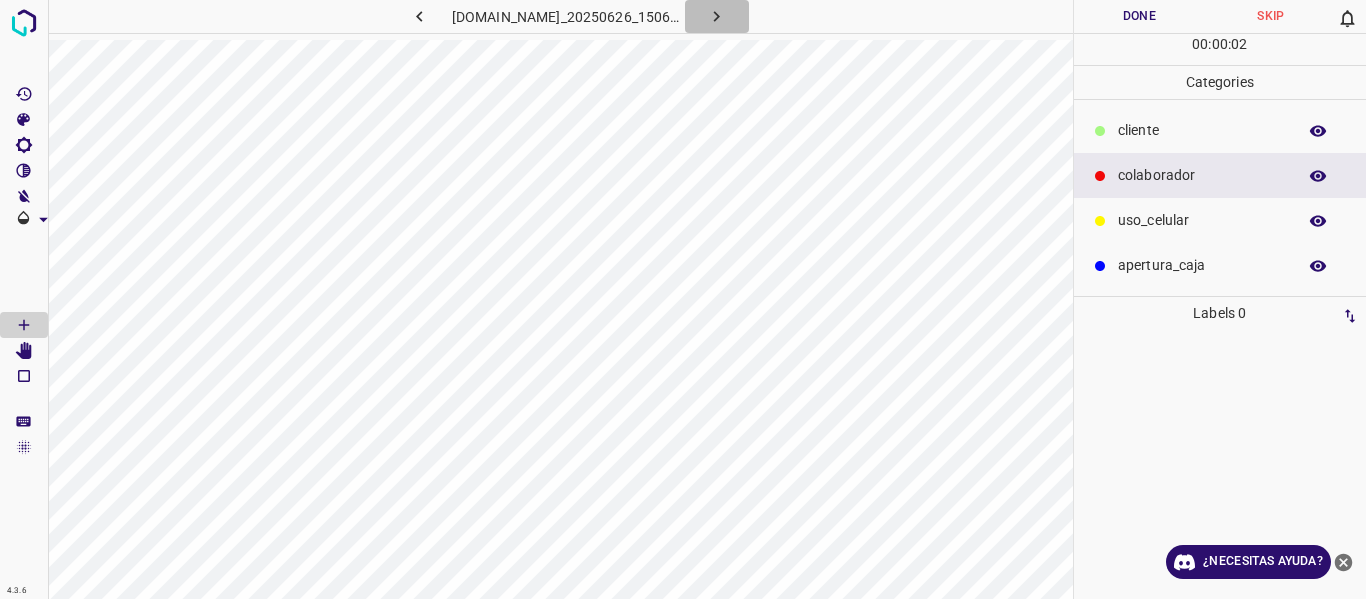 click at bounding box center (717, 16) 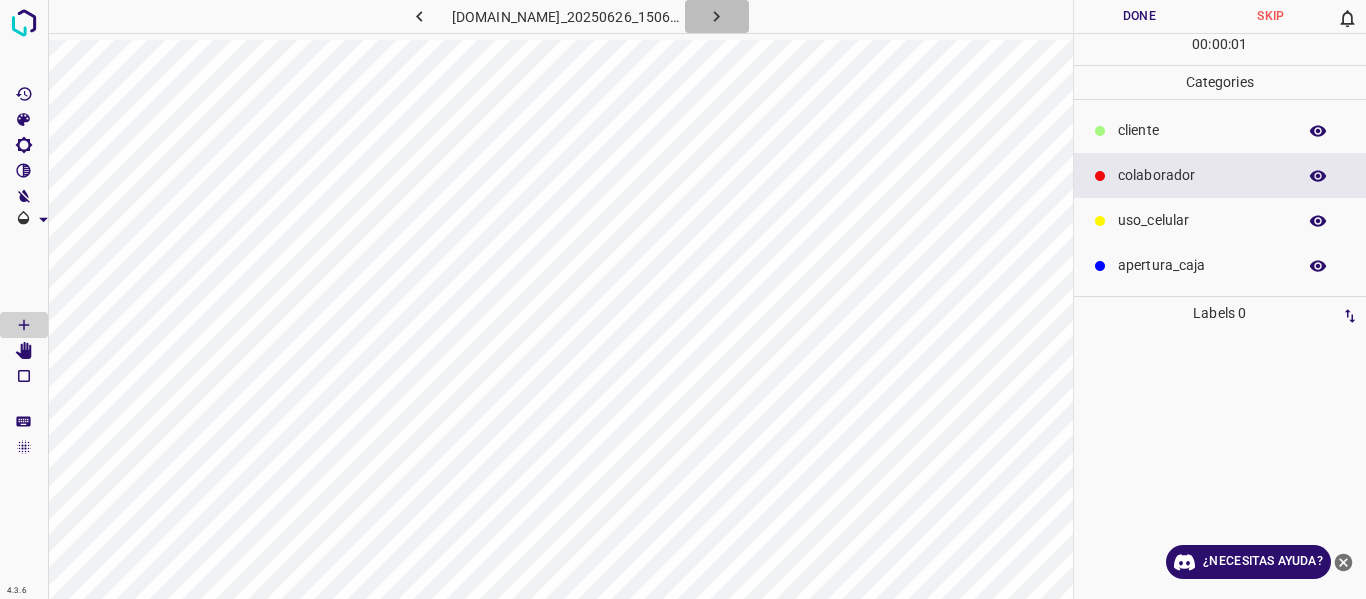 click 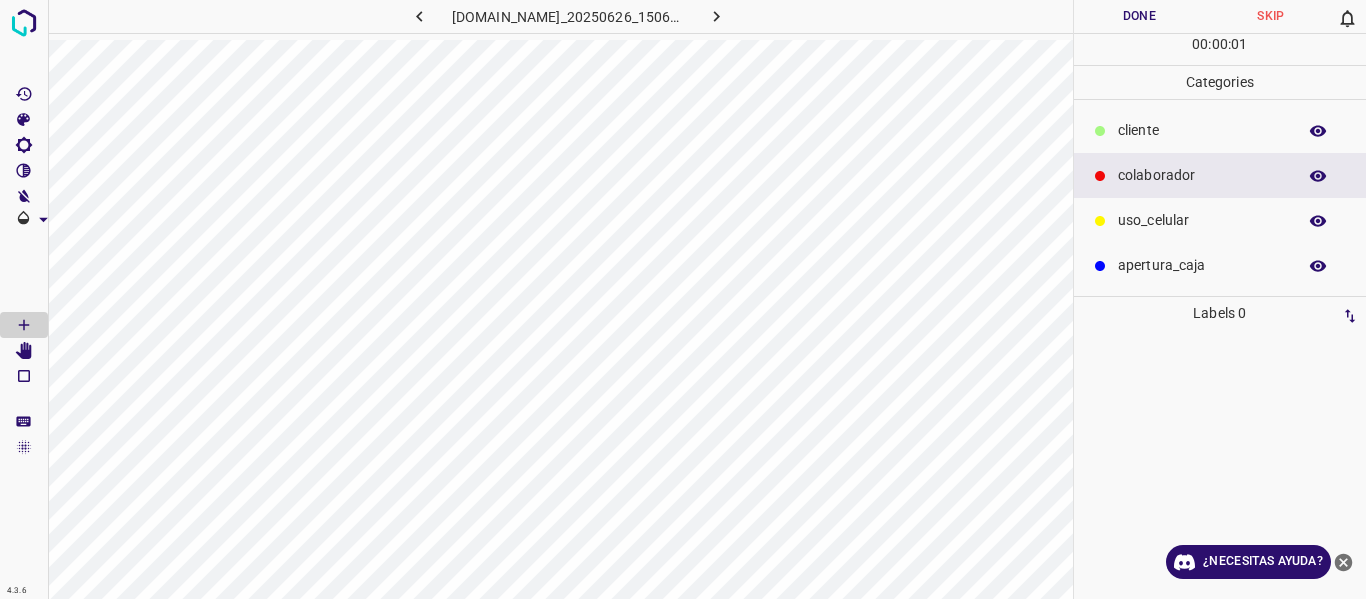 click at bounding box center (717, 16) 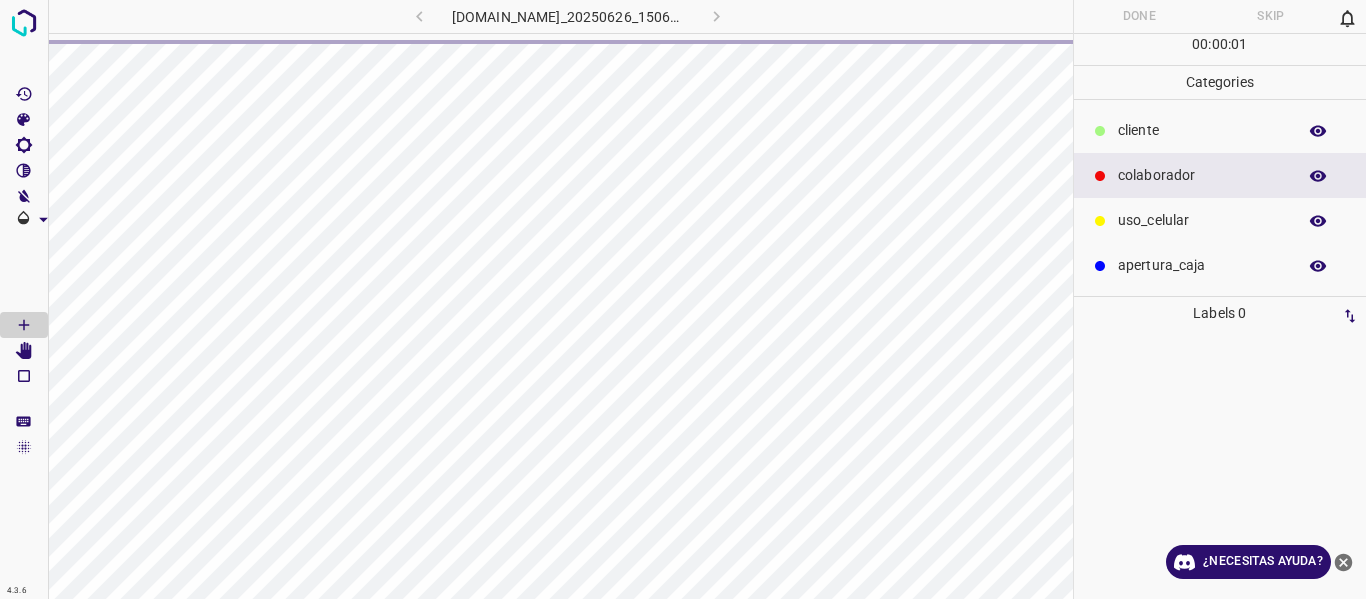 click on "765-dg-hdl-gdl.ddns.net_20250626_150626_000004020.jpg" at bounding box center [568, 16] 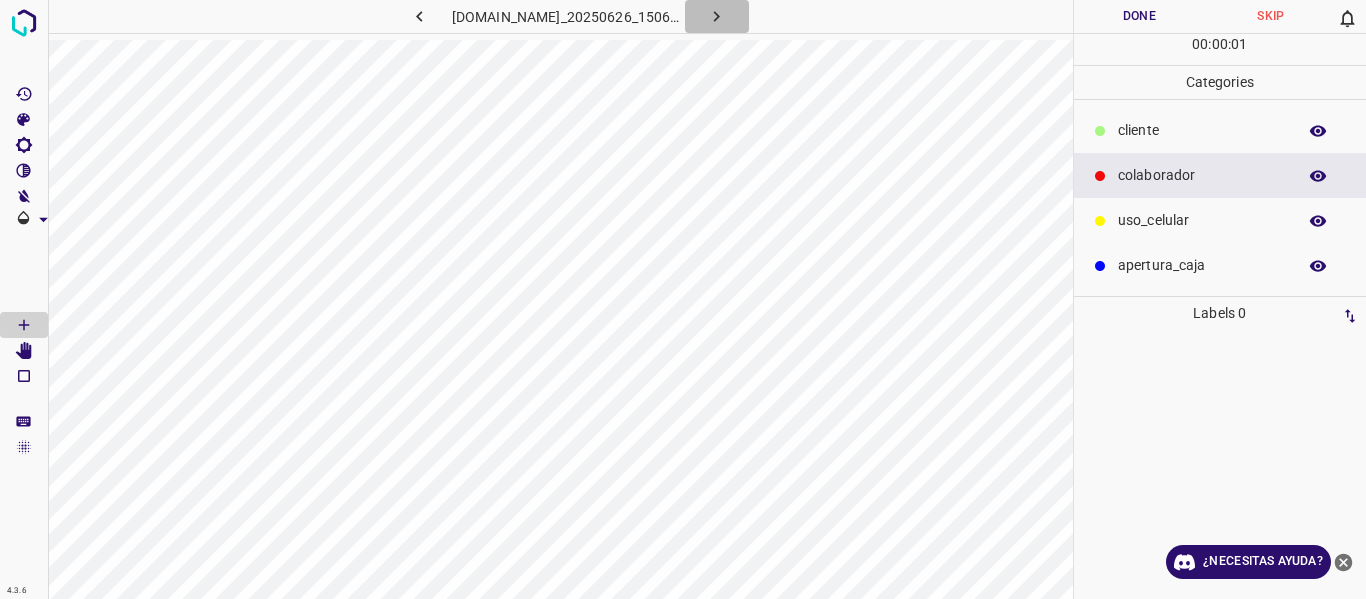 click 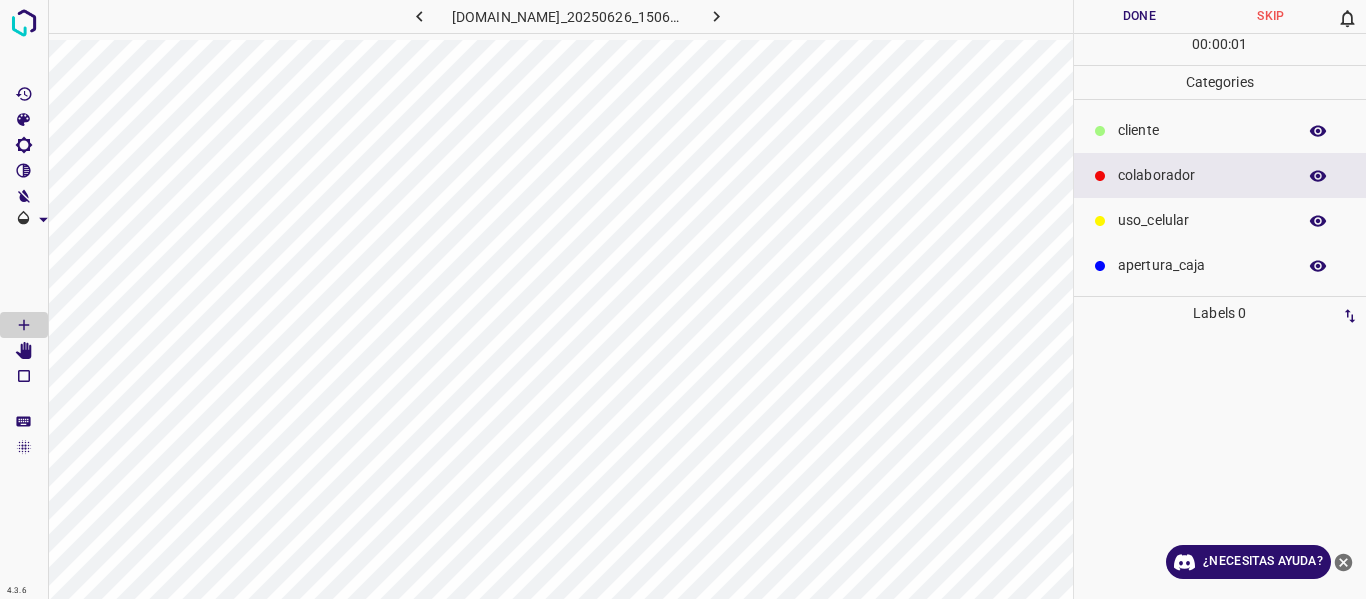 click 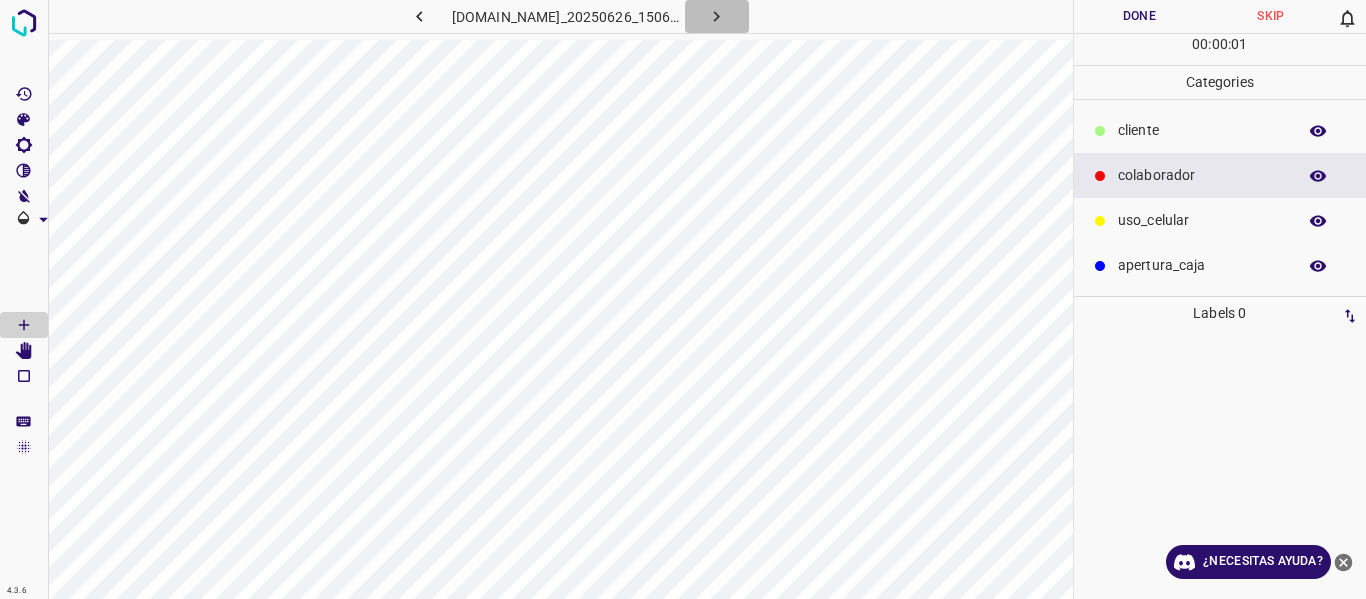 click 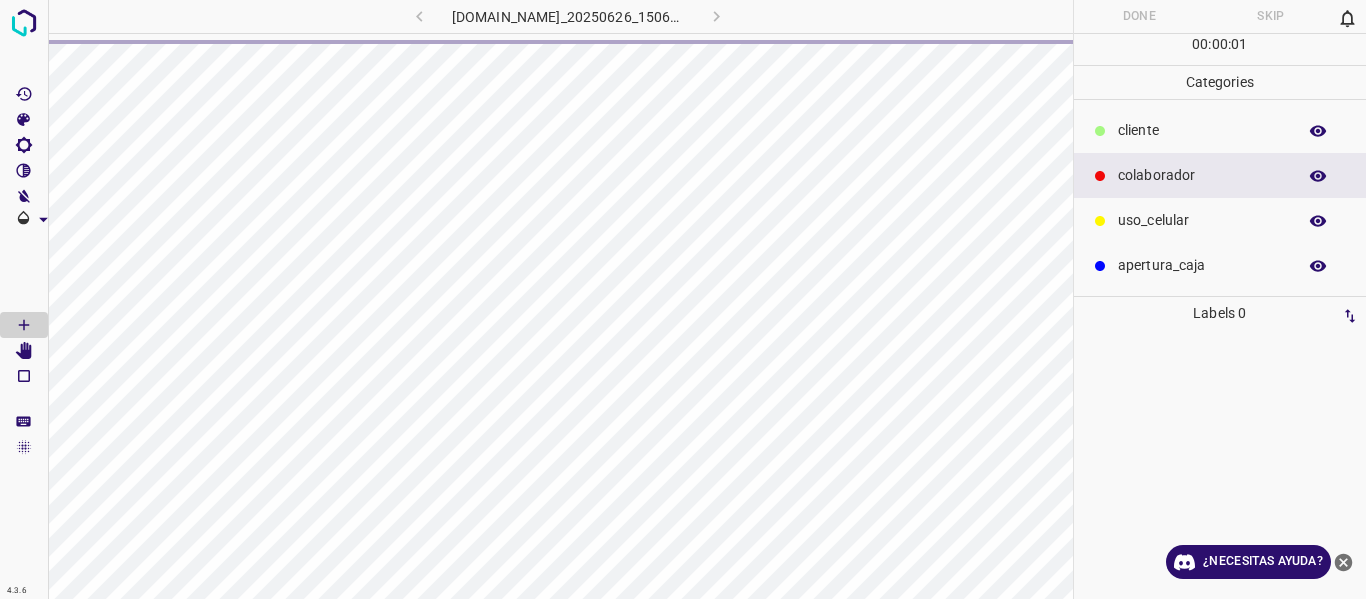 click on "765-dg-hdl-gdl.ddns.net_20250626_150632_000001890.jpg" at bounding box center [568, 16] 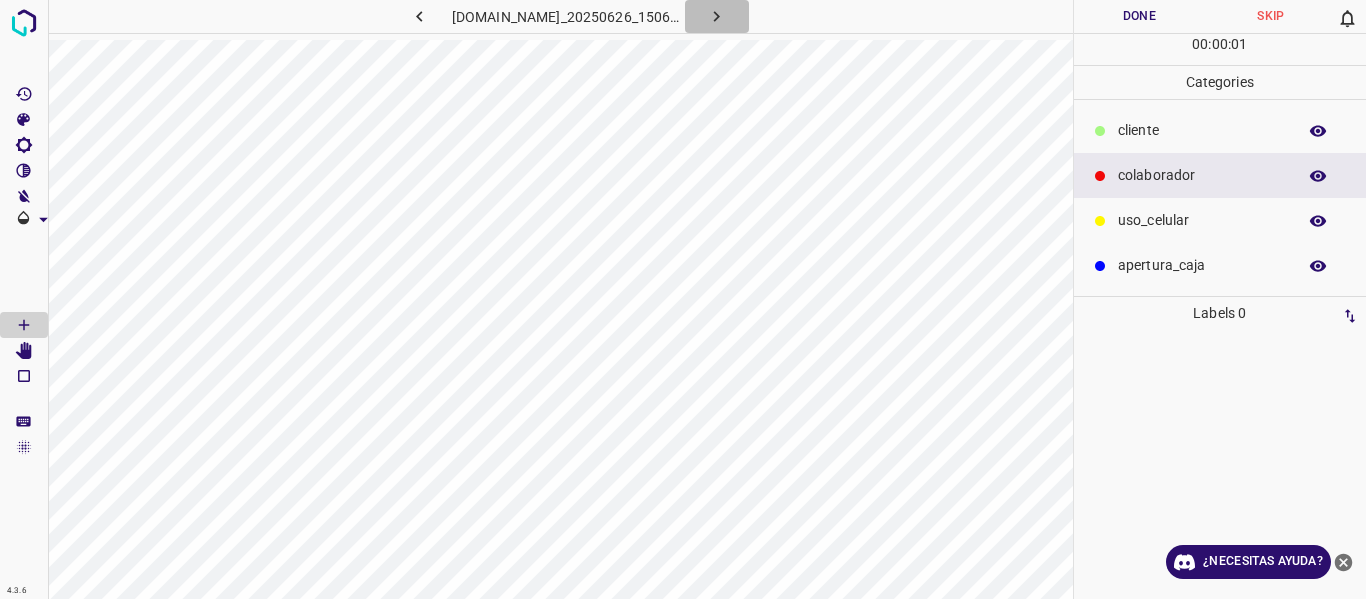 click 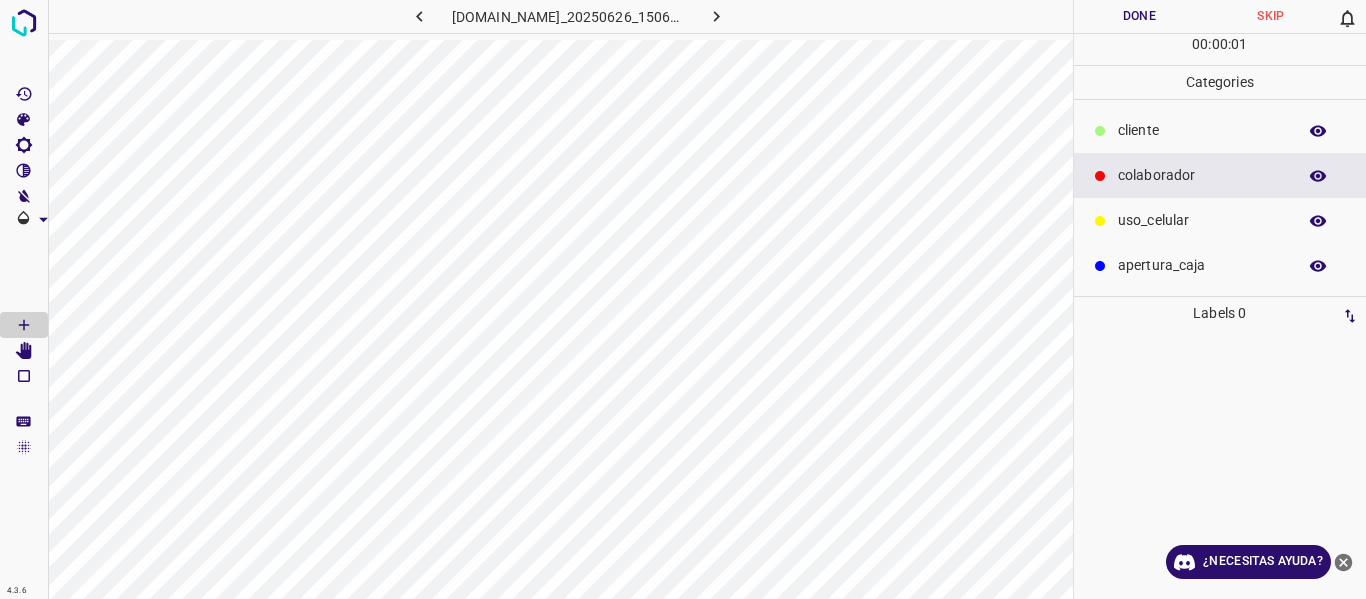 click at bounding box center (717, 16) 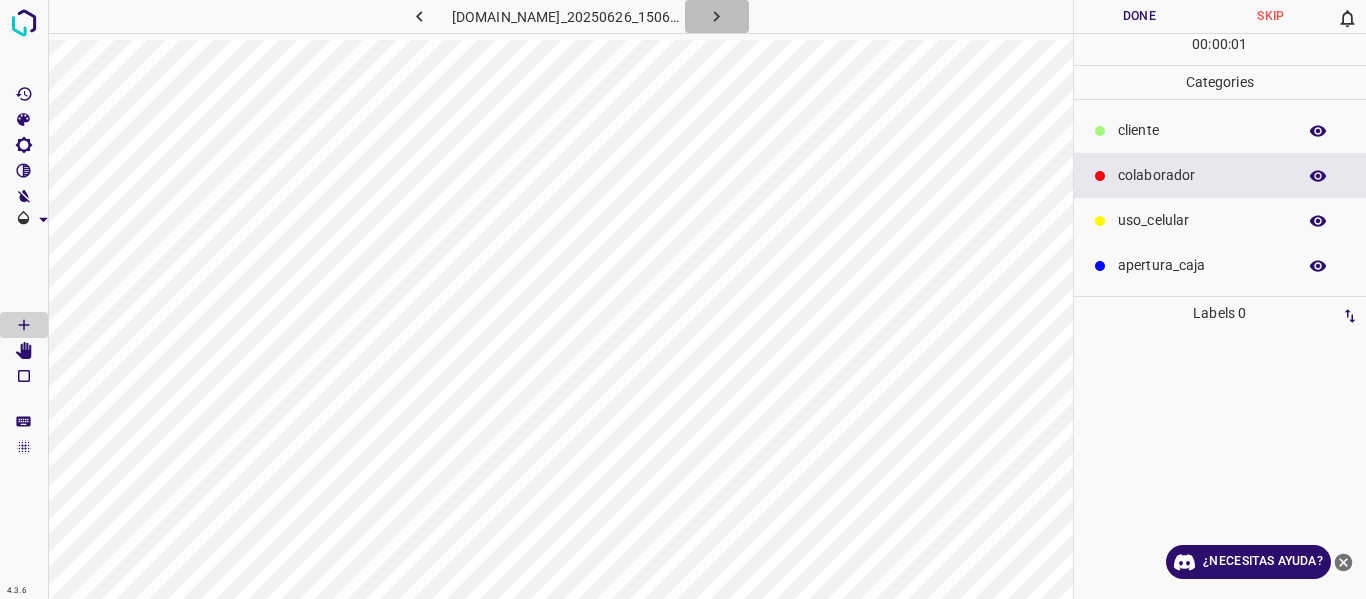 click 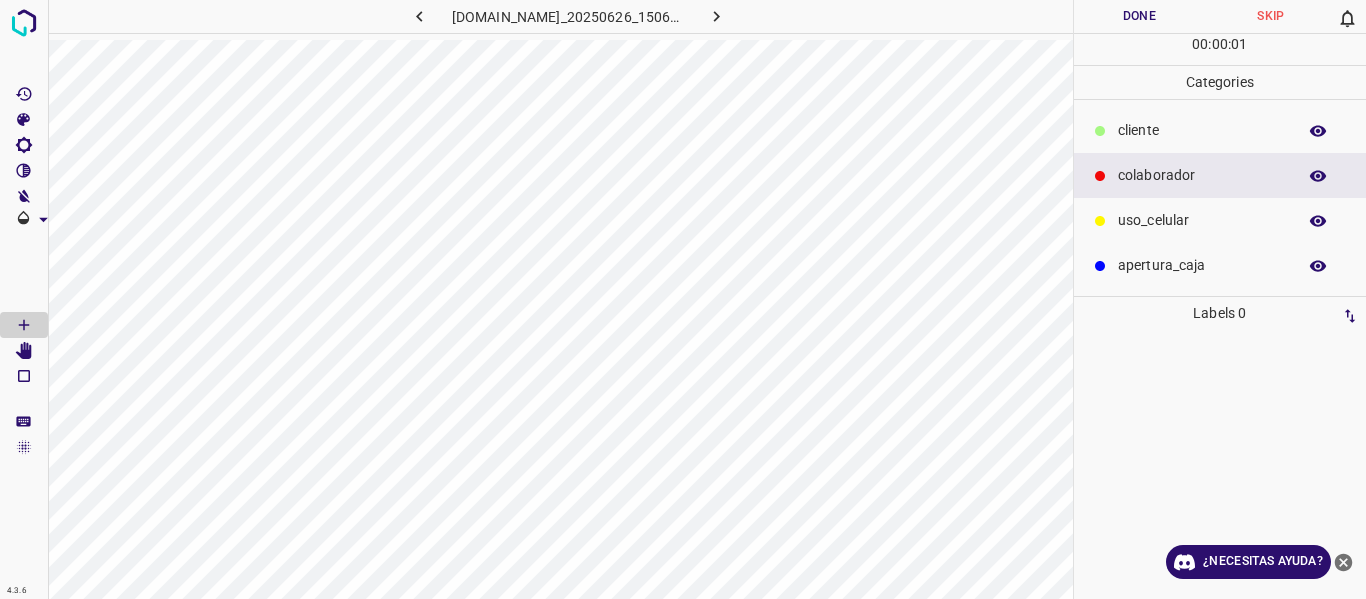 click 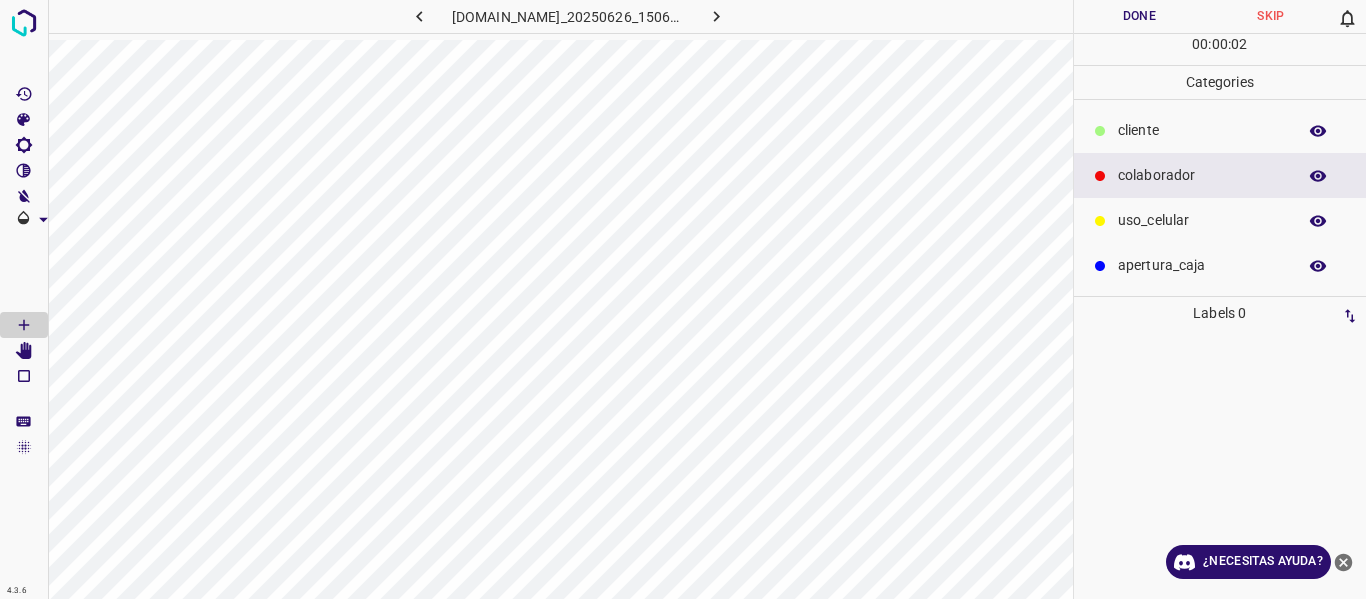 click at bounding box center (717, 16) 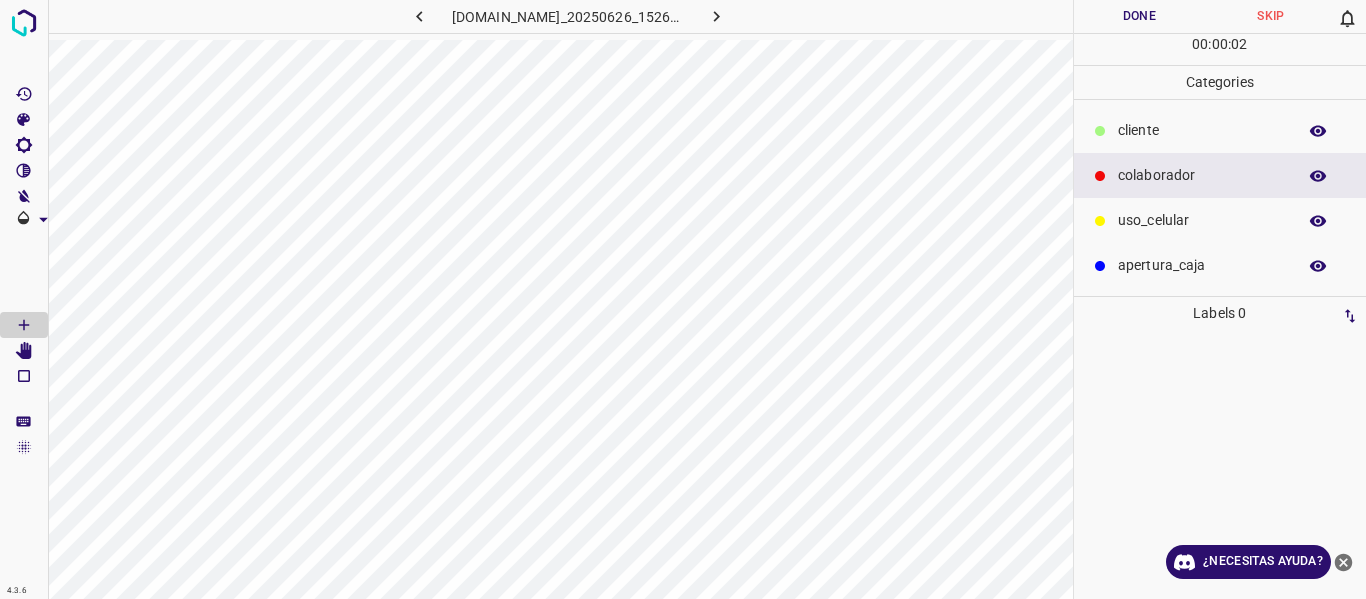click 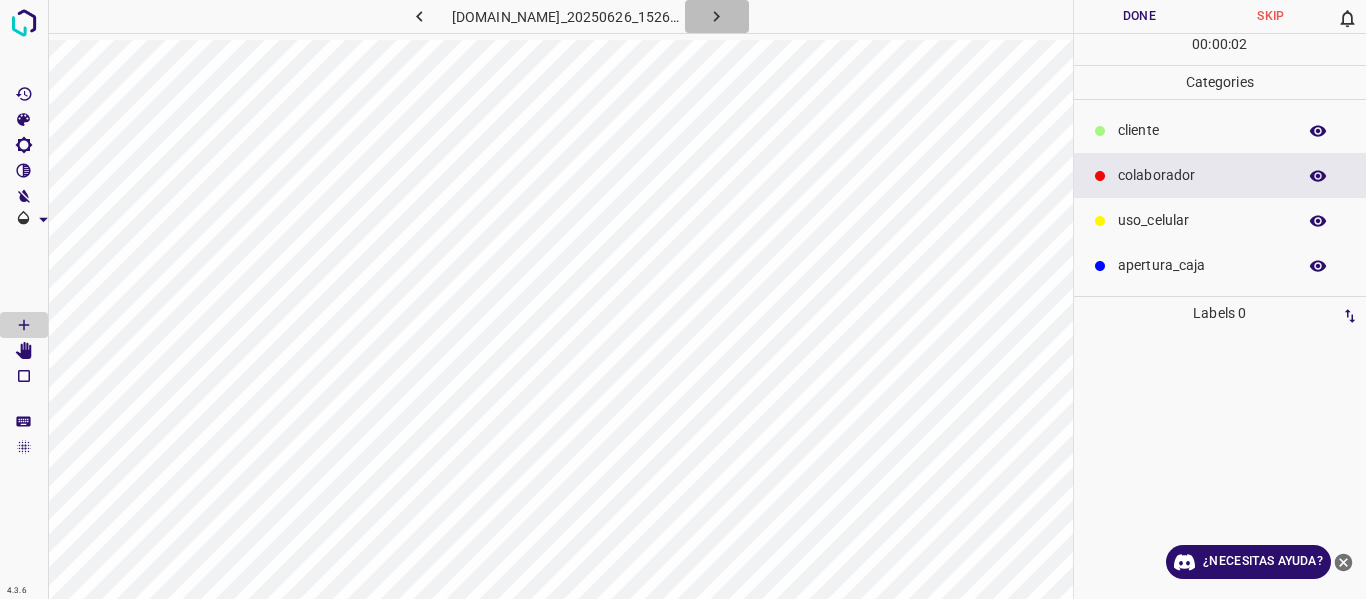 click 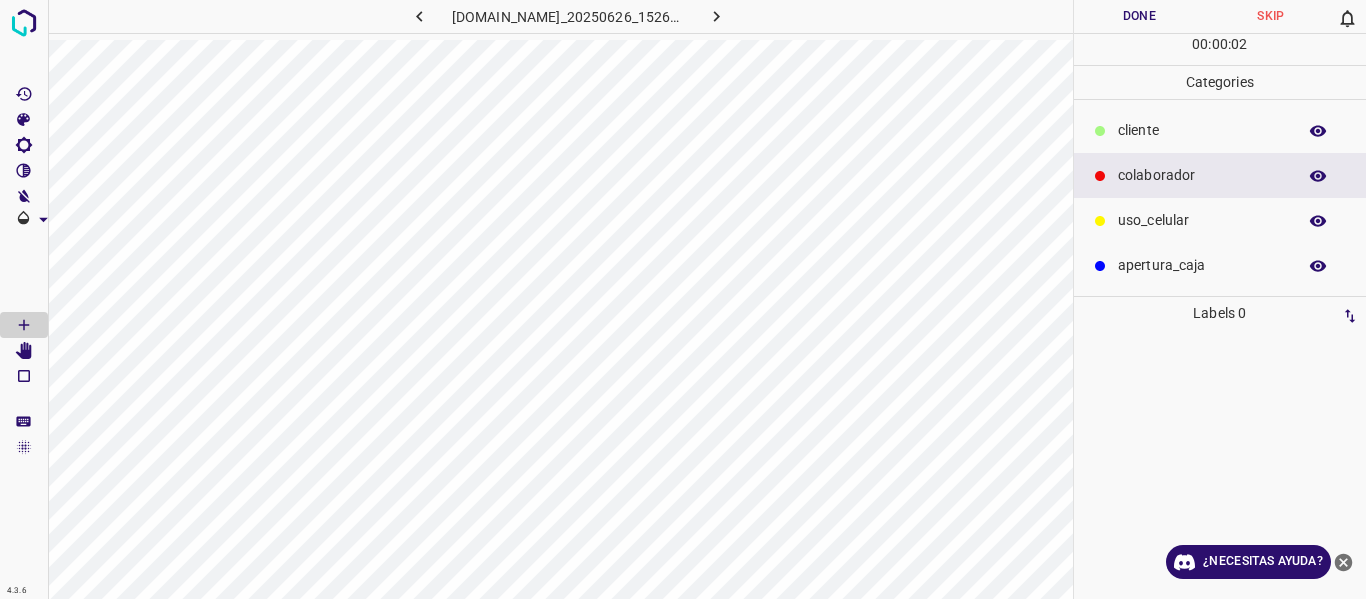 click 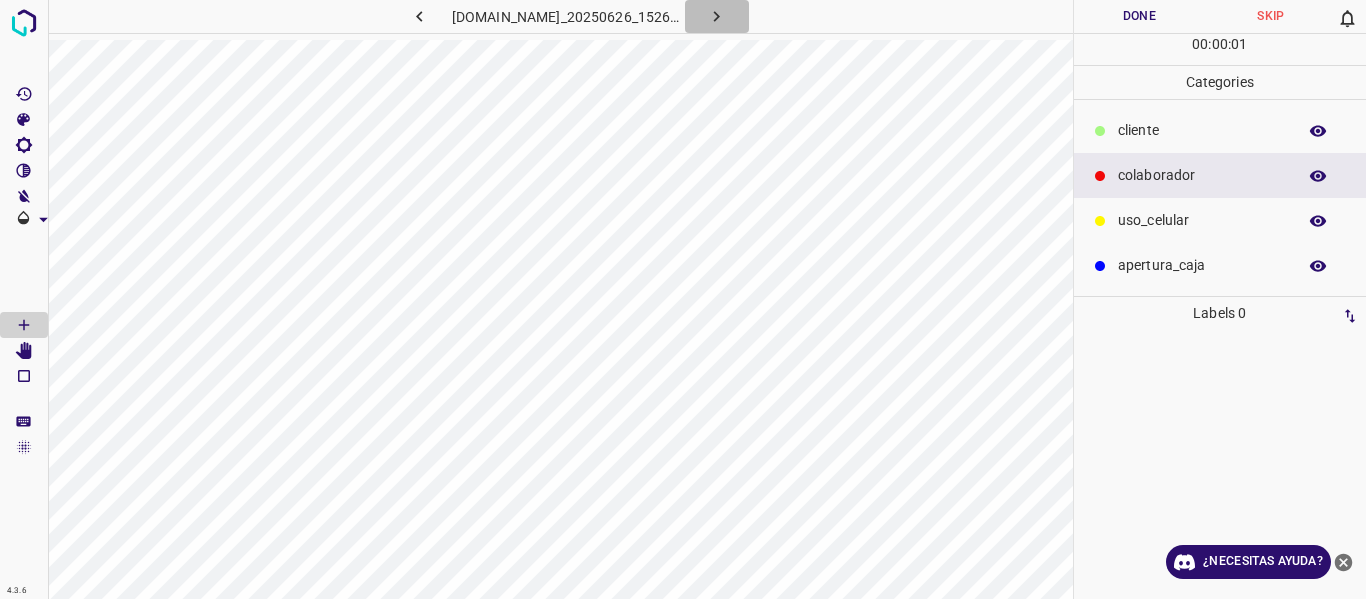 click 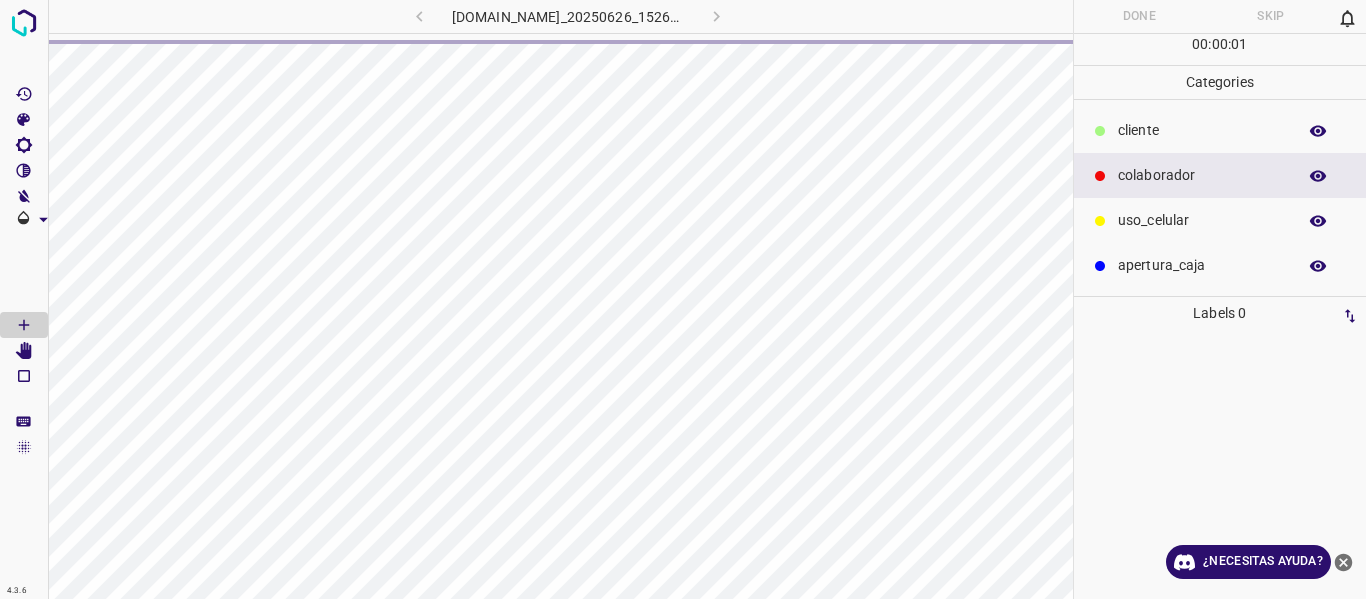click on "765-dg-hdl-gdl.ddns.net_20250626_152618_000003750.jpg" at bounding box center [568, 16] 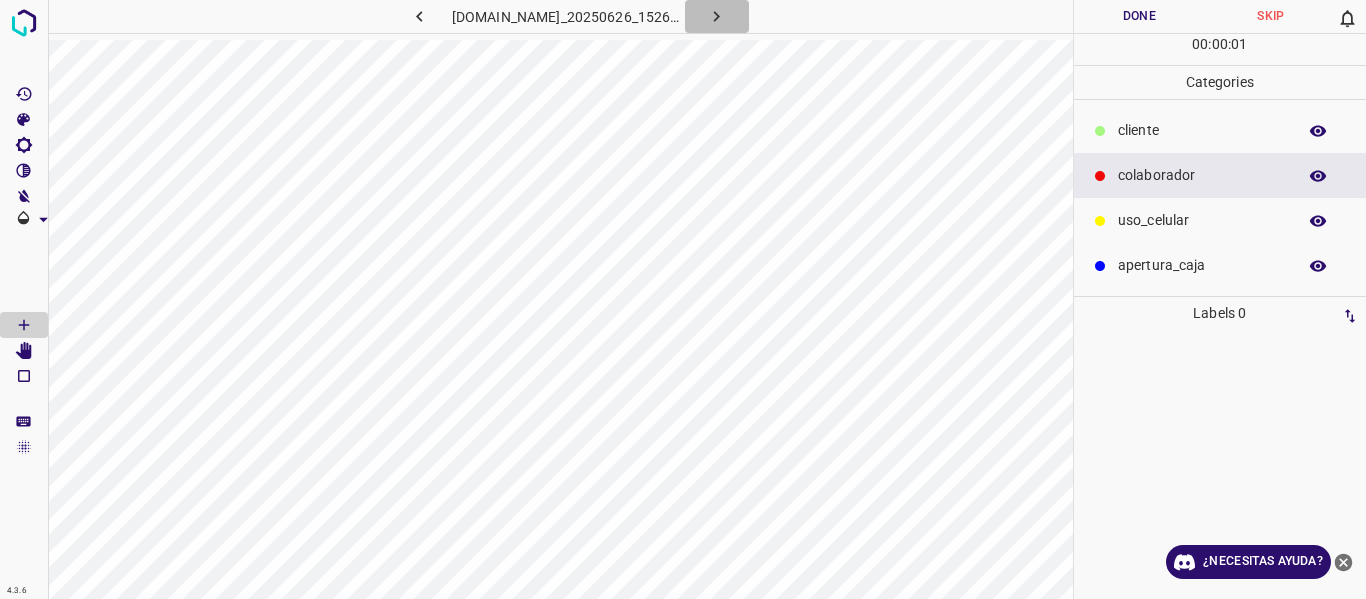click 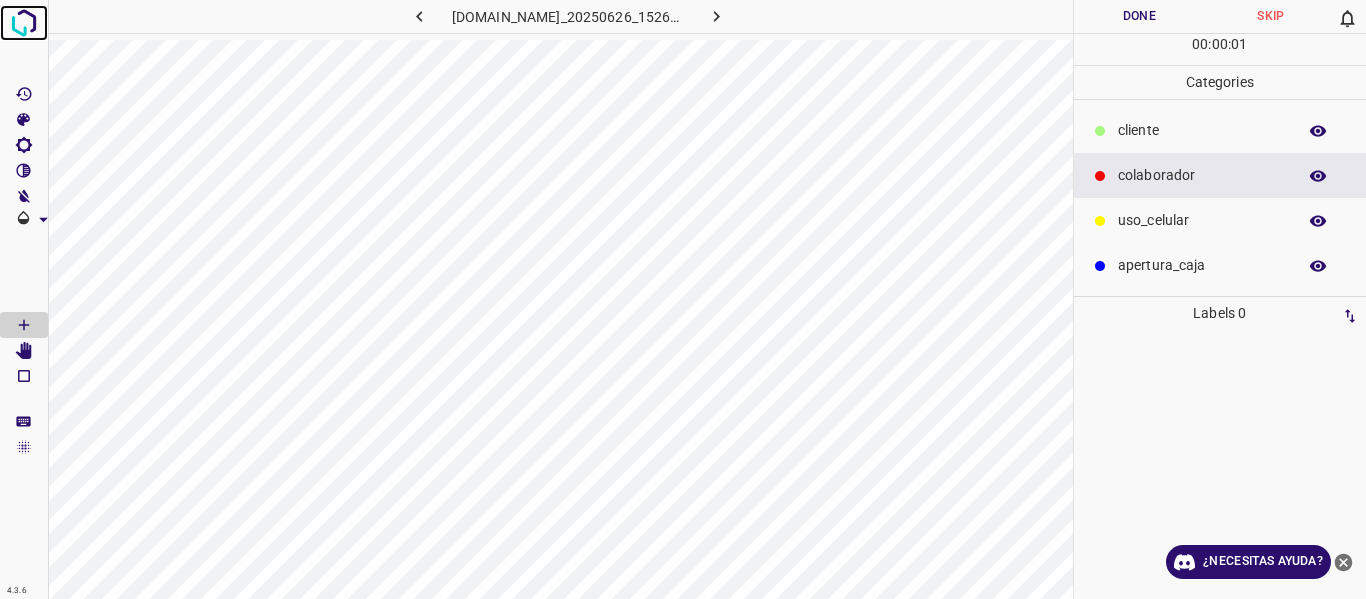 click at bounding box center [24, 23] 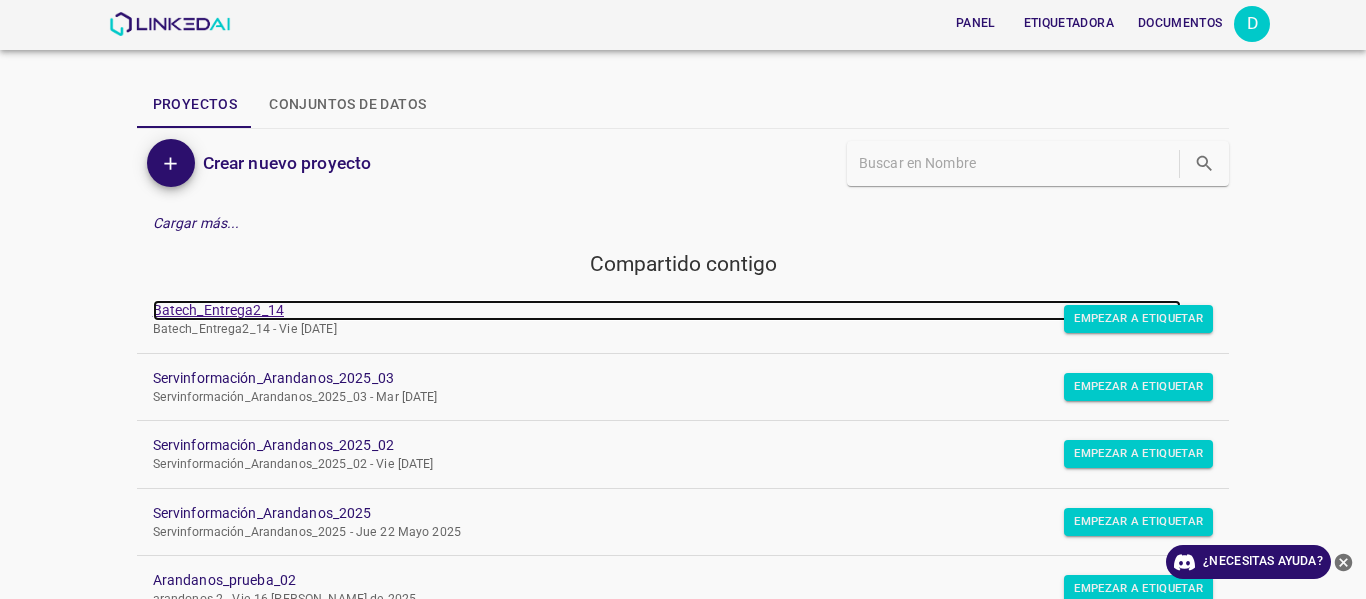 click on "Batech_Entrega2_14" at bounding box center (218, 310) 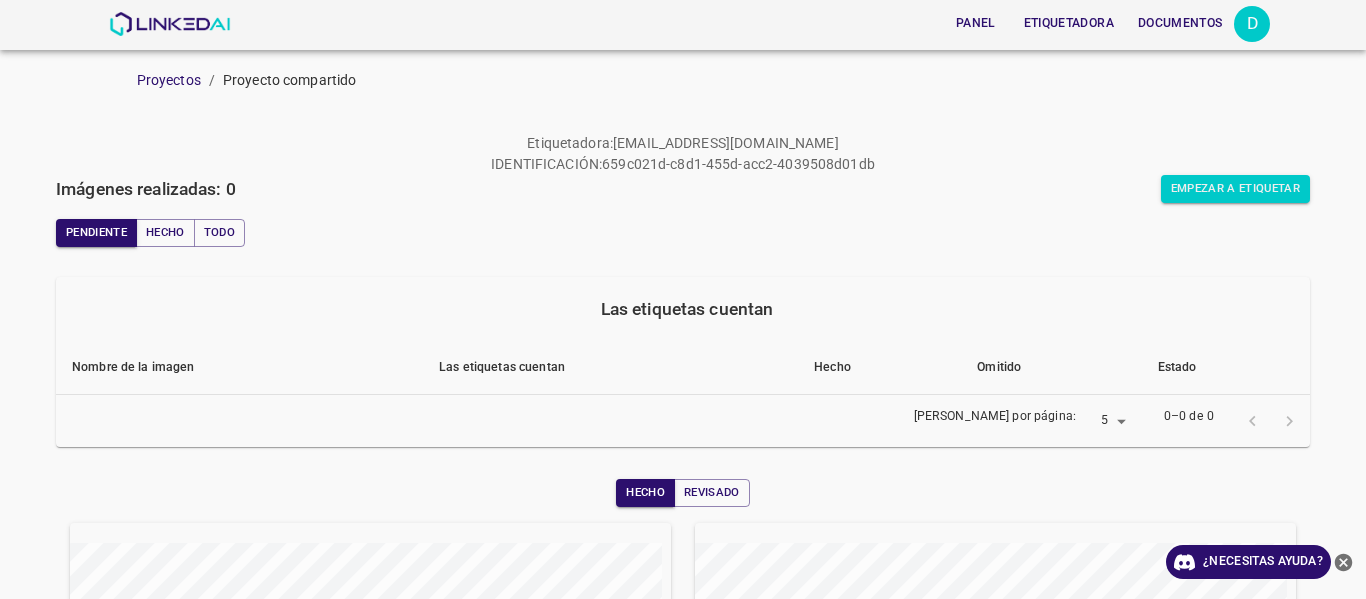 scroll, scrollTop: 0, scrollLeft: 0, axis: both 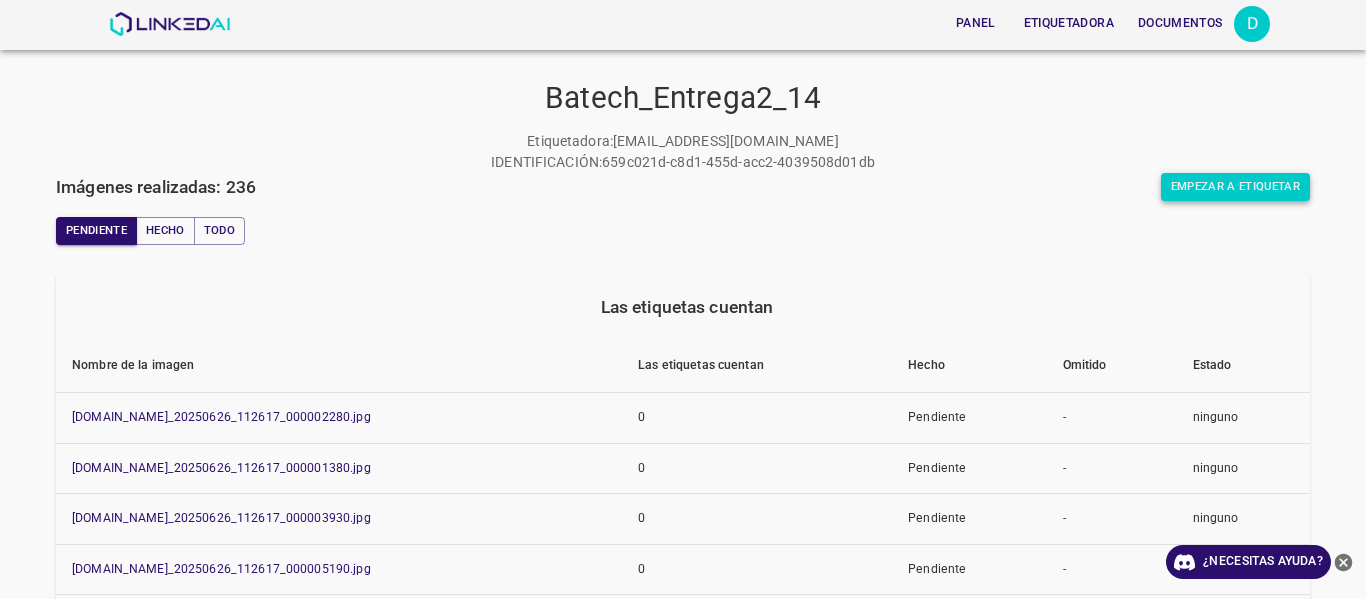 click on "Empezar a etiquetar" at bounding box center [1235, 187] 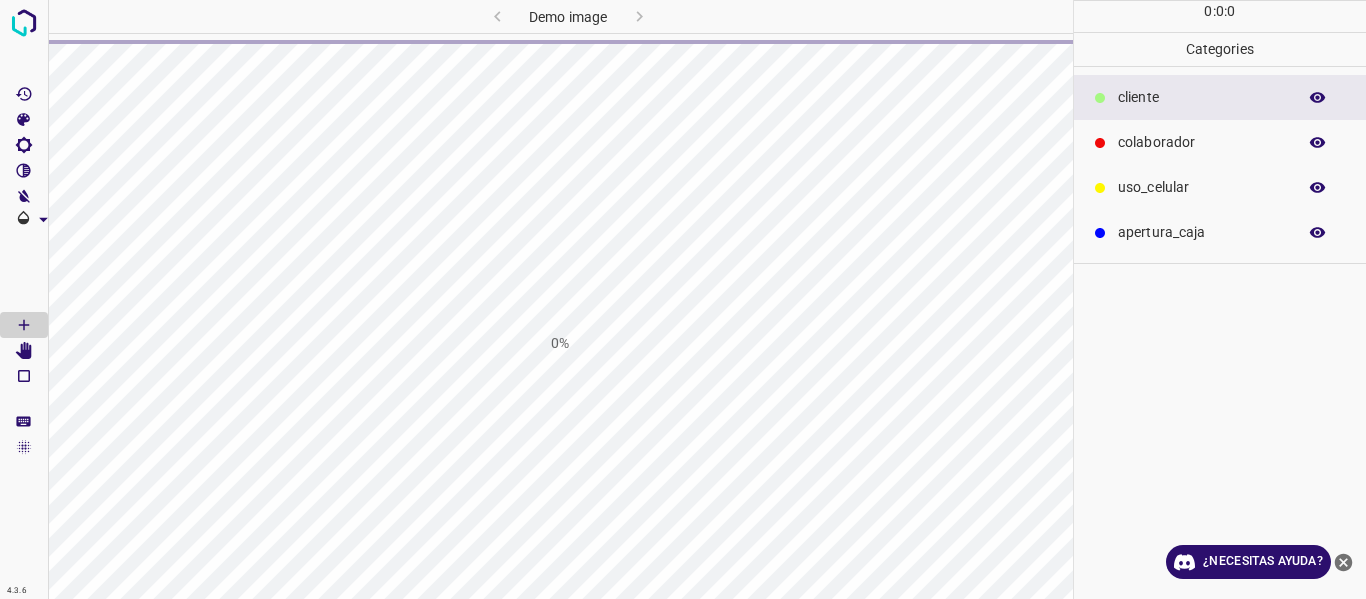 scroll, scrollTop: 0, scrollLeft: 0, axis: both 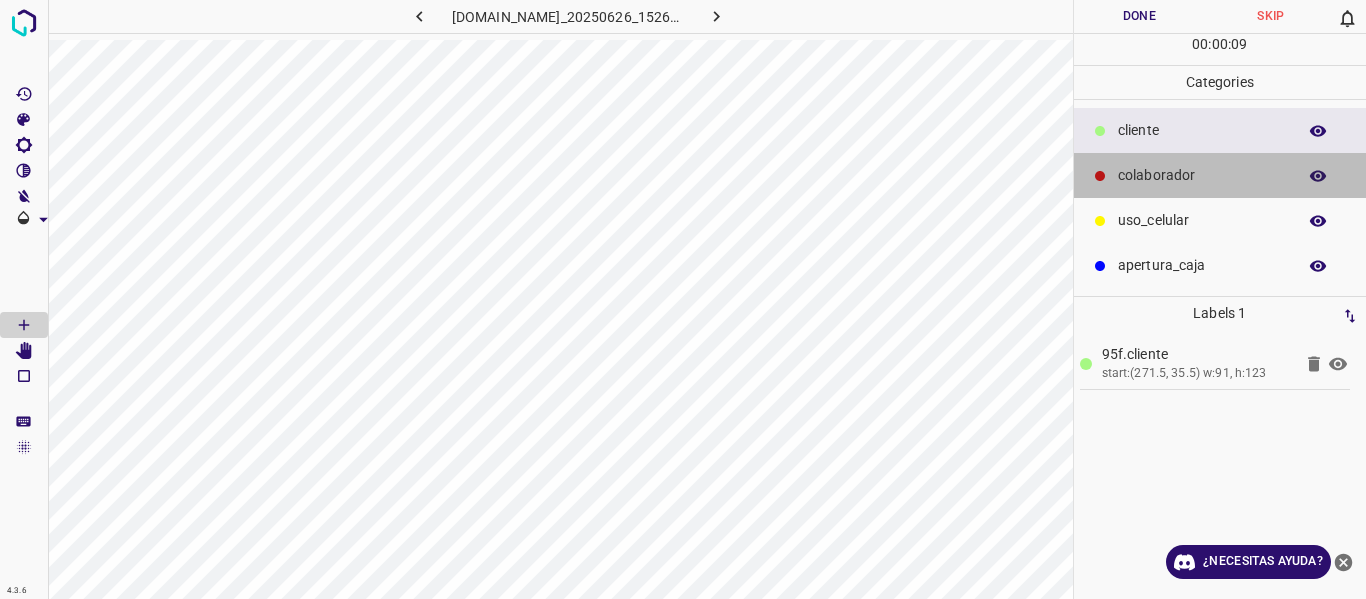 click at bounding box center (1100, 176) 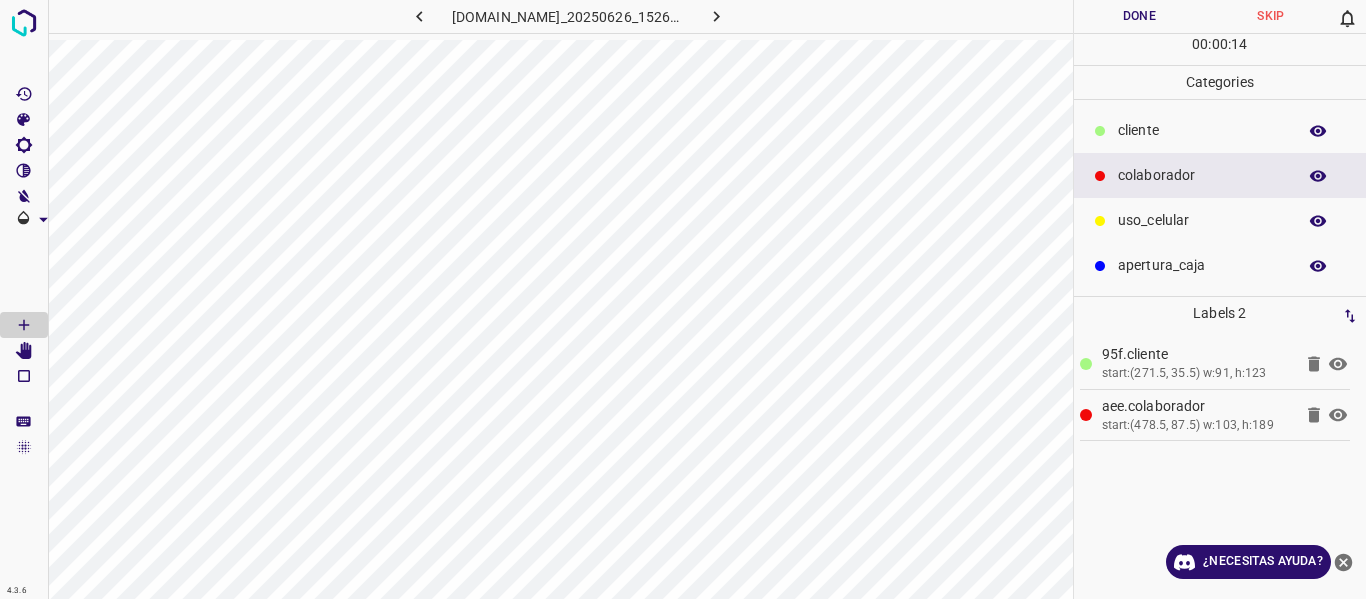 click on "Done" at bounding box center [1140, 16] 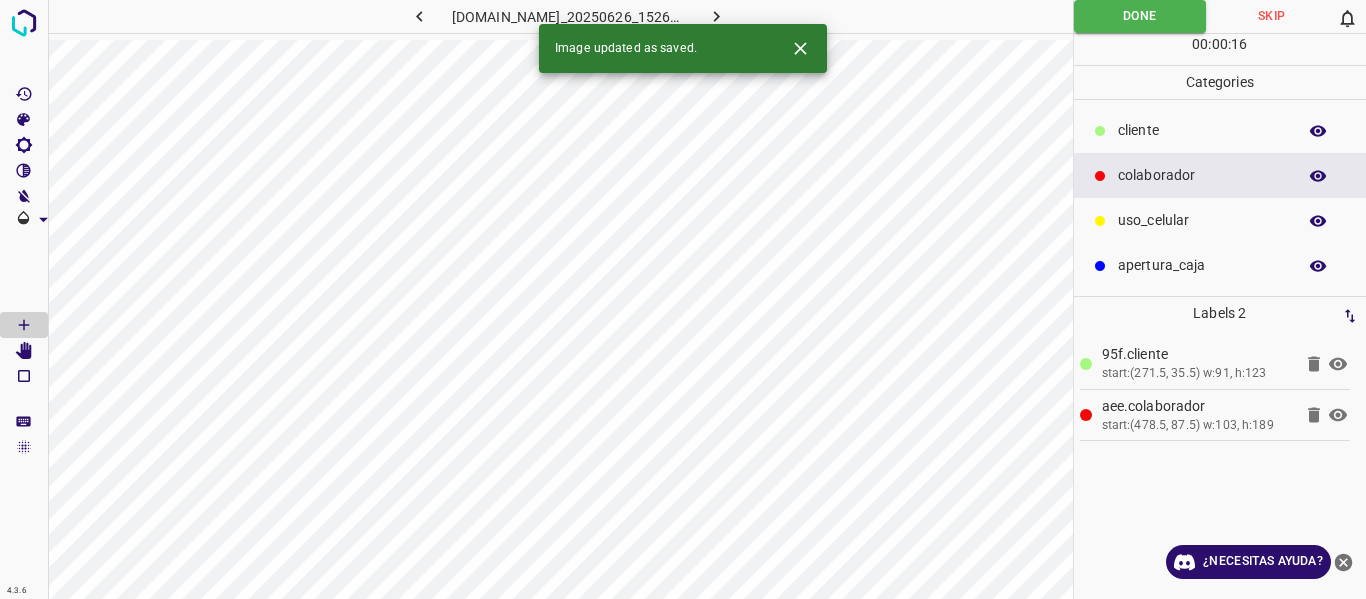 click 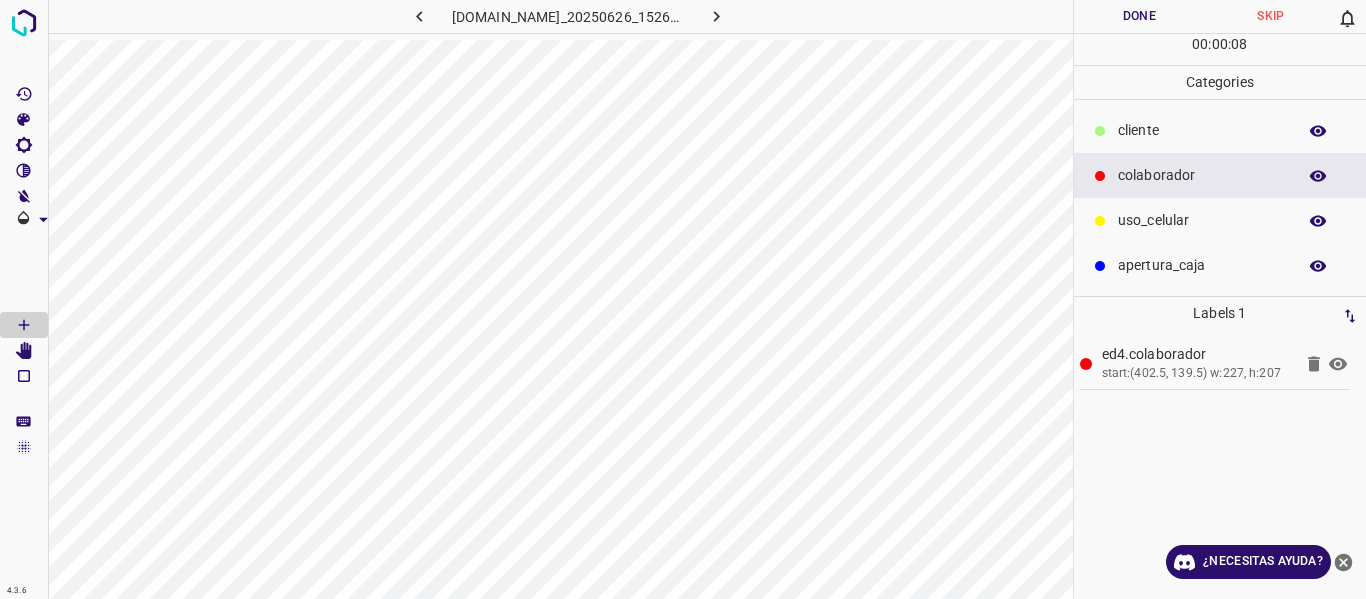 click on "apertura_caja" at bounding box center (1220, 265) 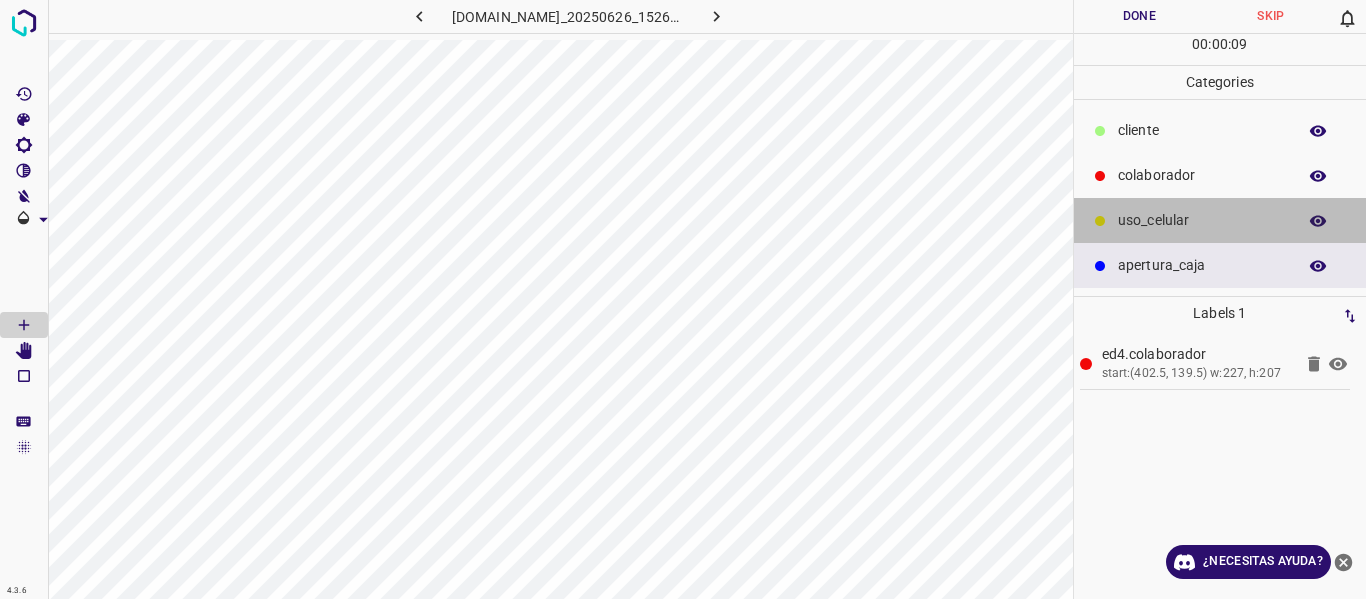 click on "uso_celular" at bounding box center (1202, 220) 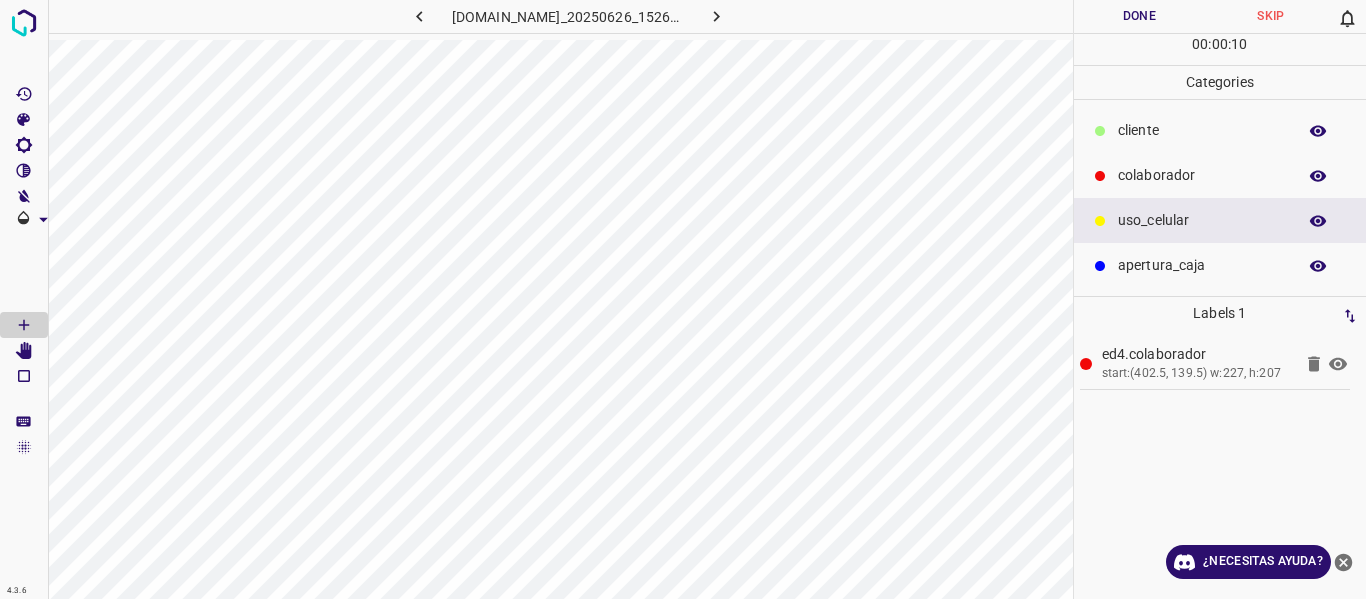 click 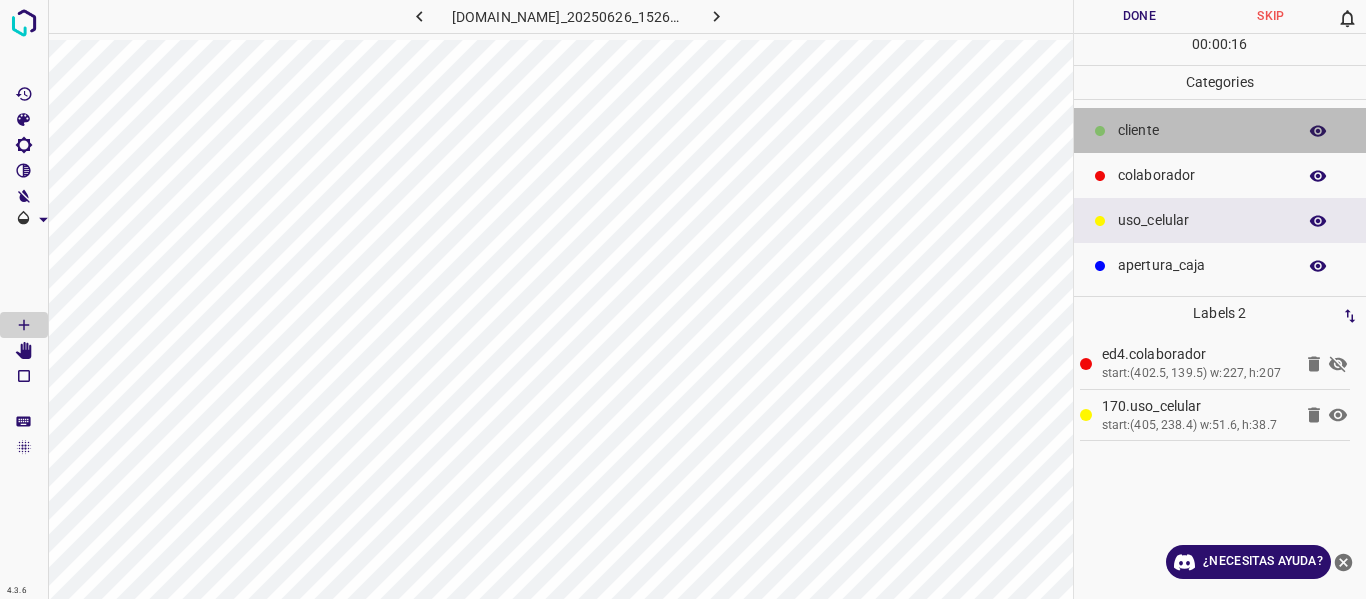 click on "​​cliente" at bounding box center [1202, 130] 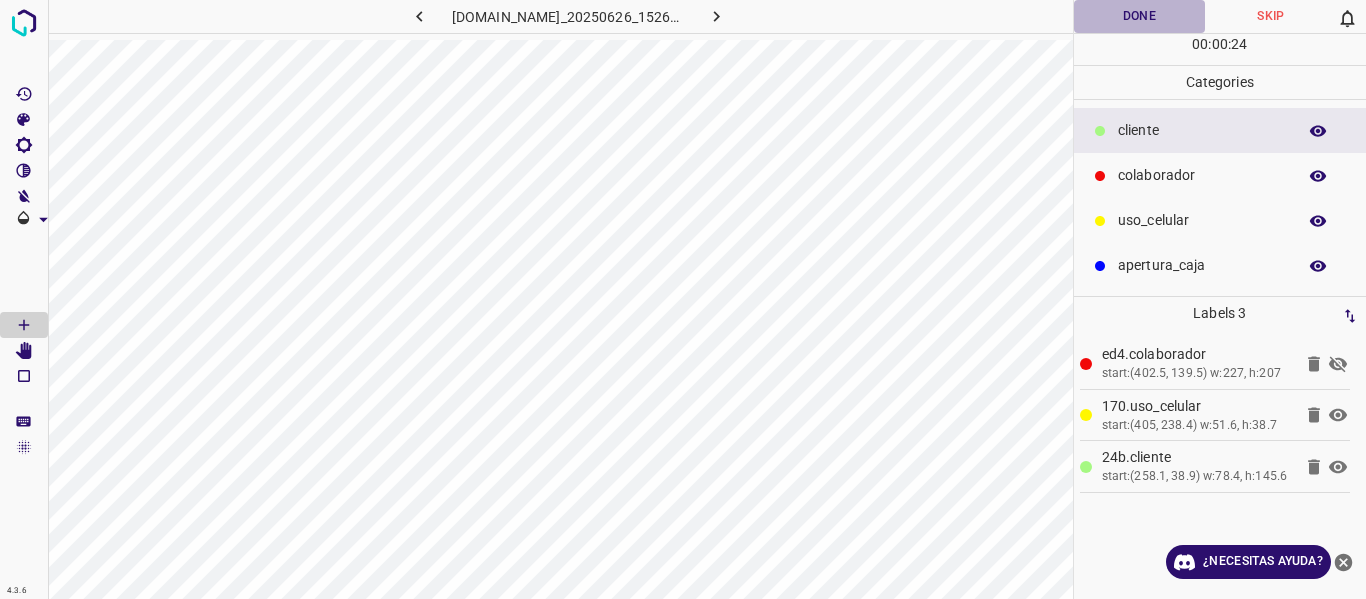 click on "Done" at bounding box center [1140, 16] 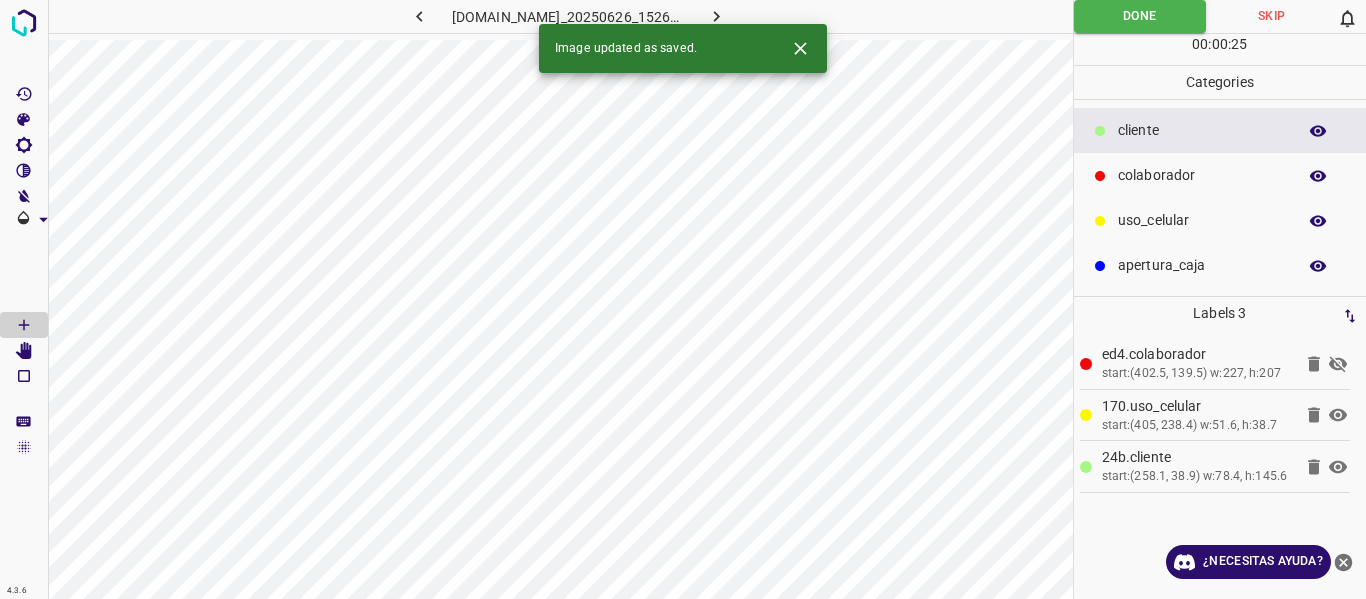 click at bounding box center [717, 16] 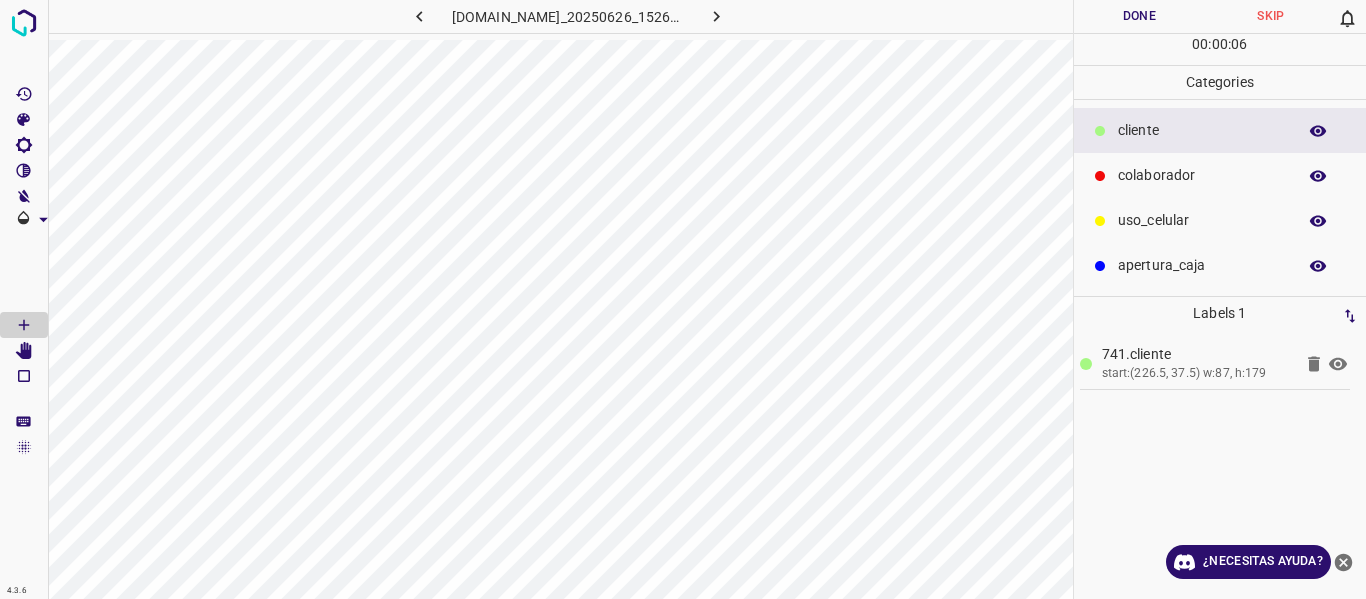click on "colaborador" at bounding box center [1220, 175] 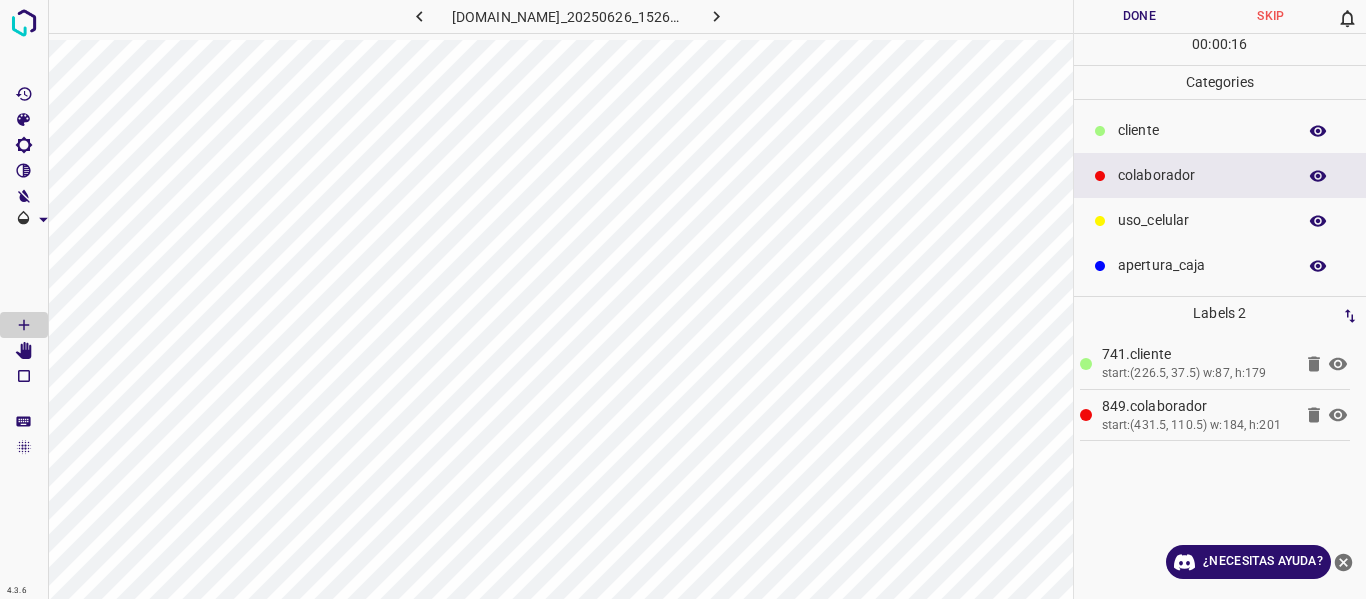 click on "Done" at bounding box center (1140, 16) 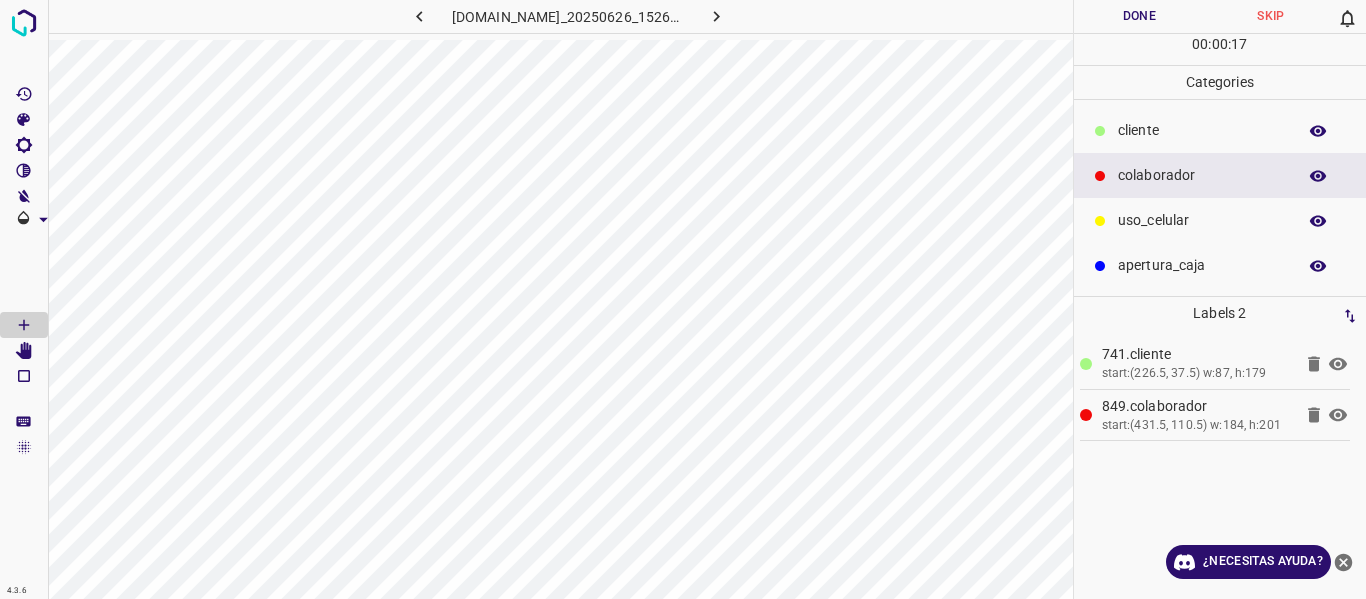 click 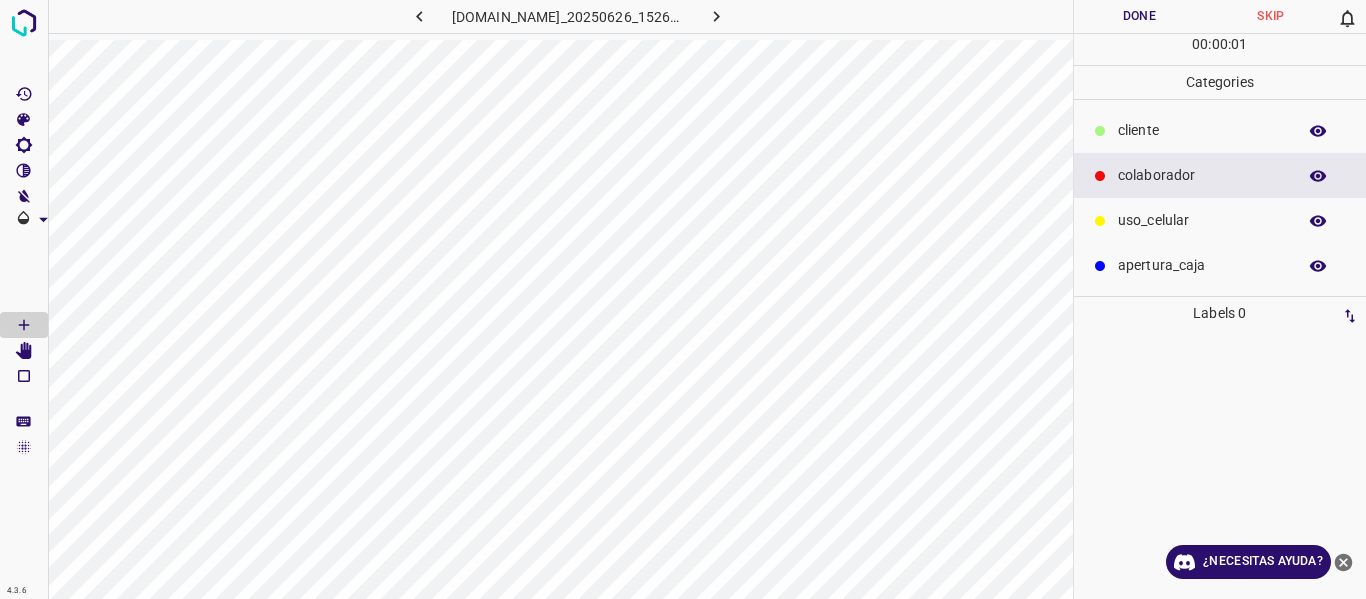 click on "​​cliente" at bounding box center [1202, 130] 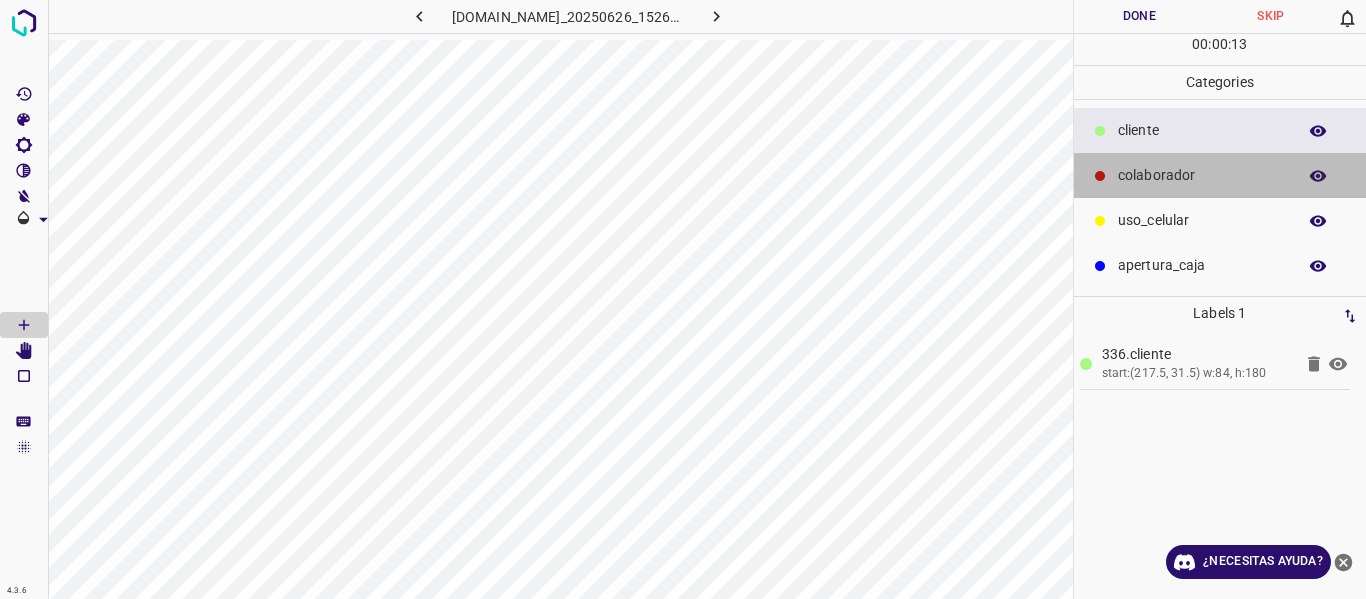click on "colaborador" at bounding box center (1202, 175) 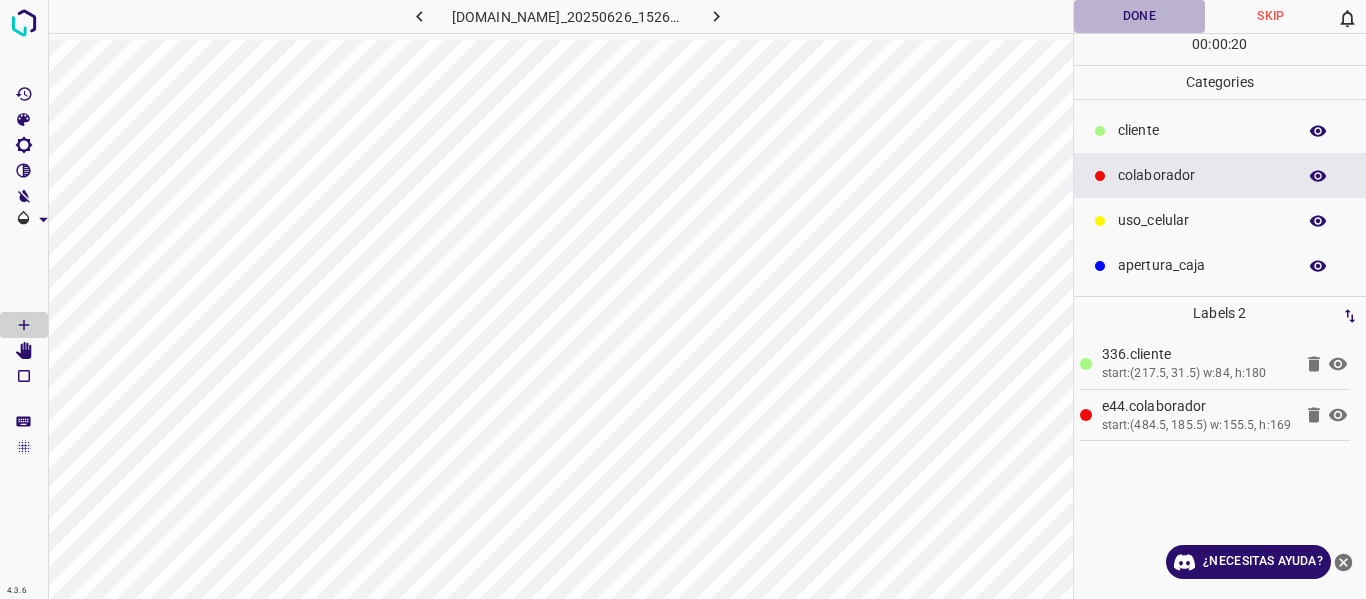 click on "Done" at bounding box center [1140, 16] 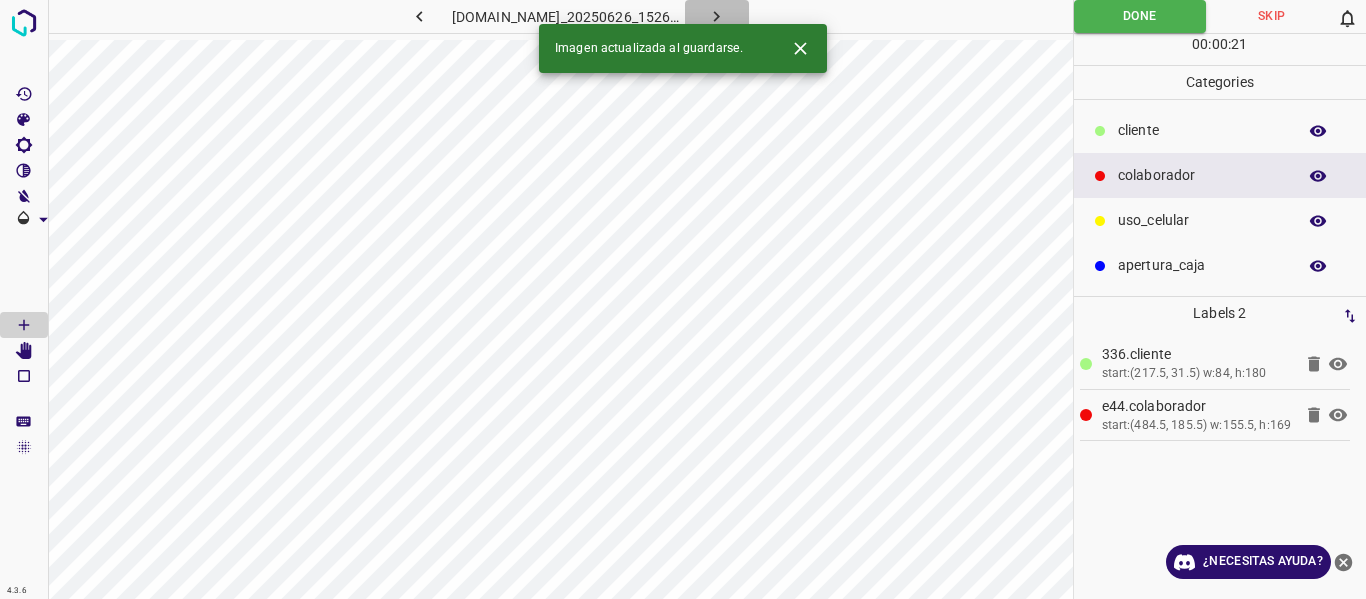 click 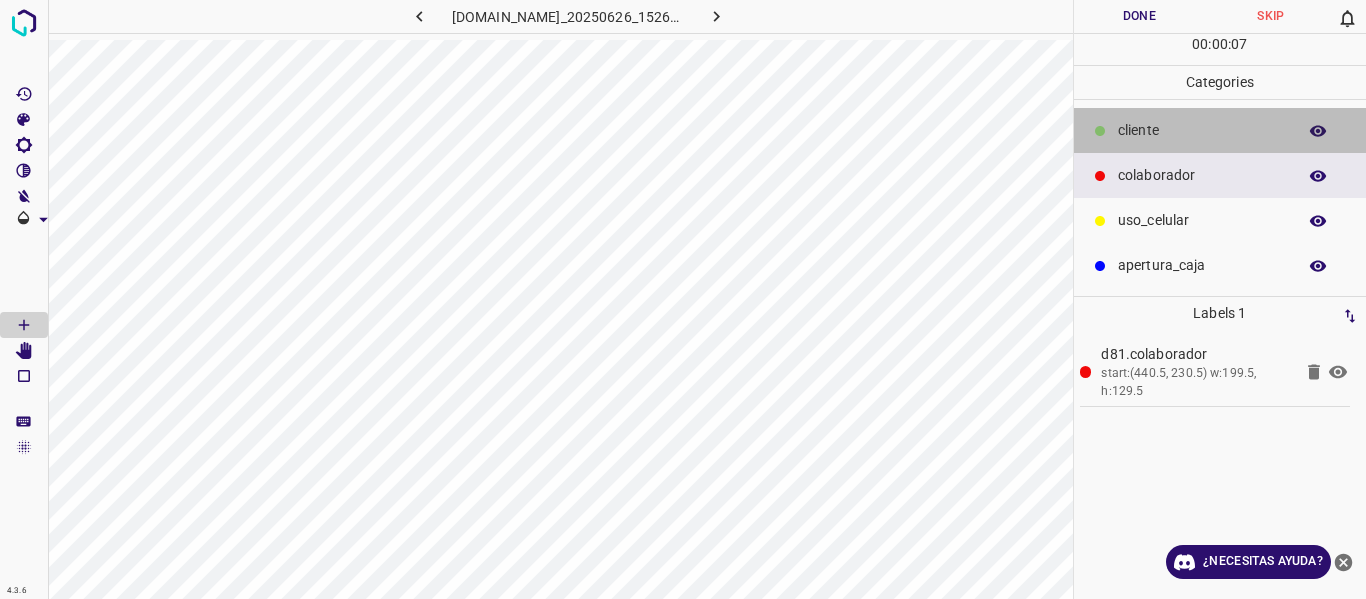 click at bounding box center [1100, 131] 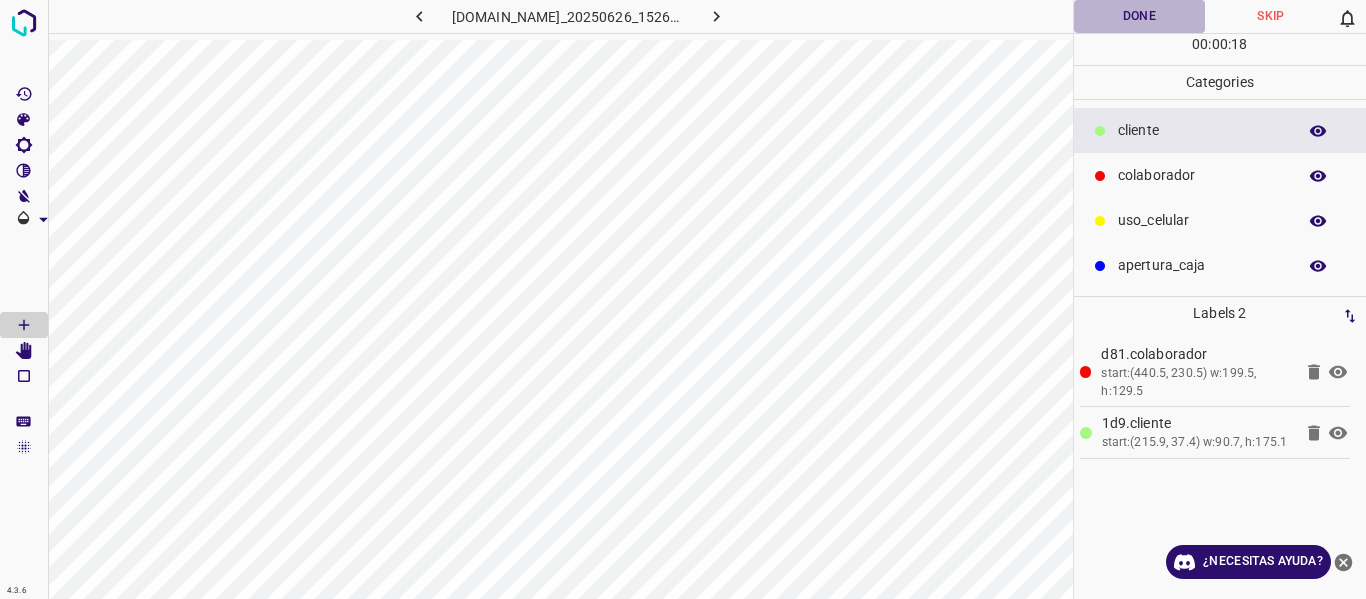 click on "Done" at bounding box center (1140, 16) 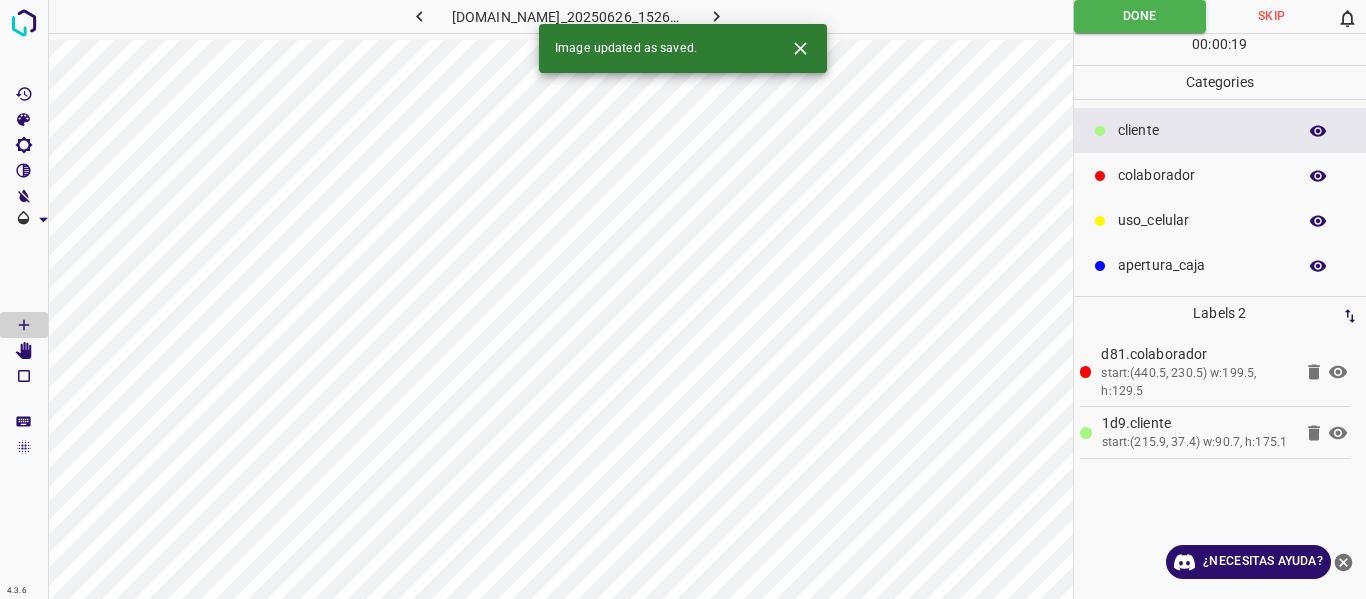 click 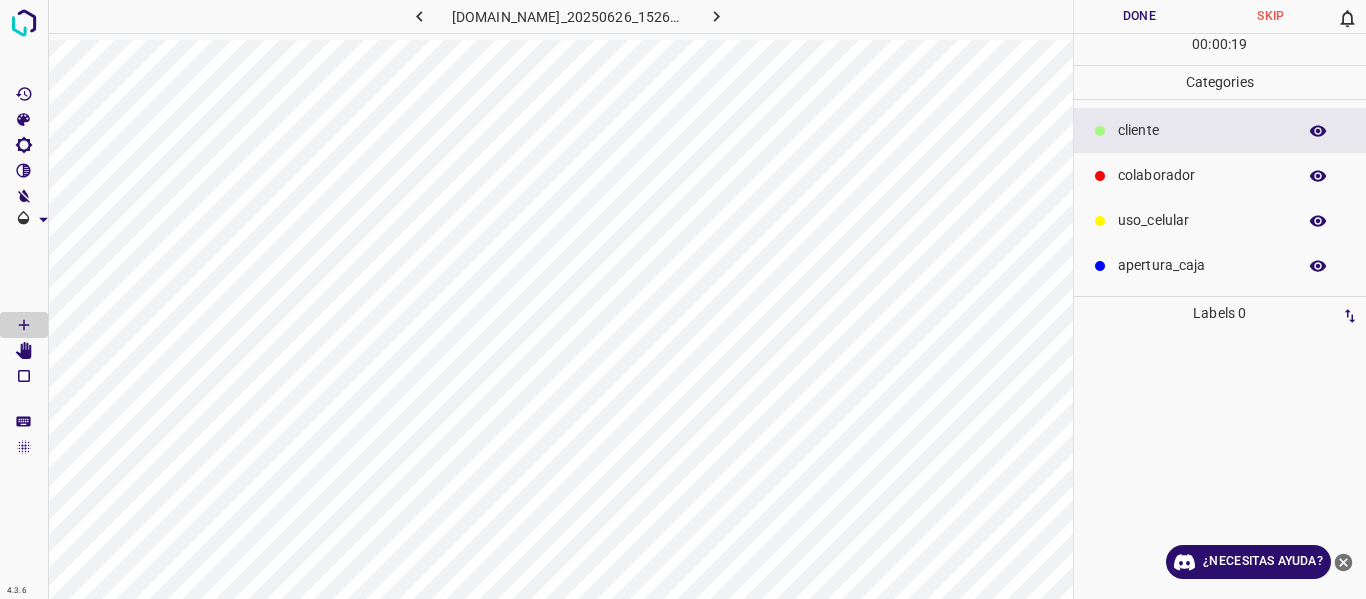 click on "colaborador" at bounding box center (1202, 175) 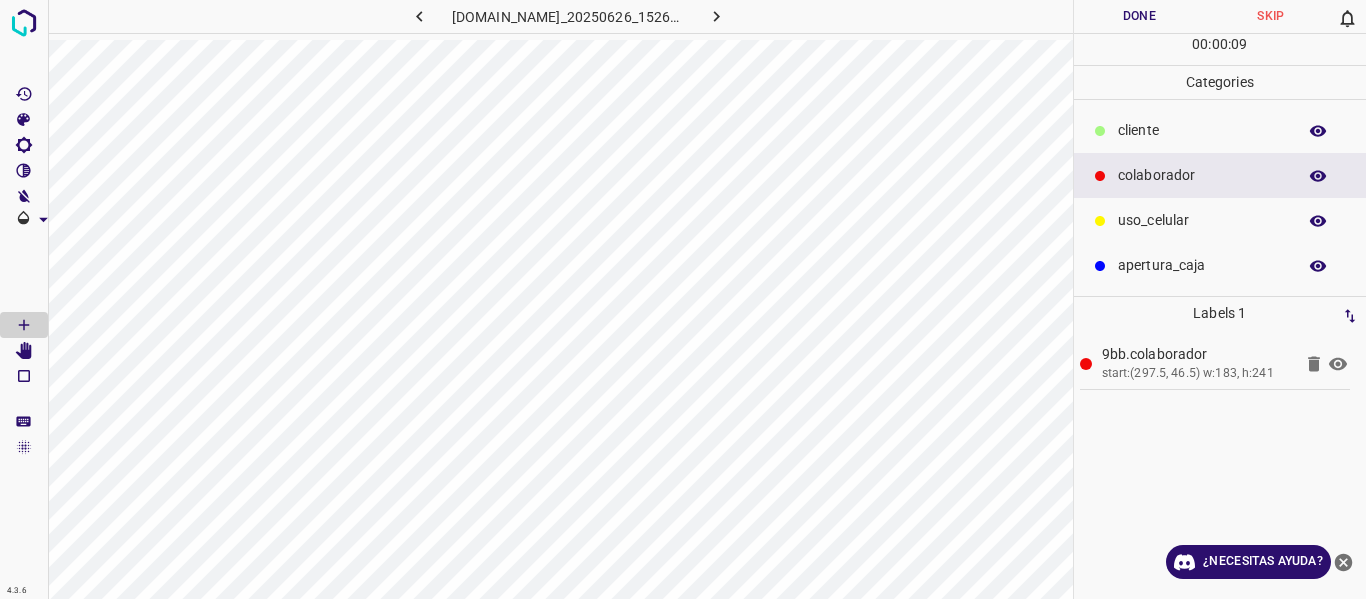 click 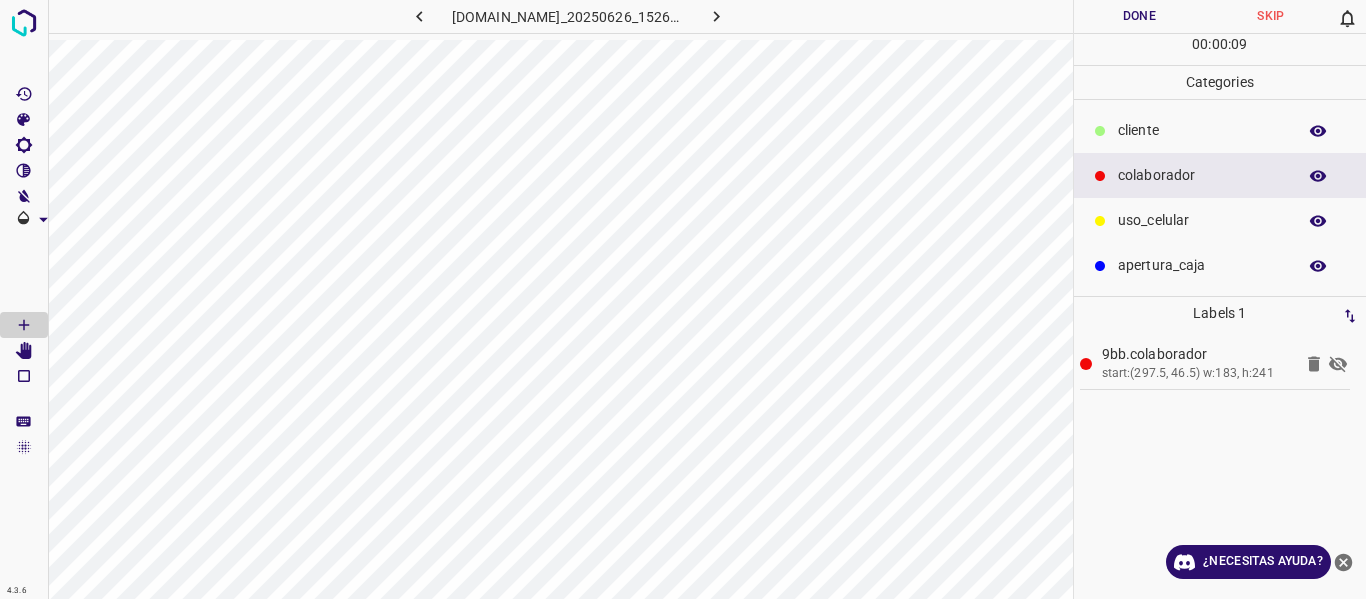 click on "​​cliente" at bounding box center [1202, 130] 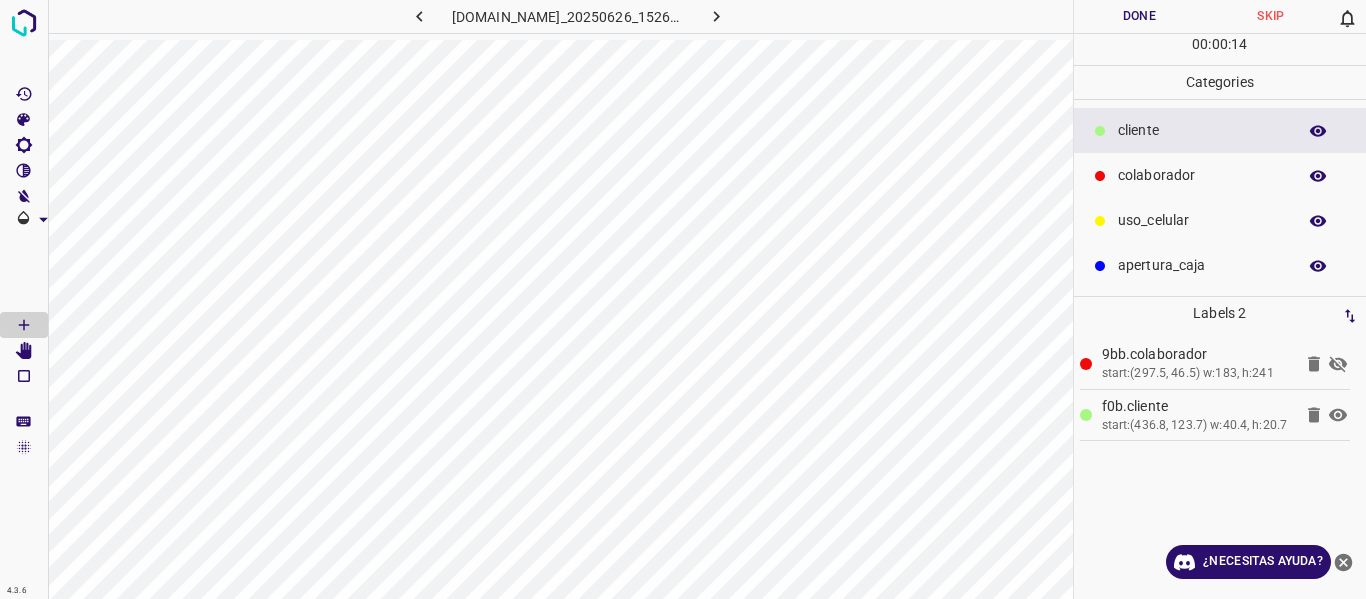 click on "Done" at bounding box center [1140, 16] 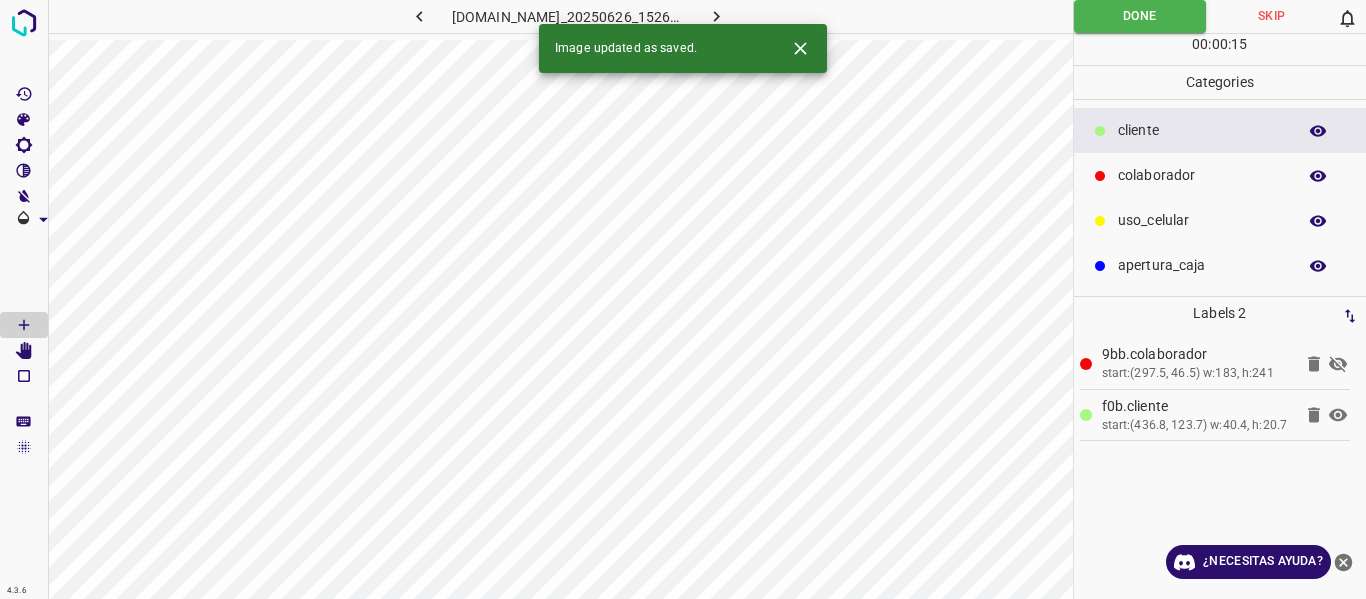 click 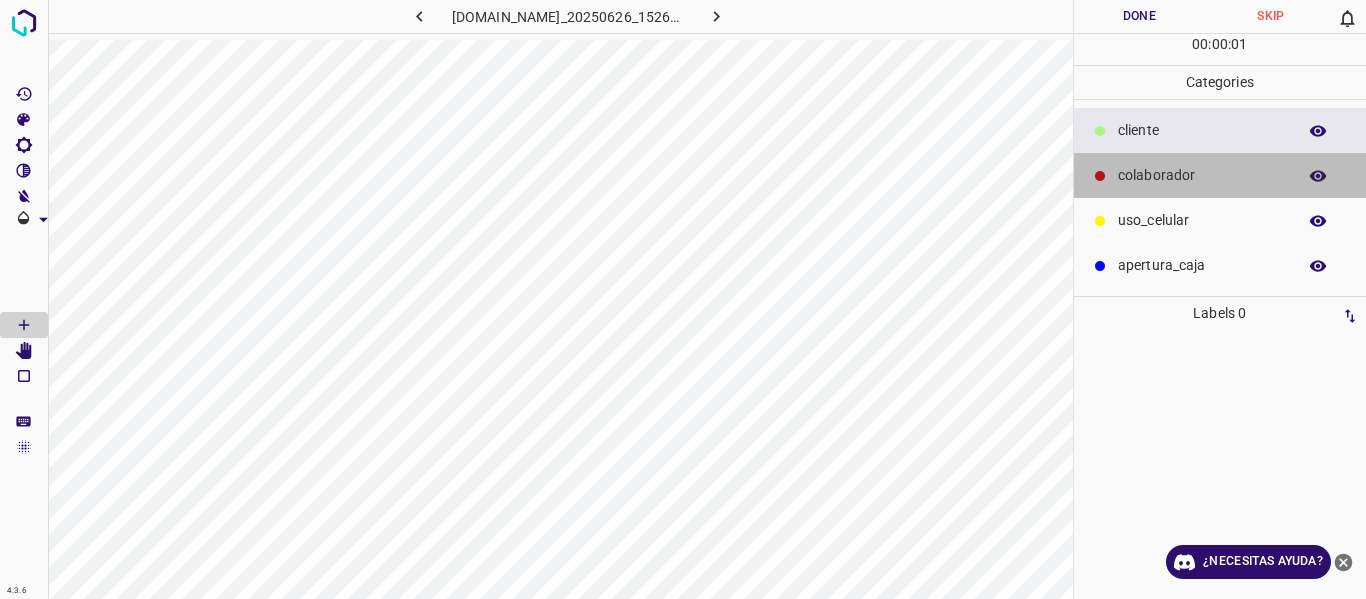 drag, startPoint x: 1126, startPoint y: 180, endPoint x: 1094, endPoint y: 188, distance: 32.984844 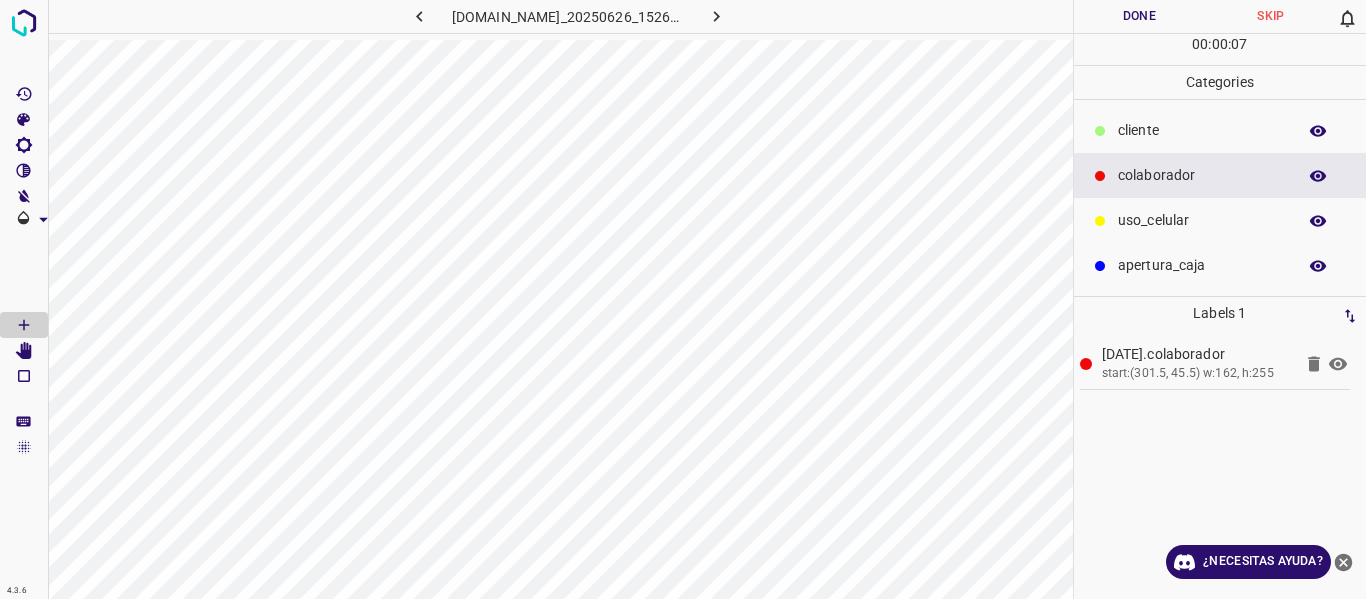 click on "​​cliente" at bounding box center [1202, 130] 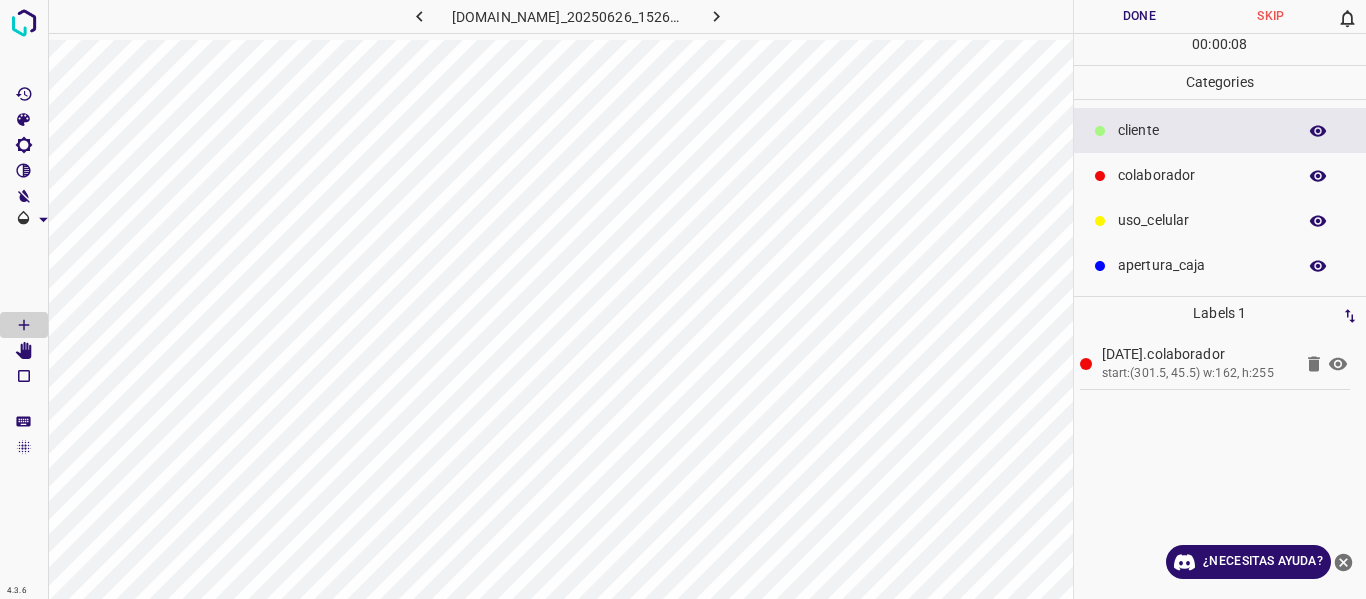 click on "apertura_caja" at bounding box center (1220, 265) 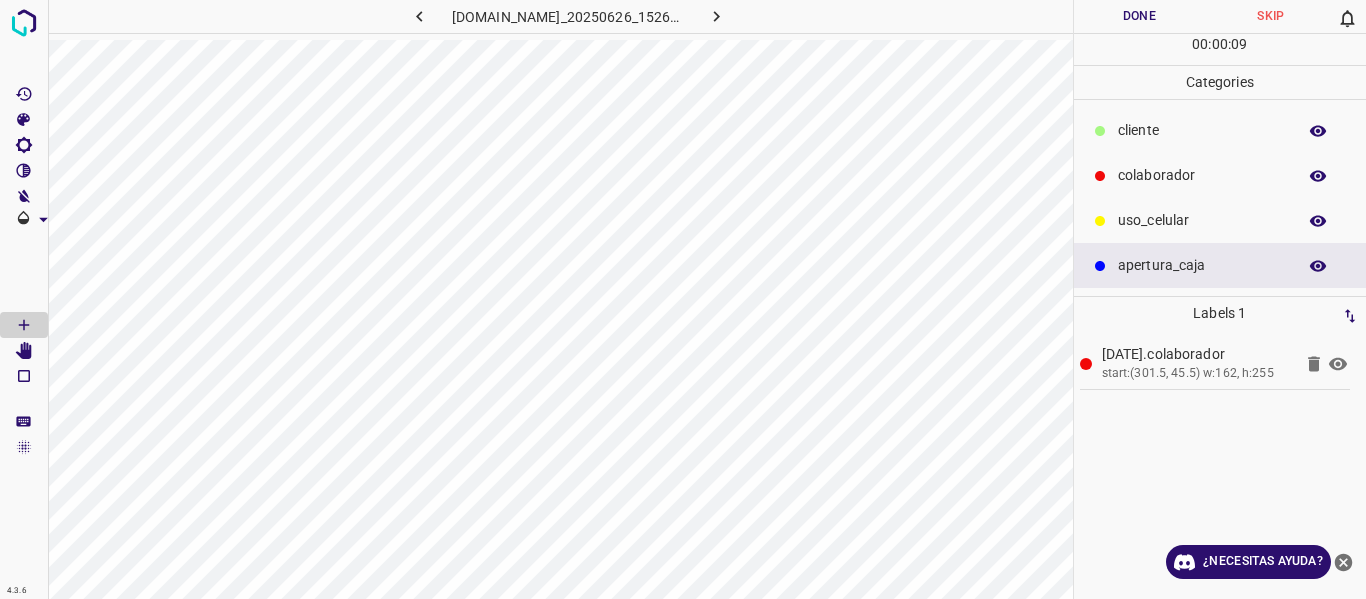 click on "uso_celular" at bounding box center [1202, 220] 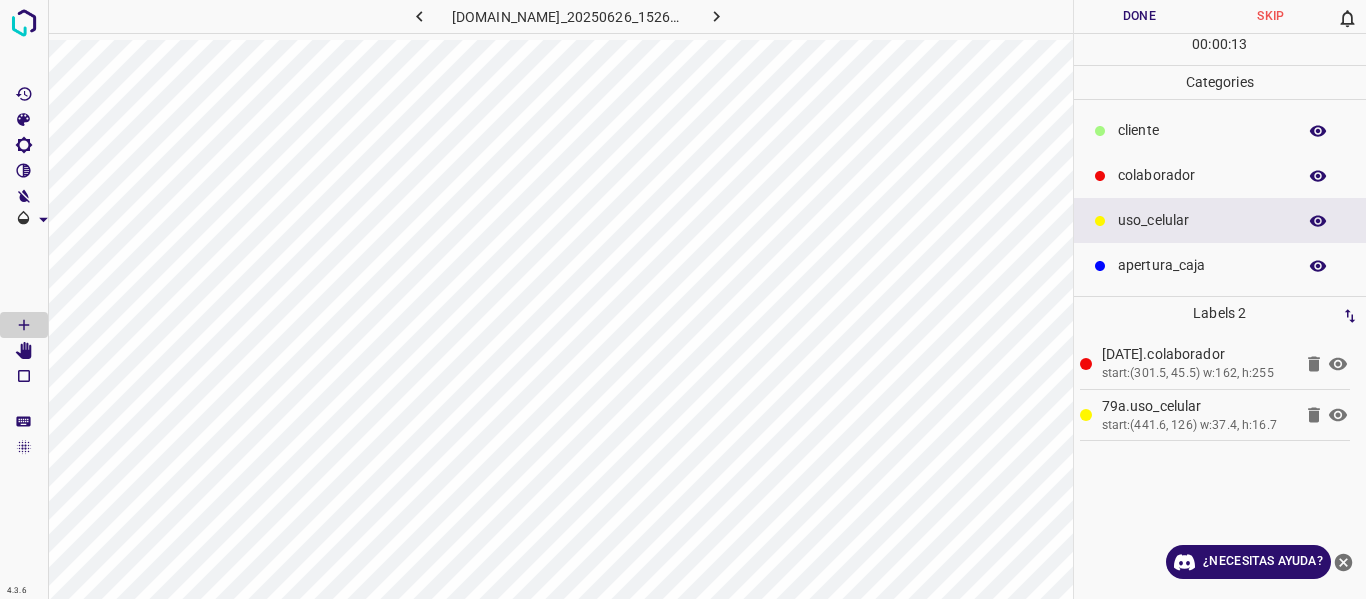 click on "Done" at bounding box center (1140, 16) 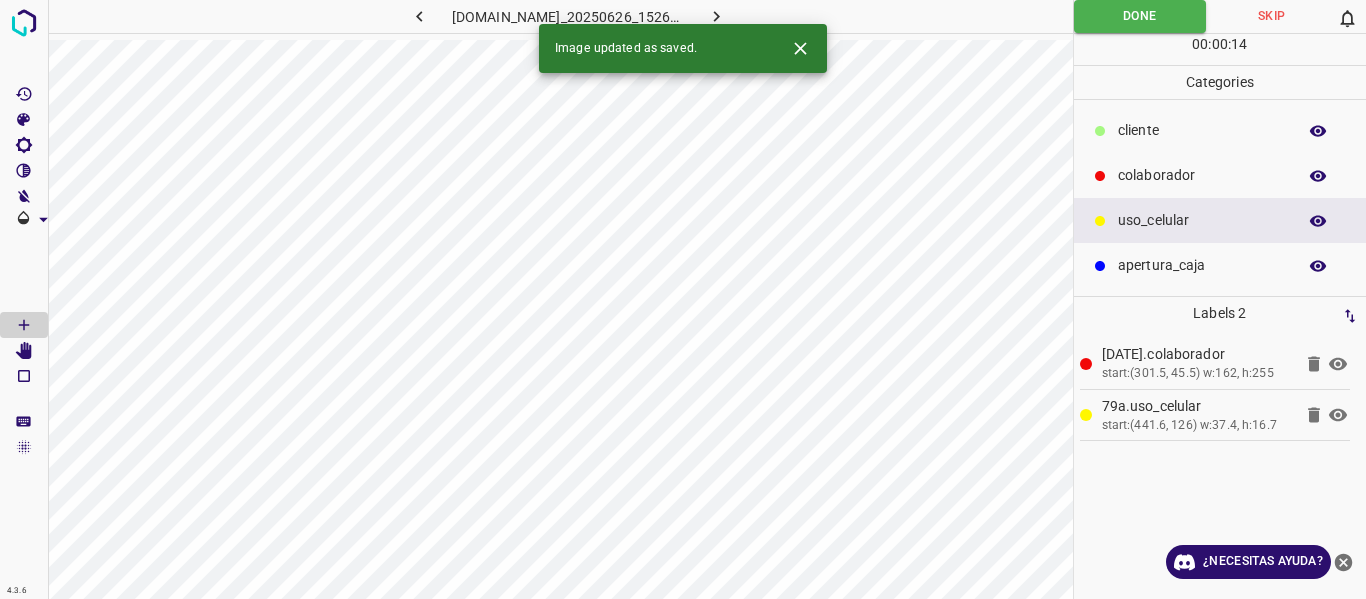 click 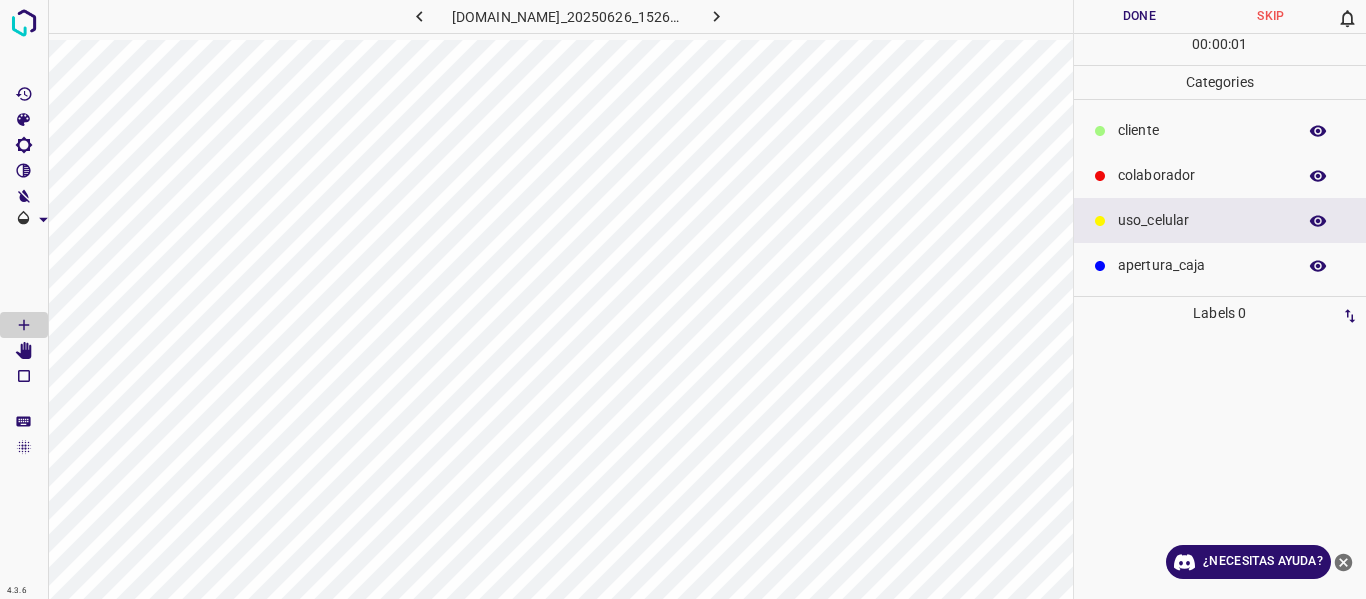click on "colaborador" at bounding box center [1202, 175] 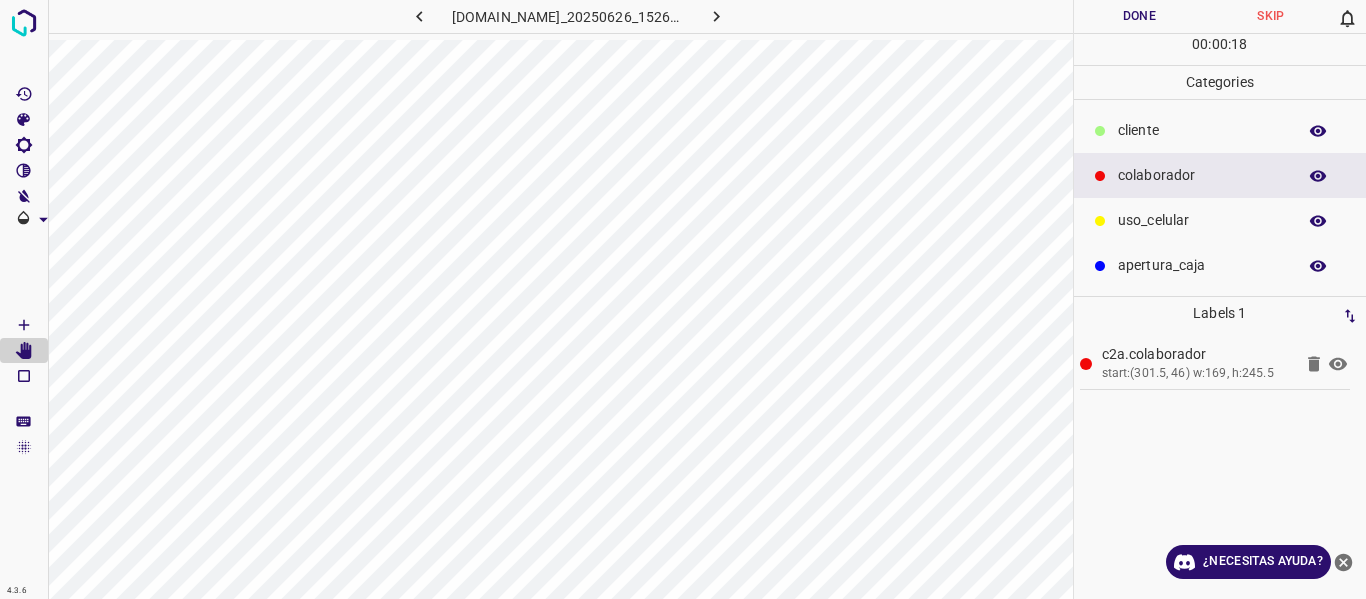 click on "Done" at bounding box center [1140, 16] 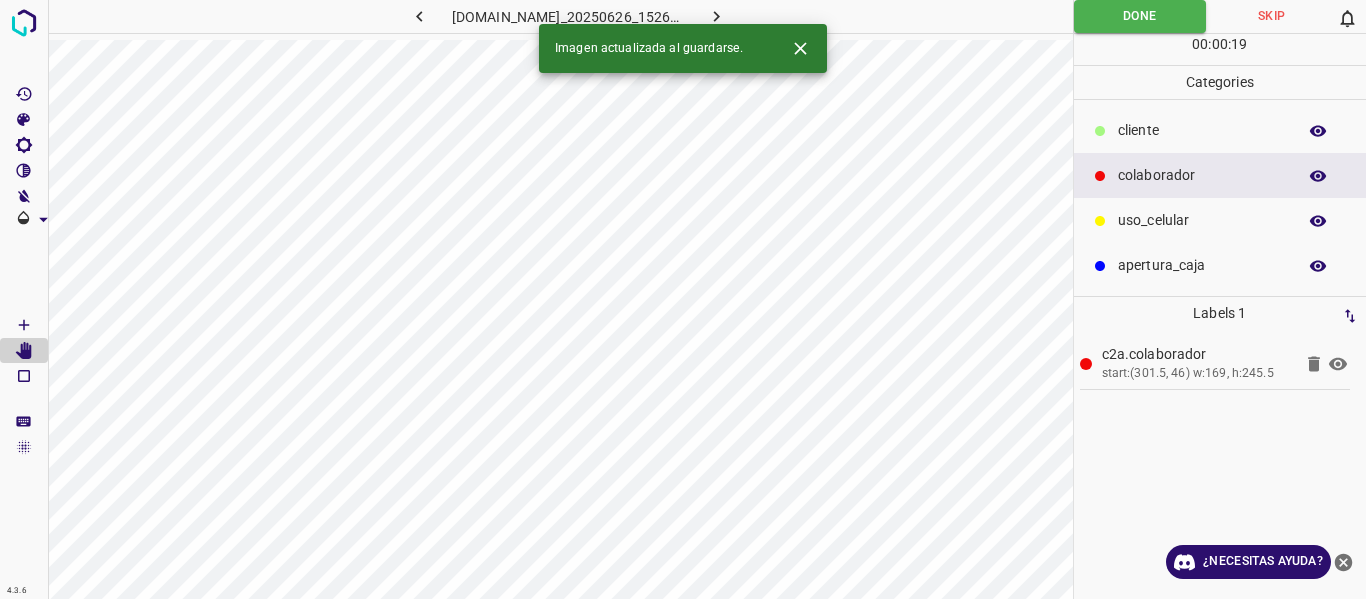 click 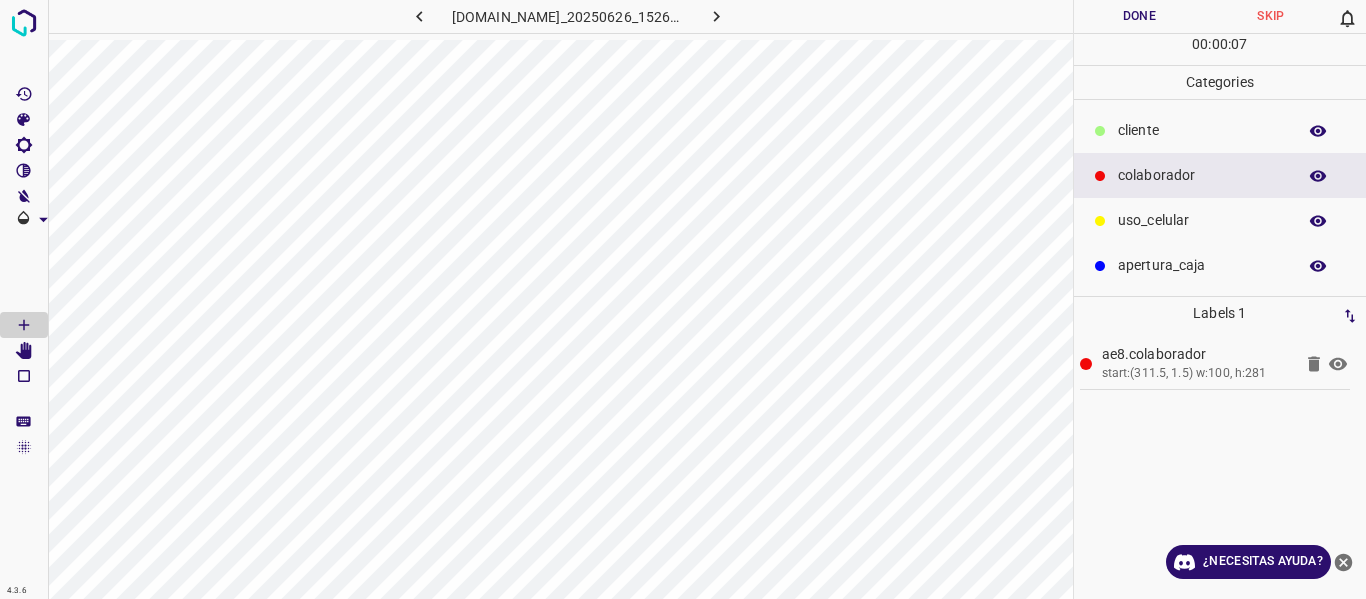 click on "​​cliente" at bounding box center [1220, 130] 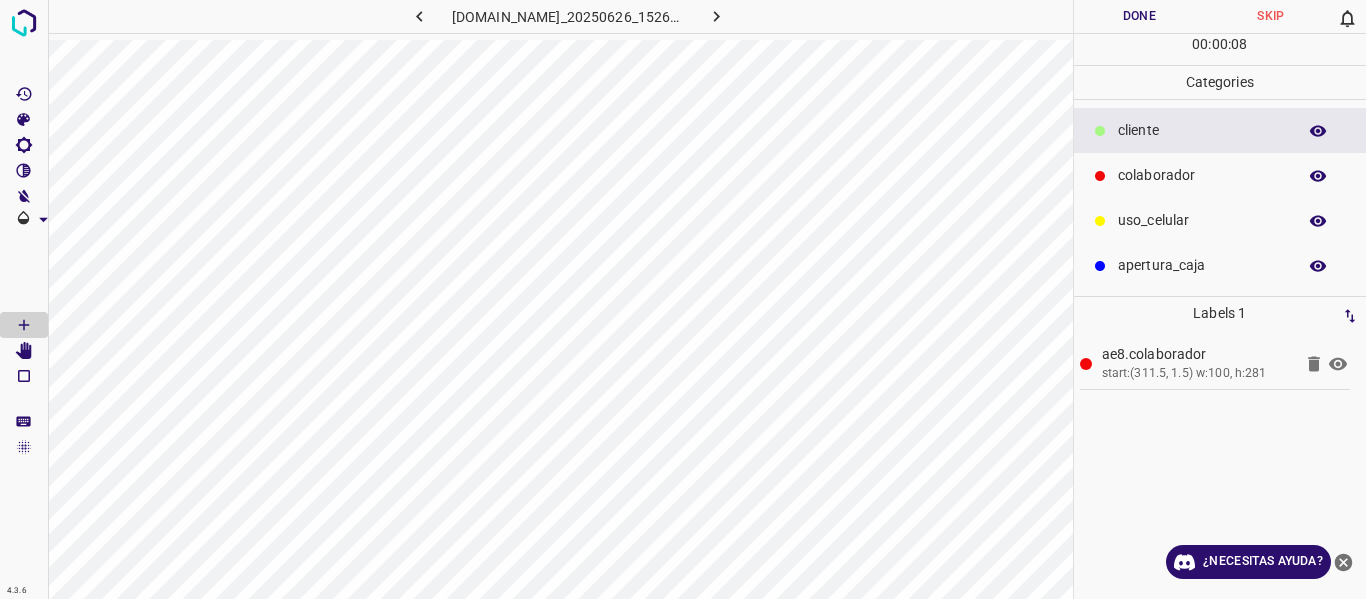 drag, startPoint x: 1155, startPoint y: 131, endPoint x: 1138, endPoint y: 146, distance: 22.671568 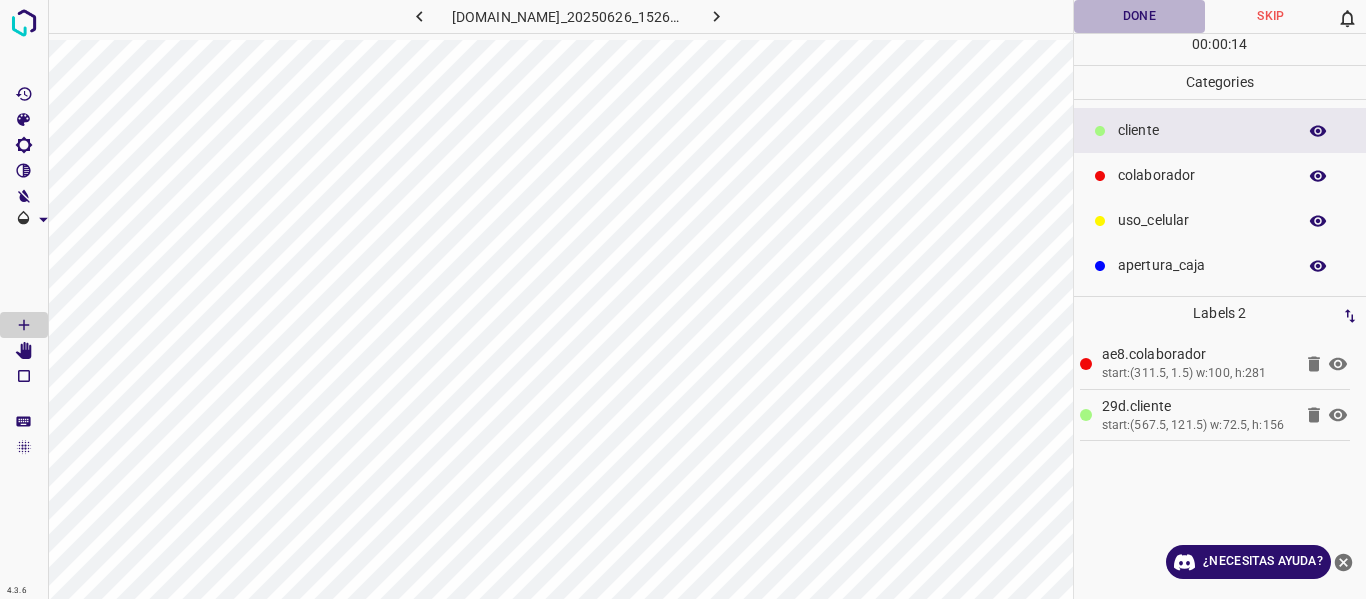 click on "Done" at bounding box center (1140, 16) 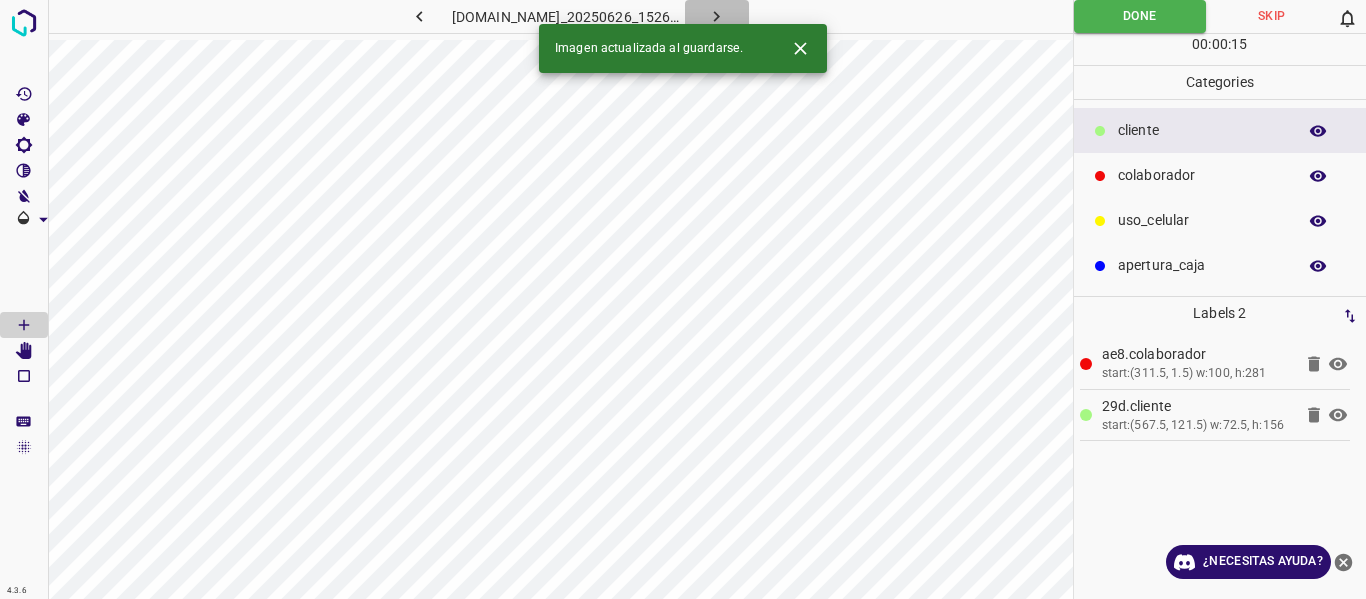 click 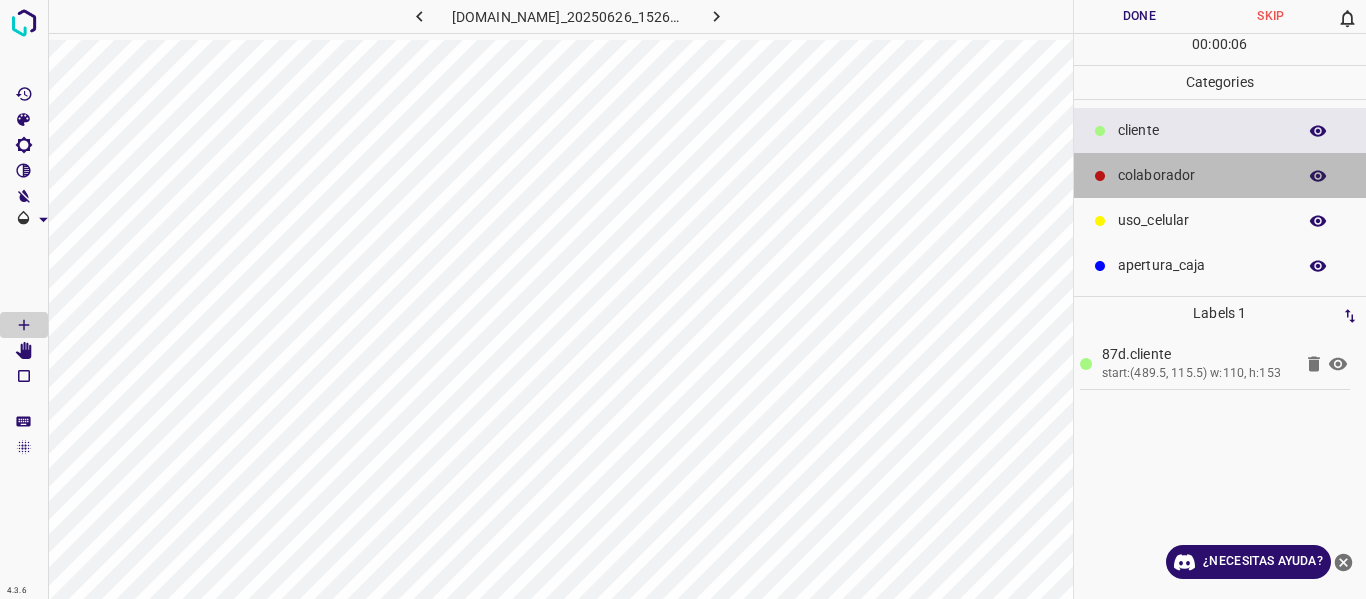 click on "colaborador" at bounding box center [1220, 175] 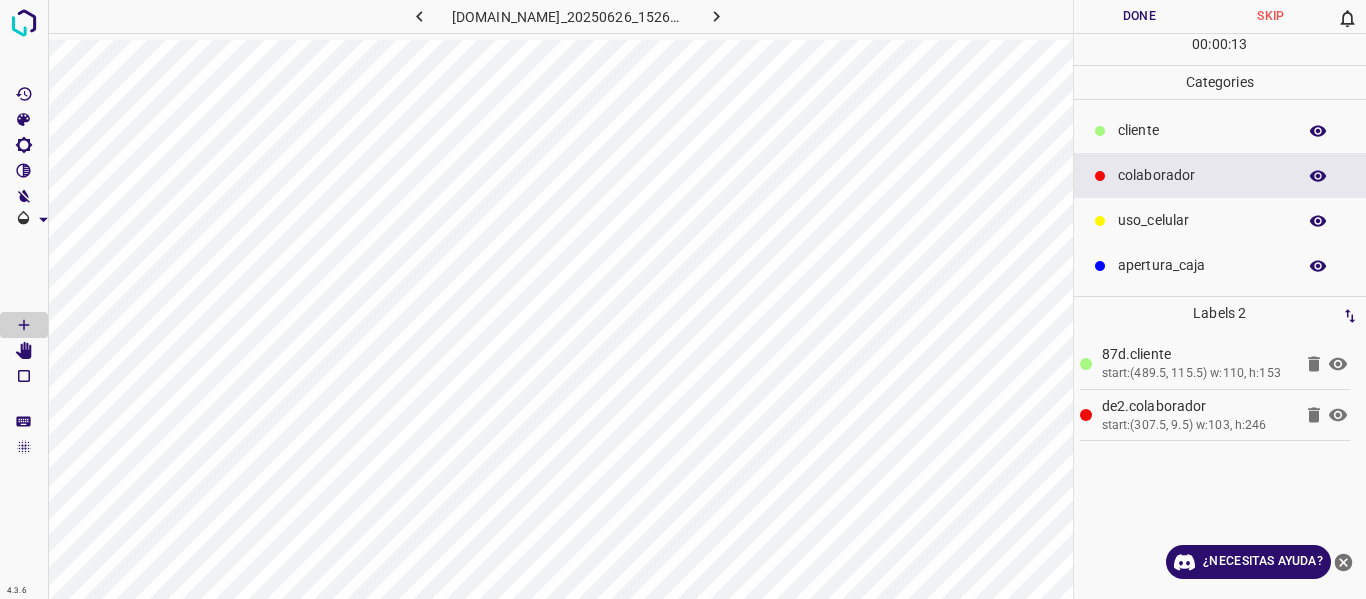 click on "Done" at bounding box center [1140, 16] 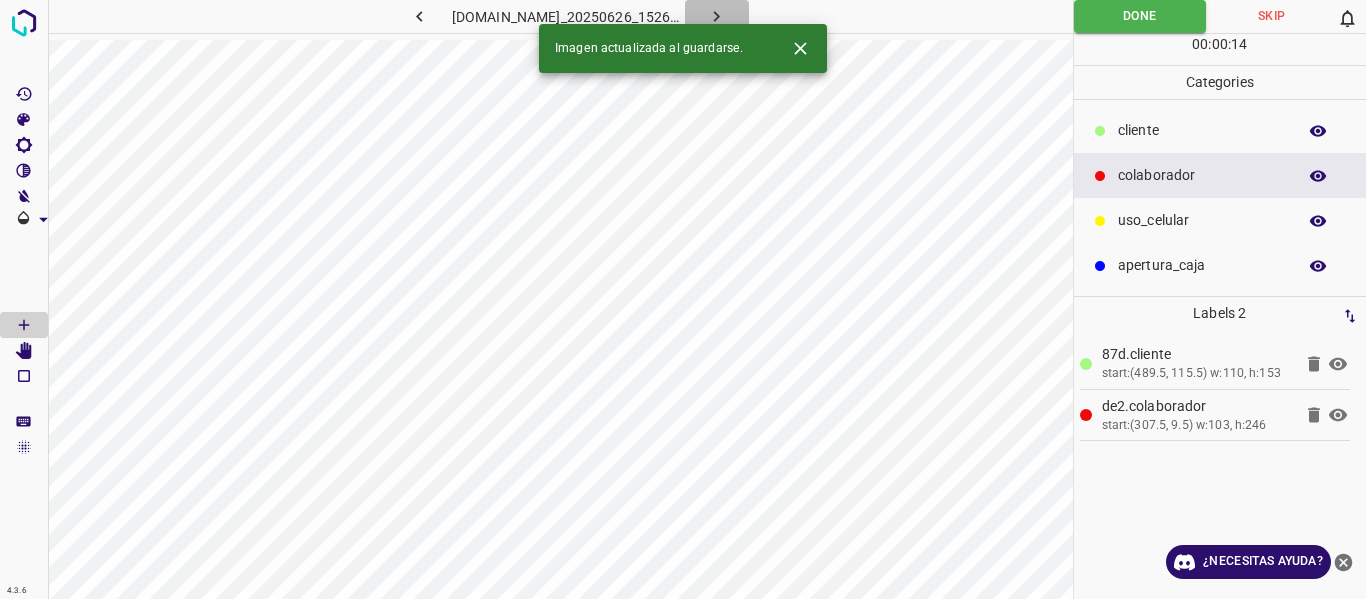 click 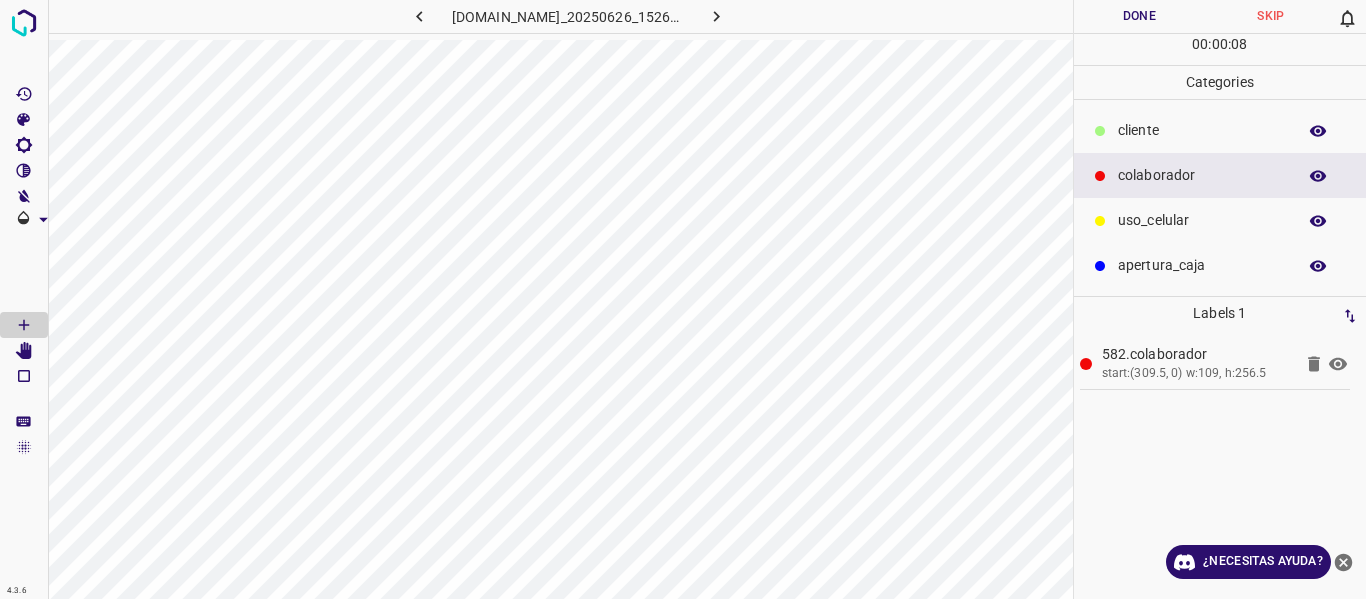 click on "​​cliente" at bounding box center [1220, 130] 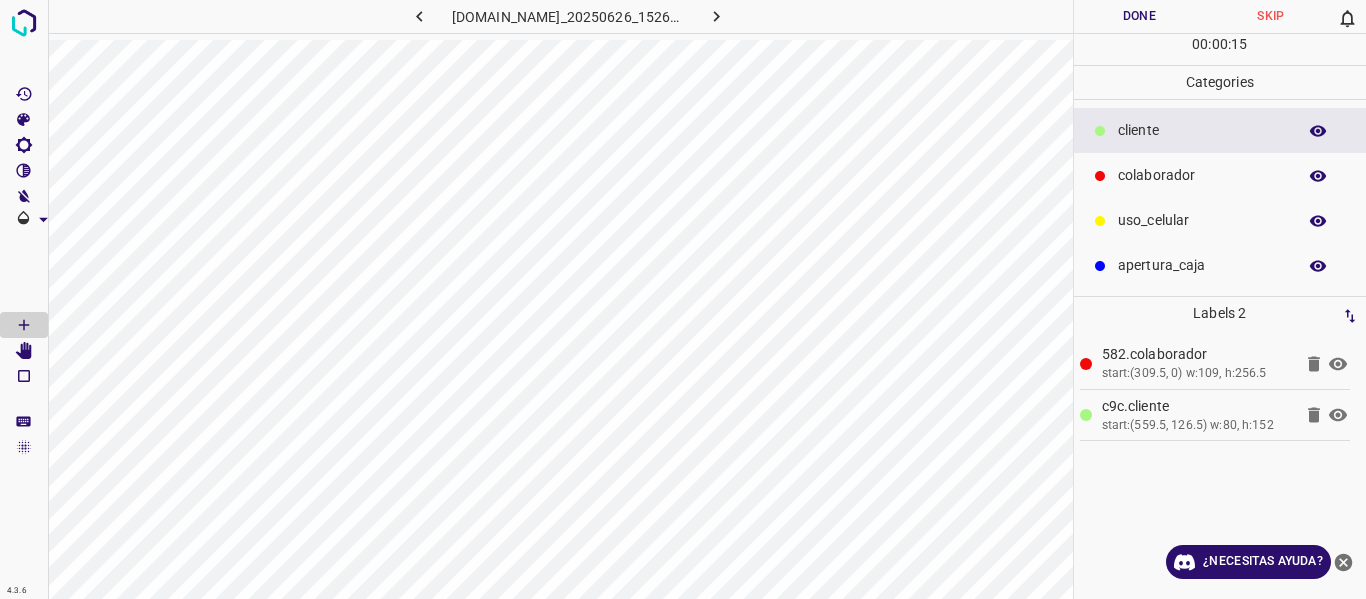 click on "Done" at bounding box center [1140, 16] 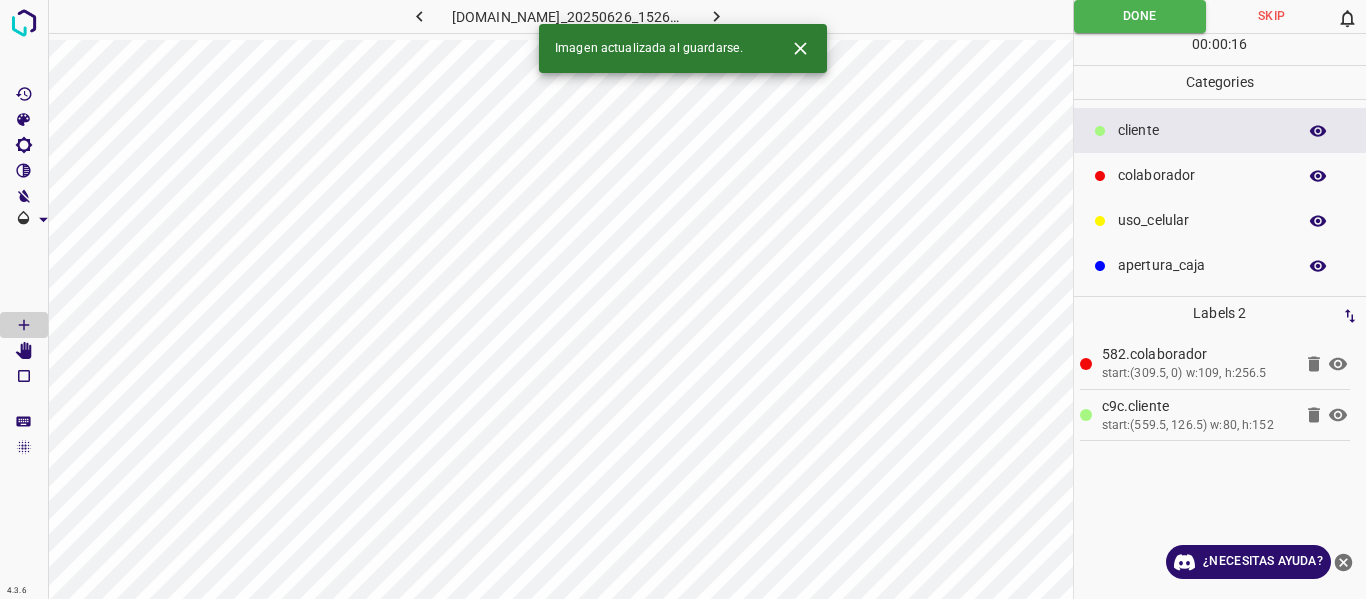 click 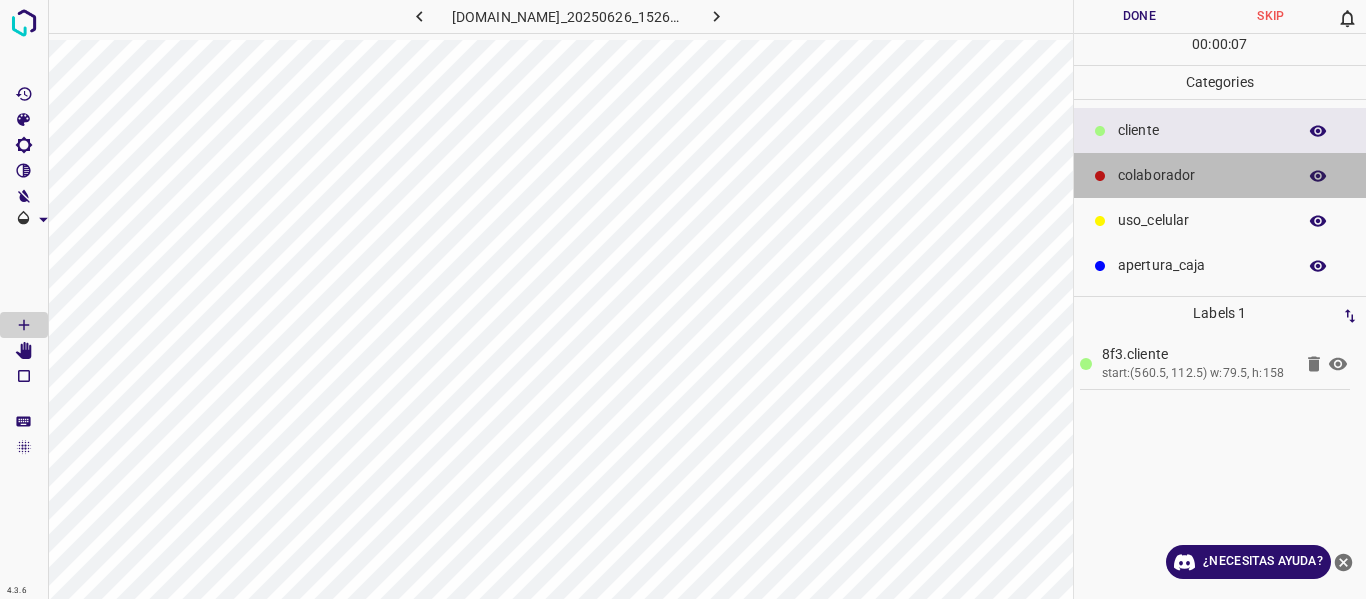 click on "colaborador" at bounding box center (1220, 175) 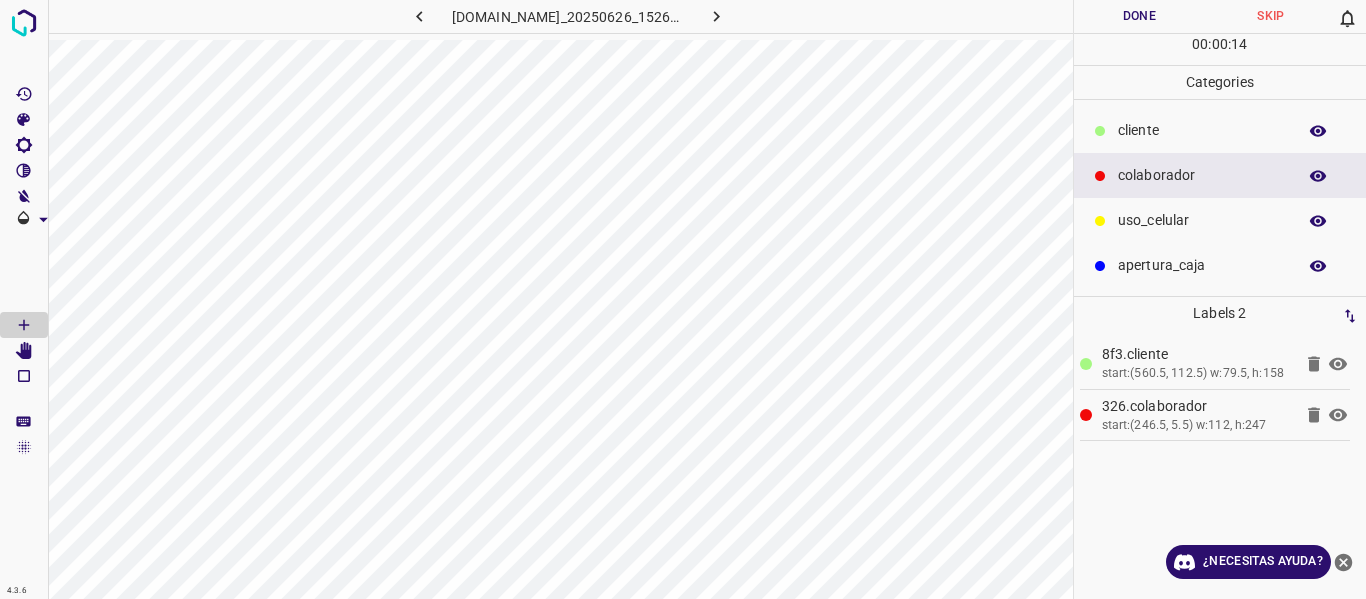 click on "Done" at bounding box center [1140, 16] 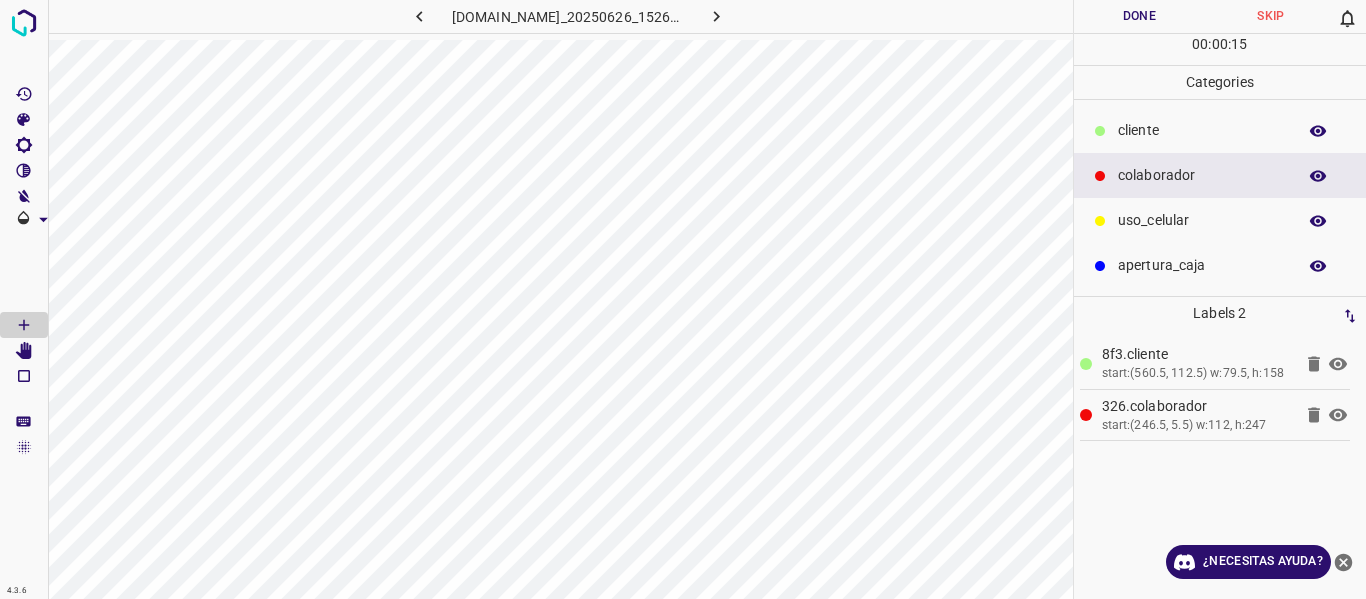 click at bounding box center [717, 16] 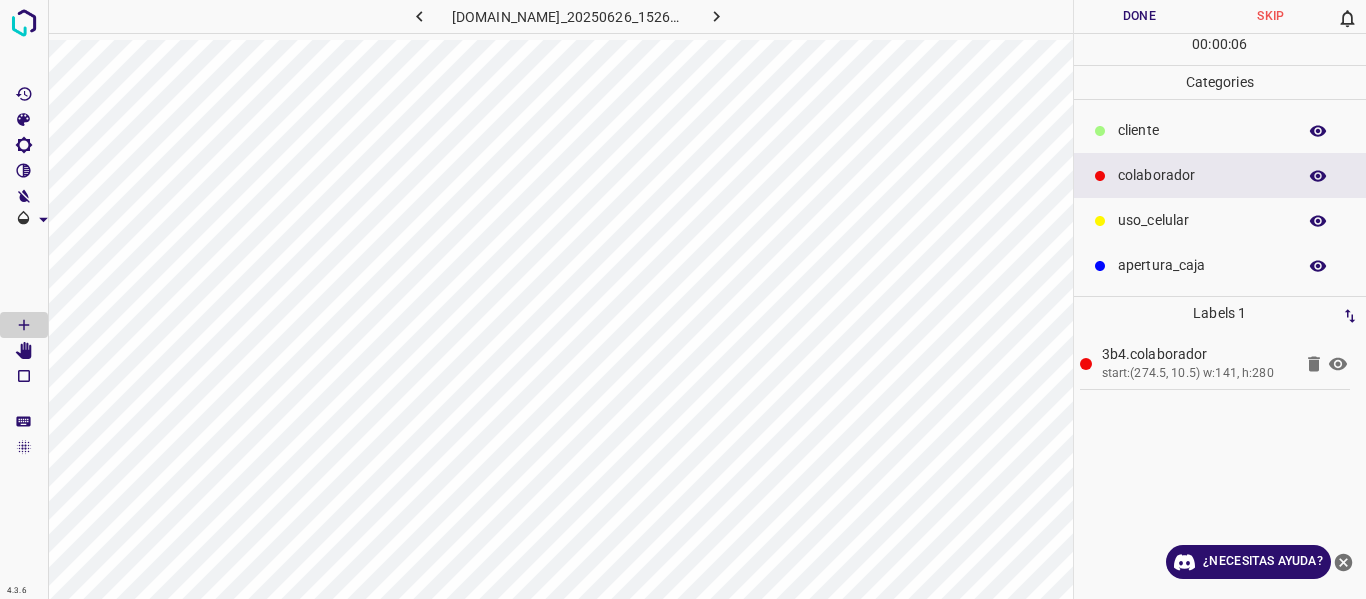 drag, startPoint x: 1103, startPoint y: 126, endPoint x: 1077, endPoint y: 137, distance: 28.231188 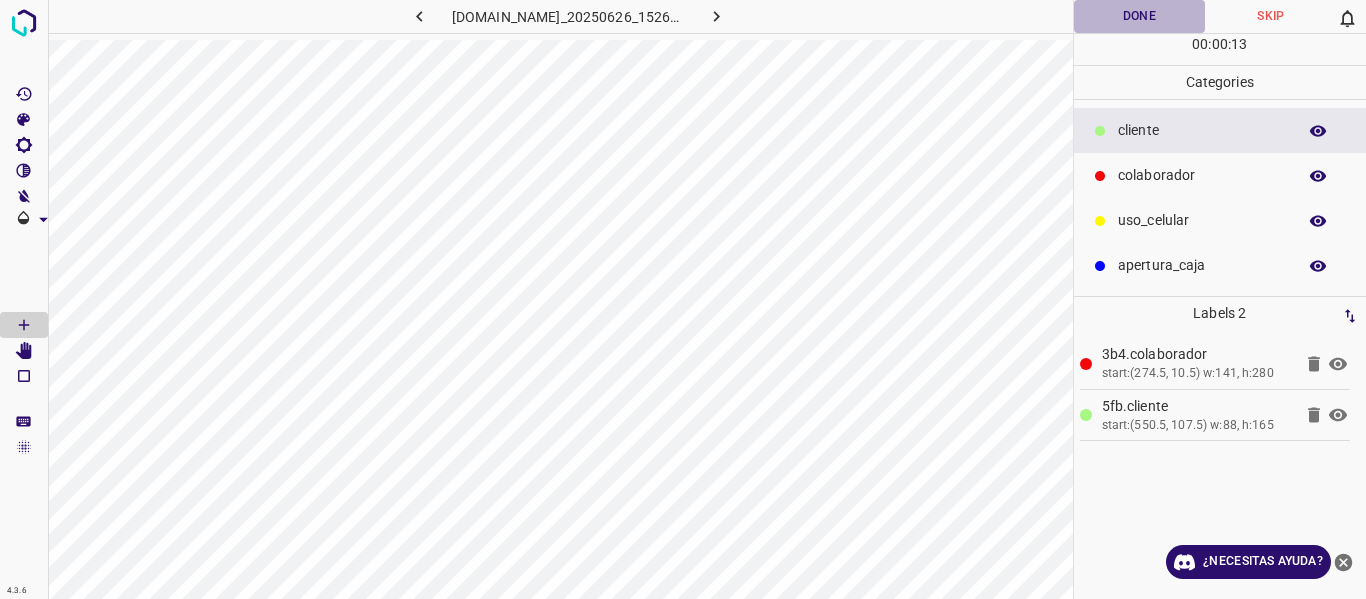 click on "Done" at bounding box center (1140, 16) 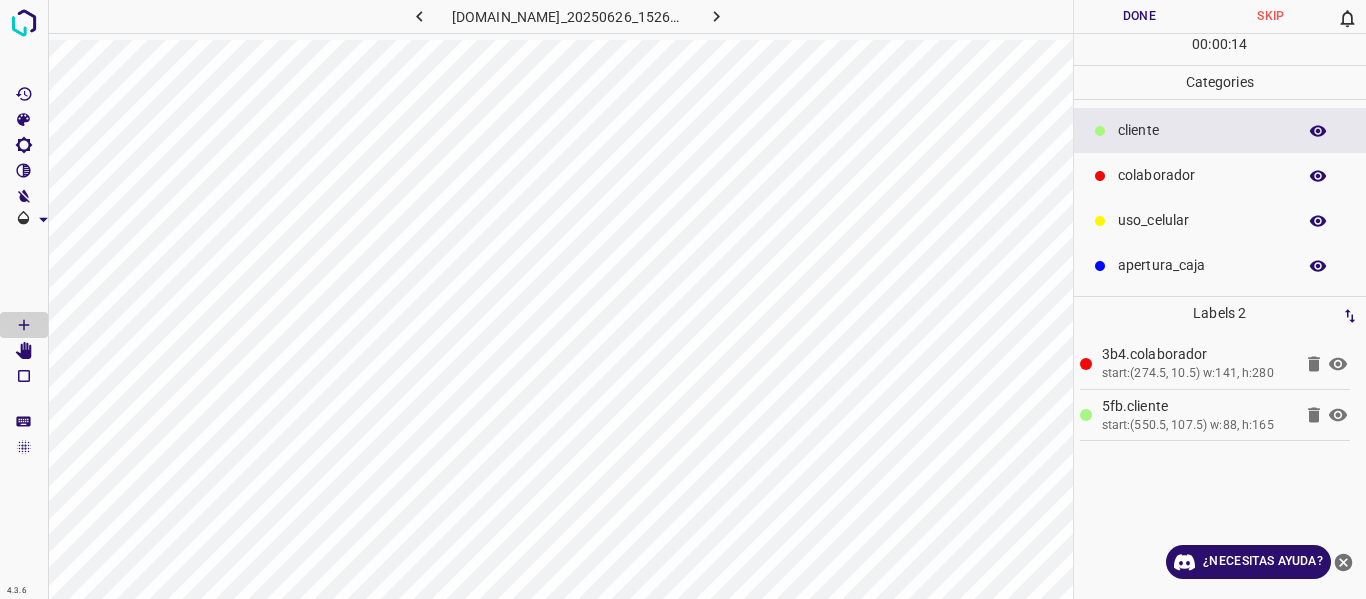 click 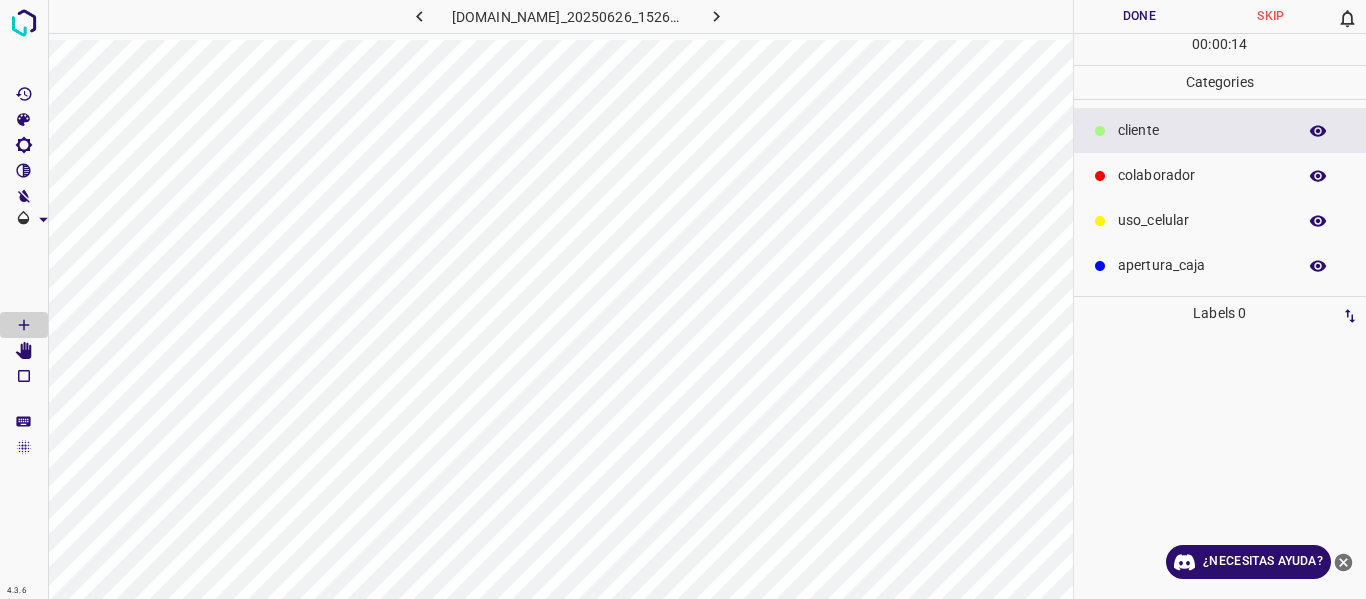 click on "colaborador" at bounding box center (1202, 175) 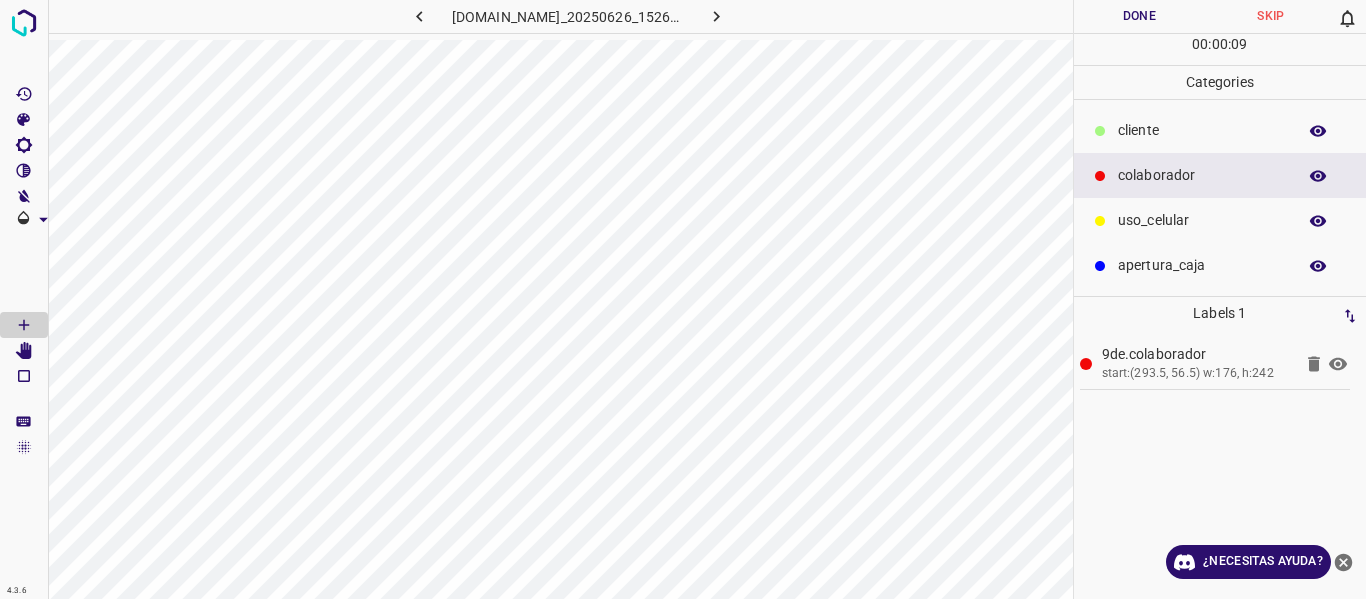 click on "Done" at bounding box center (1140, 16) 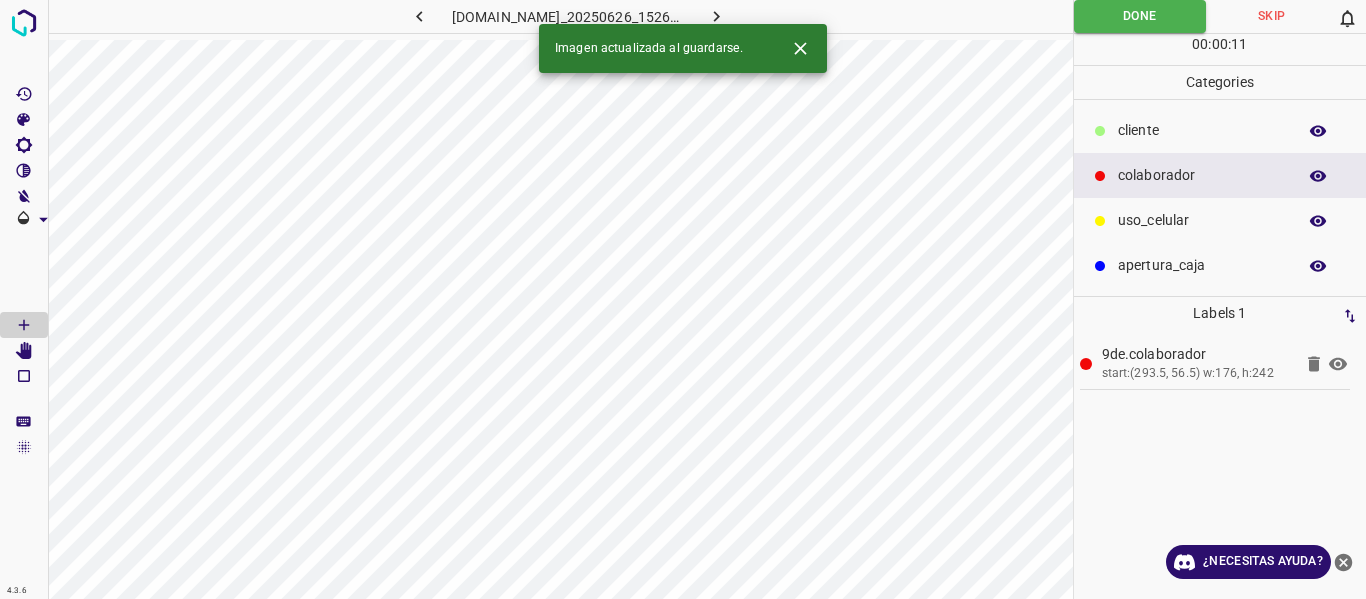 click 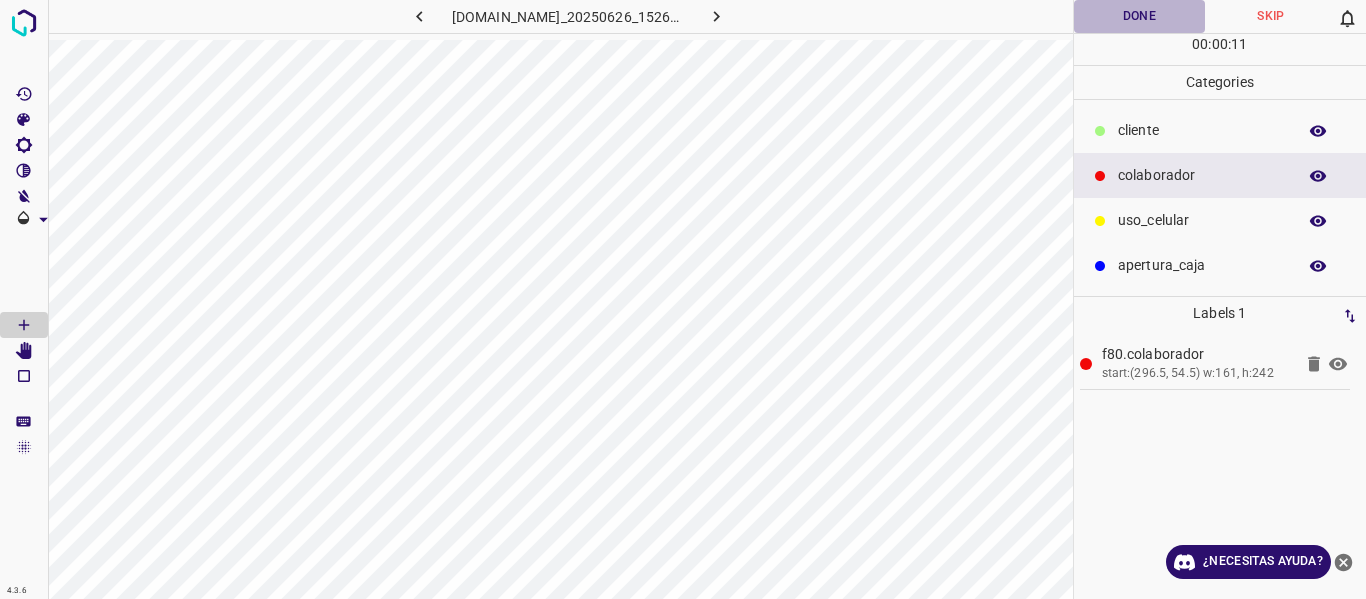 click on "Done" at bounding box center [1140, 16] 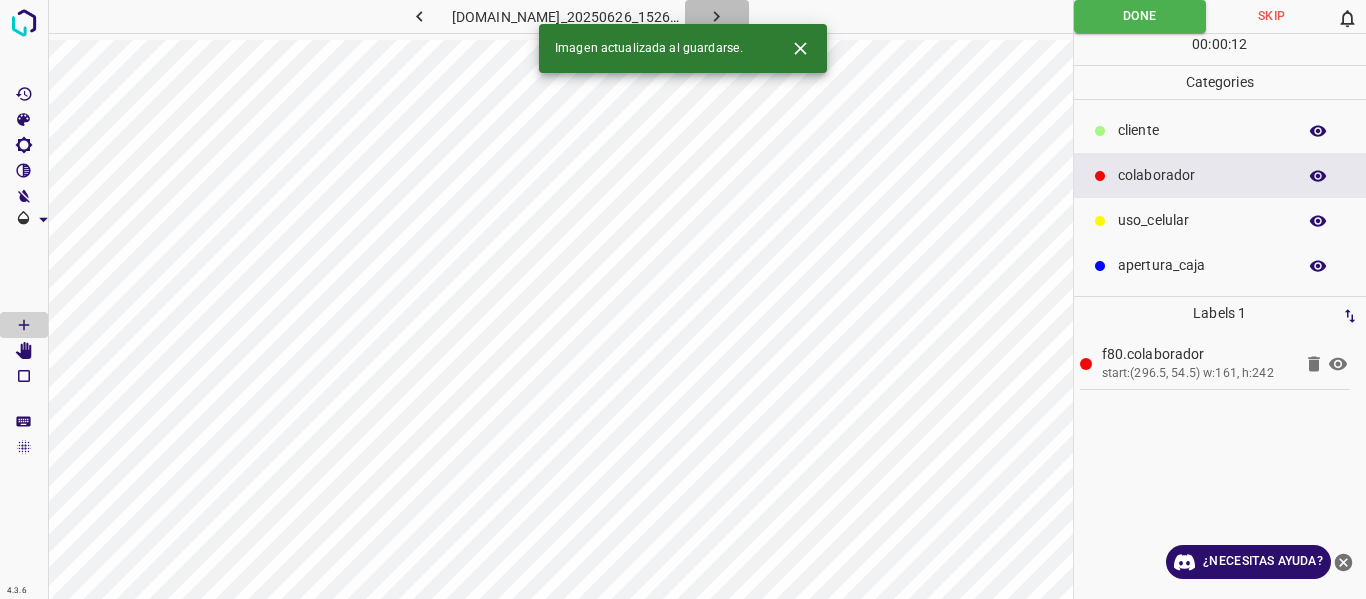 click at bounding box center [717, 16] 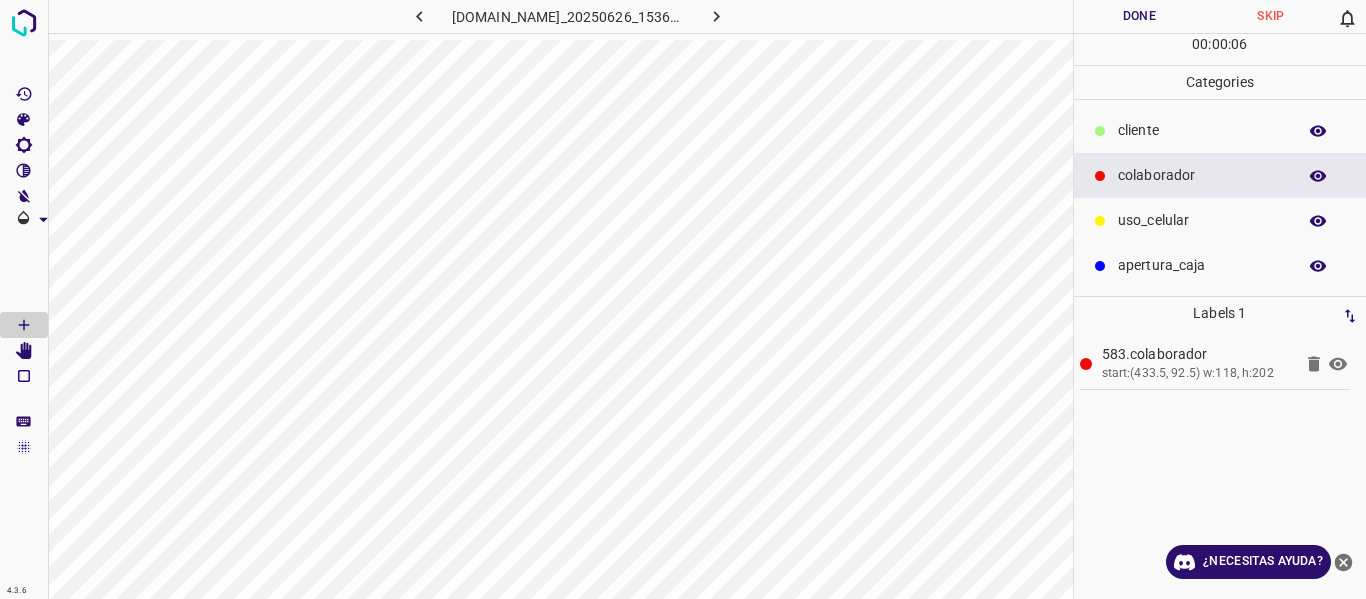 click on "Done" at bounding box center (1140, 16) 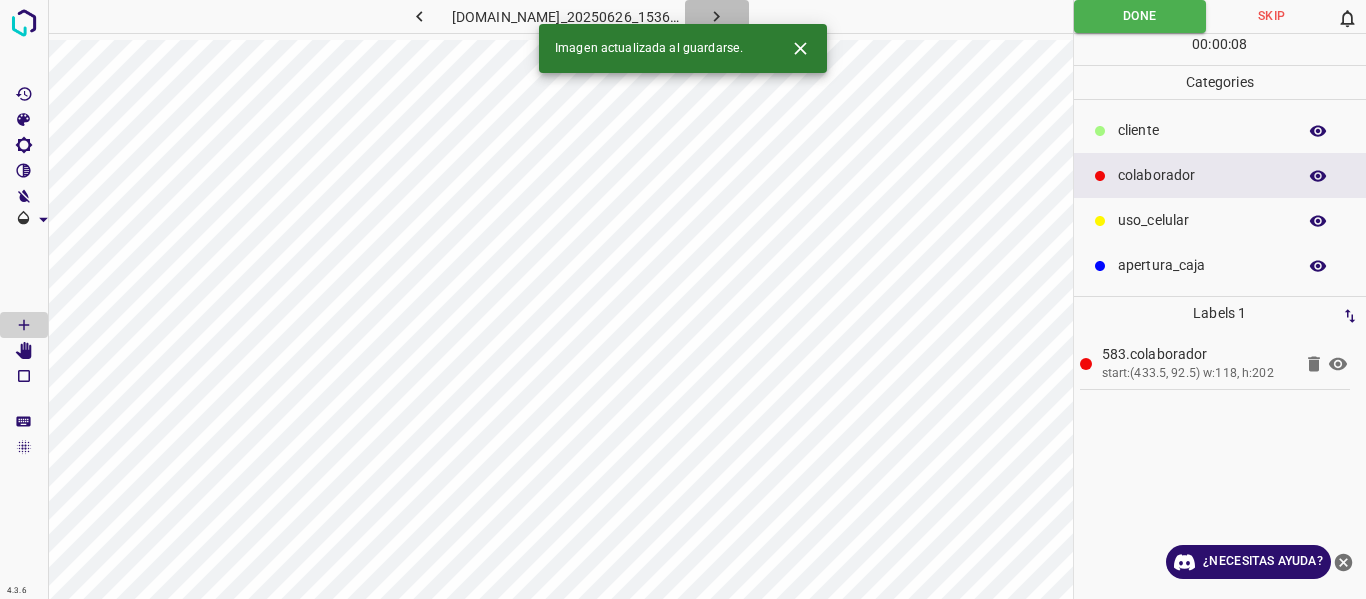 click at bounding box center (717, 16) 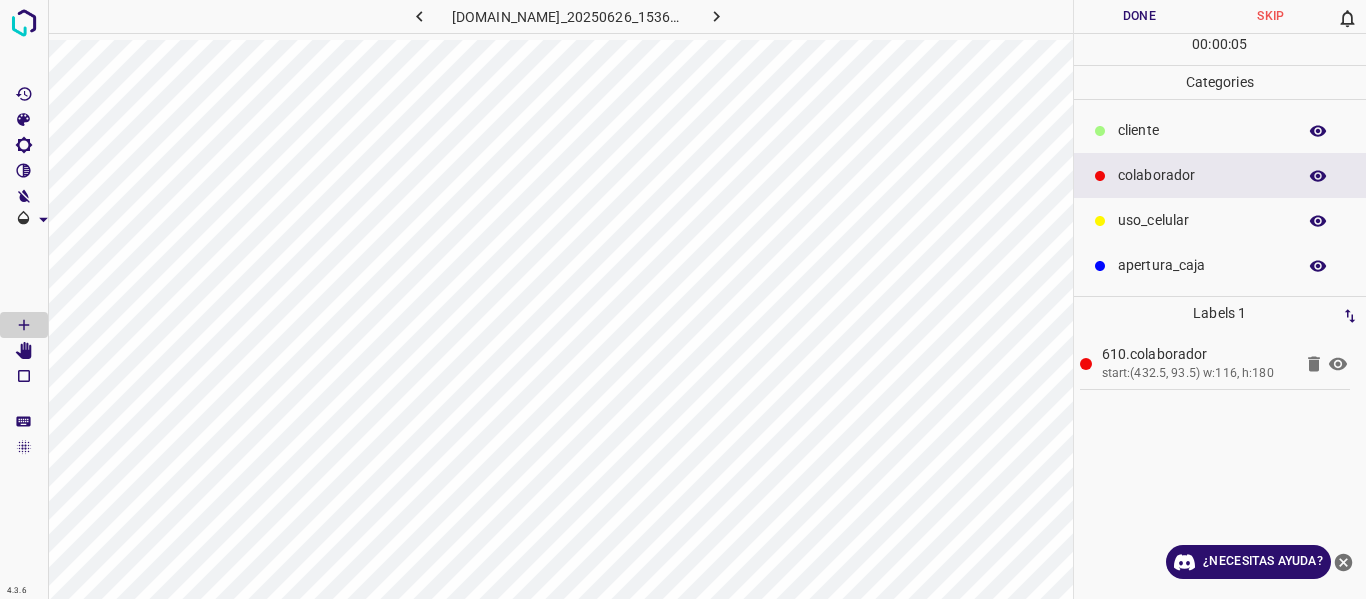 click on "Done" at bounding box center (1140, 16) 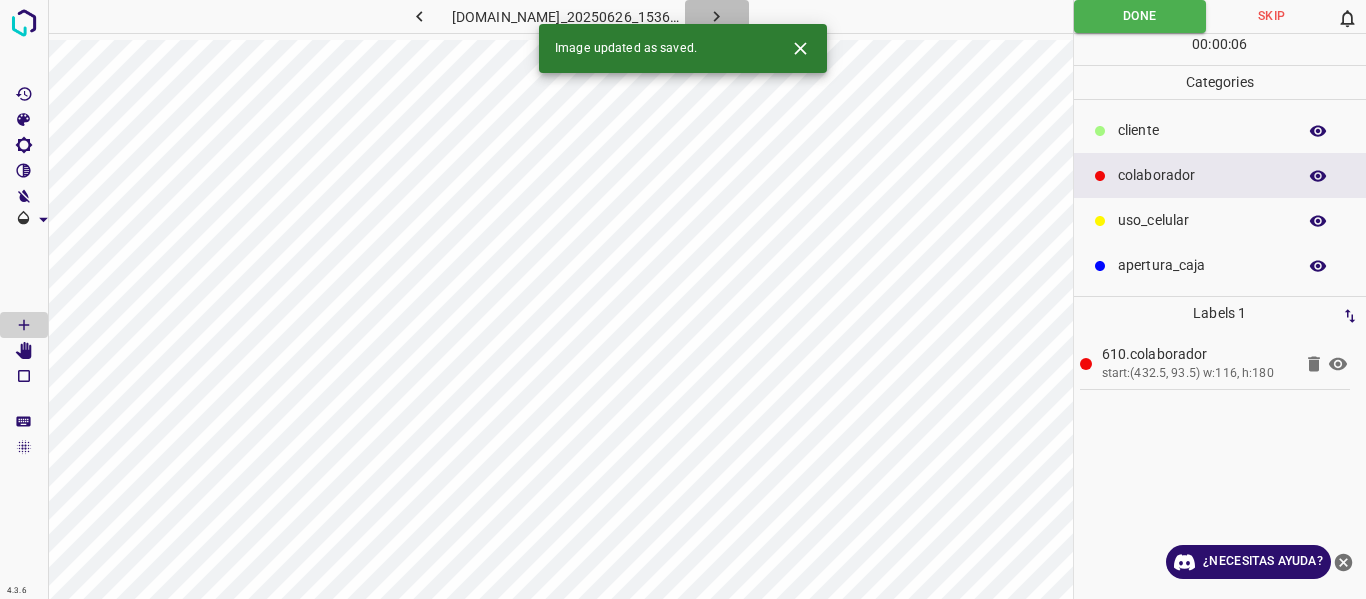 click 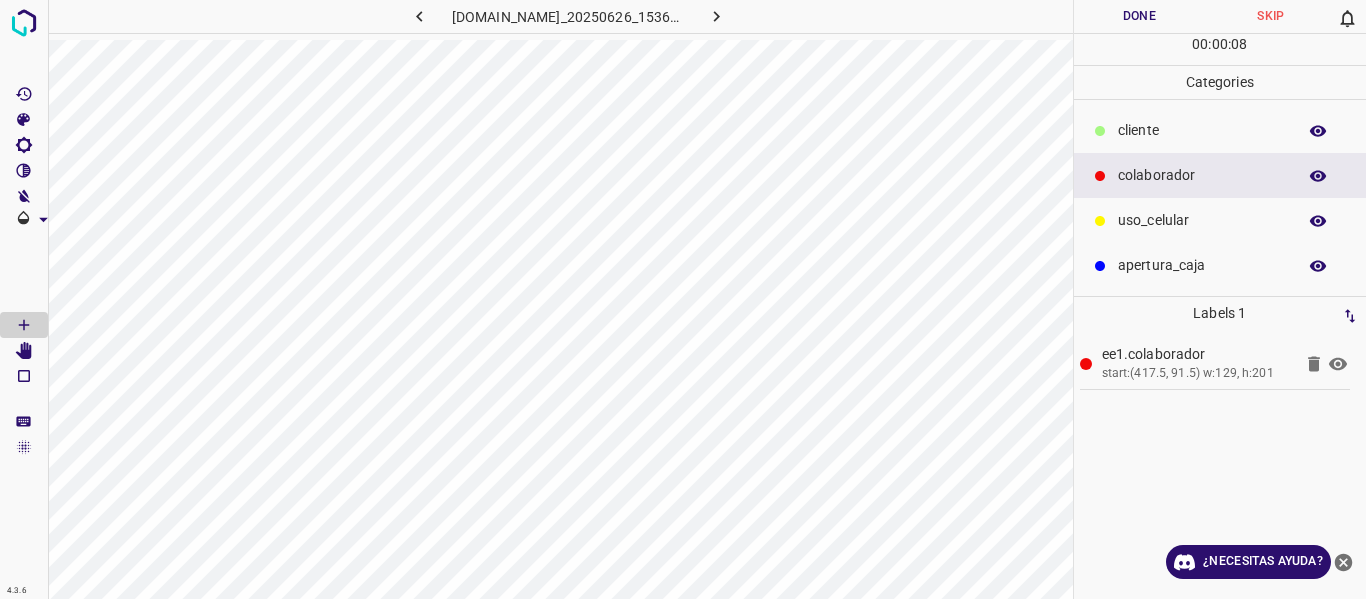 click on "Done" at bounding box center [1140, 16] 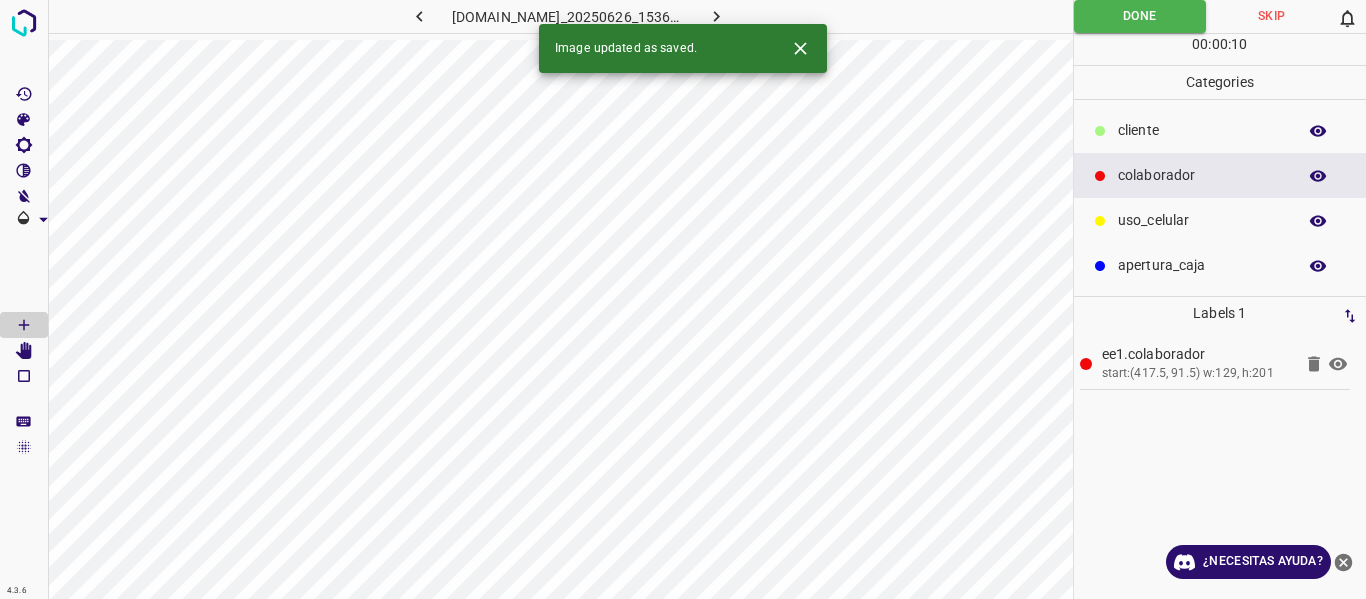 click 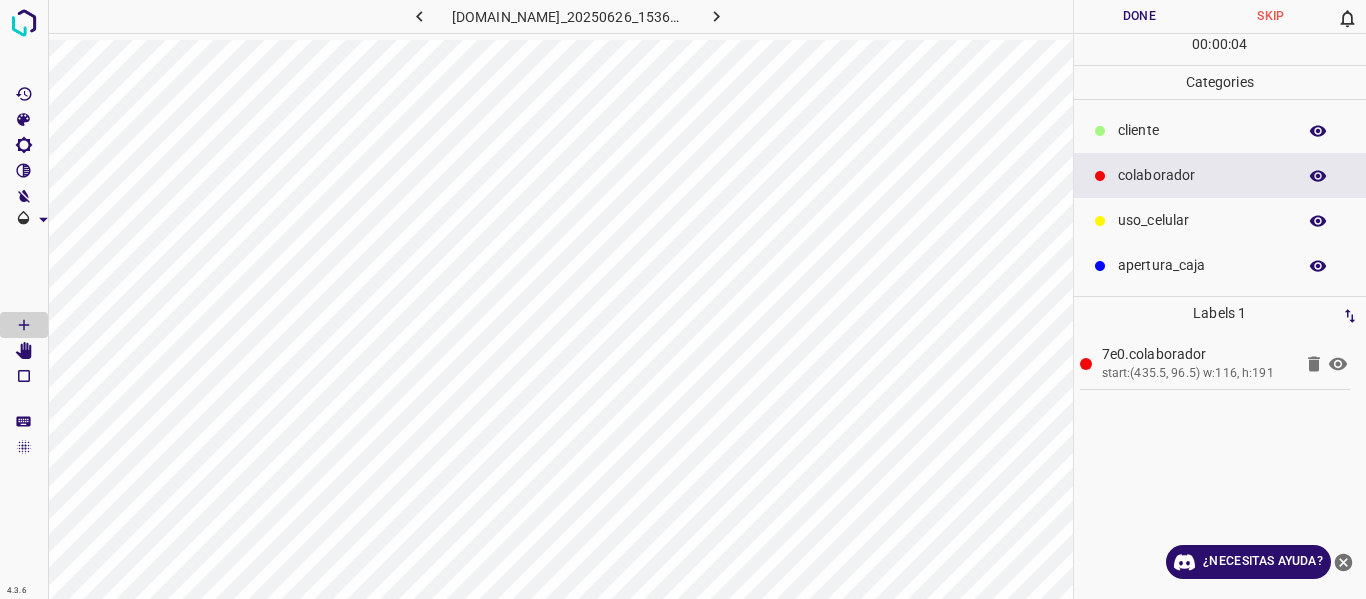 click on "Done" at bounding box center (1140, 16) 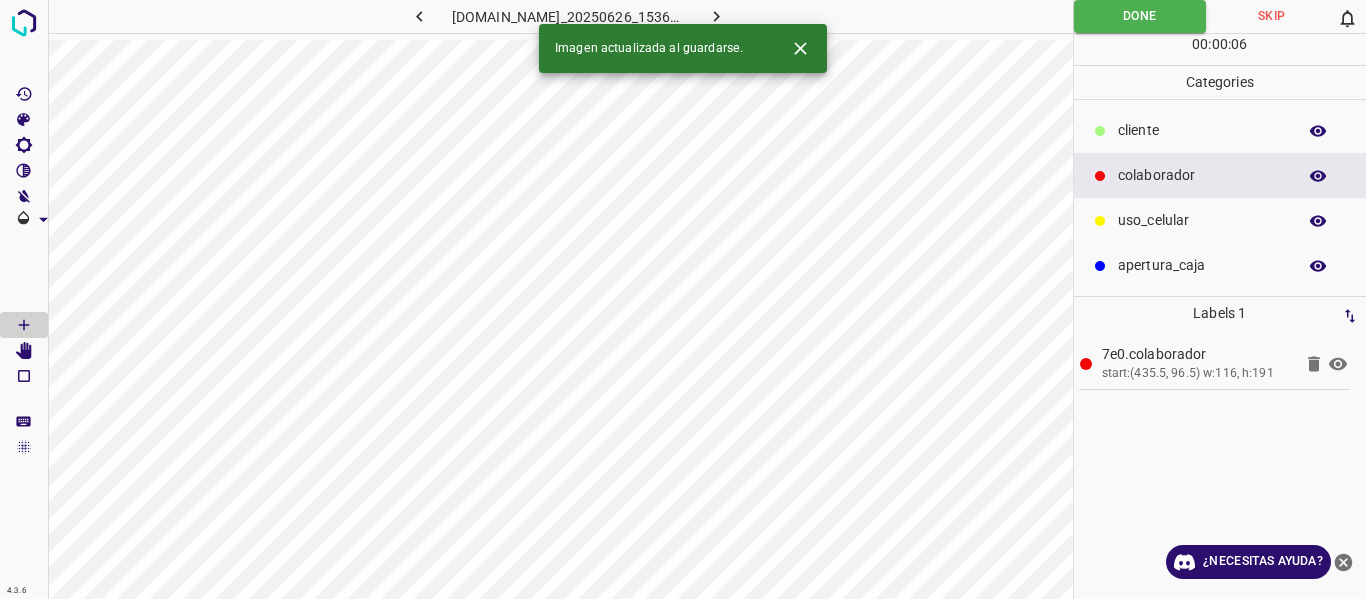 click 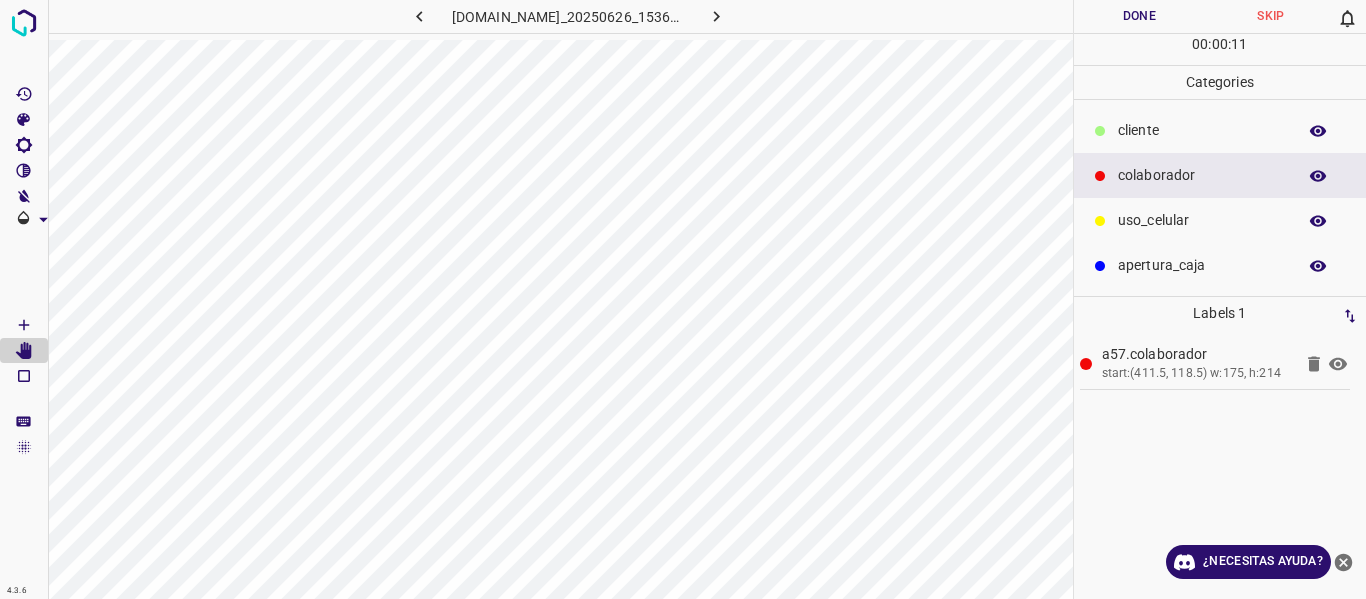 click at bounding box center [1100, 131] 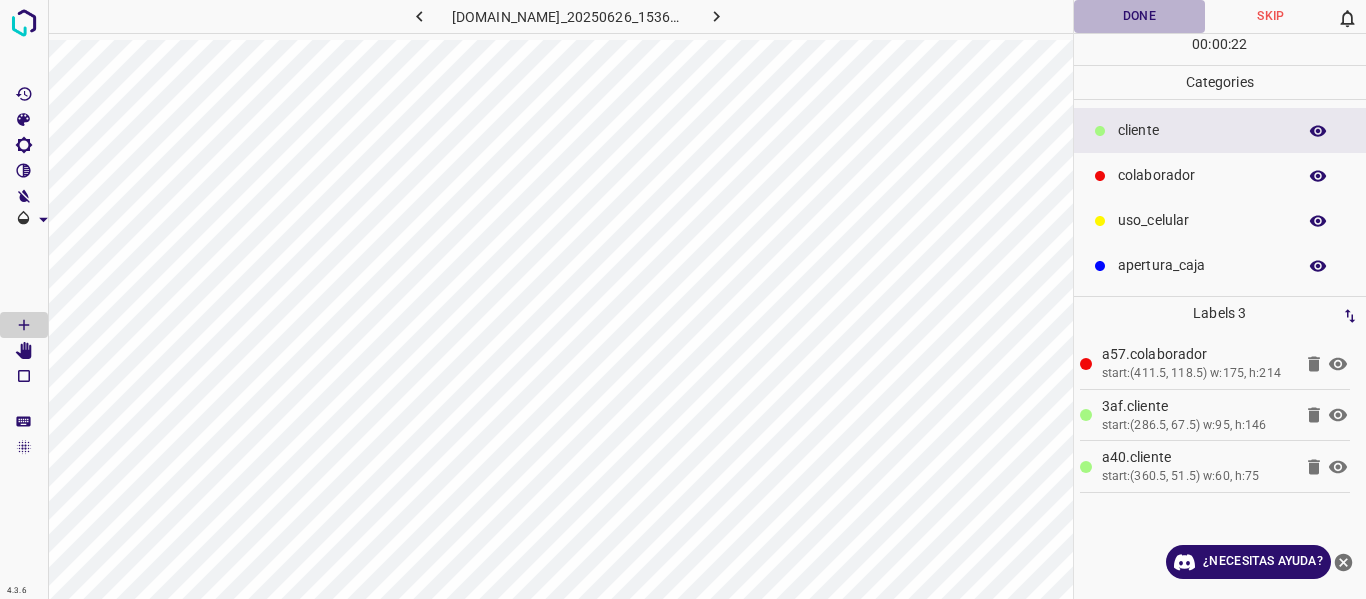 click on "Done" at bounding box center [1140, 16] 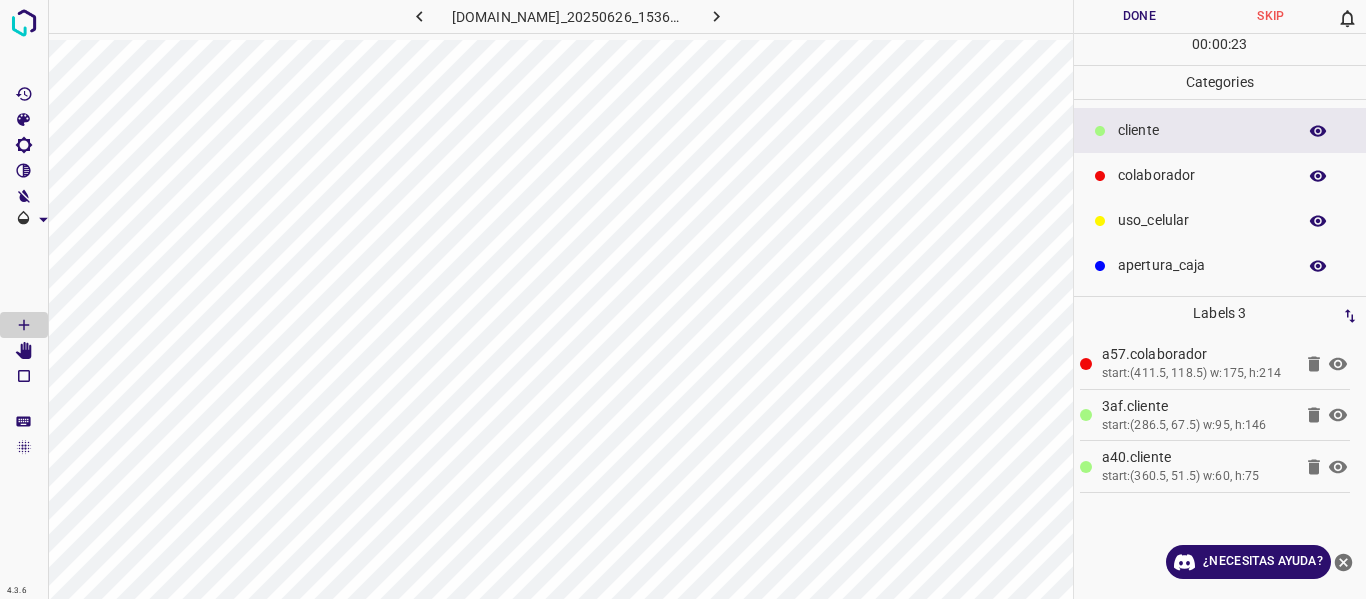 click 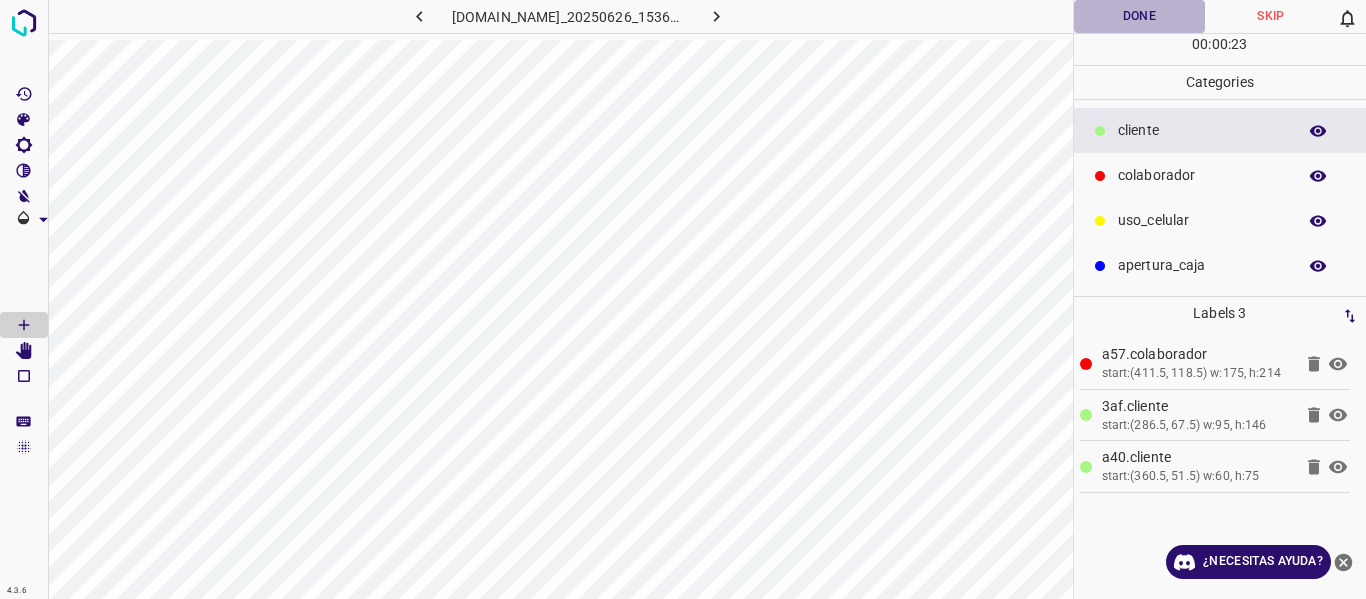 click on "Done" at bounding box center (1140, 16) 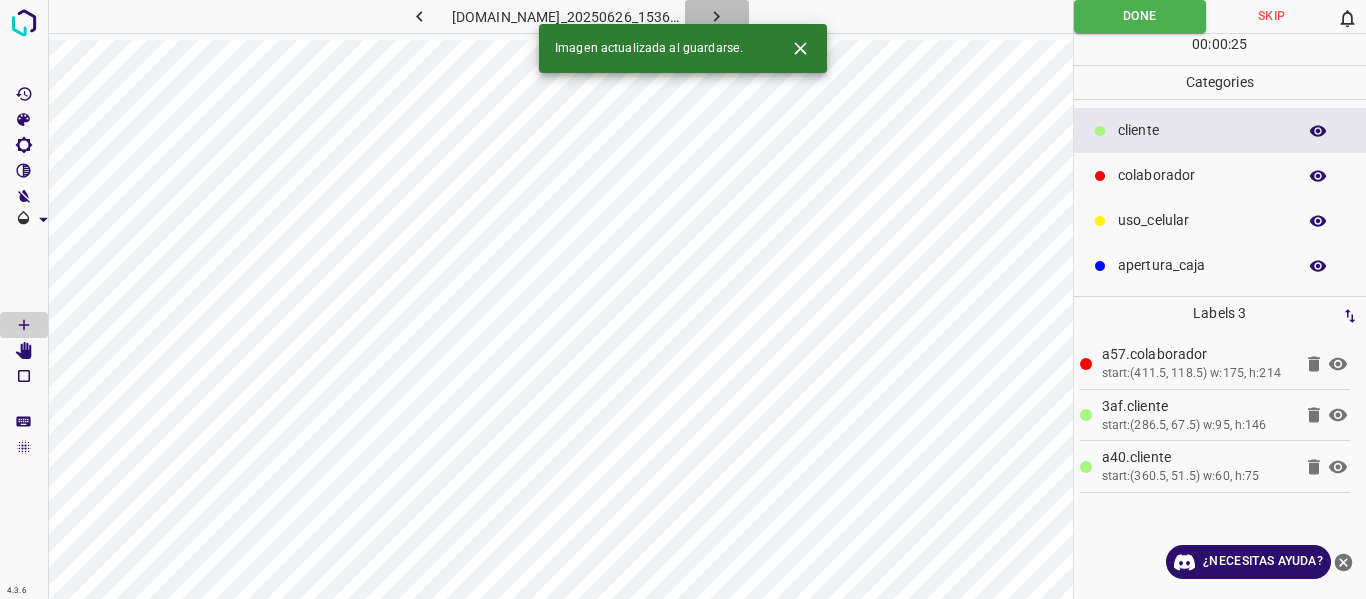click at bounding box center [717, 16] 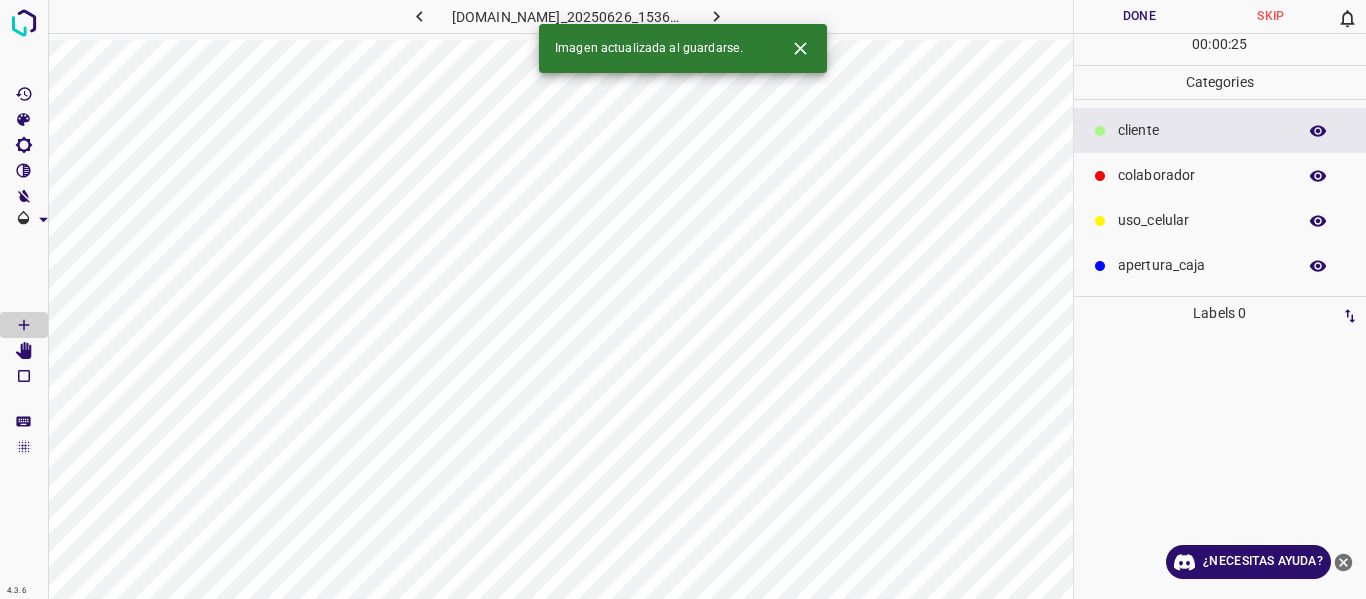 click on "colaborador" at bounding box center (1202, 175) 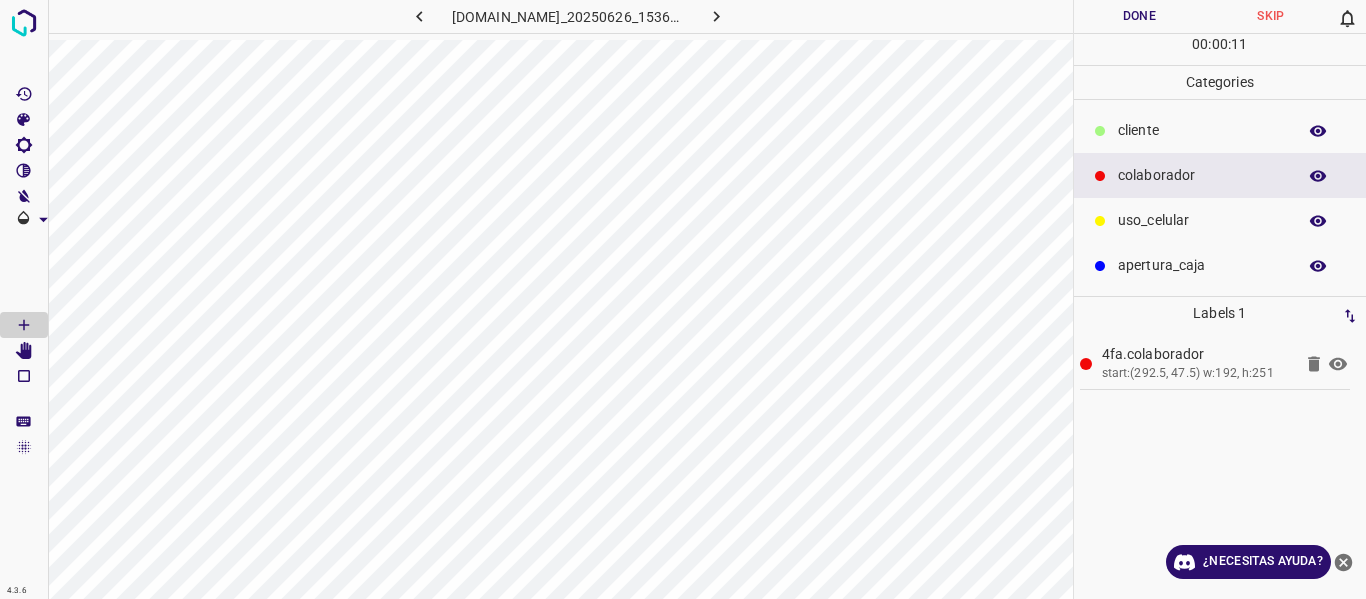 click 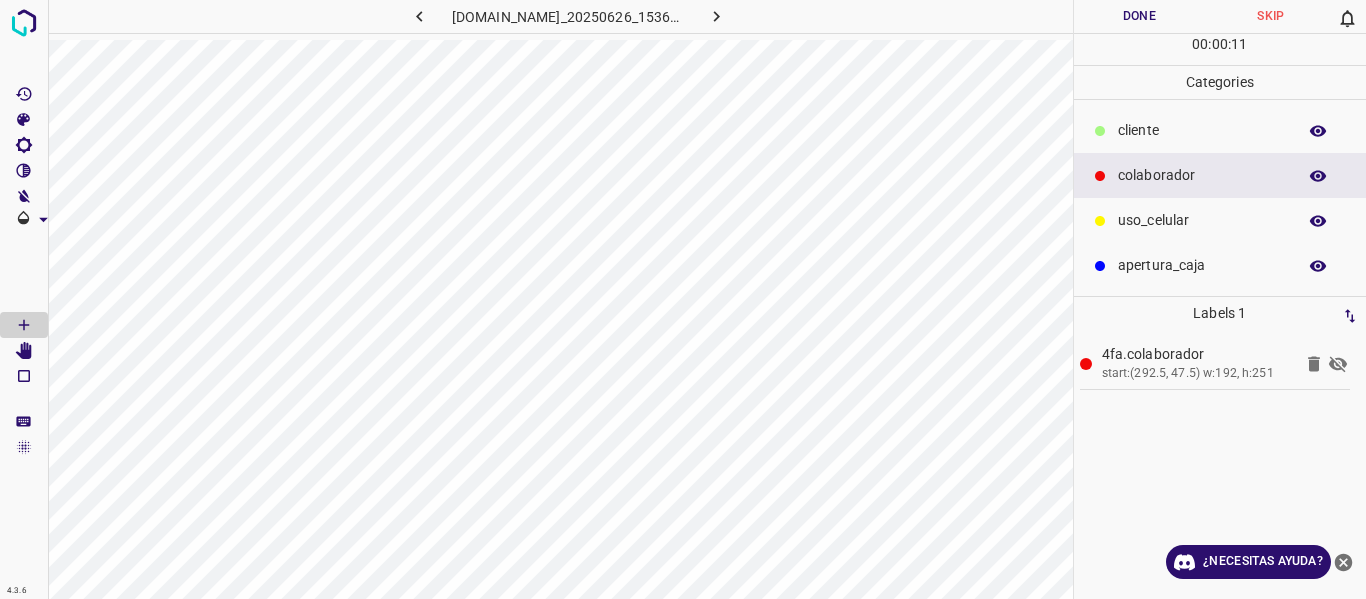 click on "uso_celular" at bounding box center [1220, 220] 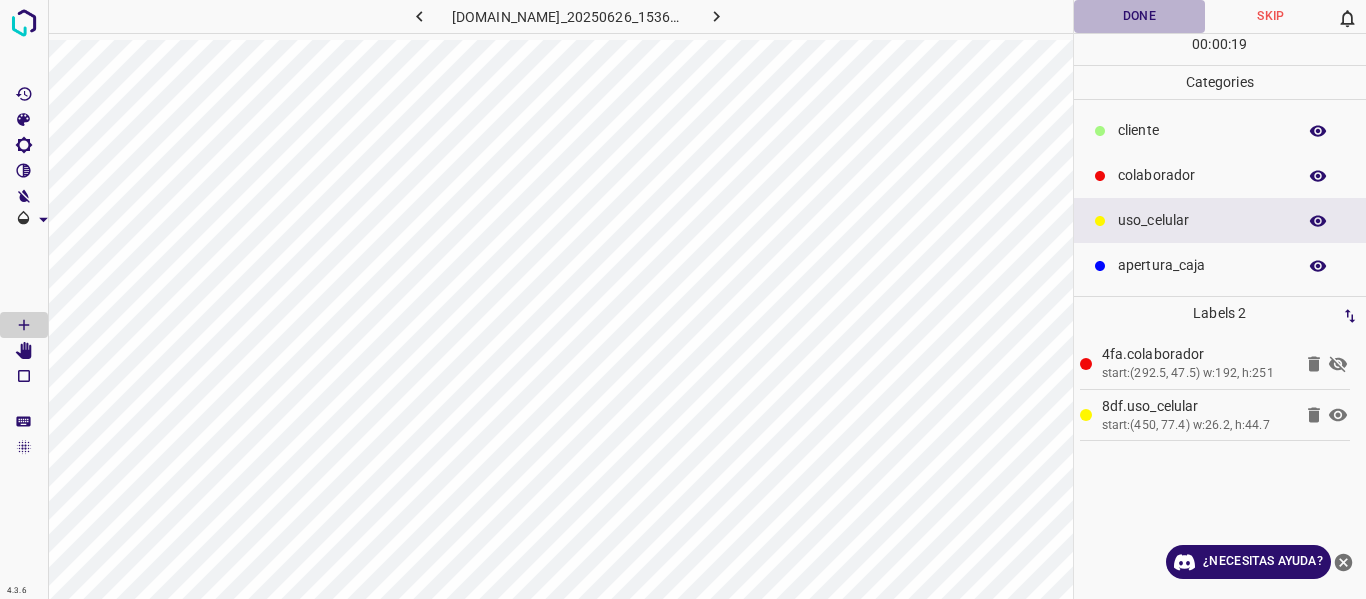 click on "Done" at bounding box center (1140, 16) 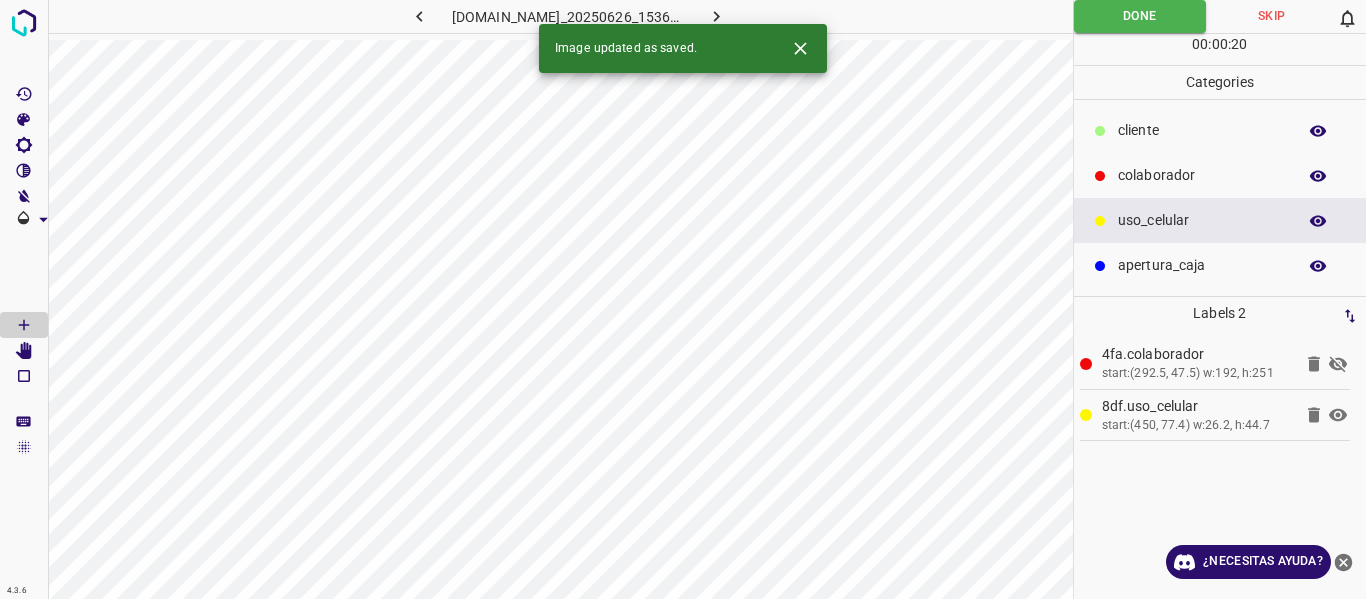 click at bounding box center (717, 16) 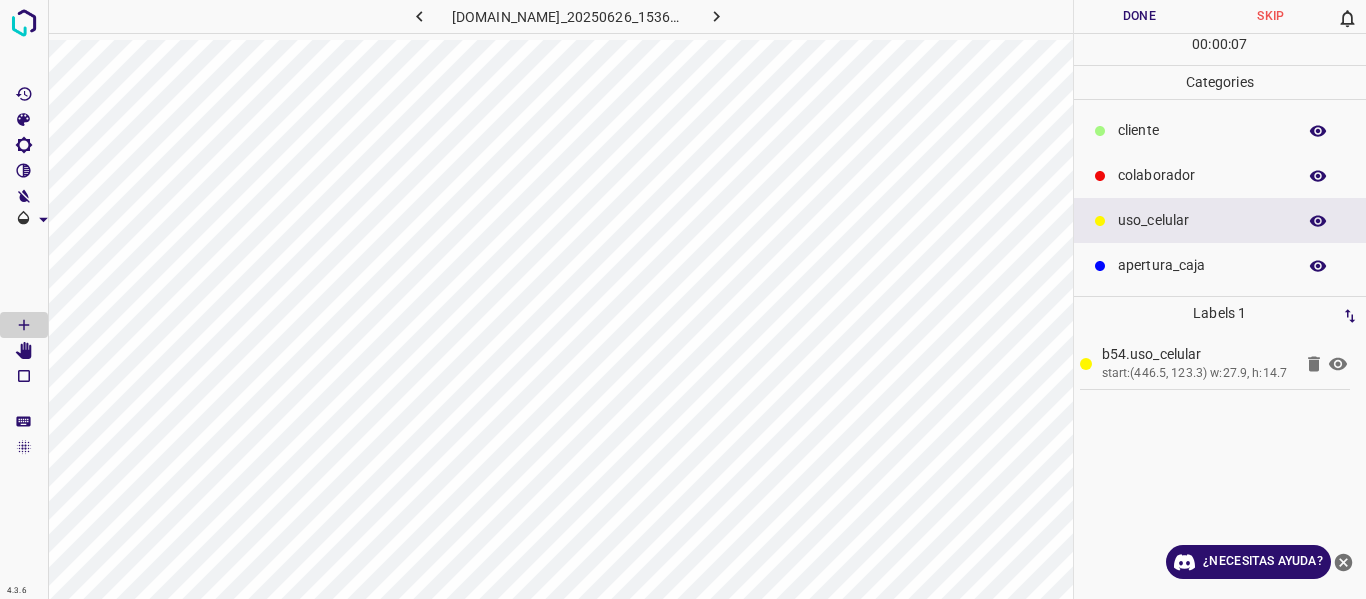 click on "colaborador" at bounding box center [1202, 175] 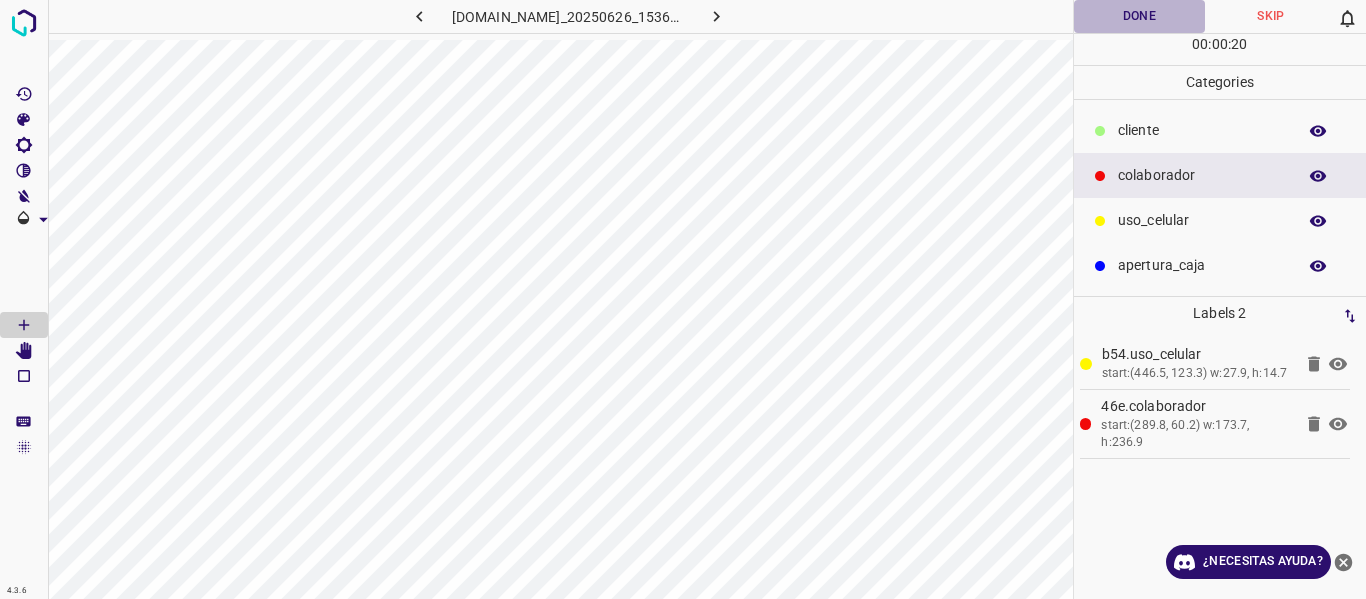 click on "Done" at bounding box center (1140, 16) 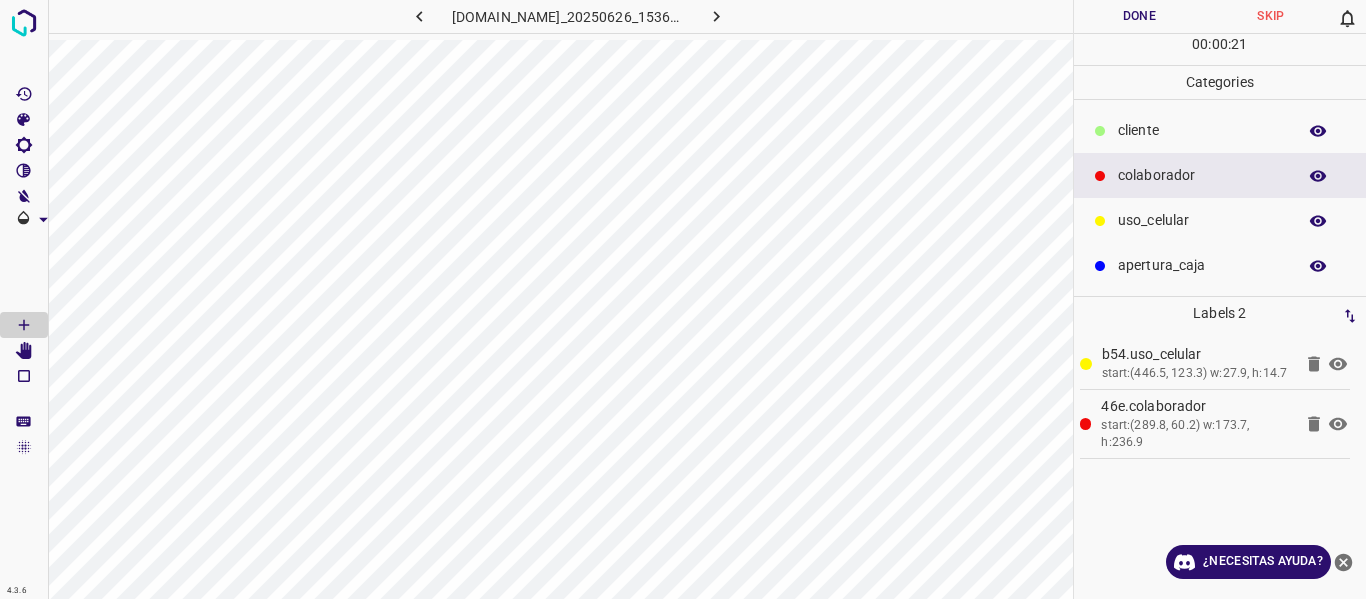 click 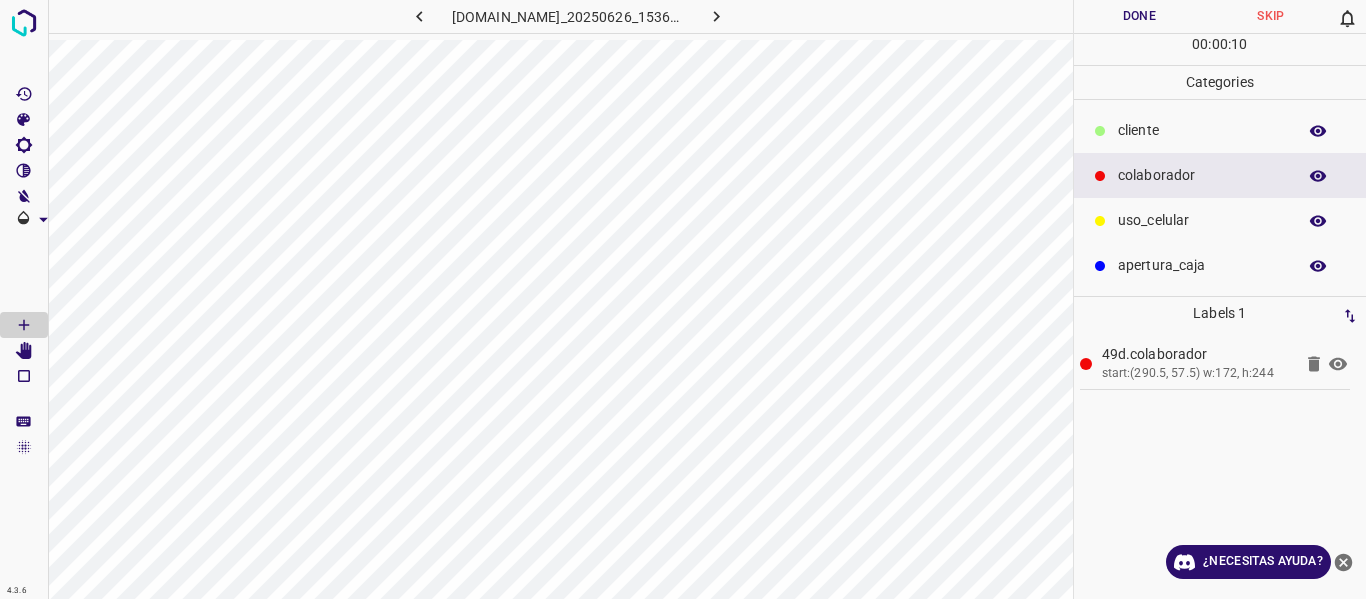 click on "uso_celular" at bounding box center [1202, 220] 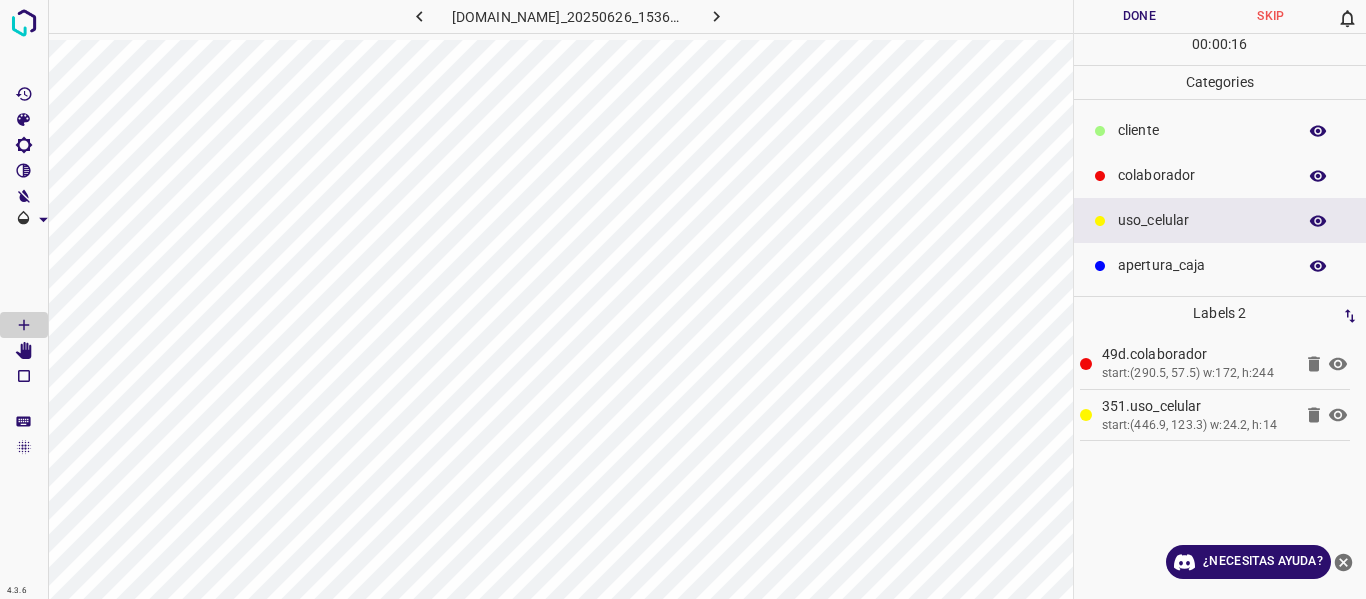 click on "Done" at bounding box center [1140, 16] 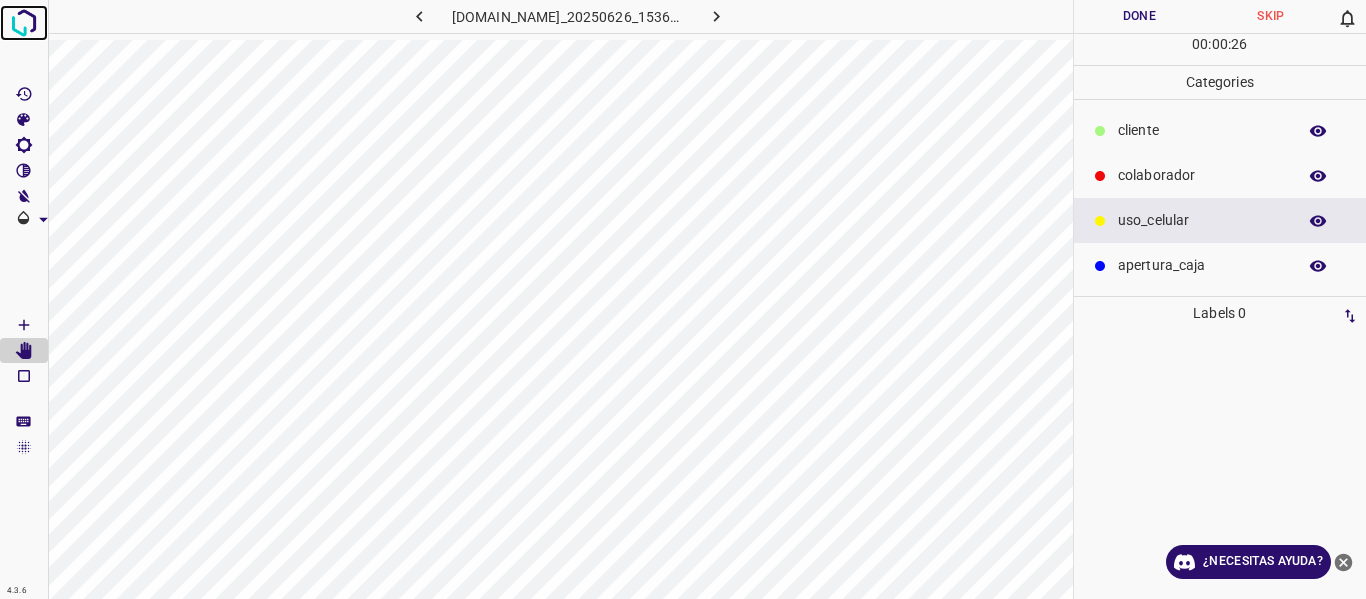 click at bounding box center (24, 23) 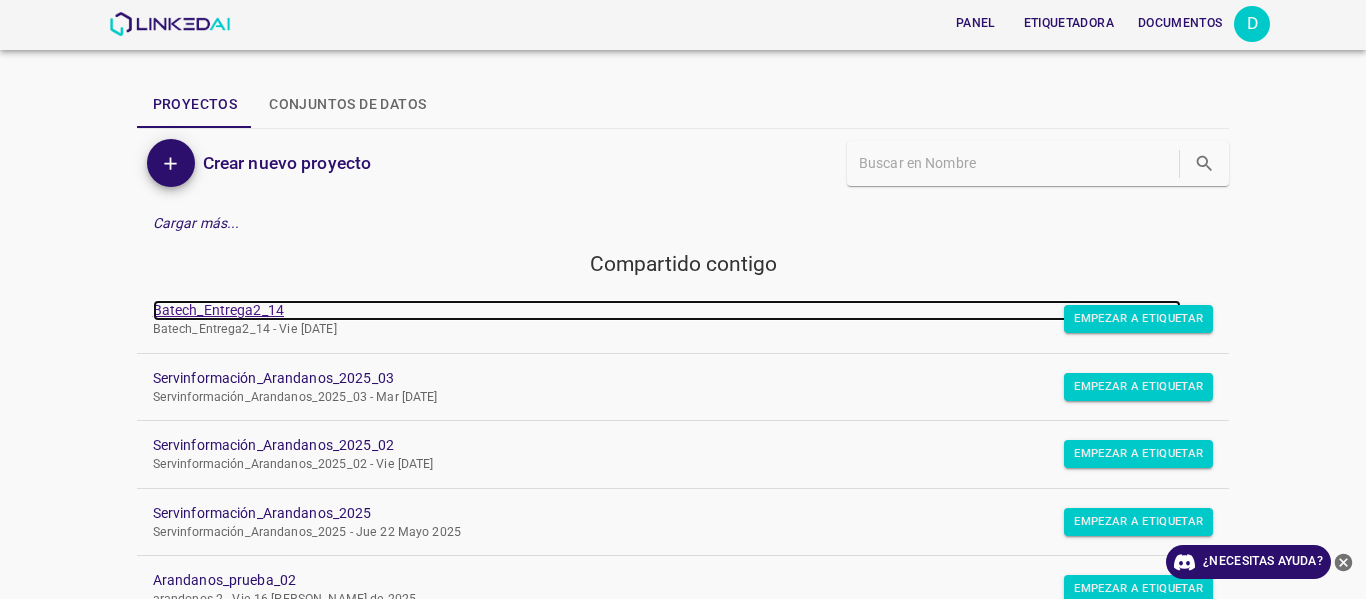 click on "Batech_Entrega2_14" at bounding box center [218, 310] 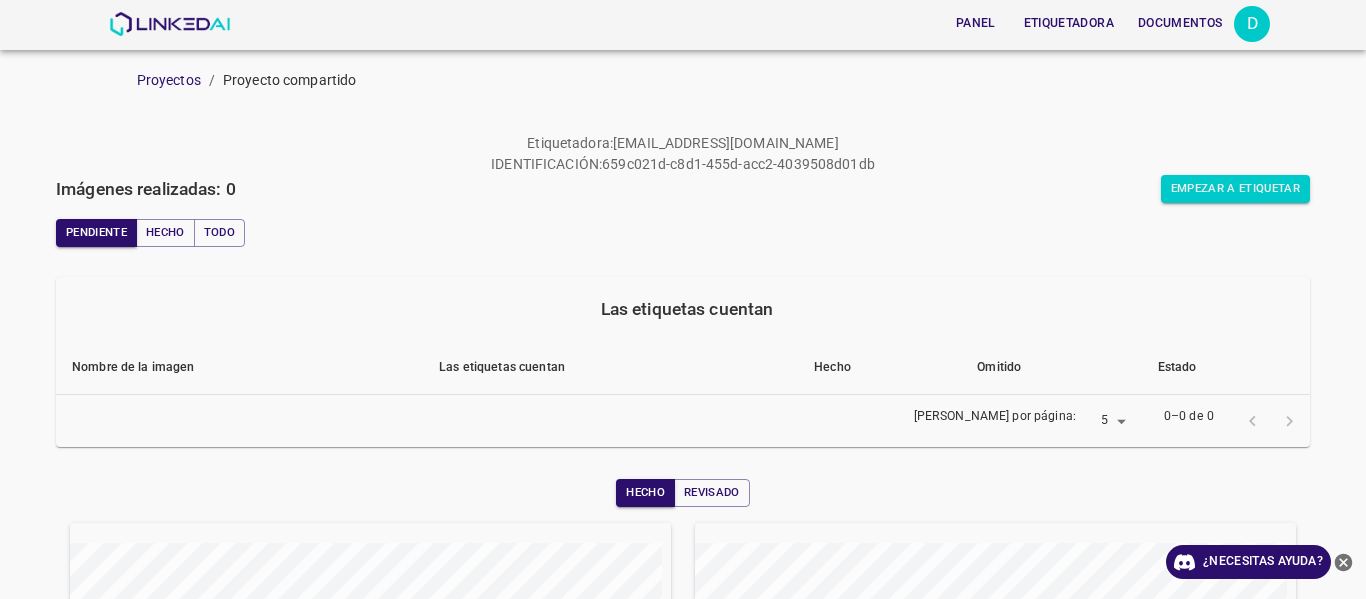 scroll, scrollTop: 0, scrollLeft: 0, axis: both 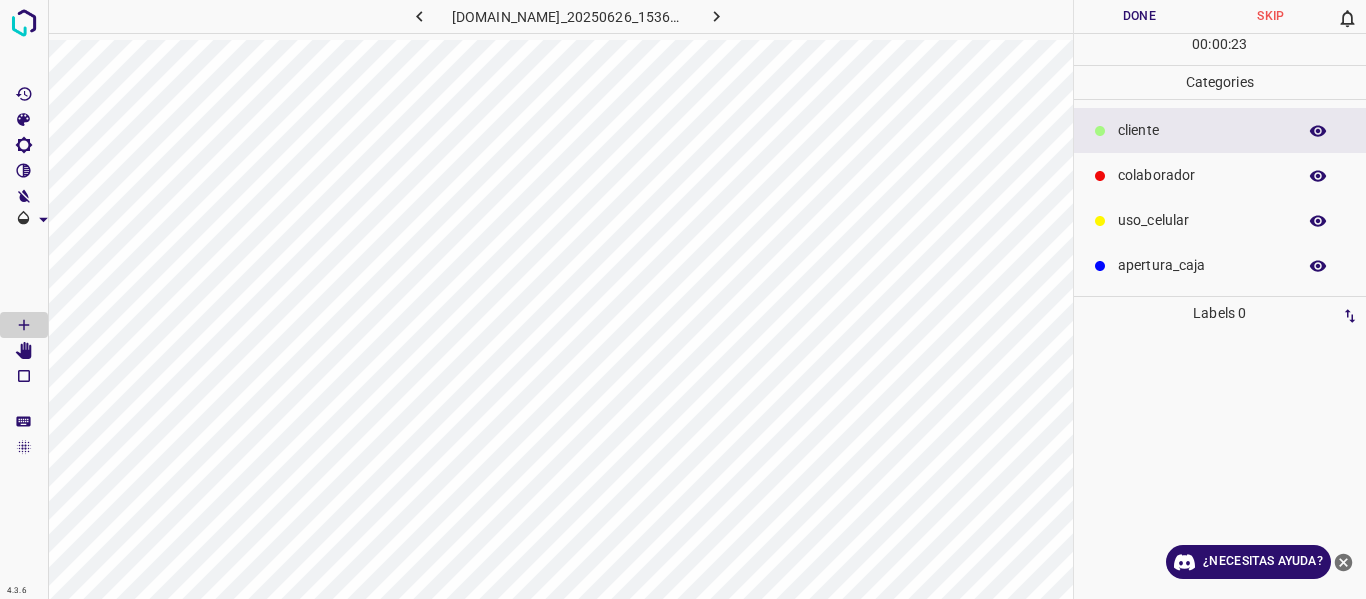 click on "colaborador" at bounding box center [1202, 175] 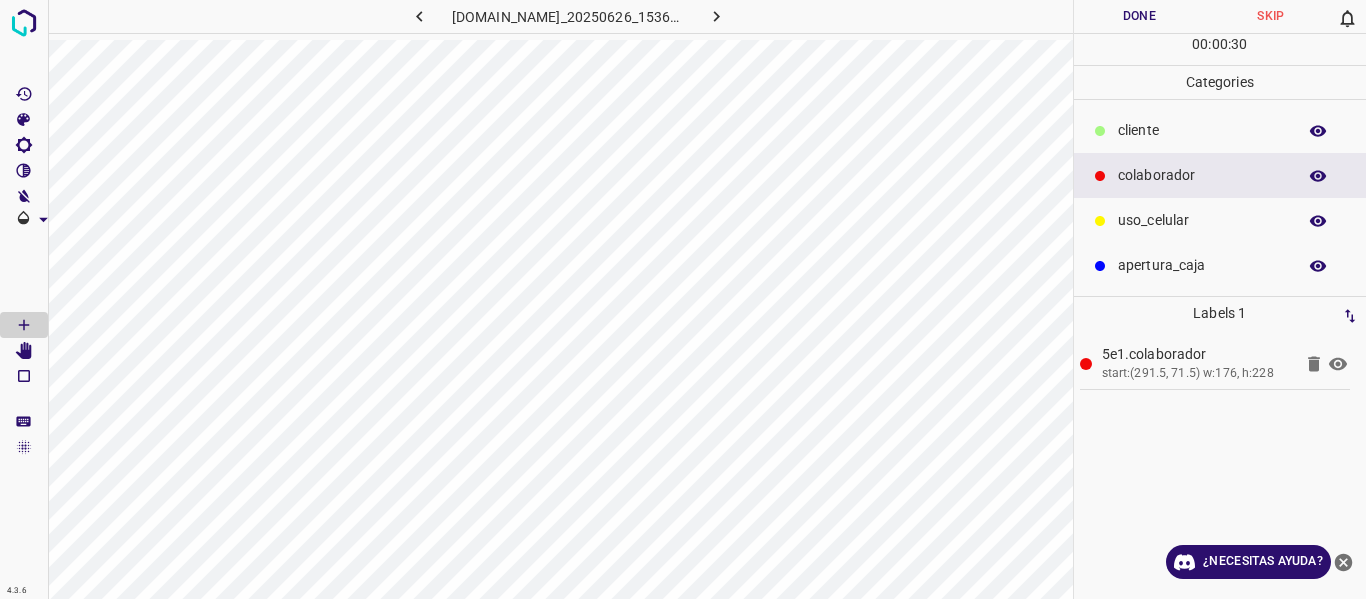 click on "uso_celular" at bounding box center [1202, 220] 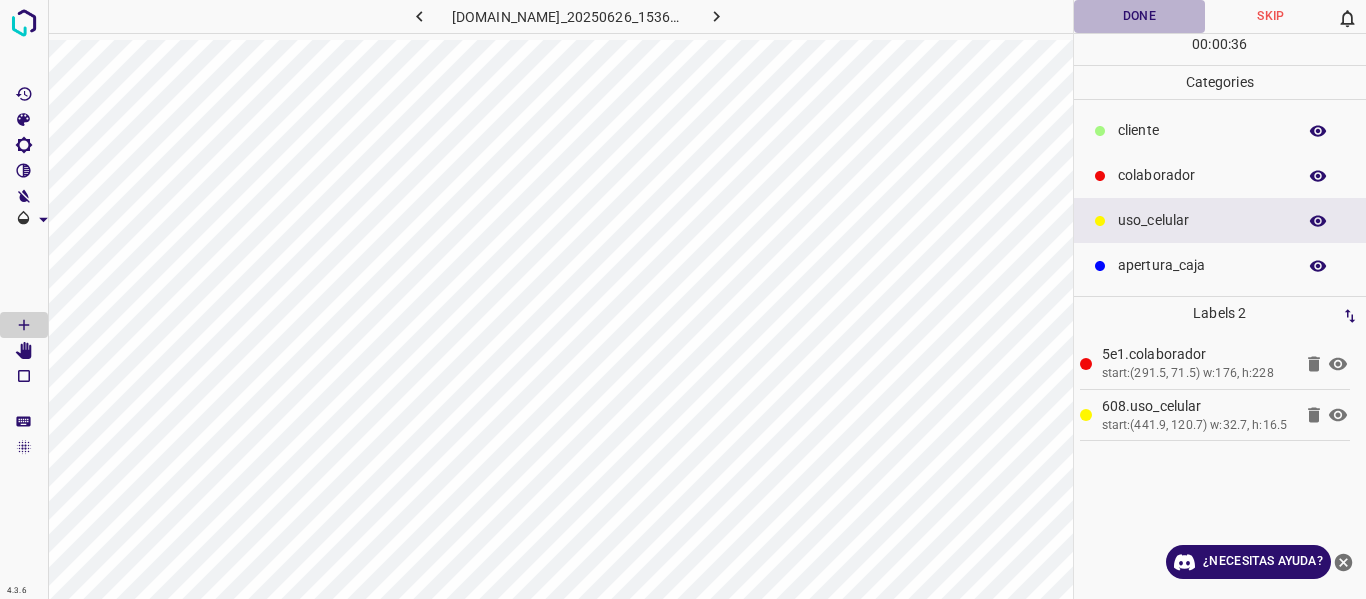 click on "Done" at bounding box center (1140, 16) 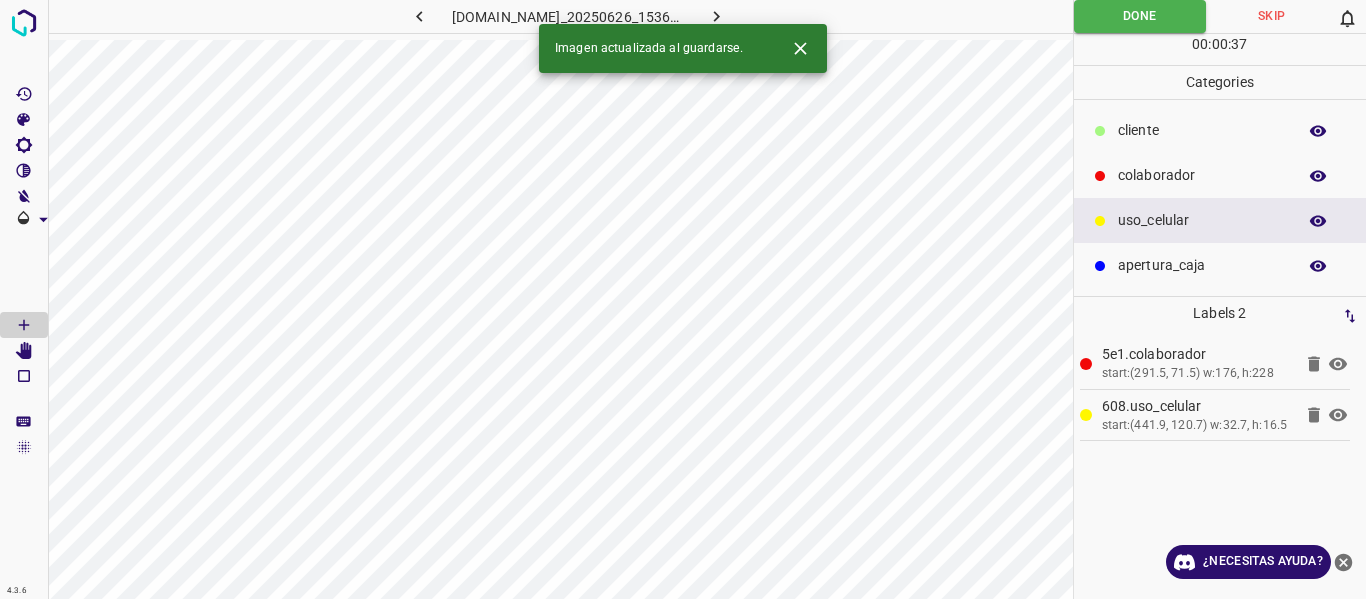 click at bounding box center [717, 16] 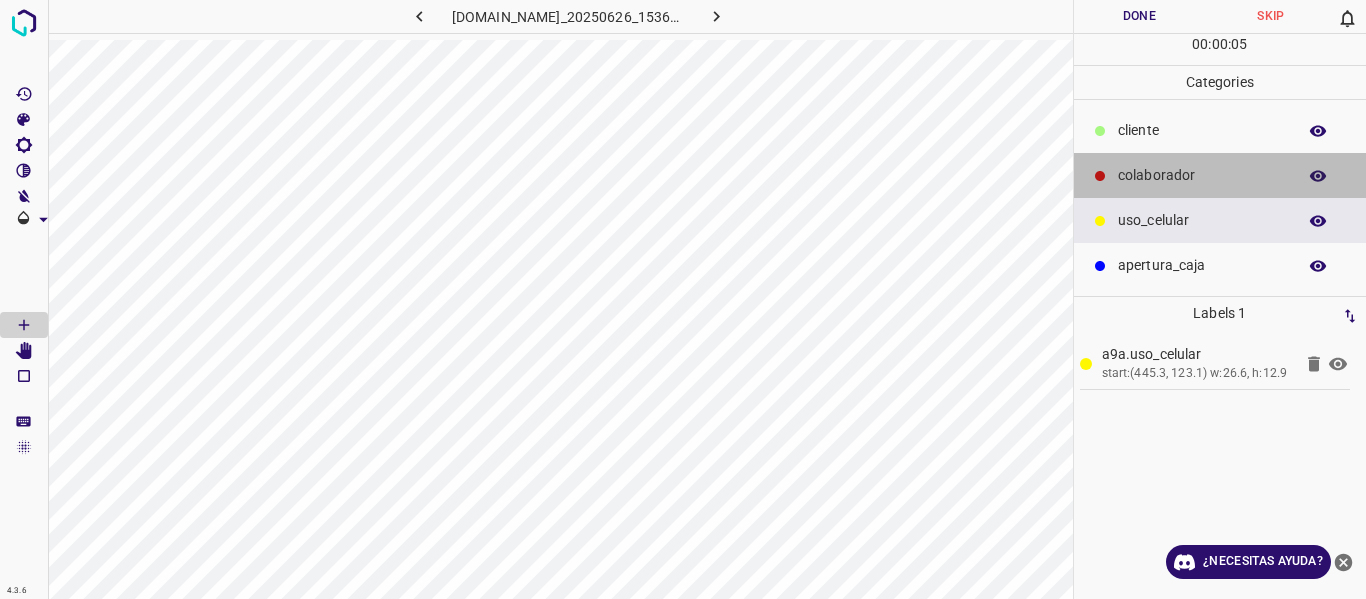 click on "colaborador" at bounding box center [1202, 175] 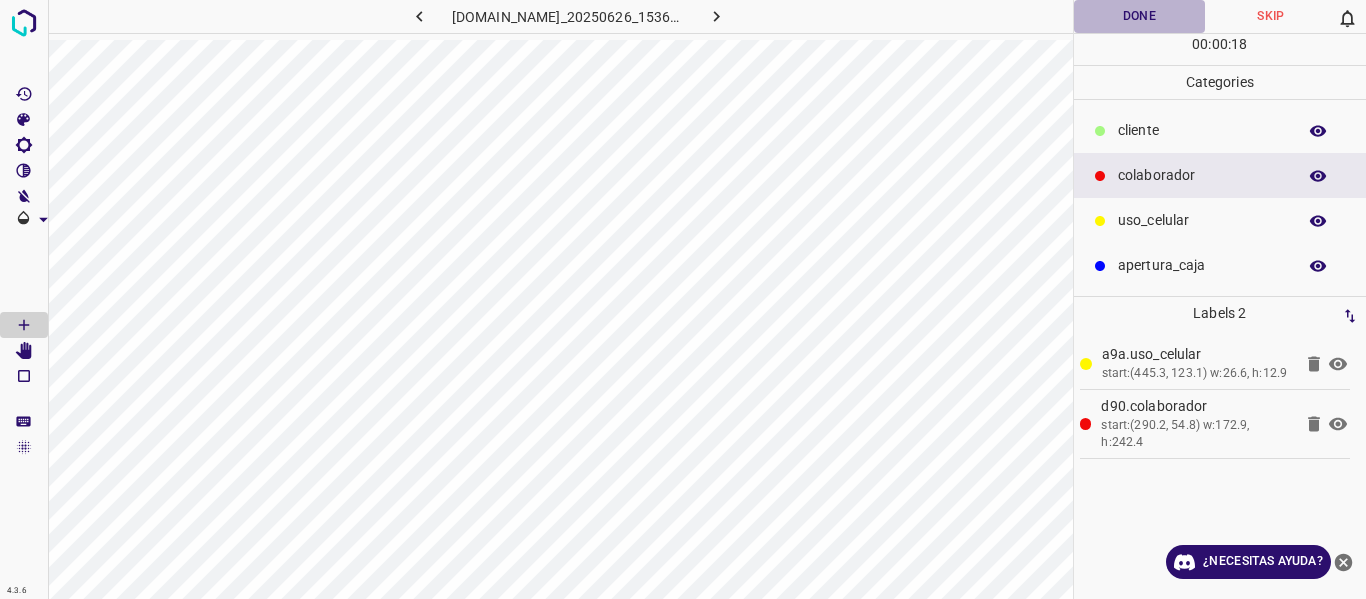 click on "Done" at bounding box center (1140, 16) 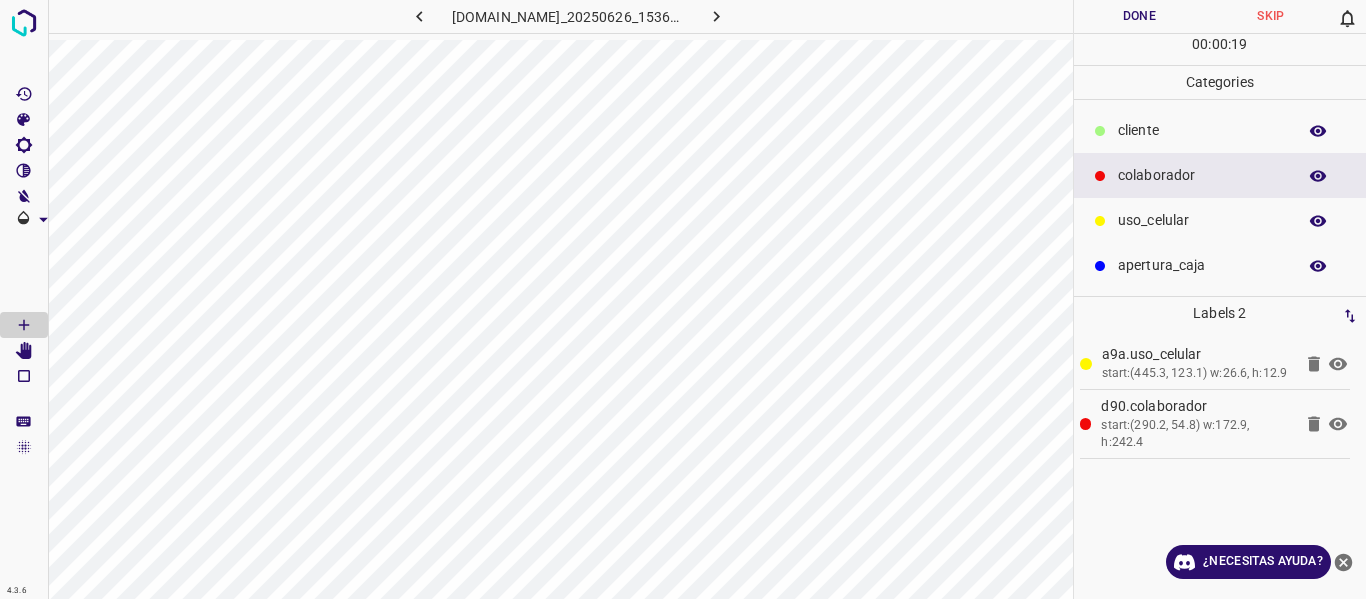 click 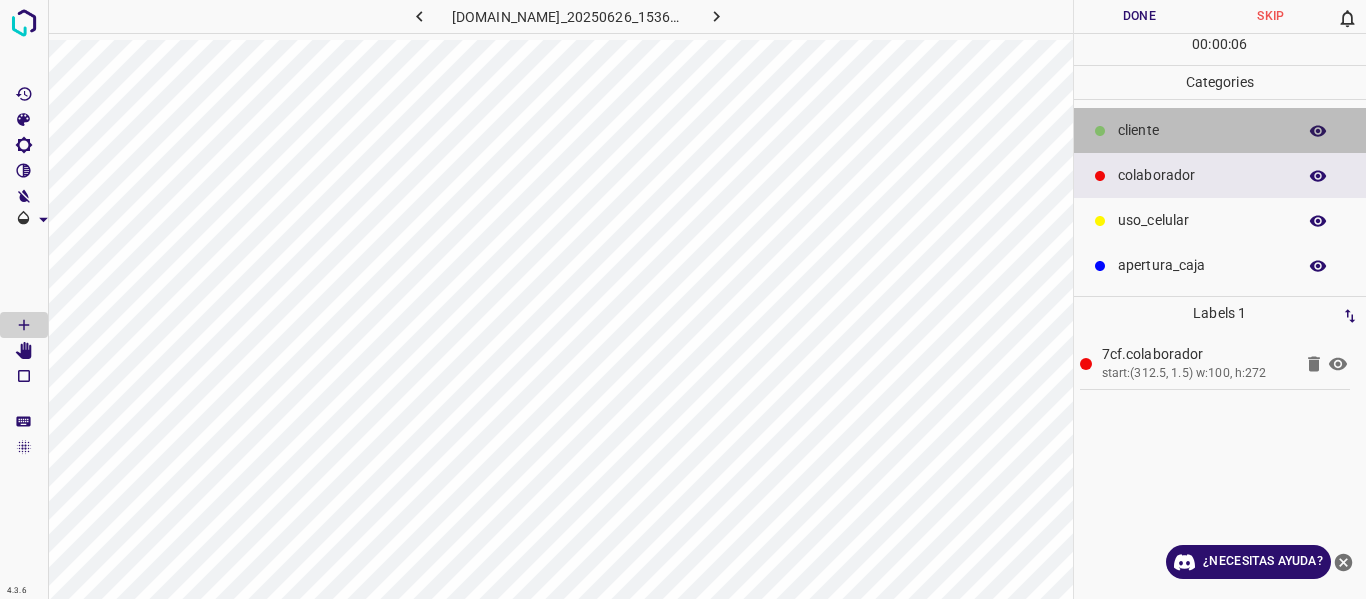 click on "​​cliente" at bounding box center (1202, 130) 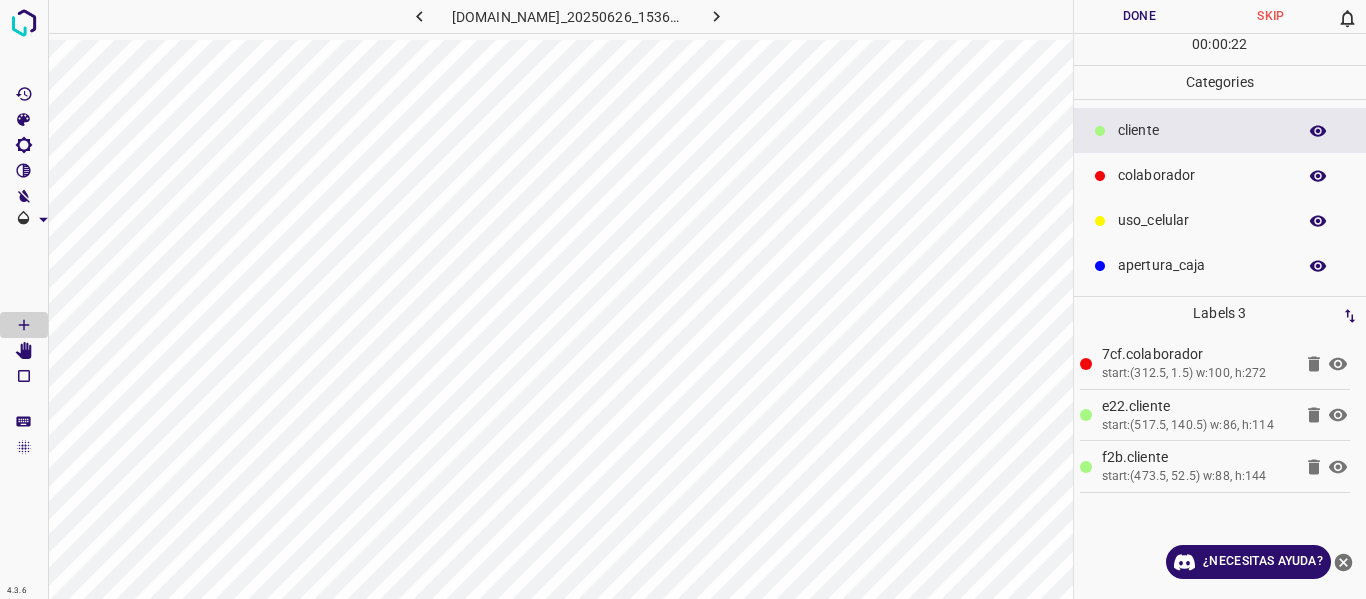 click on "Done" at bounding box center [1140, 16] 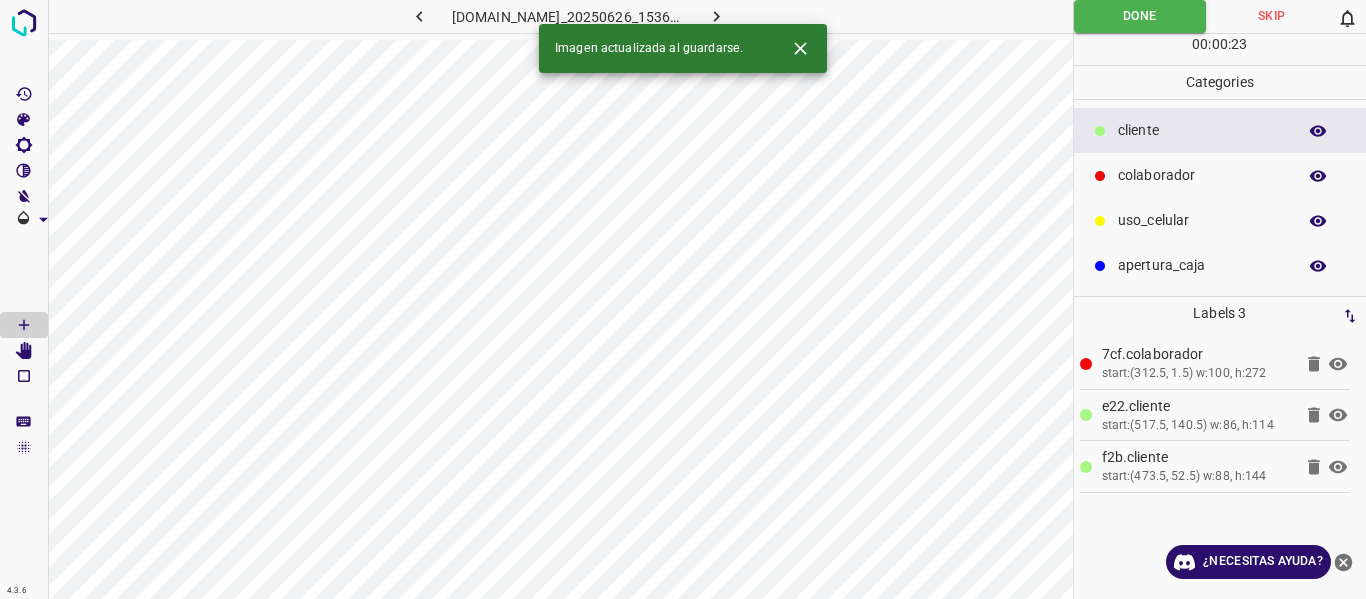 click 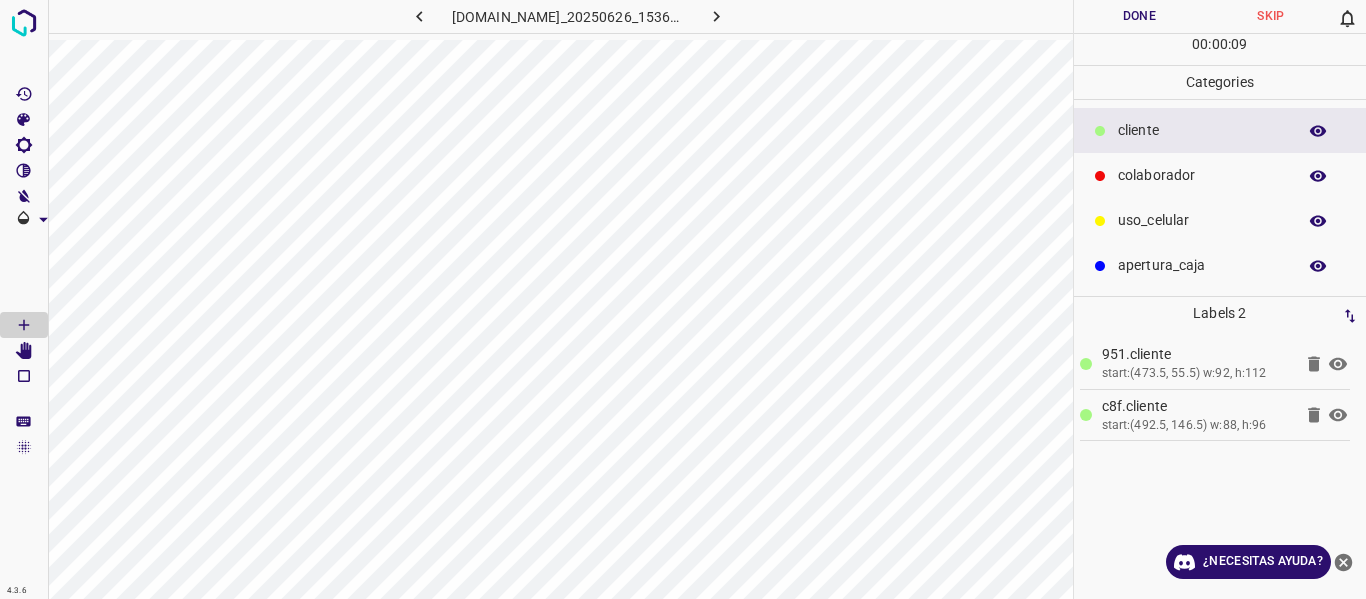 click on "colaborador" at bounding box center (1220, 175) 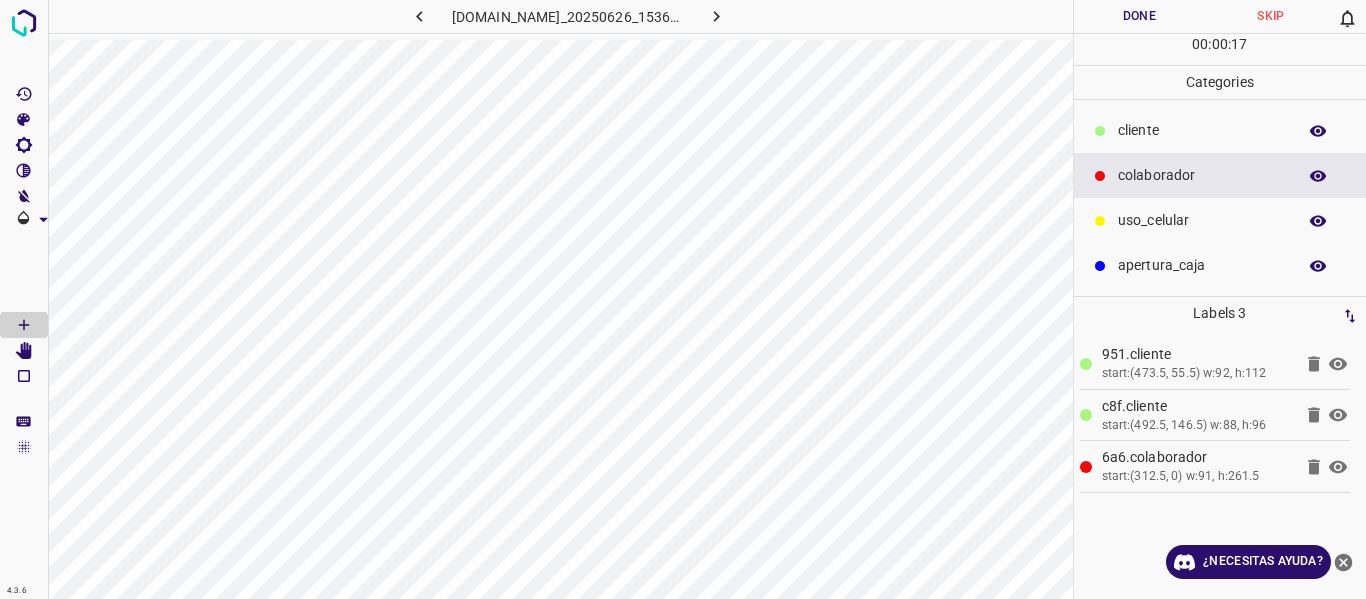 click on "Done" at bounding box center (1140, 16) 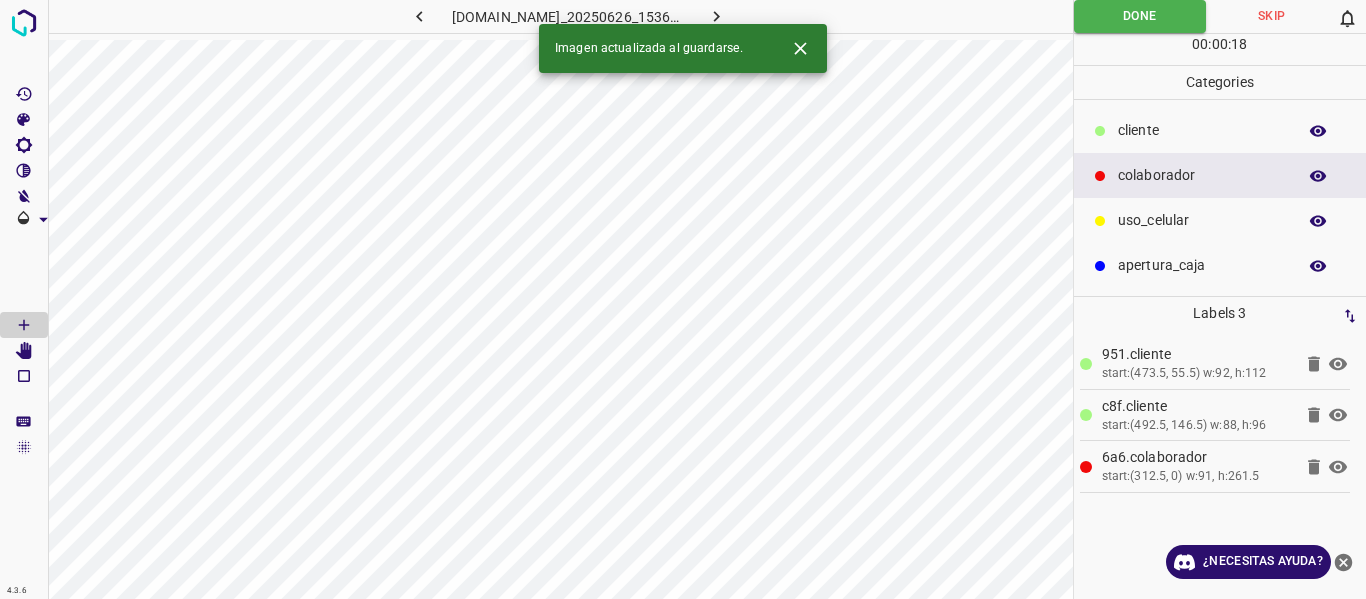 click on "Imagen actualizada al guardarse." at bounding box center [683, 48] 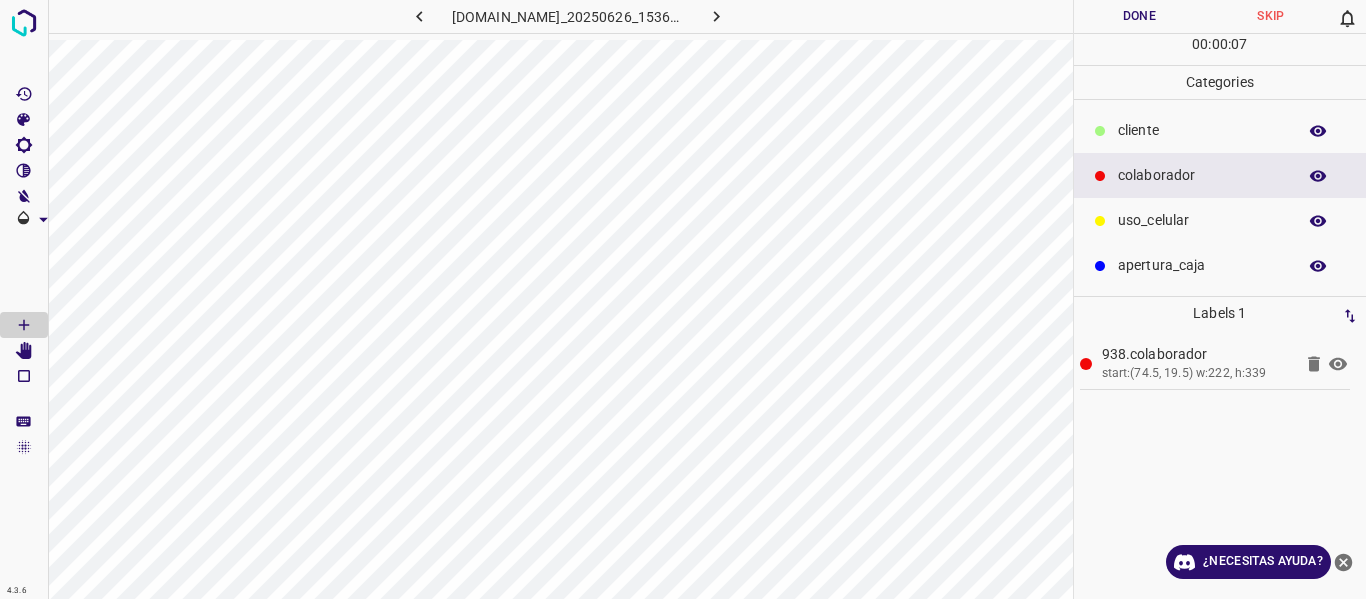 click on "​​cliente" at bounding box center [1202, 130] 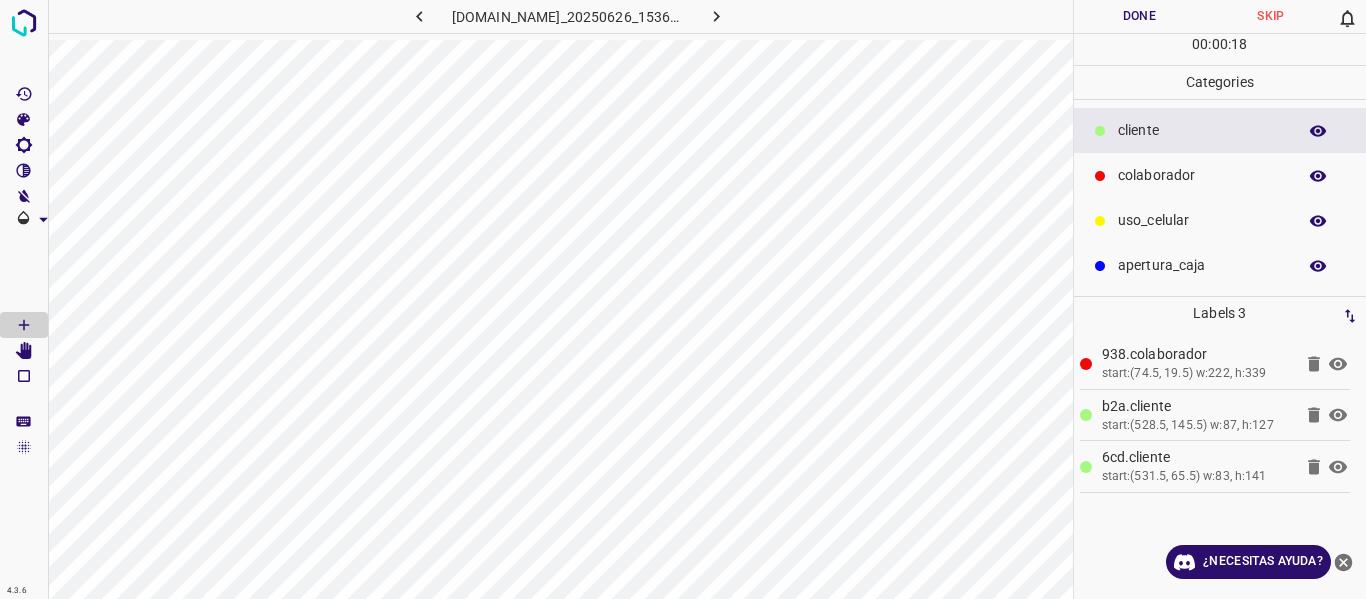click on "Done" at bounding box center [1140, 16] 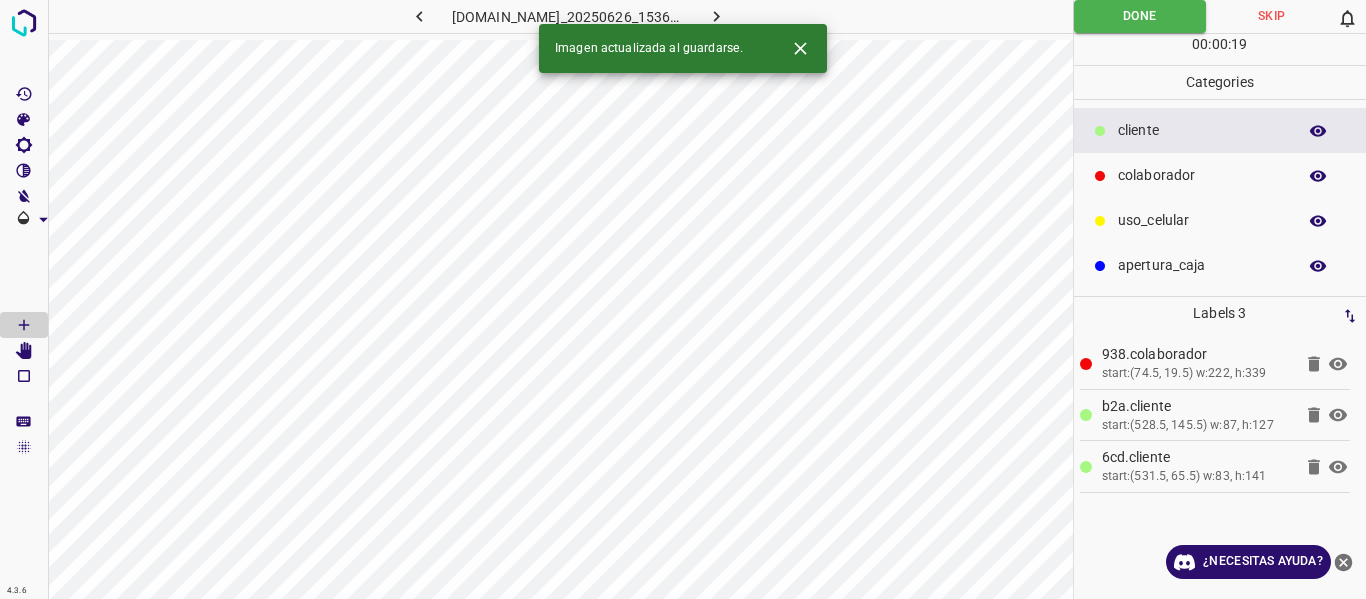 click at bounding box center [717, 16] 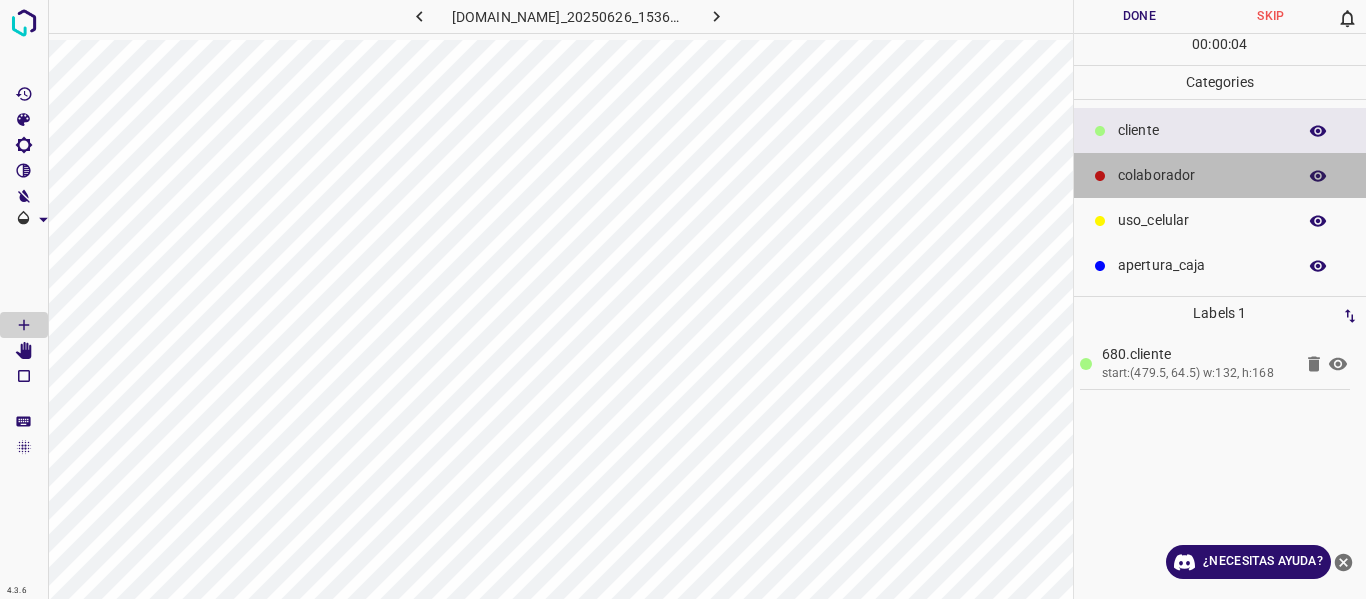 drag, startPoint x: 1116, startPoint y: 173, endPoint x: 1076, endPoint y: 185, distance: 41.761227 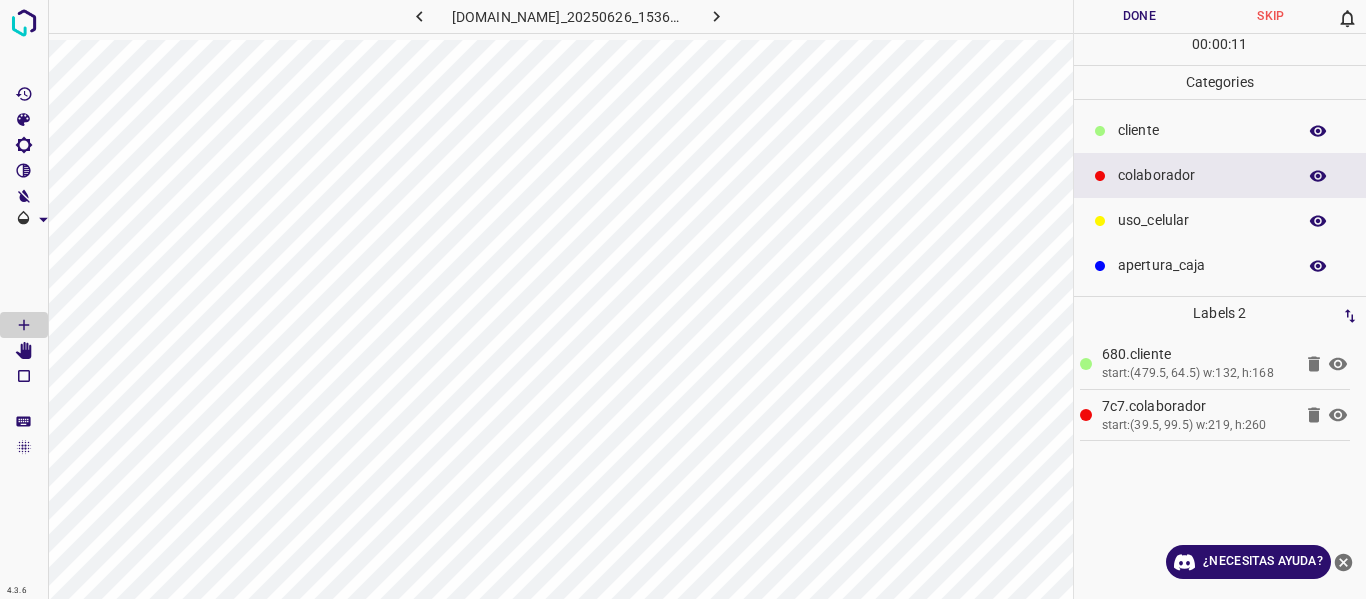 click on "Done" at bounding box center (1140, 16) 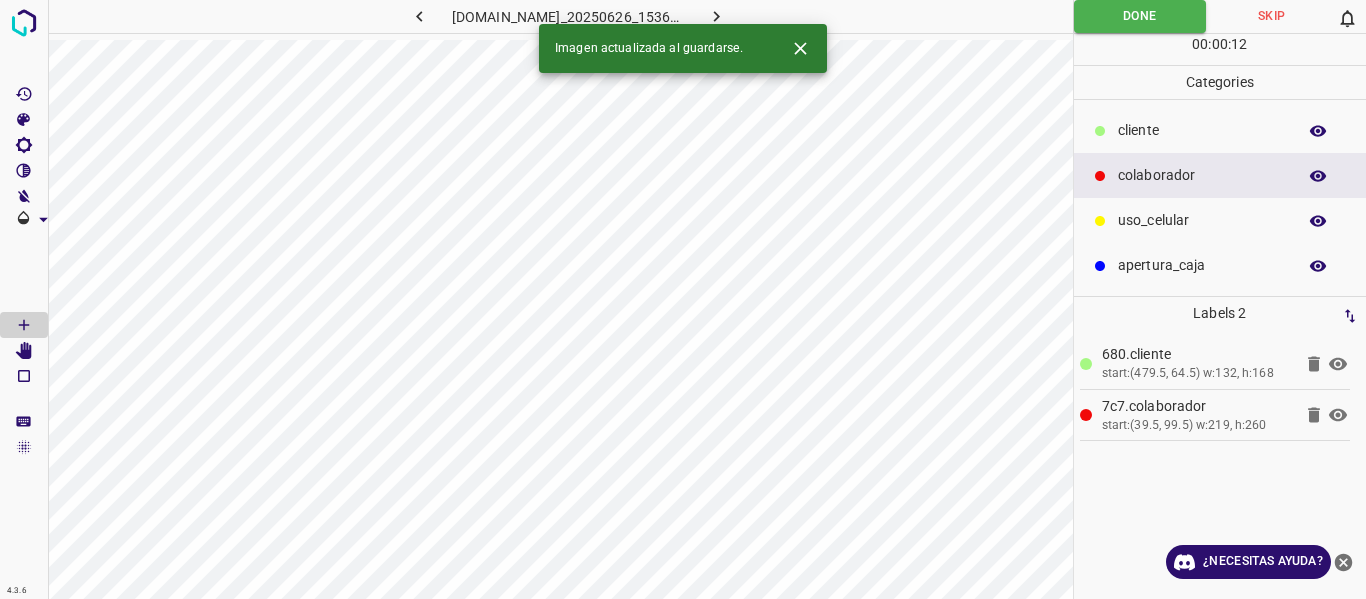 click 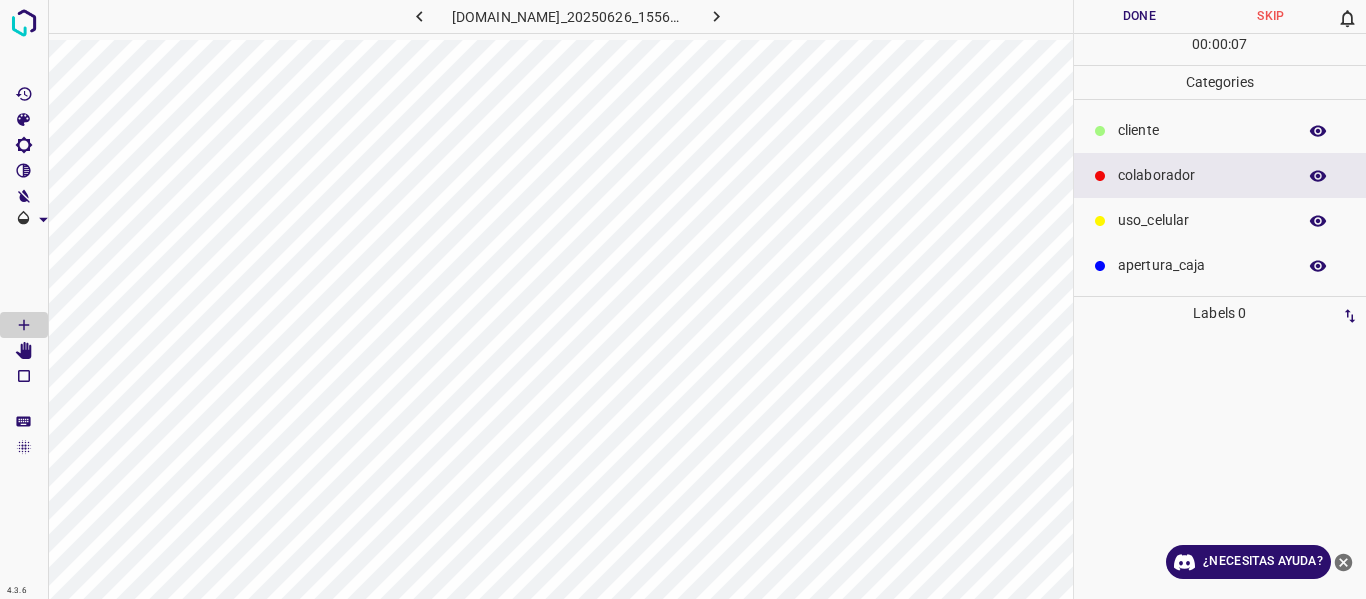 drag, startPoint x: 1129, startPoint y: 24, endPoint x: 1094, endPoint y: -108, distance: 136.56134 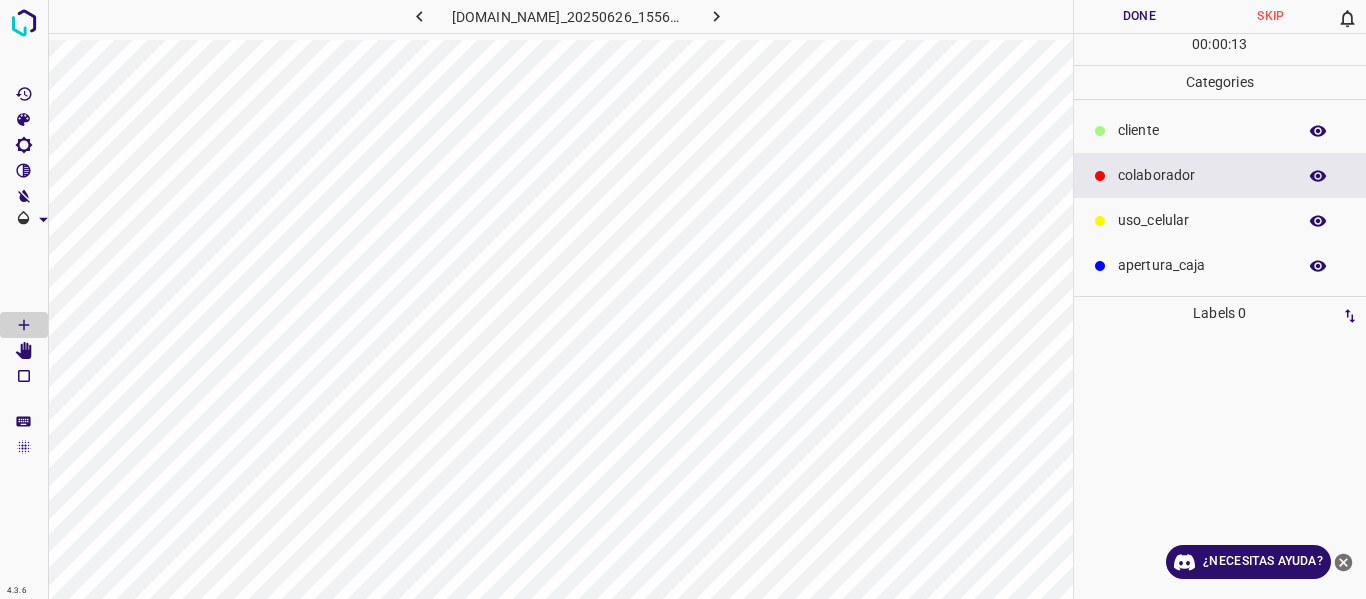 drag, startPoint x: 1085, startPoint y: 18, endPoint x: 1080, endPoint y: 2, distance: 16.763054 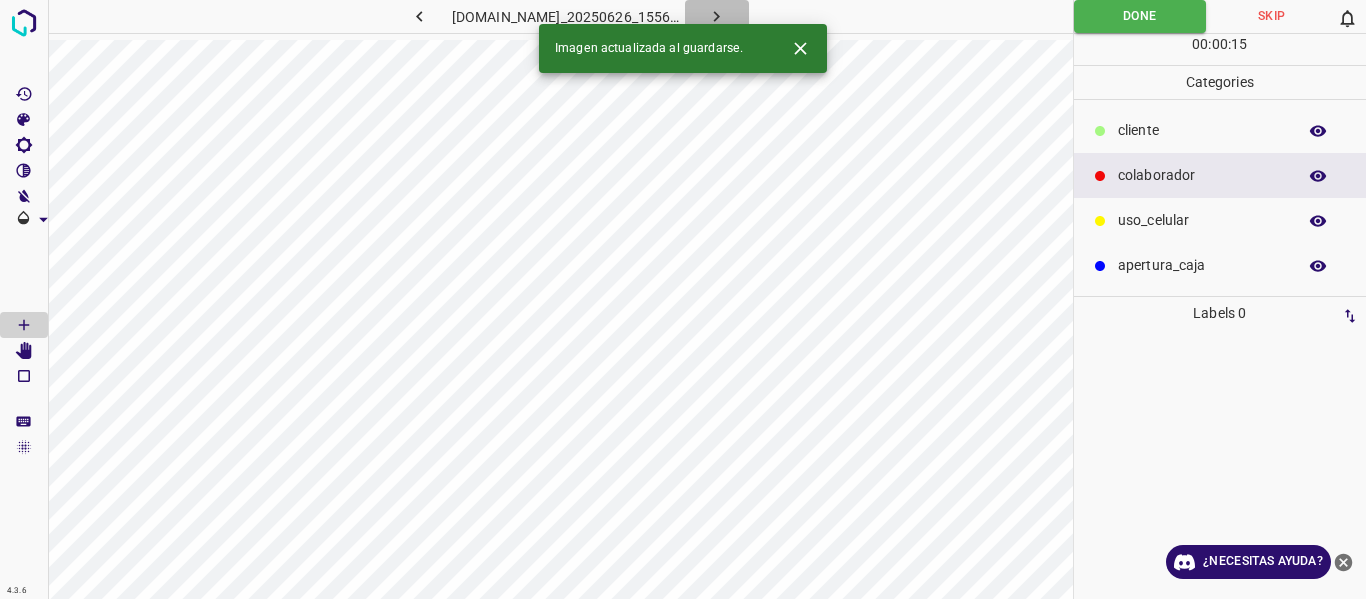 click at bounding box center [717, 16] 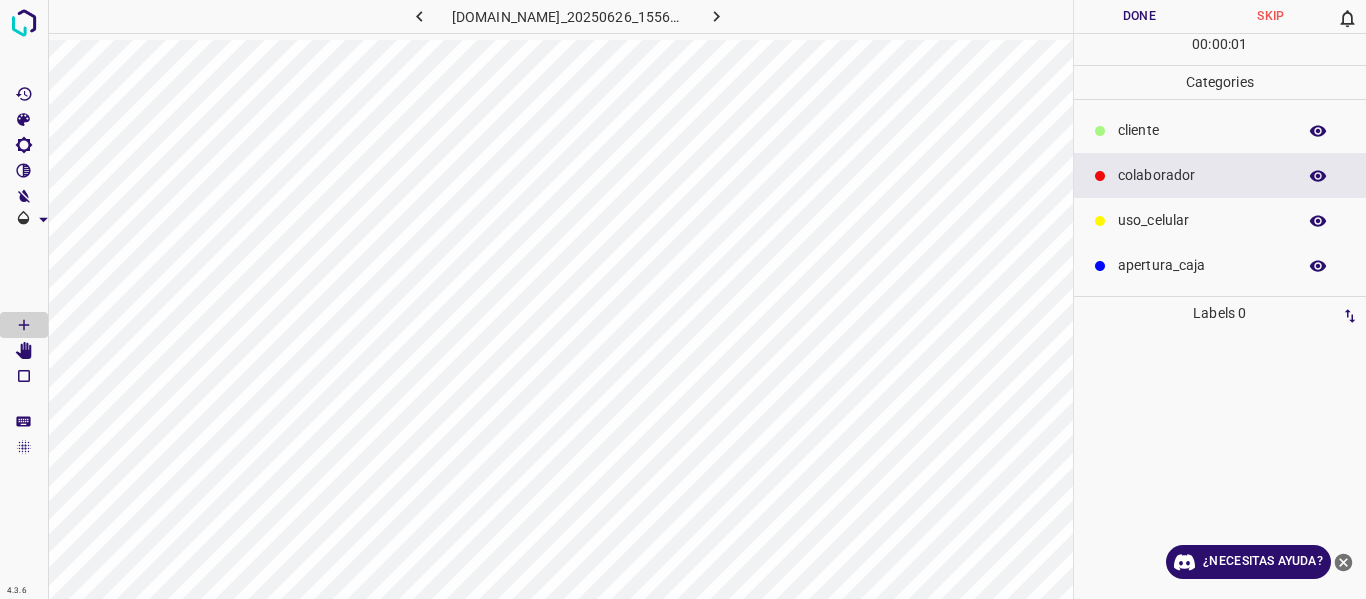 click on "Done" at bounding box center (1140, 16) 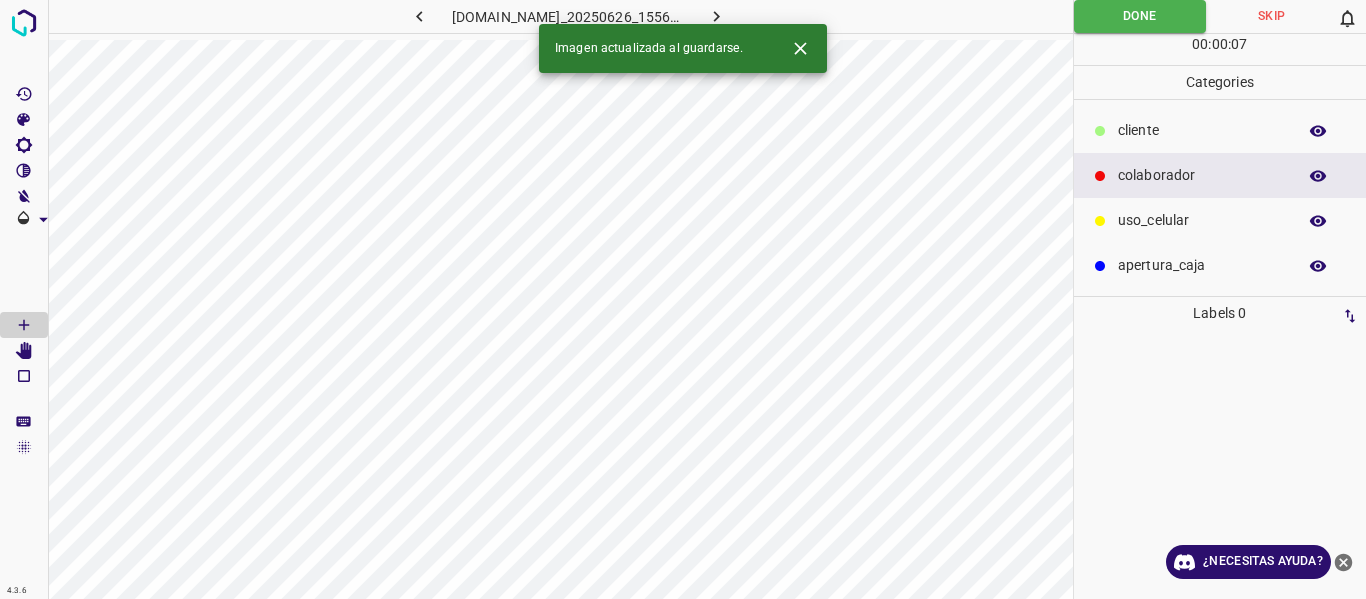drag, startPoint x: 726, startPoint y: 17, endPoint x: 701, endPoint y: 42, distance: 35.35534 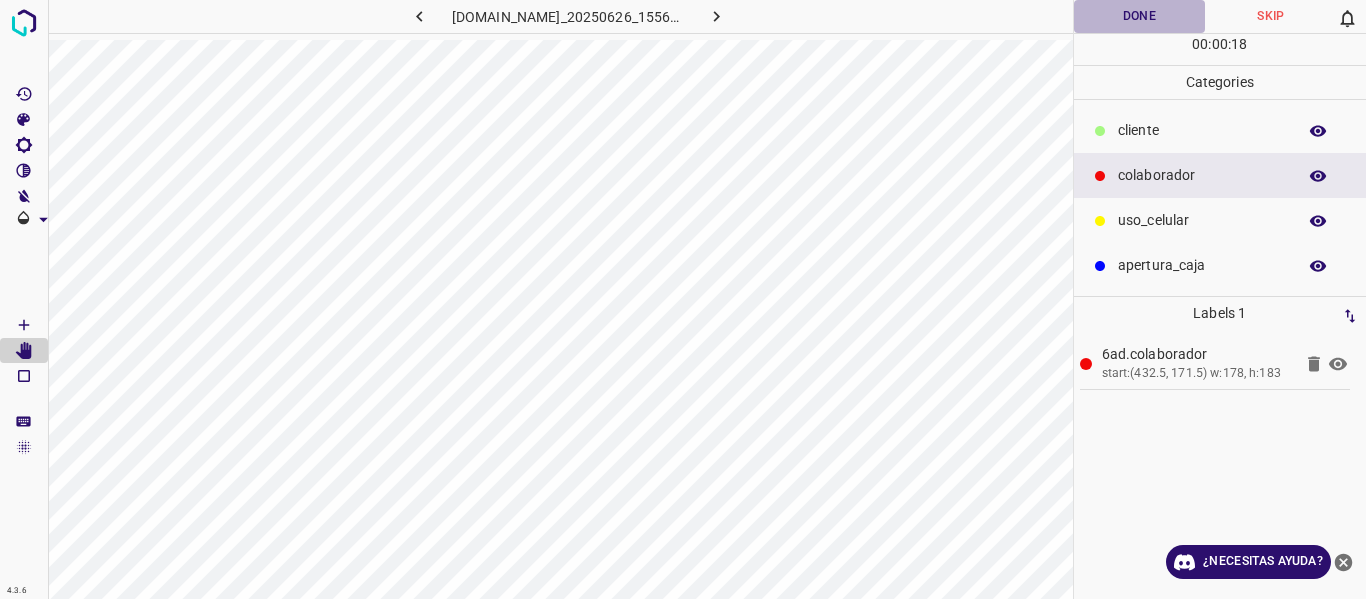 click on "Done" at bounding box center (1140, 16) 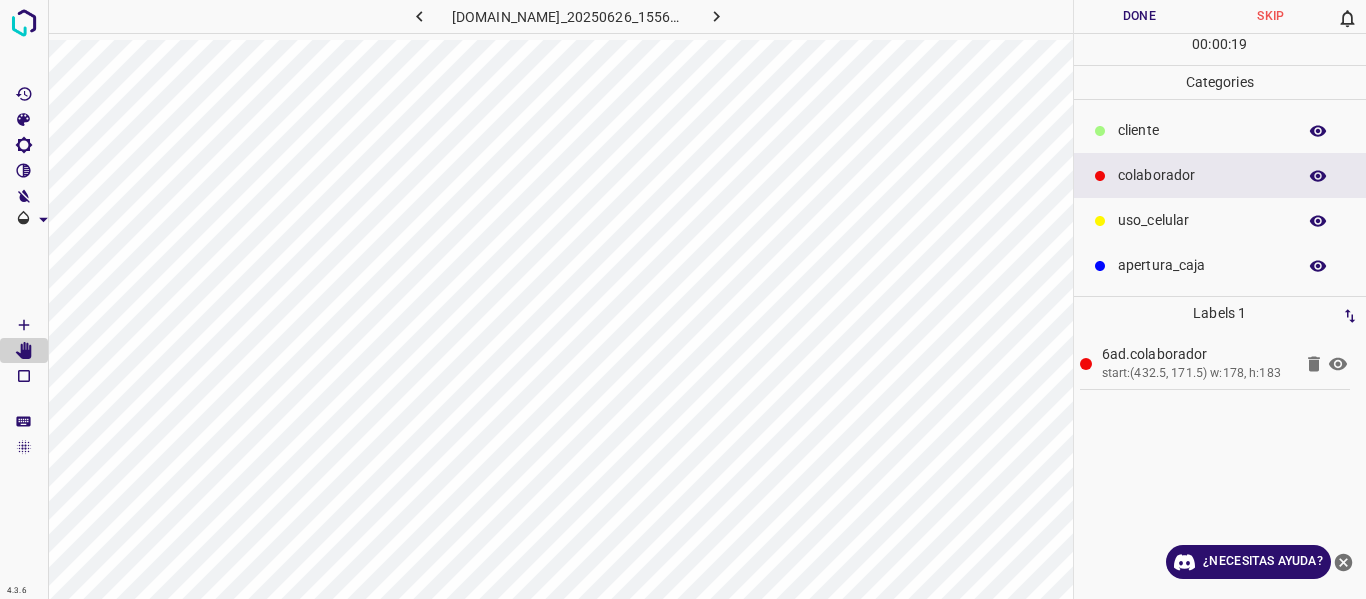 click 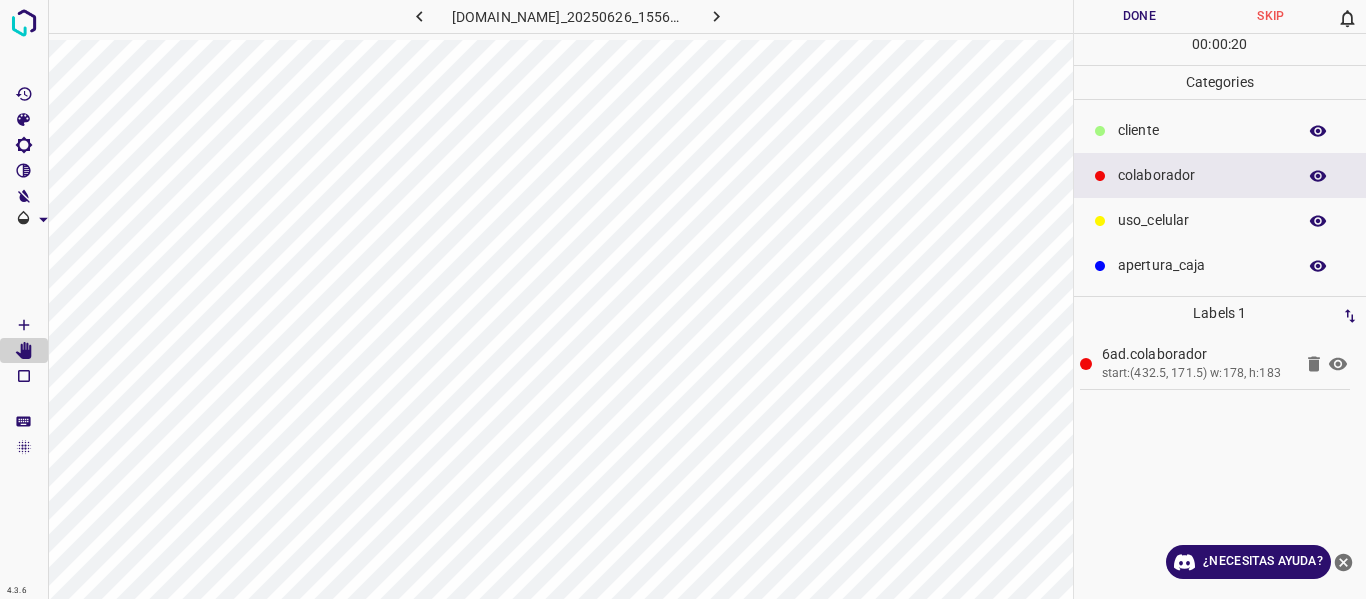 click on "Done" at bounding box center [1140, 16] 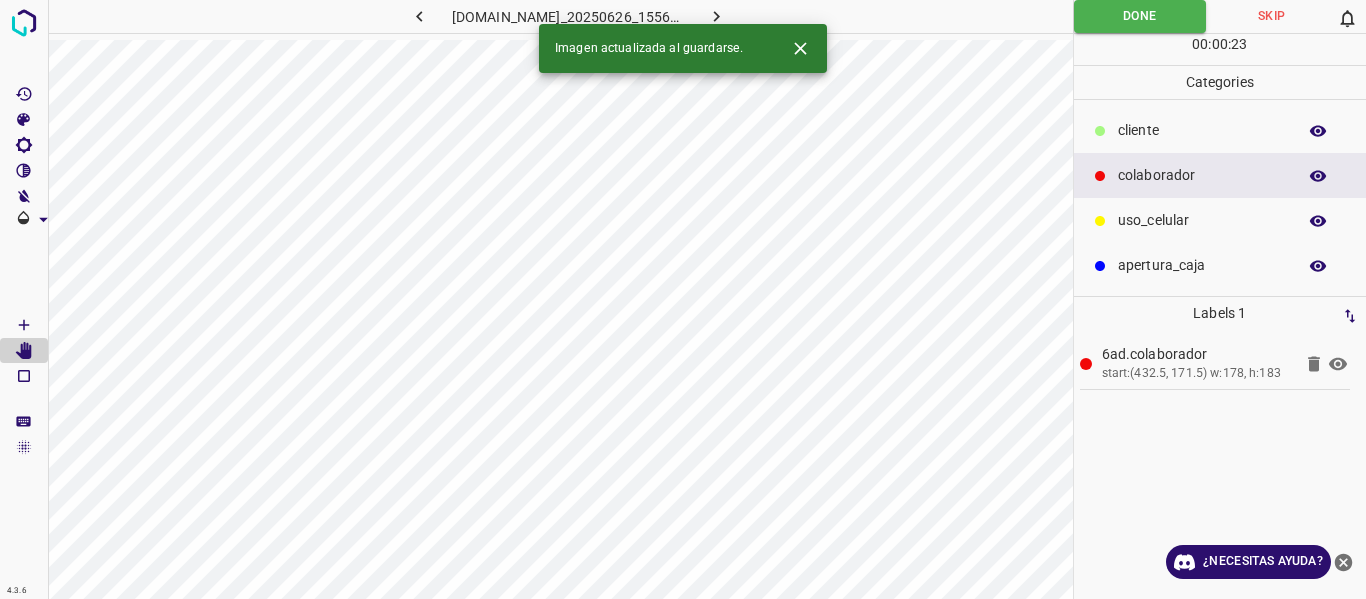 click at bounding box center (717, 16) 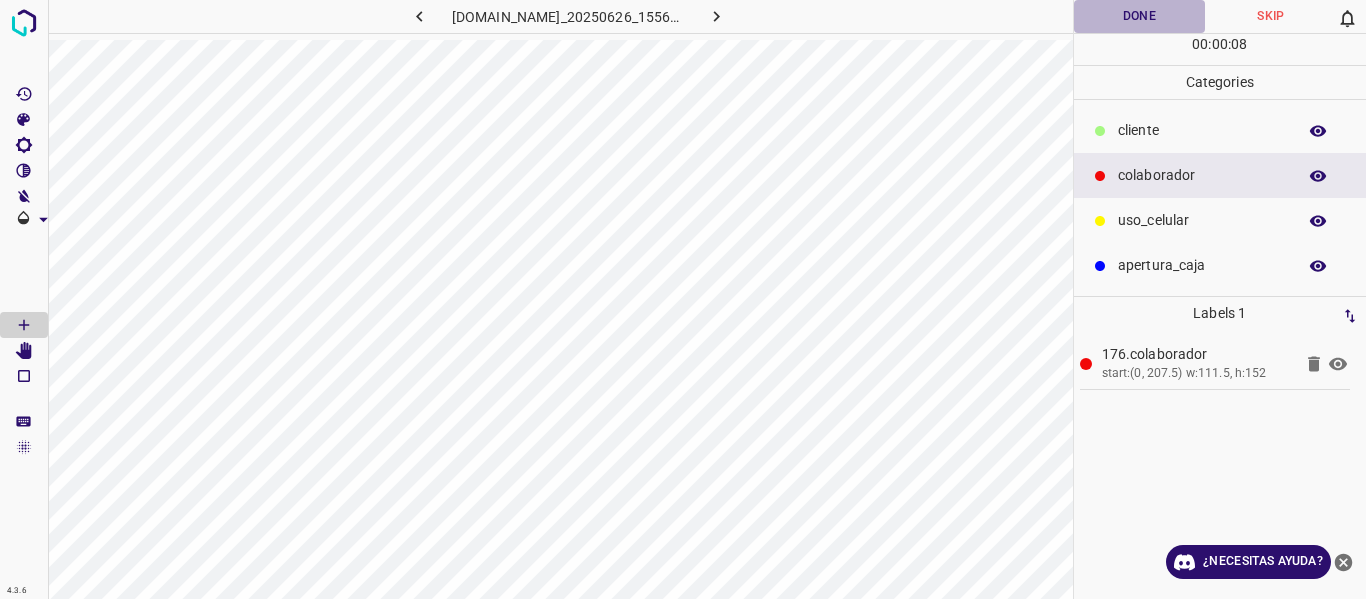 click on "Done" at bounding box center (1140, 16) 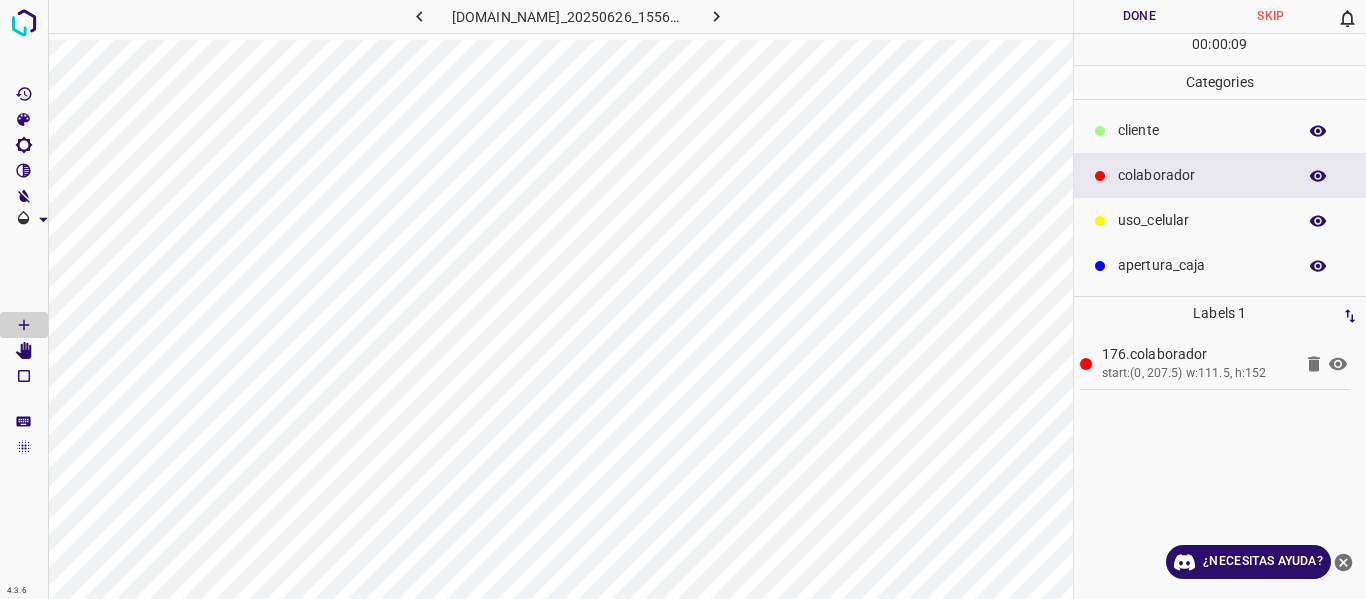click 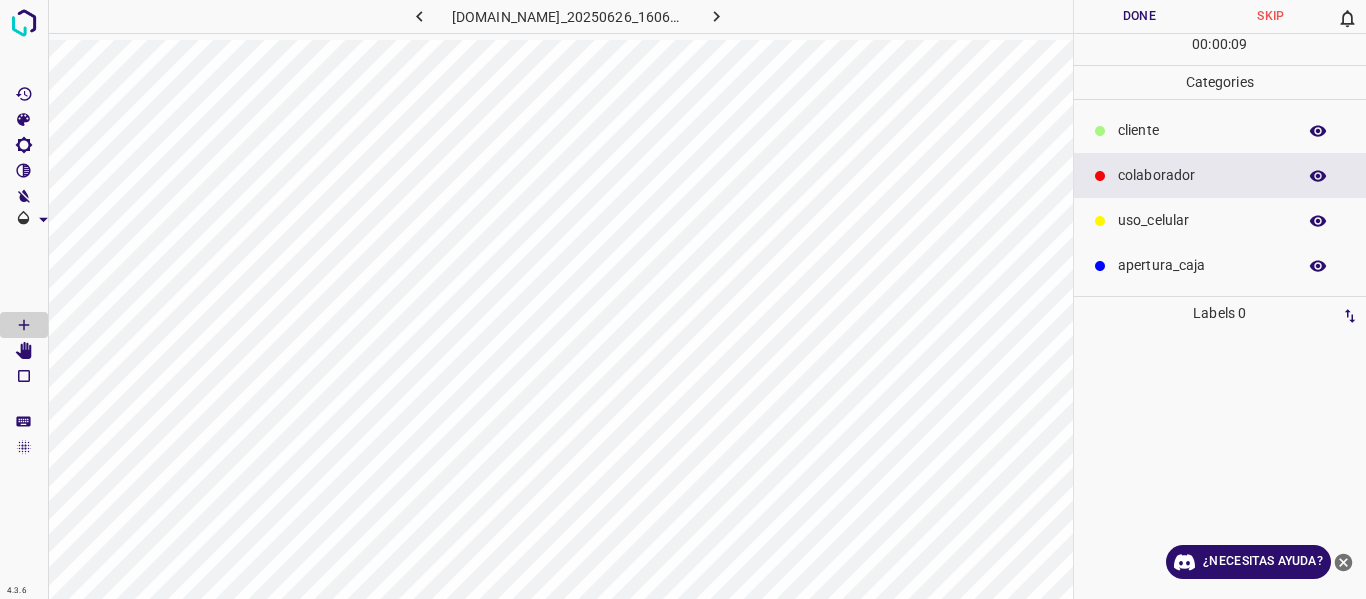 drag, startPoint x: 1129, startPoint y: 18, endPoint x: 1115, endPoint y: 27, distance: 16.643316 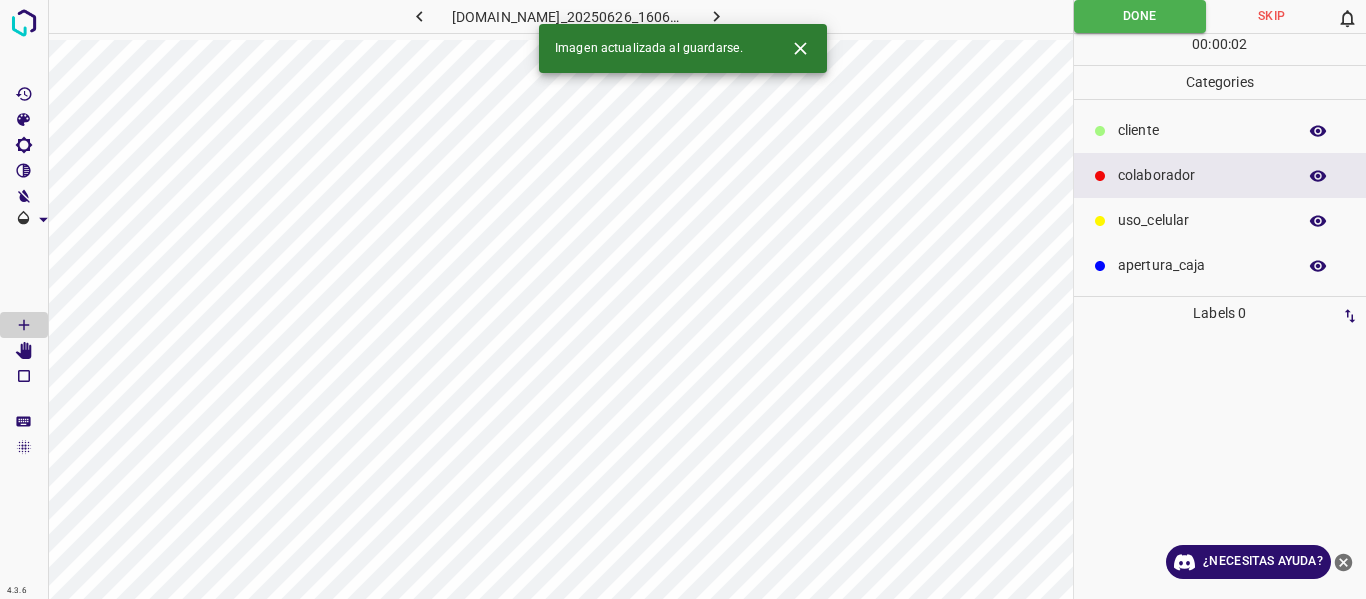 click at bounding box center [717, 16] 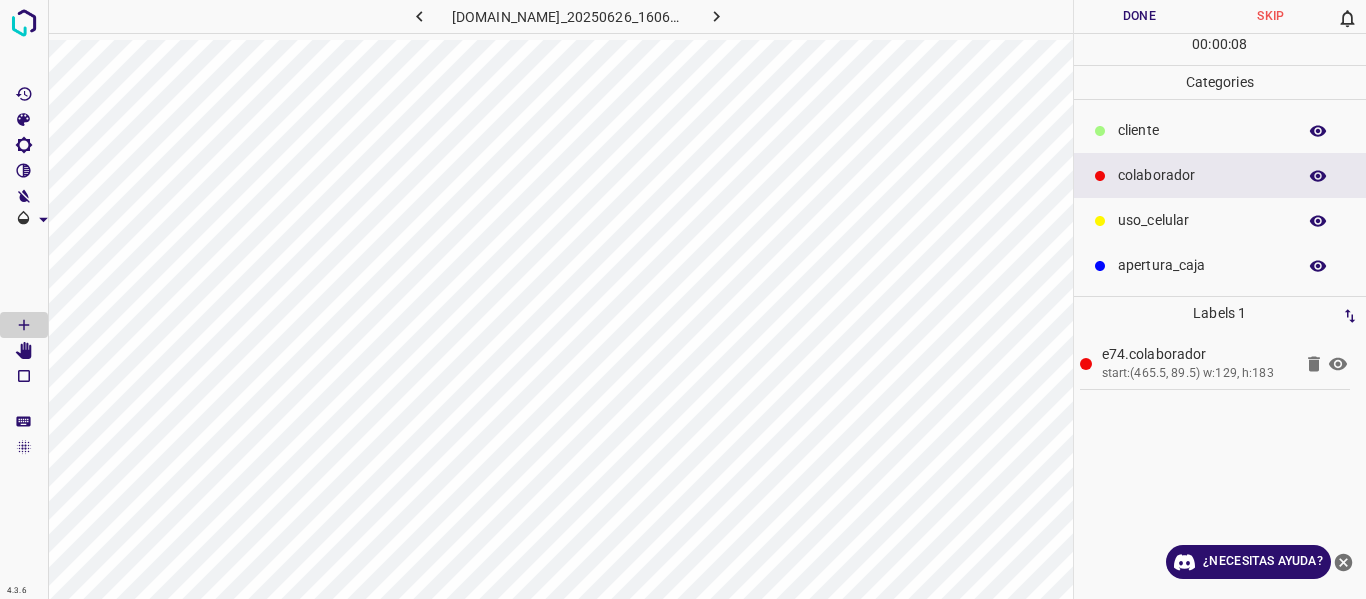 click on "Done" at bounding box center (1140, 16) 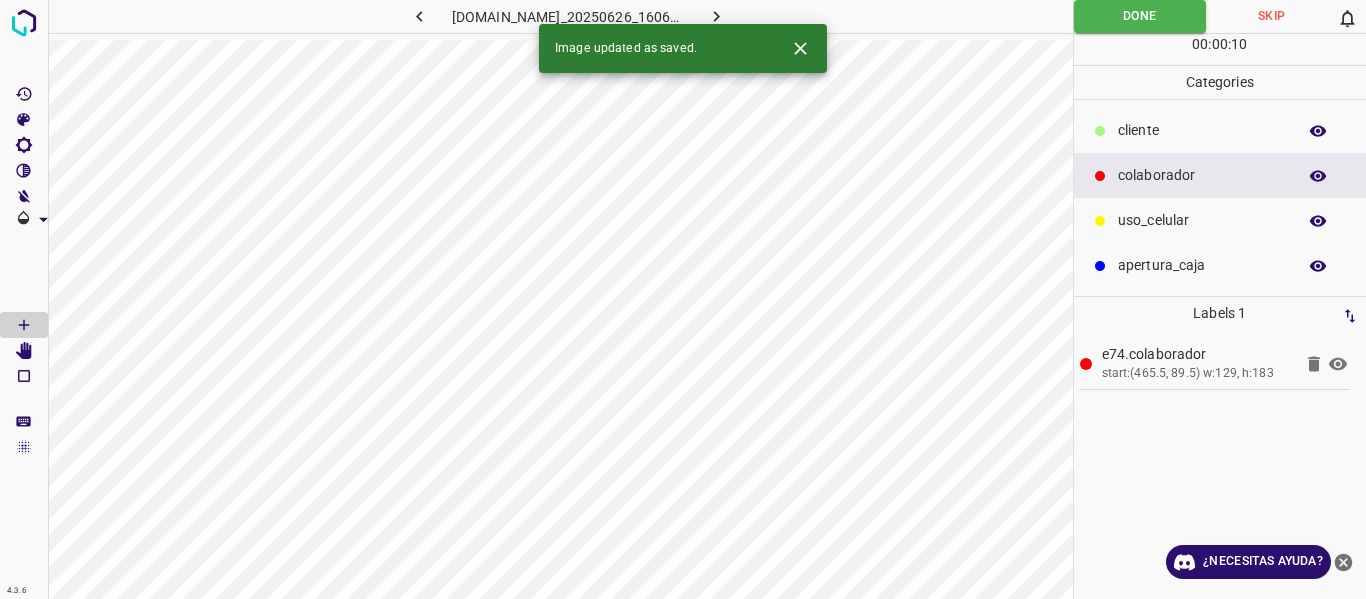 click at bounding box center [717, 16] 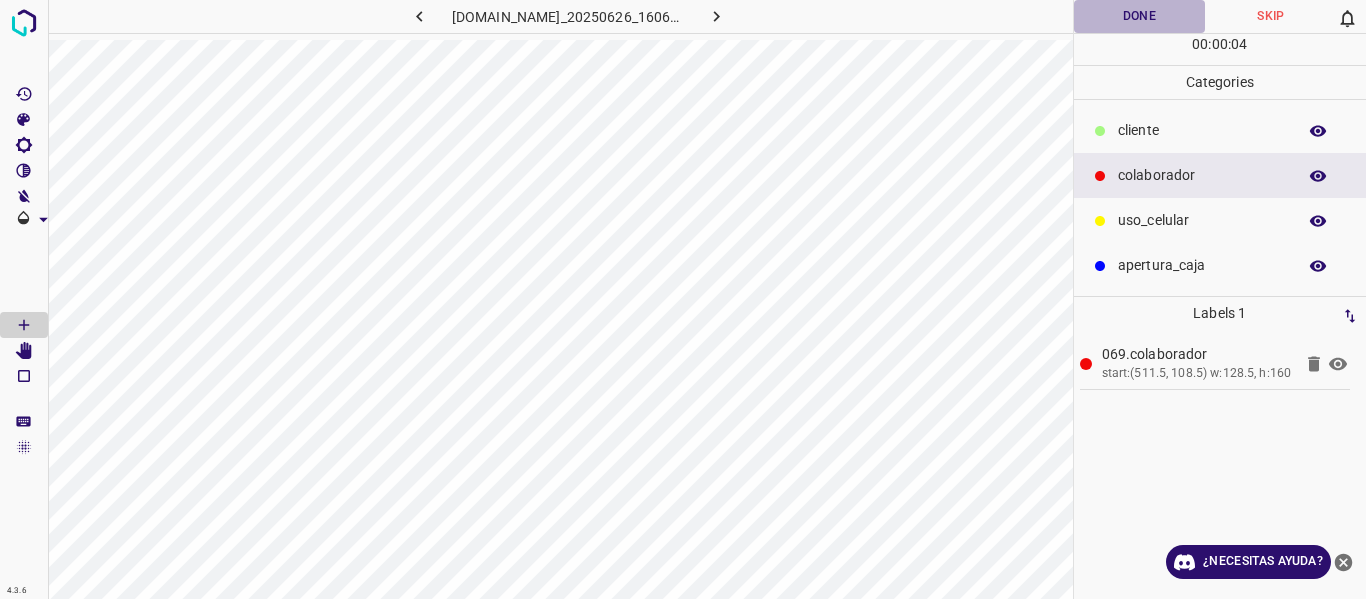 click on "Done" at bounding box center (1140, 16) 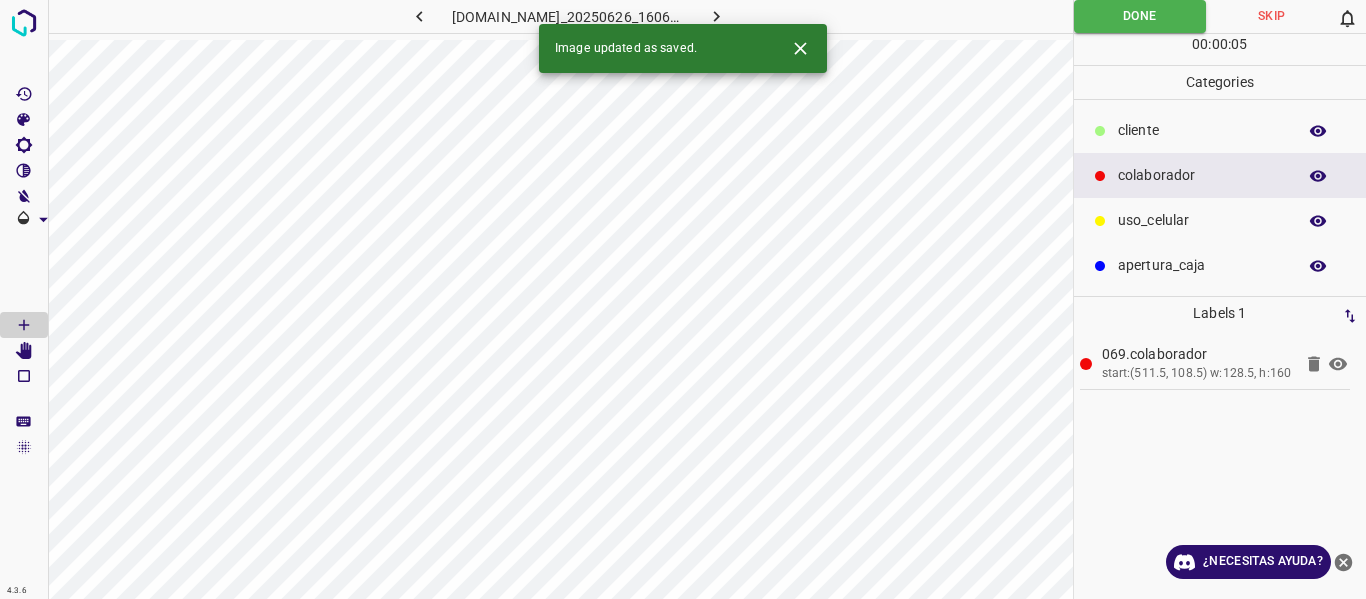 click 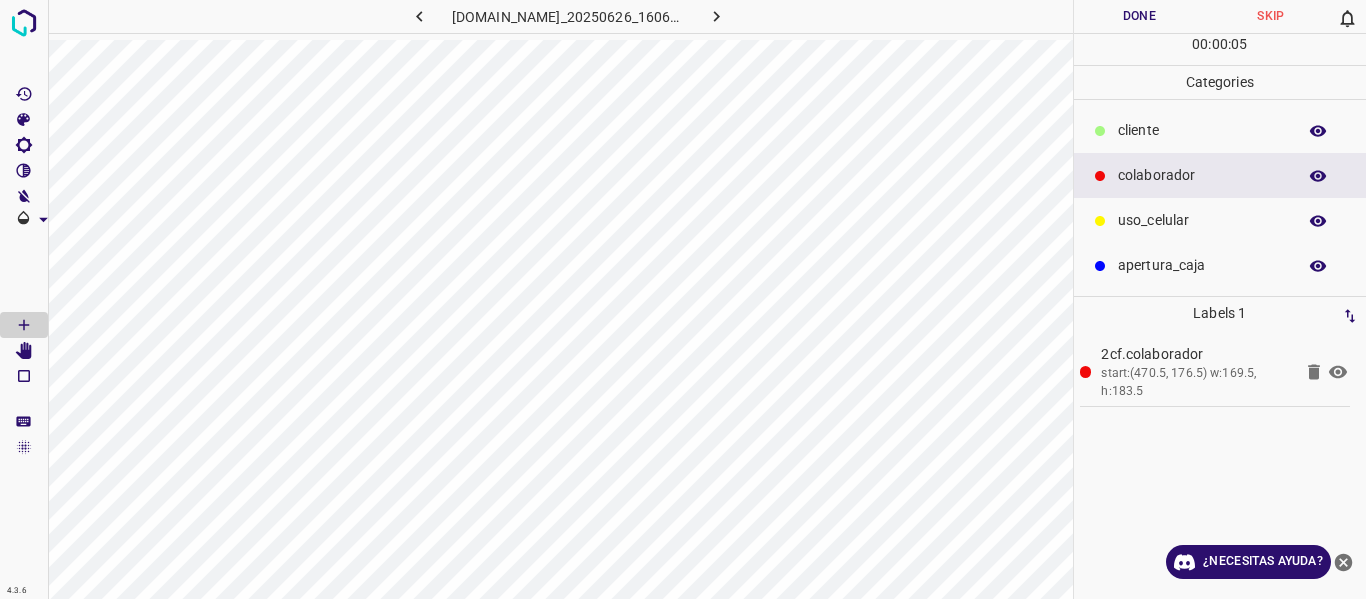 click on "Done" at bounding box center [1140, 16] 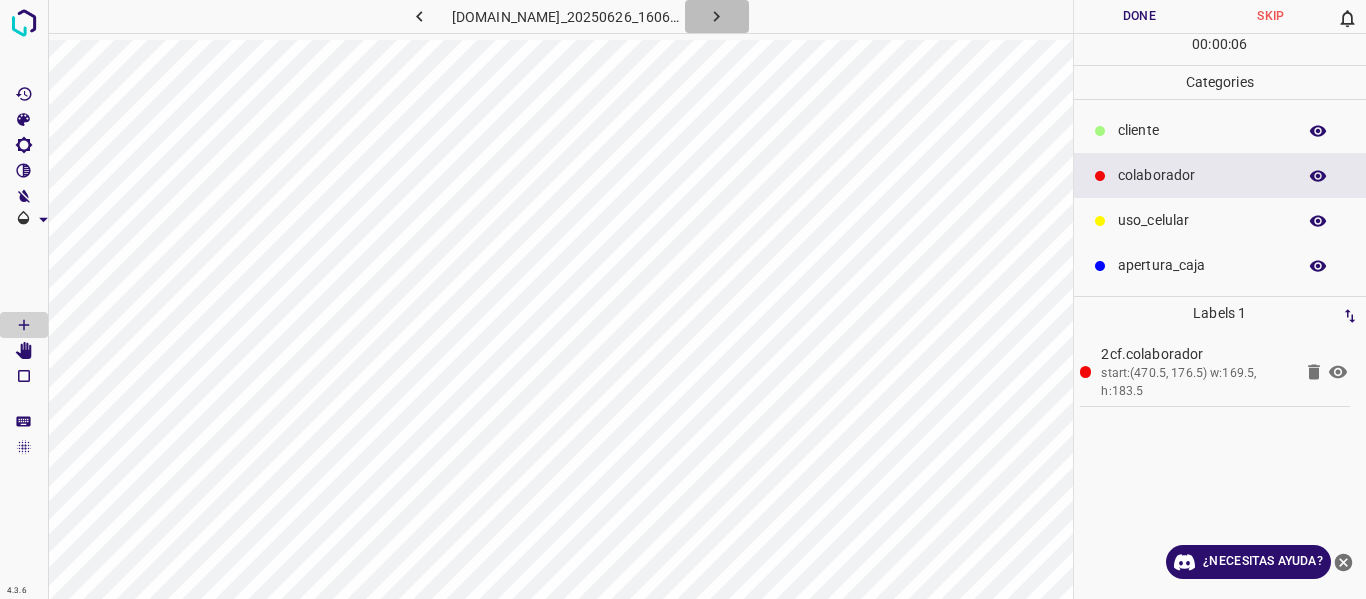 click 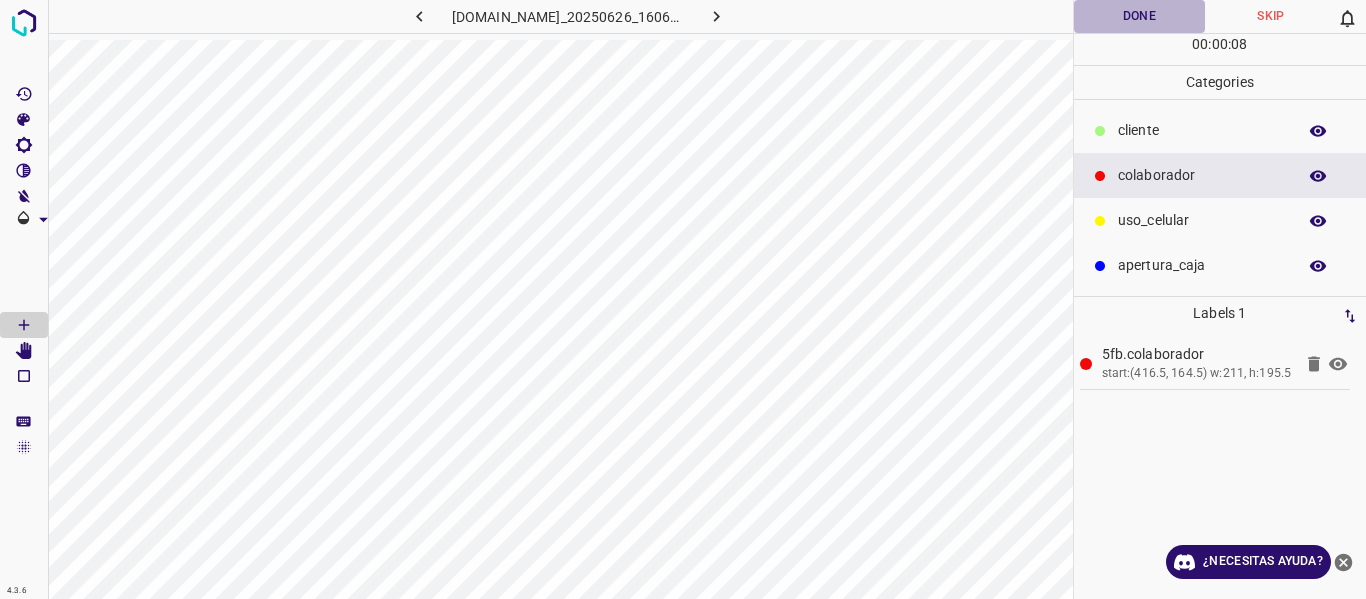 click on "Done" at bounding box center [1140, 16] 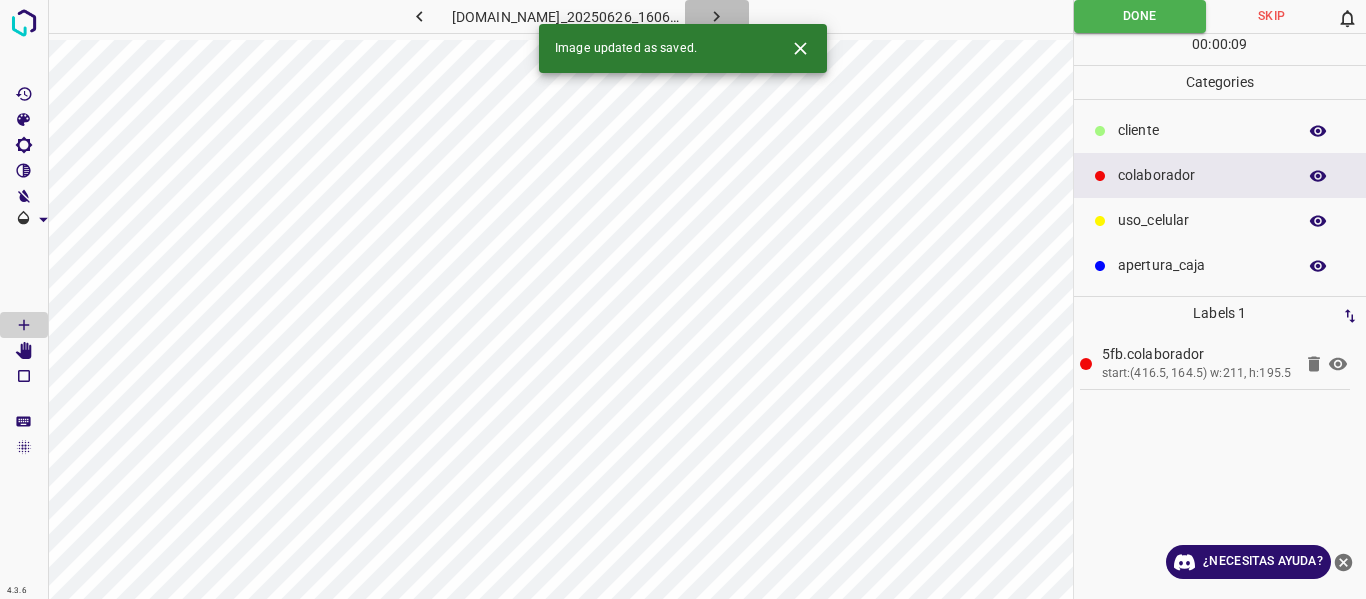 click at bounding box center [717, 16] 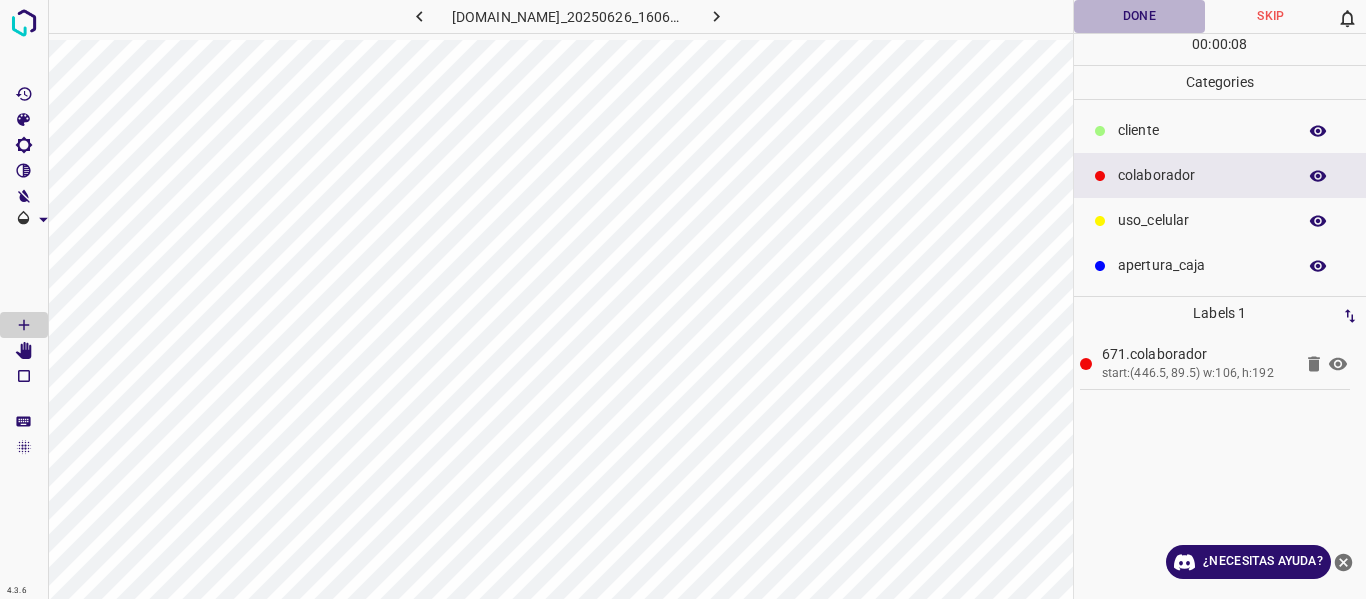 click on "Done" at bounding box center (1140, 16) 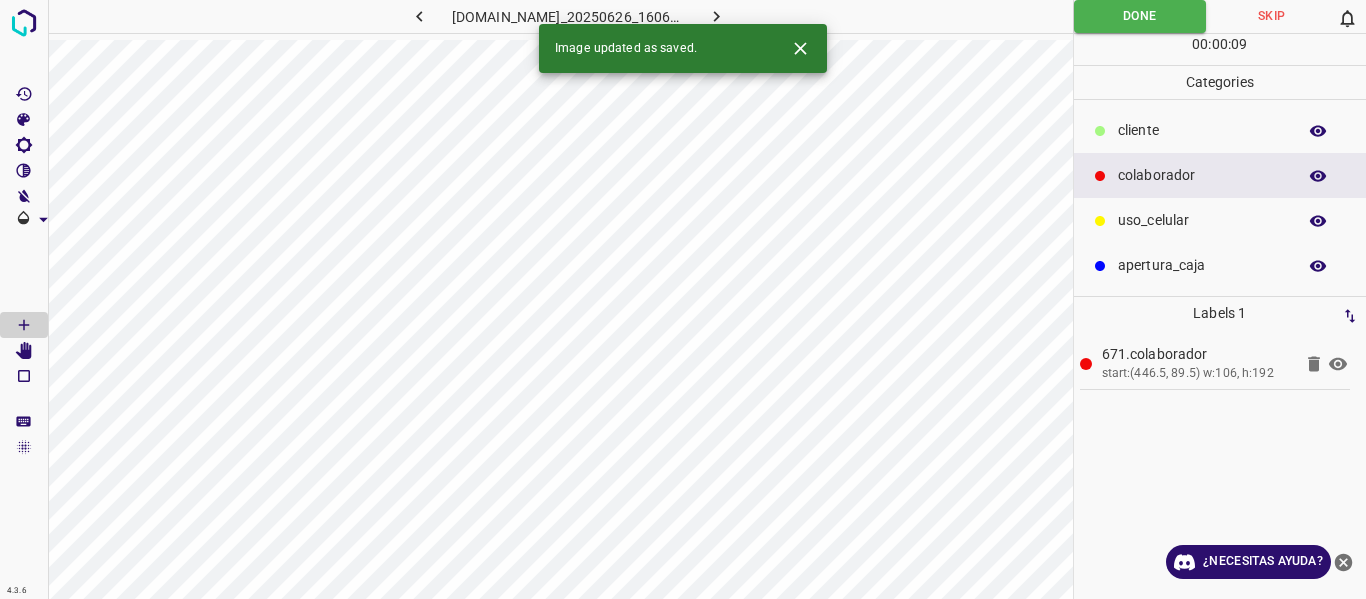click 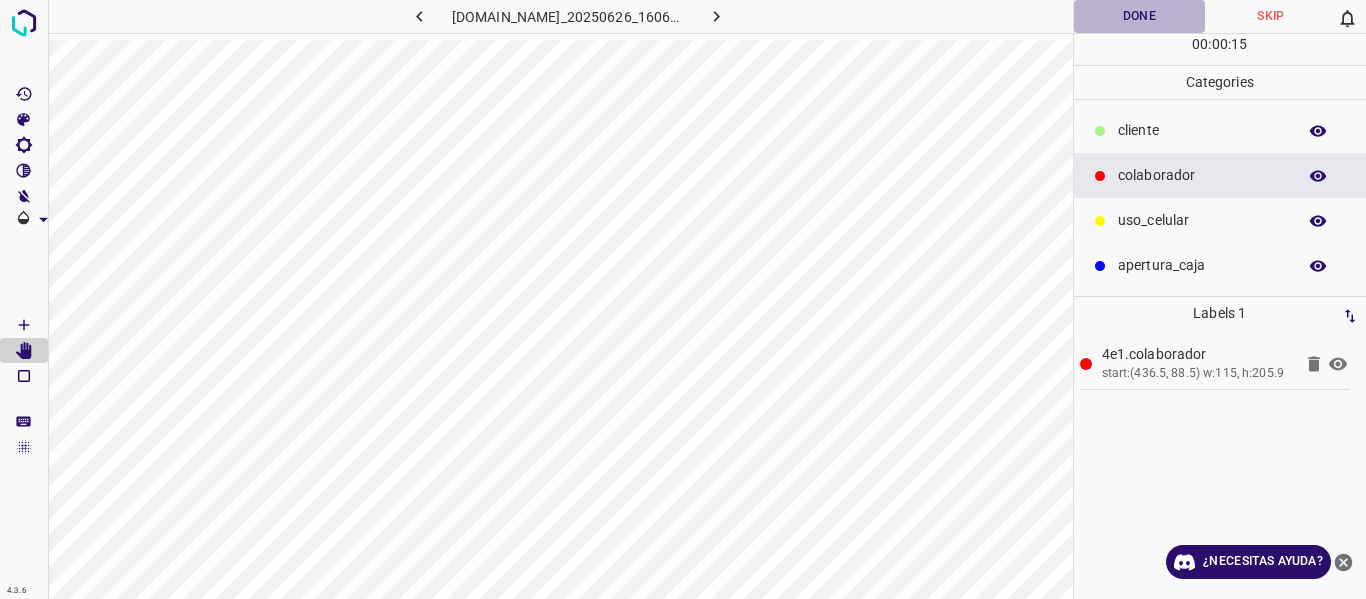 click on "Done" at bounding box center (1140, 16) 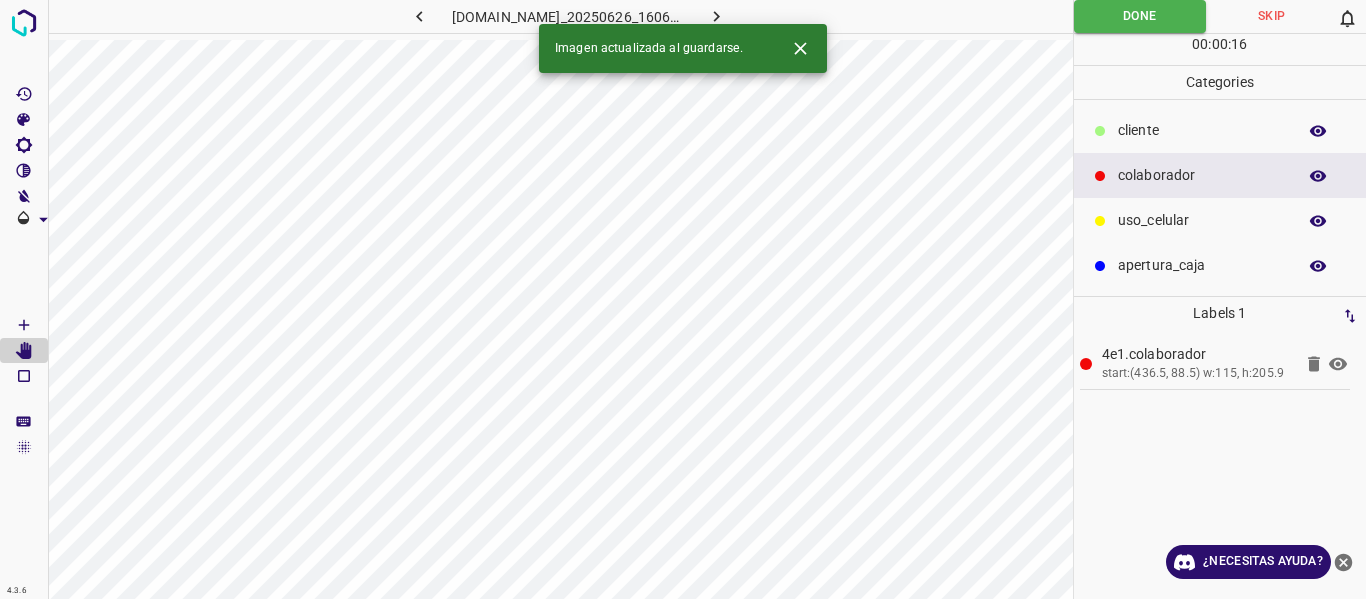 click 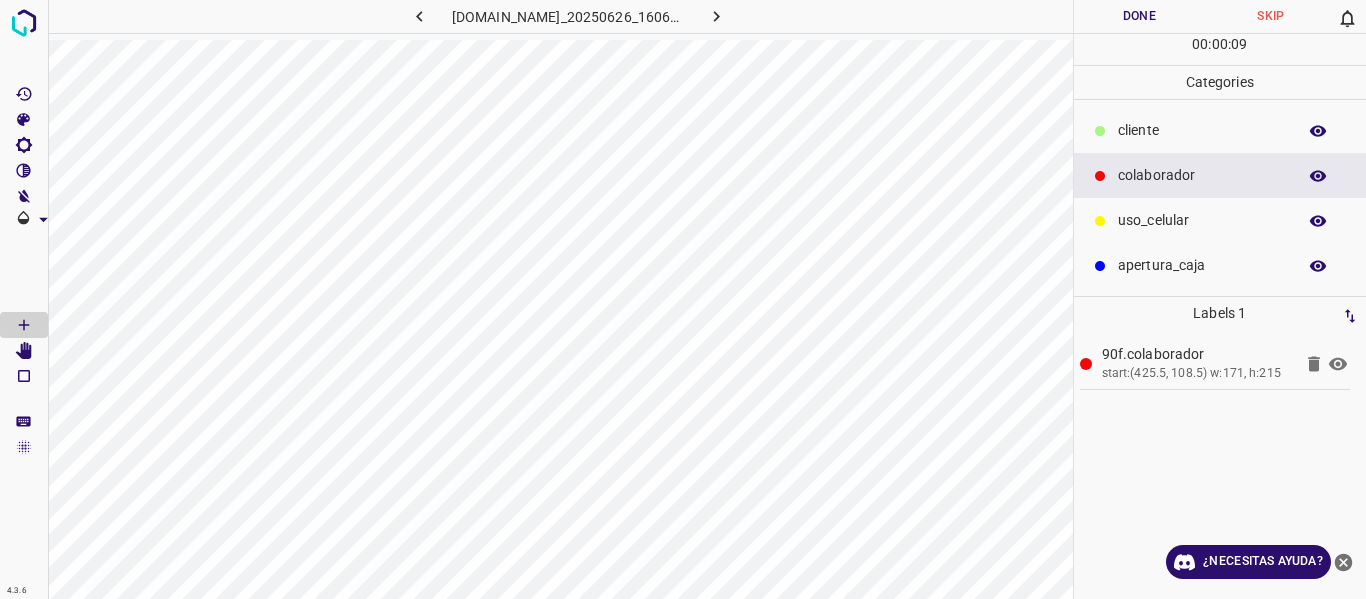click on "​​cliente" at bounding box center [1202, 130] 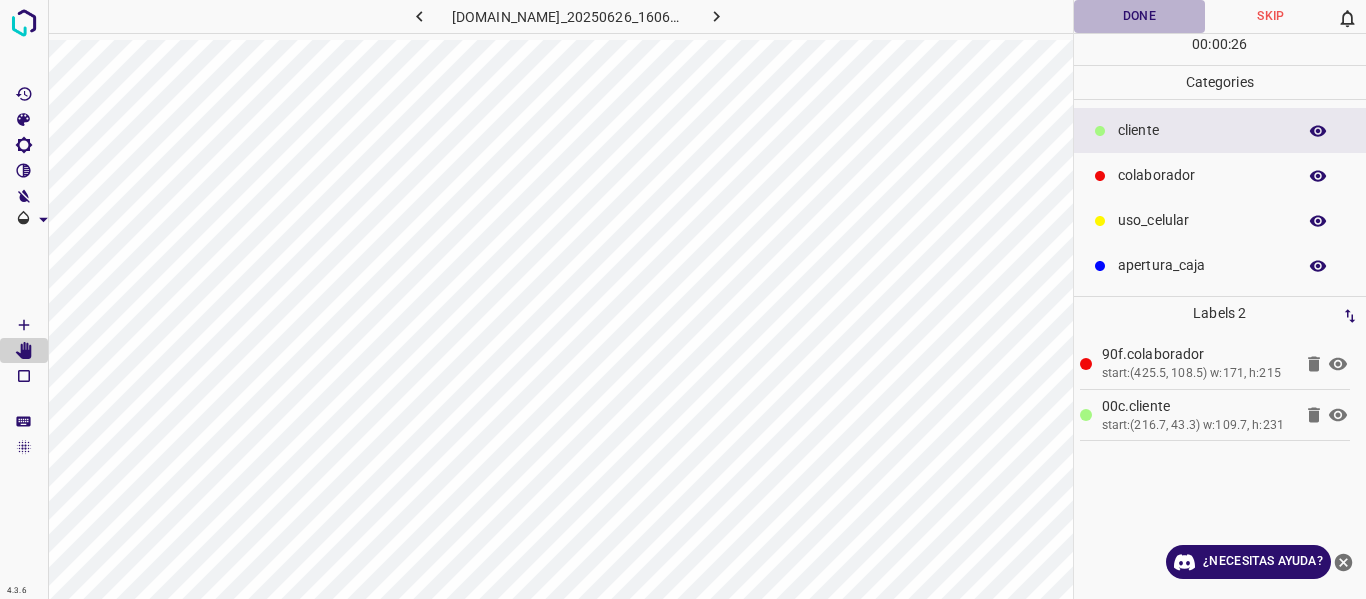 click on "Done" at bounding box center [1140, 16] 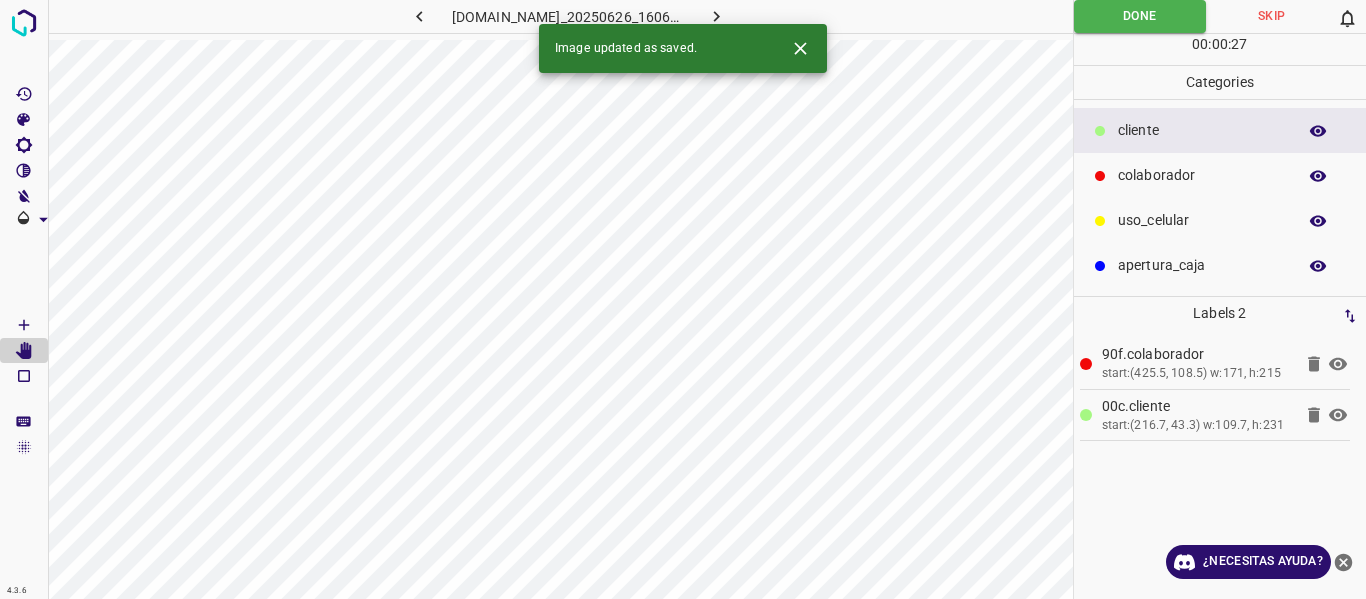 click on "Image updated as saved." at bounding box center [683, 48] 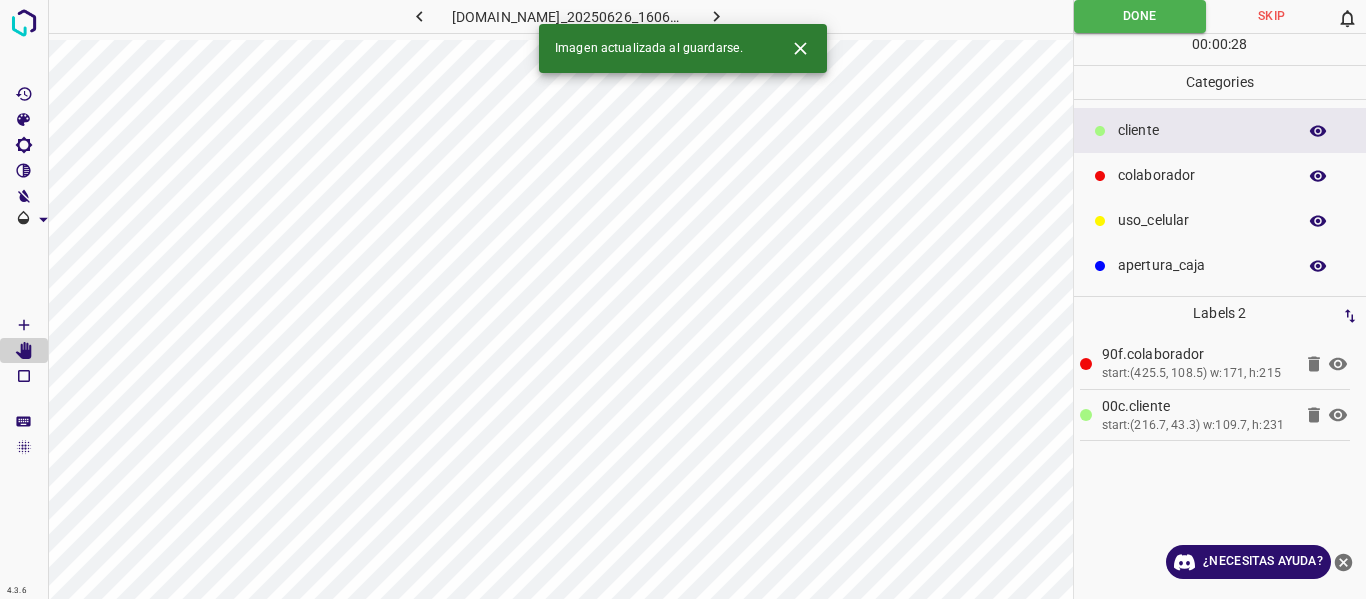 click 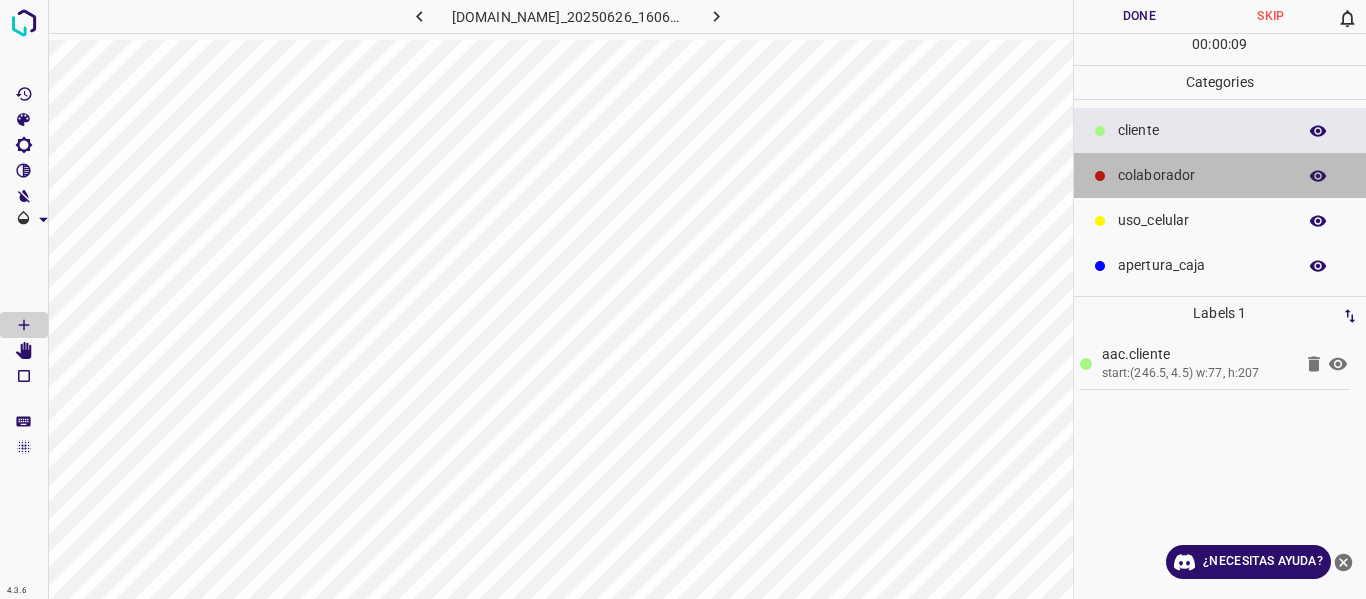 click 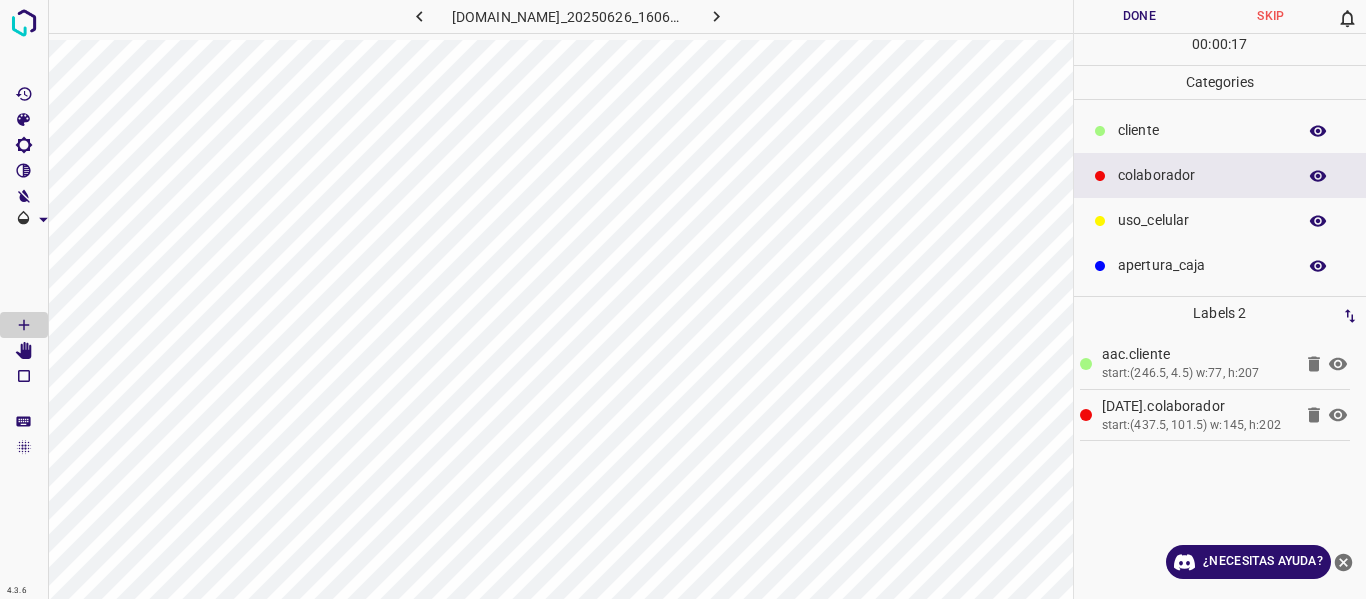 click on "00   : 00   : 17" at bounding box center (1220, 49) 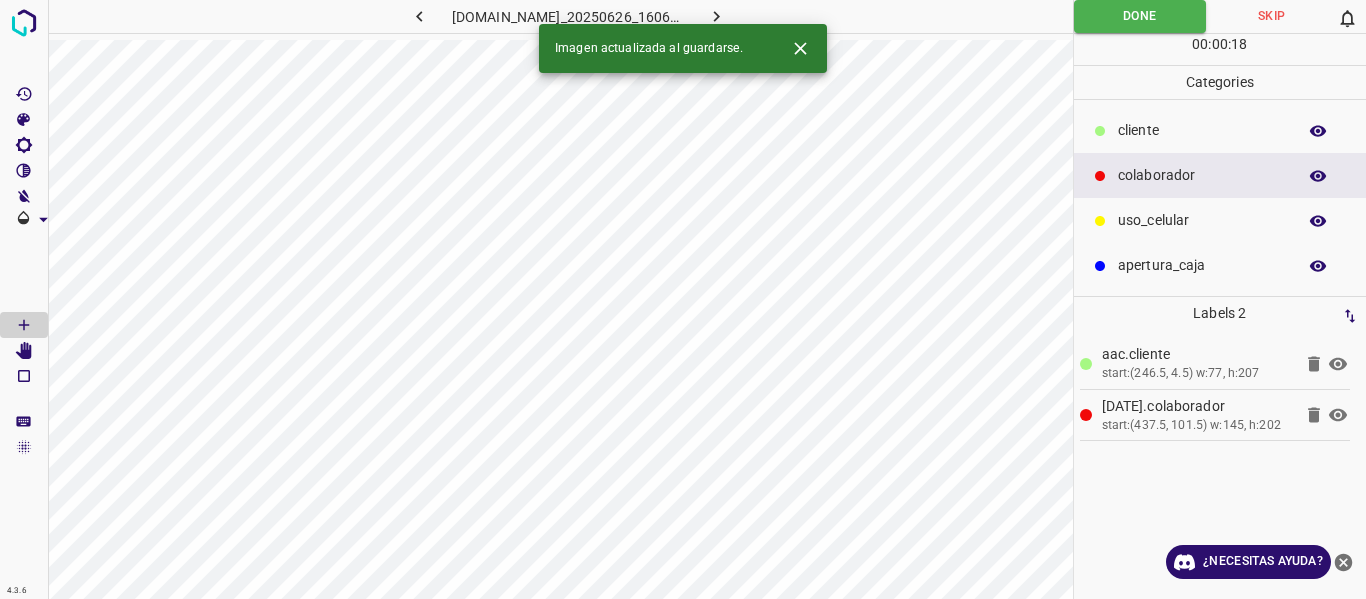 click at bounding box center (717, 16) 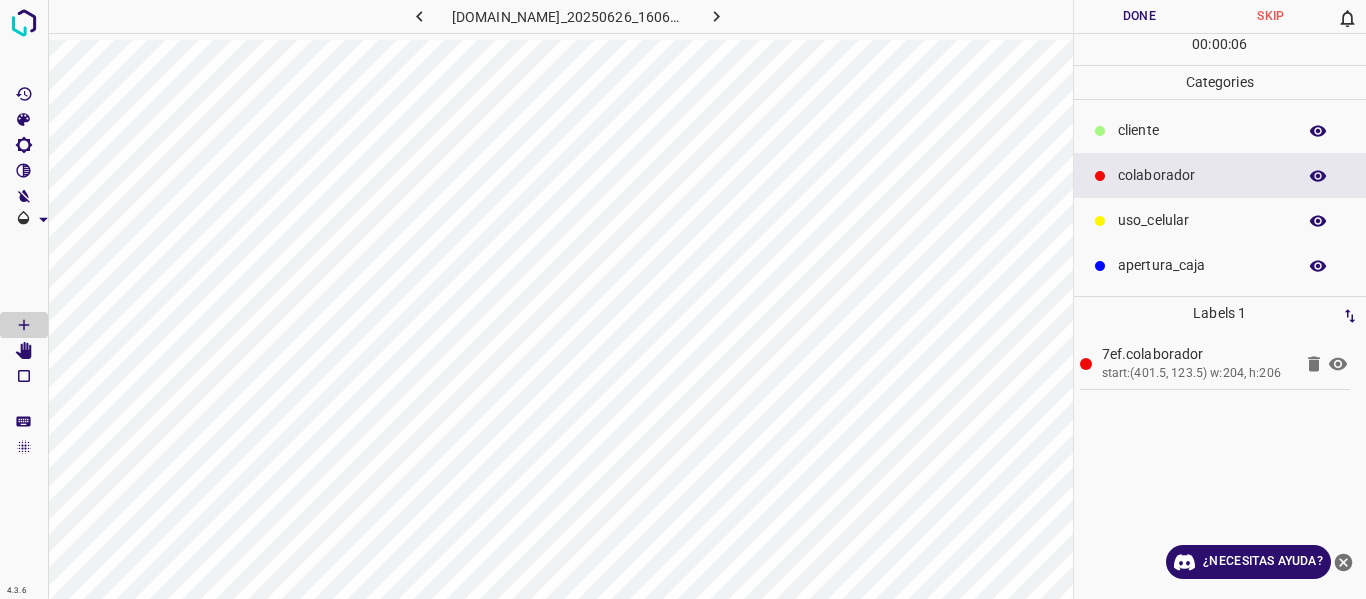 click on "​​cliente" at bounding box center [1220, 130] 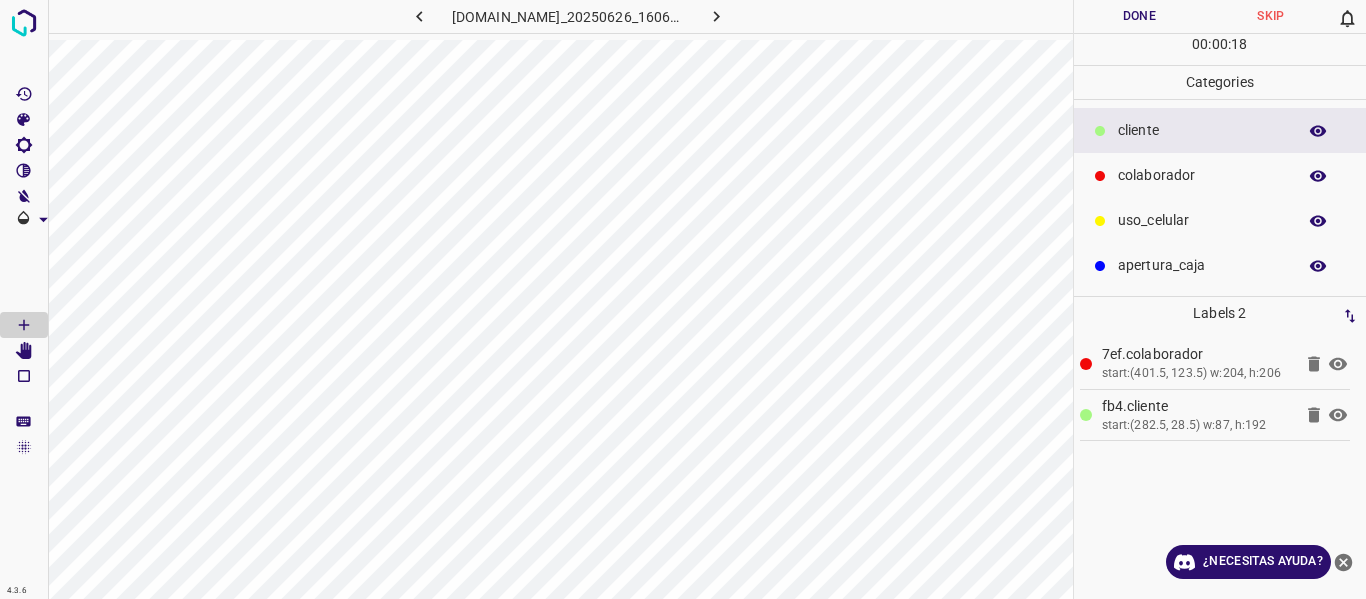 click on "Done" at bounding box center (1140, 16) 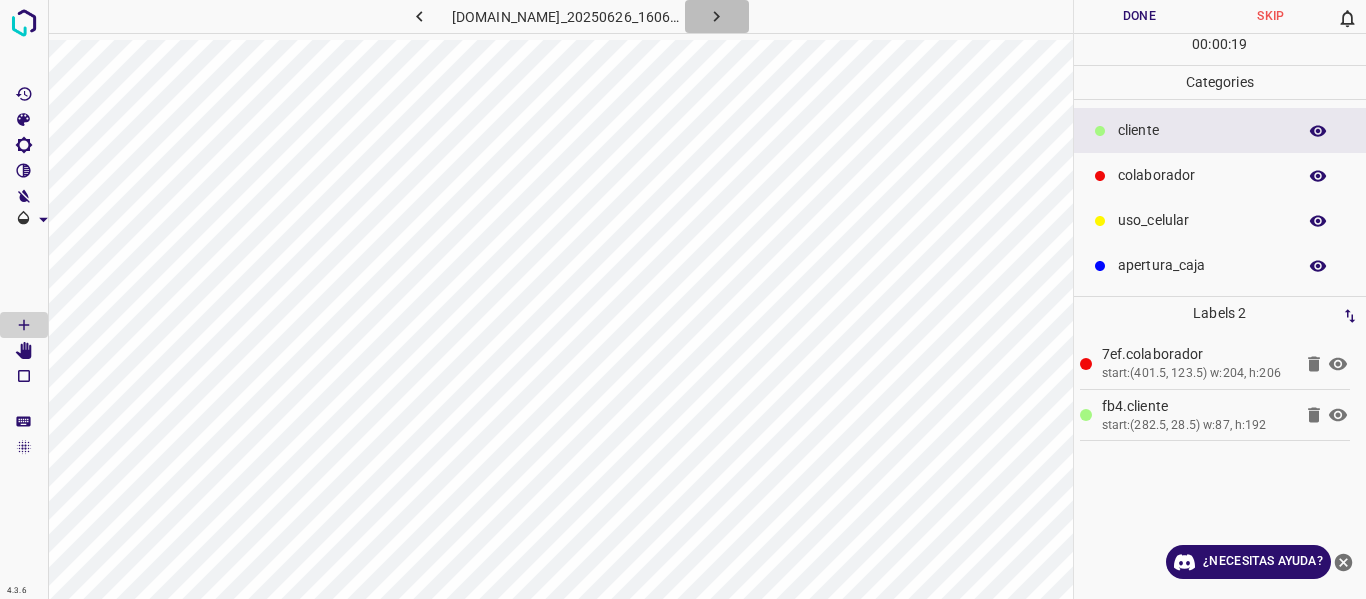 click 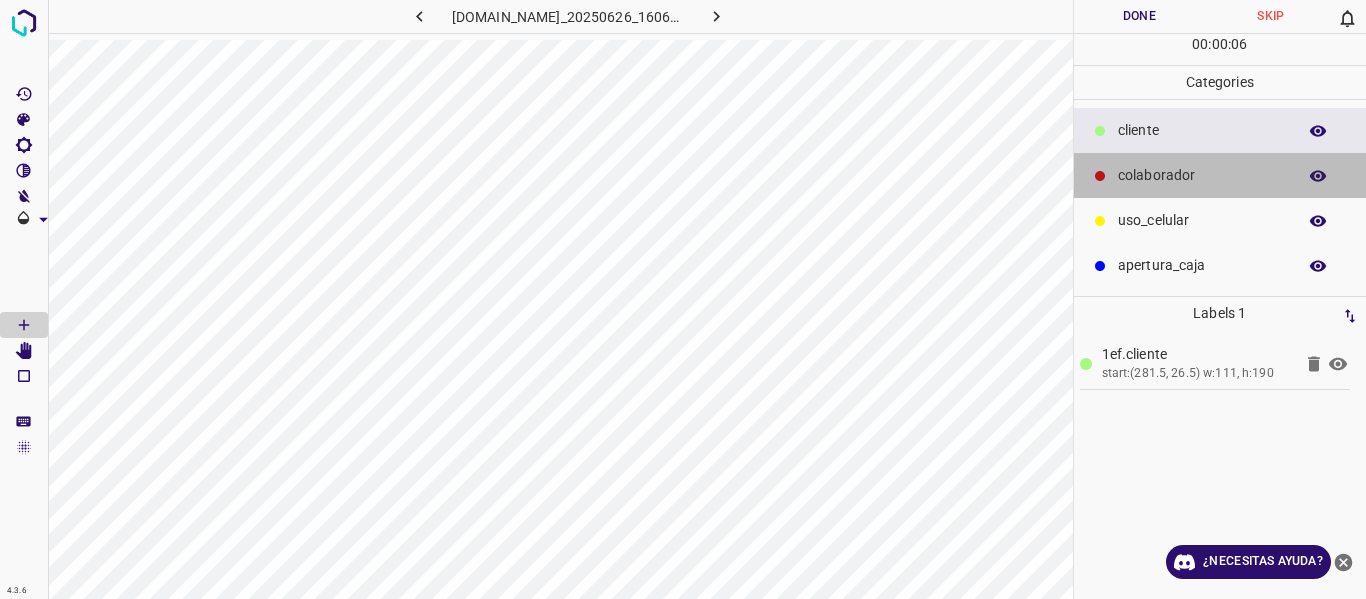 click on "colaborador" at bounding box center [1220, 175] 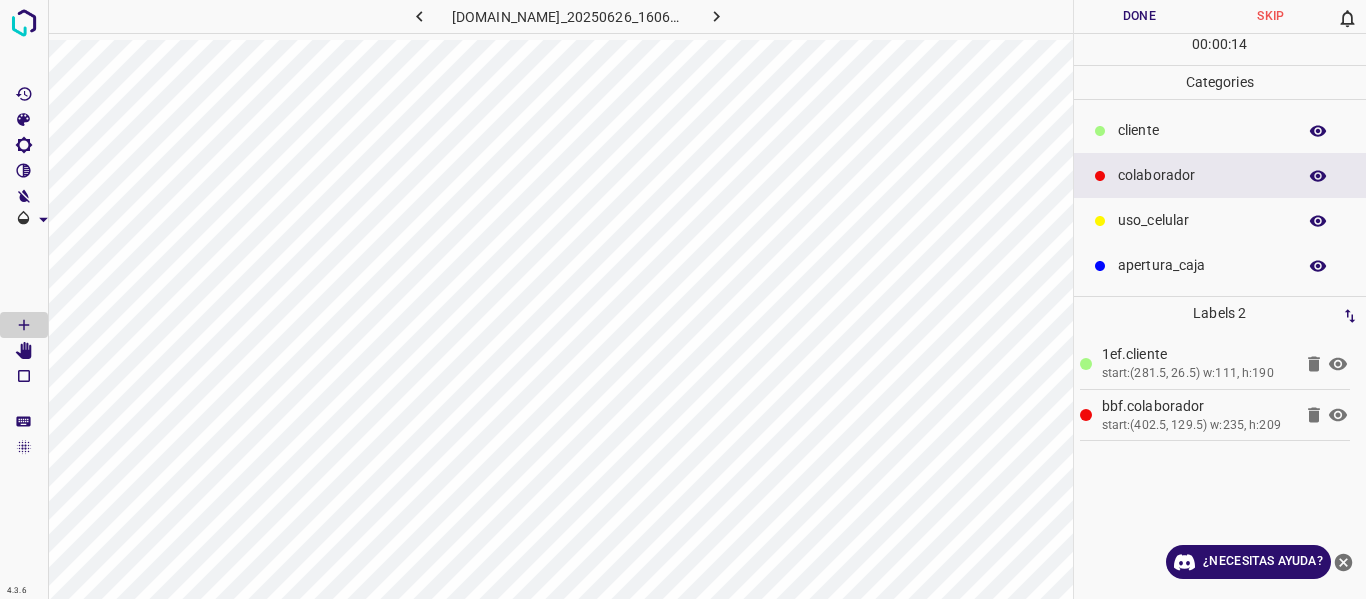 click on "Done" at bounding box center (1140, 16) 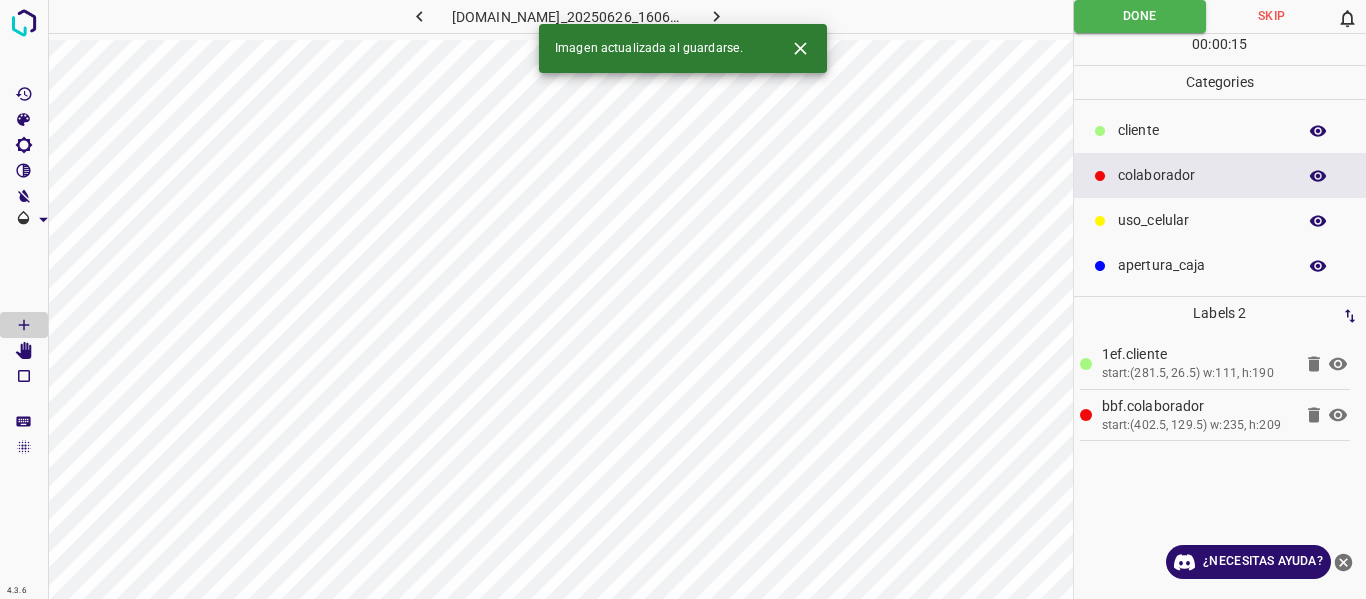 click 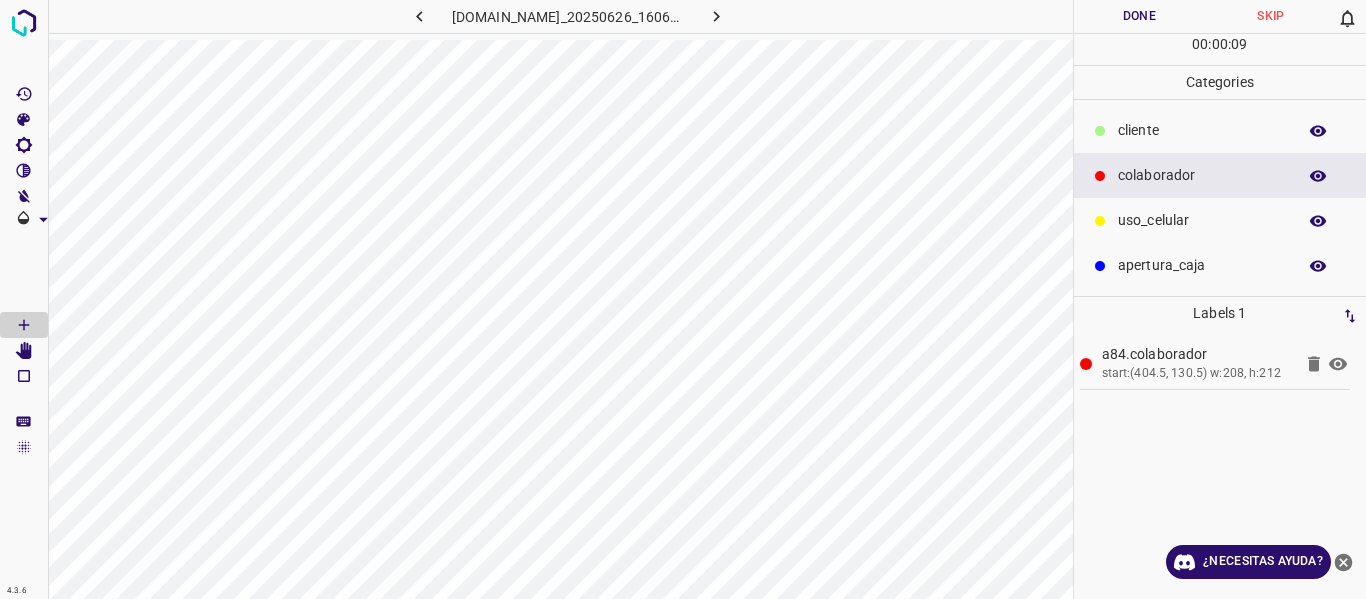 click on "​​cliente" at bounding box center (1202, 130) 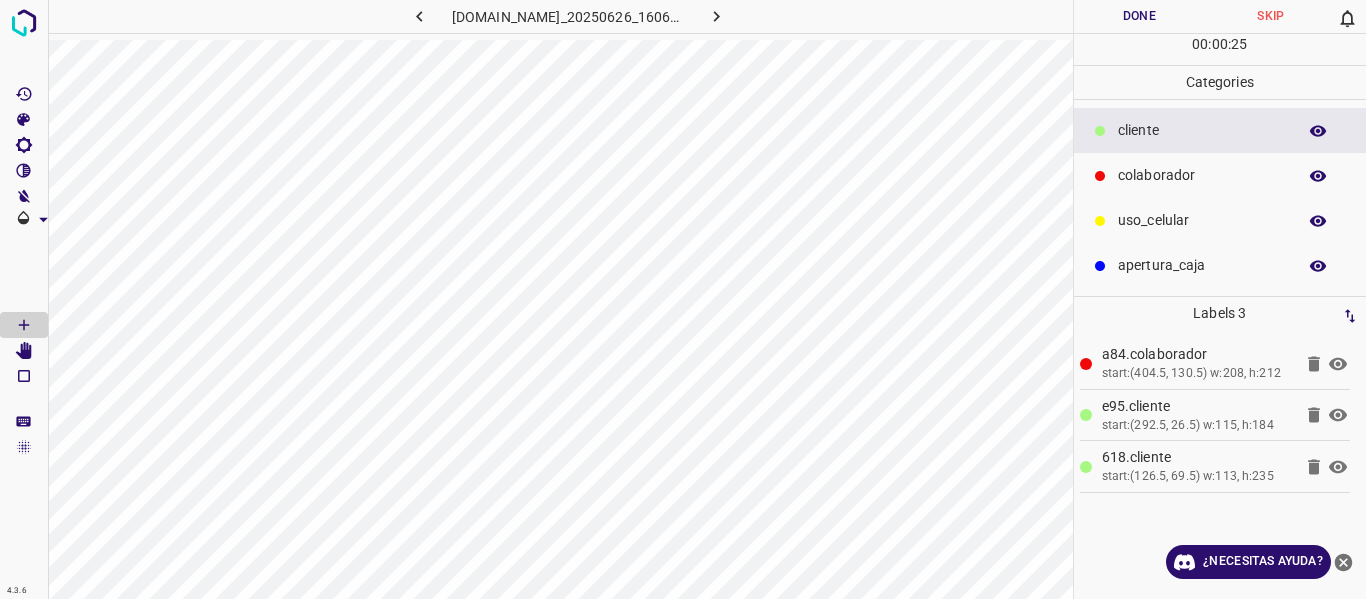 click on "Done" at bounding box center (1140, 16) 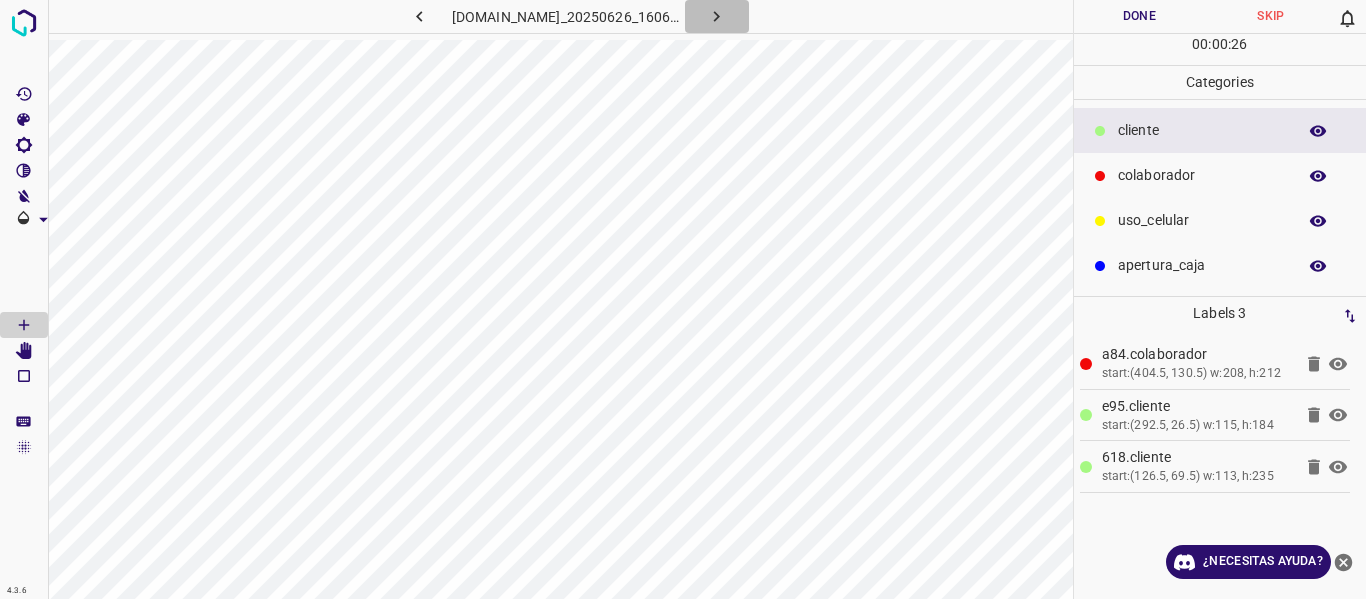 click at bounding box center [717, 16] 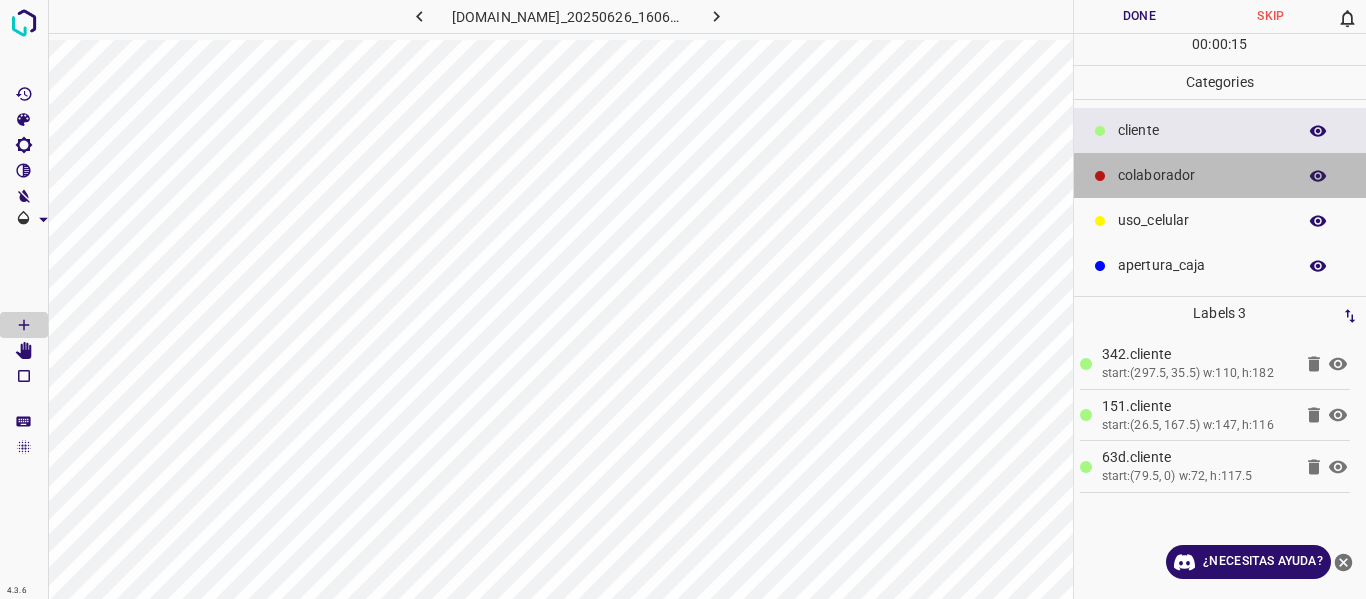 click on "colaborador" at bounding box center (1202, 175) 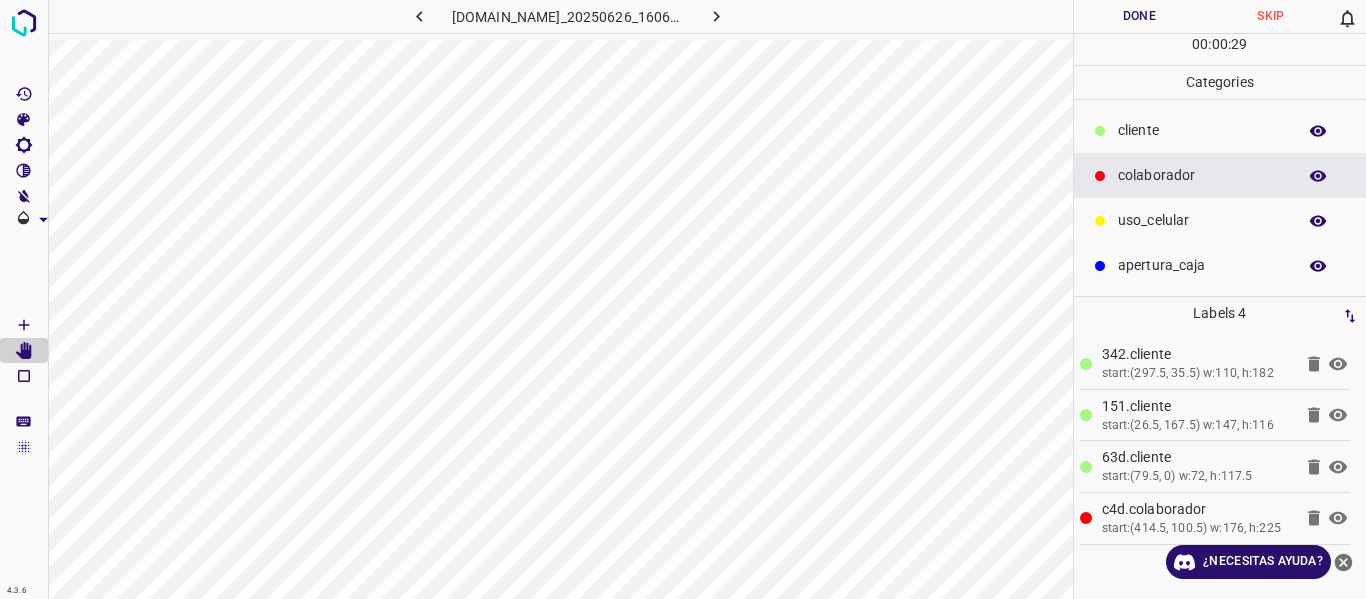 click on "Done" at bounding box center (1140, 16) 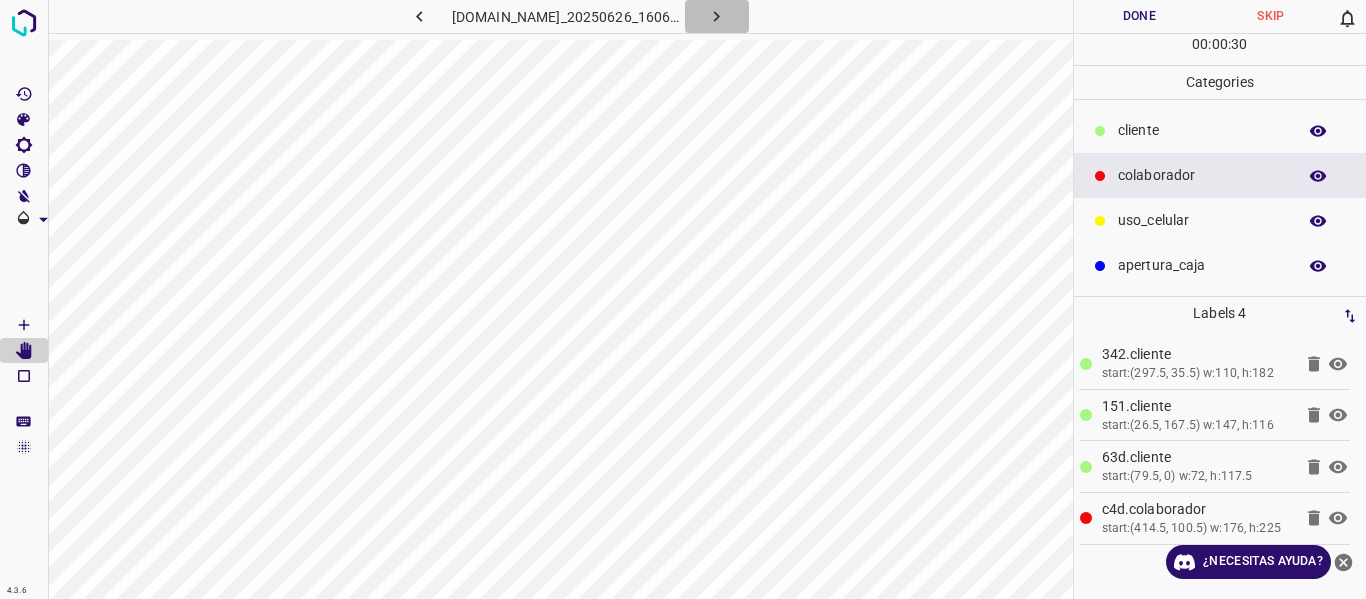 click 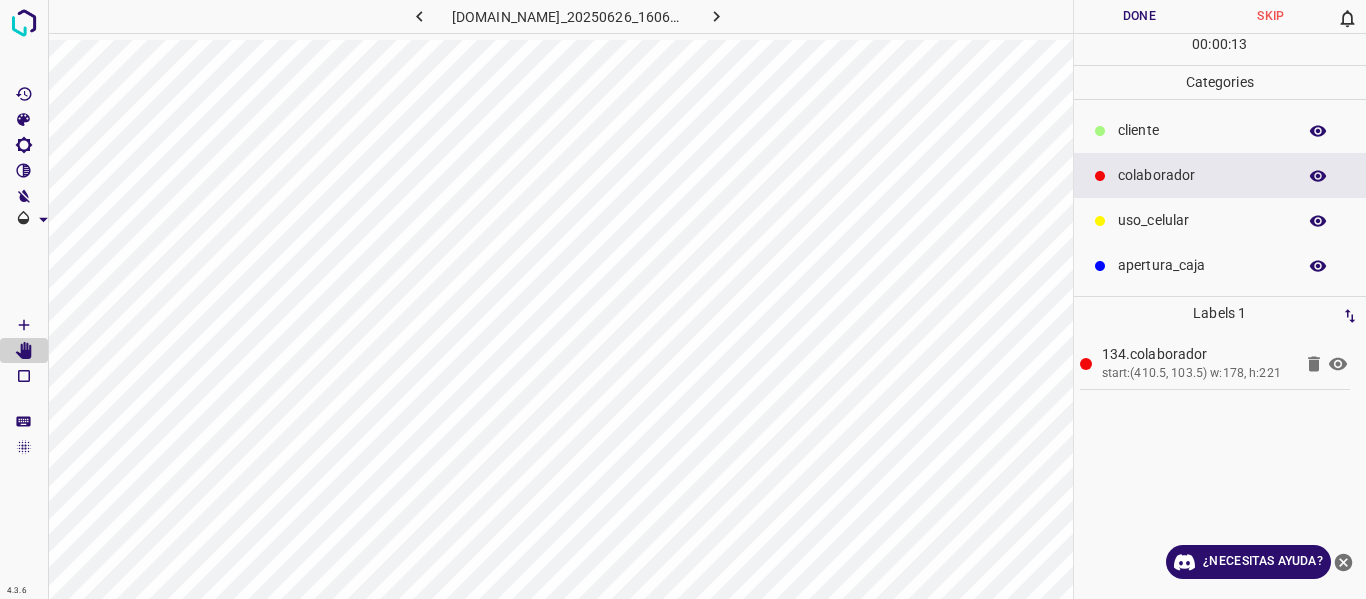 click on "​​cliente" at bounding box center (1202, 130) 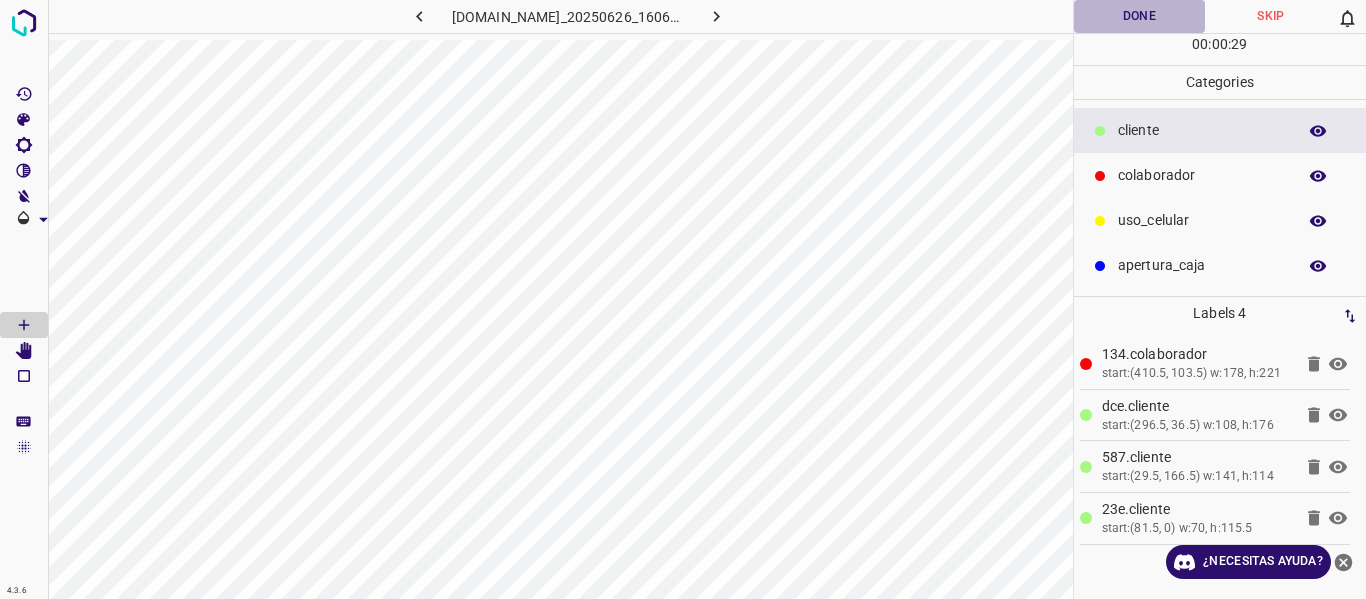 click on "Done" at bounding box center (1140, 16) 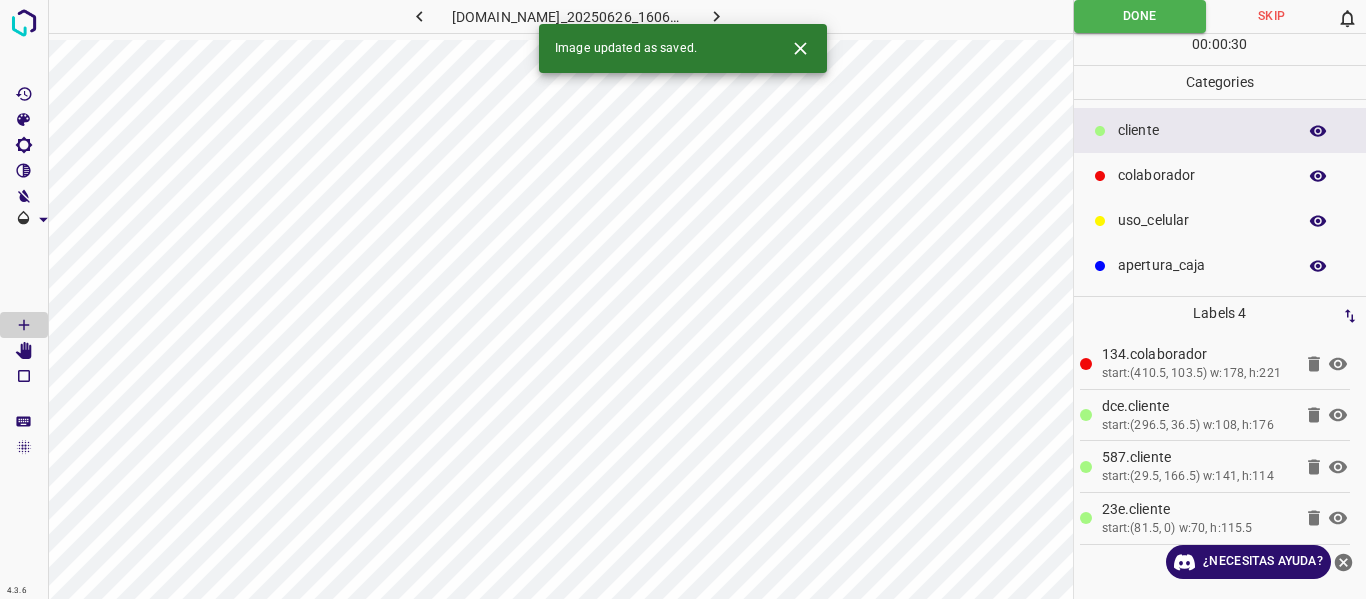 click 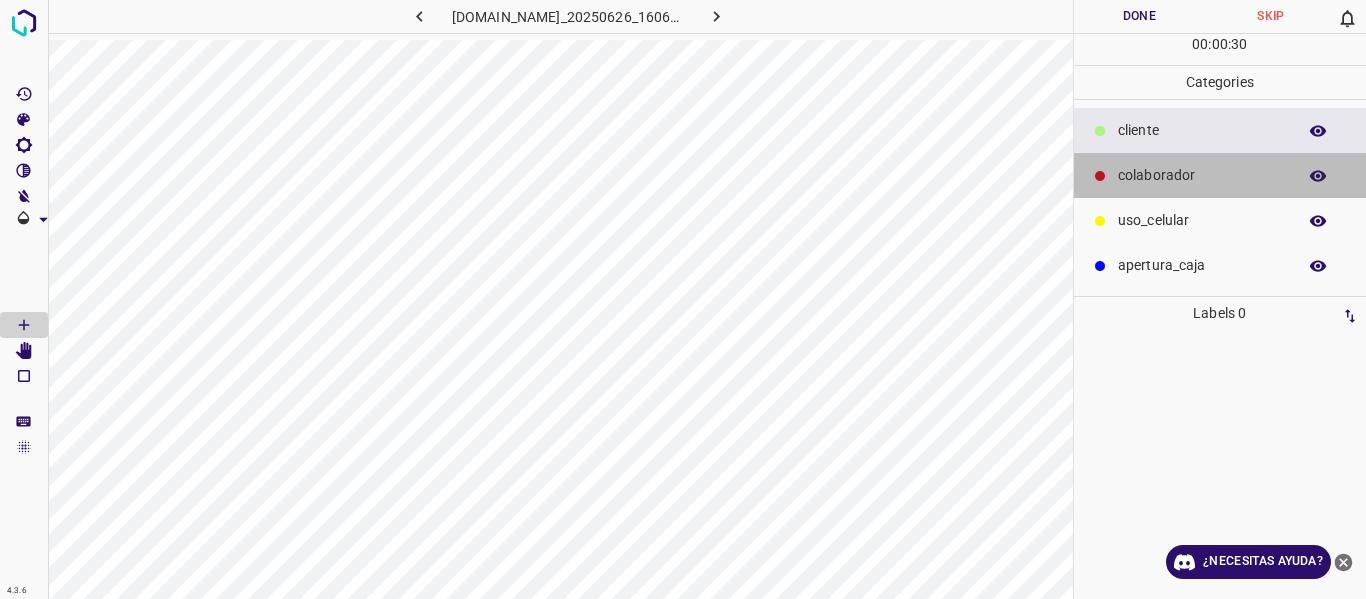 click at bounding box center (1100, 176) 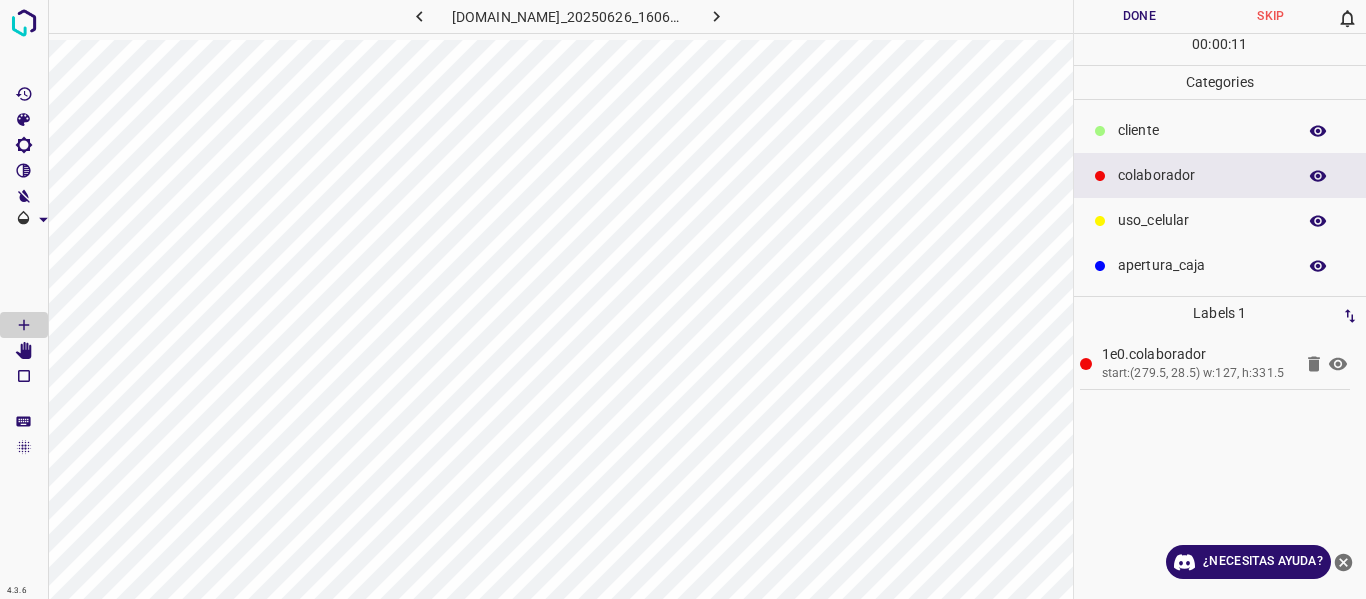 click on "Done" at bounding box center (1140, 16) 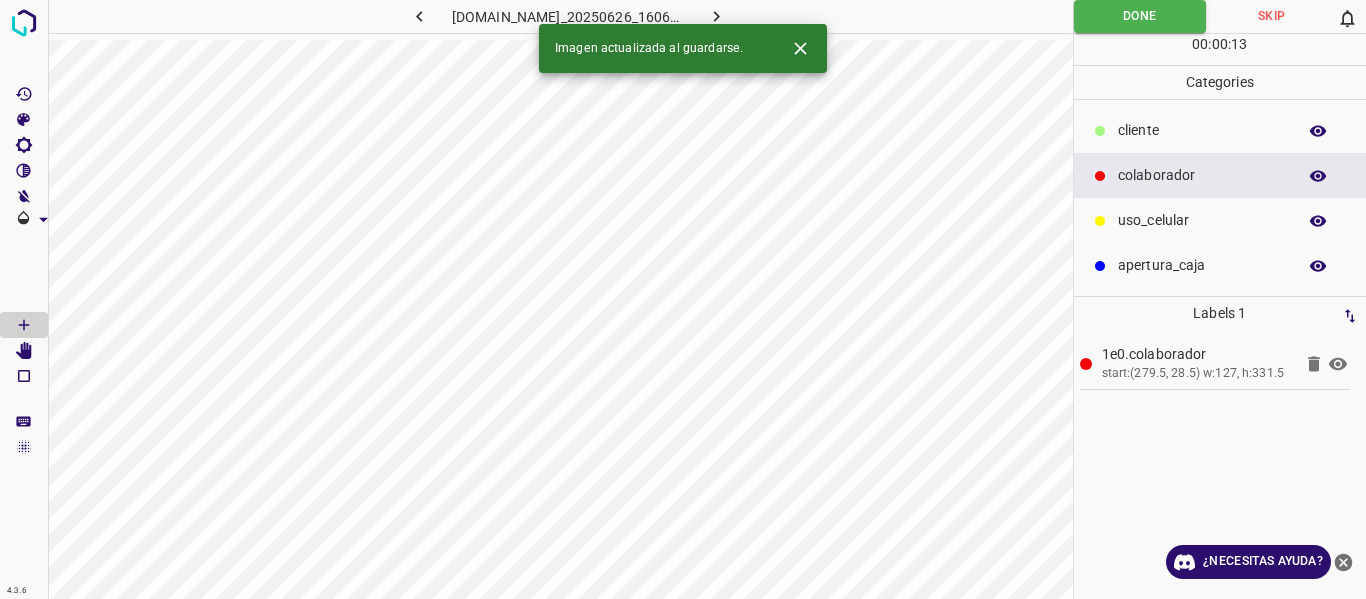 click 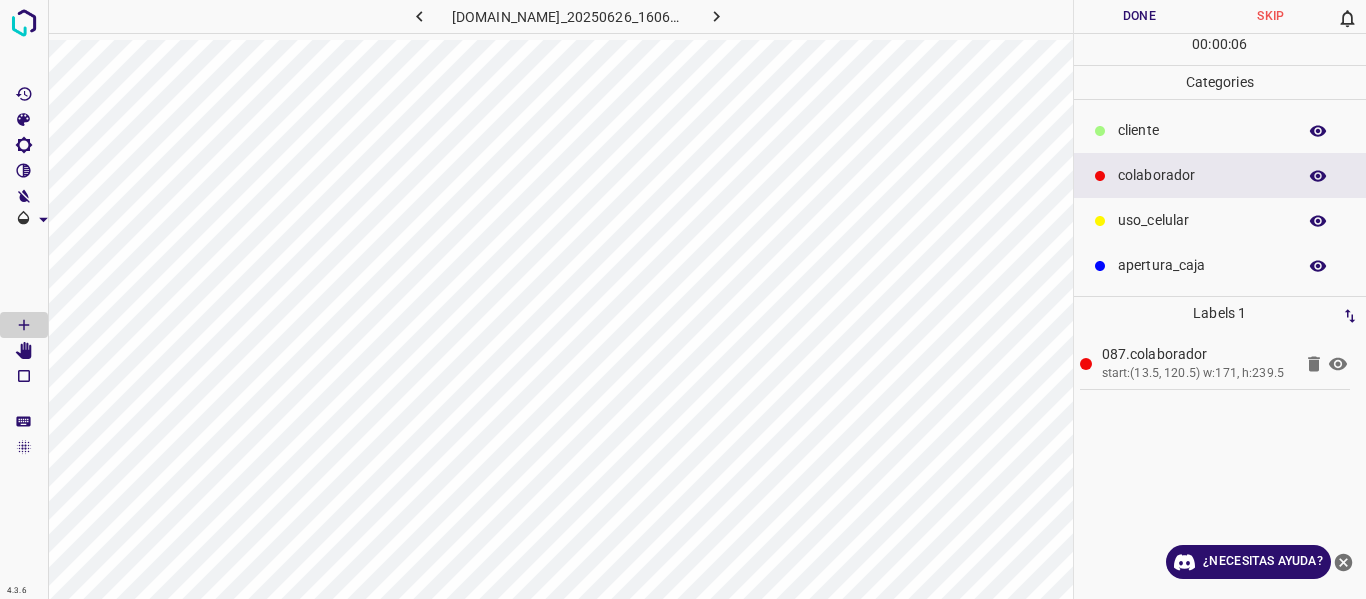 click on "Done" at bounding box center (1140, 16) 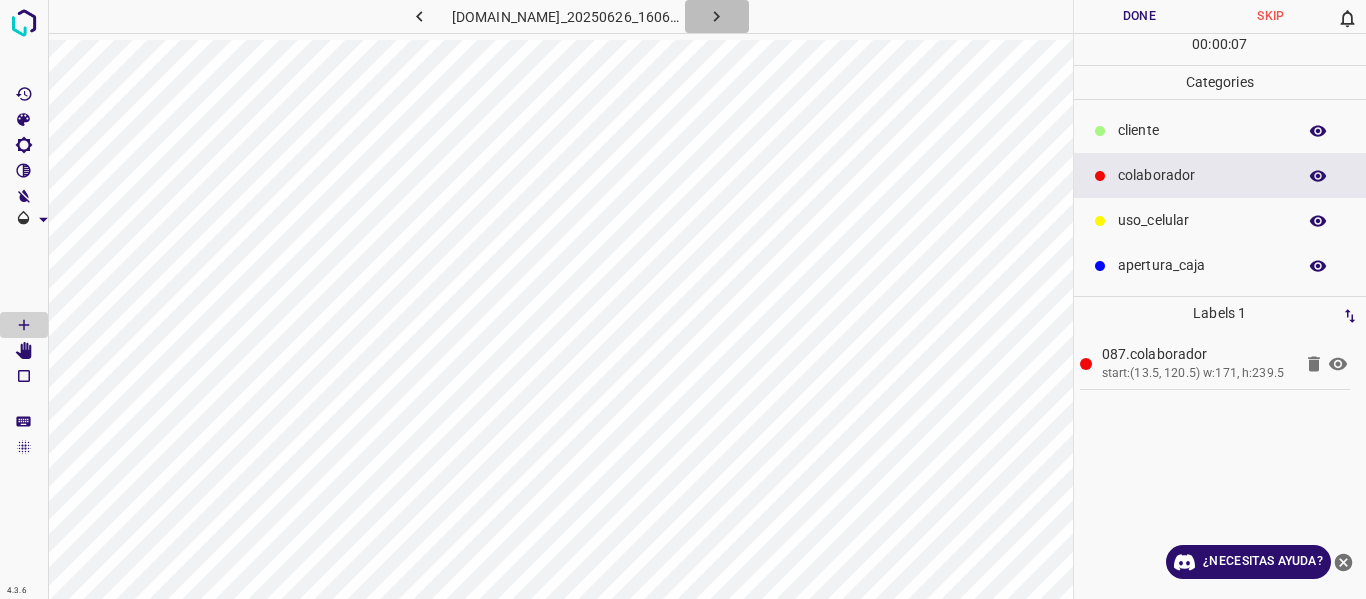 click 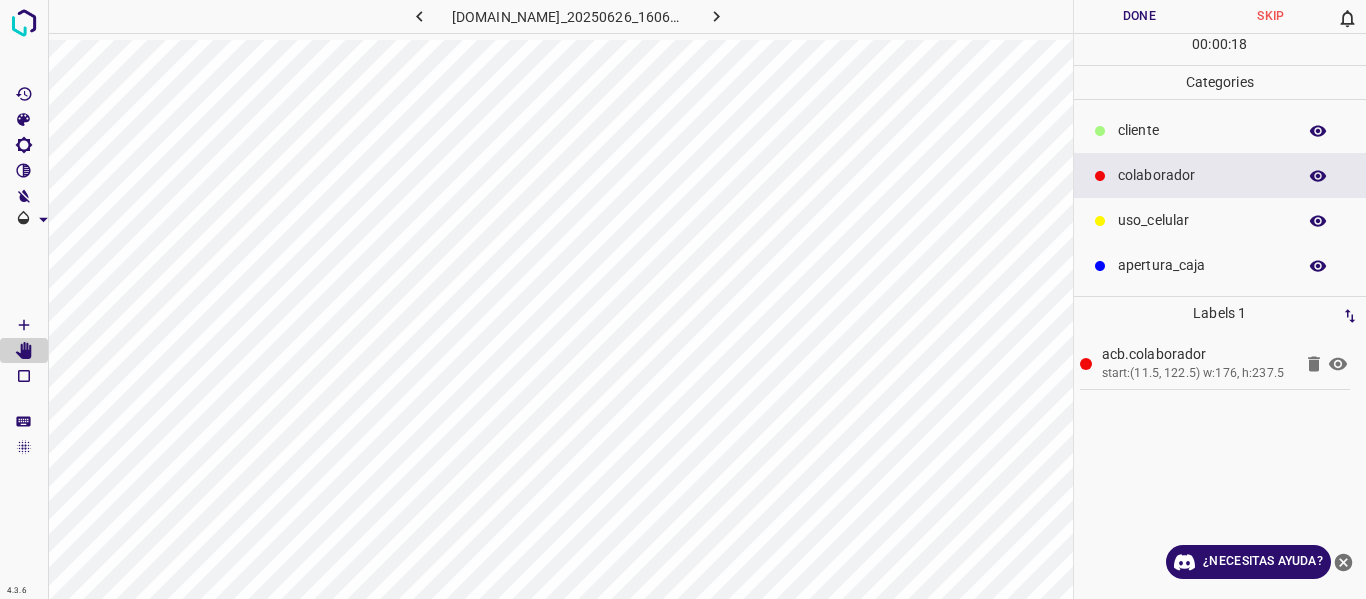 drag, startPoint x: 1156, startPoint y: 17, endPoint x: 1072, endPoint y: 39, distance: 86.833176 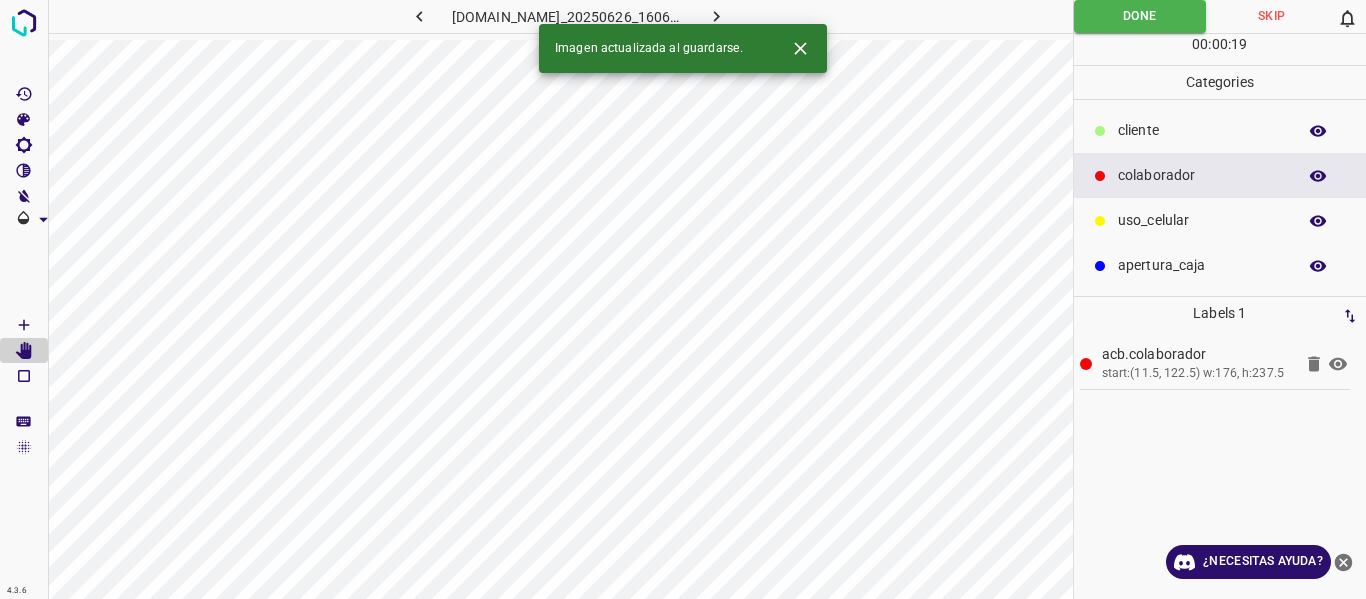 click 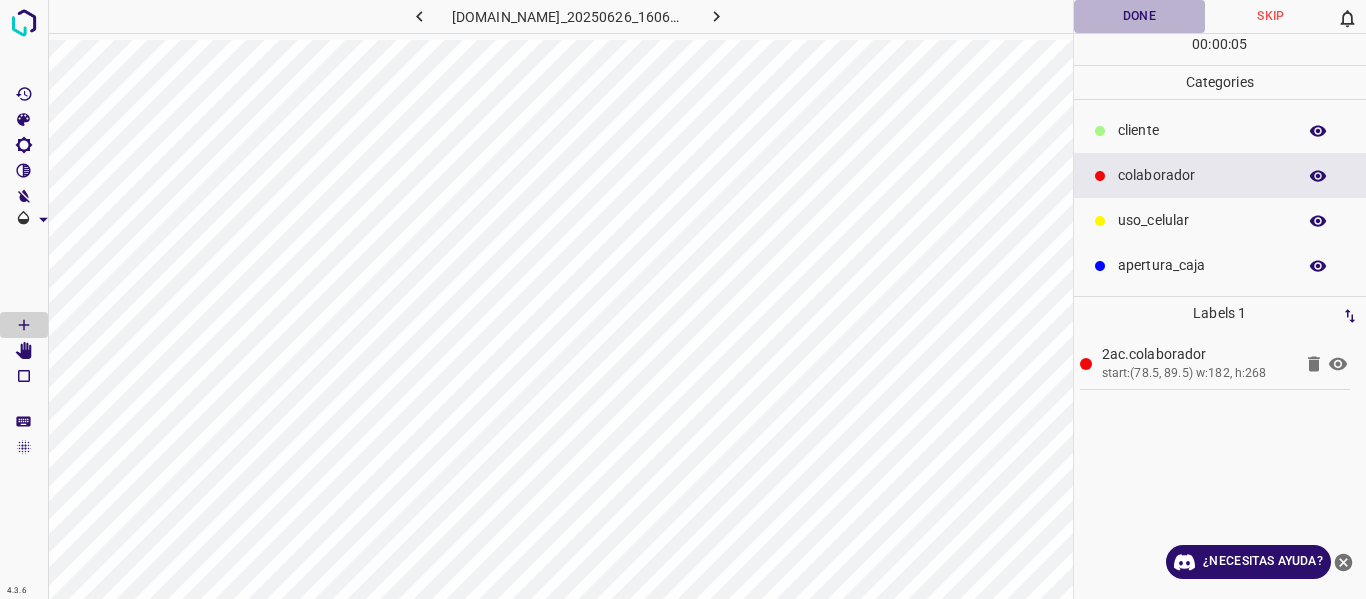 click on "Done" at bounding box center (1140, 16) 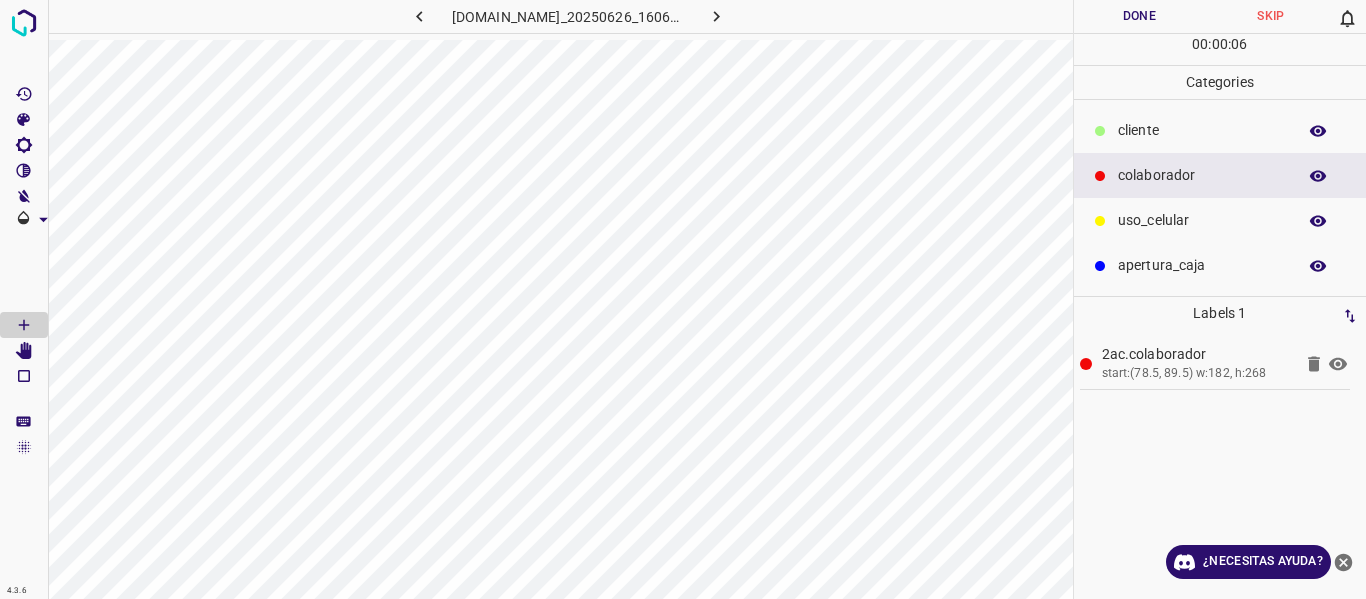 click 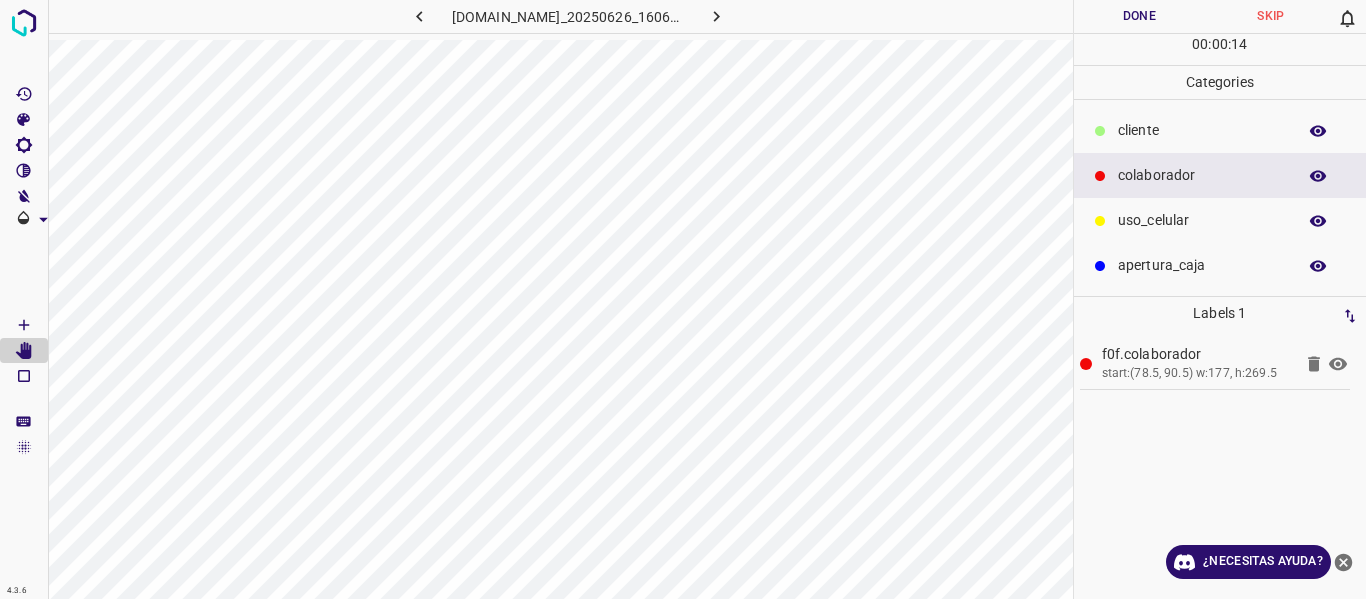 click on "Done" at bounding box center [1140, 16] 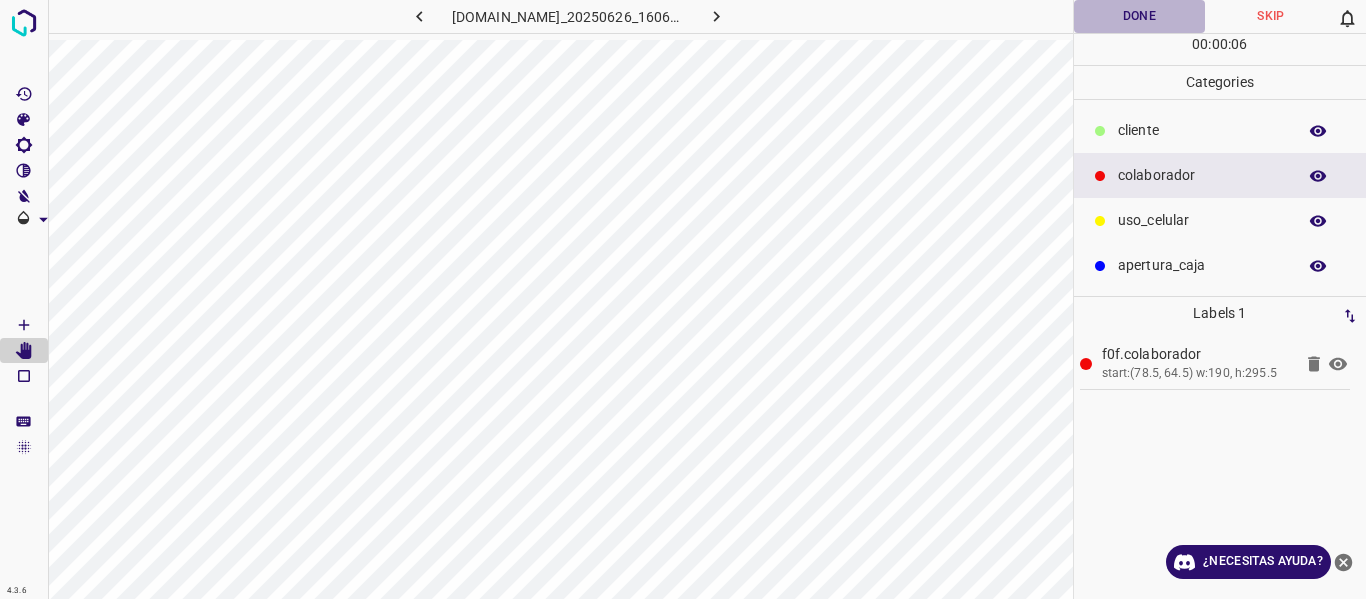 click on "Done" at bounding box center [1140, 16] 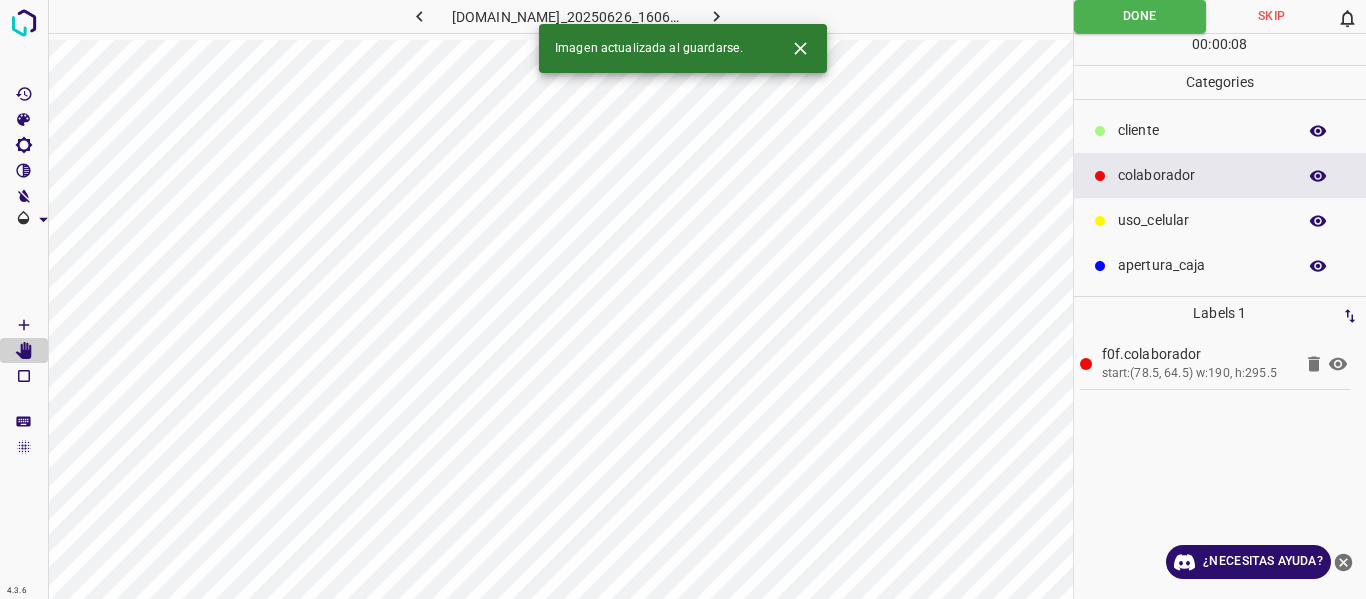 click 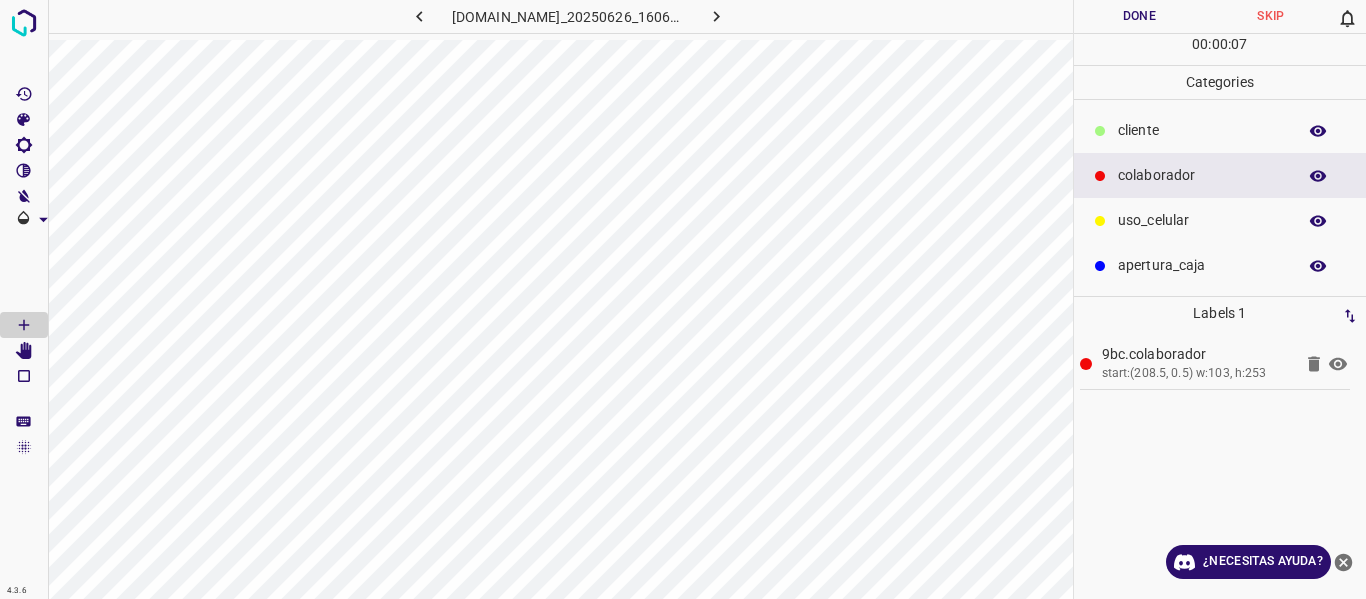 click on "Done" at bounding box center [1140, 16] 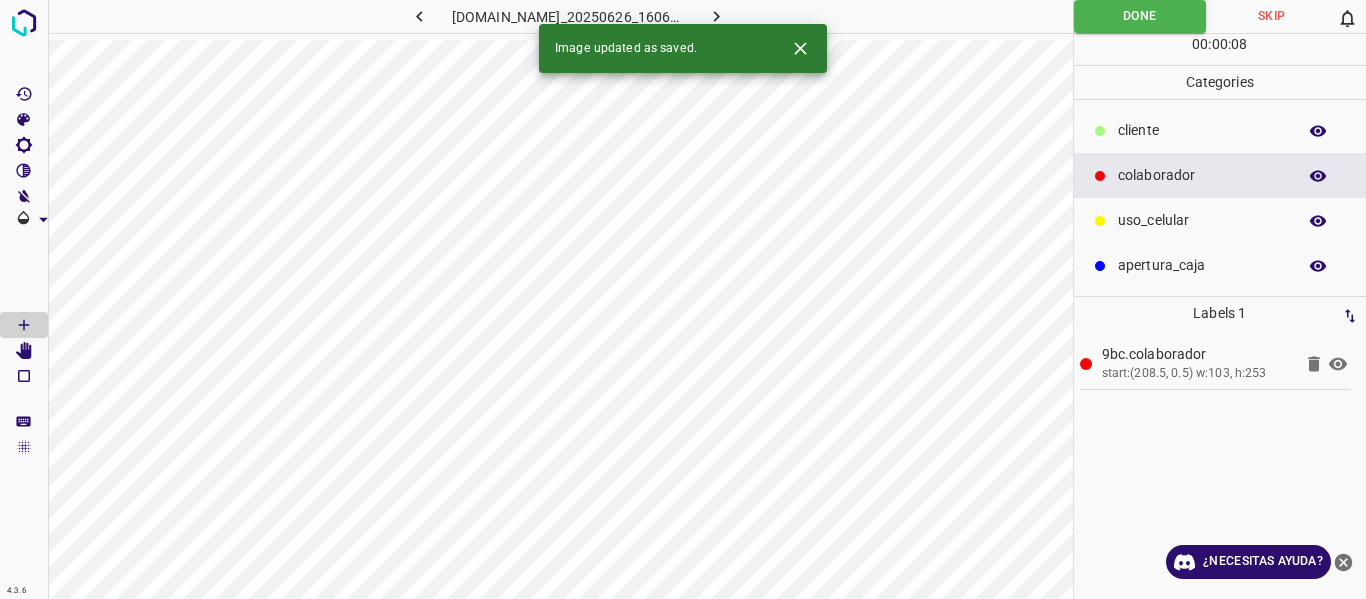 click at bounding box center (717, 16) 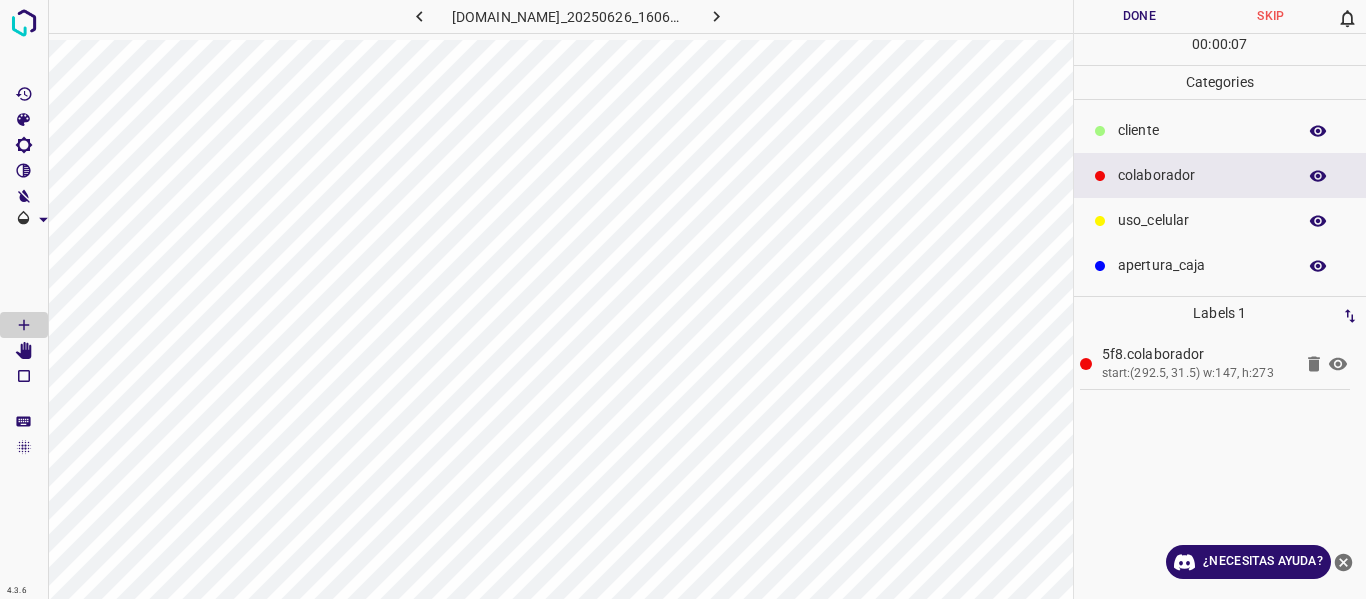click on "Done" at bounding box center (1140, 16) 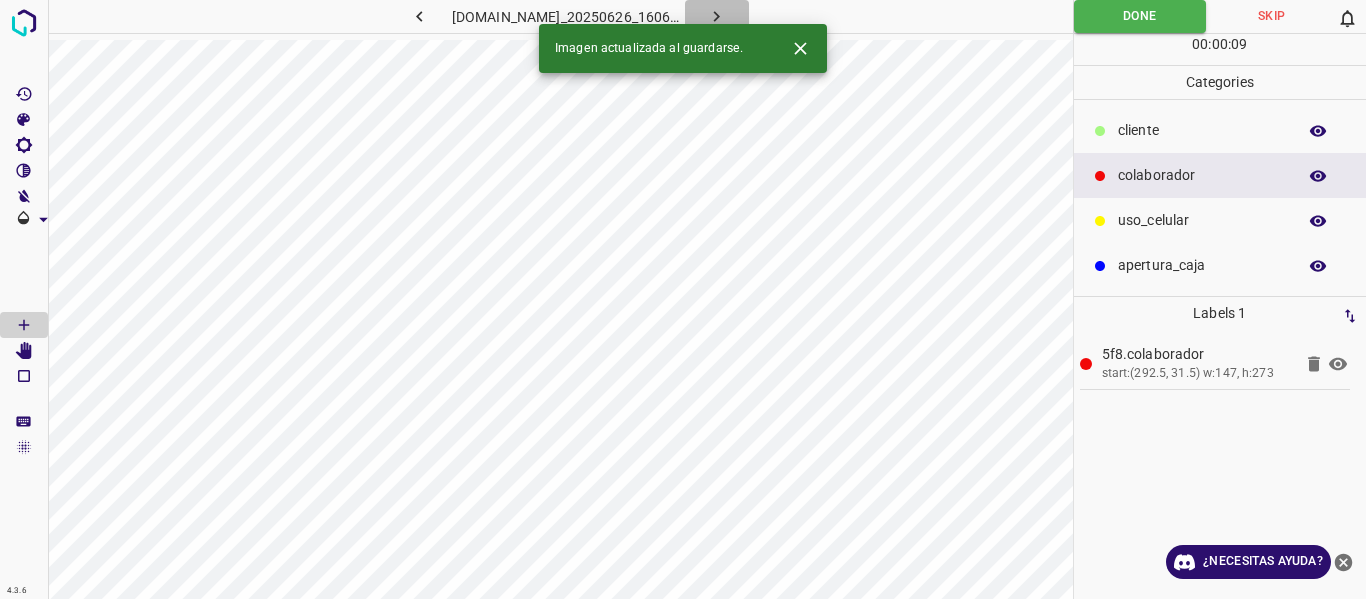 click at bounding box center (717, 16) 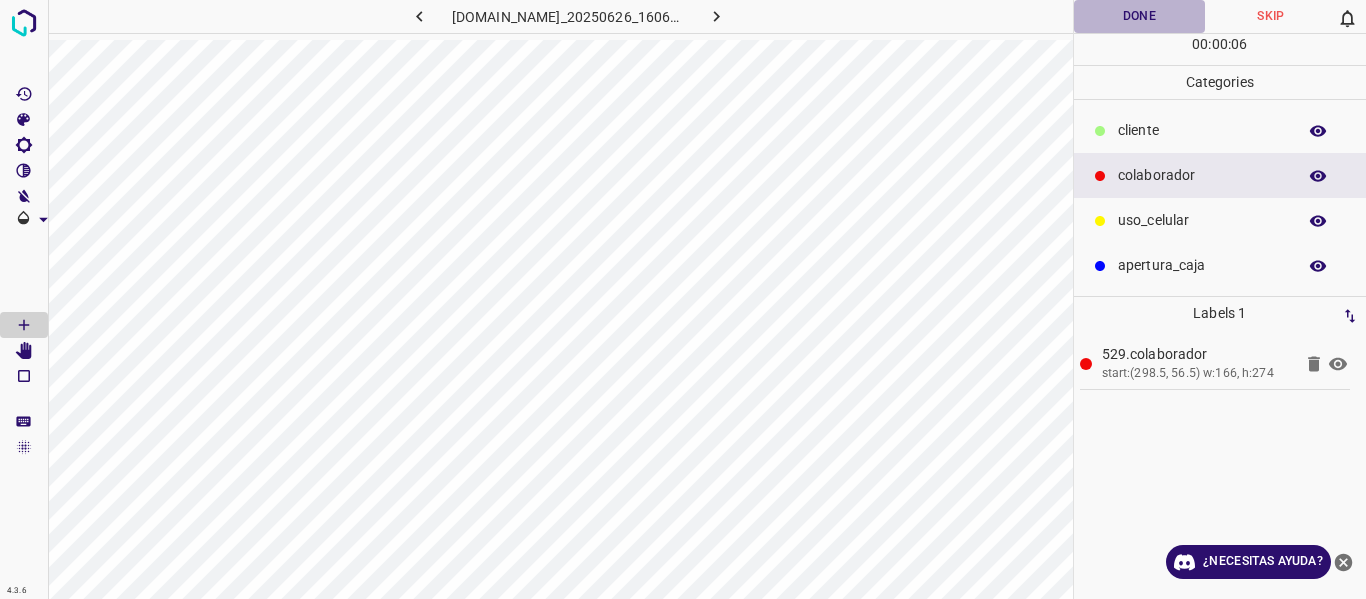 click on "Done" at bounding box center [1140, 16] 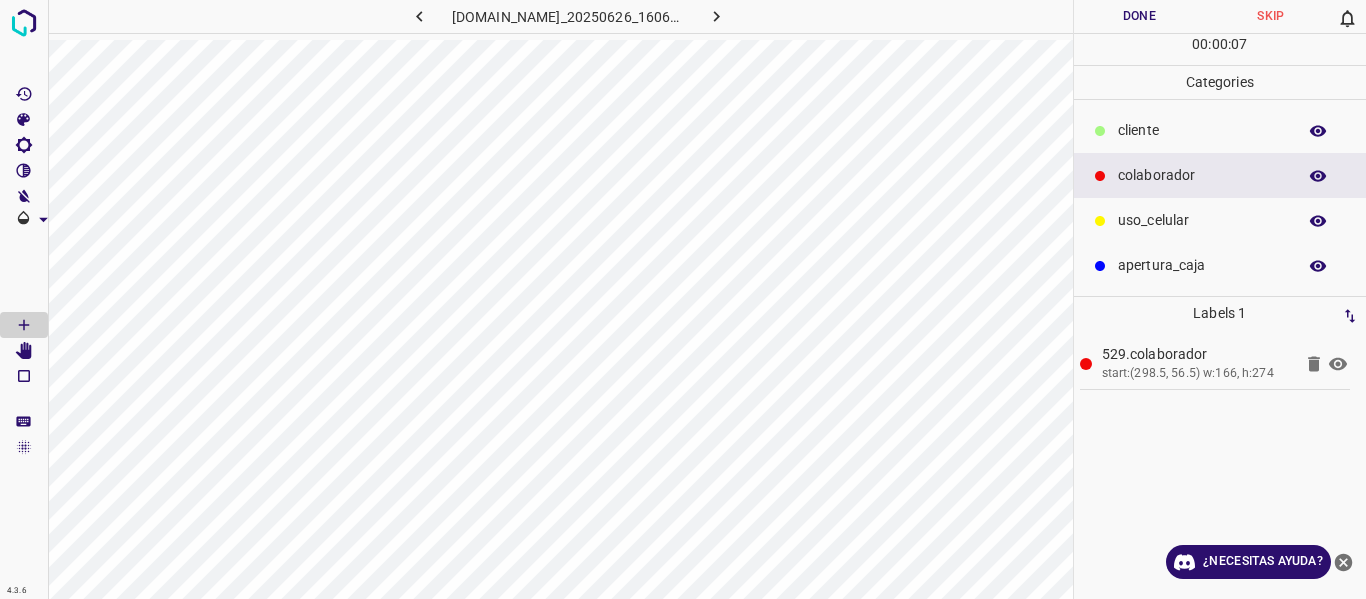 click 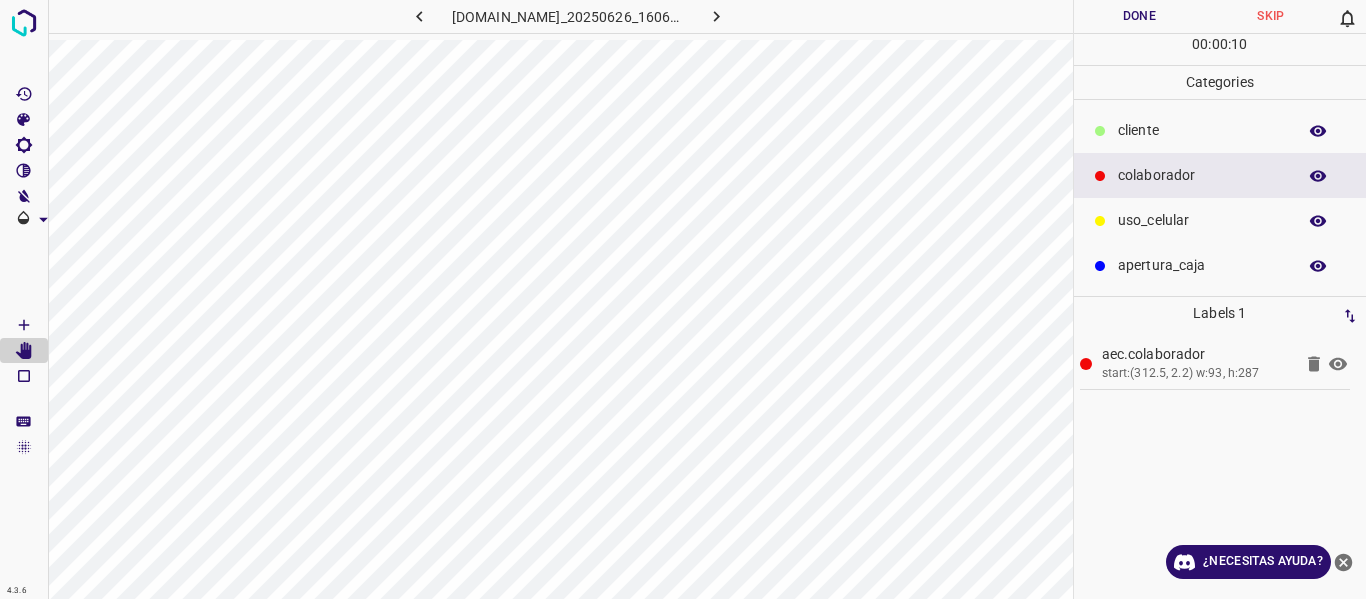click on "Done" at bounding box center [1140, 16] 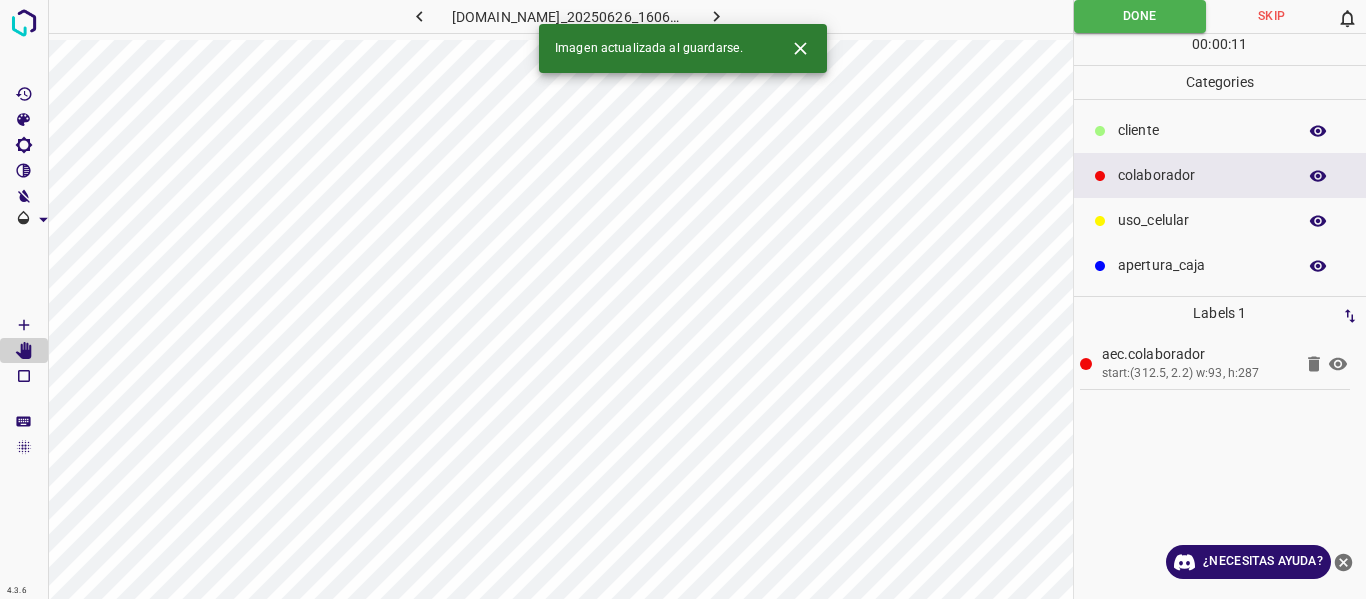 click at bounding box center [717, 16] 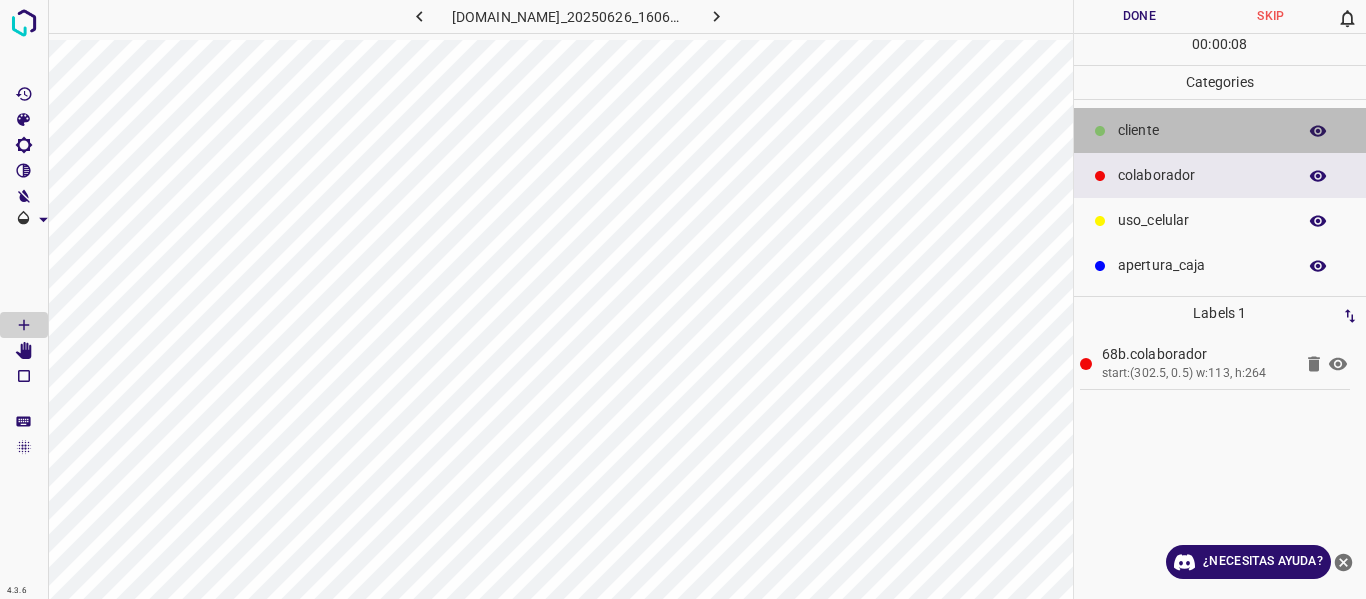 click on "​​cliente" at bounding box center [1220, 130] 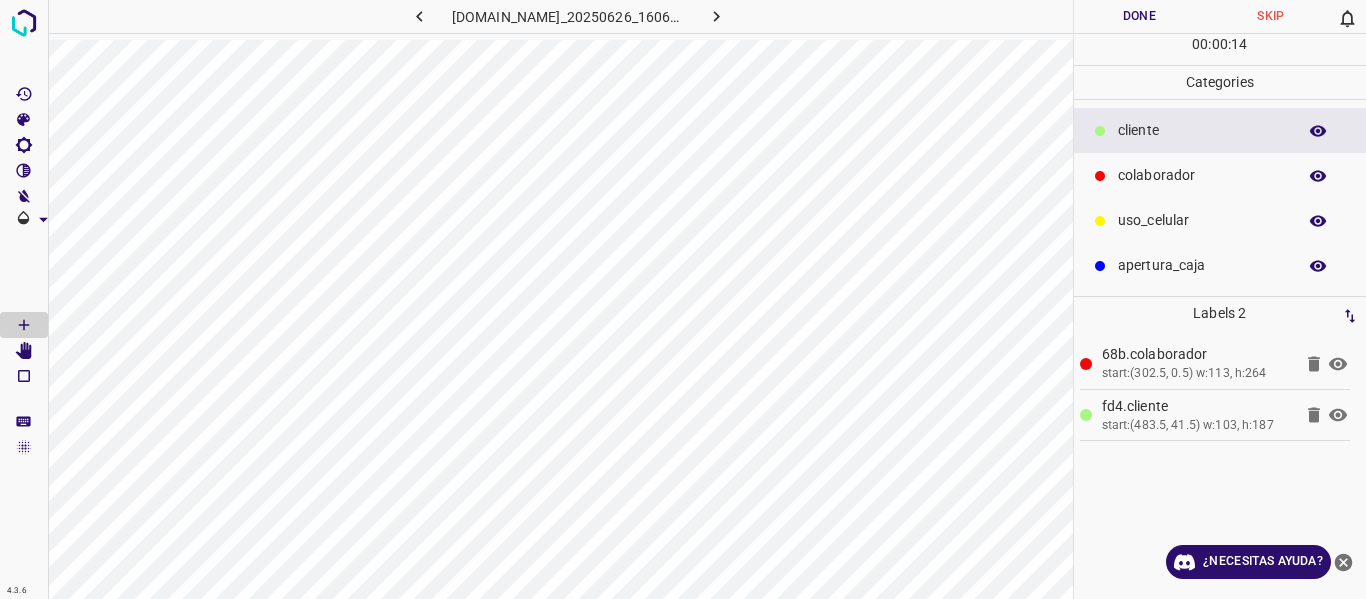 click on "Done" at bounding box center (1140, 16) 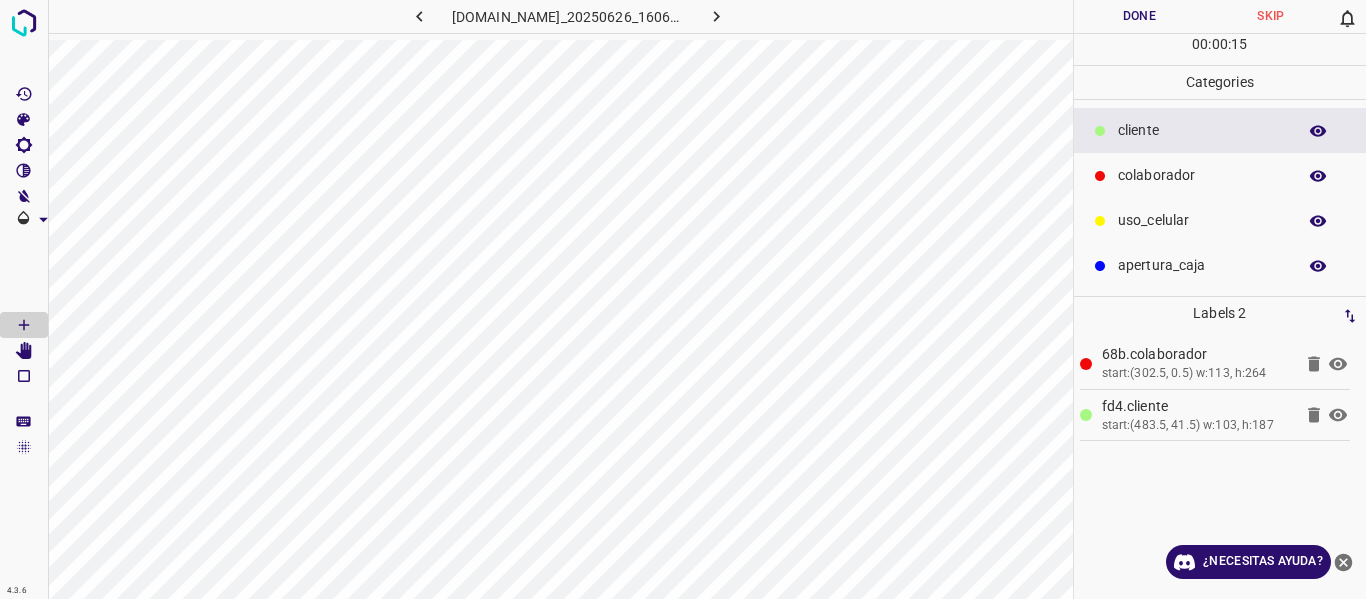 click 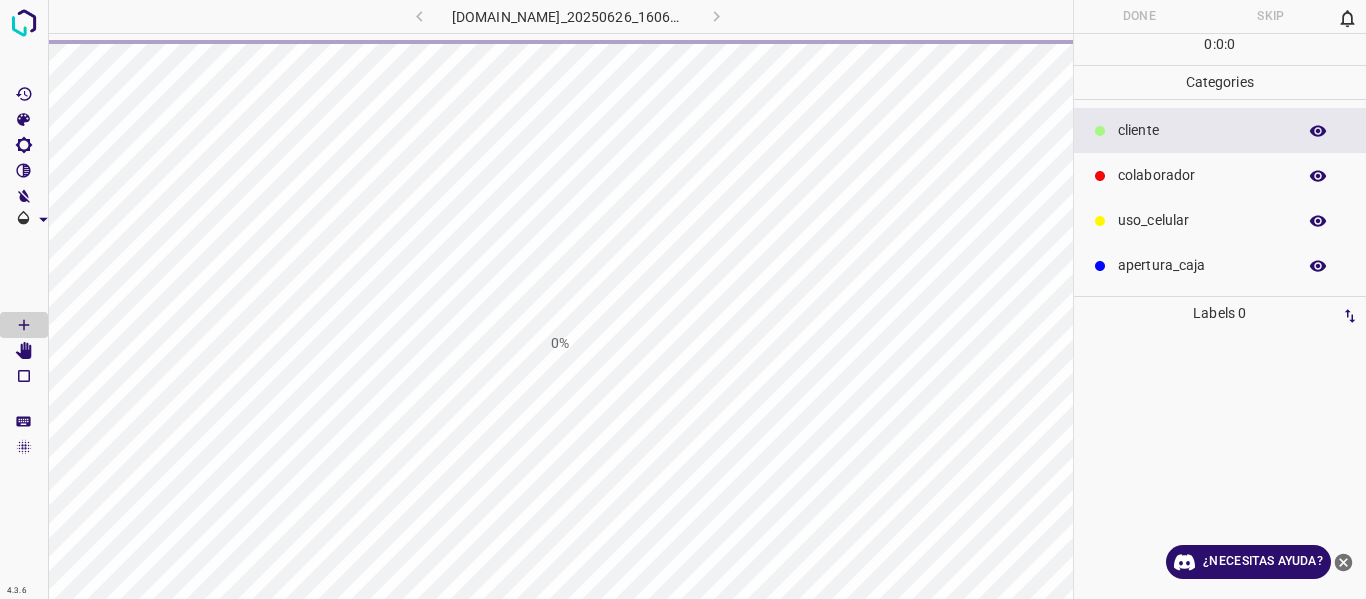 scroll, scrollTop: 0, scrollLeft: 0, axis: both 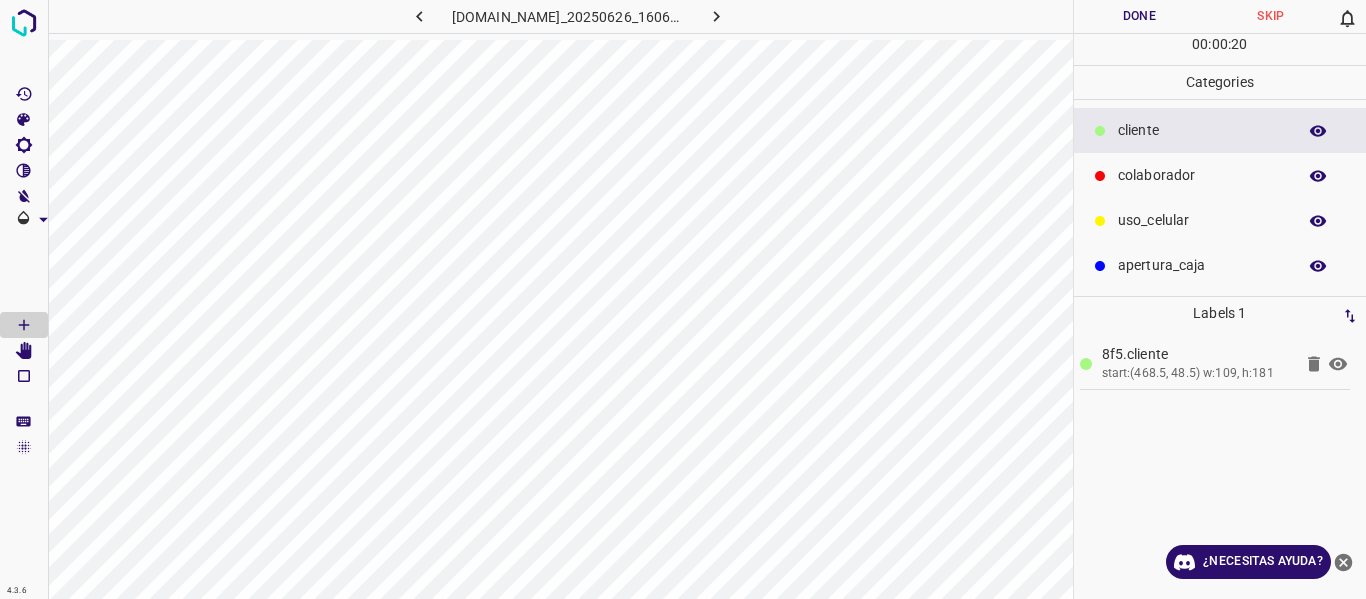click on "colaborador" at bounding box center (1220, 175) 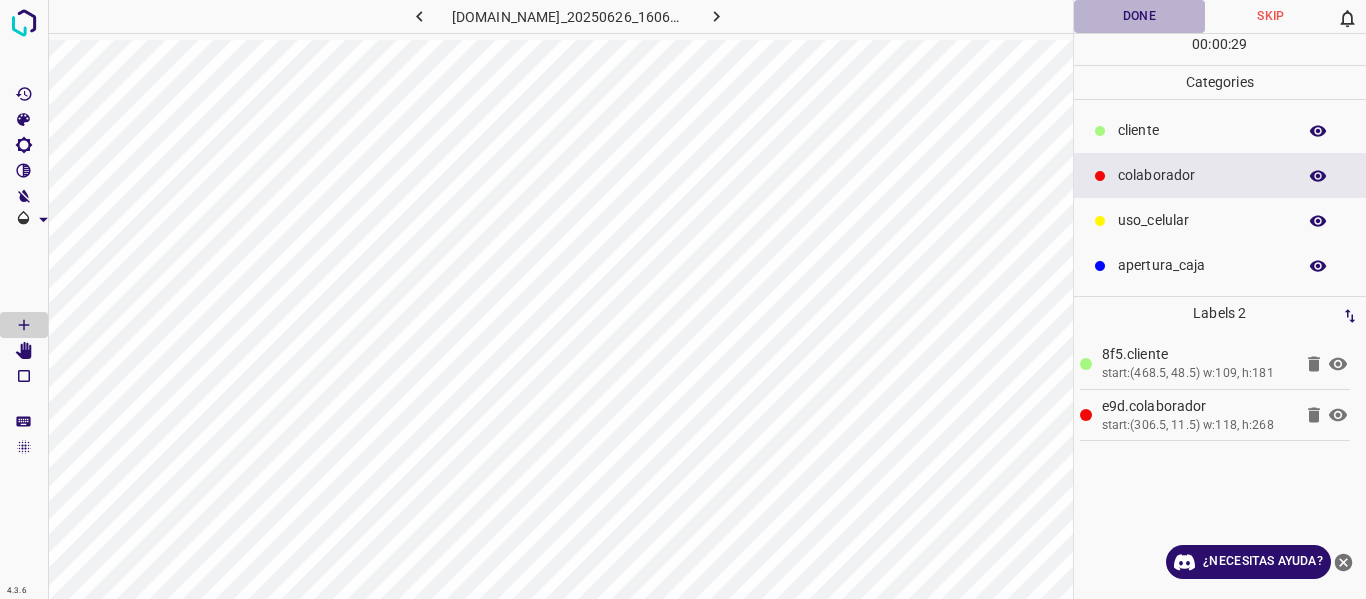 click on "Done" at bounding box center [1140, 16] 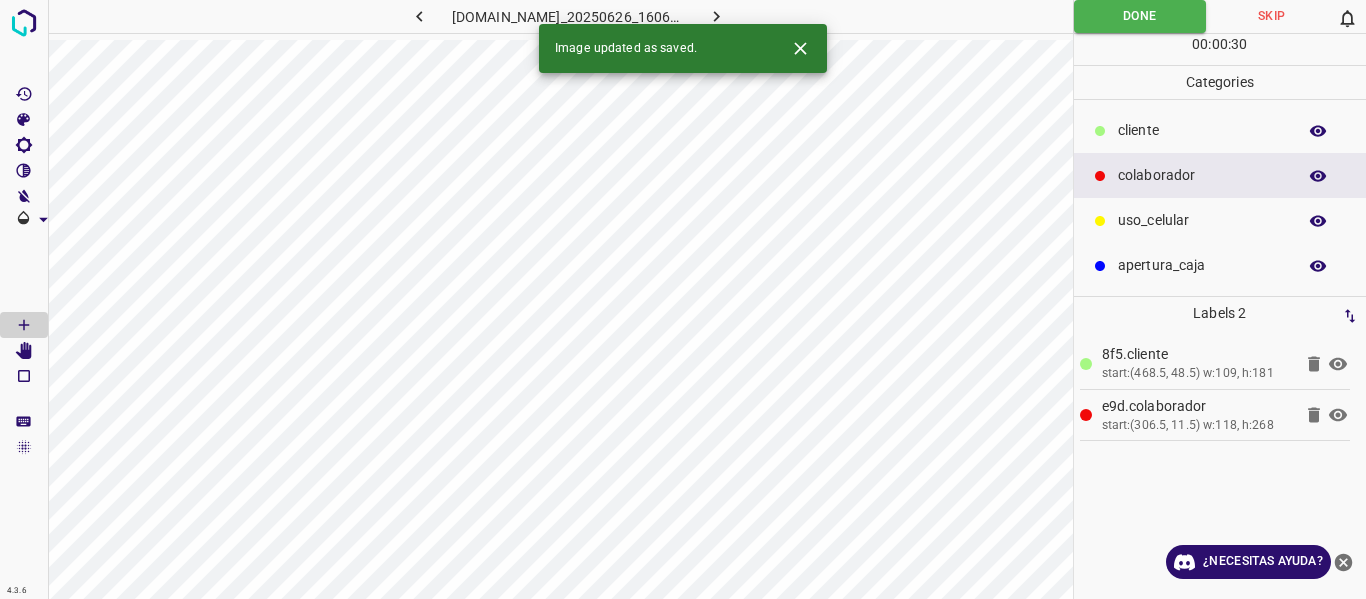 click 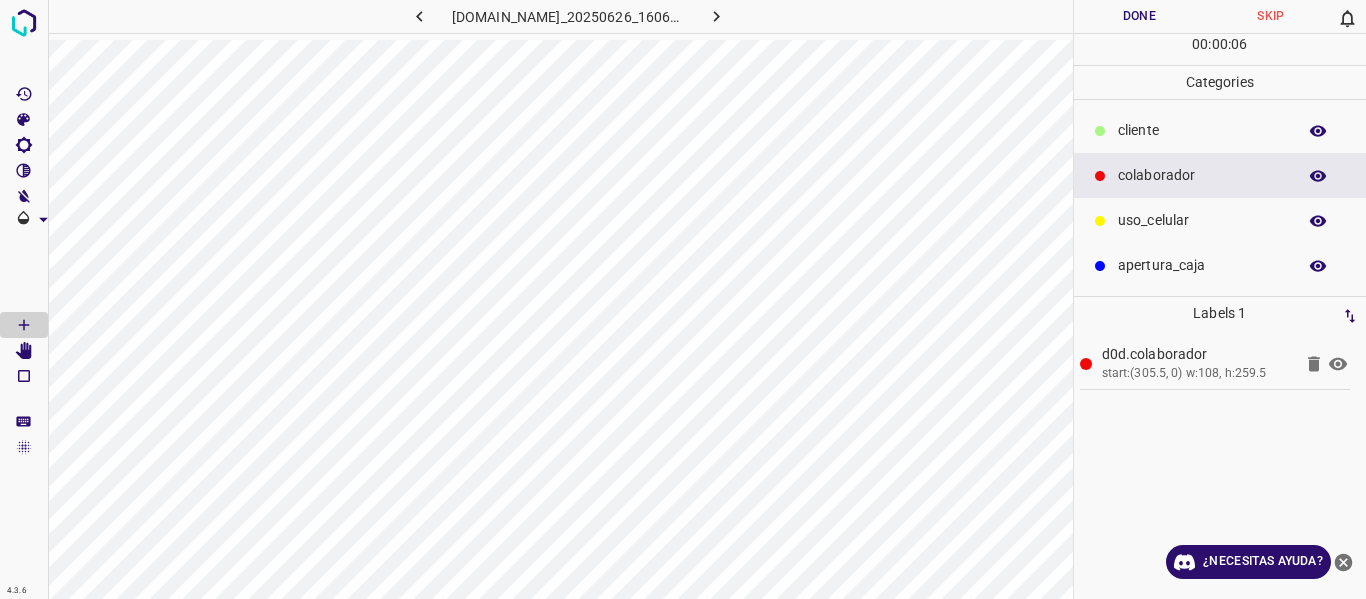 click on "​​cliente" at bounding box center (1220, 130) 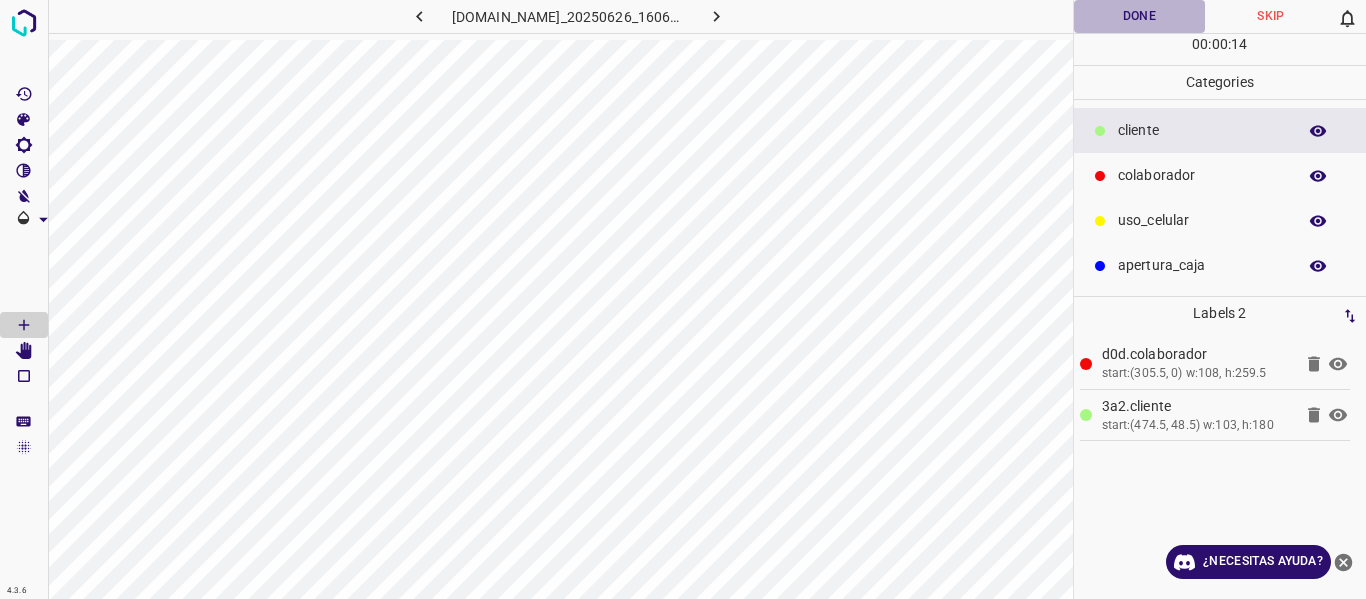 click on "Done" at bounding box center (1140, 16) 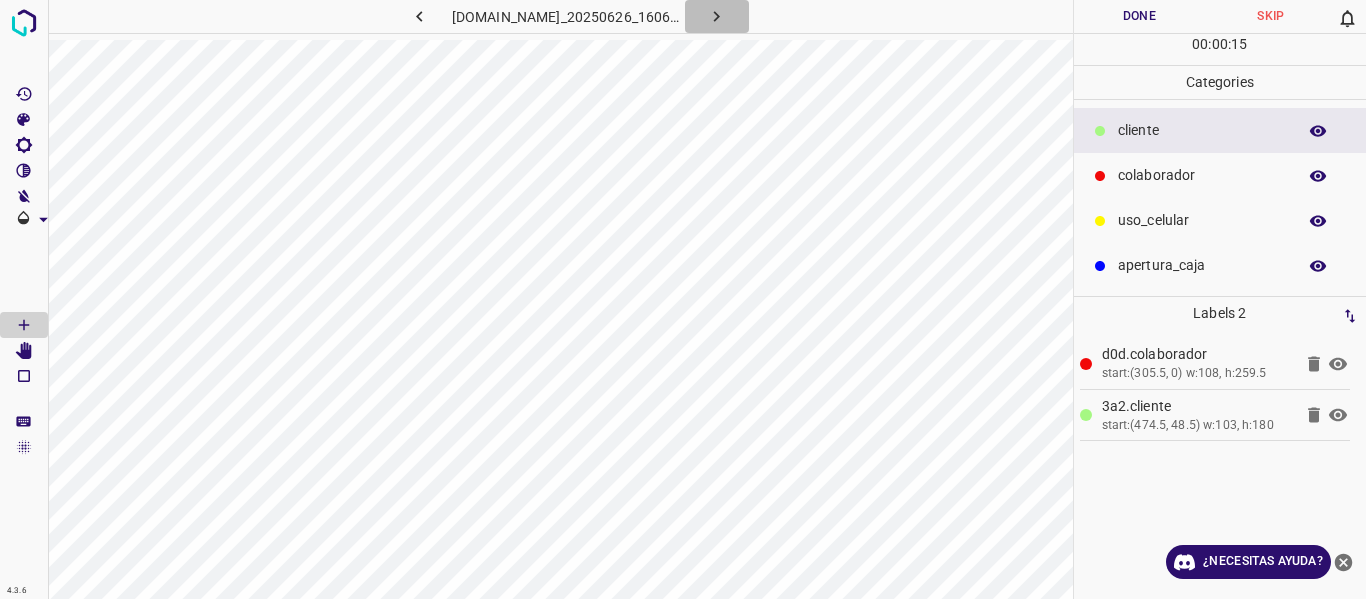 click at bounding box center [717, 16] 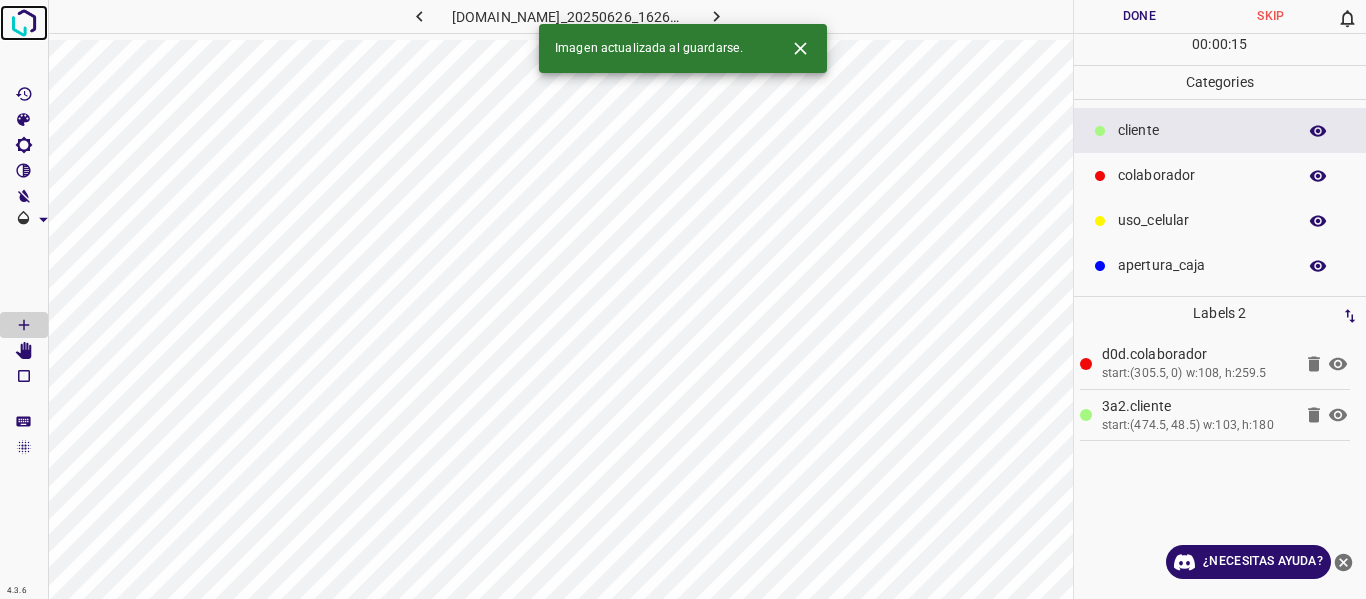 click at bounding box center [24, 23] 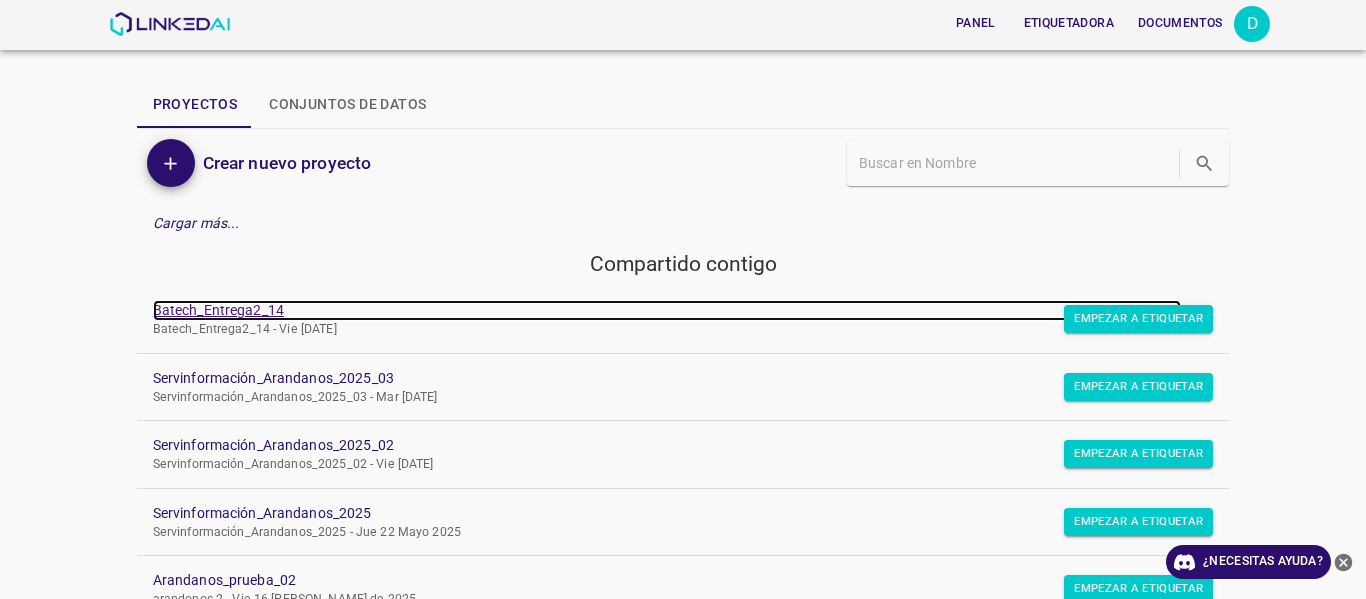 click on "Batech_Entrega2_14" at bounding box center [218, 310] 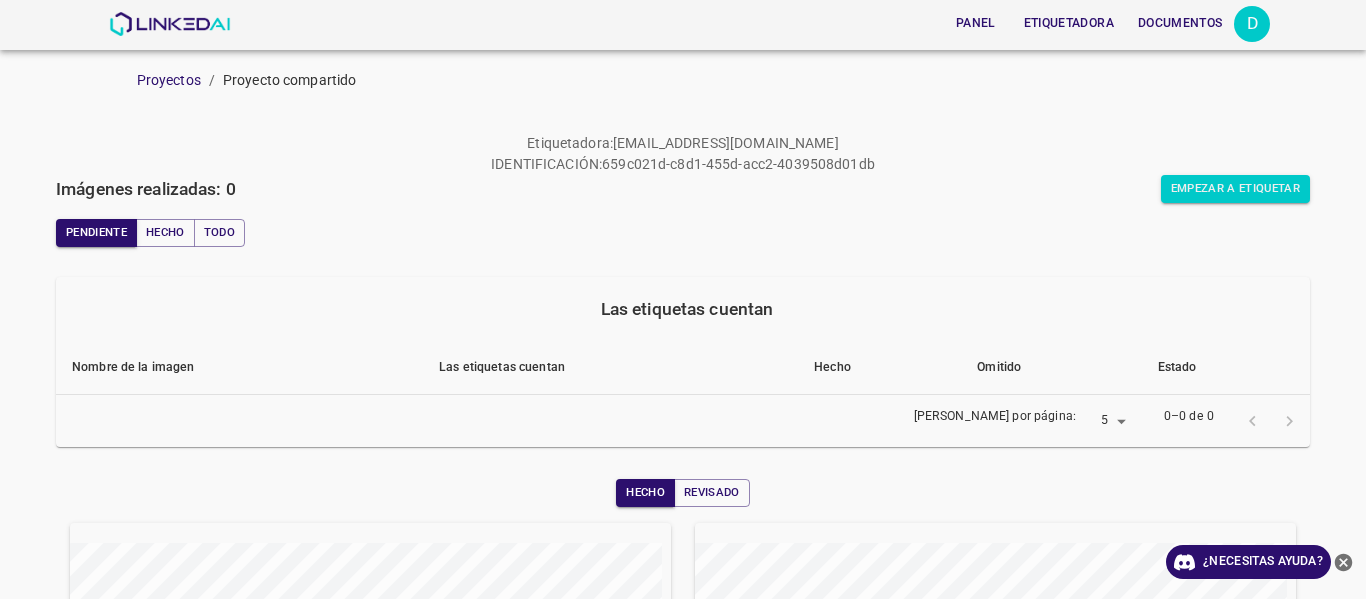 scroll, scrollTop: 0, scrollLeft: 0, axis: both 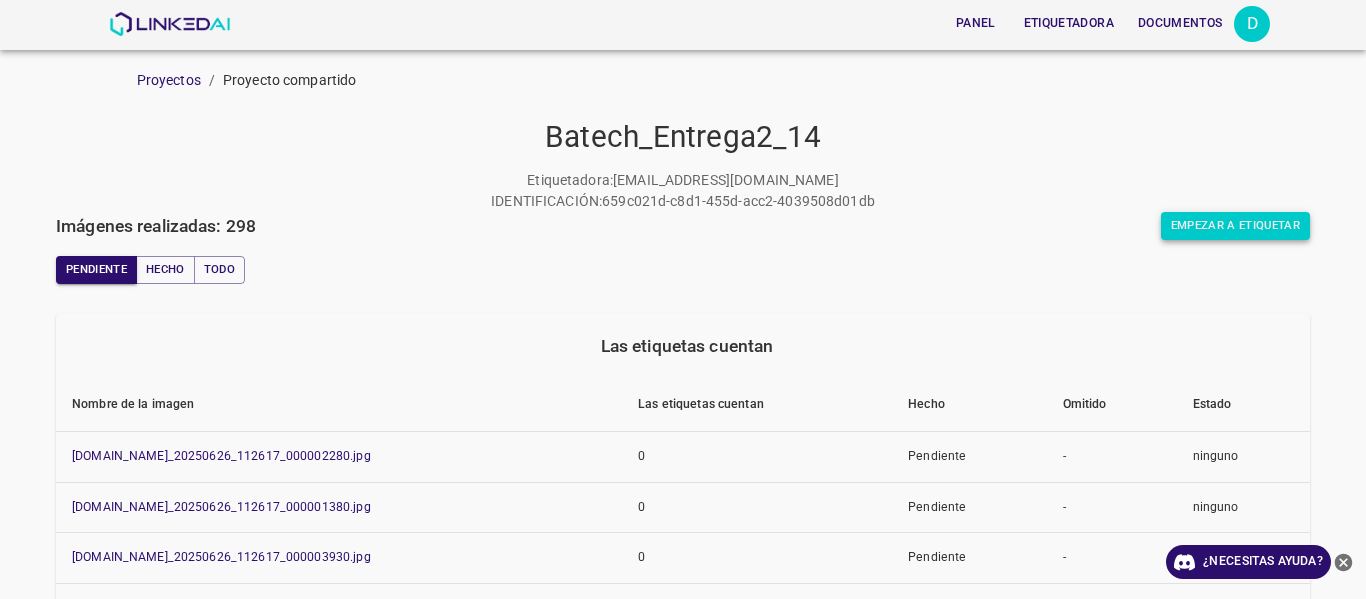 click on "Empezar a etiquetar" at bounding box center [1235, 225] 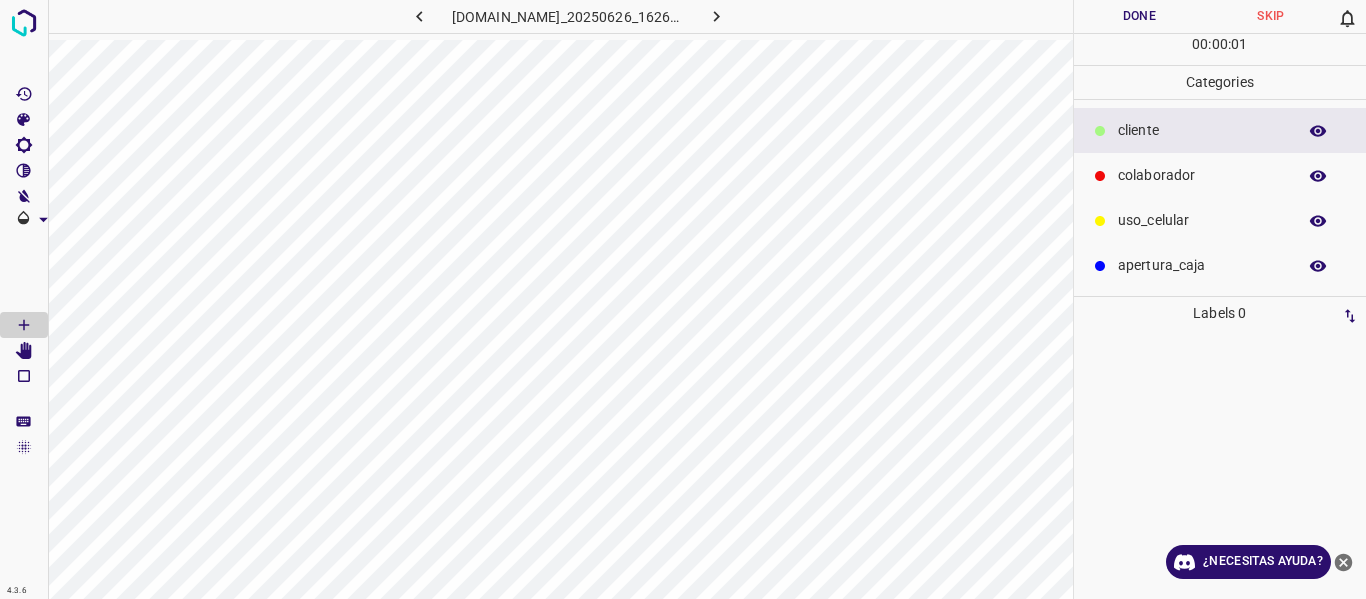 click on "colaborador" at bounding box center (1202, 175) 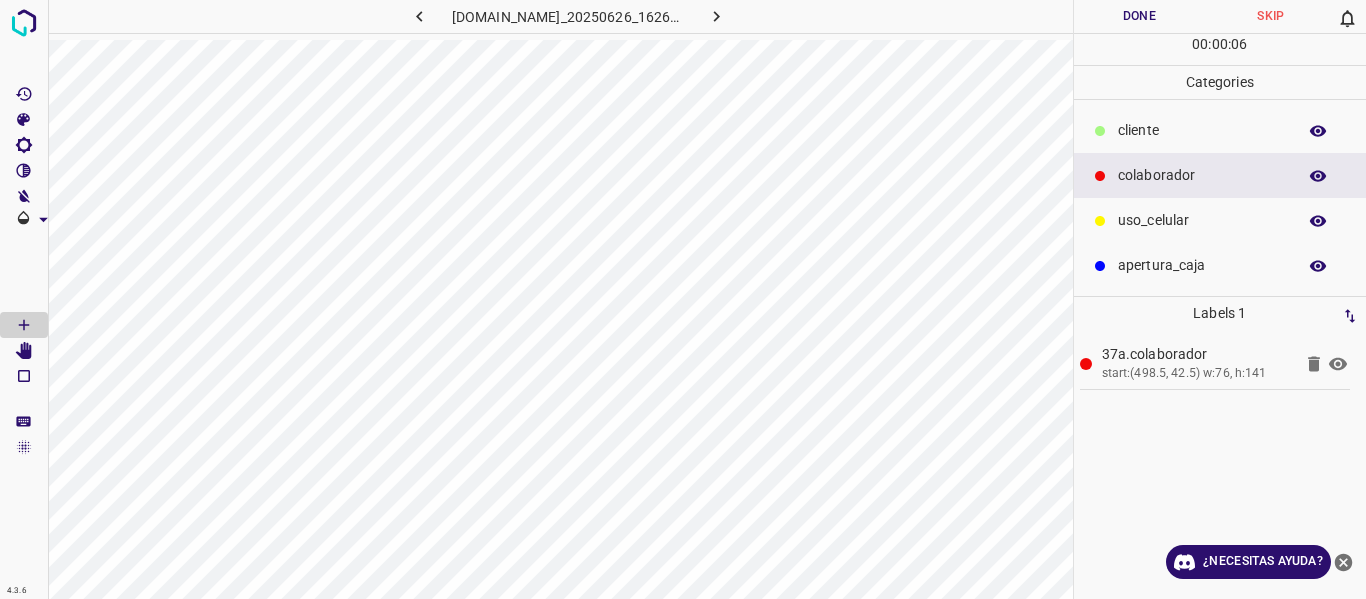 click on "00   : 00   : 06" at bounding box center (1220, 49) 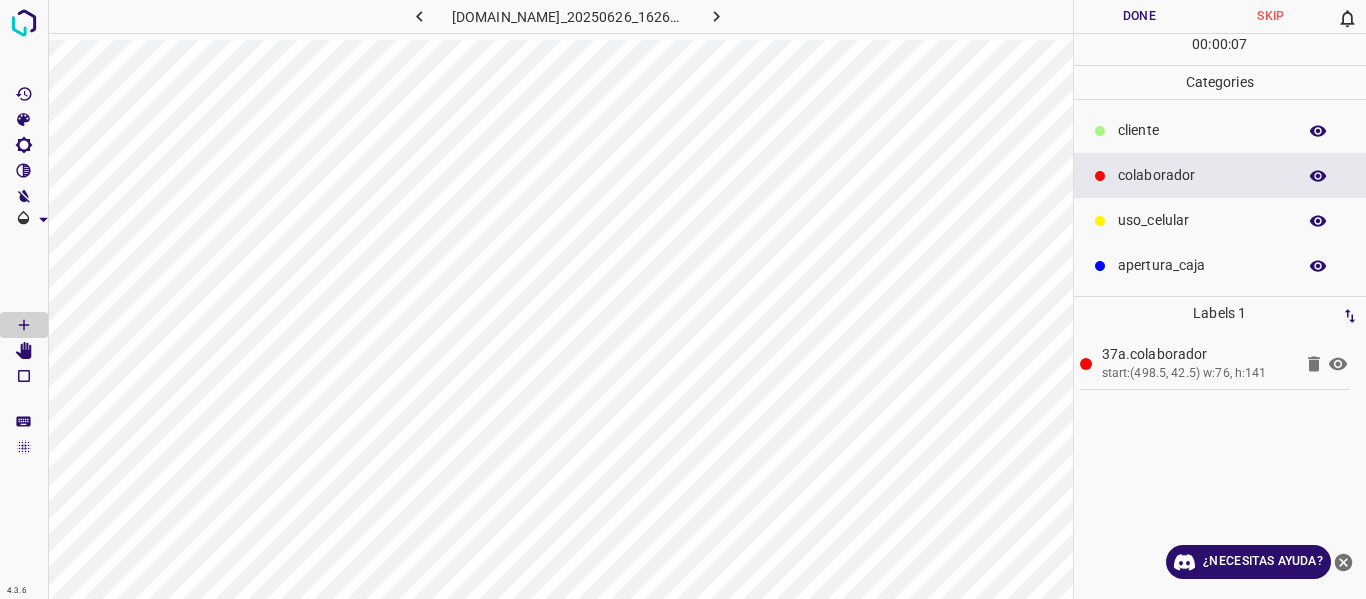 click on "Done" at bounding box center [1140, 16] 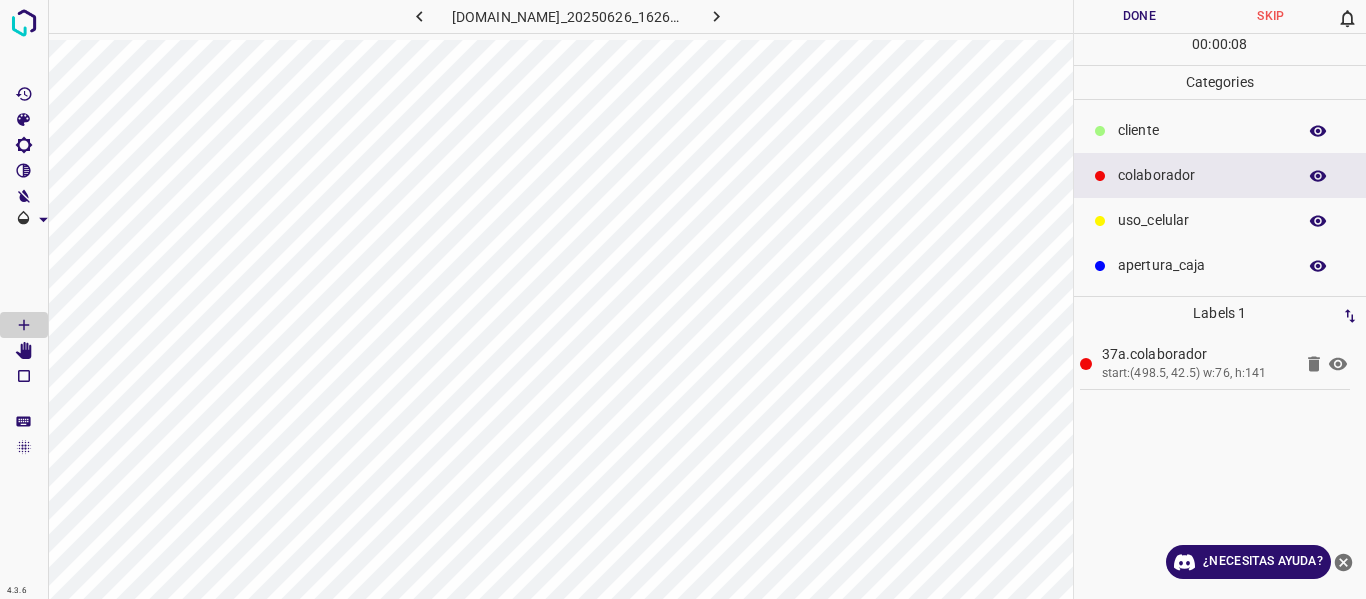 click 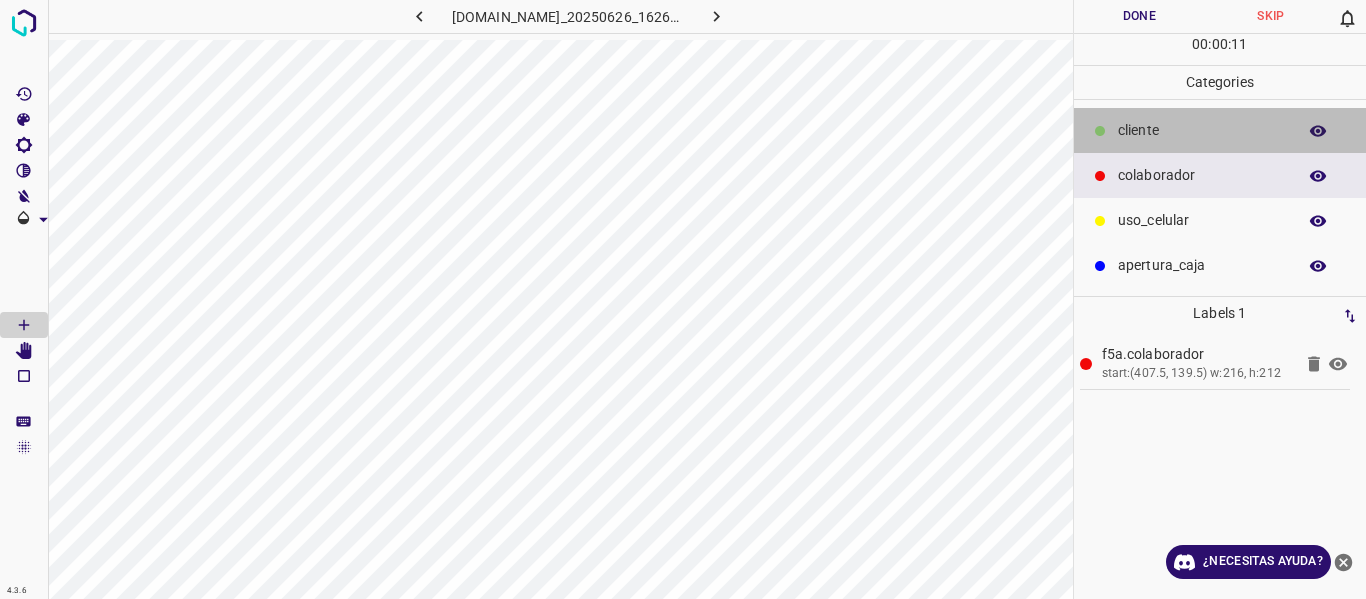 click on "​​cliente" at bounding box center (1220, 130) 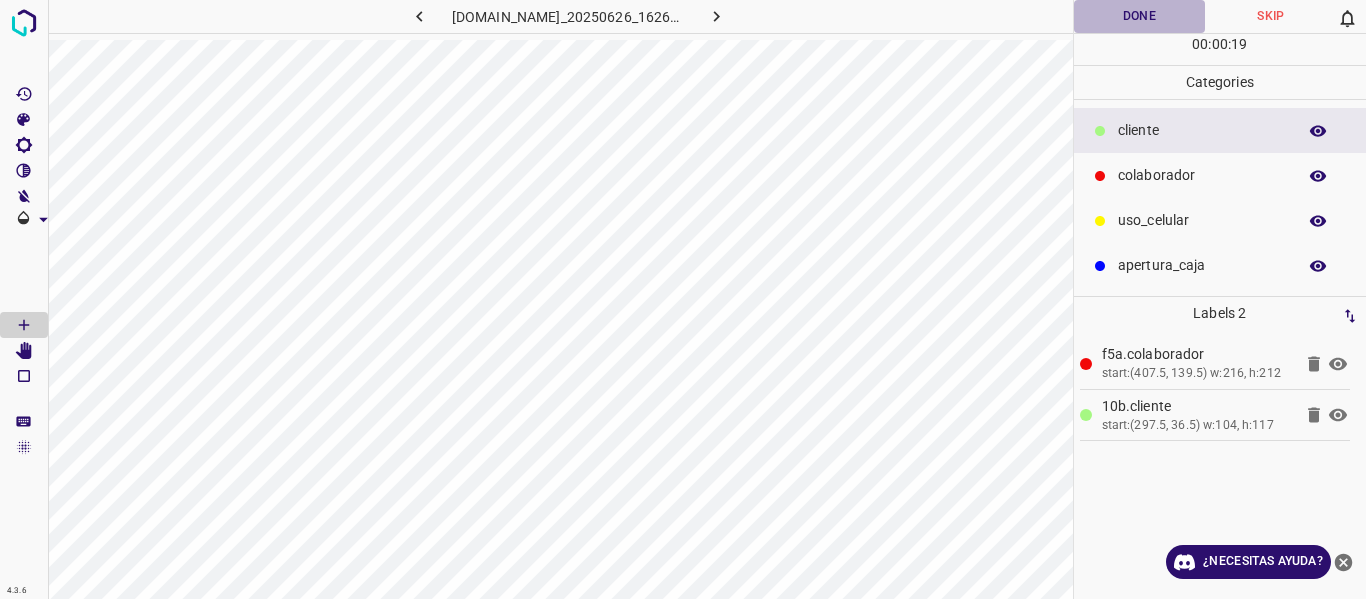 click on "Done" at bounding box center [1140, 16] 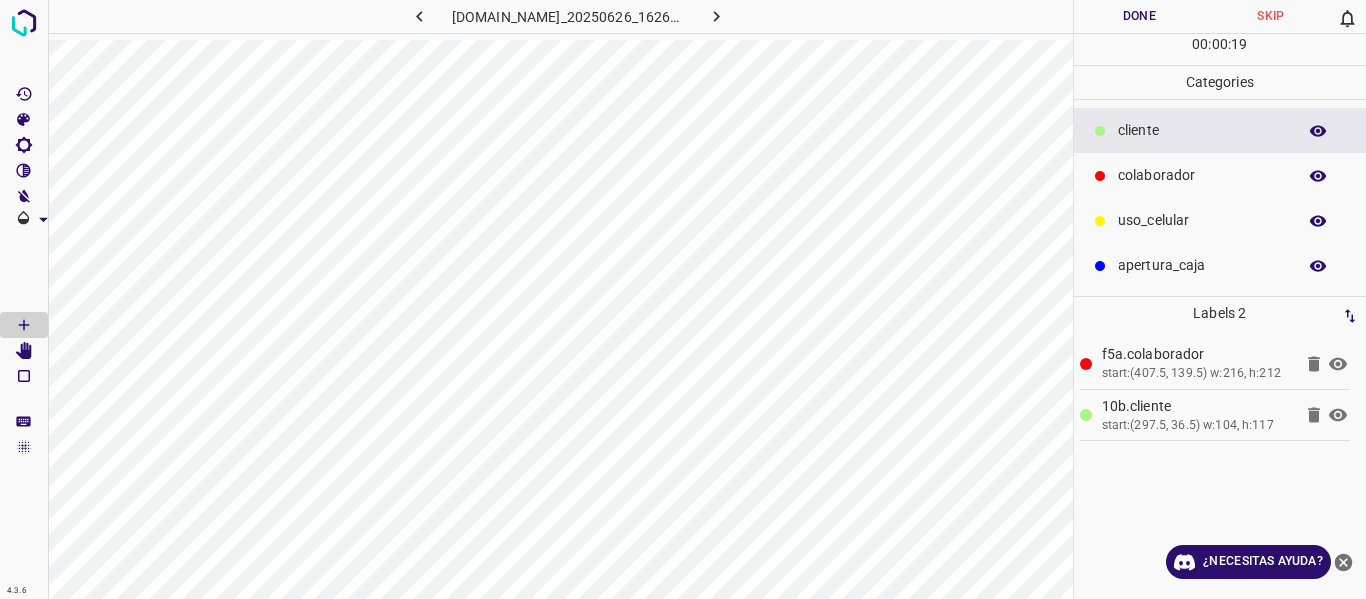 click at bounding box center (717, 16) 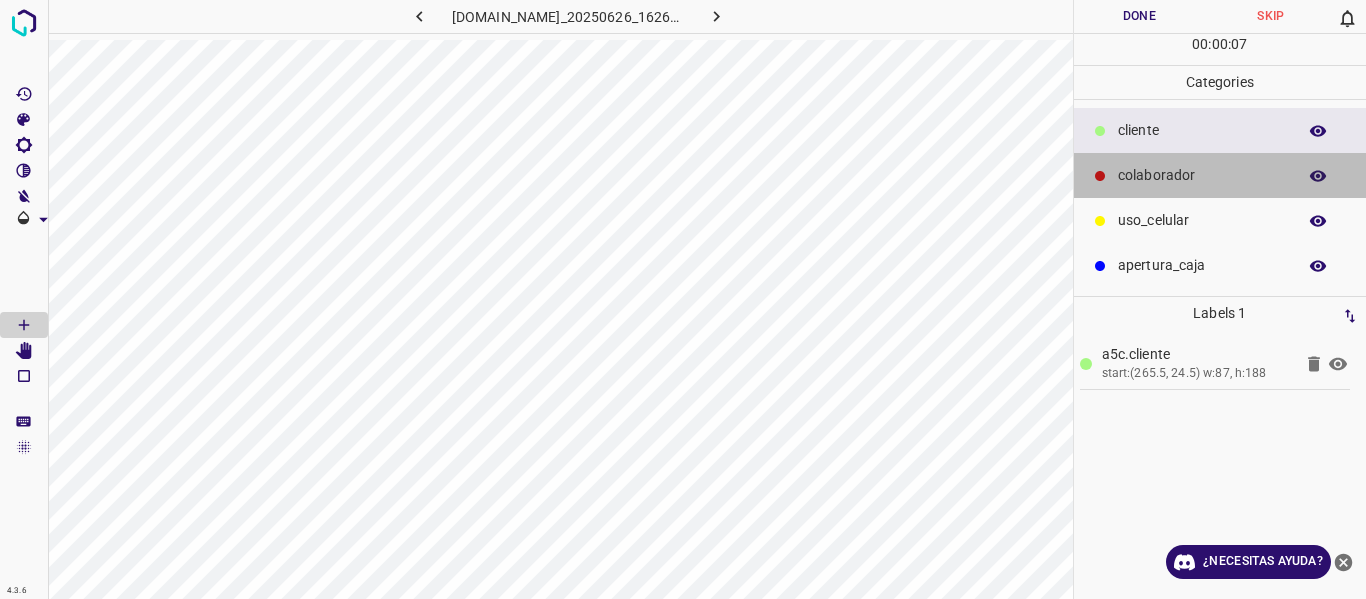 click on "colaborador" at bounding box center [1202, 175] 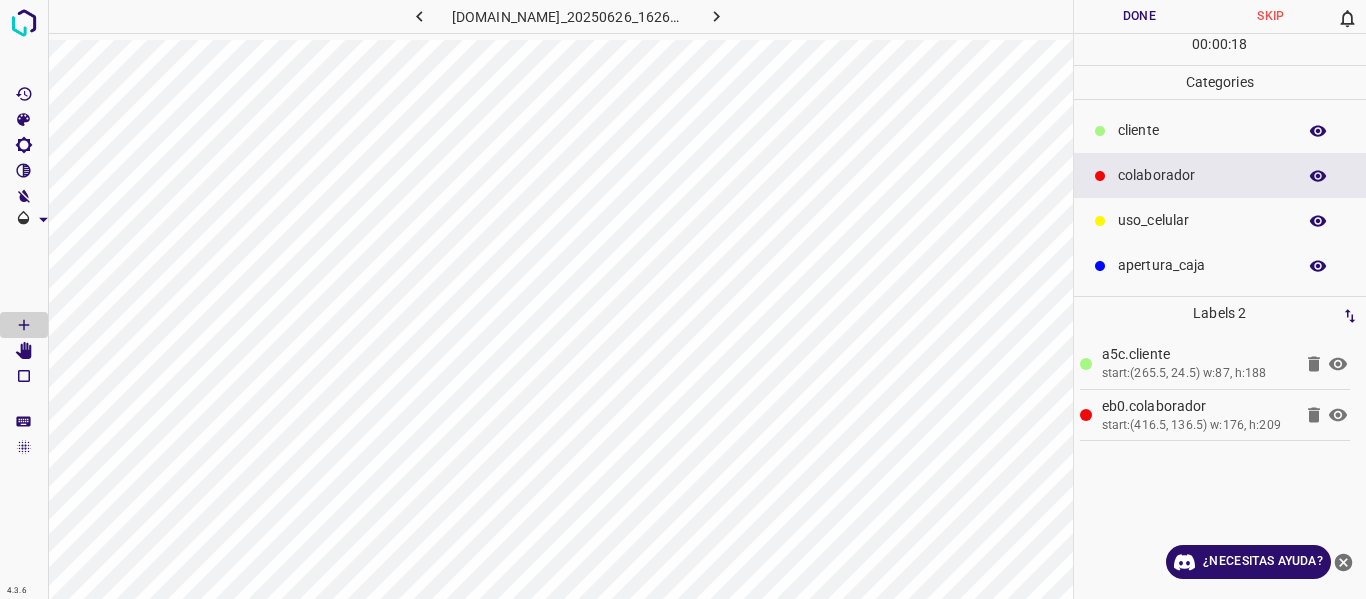 click on "Done" at bounding box center [1140, 16] 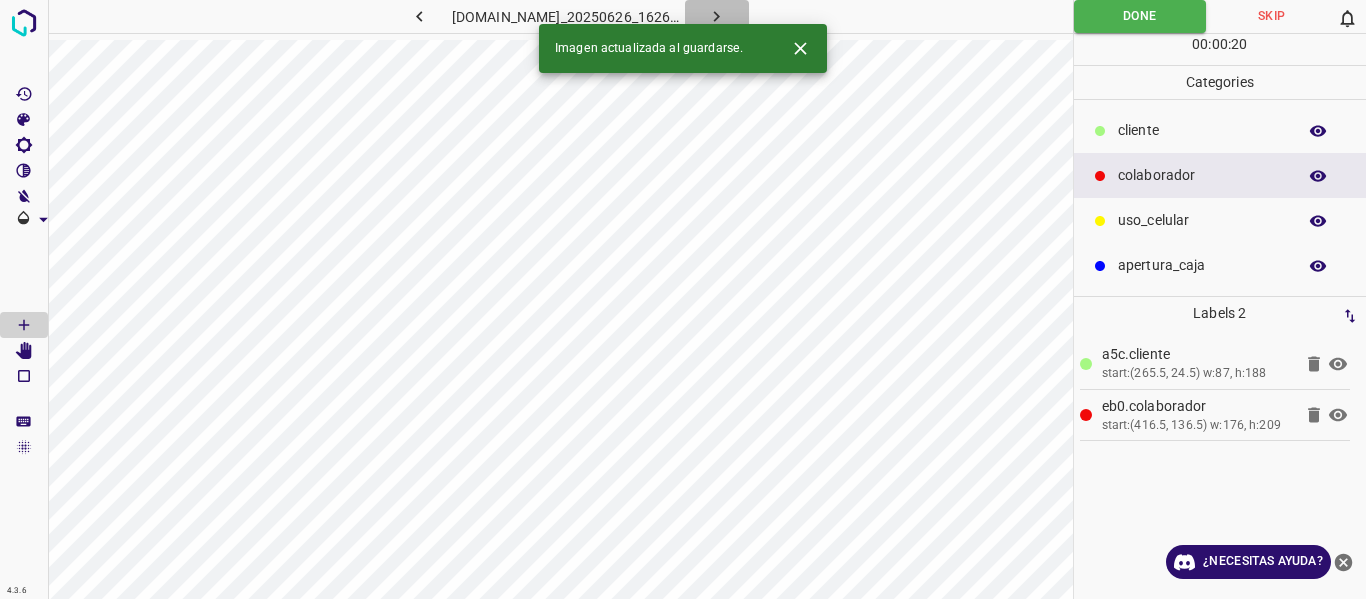 click 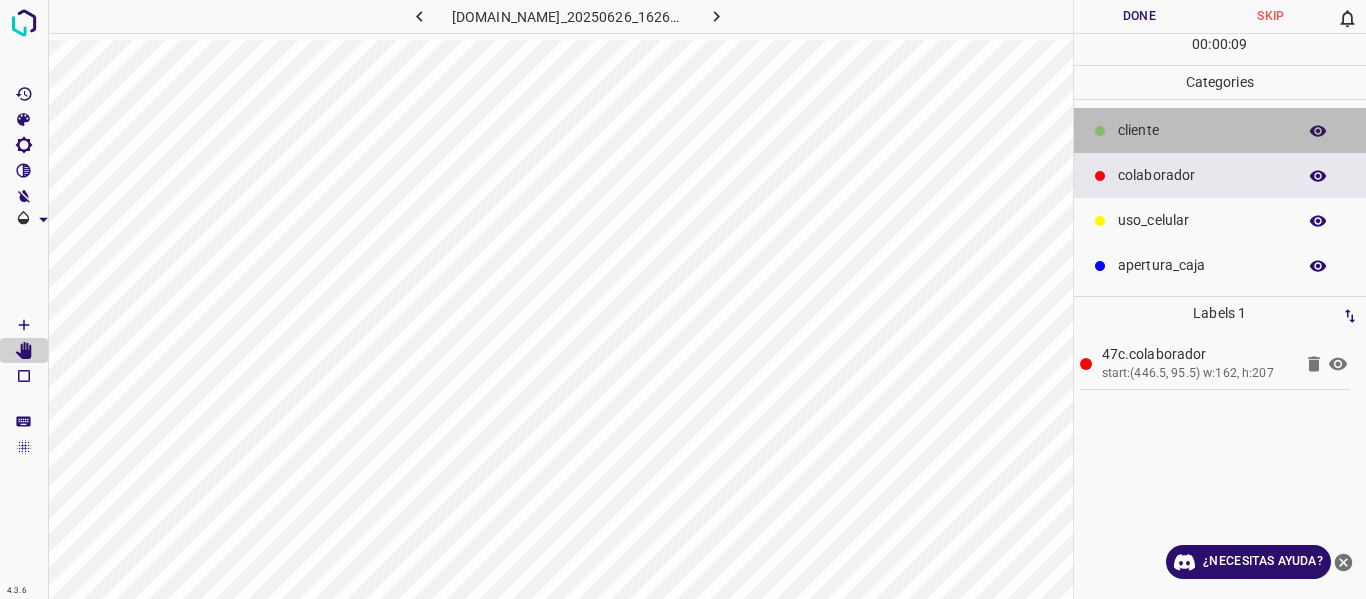 click on "​​cliente" at bounding box center (1220, 130) 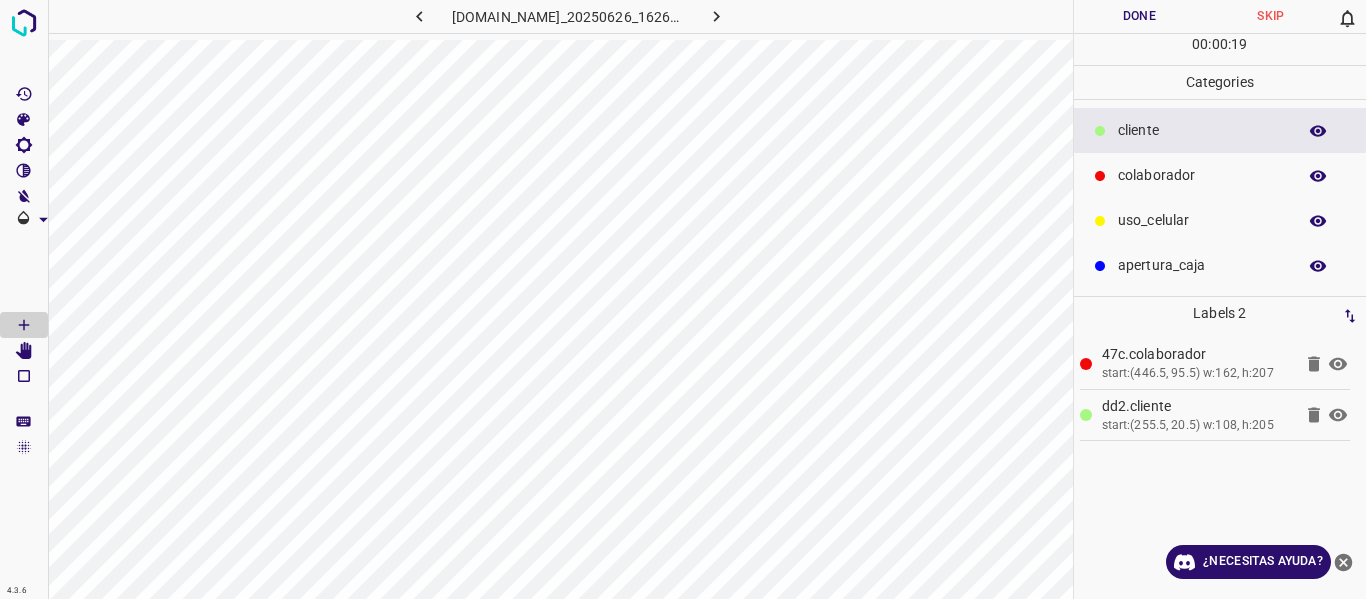 click on "Done" at bounding box center [1140, 16] 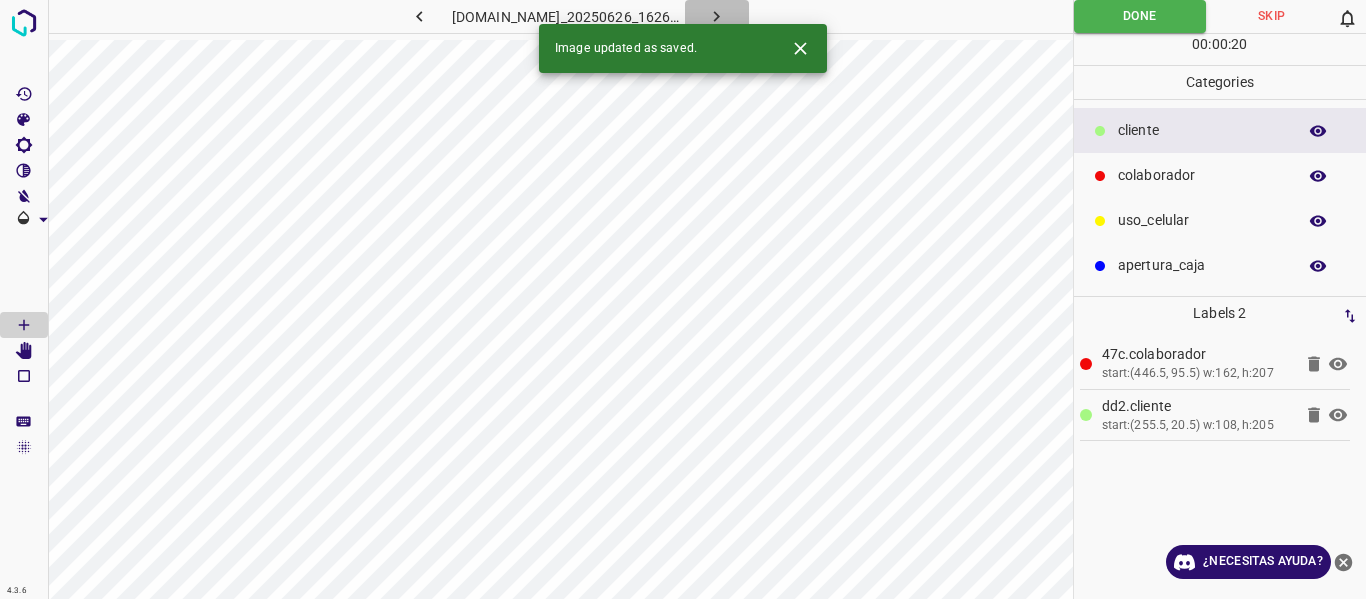 drag, startPoint x: 735, startPoint y: 6, endPoint x: 732, endPoint y: 22, distance: 16.27882 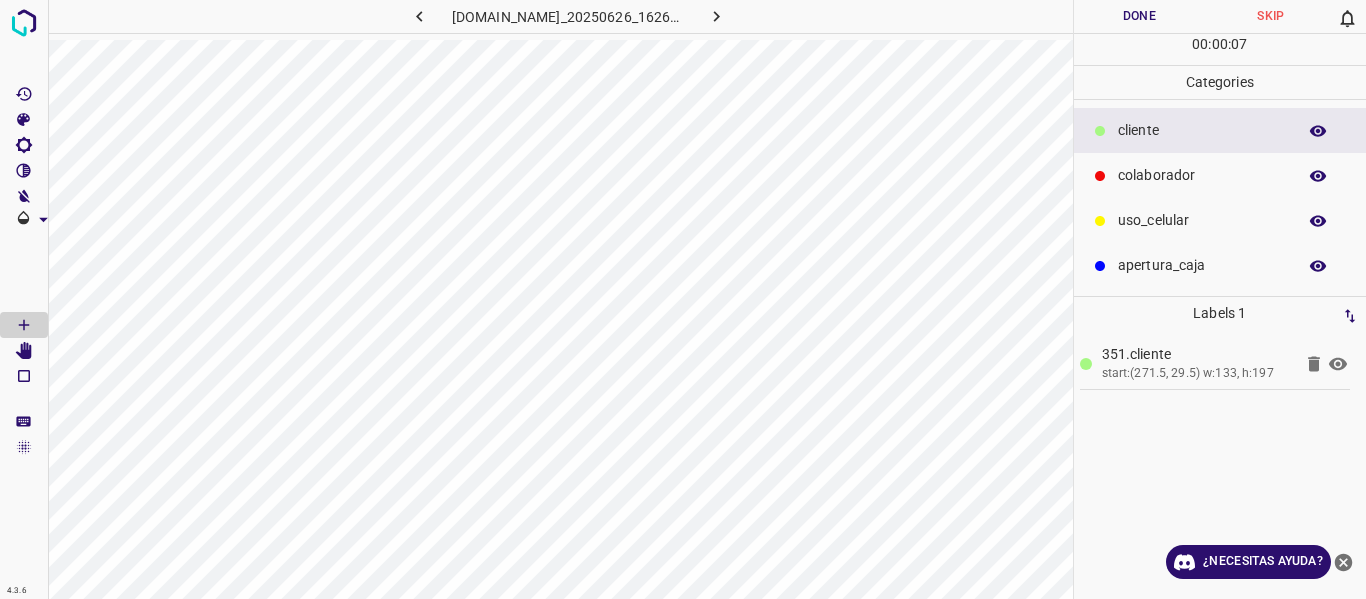 click on "colaborador" at bounding box center (1220, 175) 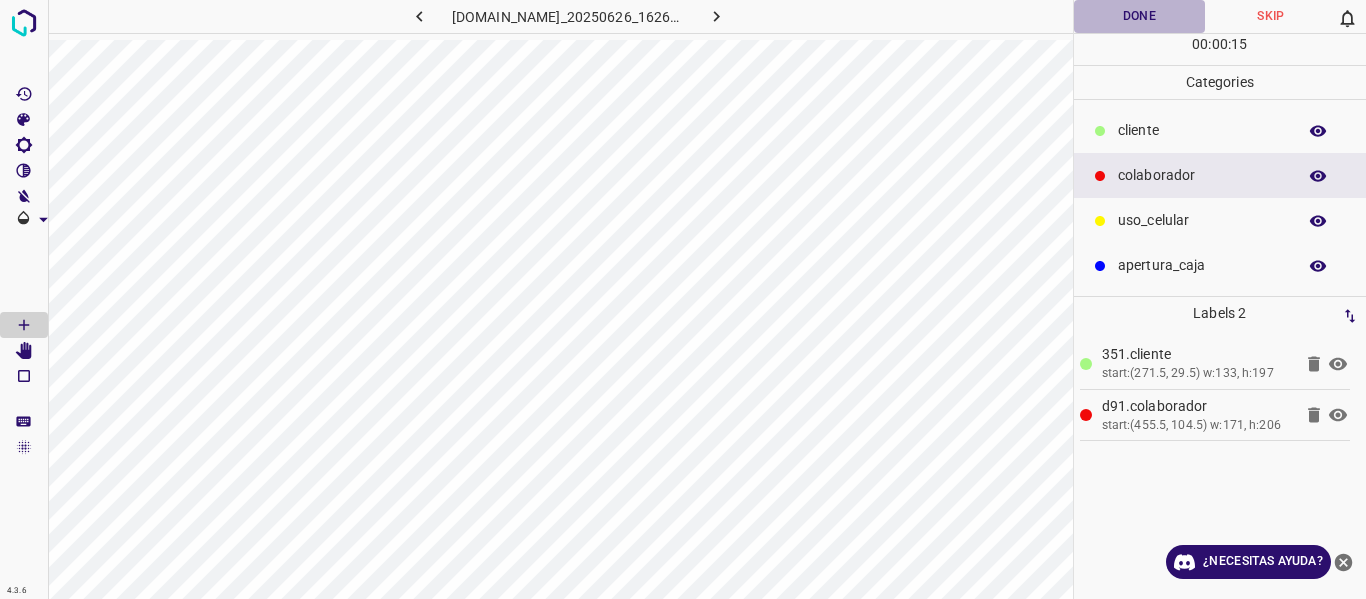click on "Done" at bounding box center (1140, 16) 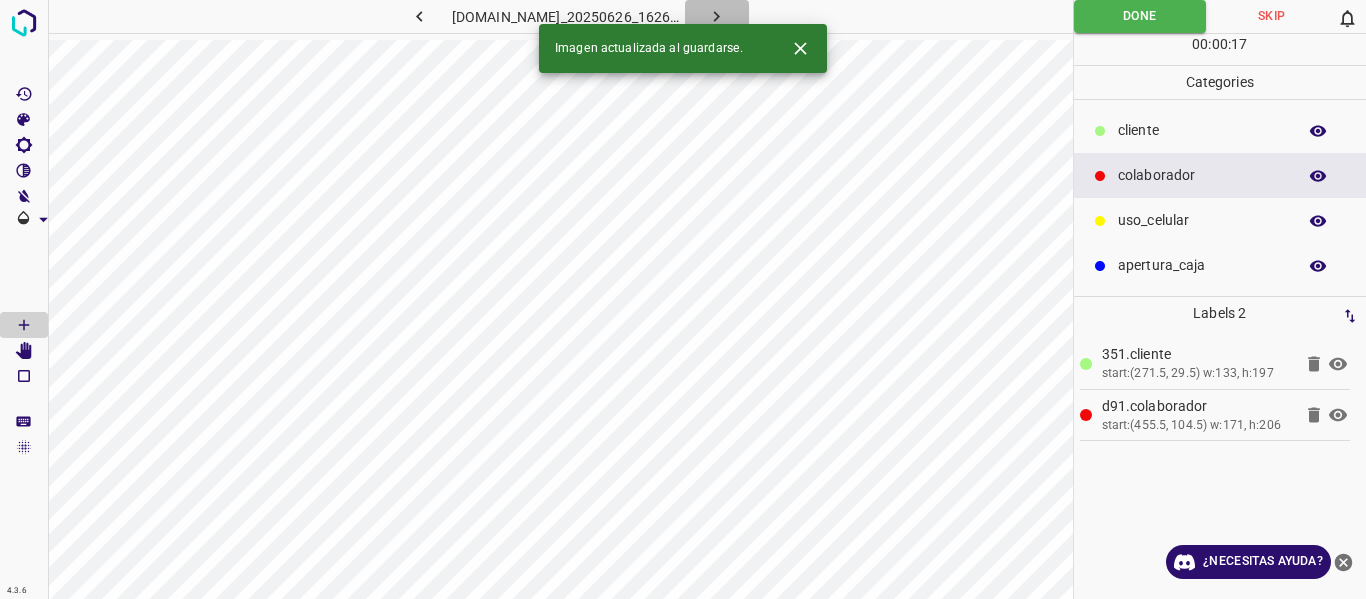 click 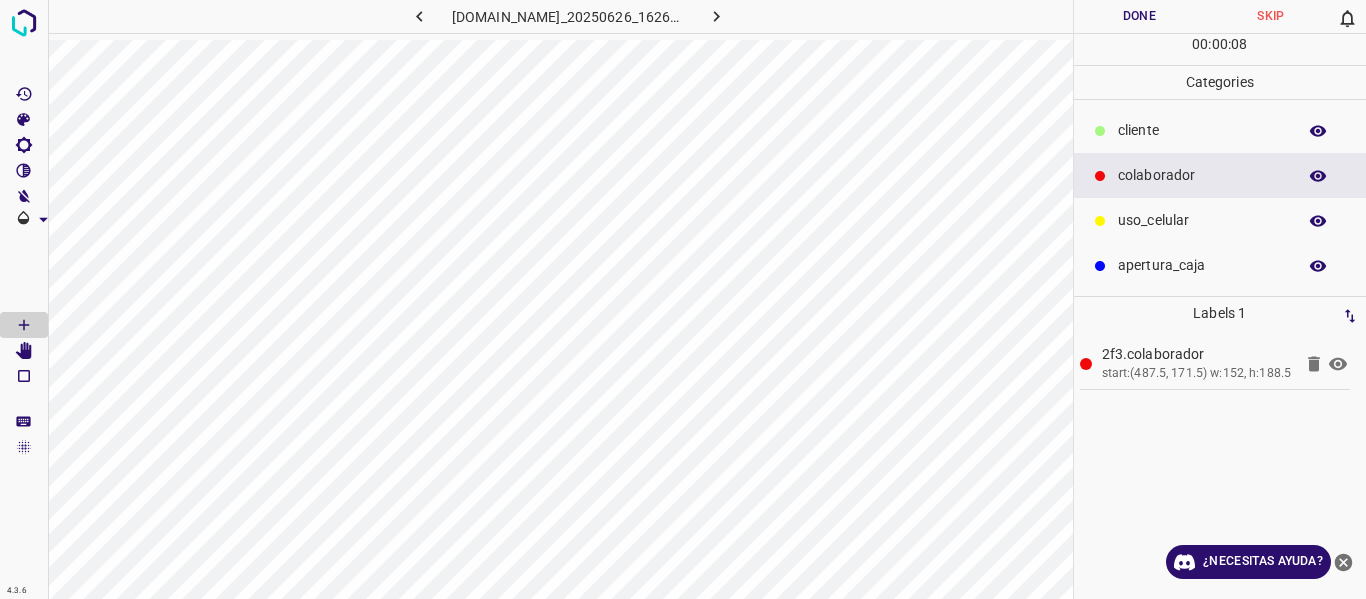 click on "​​cliente" at bounding box center [1220, 130] 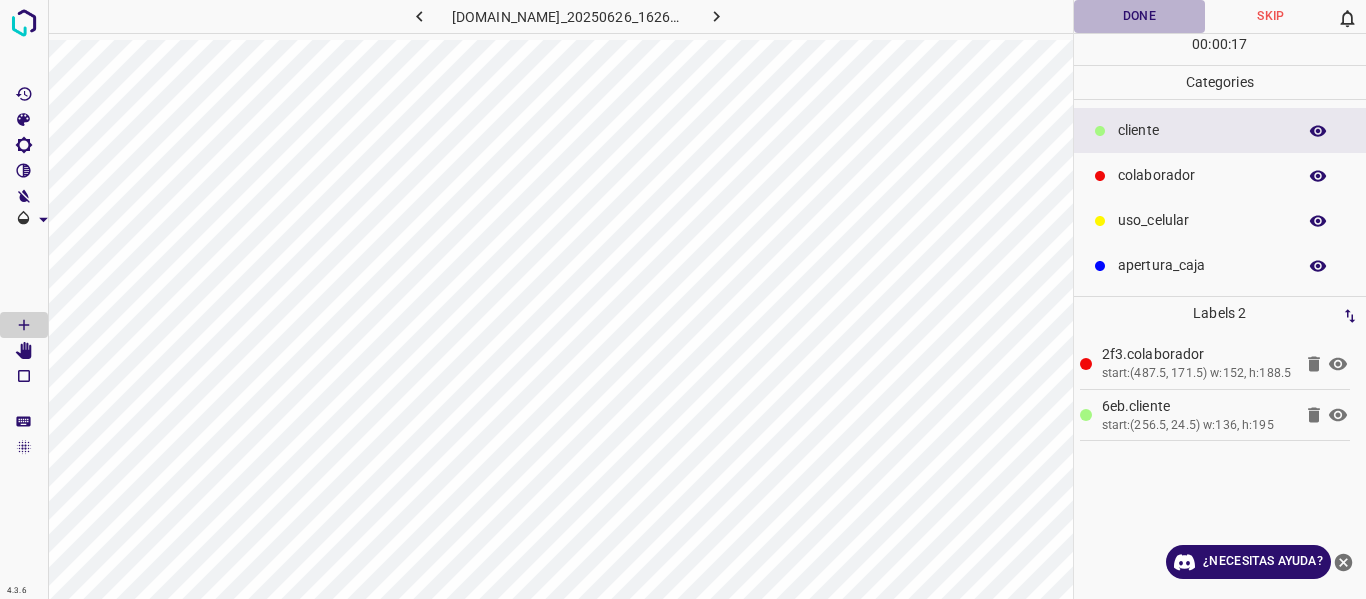 click on "Done" at bounding box center [1140, 16] 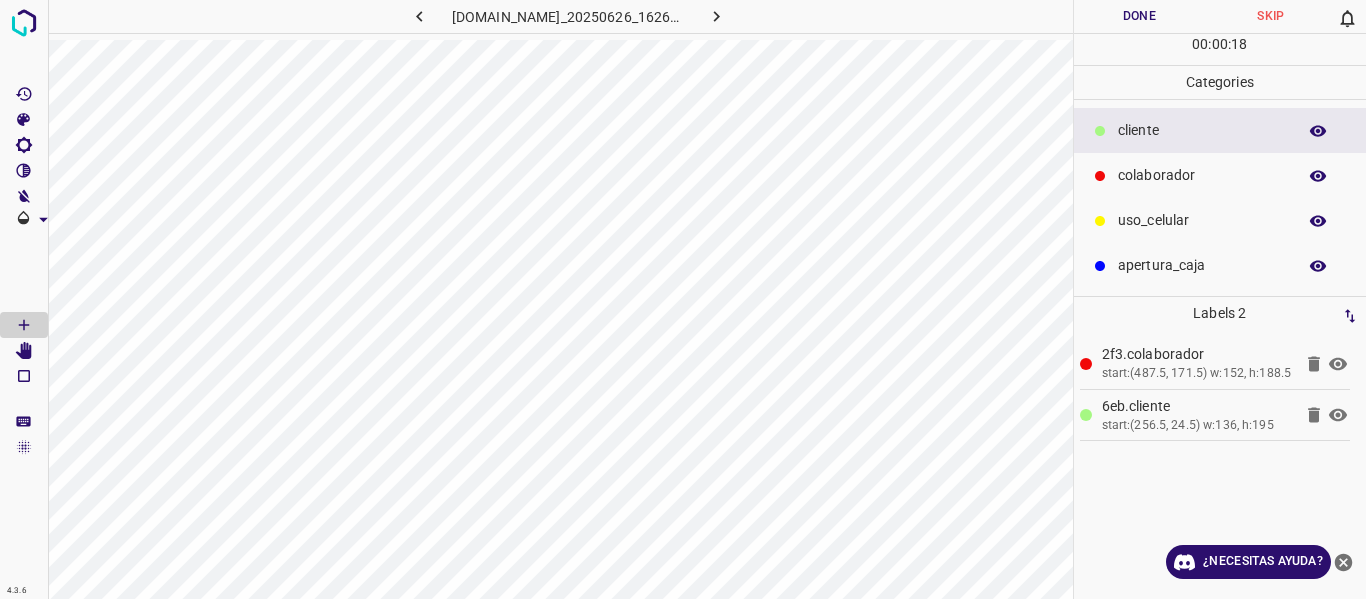 click 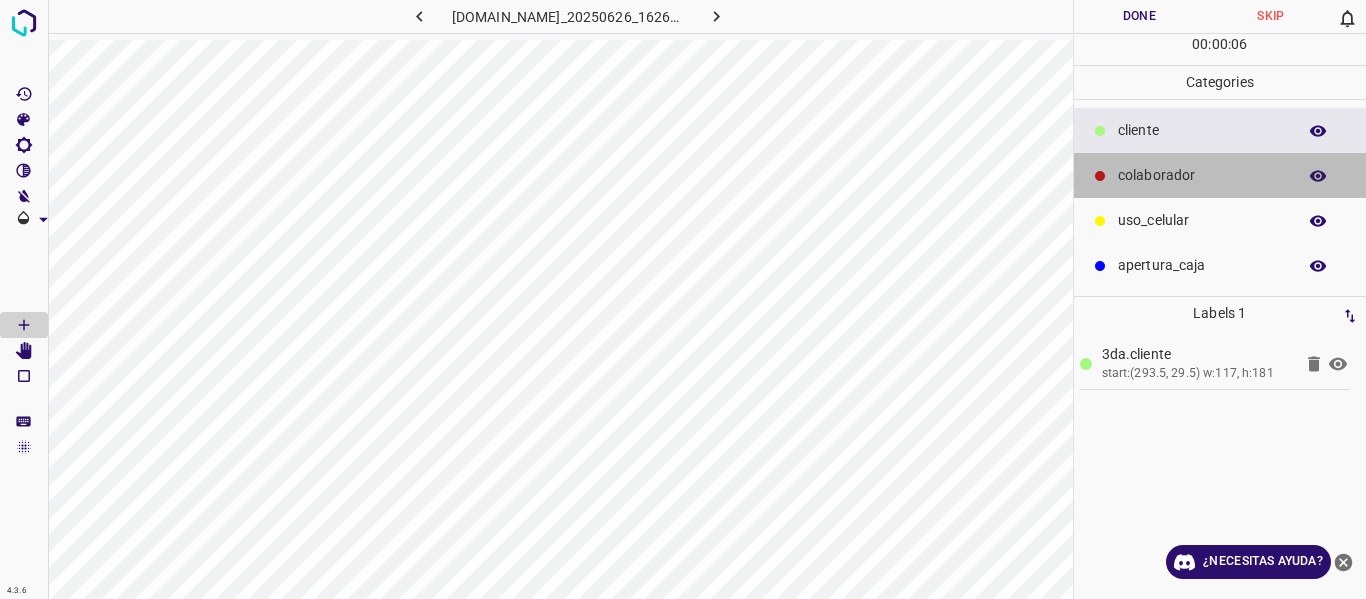 click on "colaborador" at bounding box center [1220, 175] 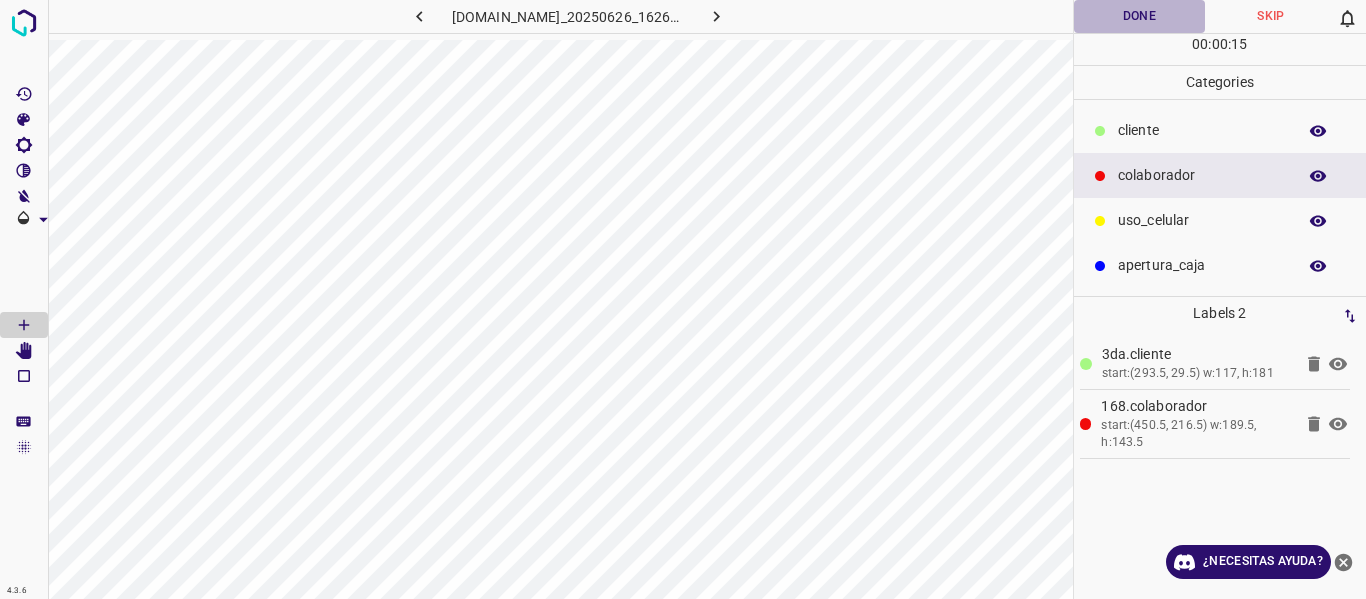 click on "Done" at bounding box center [1140, 16] 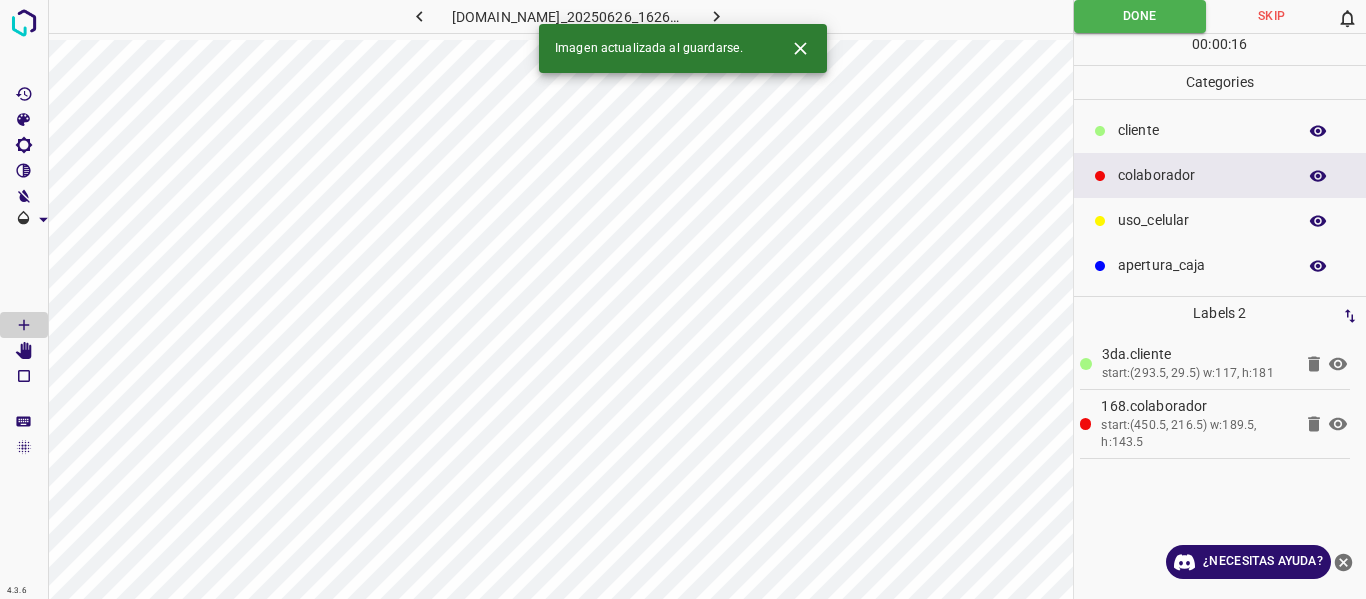 click 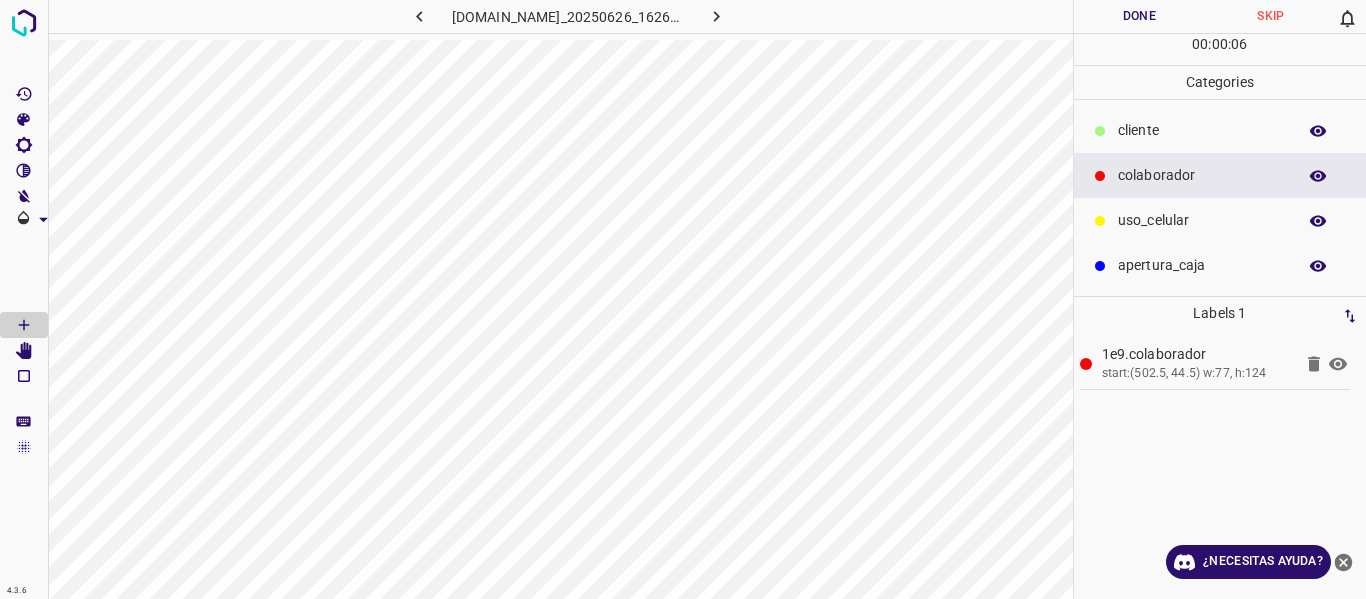 click on "​​cliente" at bounding box center [1220, 130] 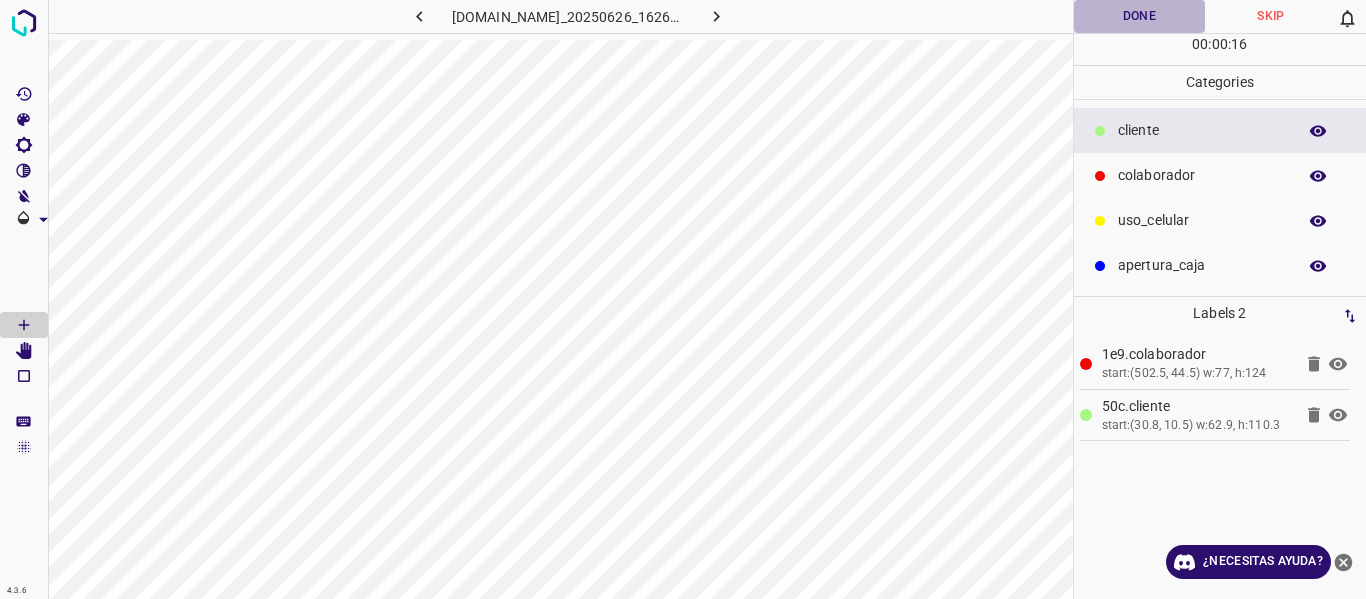 click on "Done" at bounding box center (1140, 16) 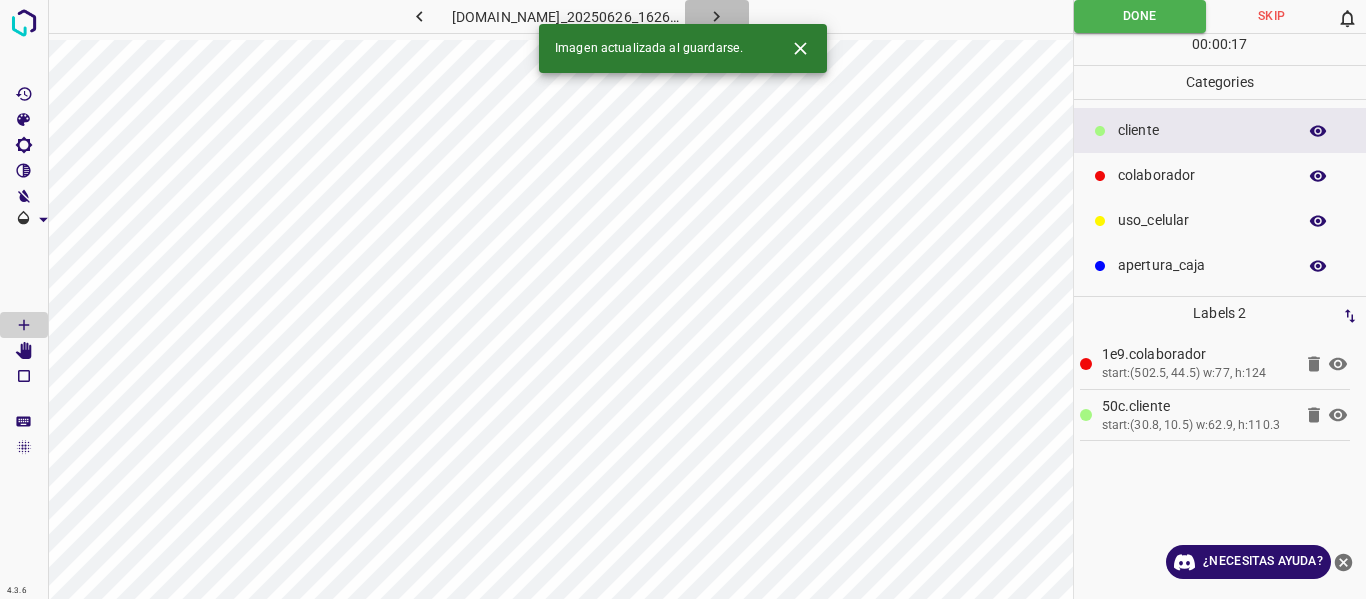 click at bounding box center (717, 16) 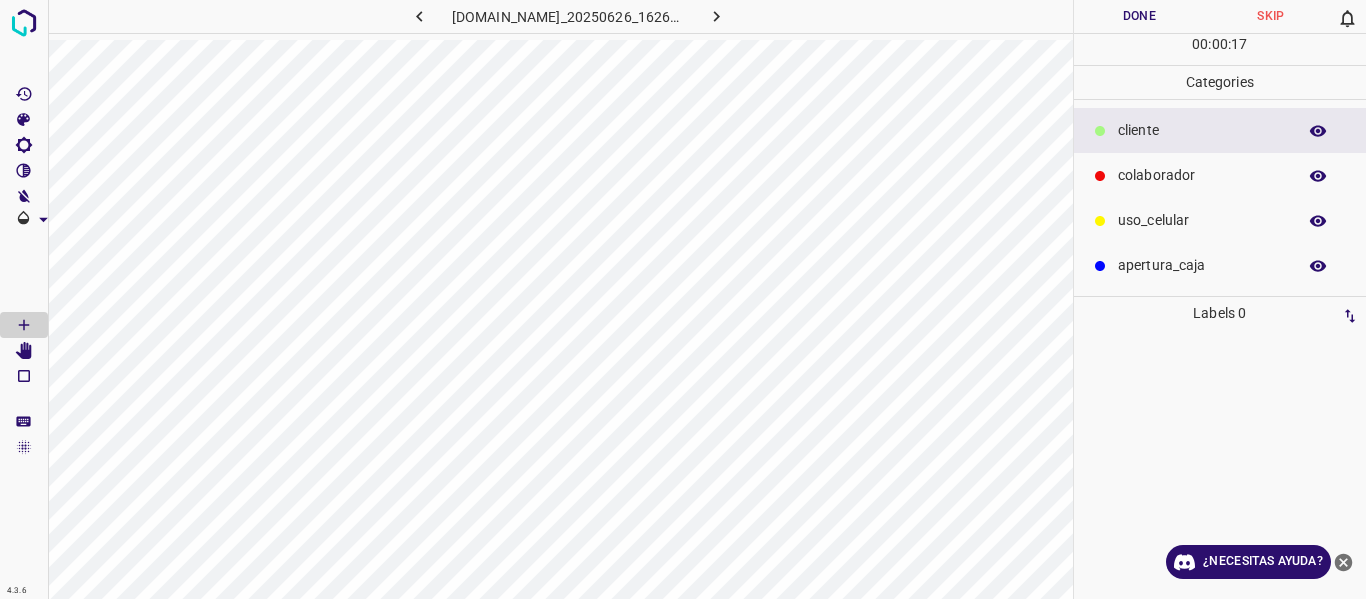 click on "colaborador" at bounding box center (1202, 175) 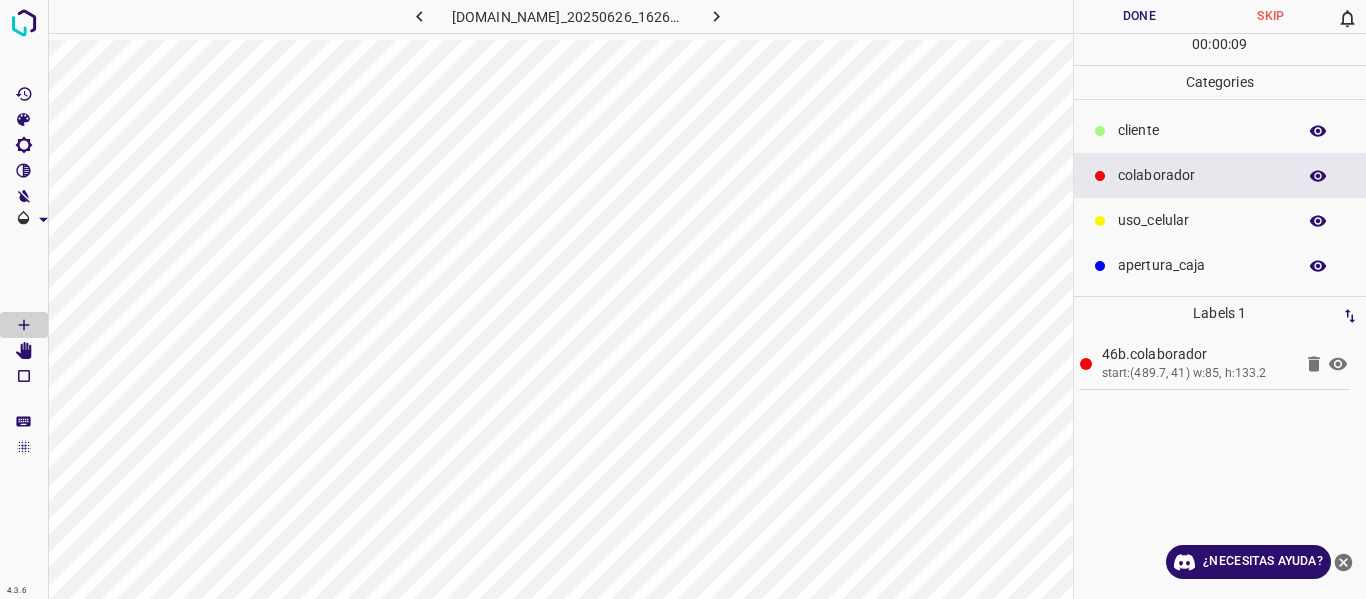 click on "Done" at bounding box center [1140, 16] 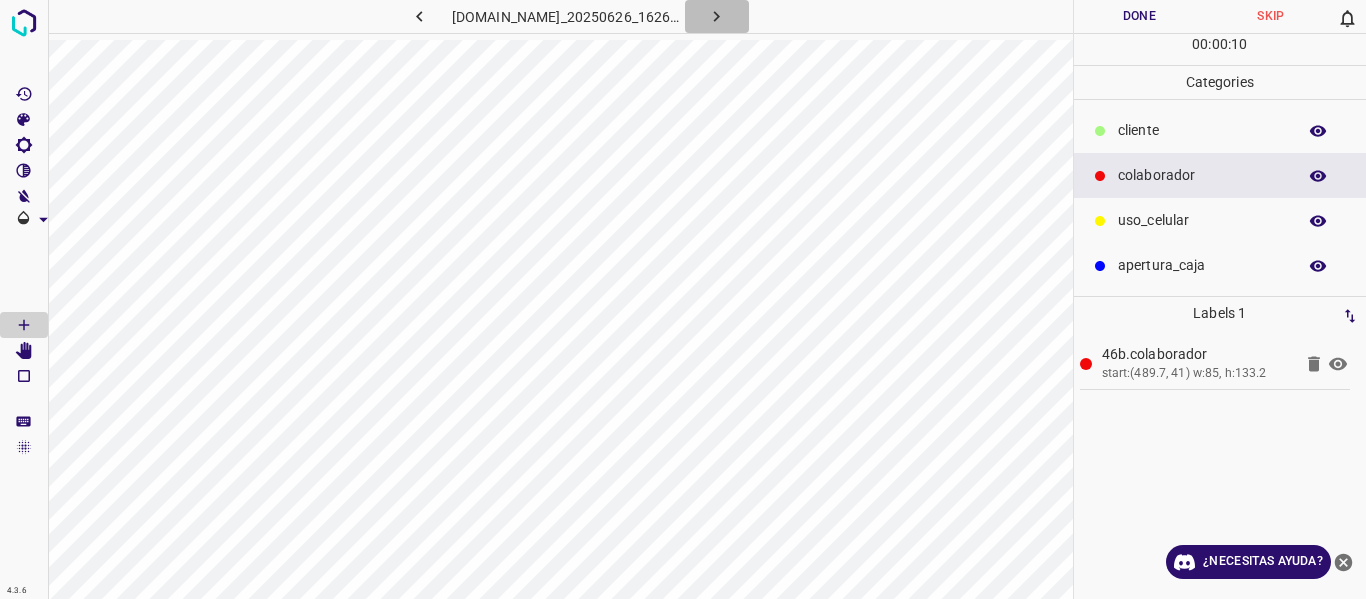 click at bounding box center [717, 16] 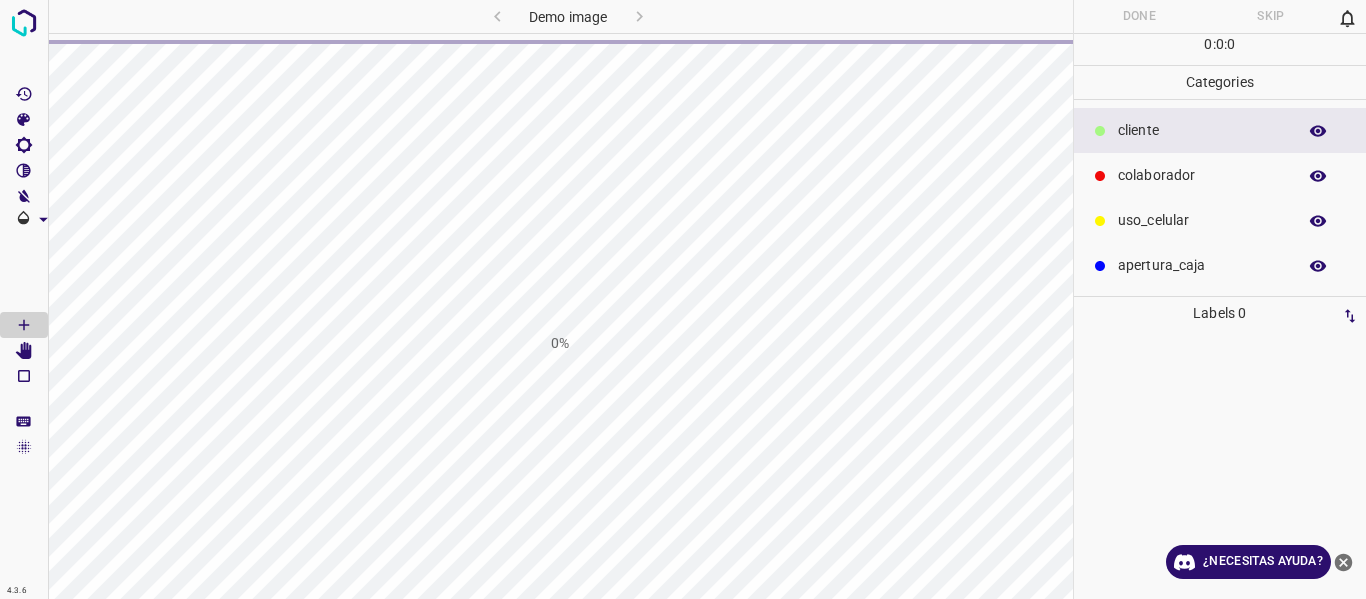 scroll, scrollTop: 0, scrollLeft: 0, axis: both 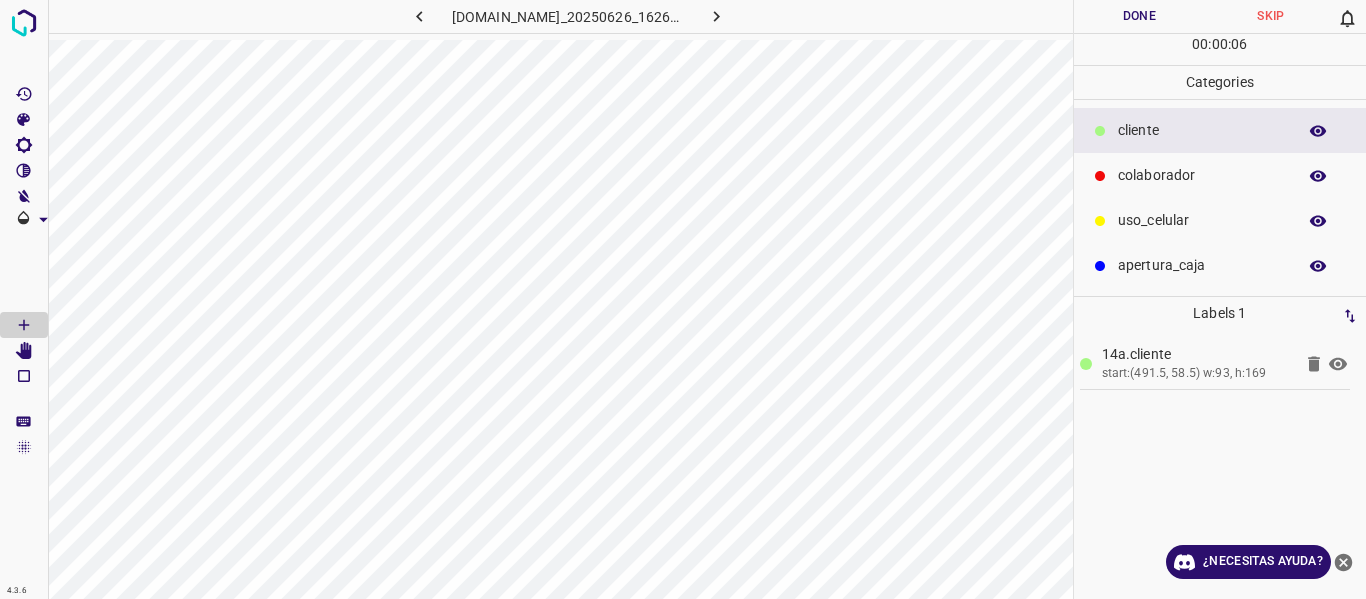 click on "colaborador" at bounding box center (1202, 175) 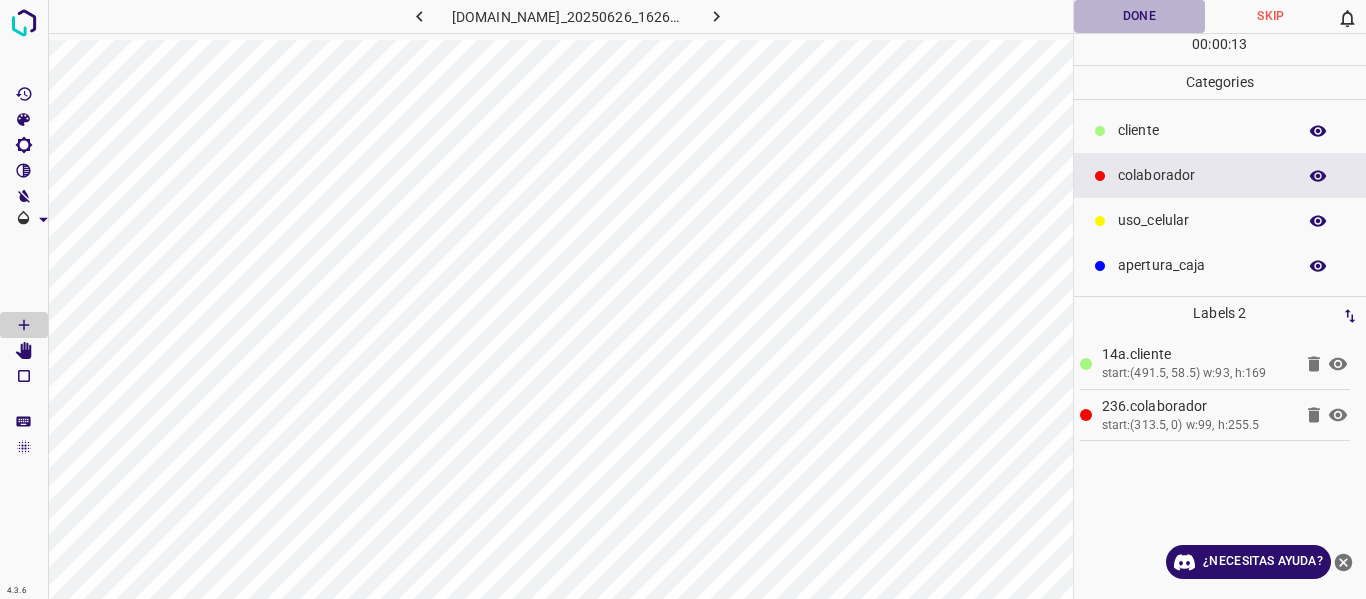 click on "Done" at bounding box center [1140, 16] 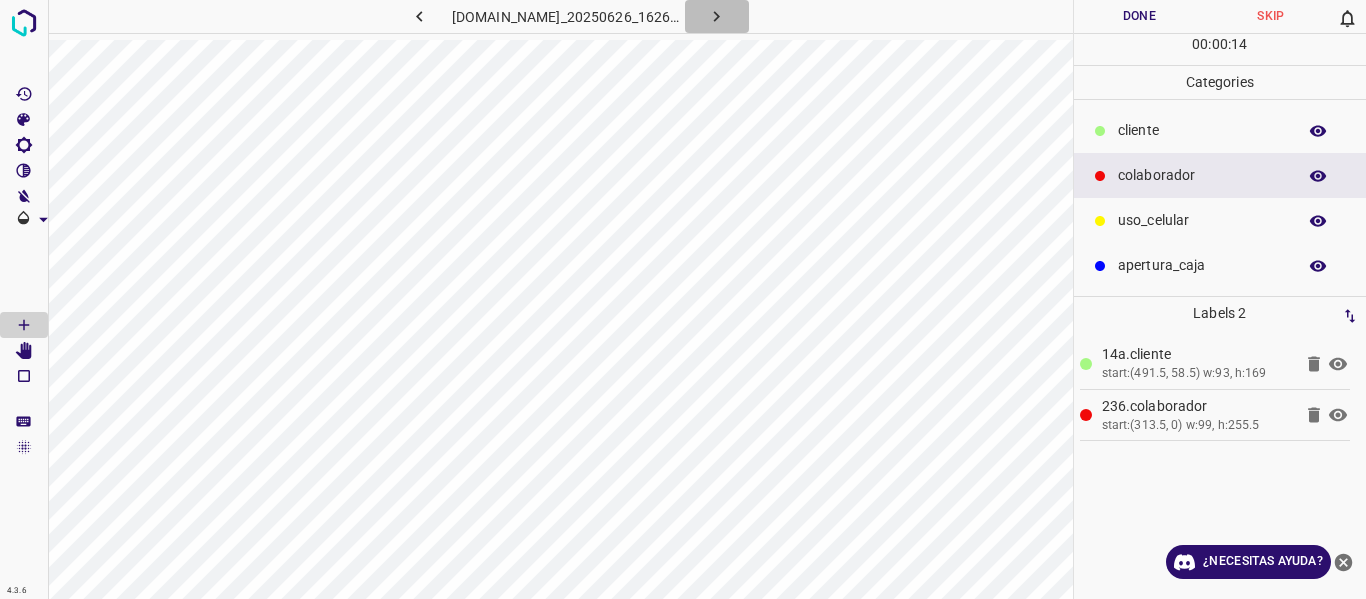 click 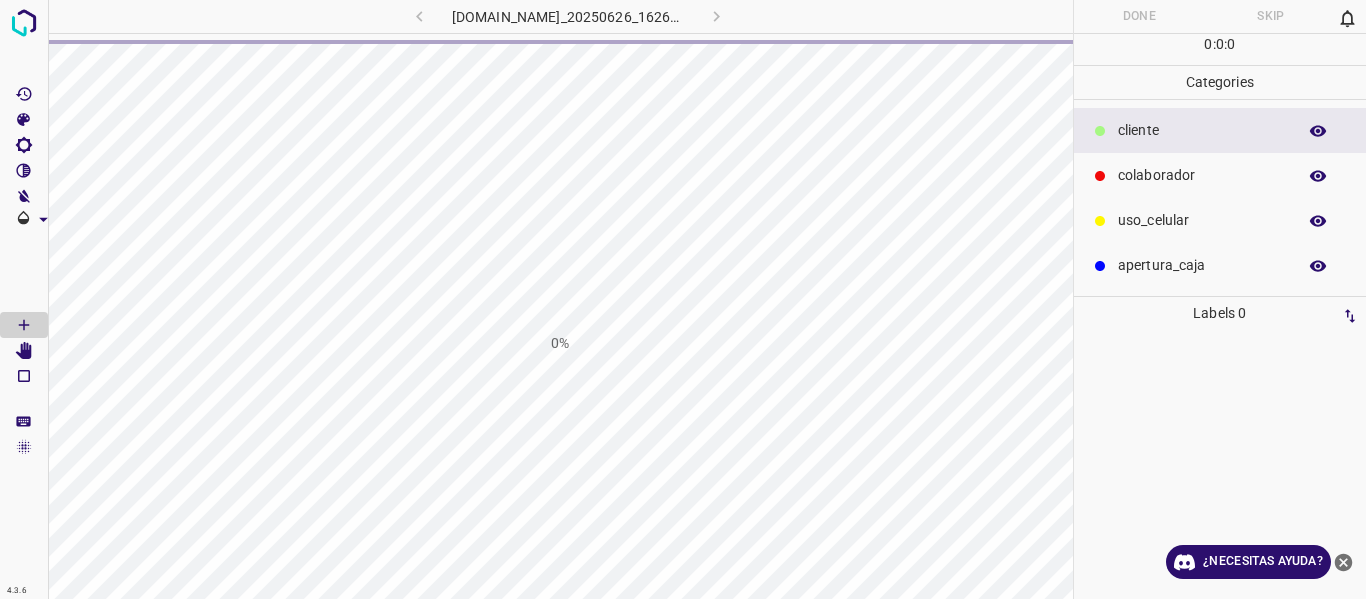 scroll, scrollTop: 0, scrollLeft: 0, axis: both 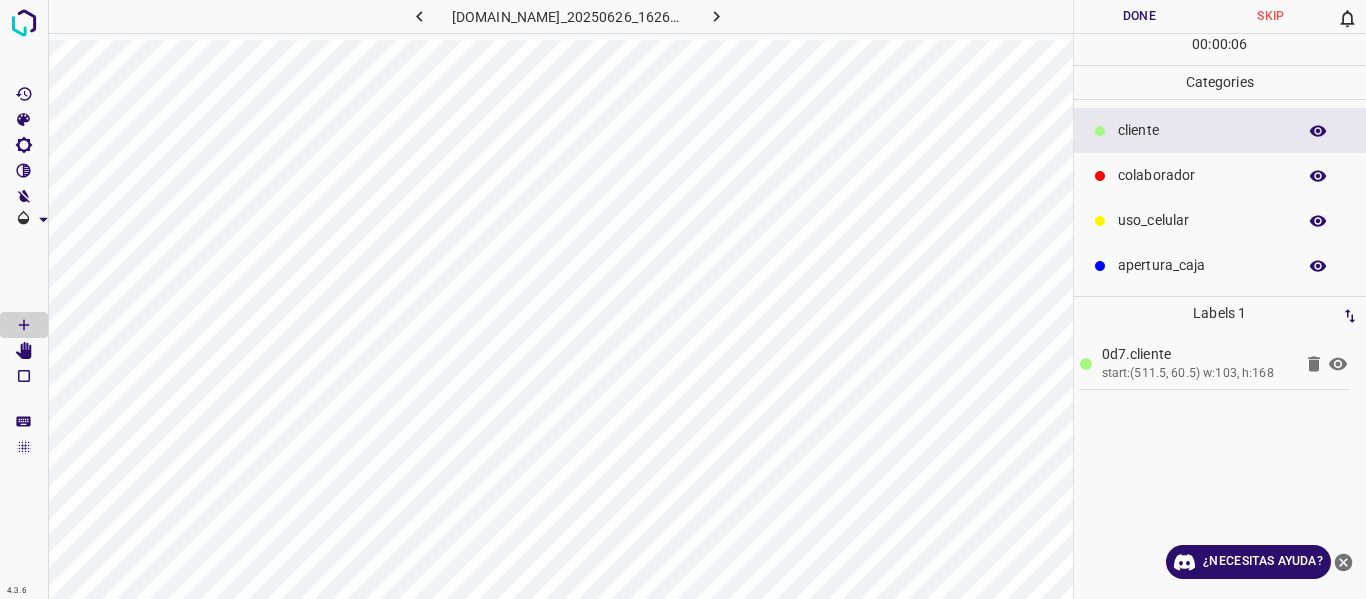 click at bounding box center [1100, 176] 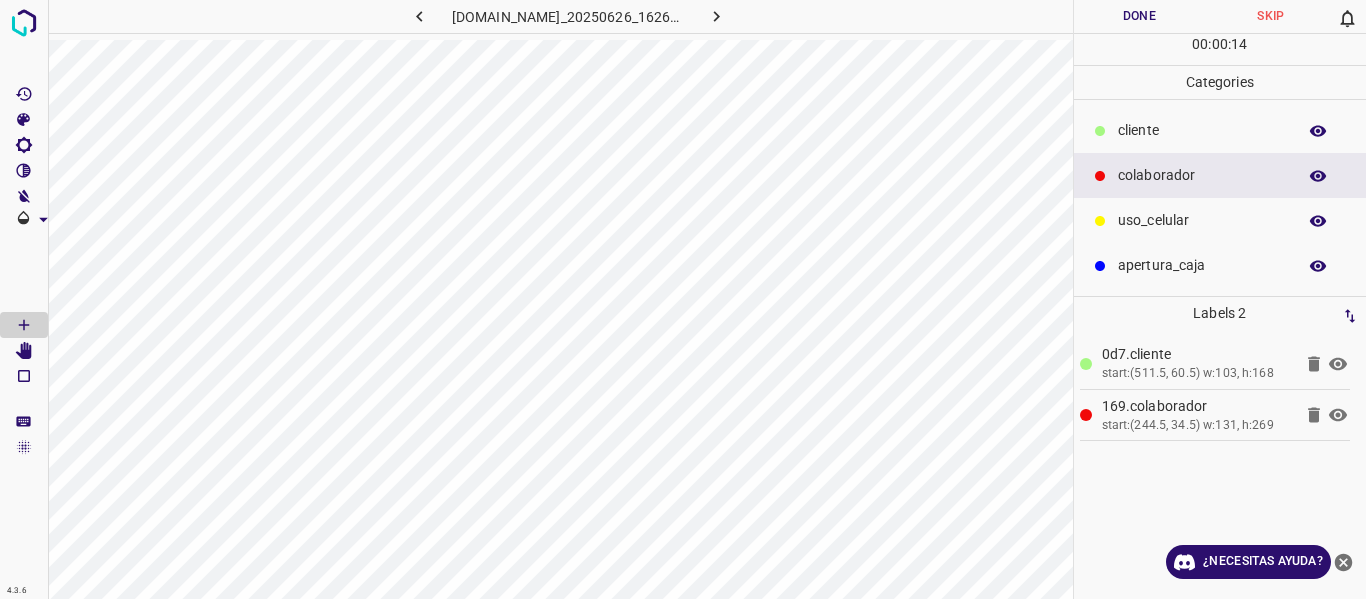 click on "apertura_caja" at bounding box center [1220, 265] 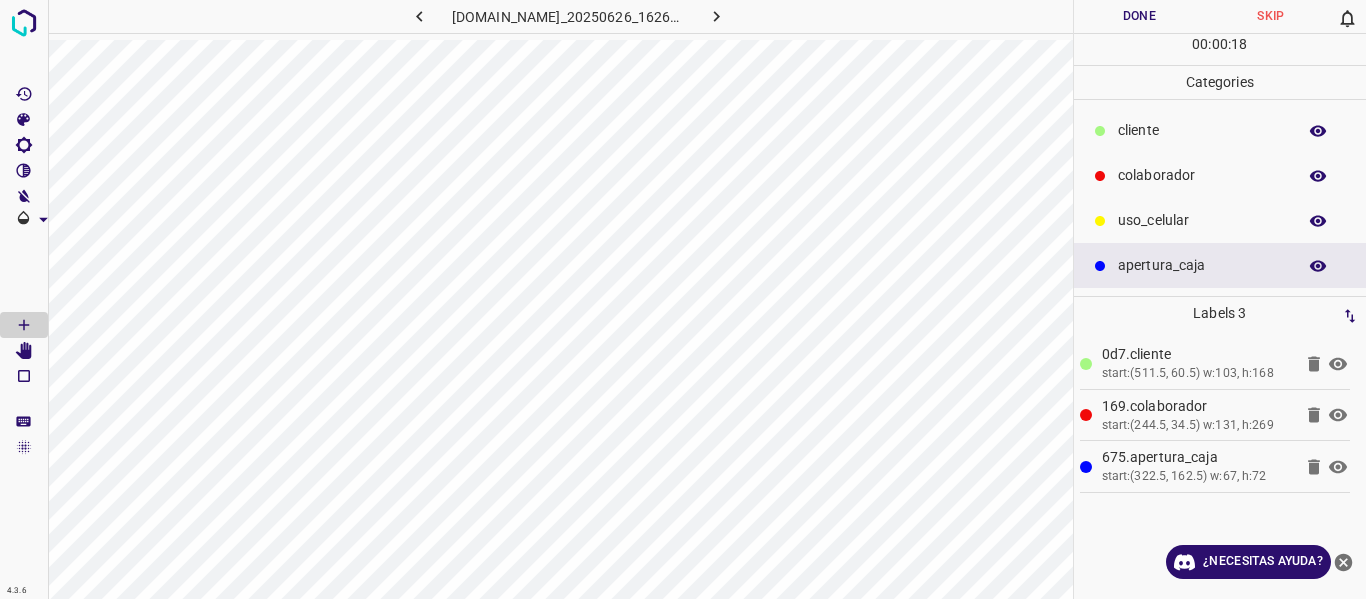 click on "Done" at bounding box center (1140, 16) 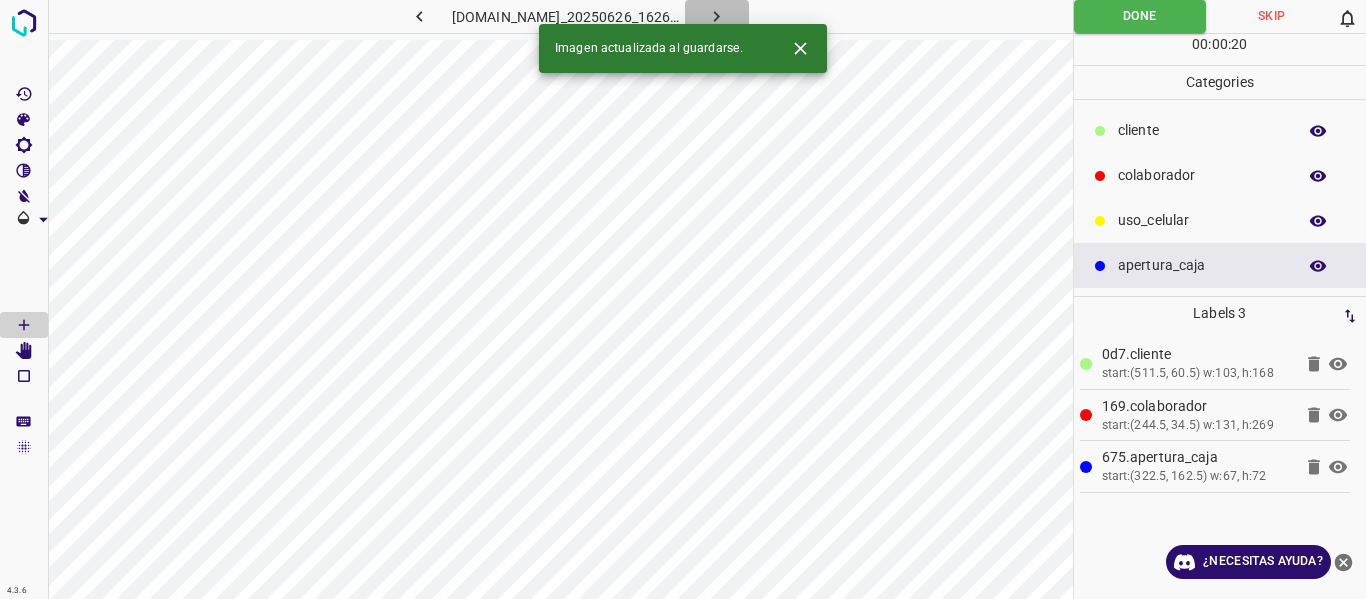 click 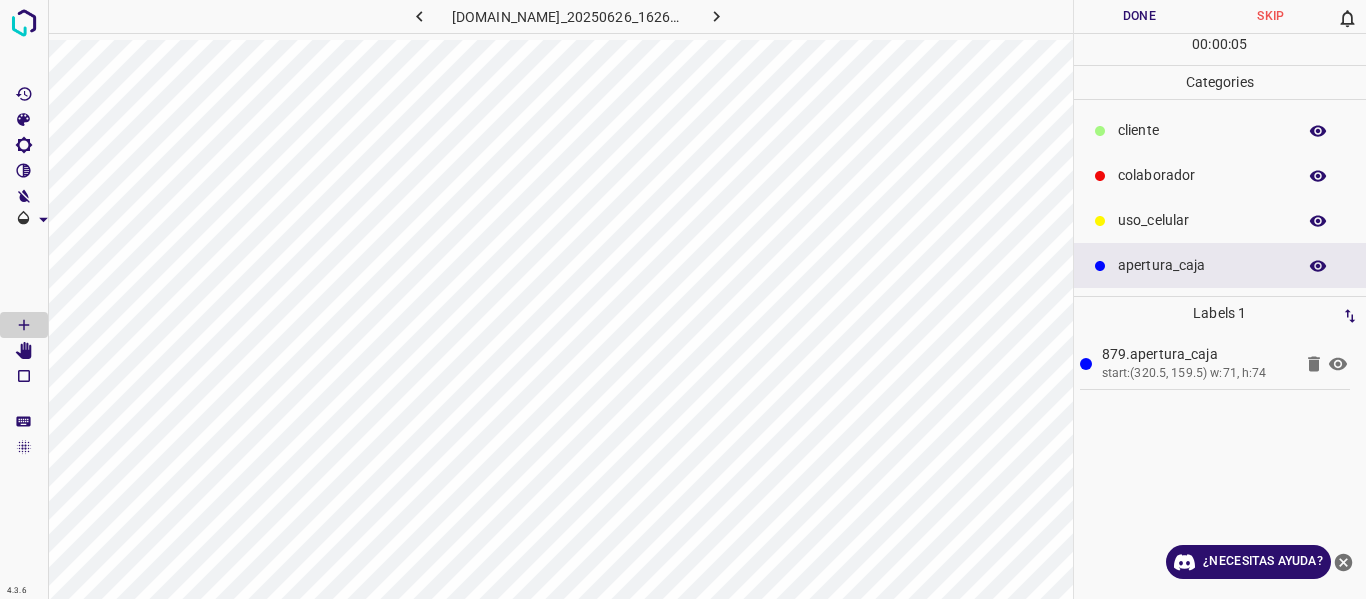 click on "​​cliente" at bounding box center [1202, 130] 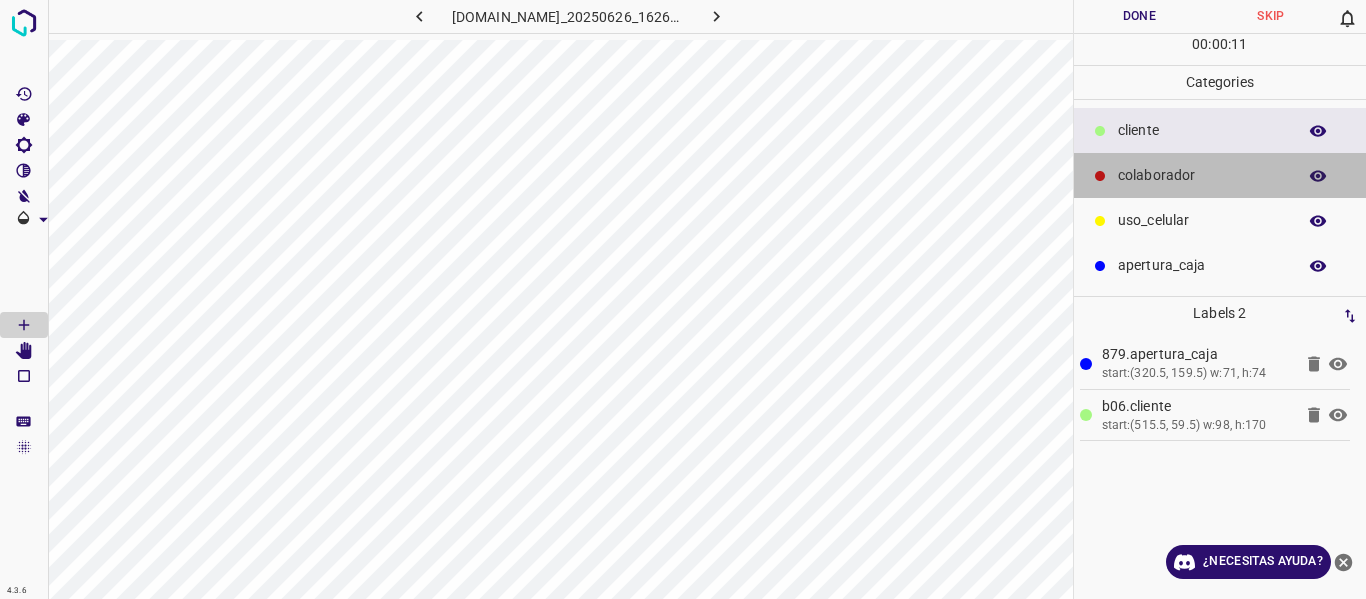 click on "colaborador" at bounding box center (1202, 175) 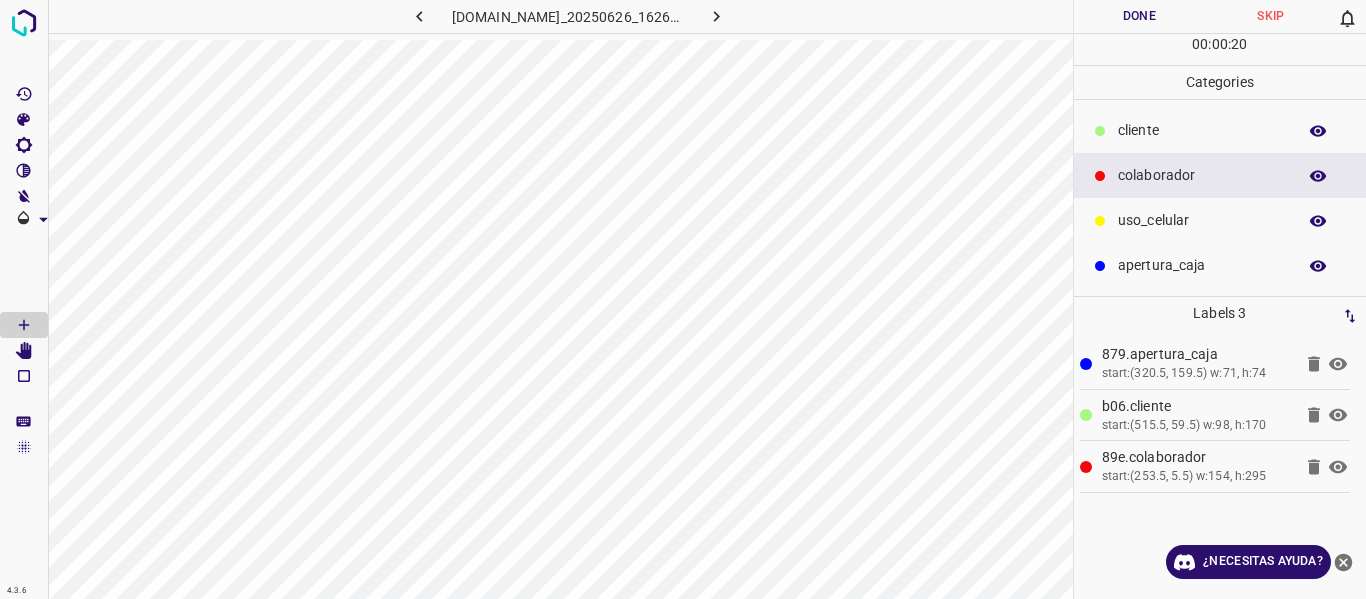 click on "Done" at bounding box center [1140, 16] 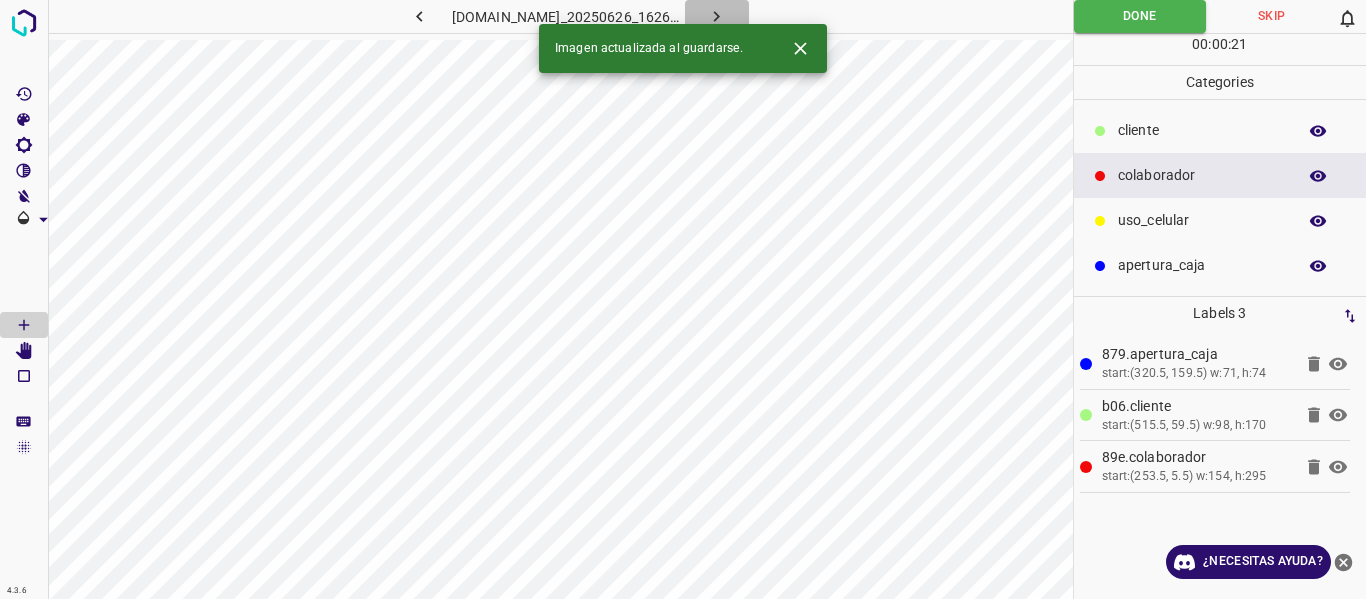 click at bounding box center [717, 16] 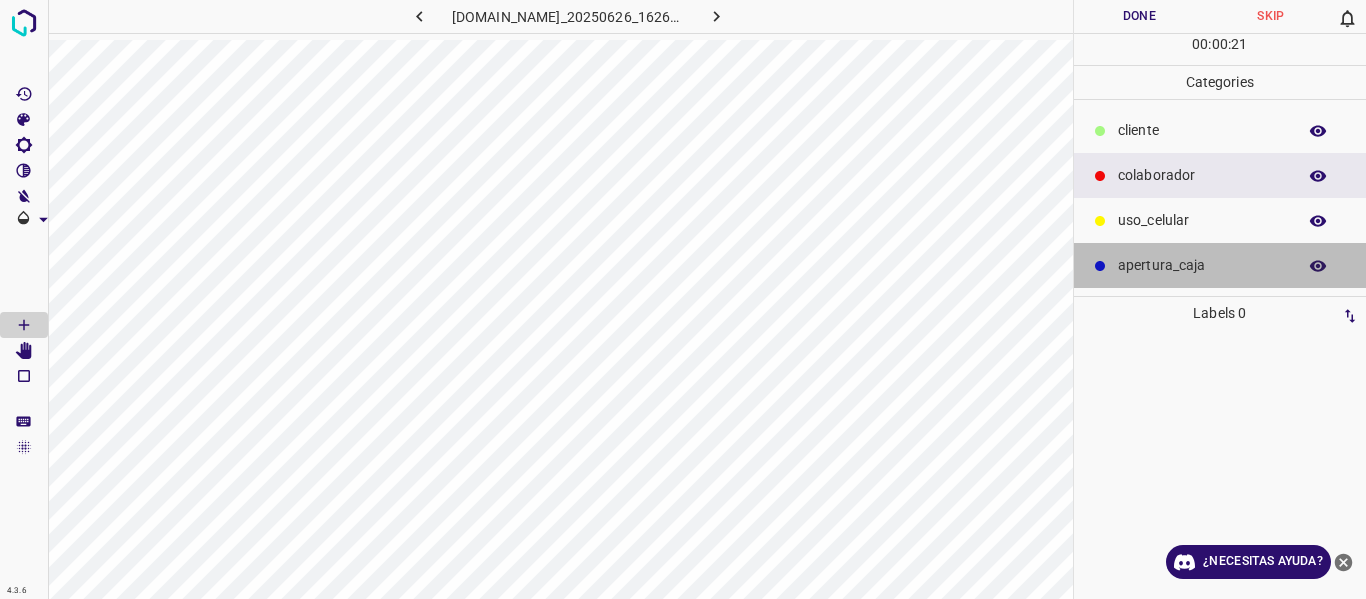 click on "apertura_caja" at bounding box center (1202, 265) 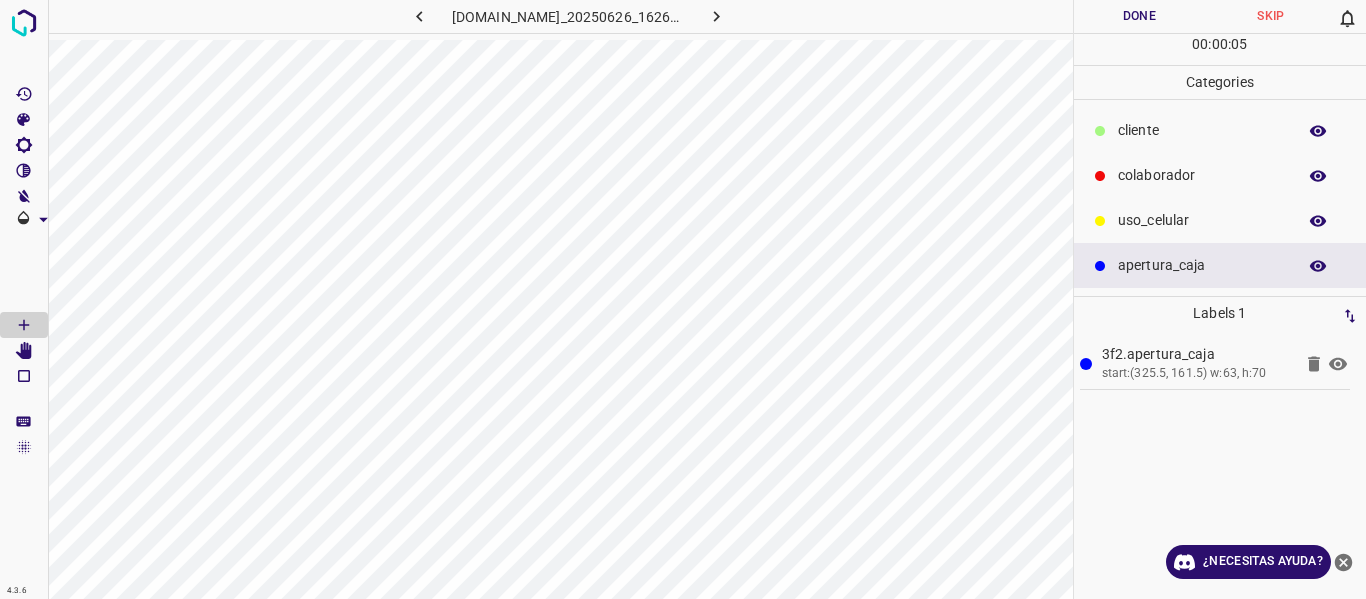 click on "​​cliente" at bounding box center (1202, 130) 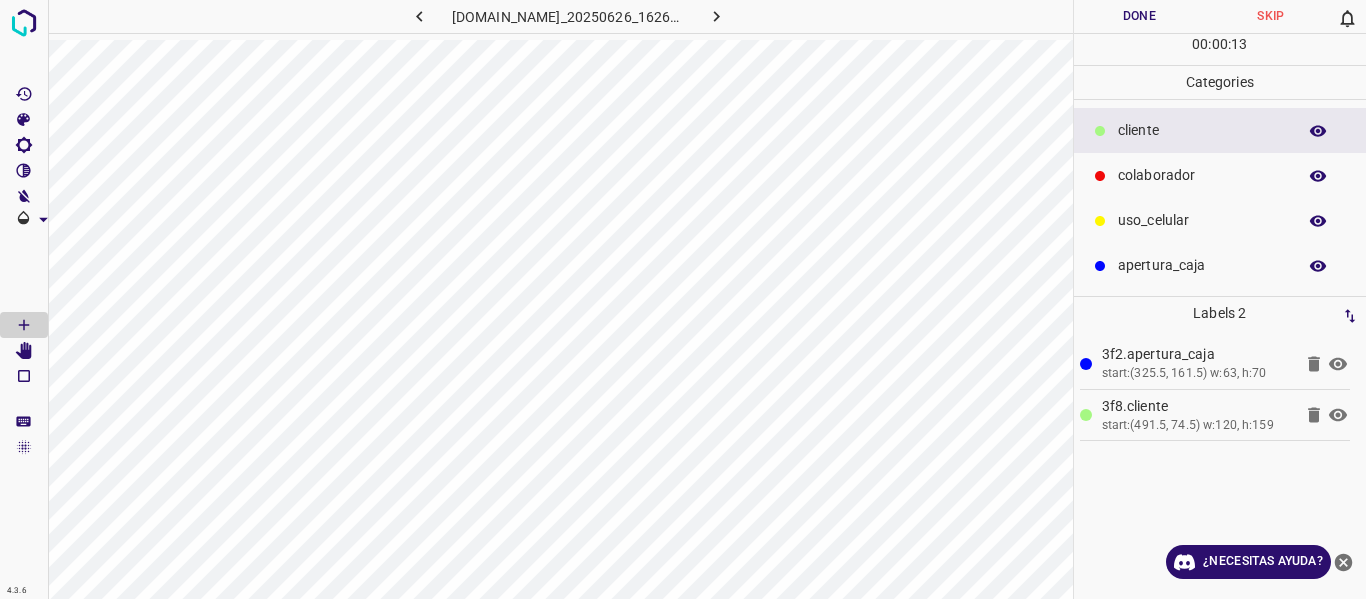 click on "colaborador" at bounding box center [1202, 175] 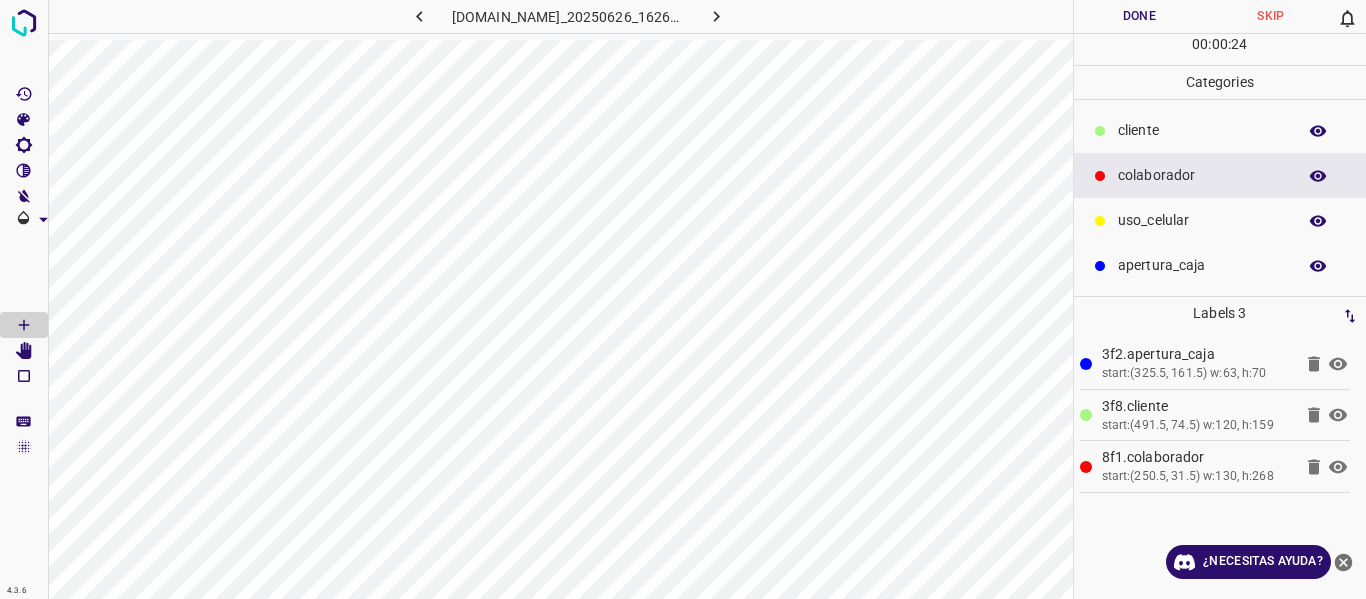 click on "Done" at bounding box center [1140, 16] 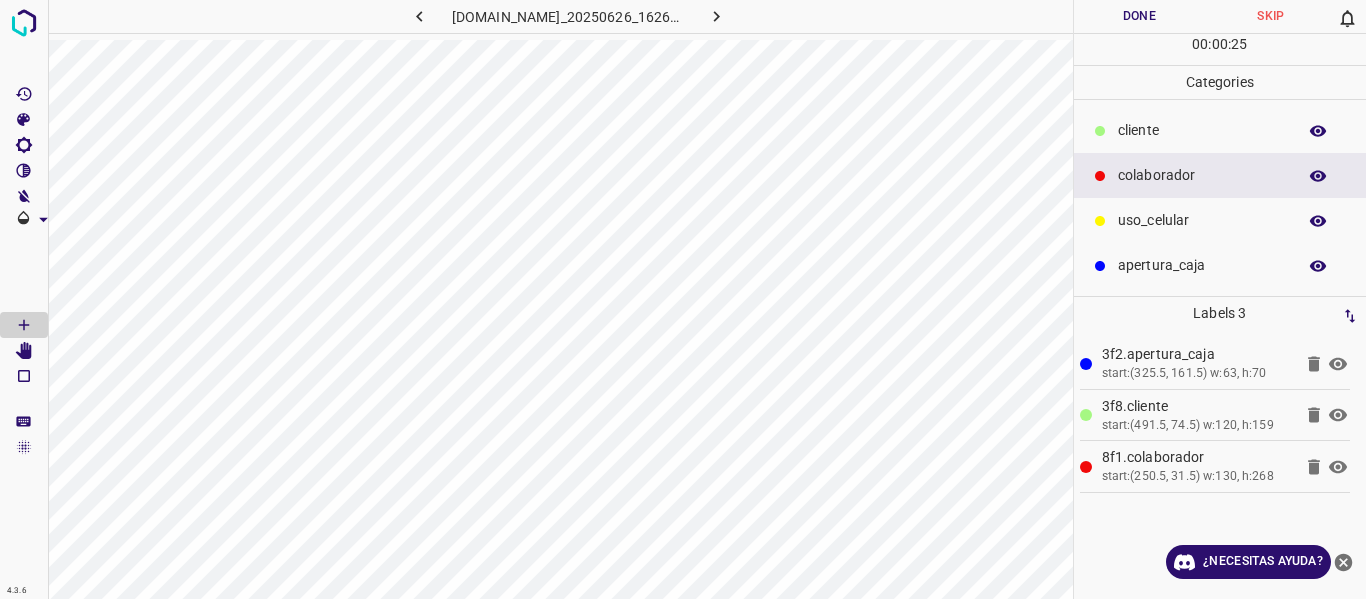 click 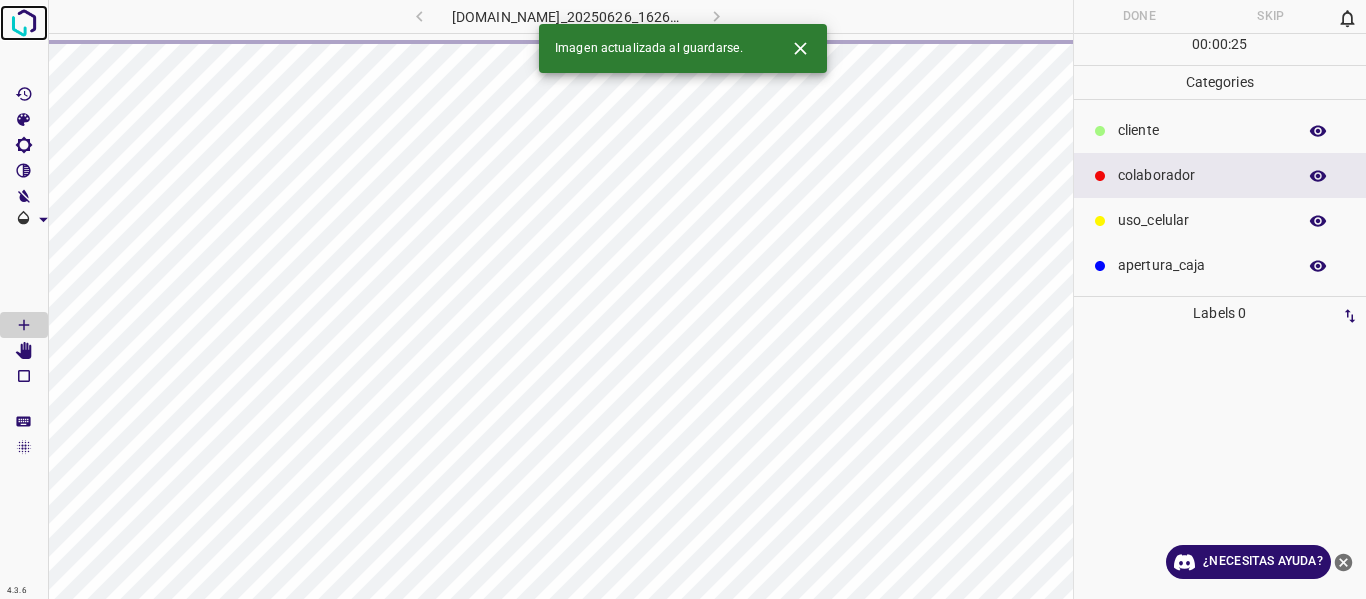 click at bounding box center (24, 23) 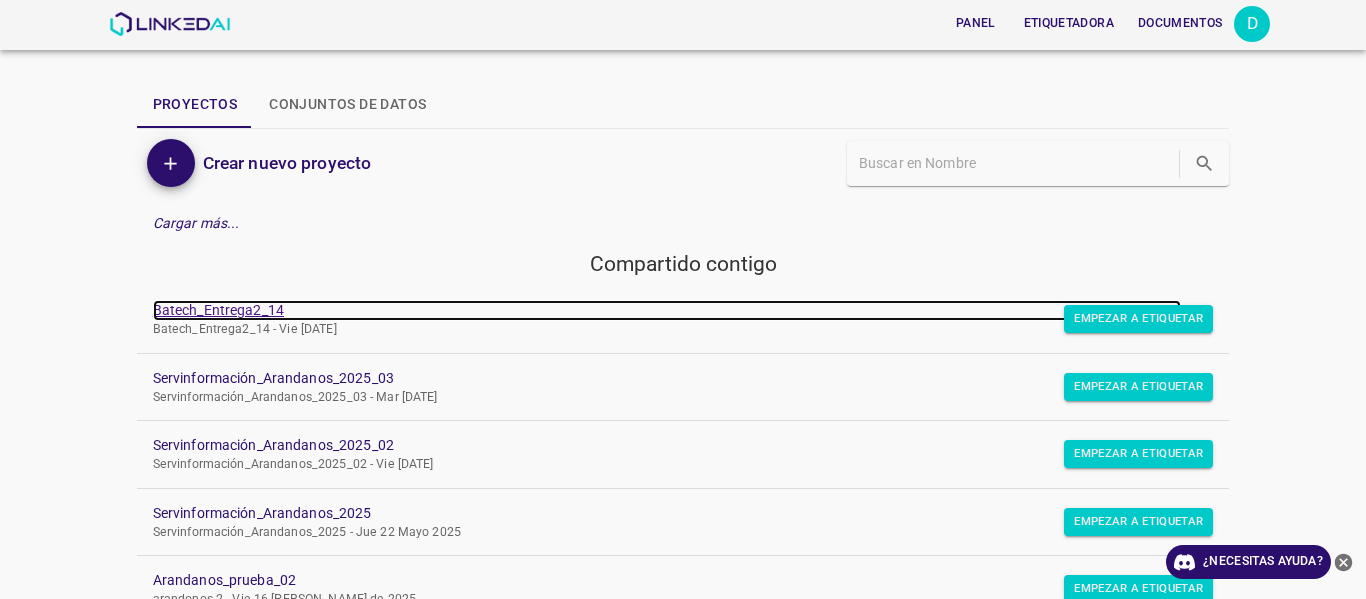 click on "Batech_Entrega2_14" at bounding box center [218, 310] 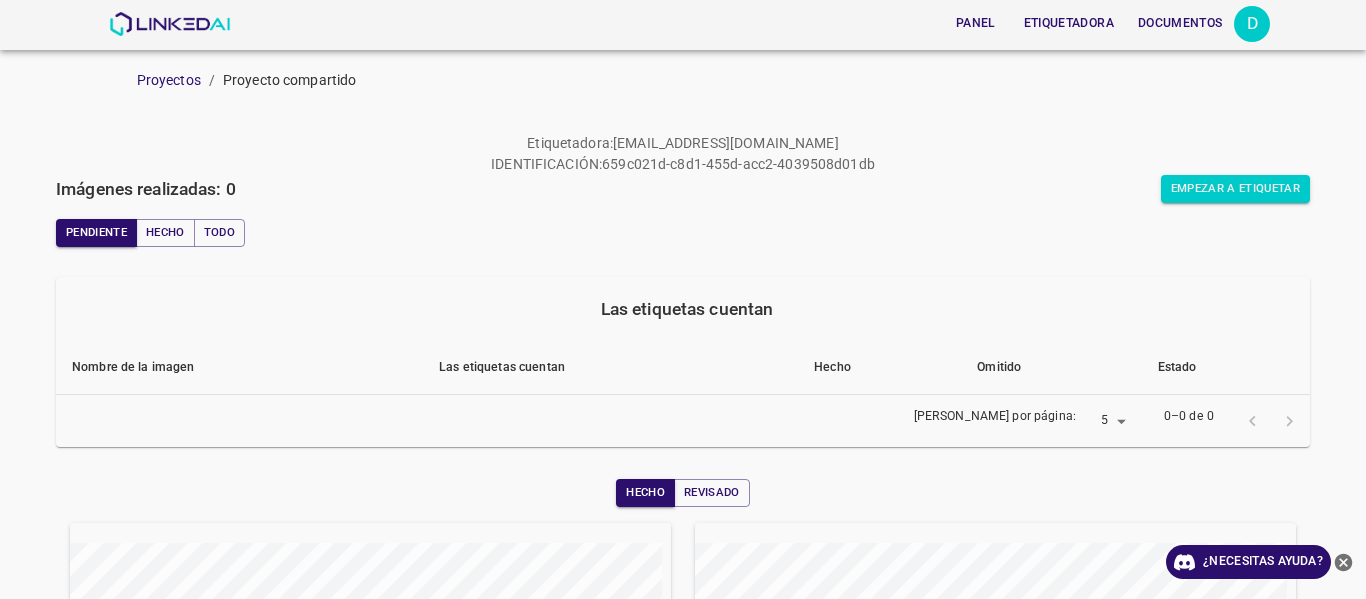 scroll, scrollTop: 0, scrollLeft: 0, axis: both 